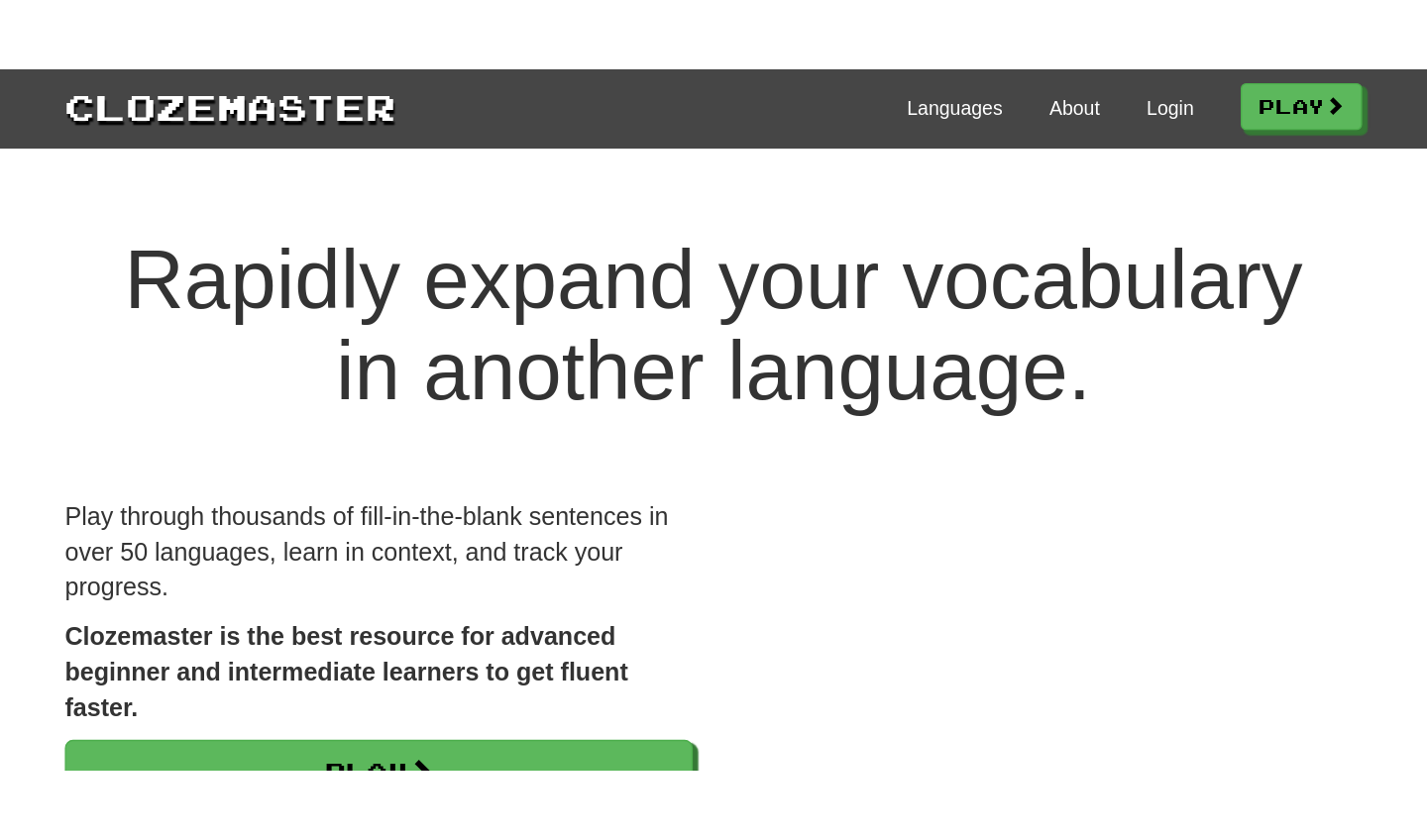 scroll, scrollTop: 0, scrollLeft: 0, axis: both 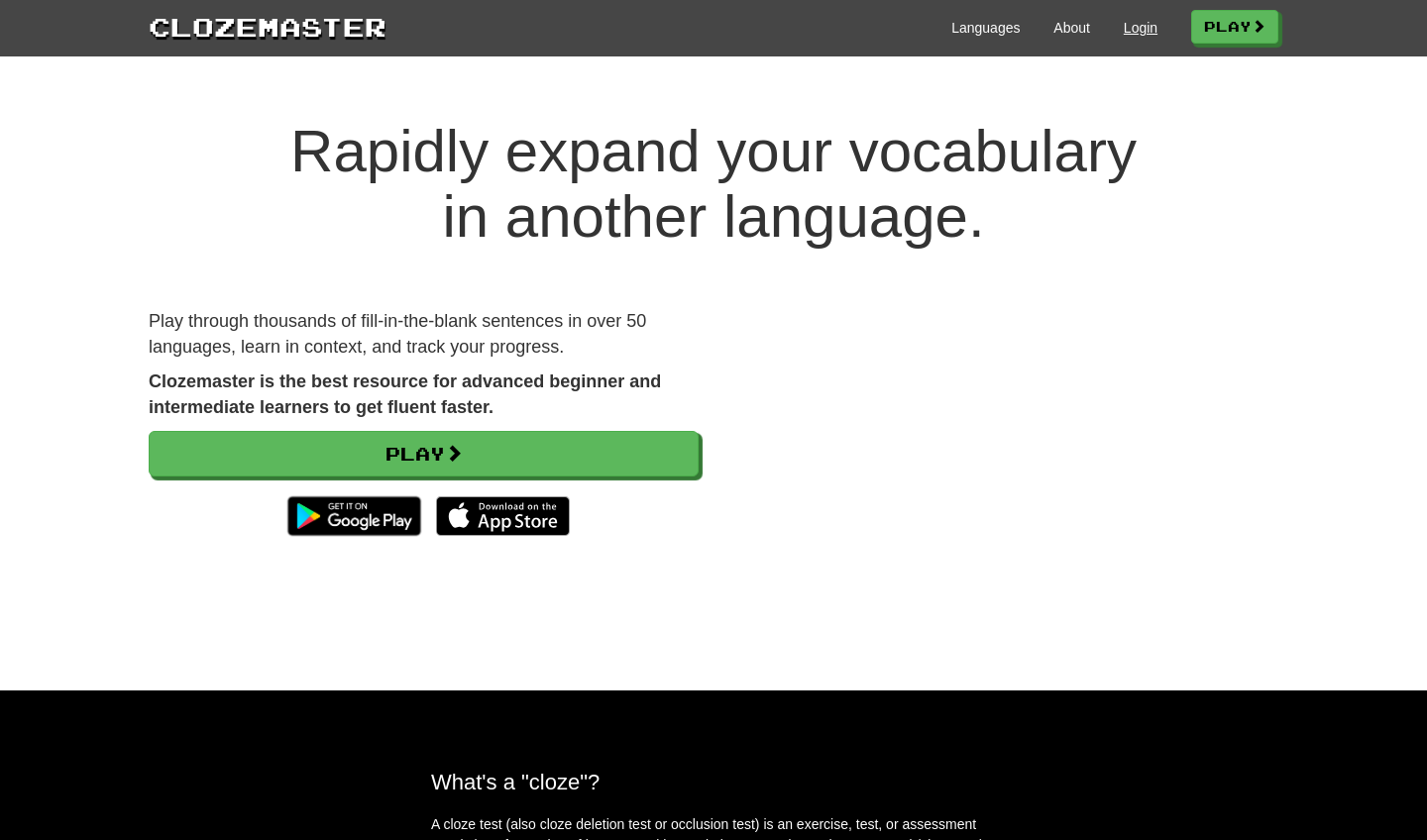 click on "Login" at bounding box center [1141, 28] 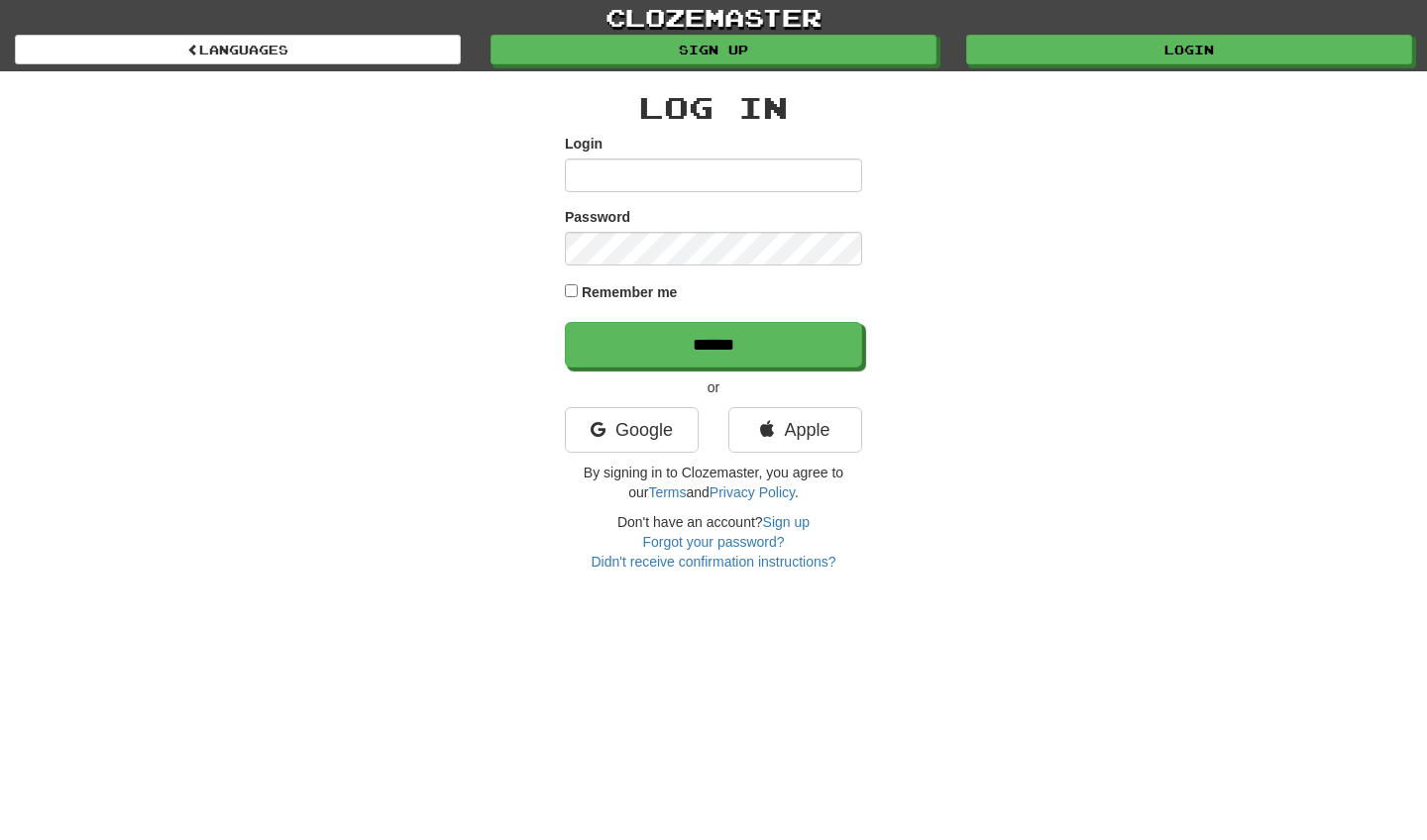 scroll, scrollTop: 0, scrollLeft: 0, axis: both 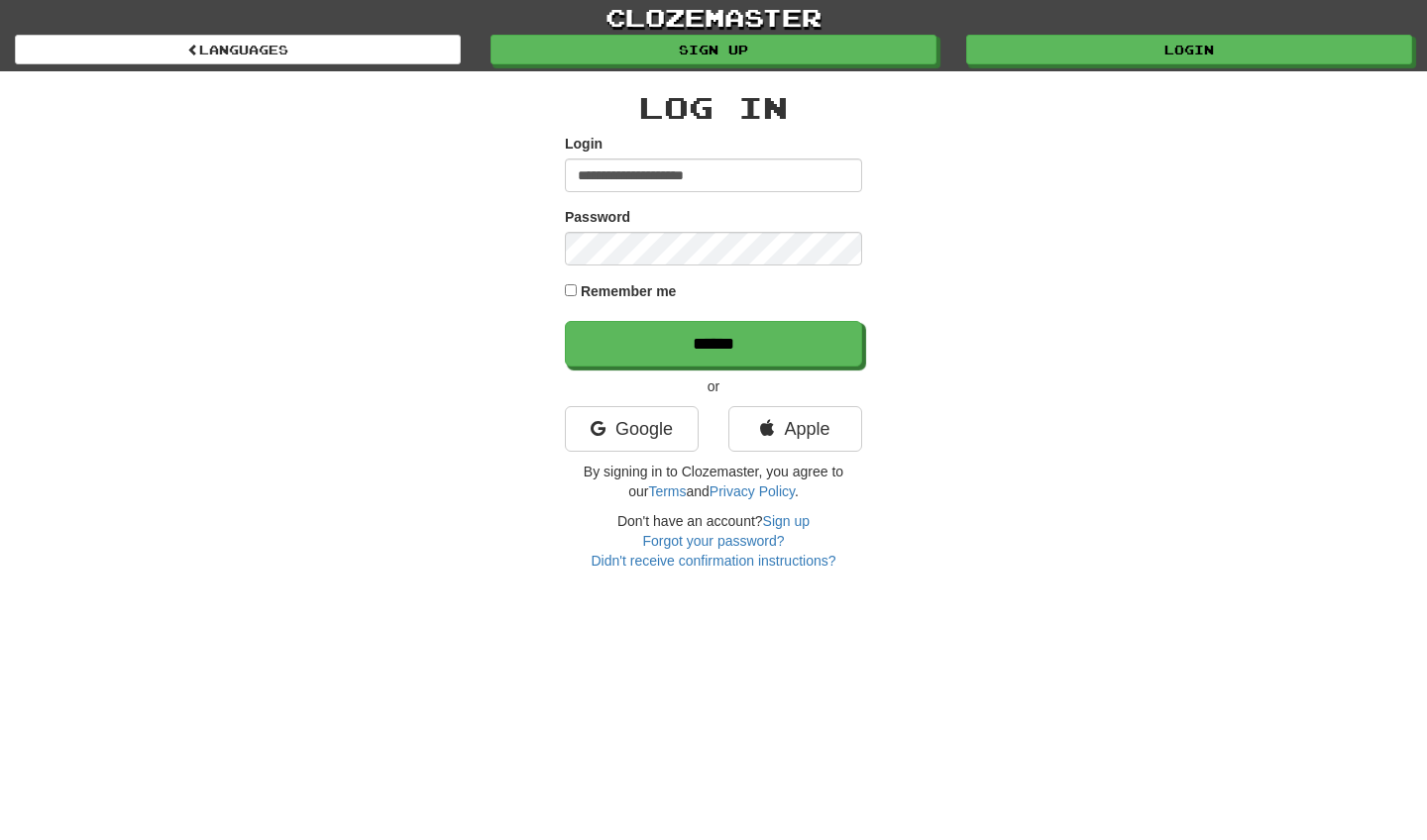 type on "**********" 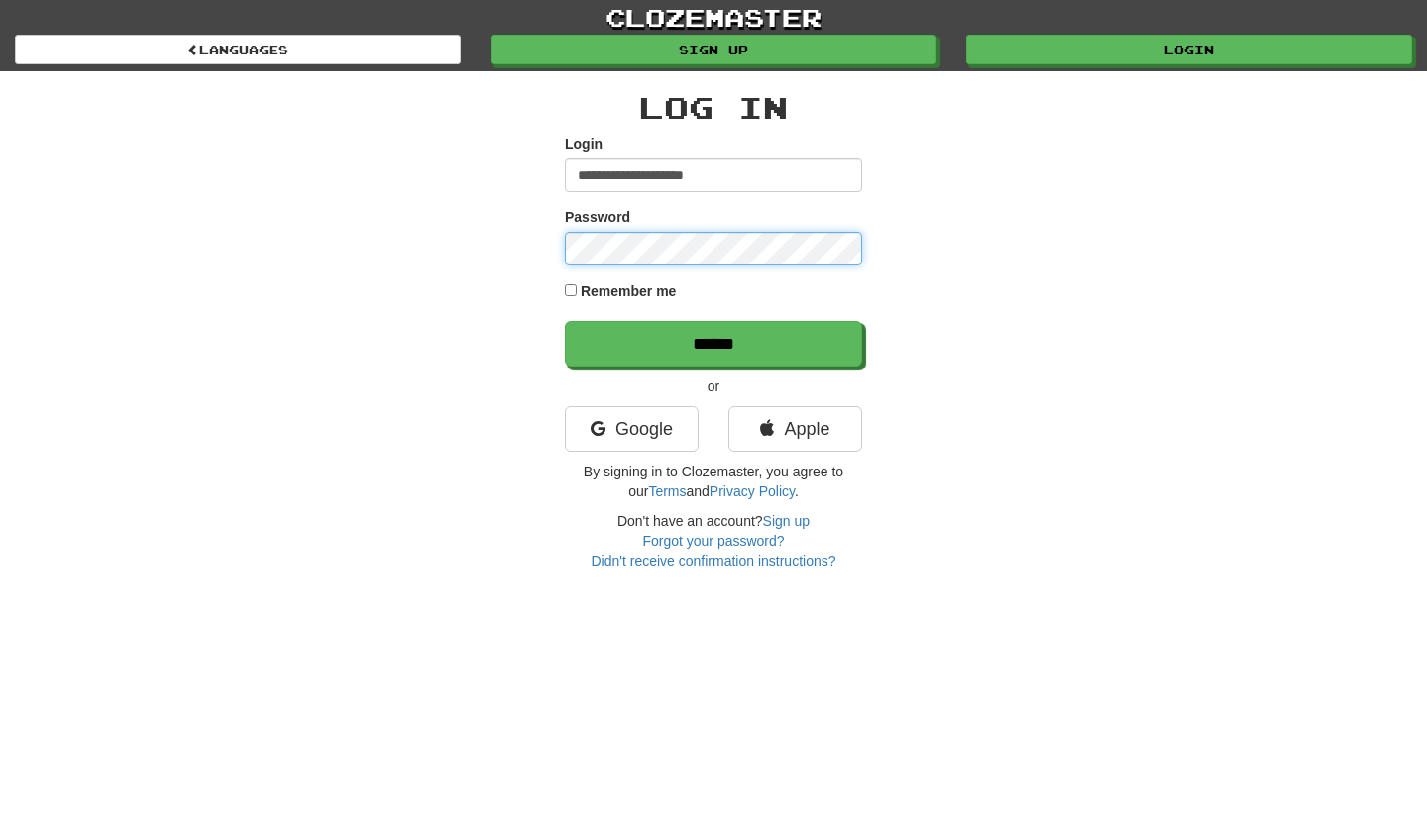 click on "******" at bounding box center (714, 344) 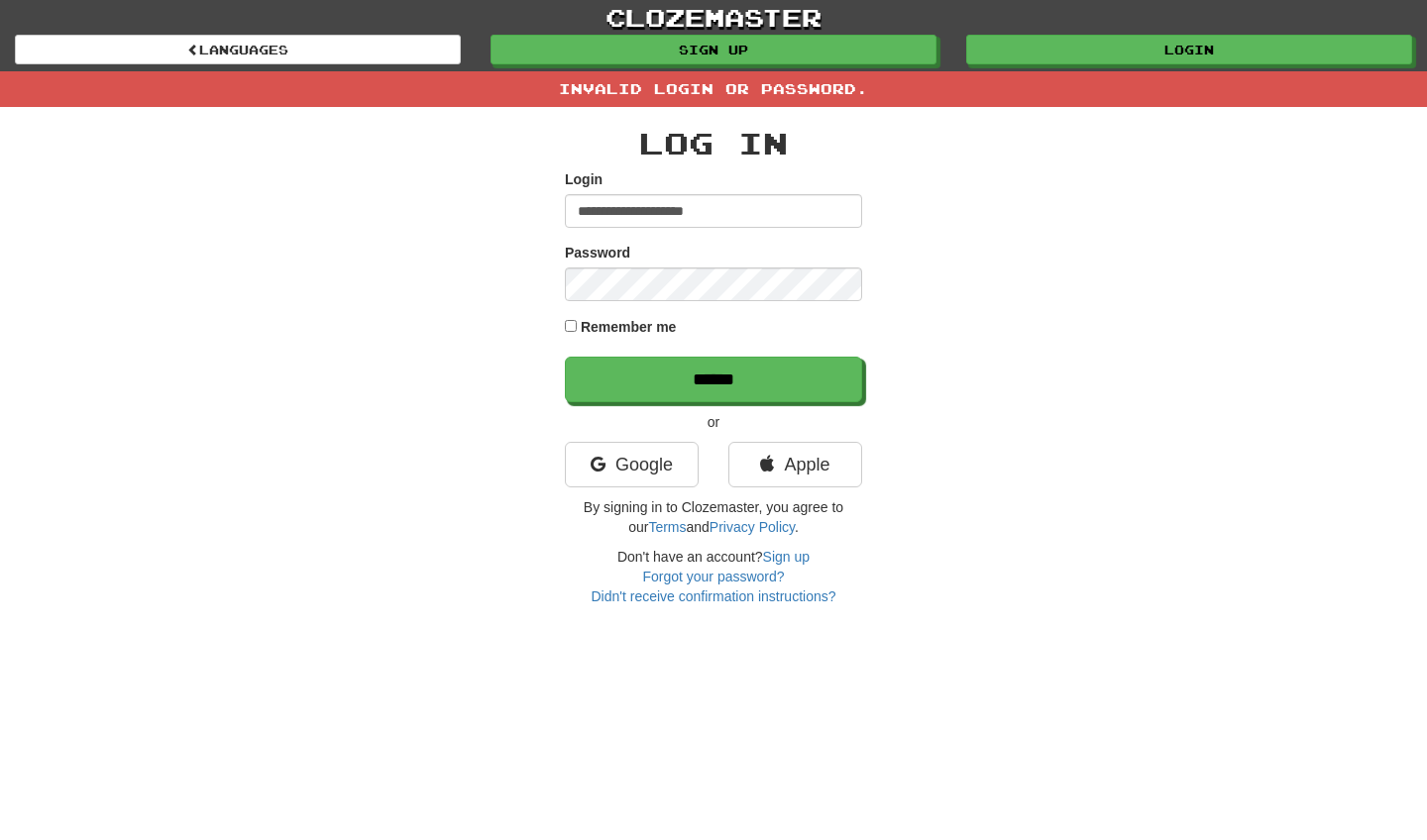 scroll, scrollTop: 0, scrollLeft: 0, axis: both 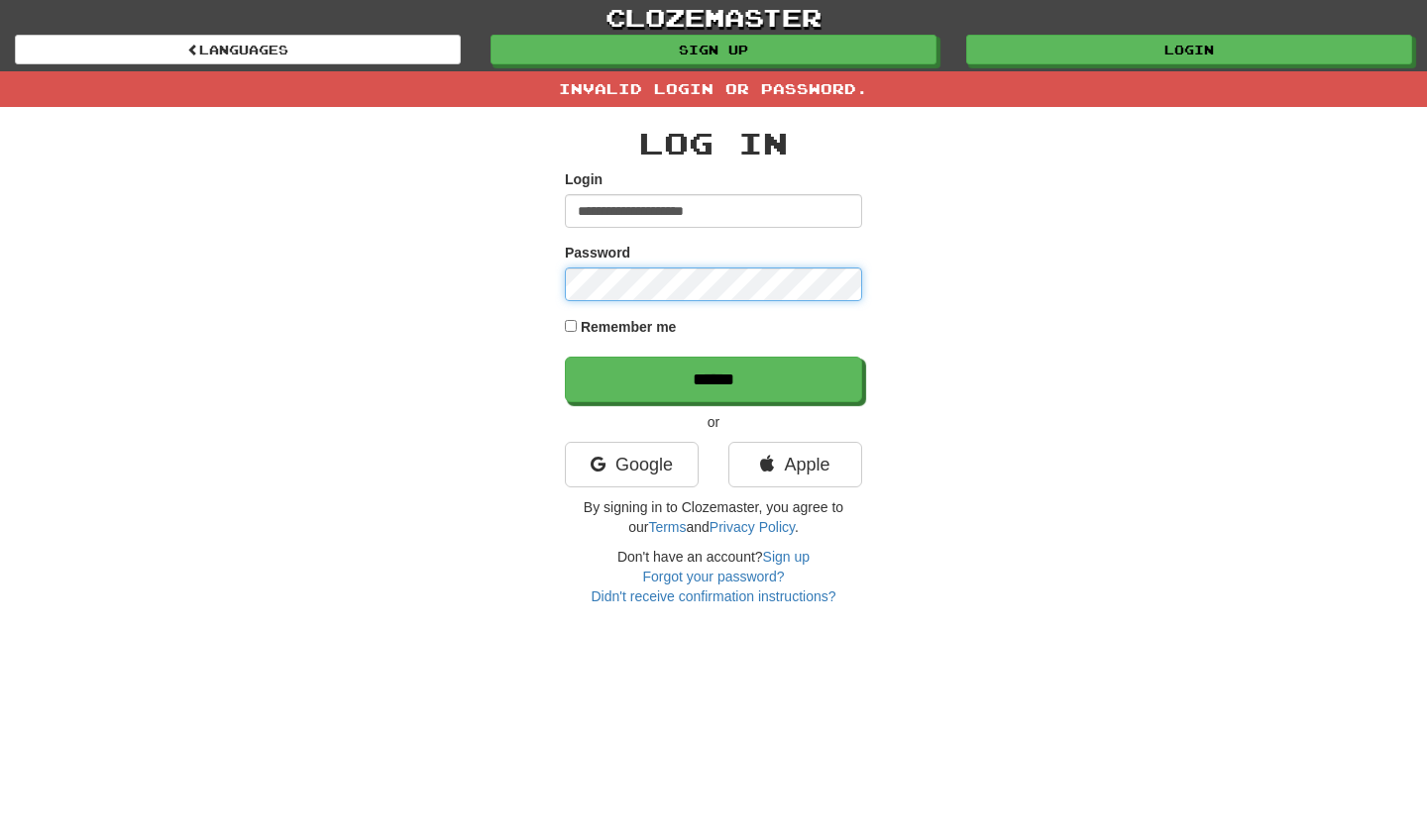 click on "******" at bounding box center (714, 379) 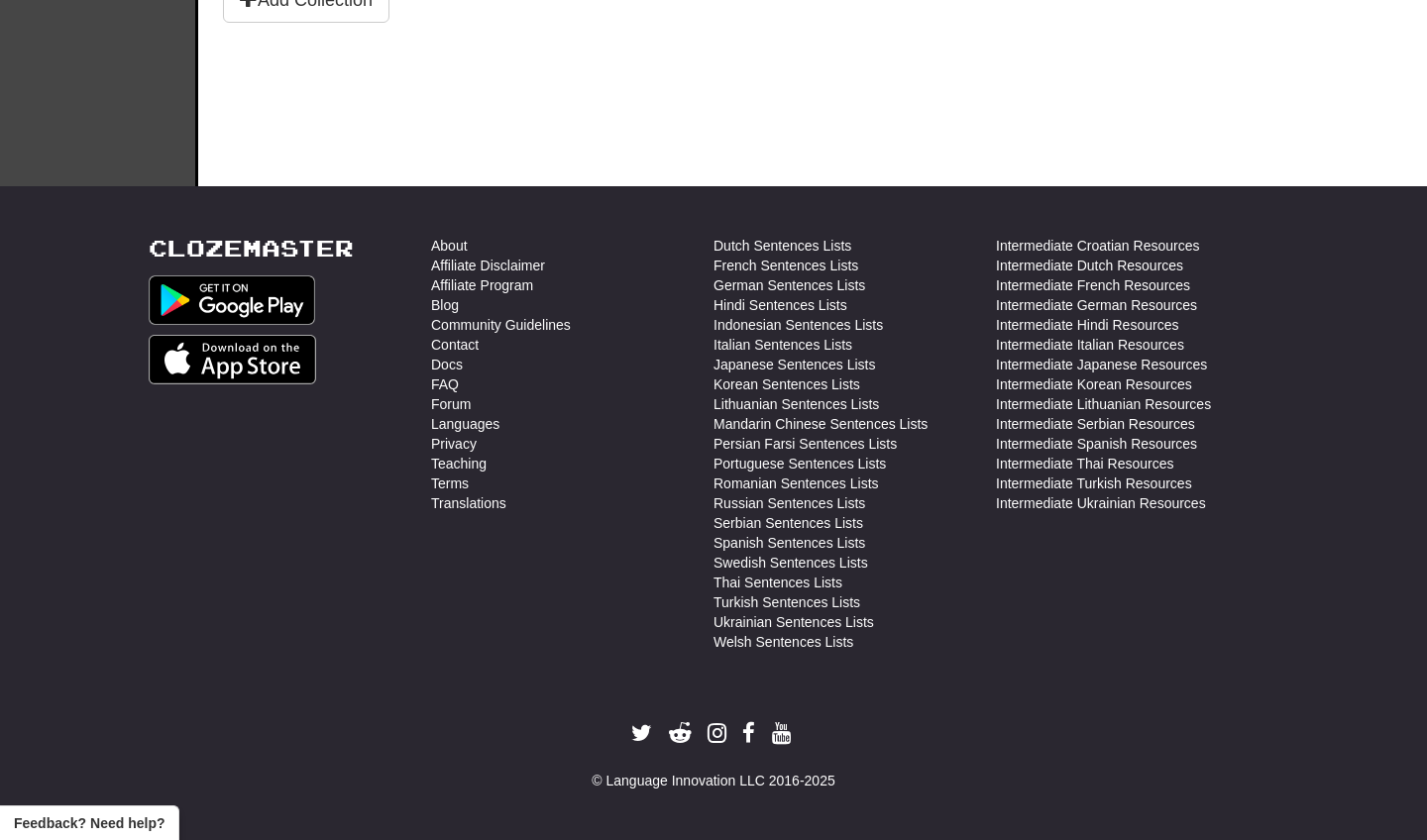 scroll, scrollTop: 703, scrollLeft: 0, axis: vertical 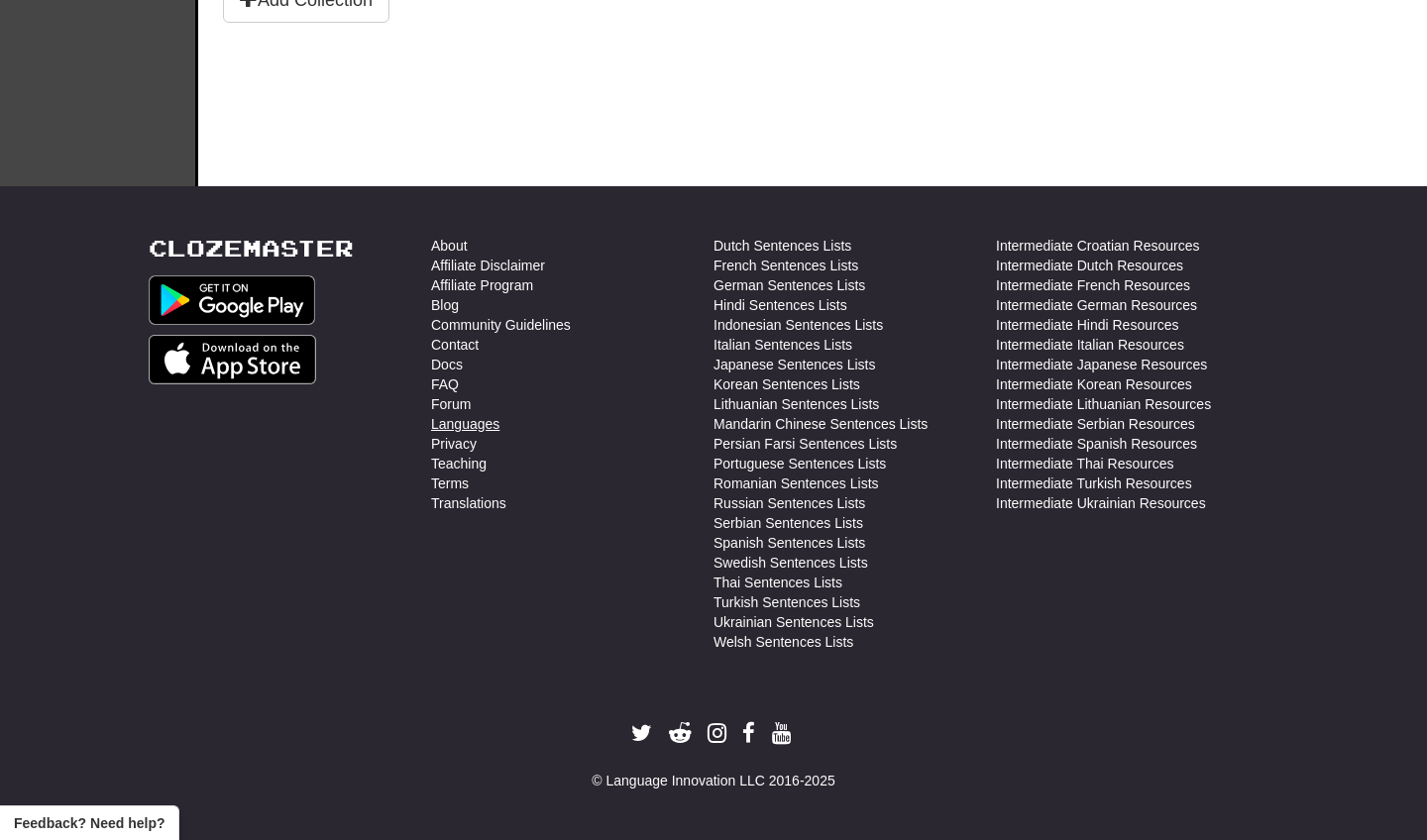 click on "Languages" at bounding box center (465, 424) 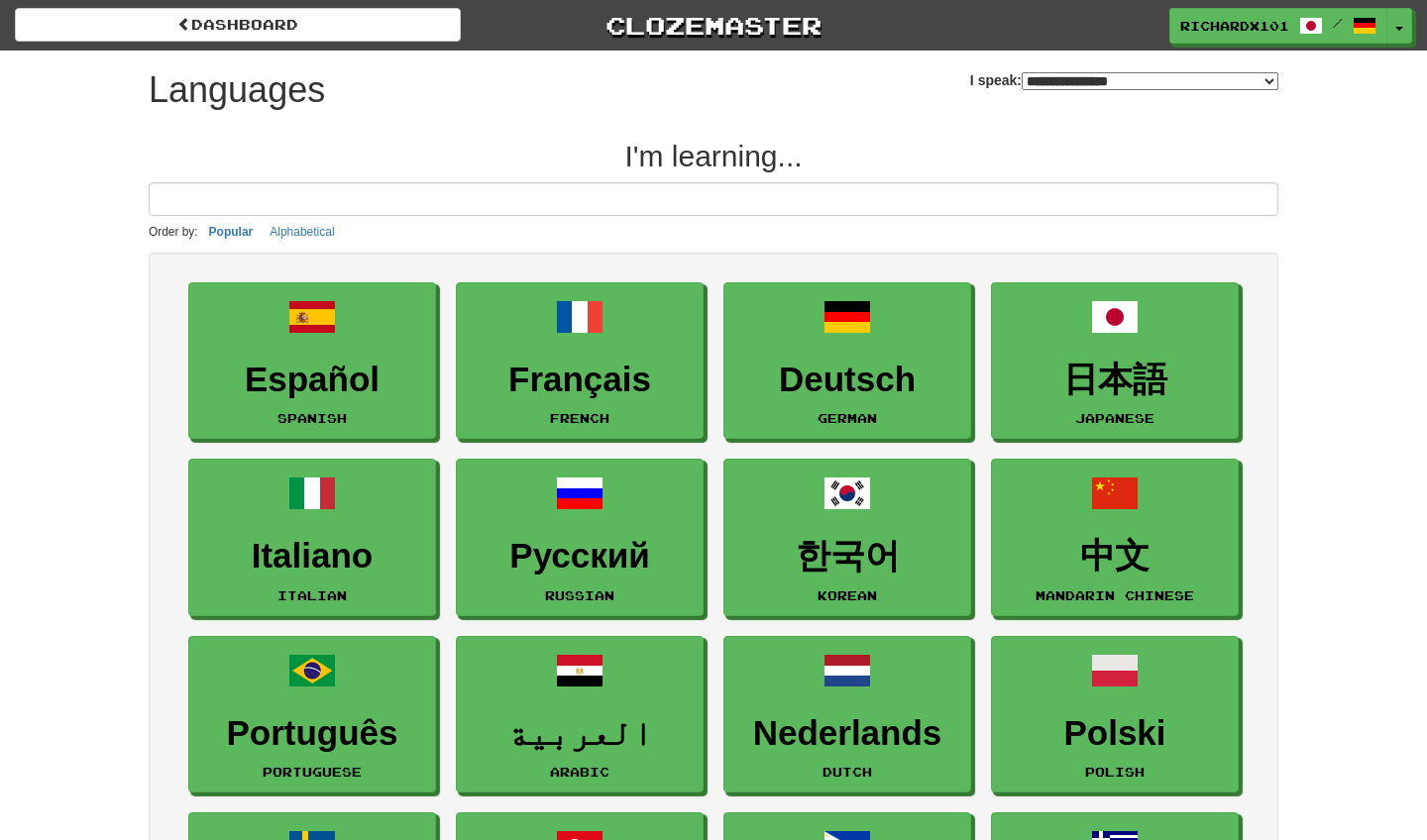 select on "*******" 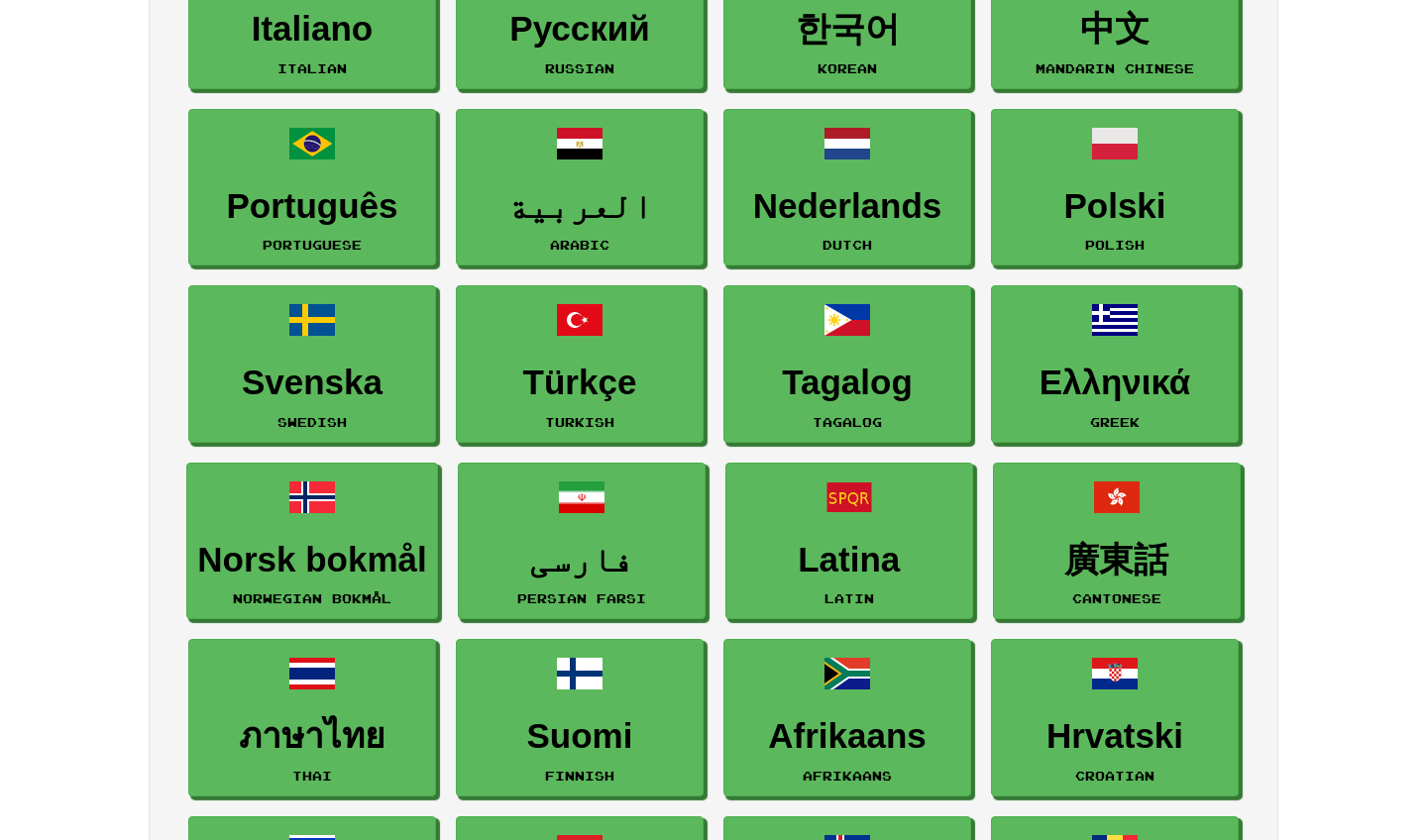 scroll, scrollTop: 529, scrollLeft: 0, axis: vertical 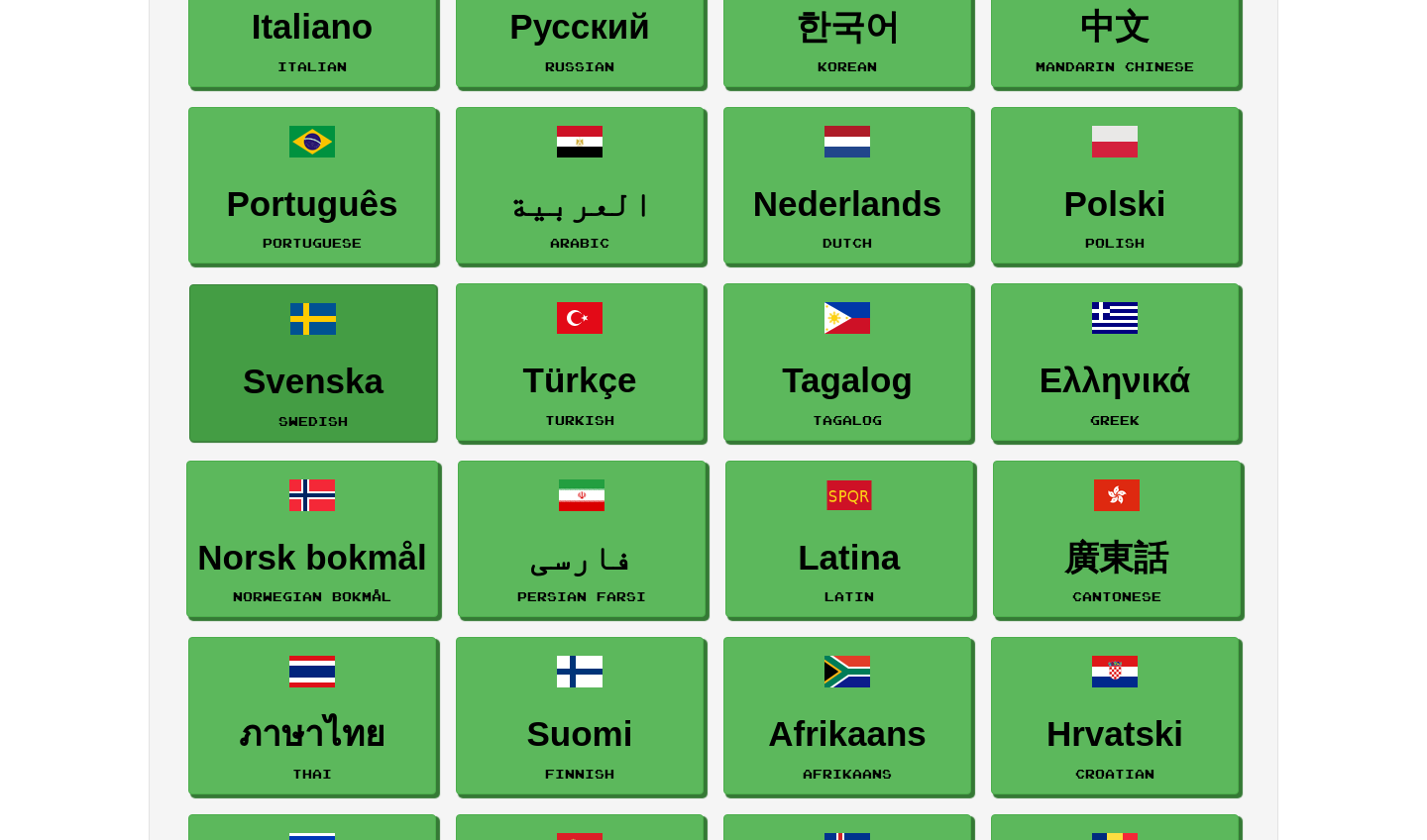 click on "Svenska" at bounding box center (313, 381) 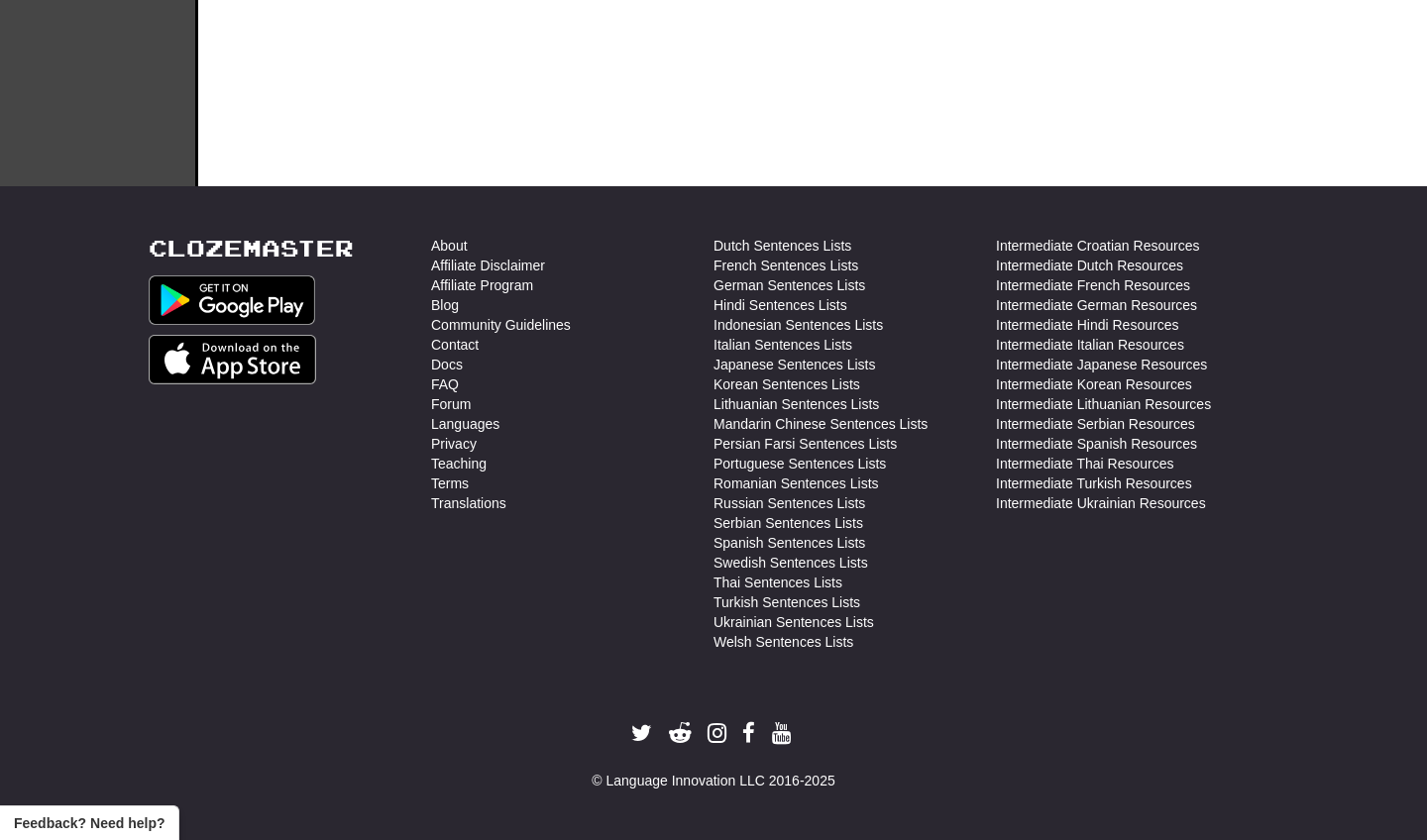 scroll, scrollTop: 703, scrollLeft: 0, axis: vertical 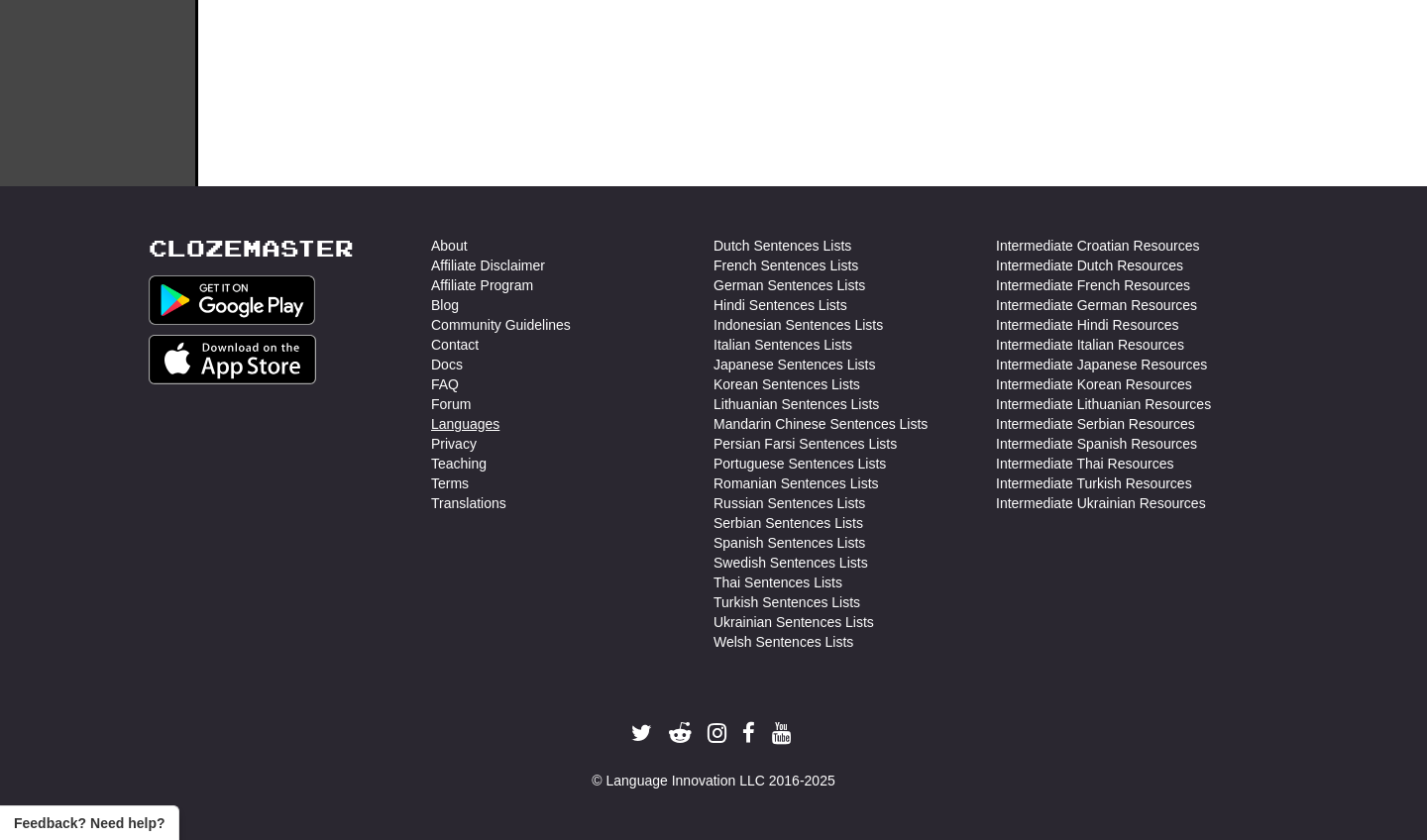 click on "Languages" at bounding box center (465, 424) 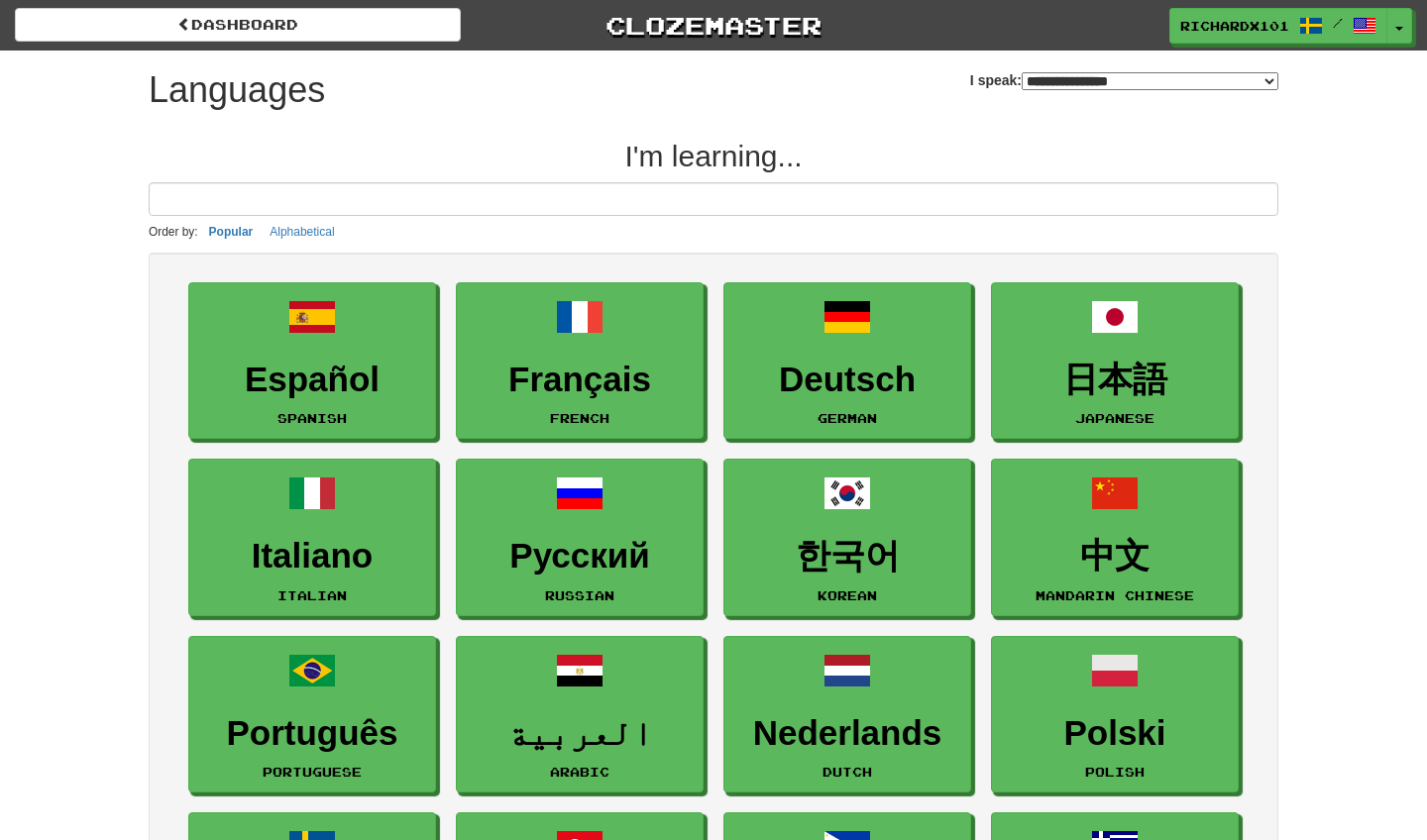 scroll, scrollTop: 0, scrollLeft: 0, axis: both 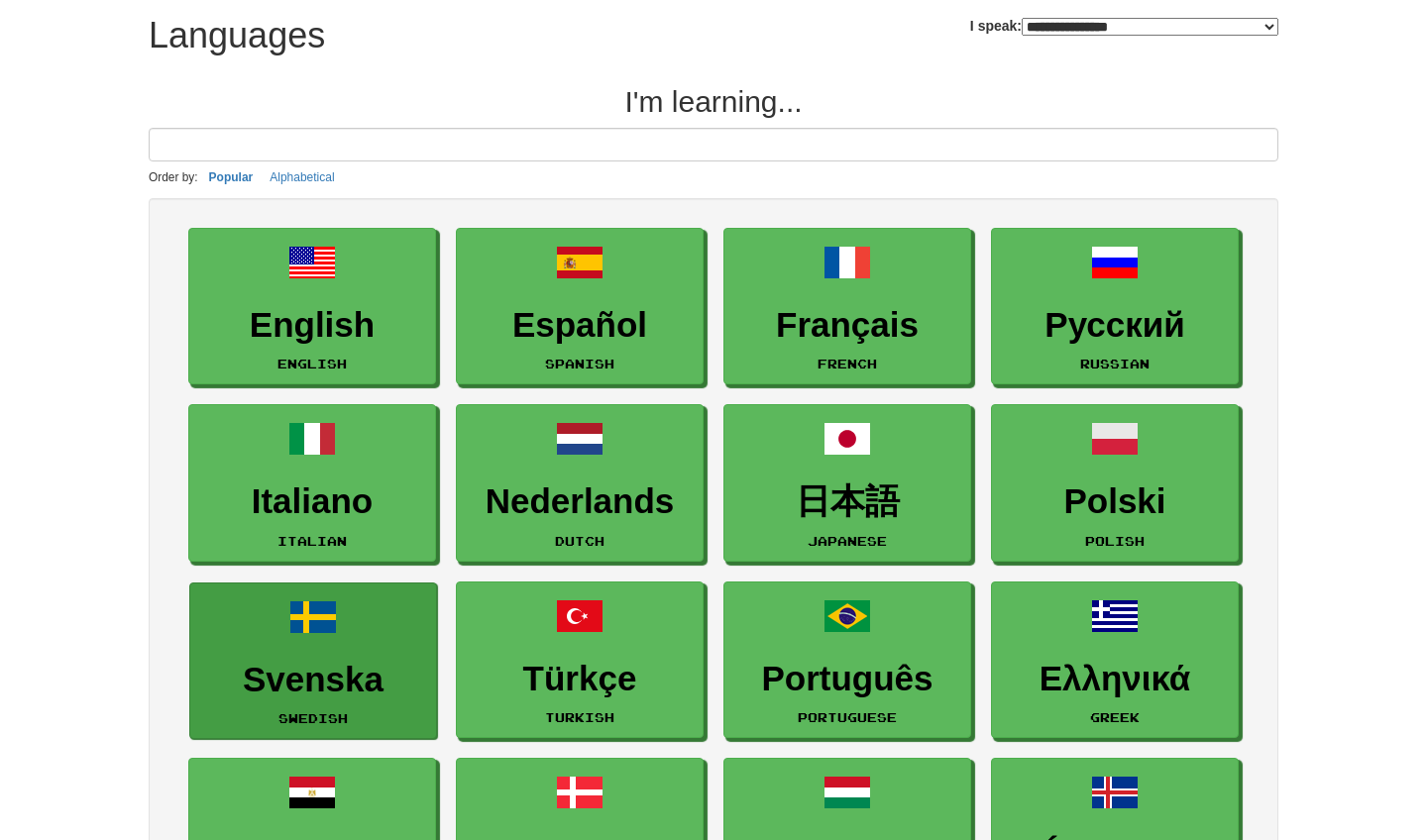 click on "Svenska" at bounding box center [313, 680] 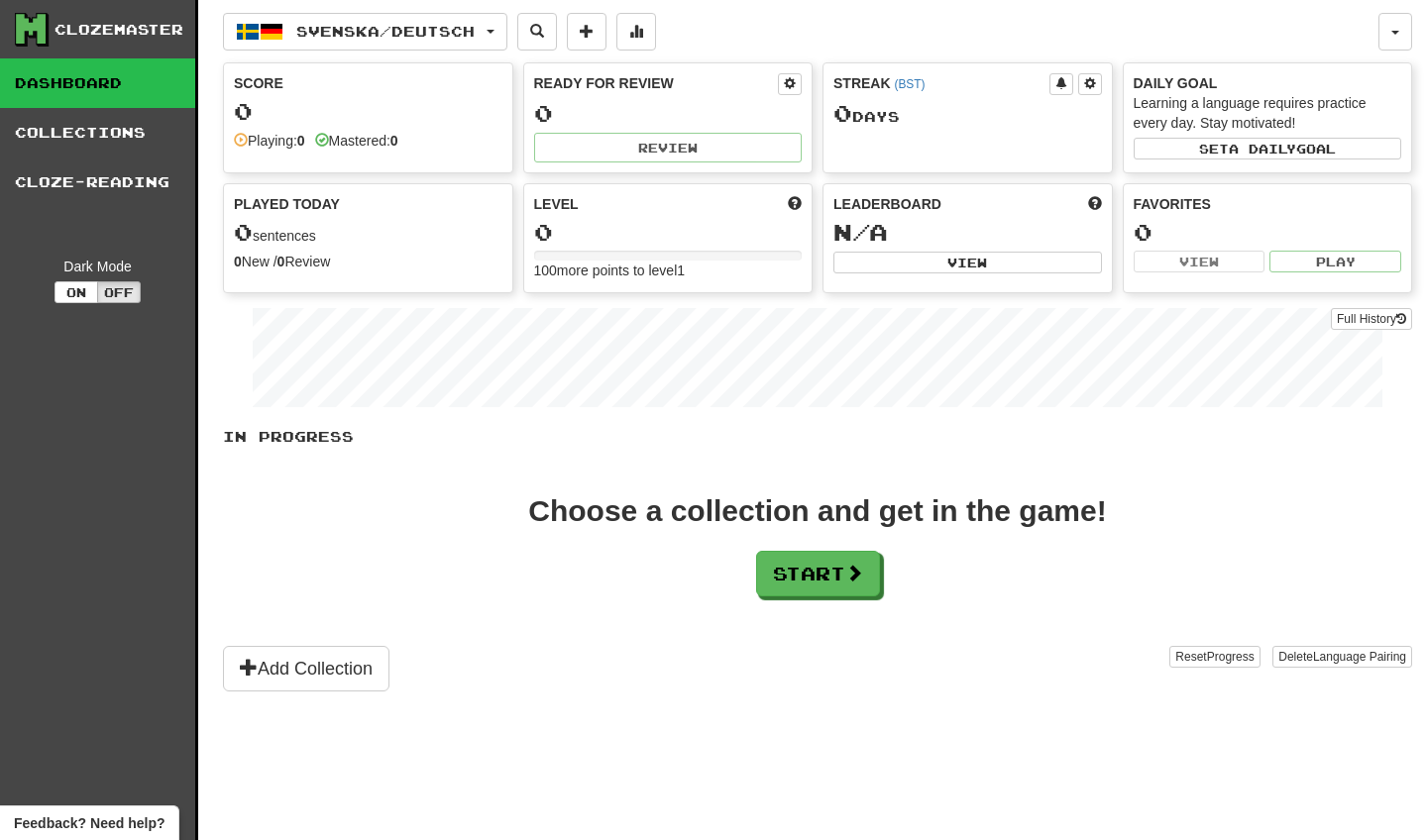scroll, scrollTop: 0, scrollLeft: 0, axis: both 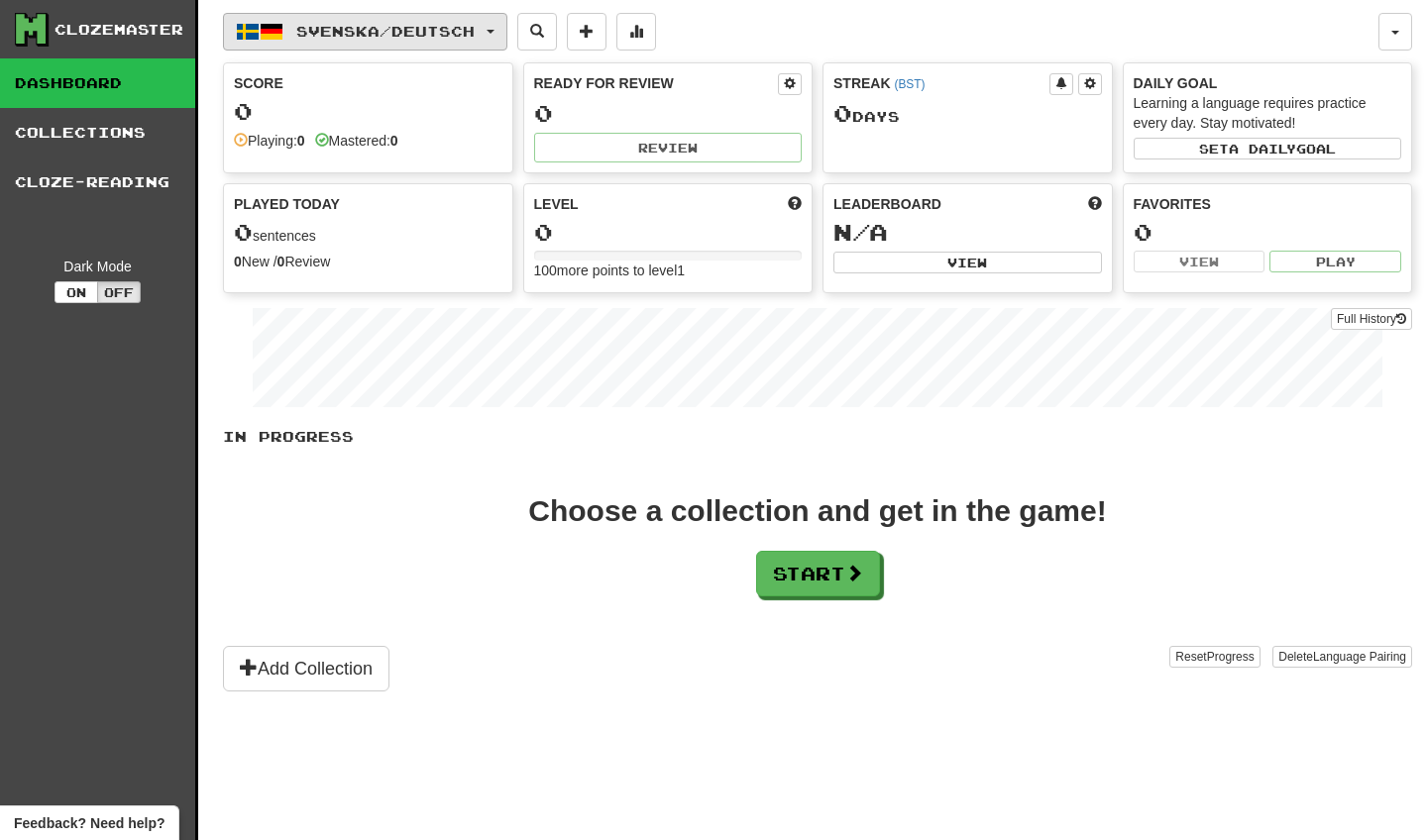 click on "Svenska  /  Deutsch" at bounding box center (365, 32) 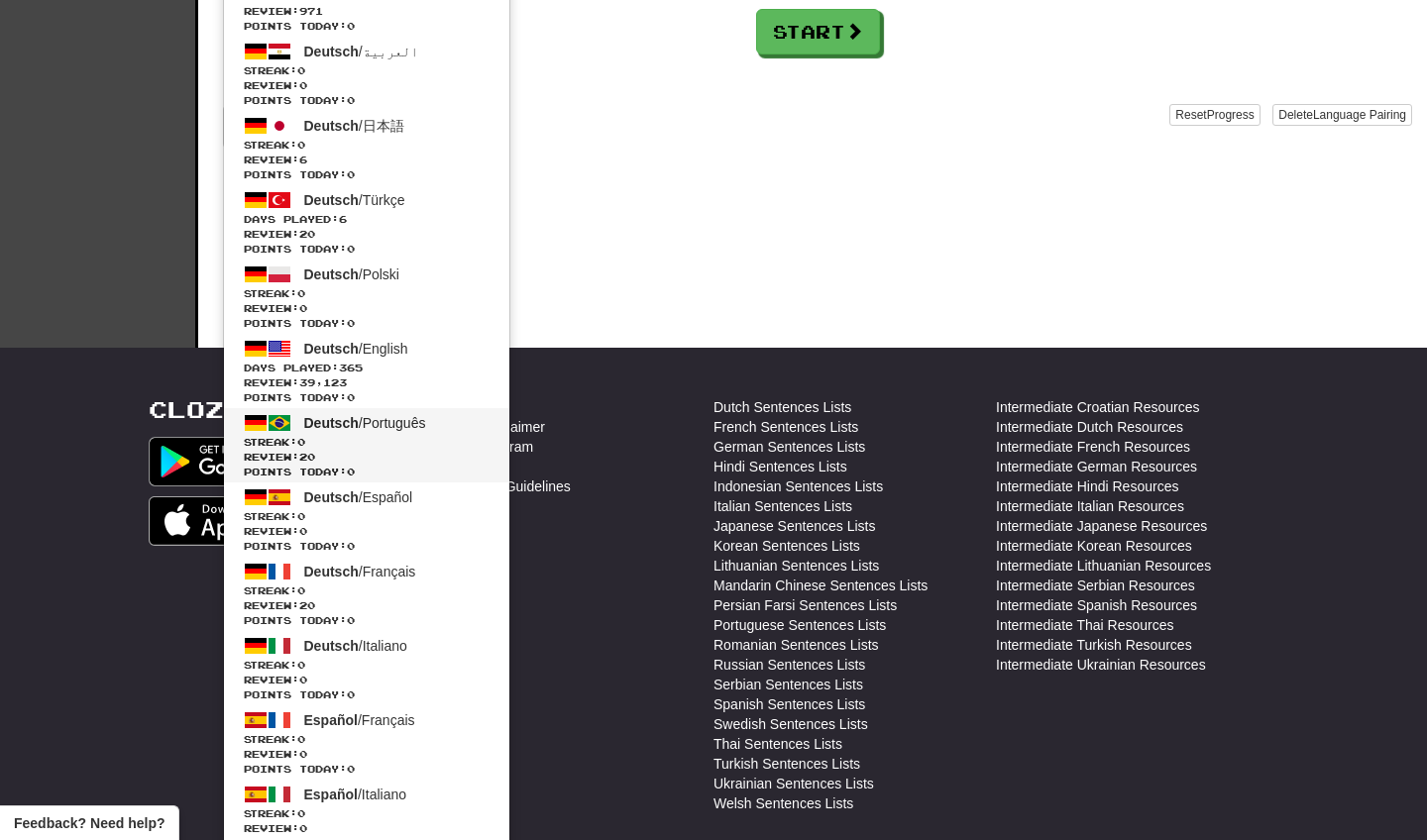 scroll, scrollTop: 546, scrollLeft: 0, axis: vertical 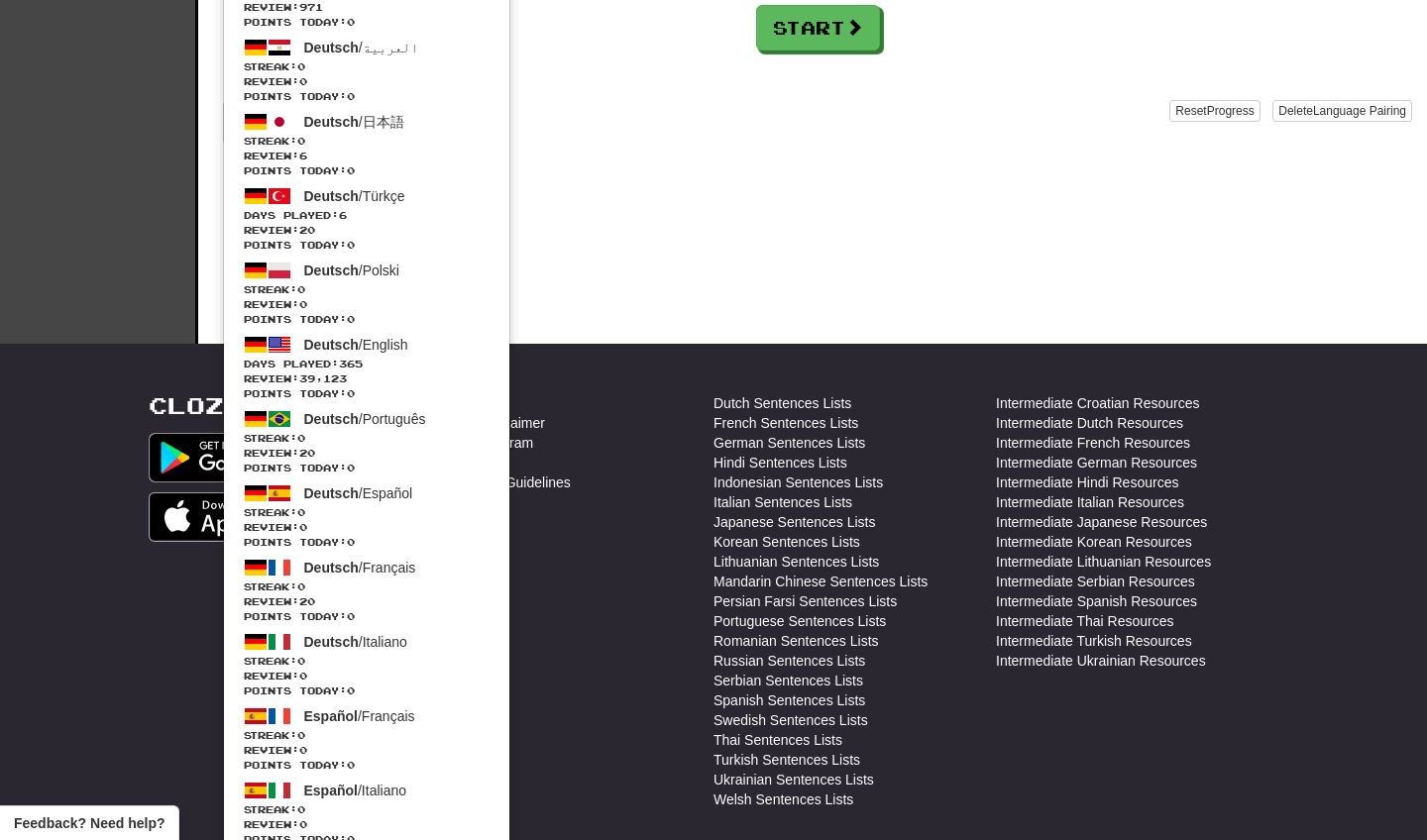 click on "Svenska  /  Deutsch 한국어  /  العربية Days Played:  1   Review:  20 Points today:  0 한국어  /  Français Days Played:  12   Review:  20 Points today:  0 한국어  /  English Days Played:  149   Review:  21,086 Points today:  0 Azərbaycanca  /  English Days Played:  17   Review:  20 Points today:  0 Català  /  English Days Played:  13   Review:  3,751 Points today:  0 Català  /  Español Streak:  0   Review:  0 Points today:  0 Cymraeg  /  English Days Played:  2   Review:  971 Points today:  0 Deutsch  /  العربية Streak:  0   Review:  0 Points today:  0 Deutsch  /  日本語 Streak:  0   Review:  6 Points today:  0 Deutsch  /  Türkçe Days Played:  6   Review:  20 Points today:  0 Deutsch  /  Polski Streak:  0   Review:  0 Points today:  0 Deutsch  /  English Days Played:  365   Review:  39,123 Points today:  0 Deutsch  /  Português Streak:  0   Review:  20 Points today:  0 Deutsch  /  Español Streak:  0   Review:  0 Points today:  0 Deutsch  /  Français Streak:  0   Review:  20" at bounding box center (818, -101) 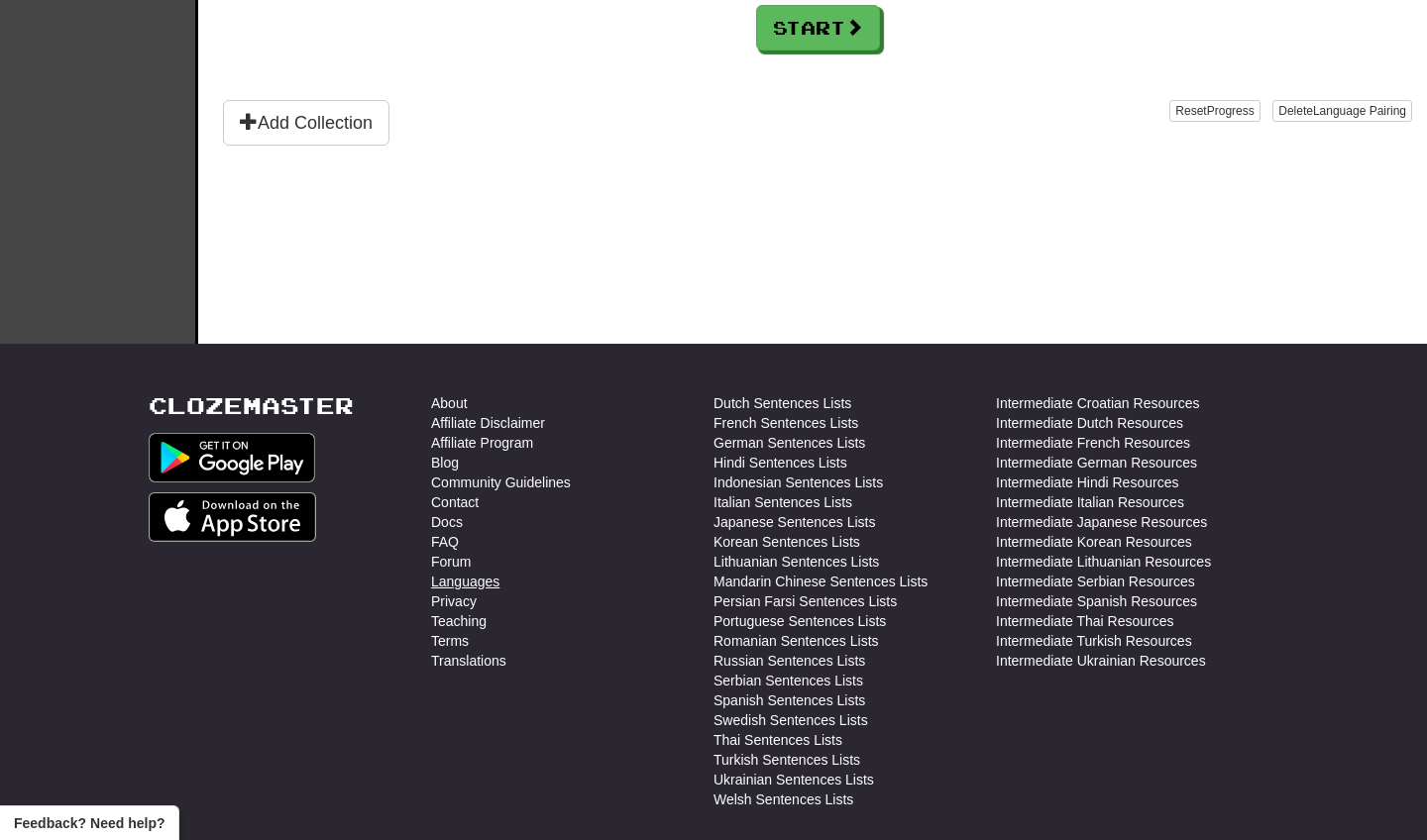 click on "Languages" at bounding box center [465, 581] 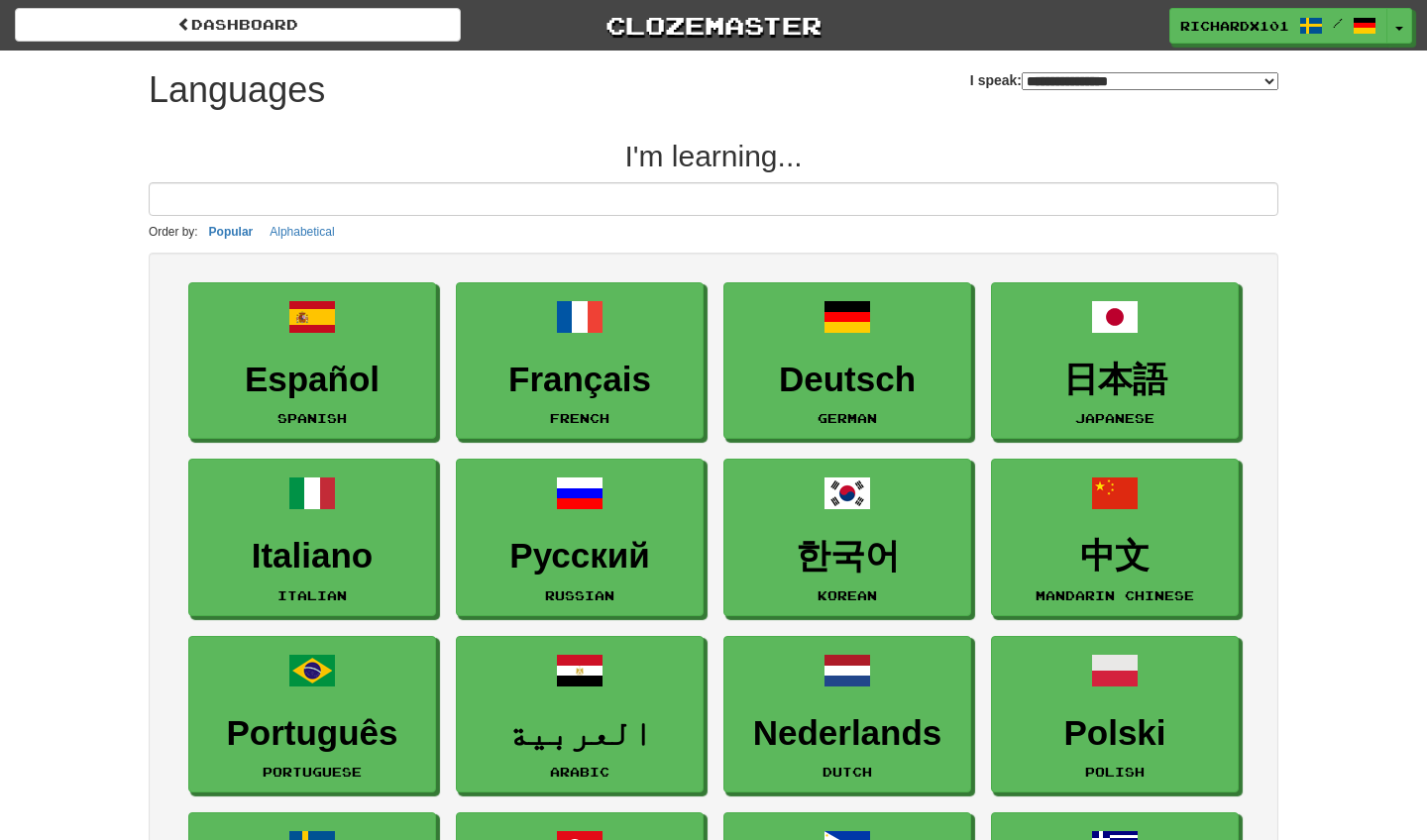 scroll, scrollTop: 0, scrollLeft: 0, axis: both 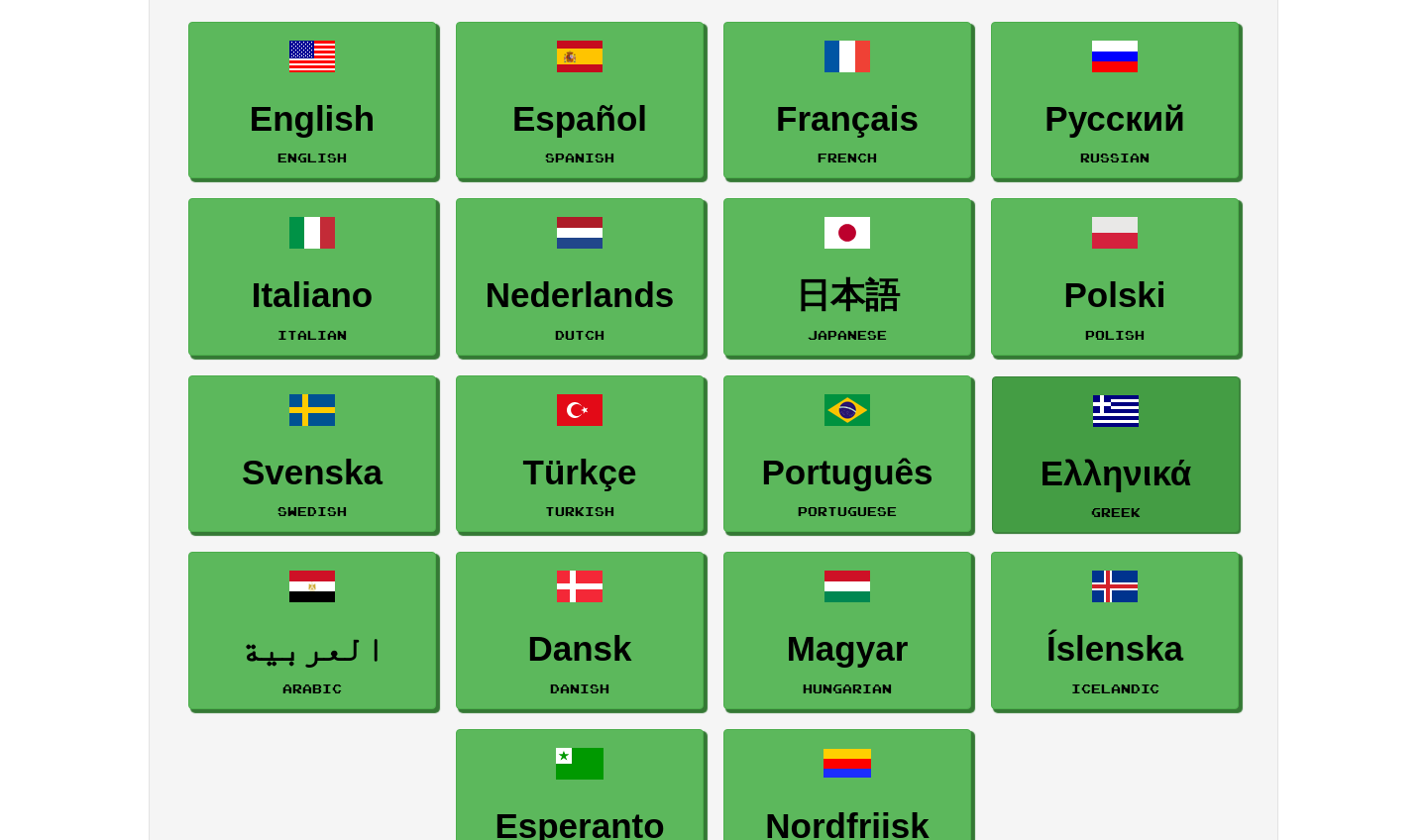 click on "Ελληνικά Greek" at bounding box center [1116, 455] 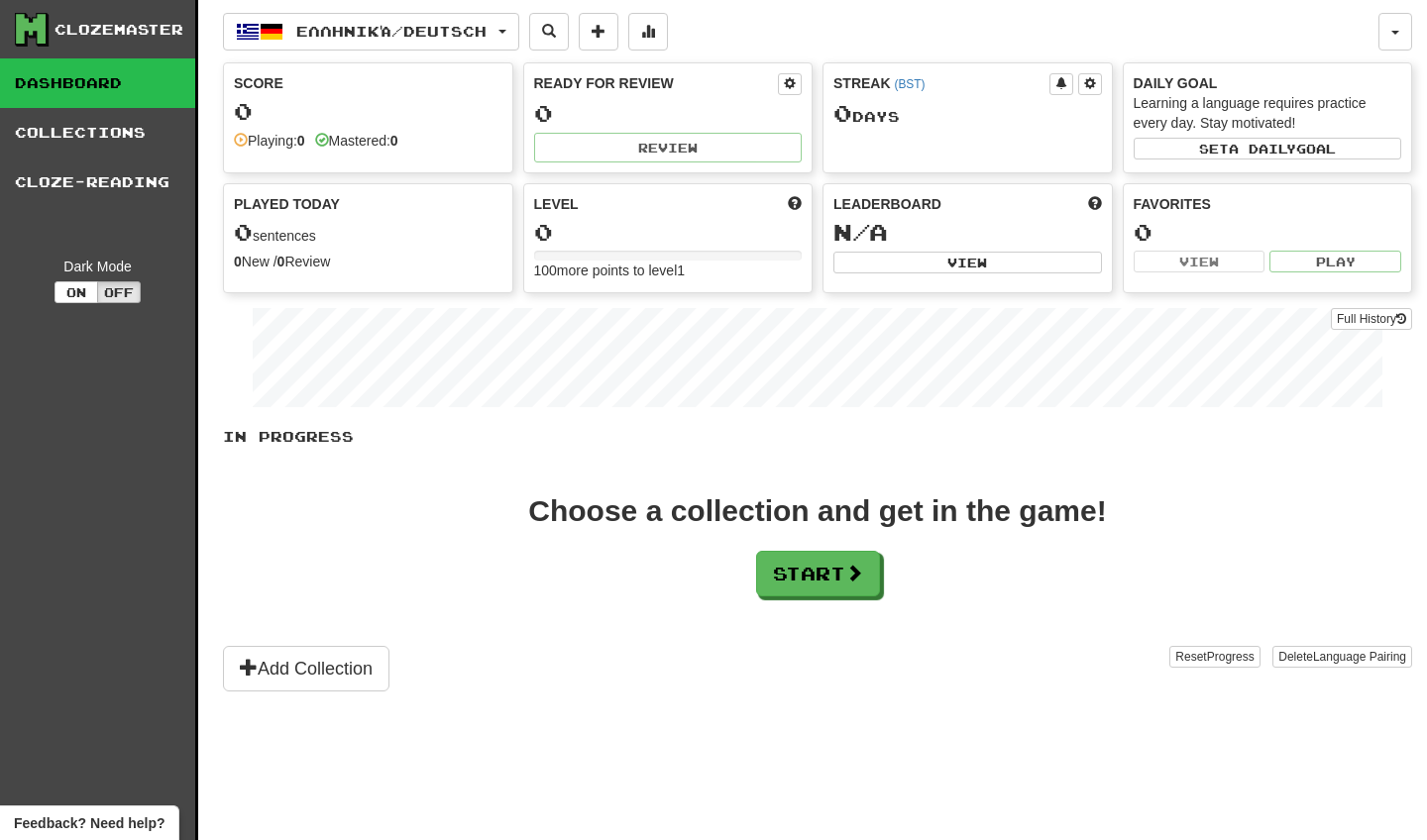 scroll, scrollTop: 0, scrollLeft: 0, axis: both 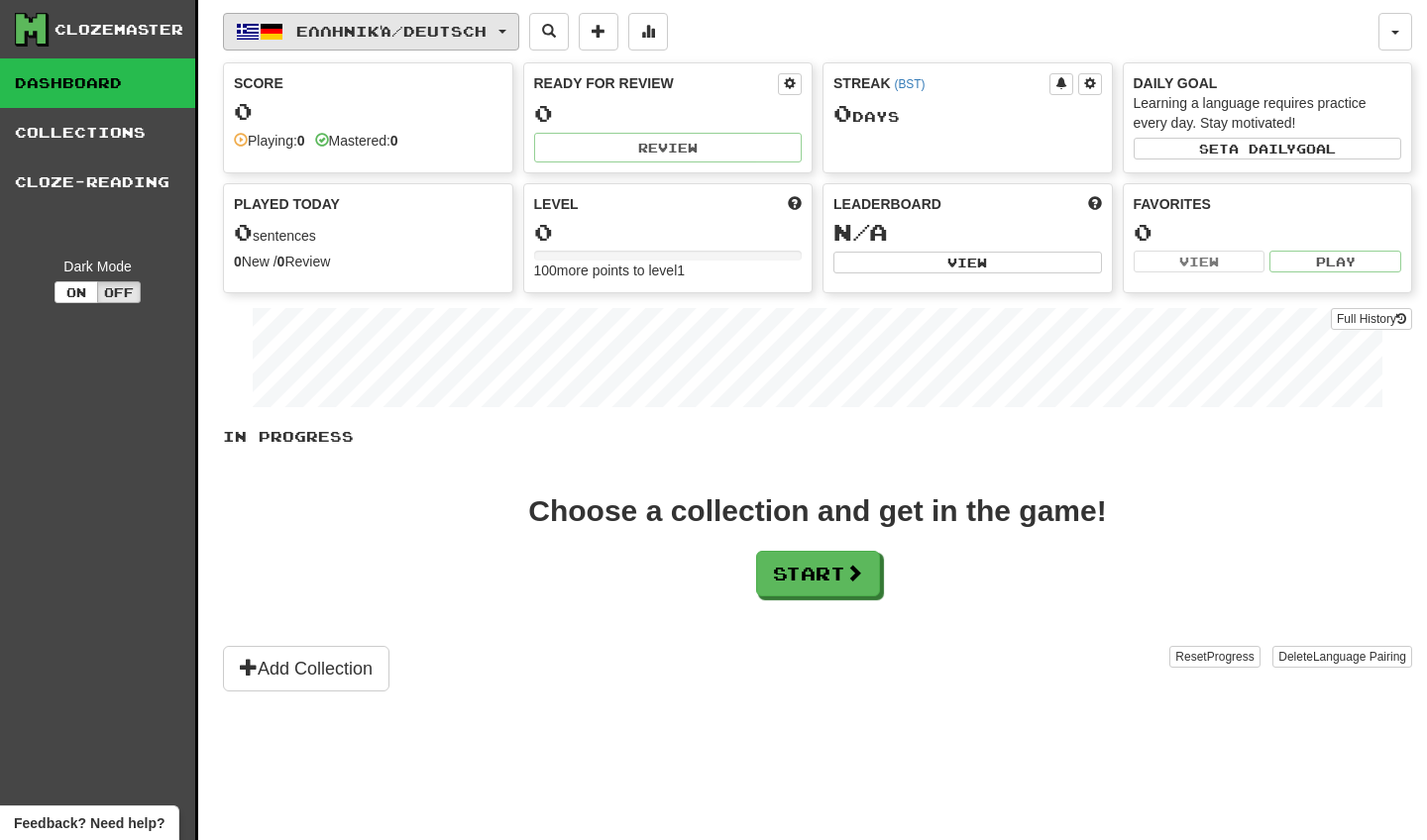 click on "Ελληνικά  /  Deutsch" at bounding box center [371, 32] 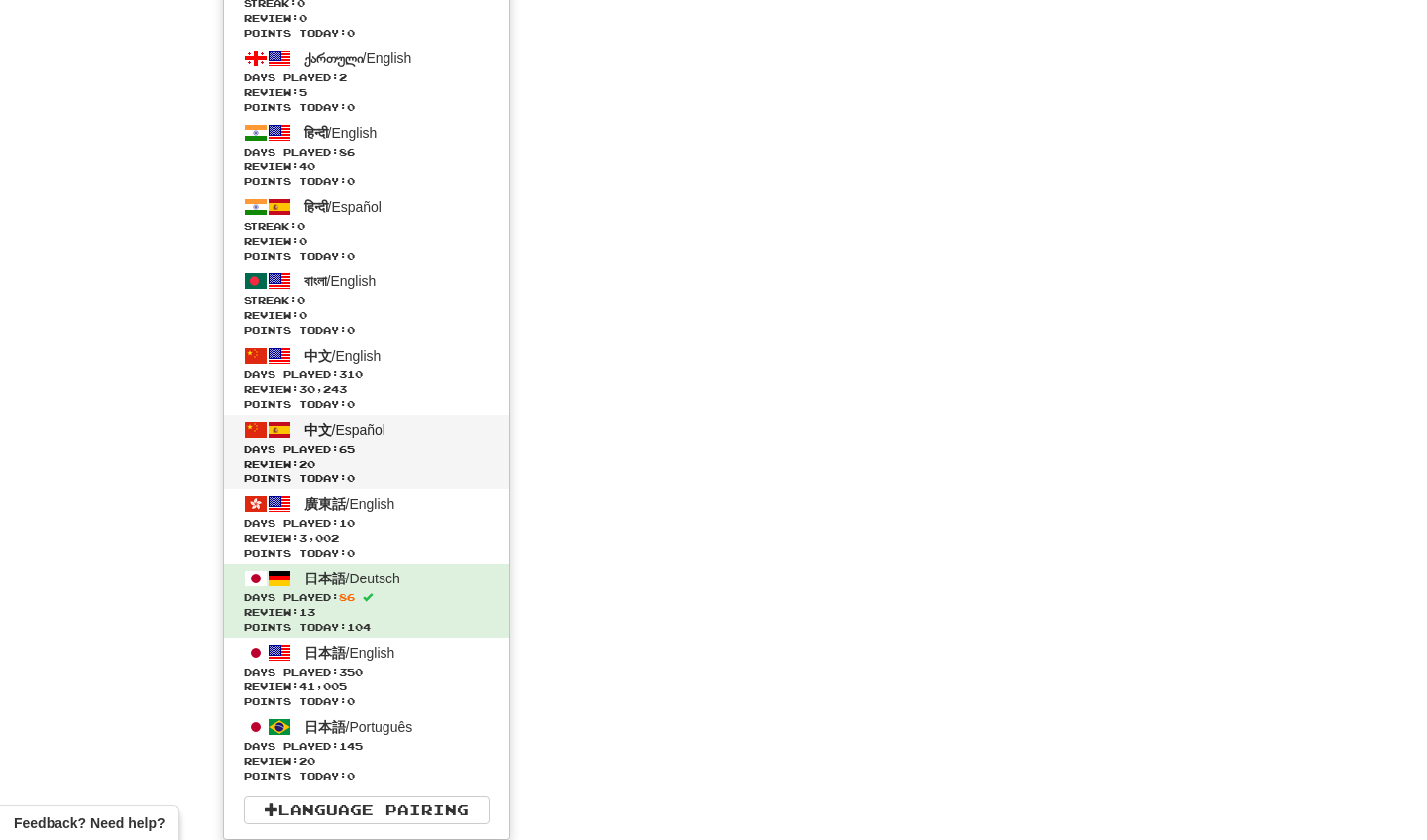 scroll, scrollTop: 5290, scrollLeft: 0, axis: vertical 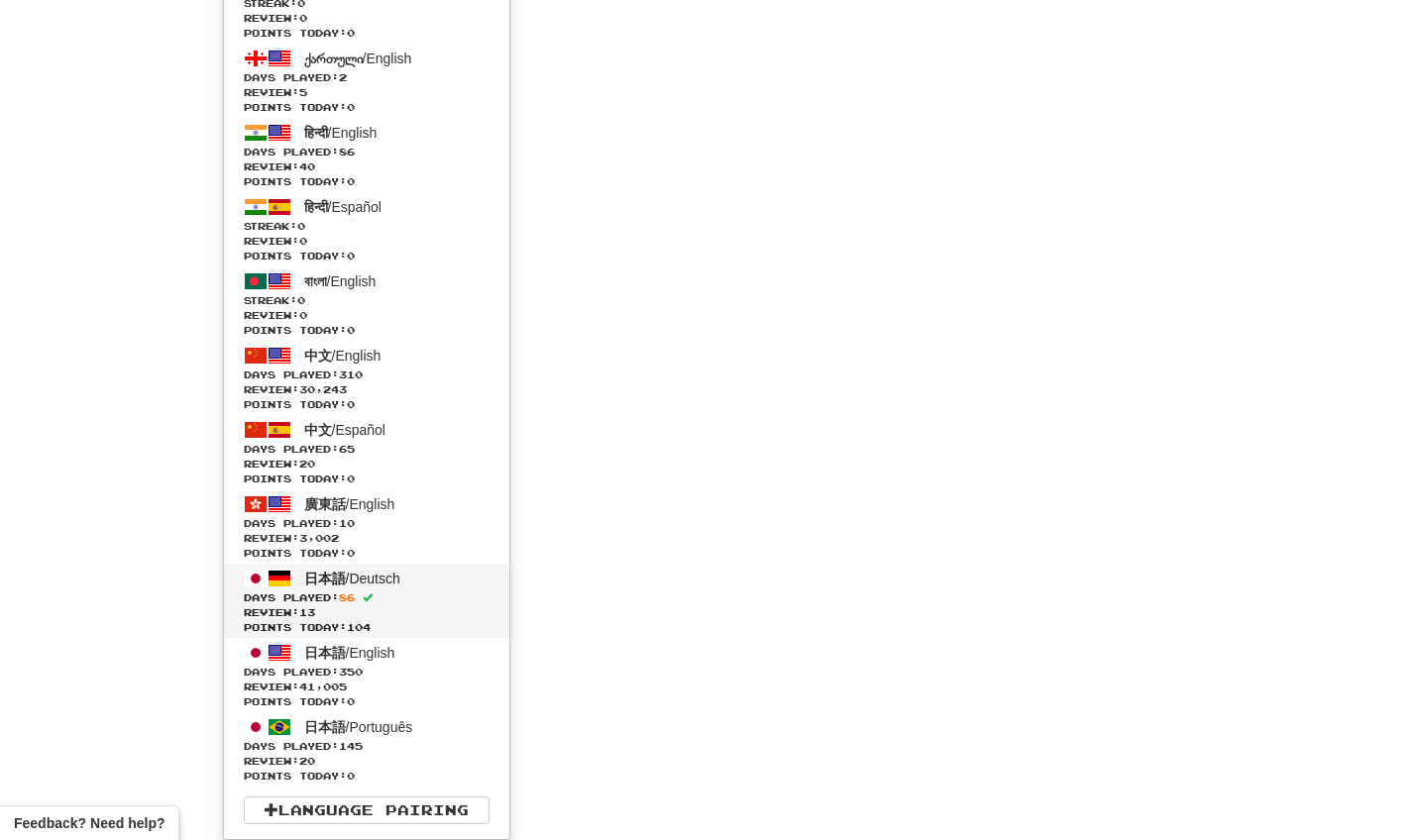 click on "Days Played:  86" at bounding box center [367, 597] 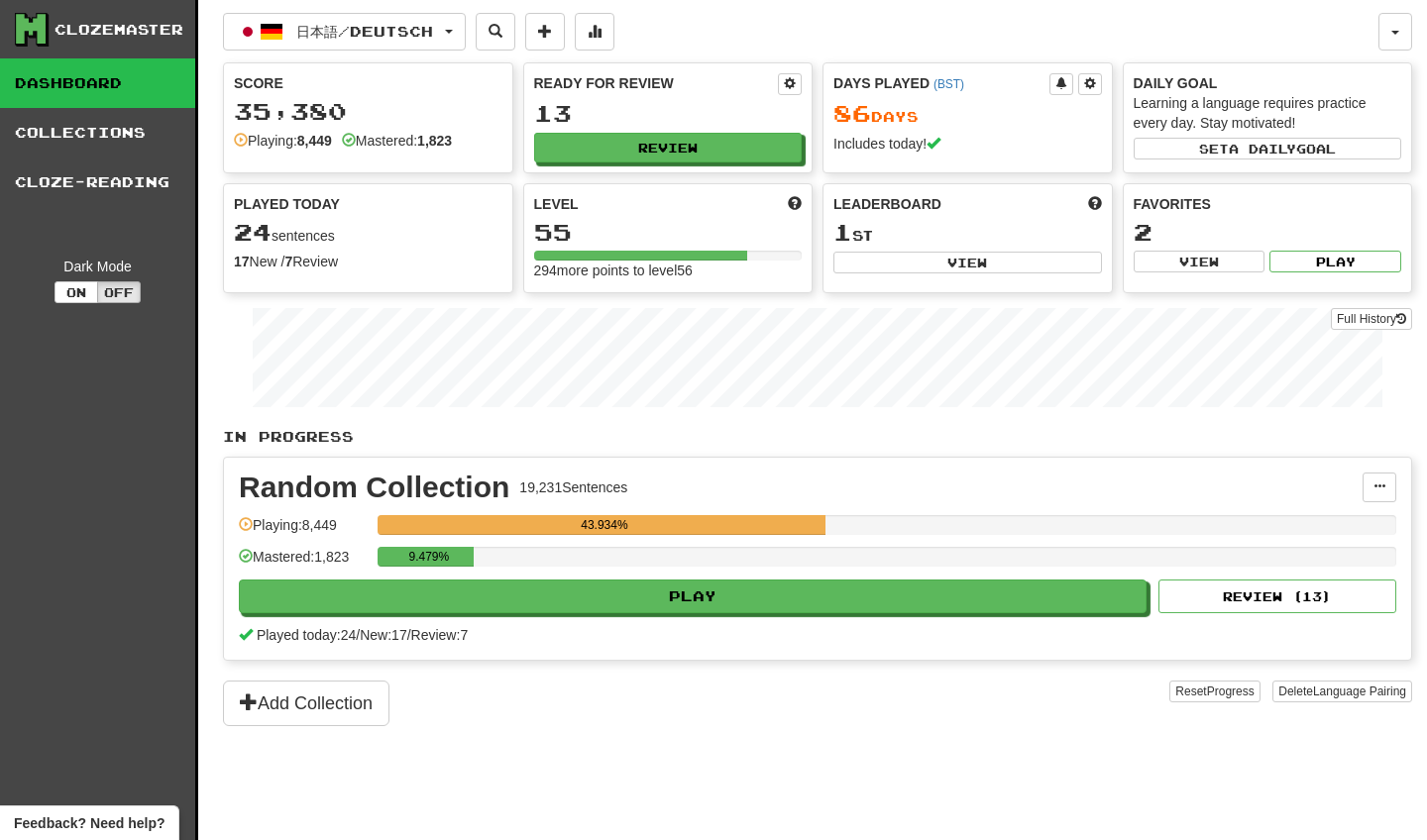 scroll, scrollTop: 0, scrollLeft: 0, axis: both 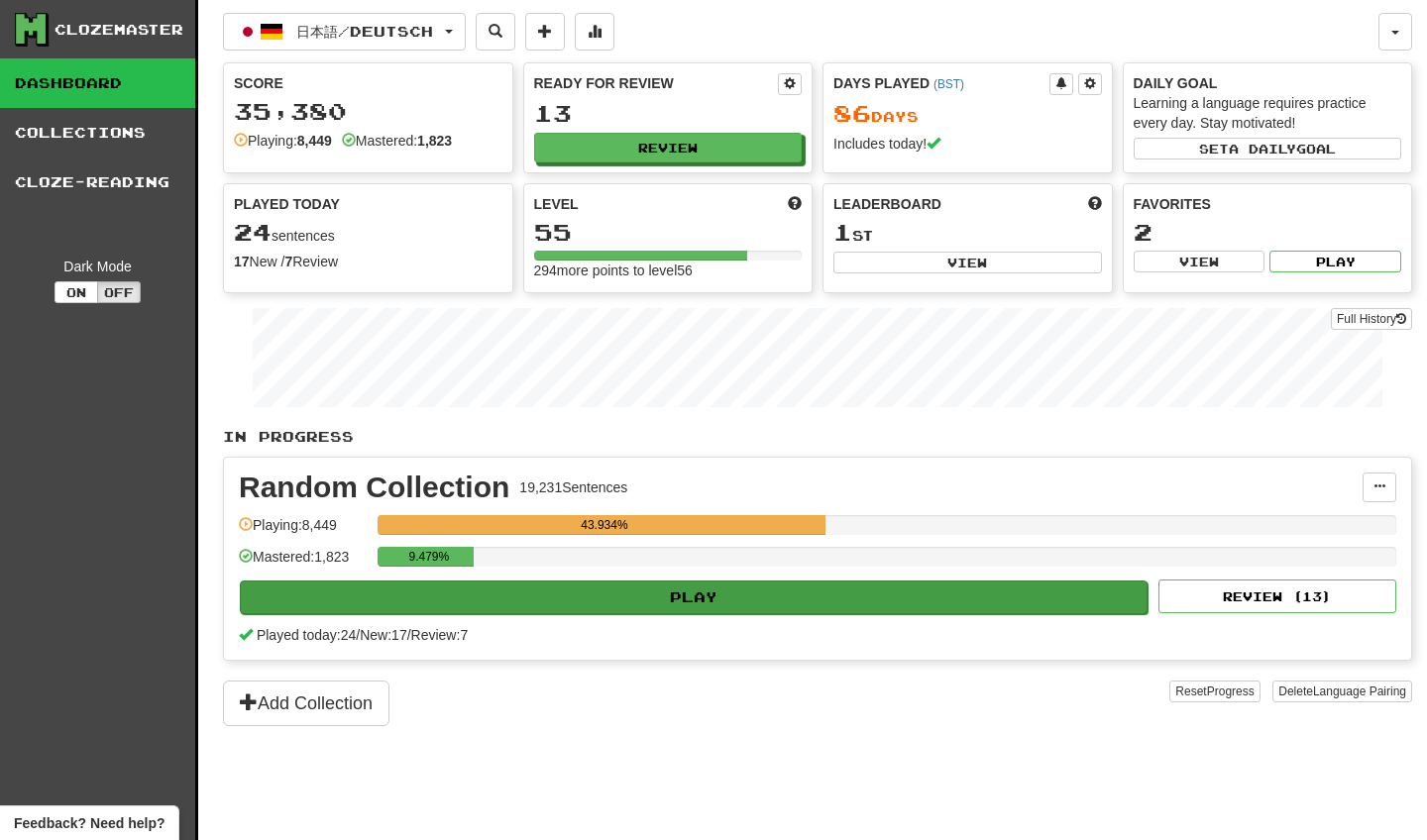 click on "Play" at bounding box center (694, 597) 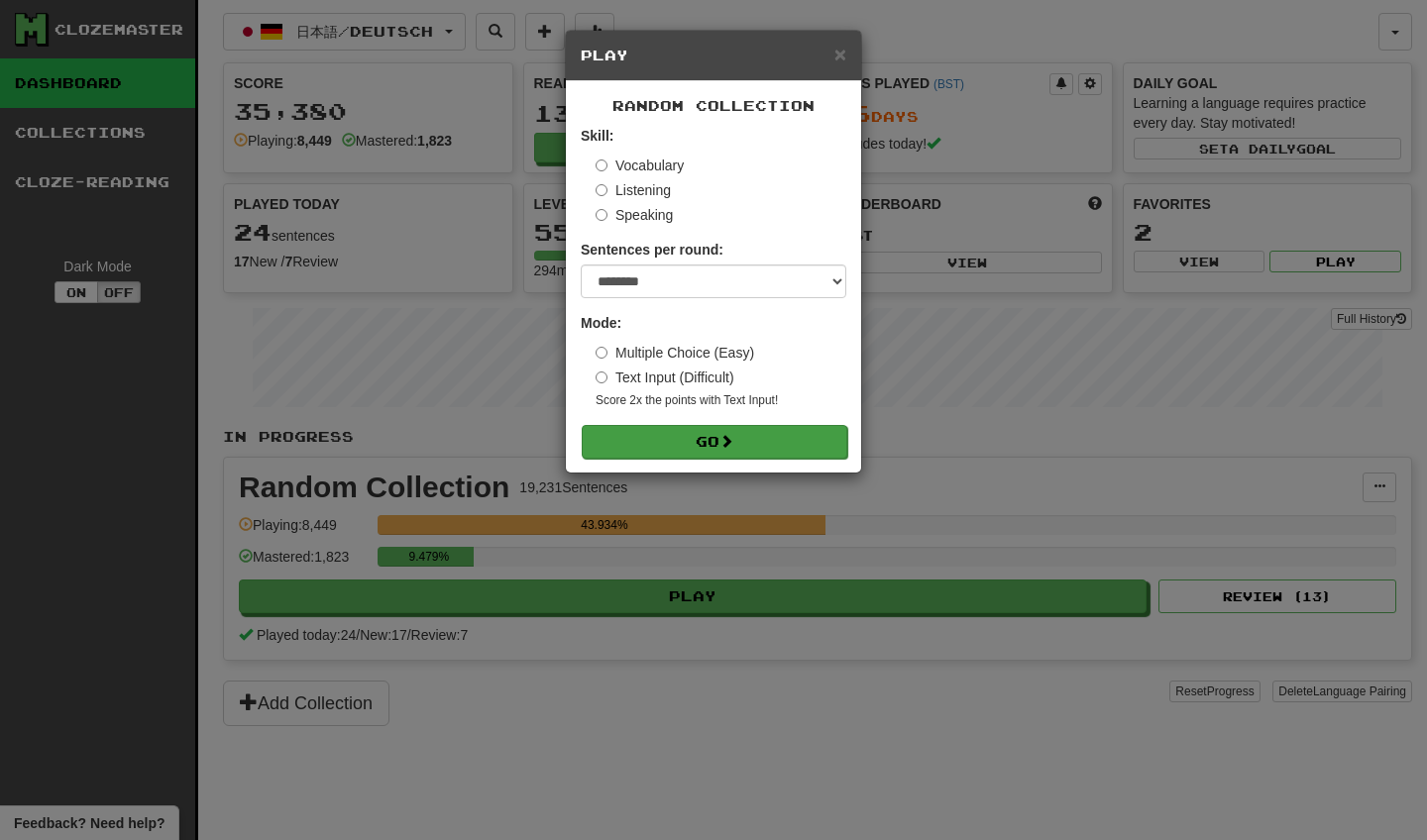 click on "Go" at bounding box center (714, 442) 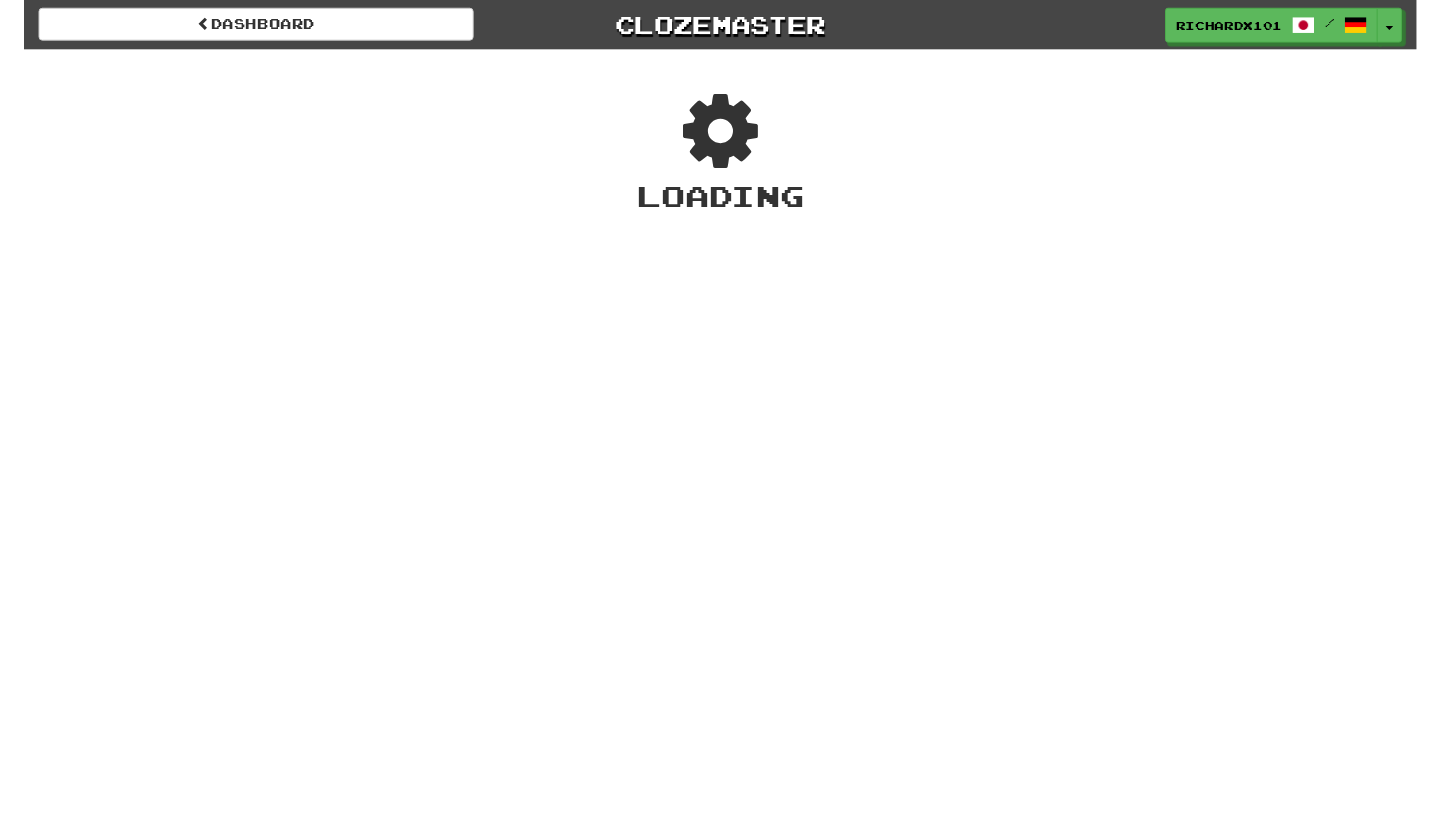 scroll, scrollTop: 0, scrollLeft: 0, axis: both 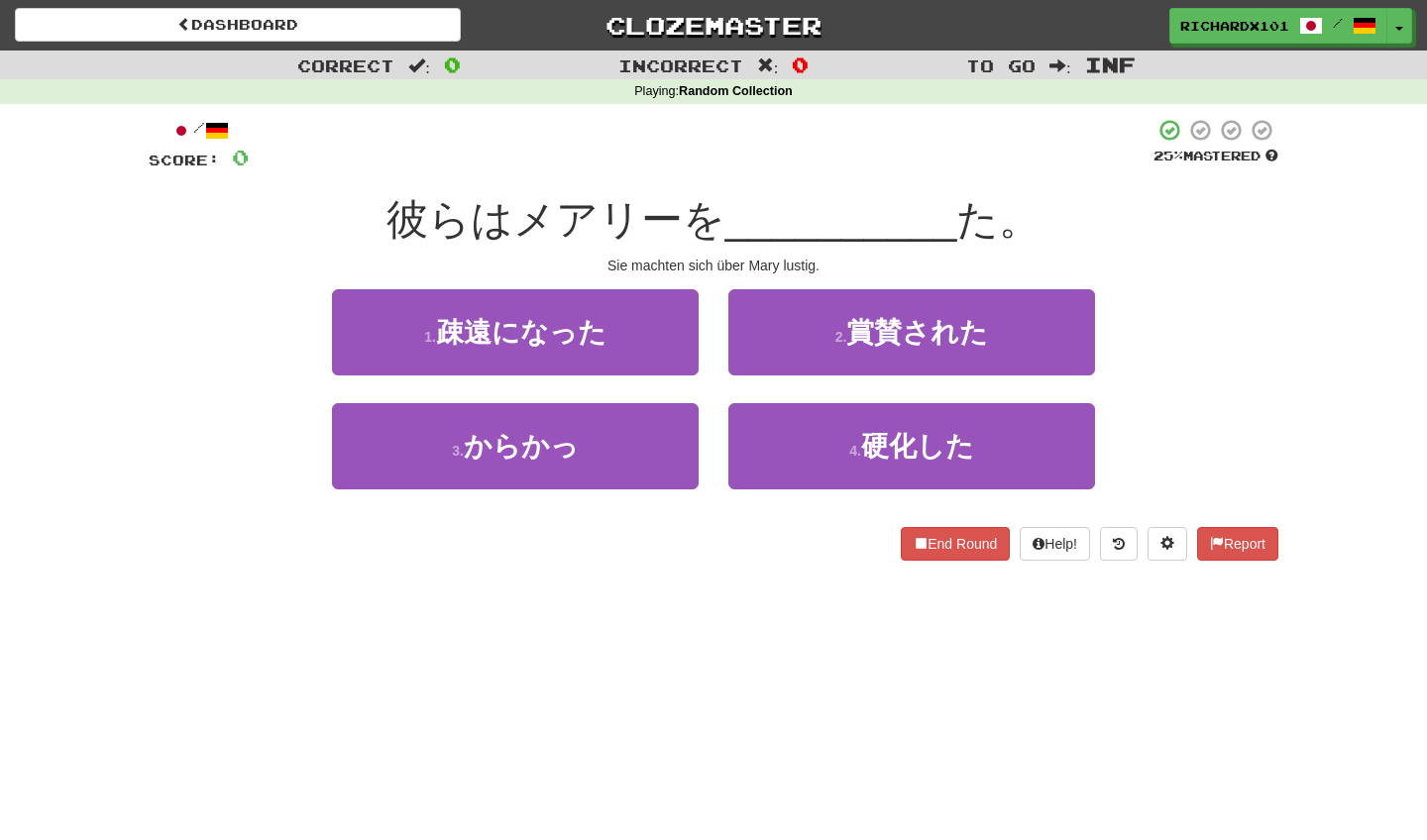 click on "3 .  からかっ" at bounding box center (515, 446) 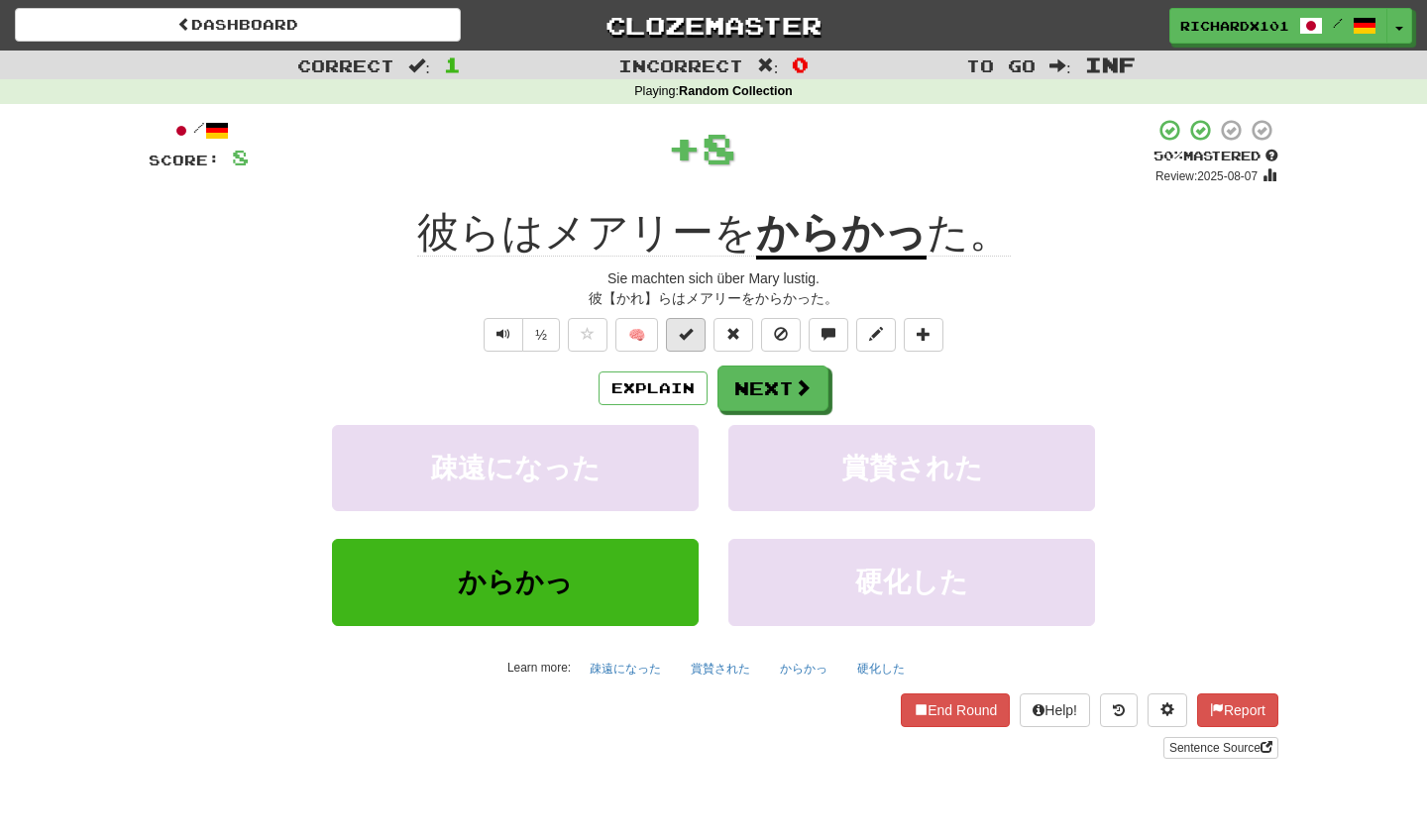 click at bounding box center [686, 334] 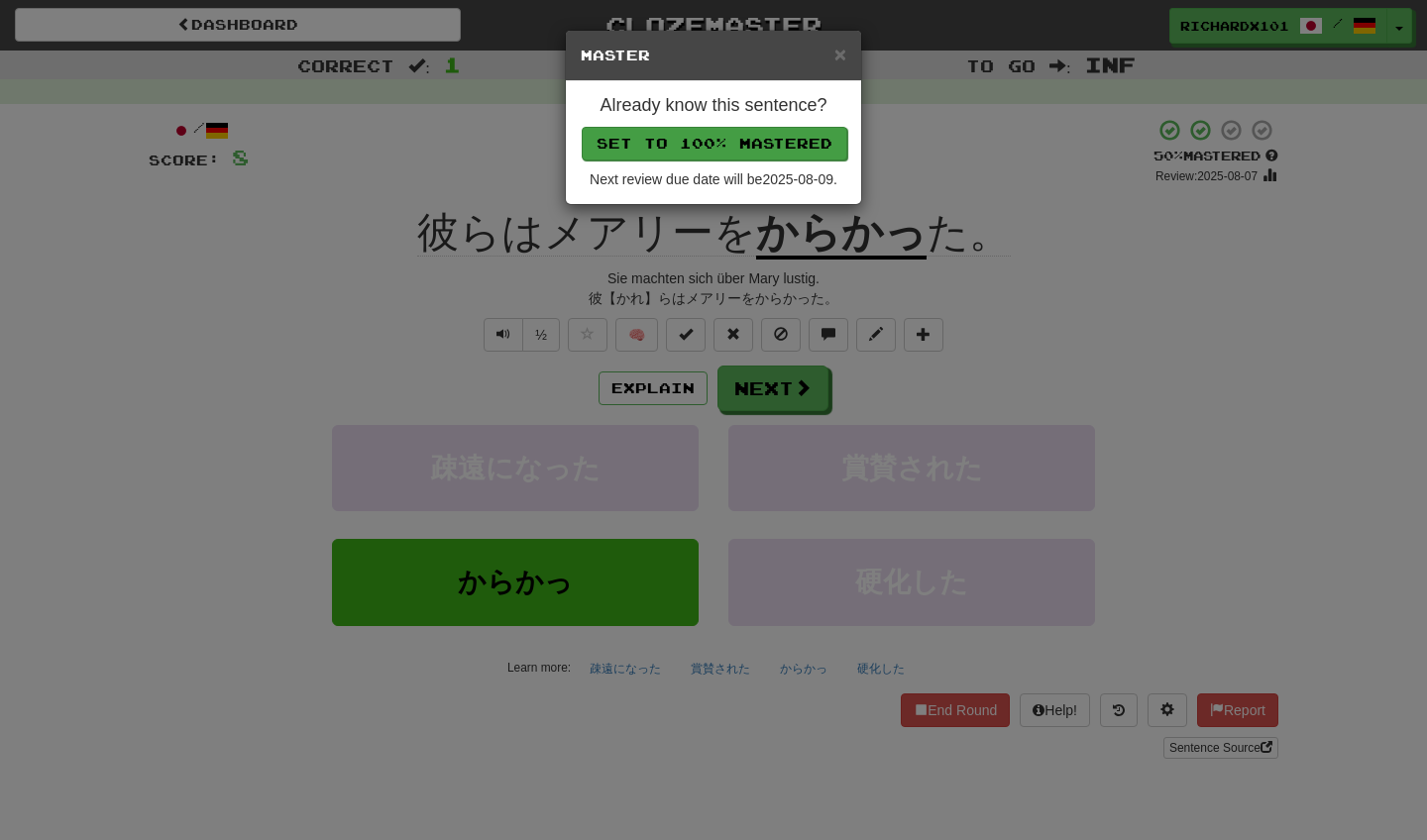 click on "Set to 100% Mastered" at bounding box center [714, 144] 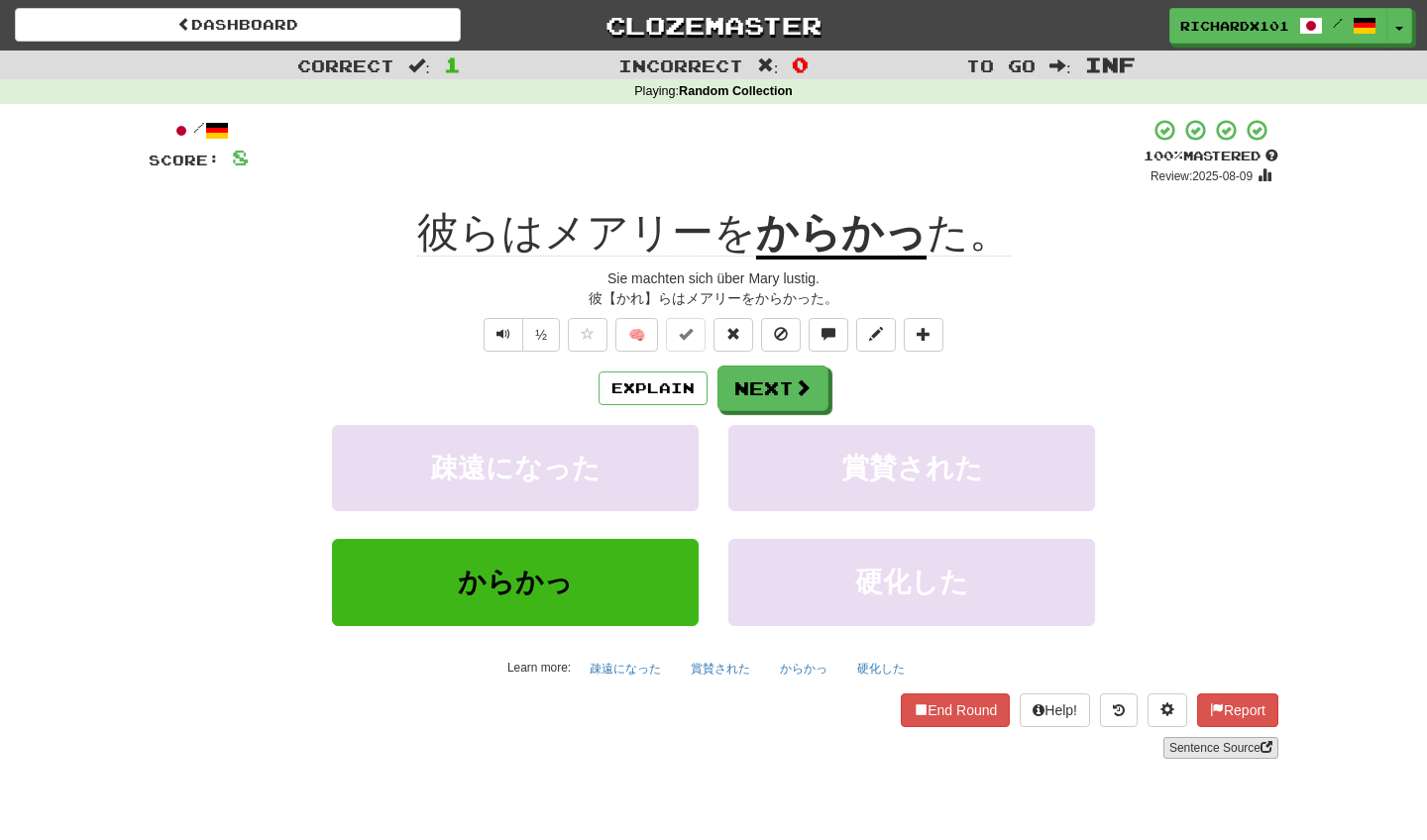 click on "Sentence Source" at bounding box center (1221, 748) 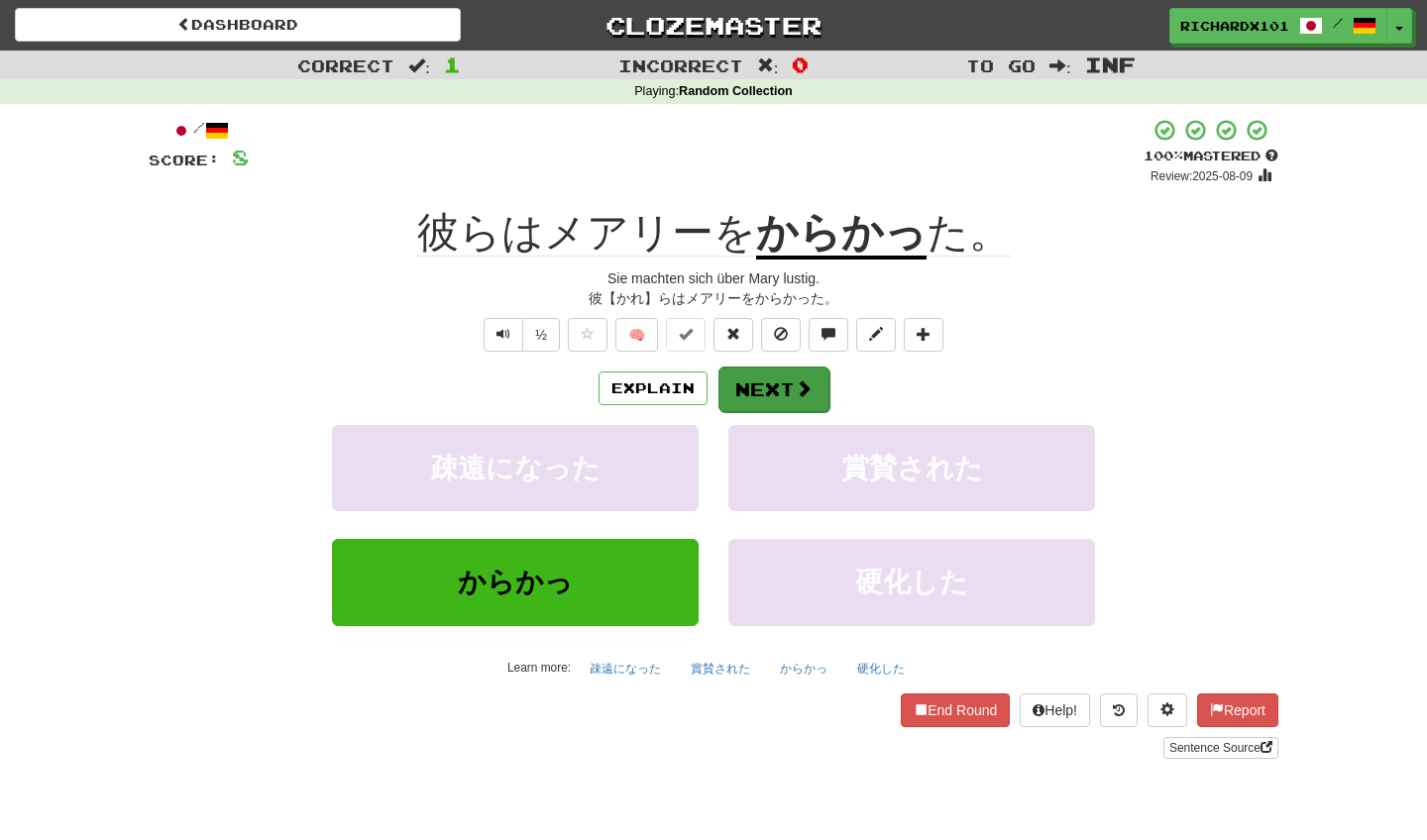 click on "Next" at bounding box center (774, 389) 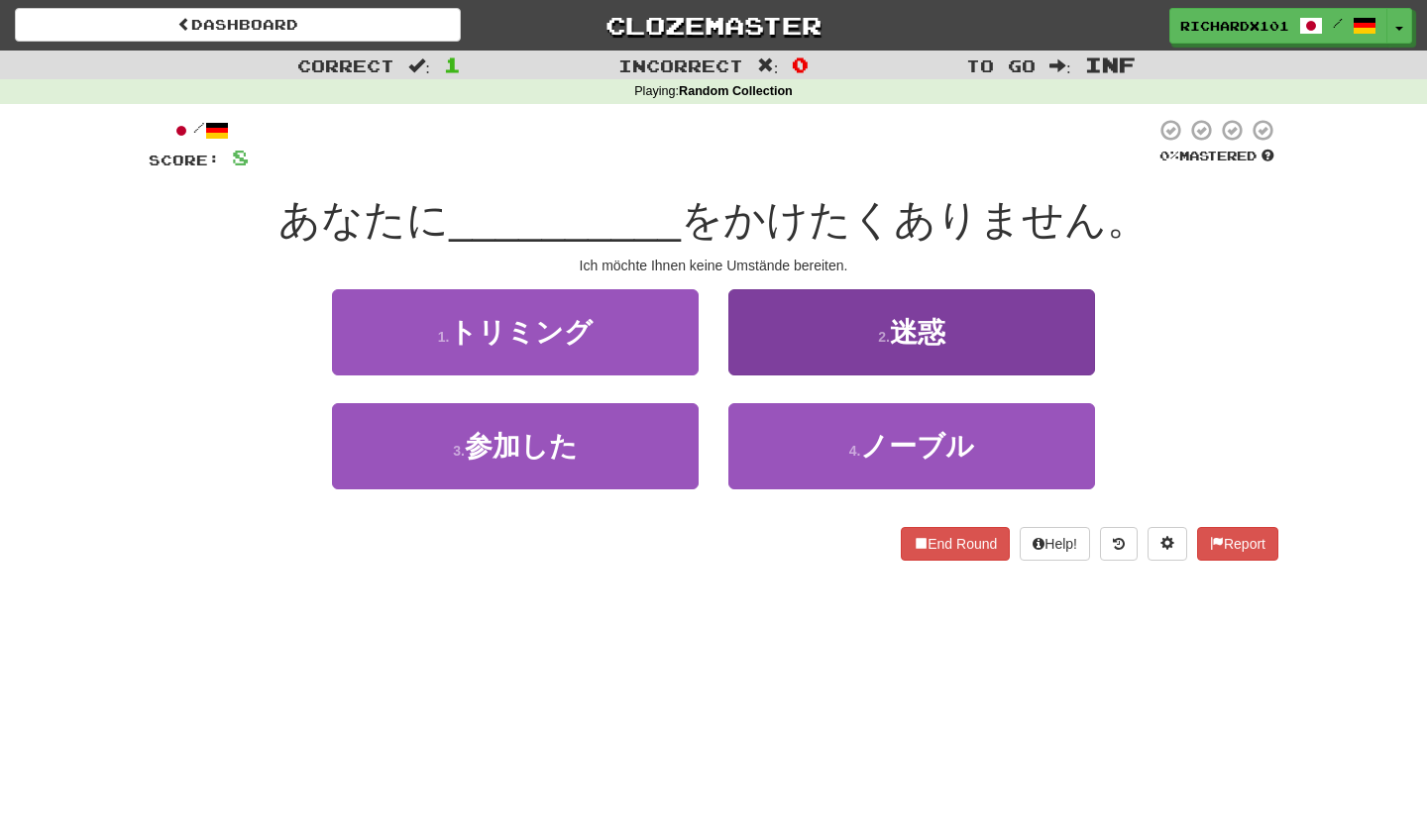click on "2 .  迷惑" at bounding box center [912, 332] 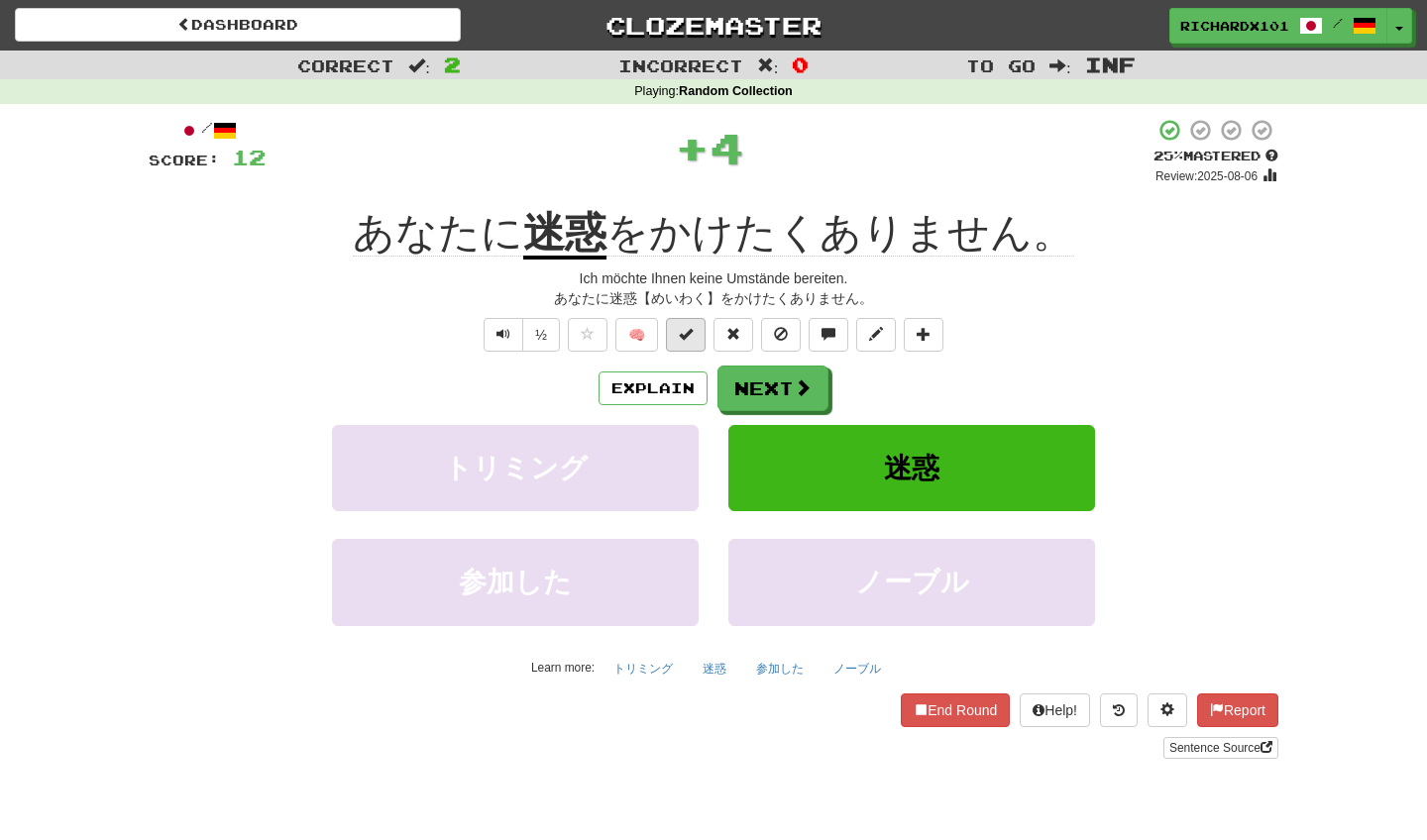 click at bounding box center (686, 334) 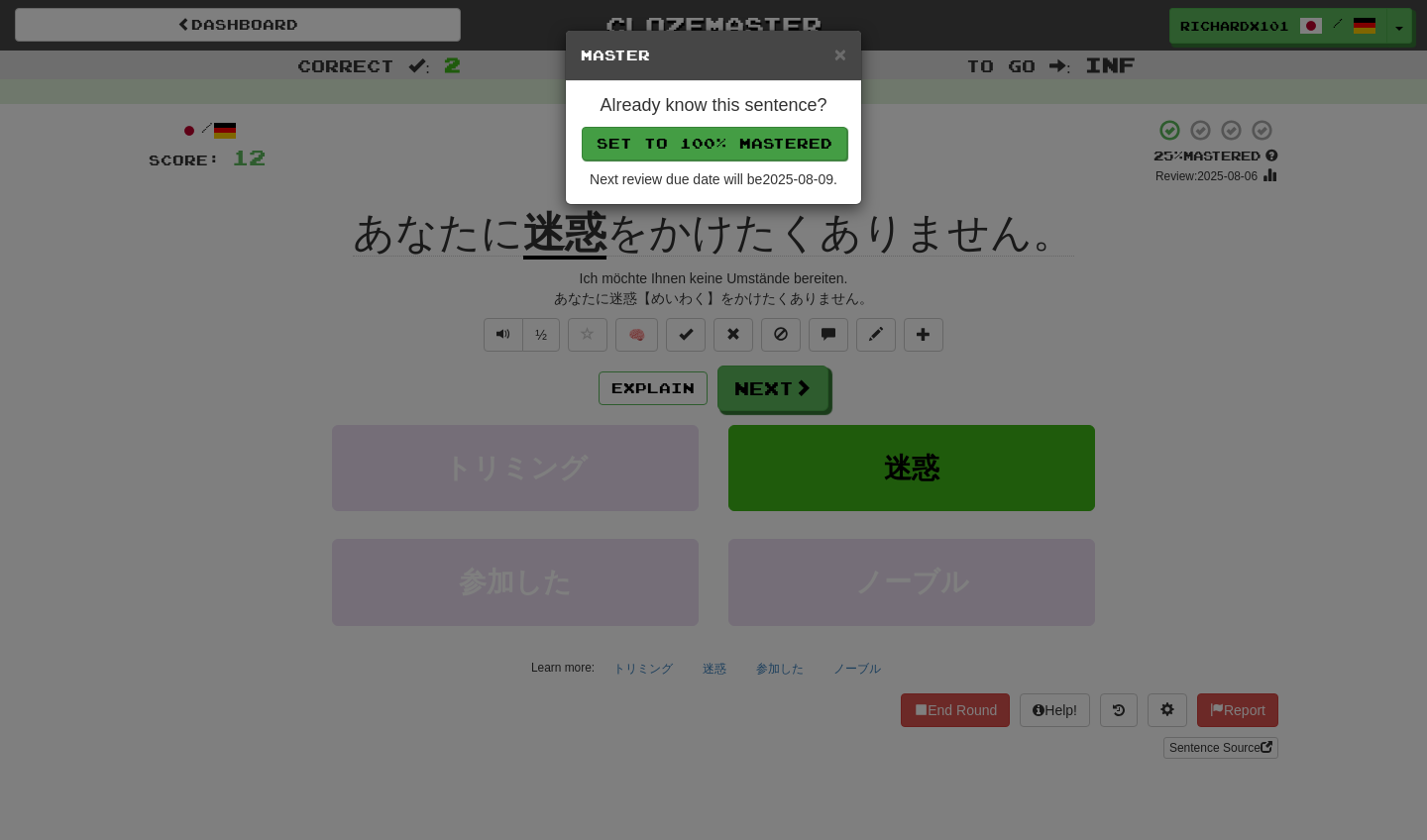 click on "Set to 100% Mastered" at bounding box center (714, 144) 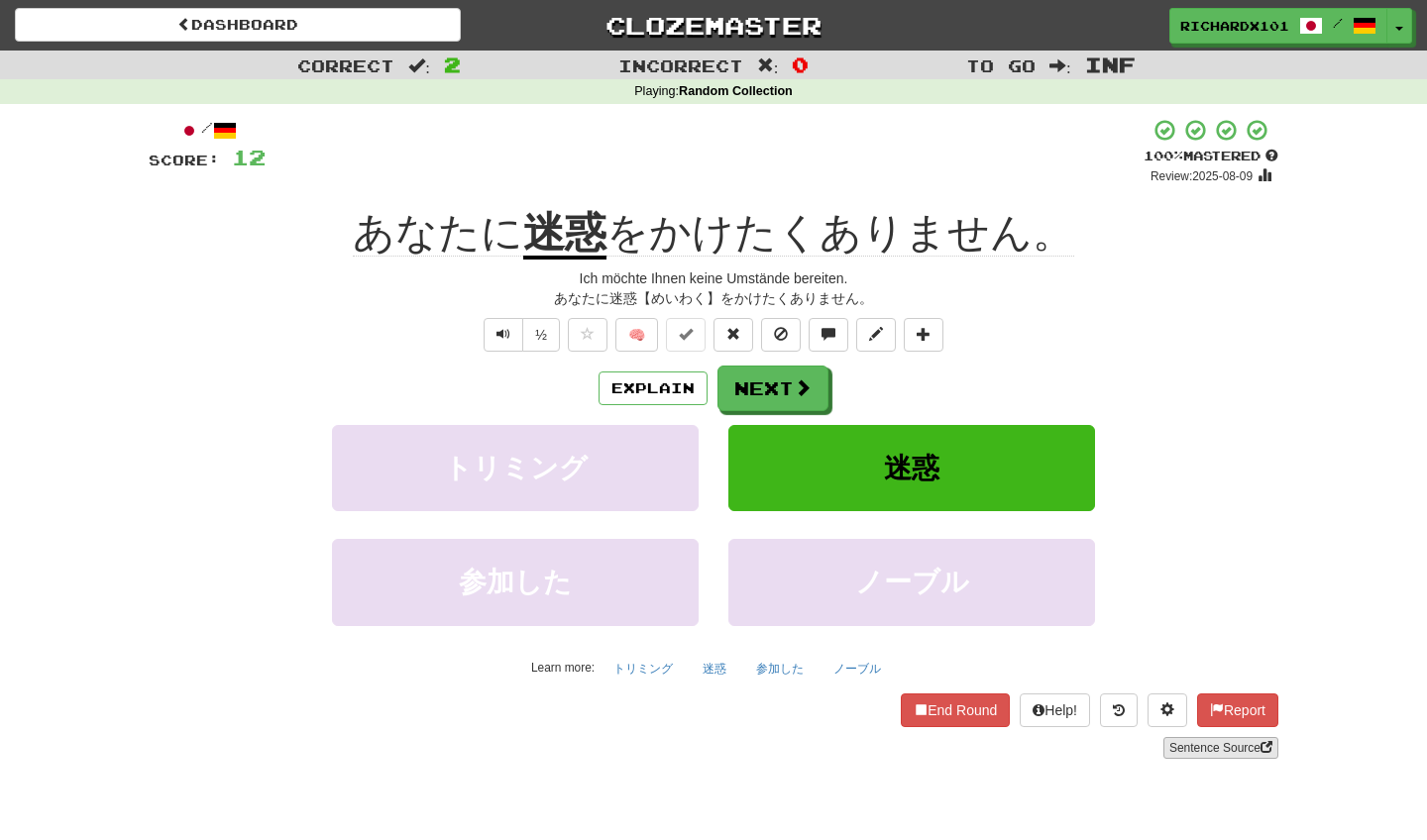 click on "Sentence Source" at bounding box center [1221, 748] 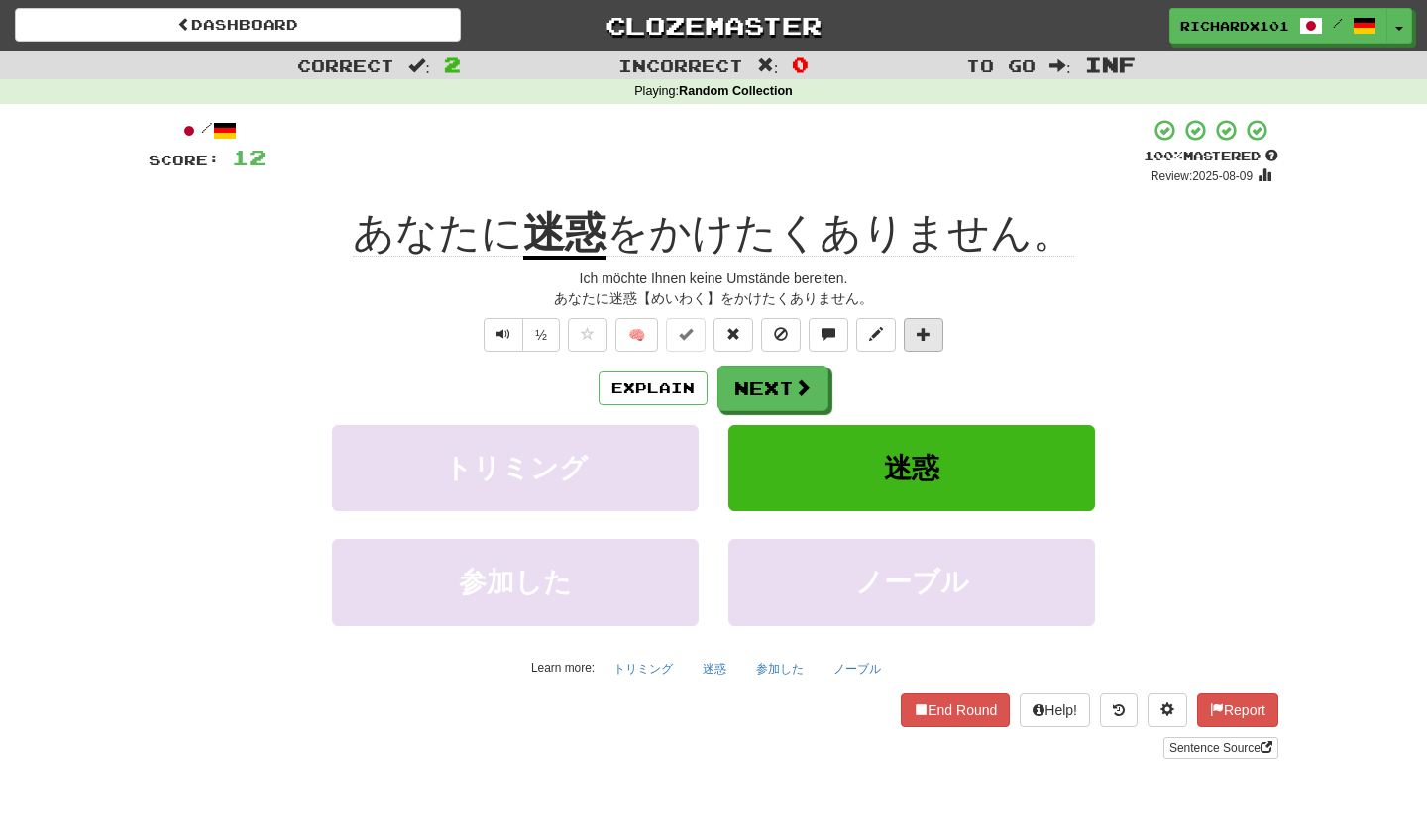 click at bounding box center (924, 335) 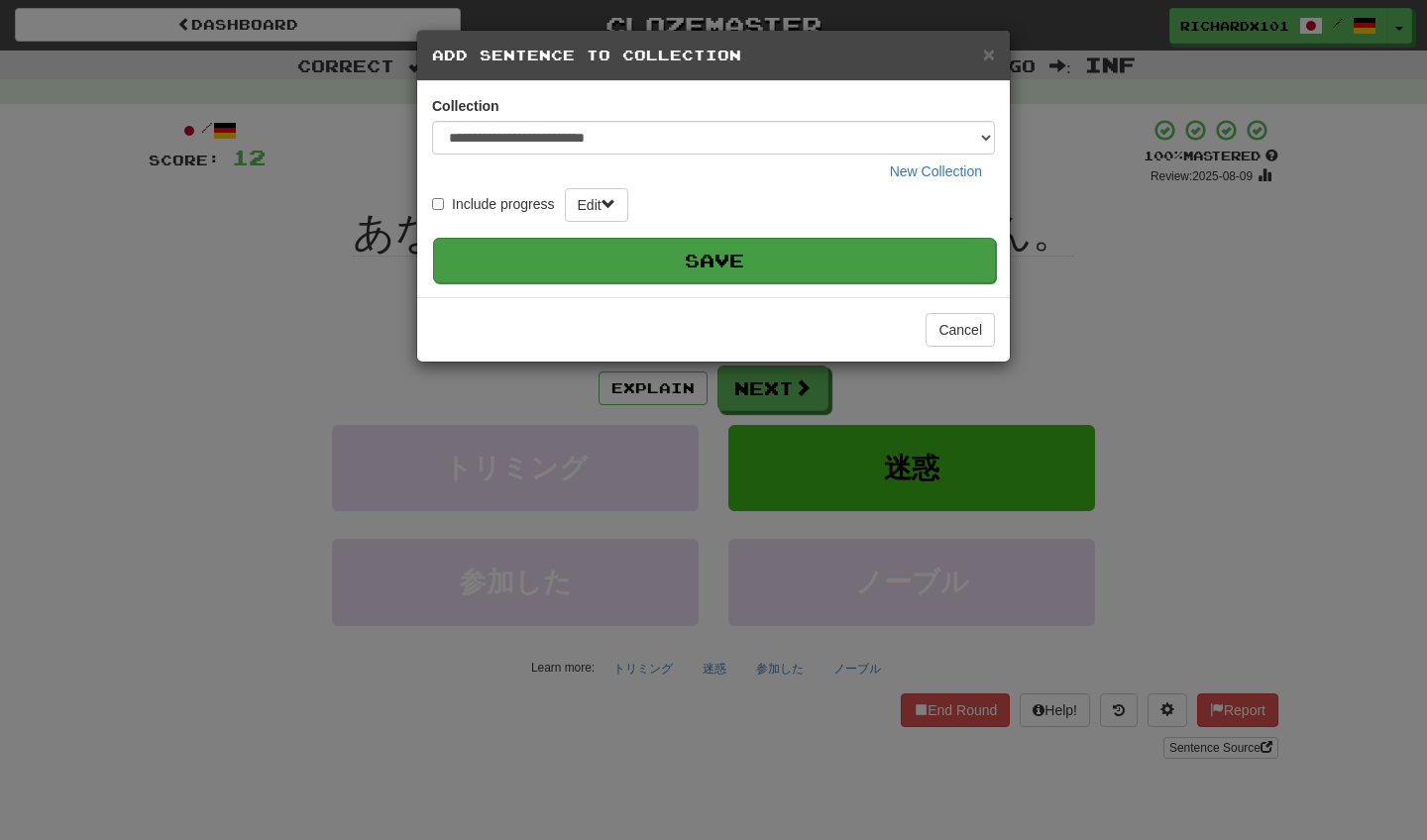 click on "Save" at bounding box center (714, 261) 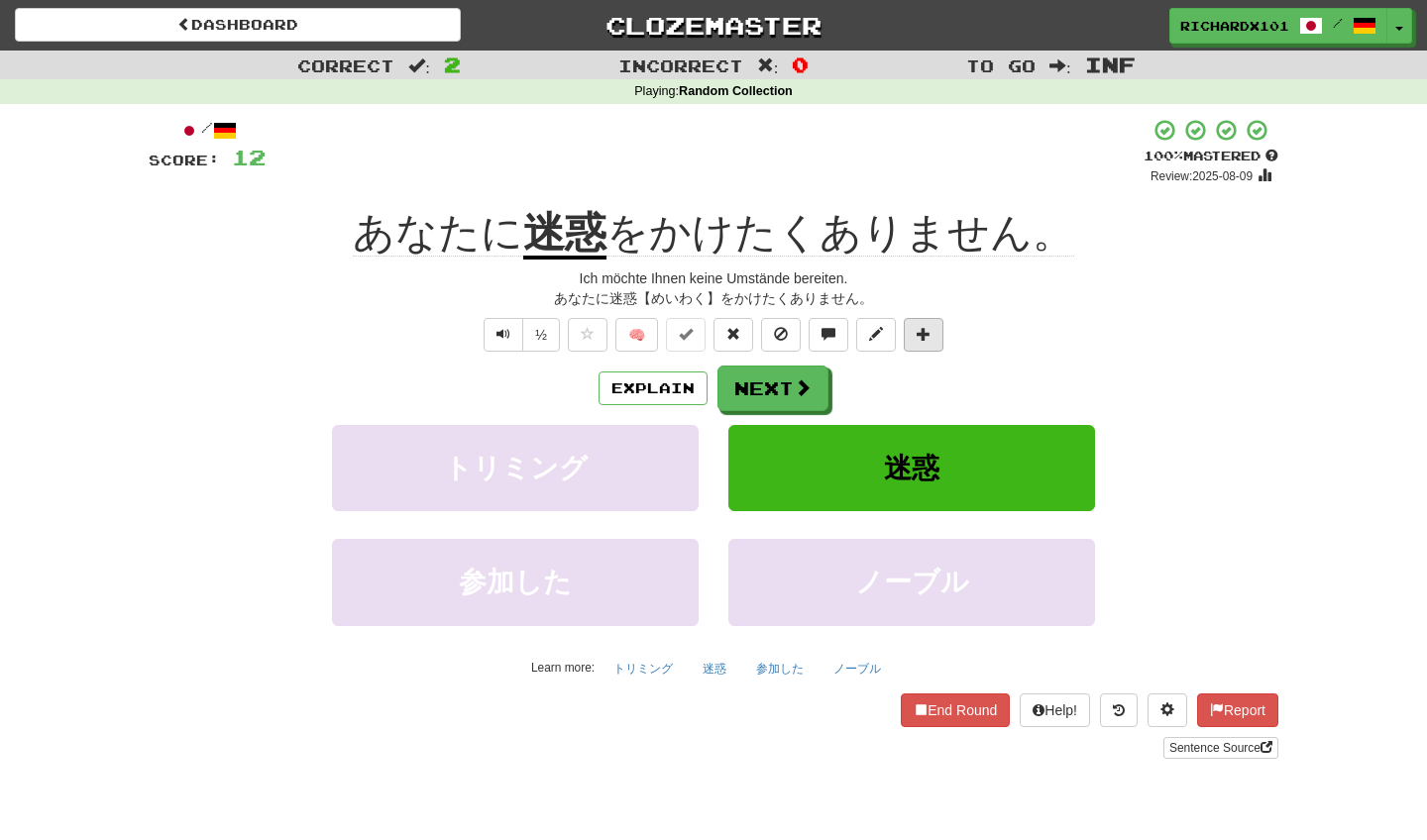 click at bounding box center (924, 334) 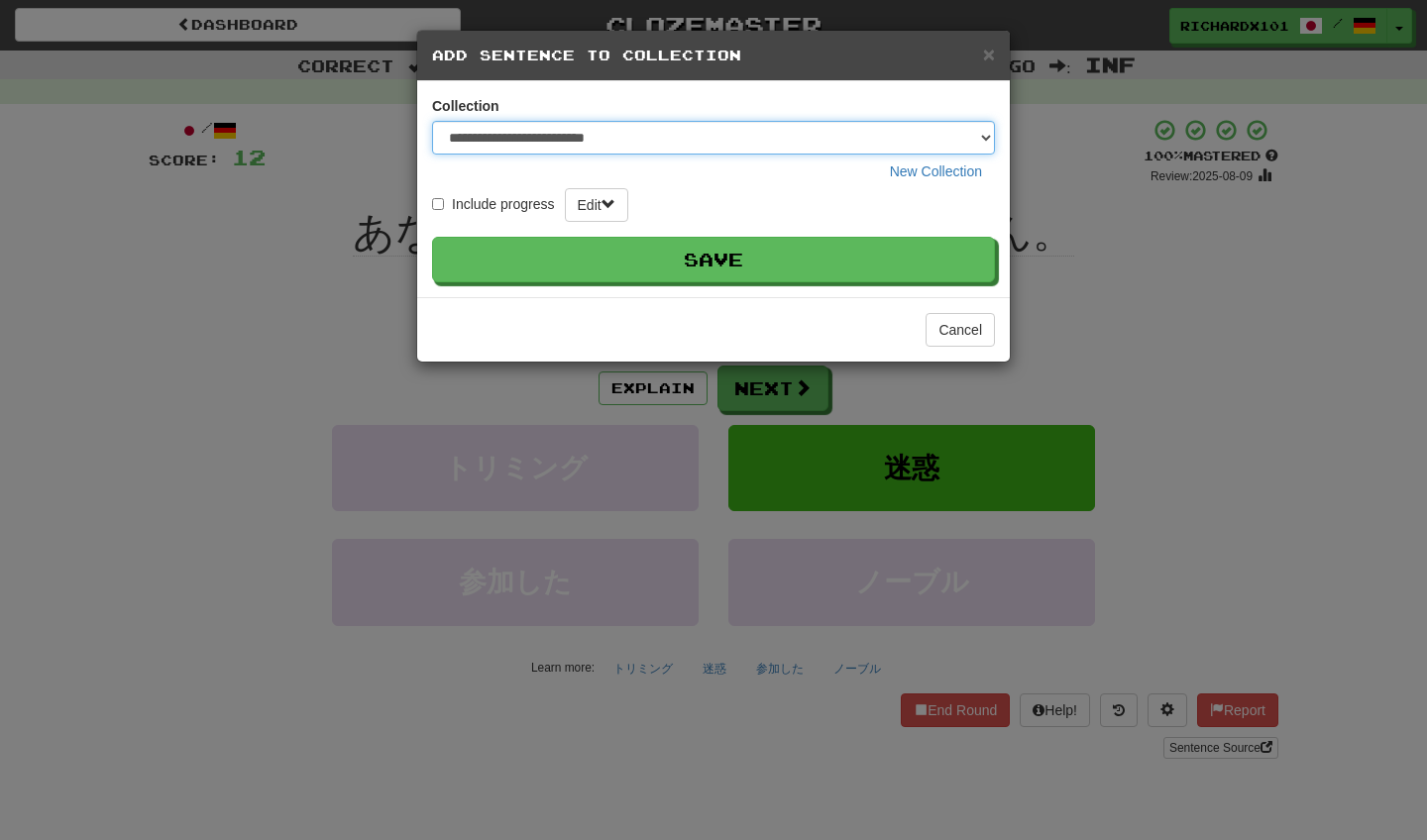 select on "*****" 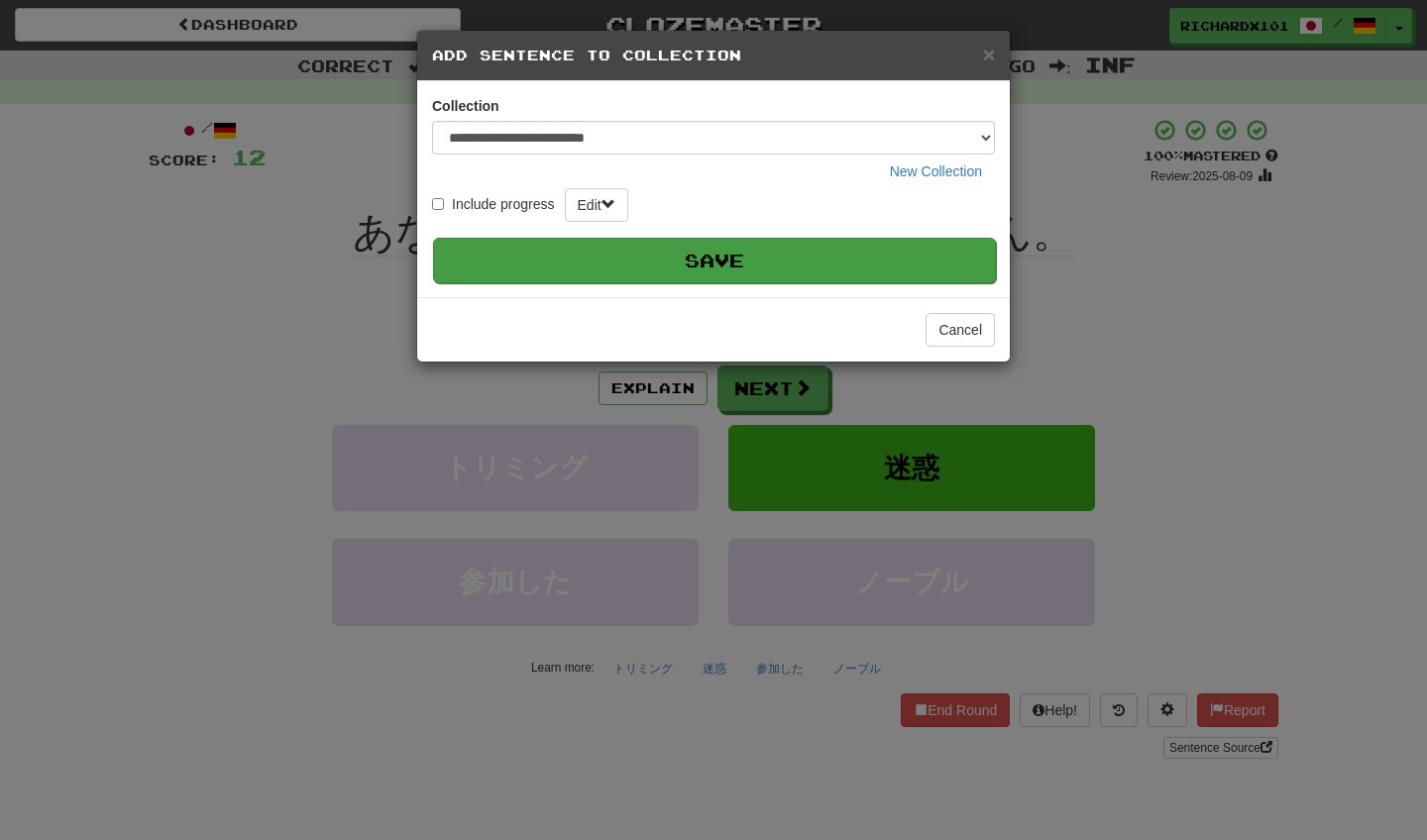 click on "Save" at bounding box center (714, 261) 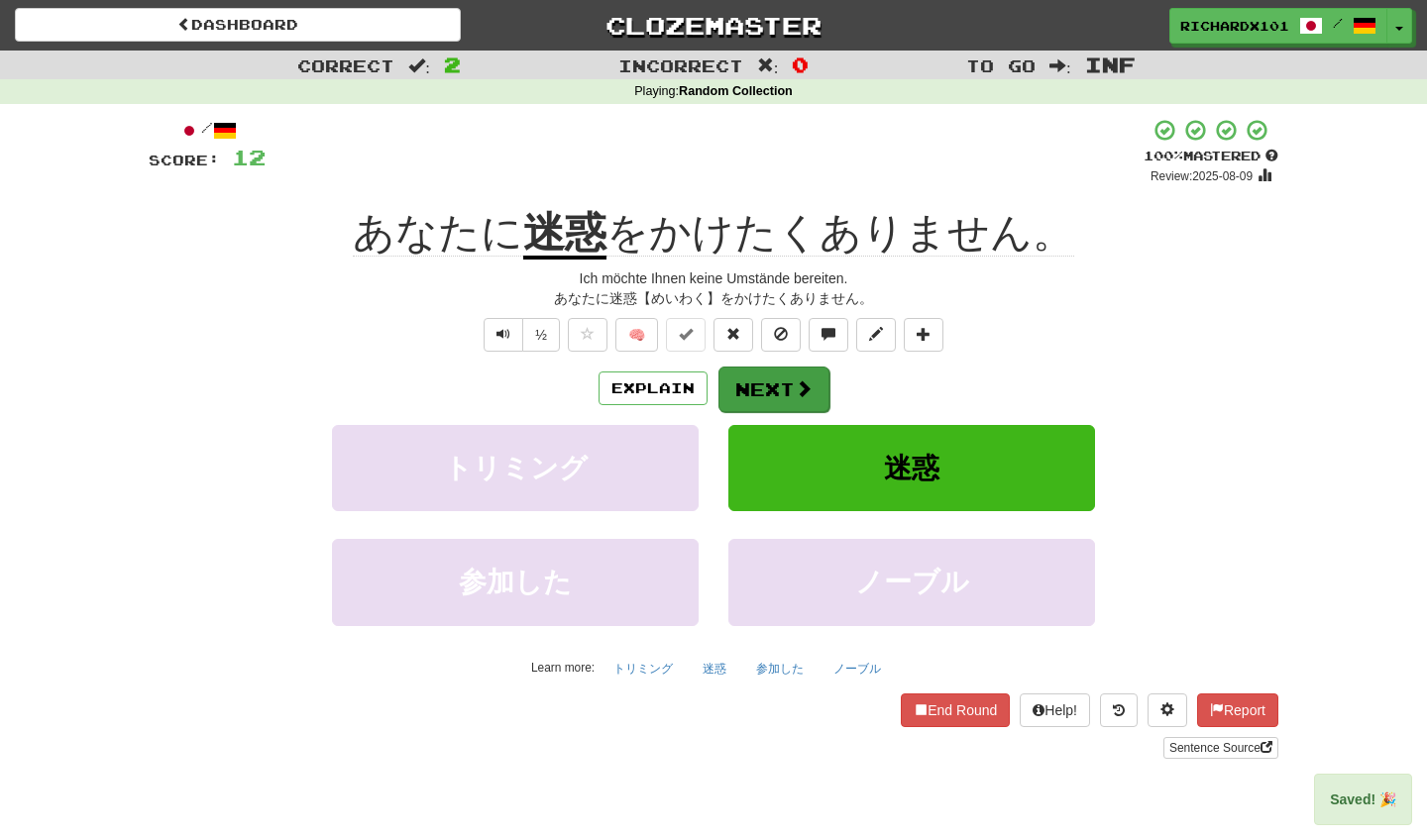 click at bounding box center [804, 388] 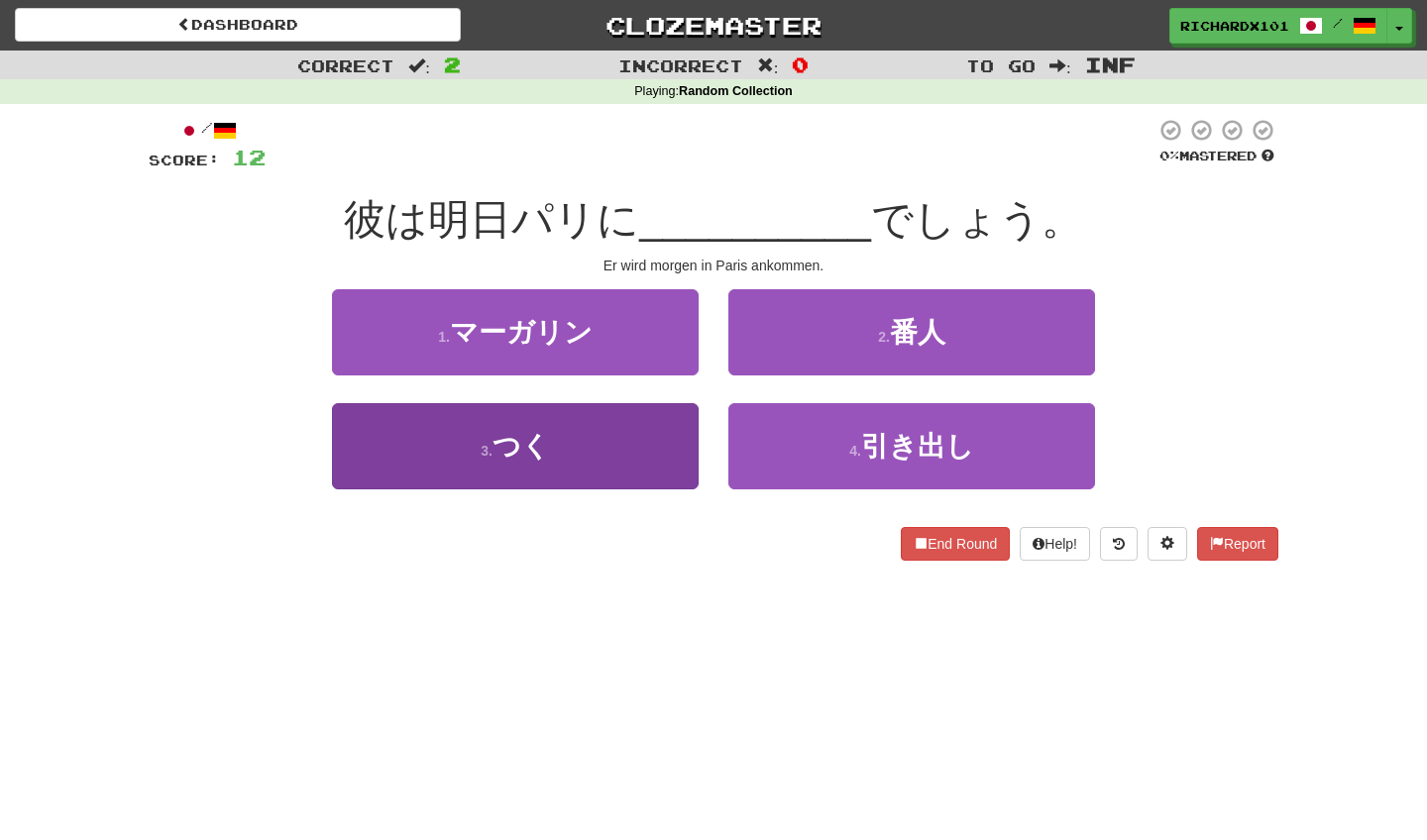 click on "3 .  つく" at bounding box center [515, 446] 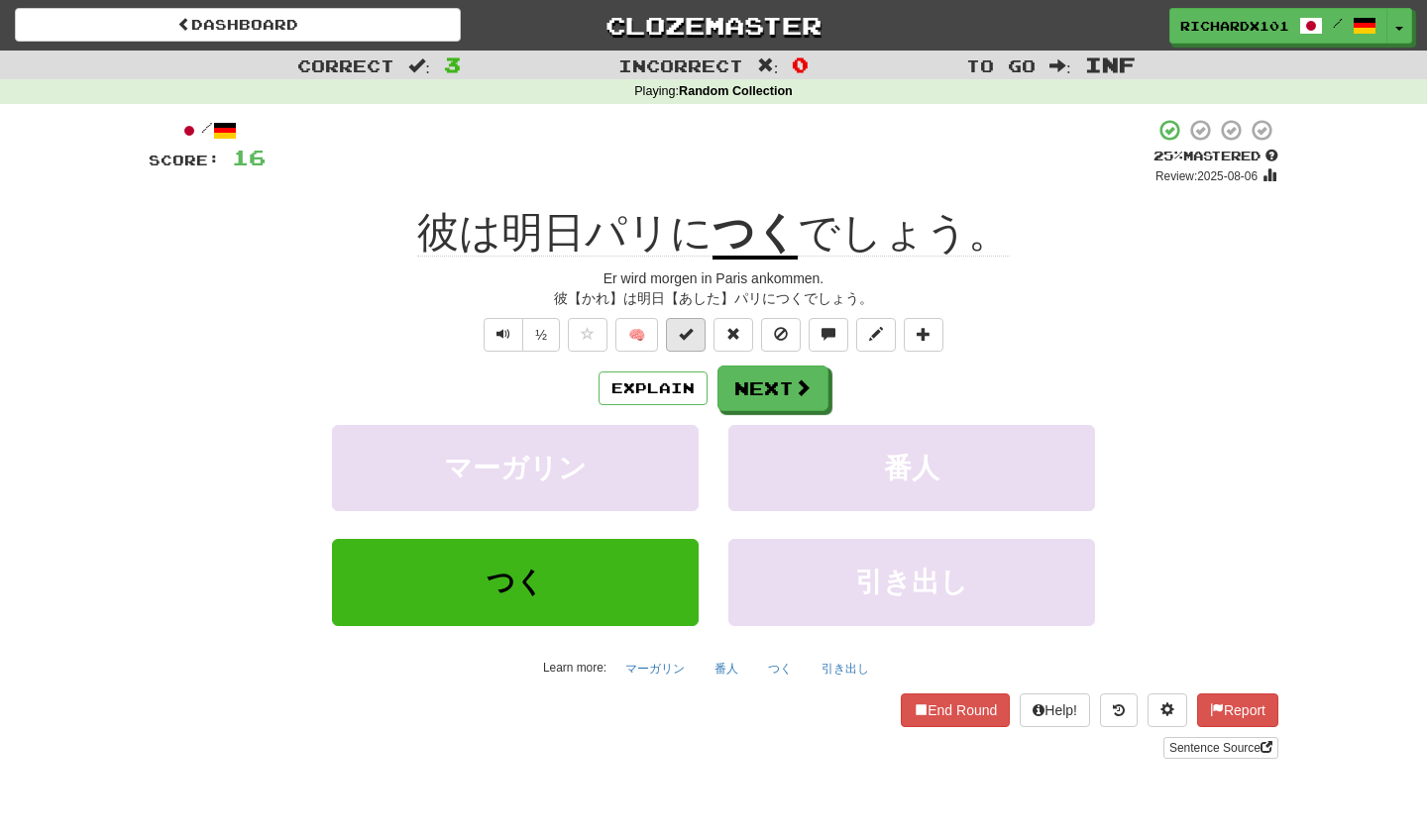 click at bounding box center (686, 334) 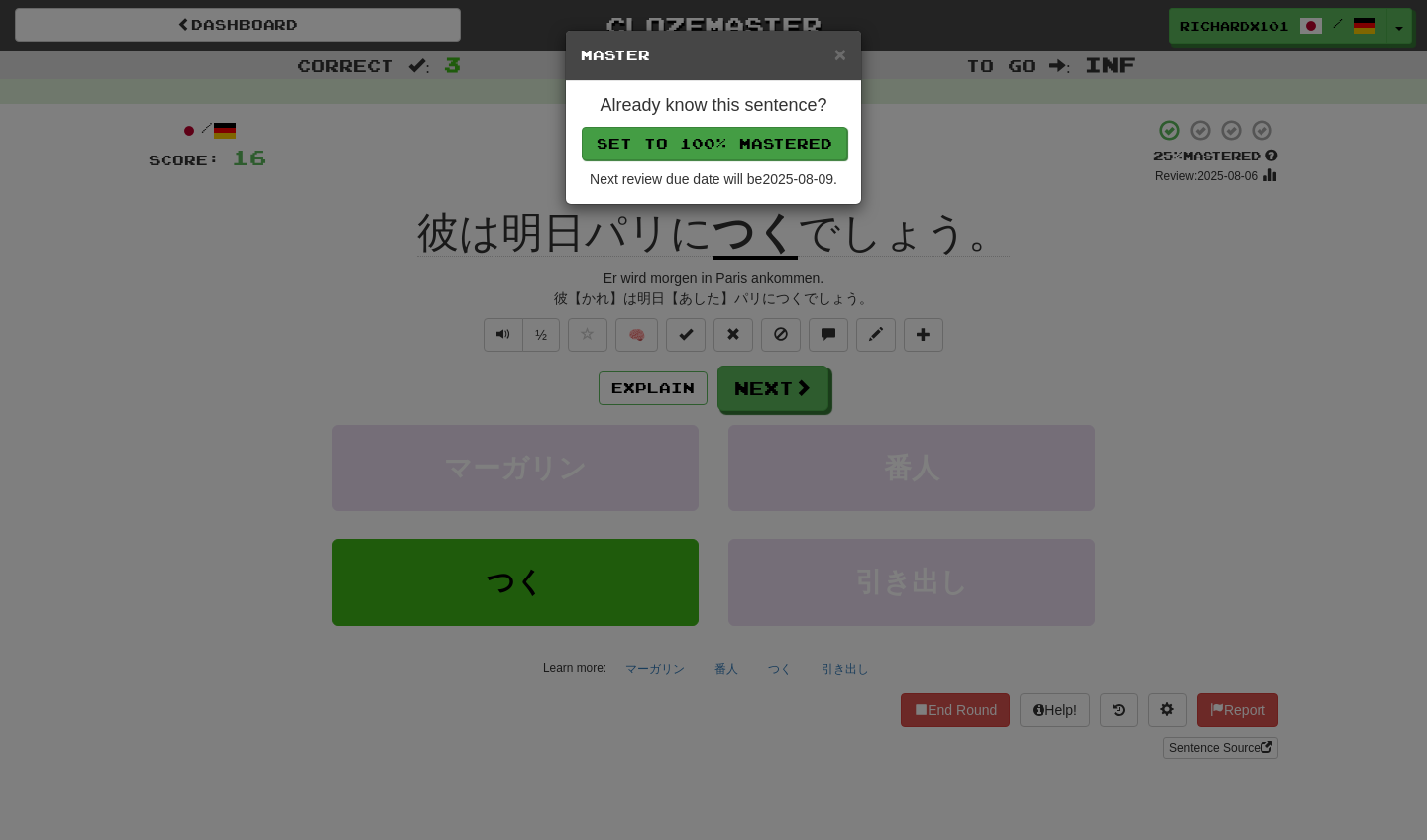 click on "Set to 100% Mastered" at bounding box center (714, 144) 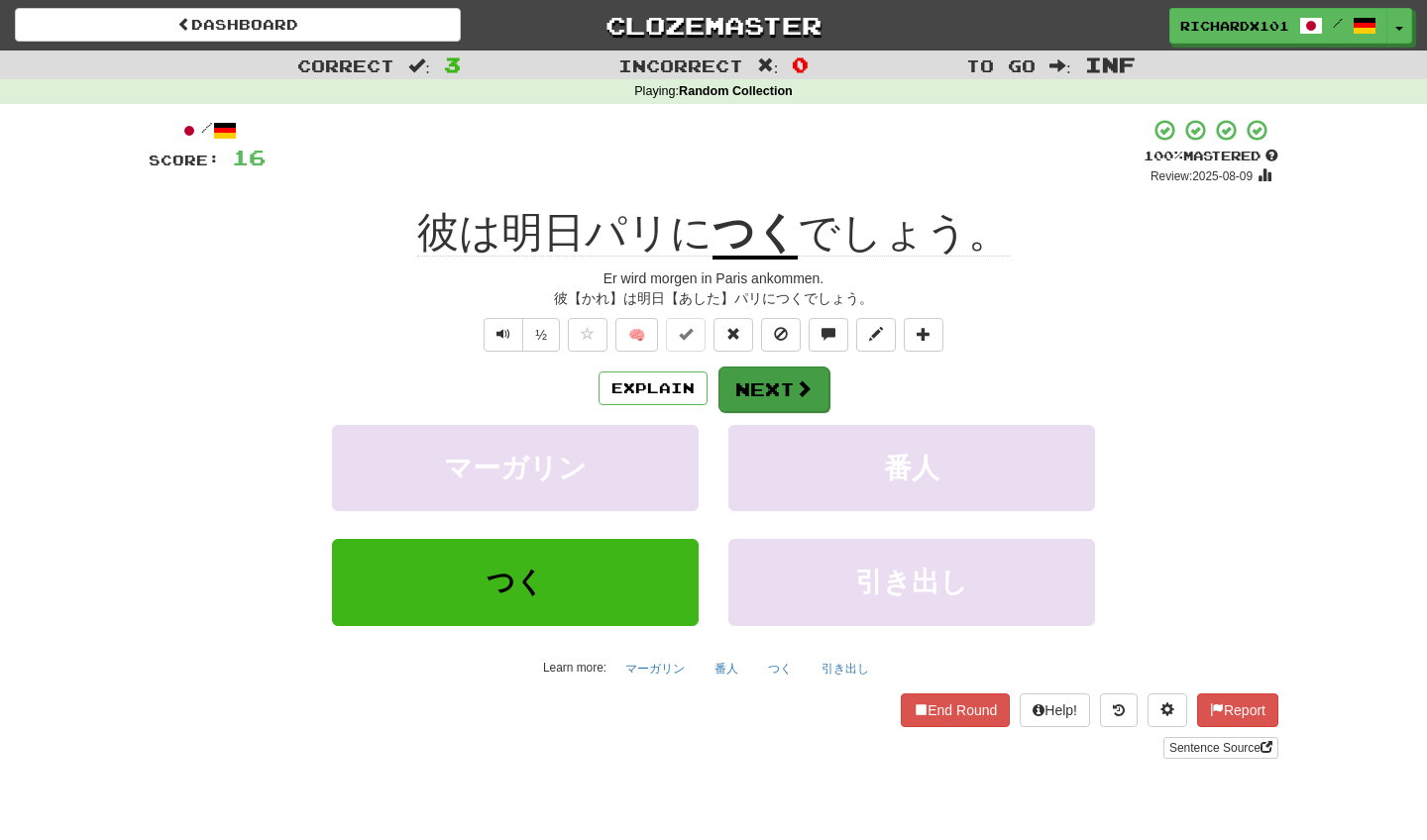 click on "Next" at bounding box center [774, 389] 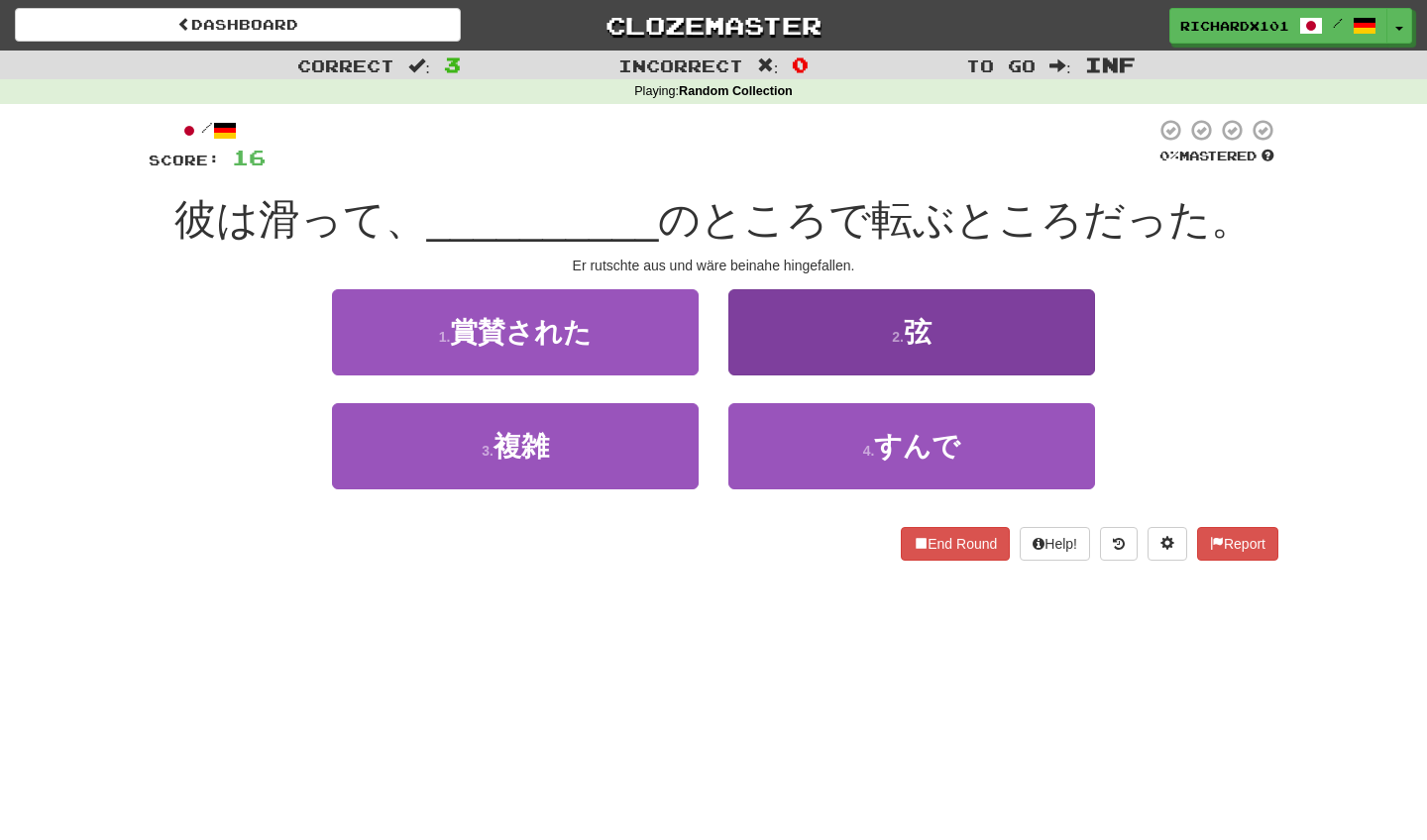 click on "2 .  弦" at bounding box center [912, 332] 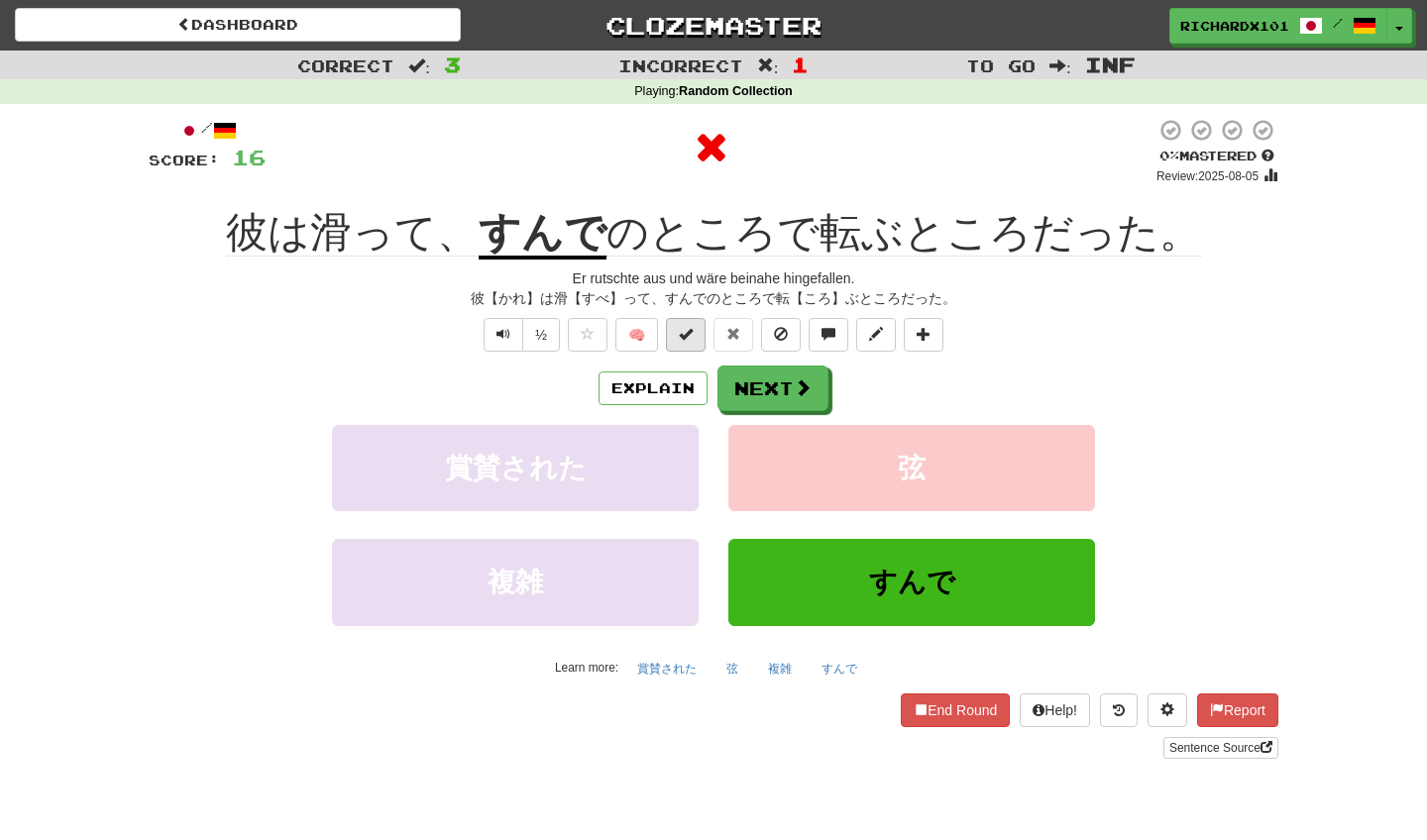 click at bounding box center [686, 334] 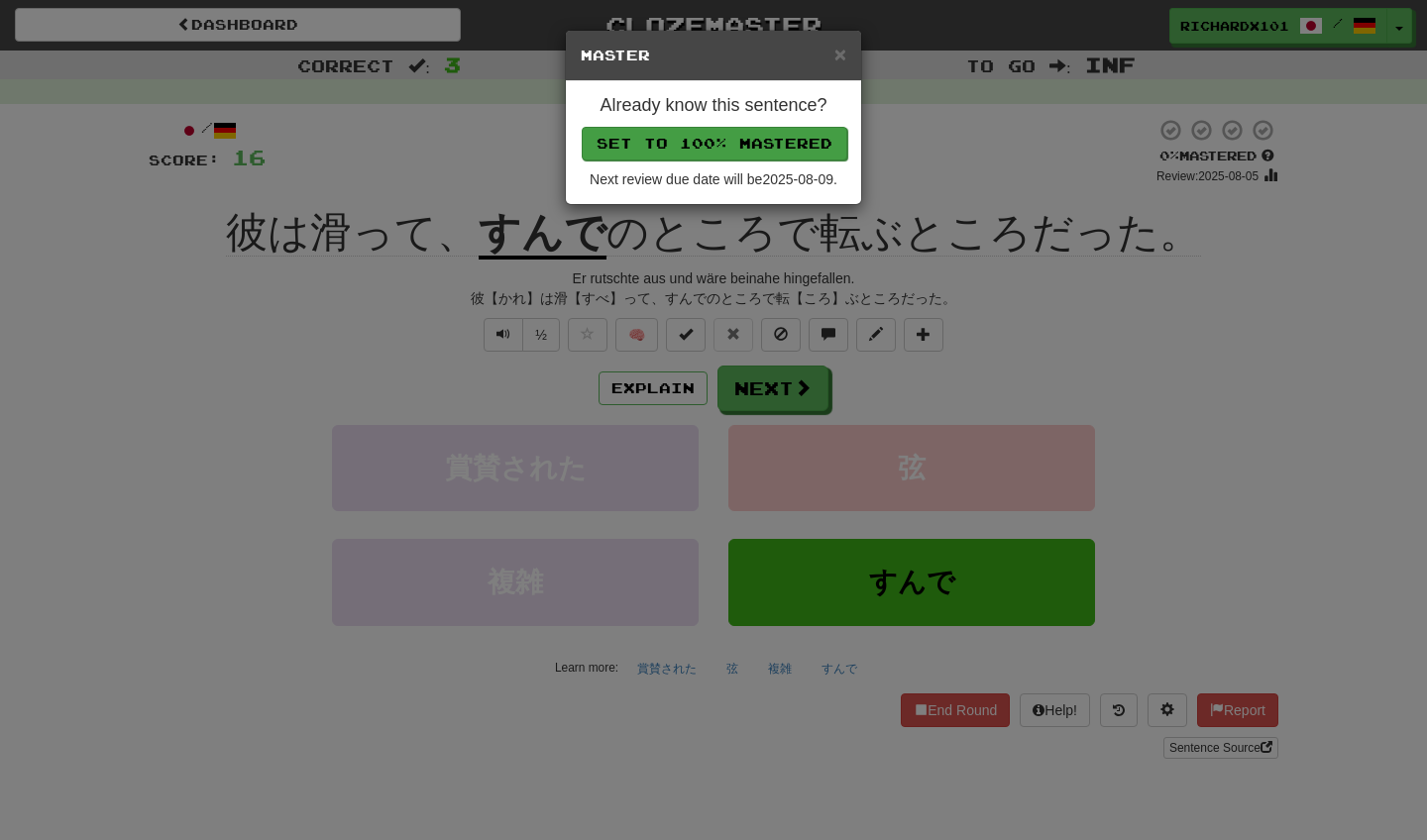 click on "Set to 100% Mastered" at bounding box center (714, 144) 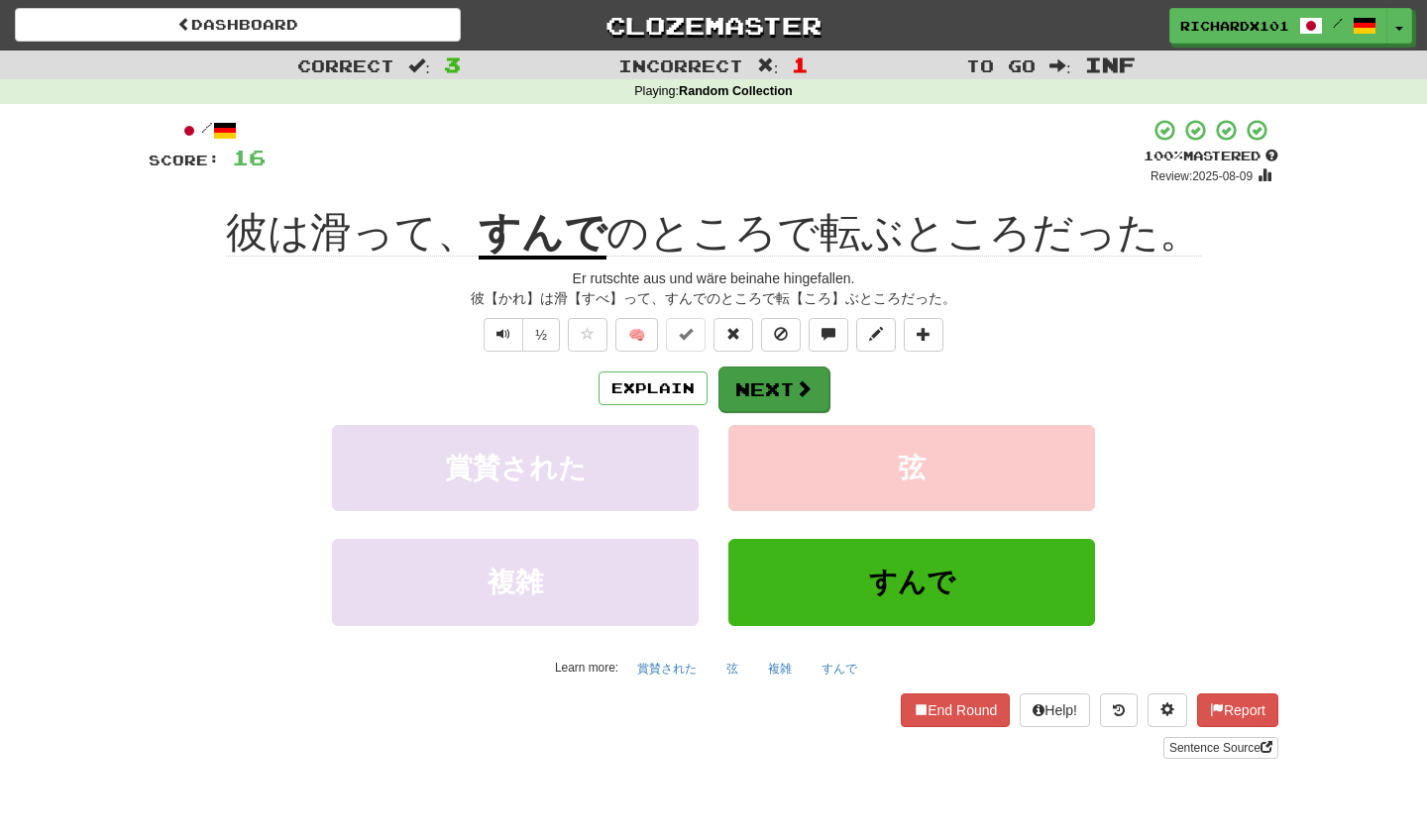 click on "Next" at bounding box center (774, 389) 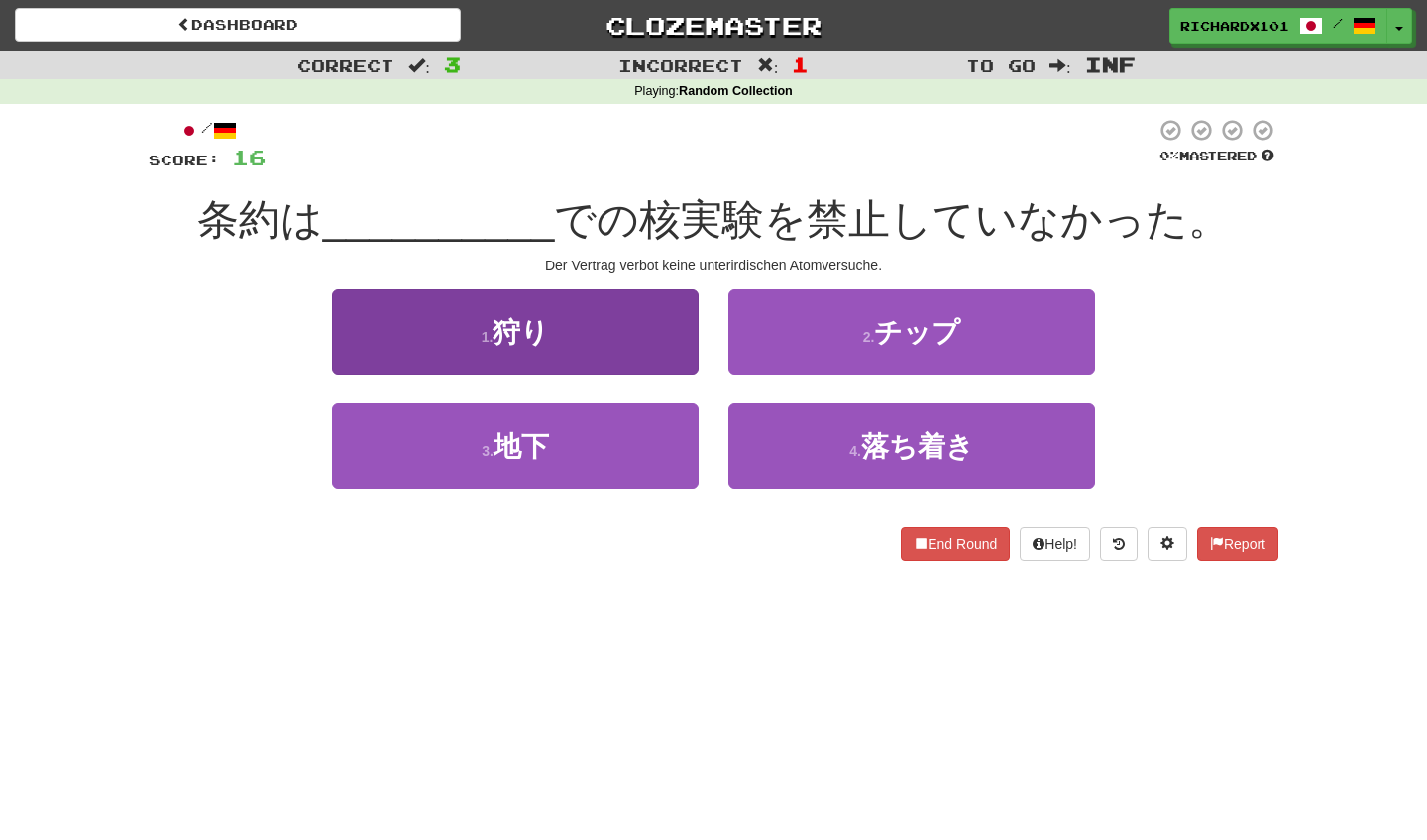 click on "1 .  狩り" at bounding box center (515, 332) 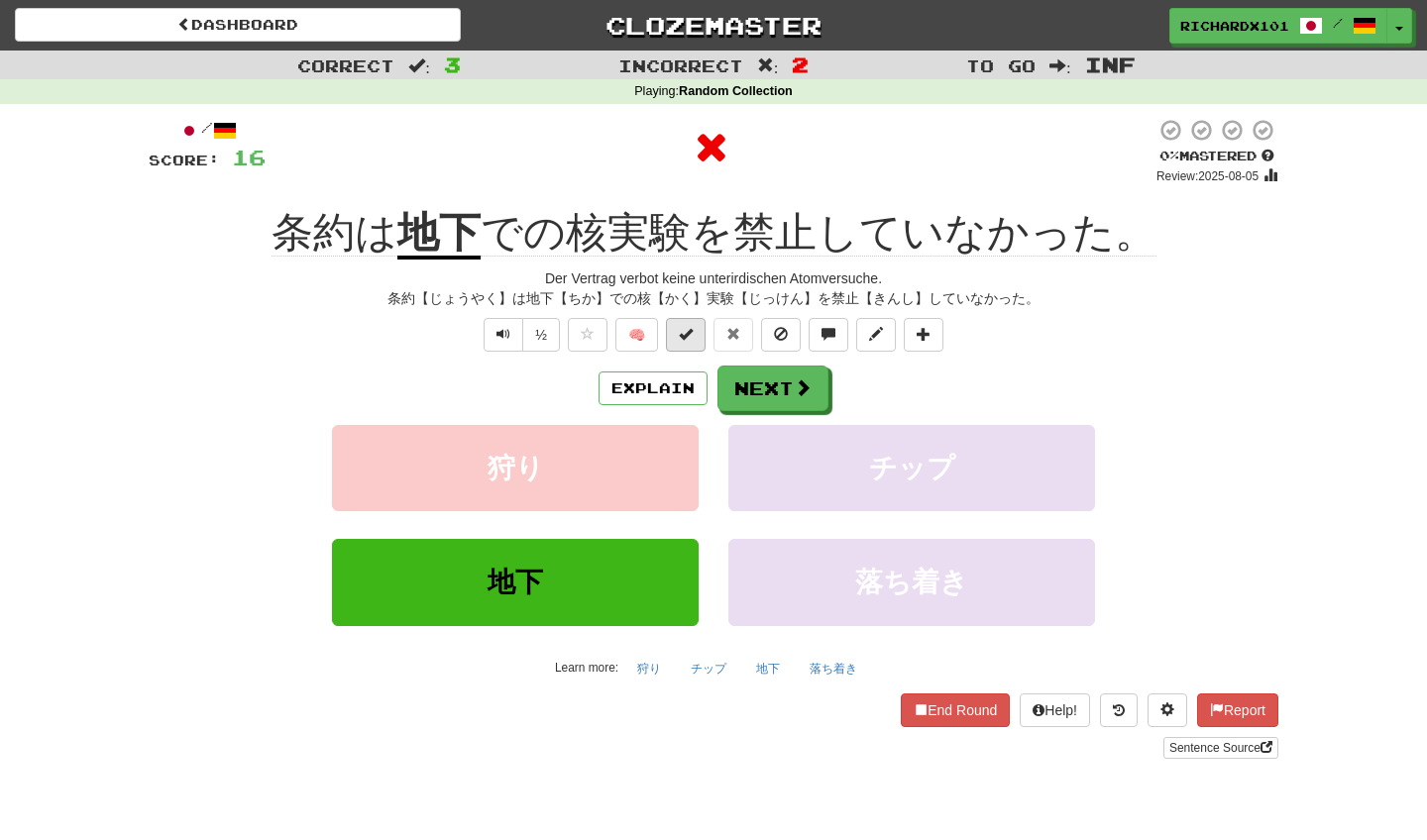 click at bounding box center (686, 334) 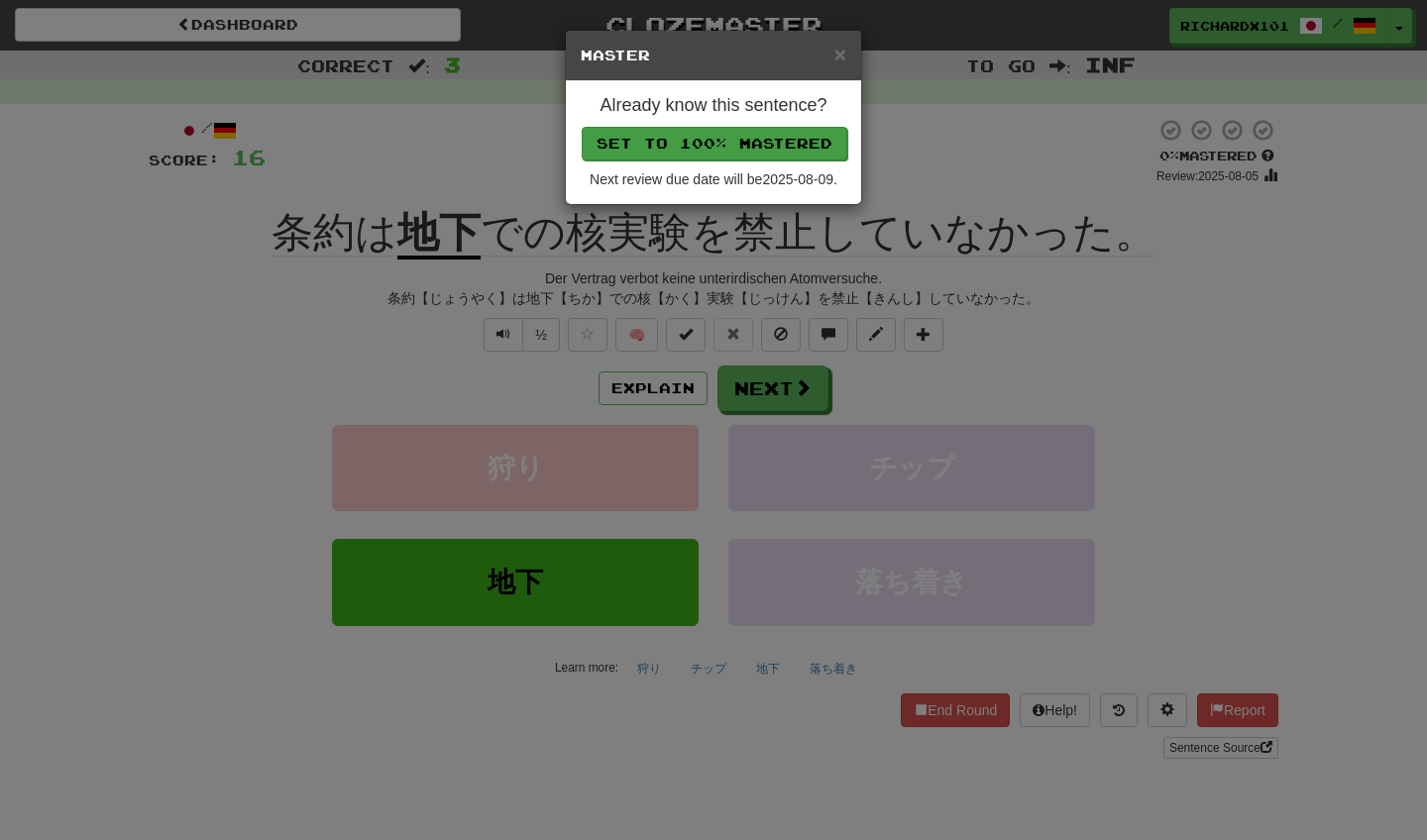 click on "Set to 100% Mastered" at bounding box center [714, 144] 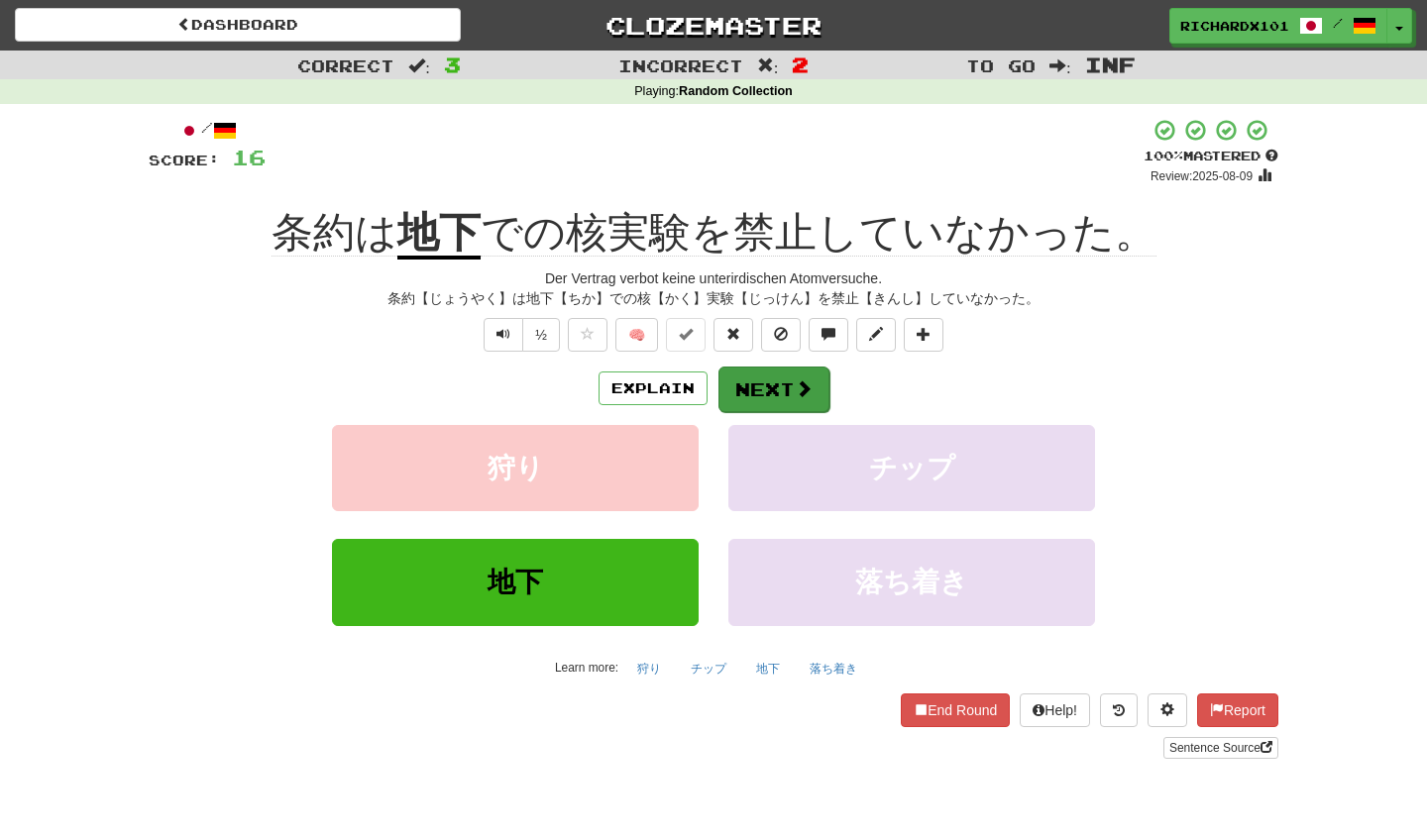 click on "Next" at bounding box center (774, 389) 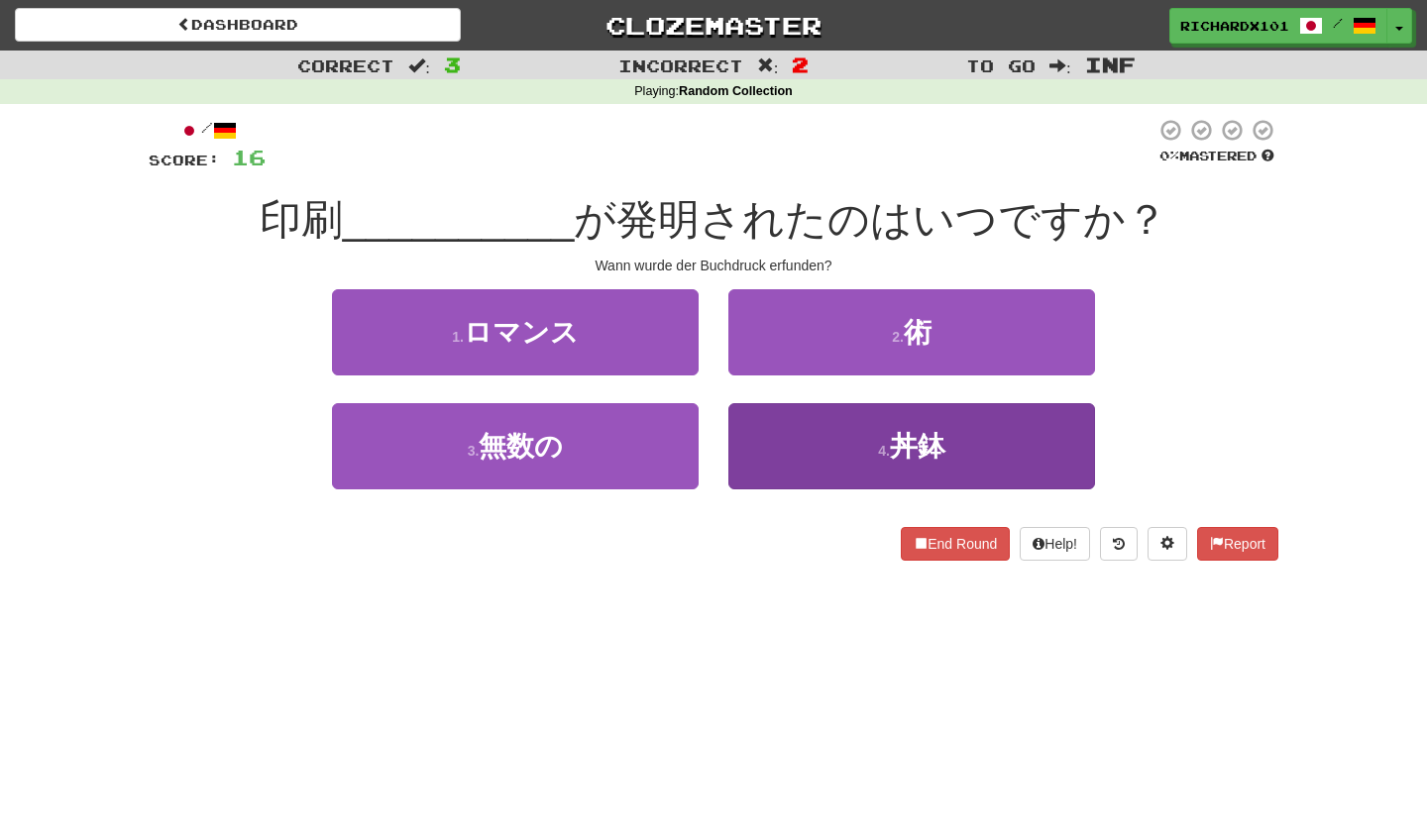 click on "4 .  丼鉢" at bounding box center [912, 446] 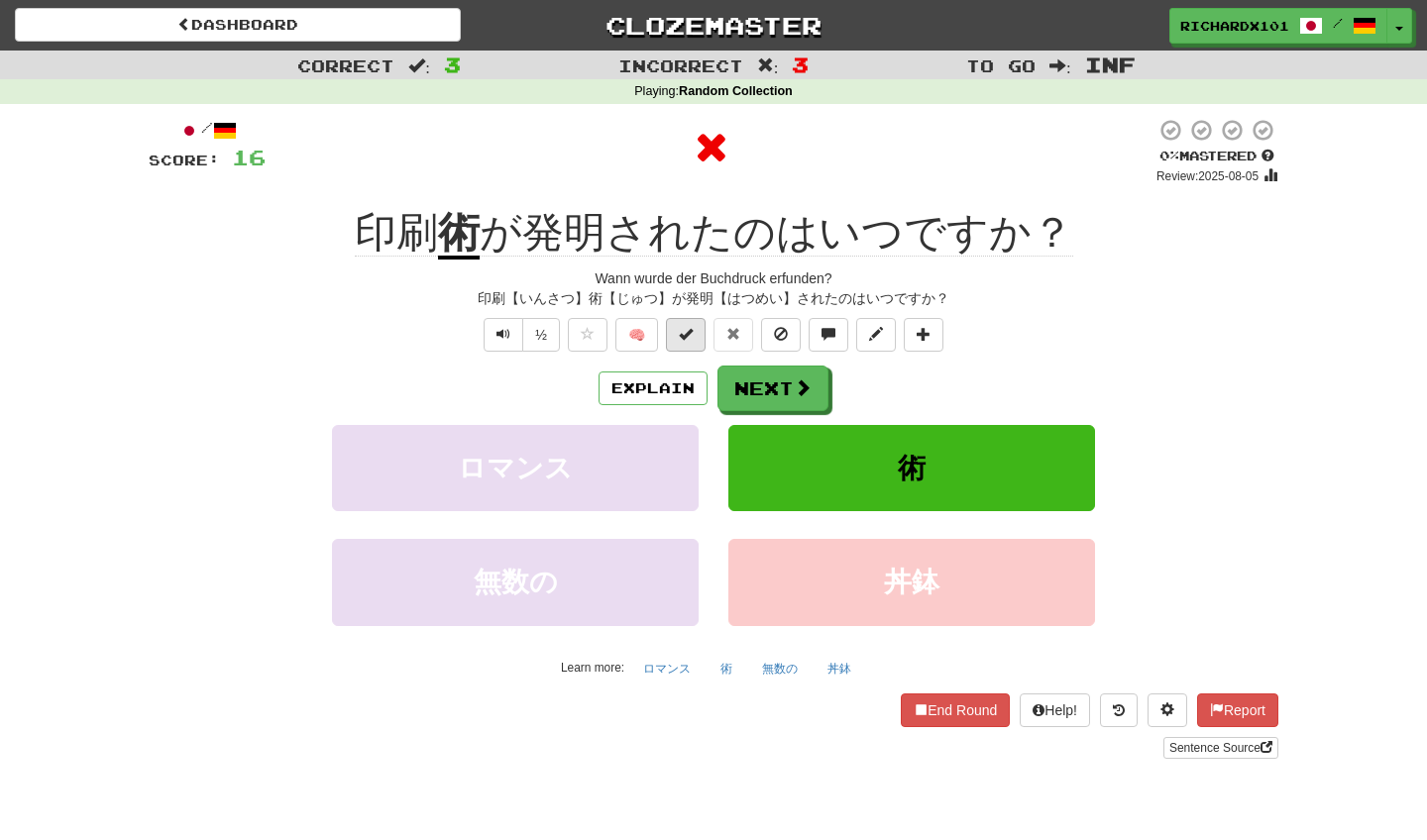 click at bounding box center [686, 334] 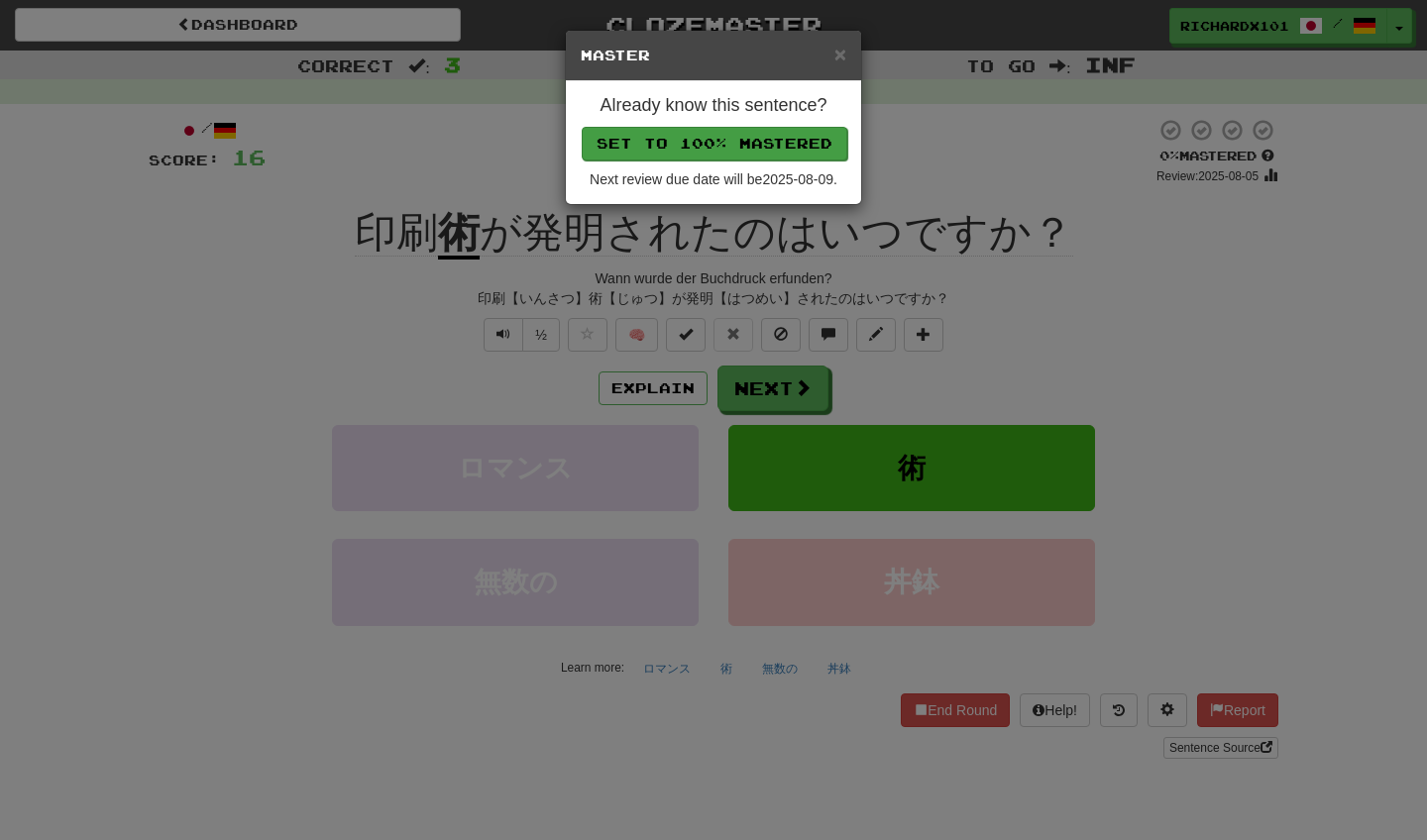 click on "Set to 100% Mastered" at bounding box center (714, 144) 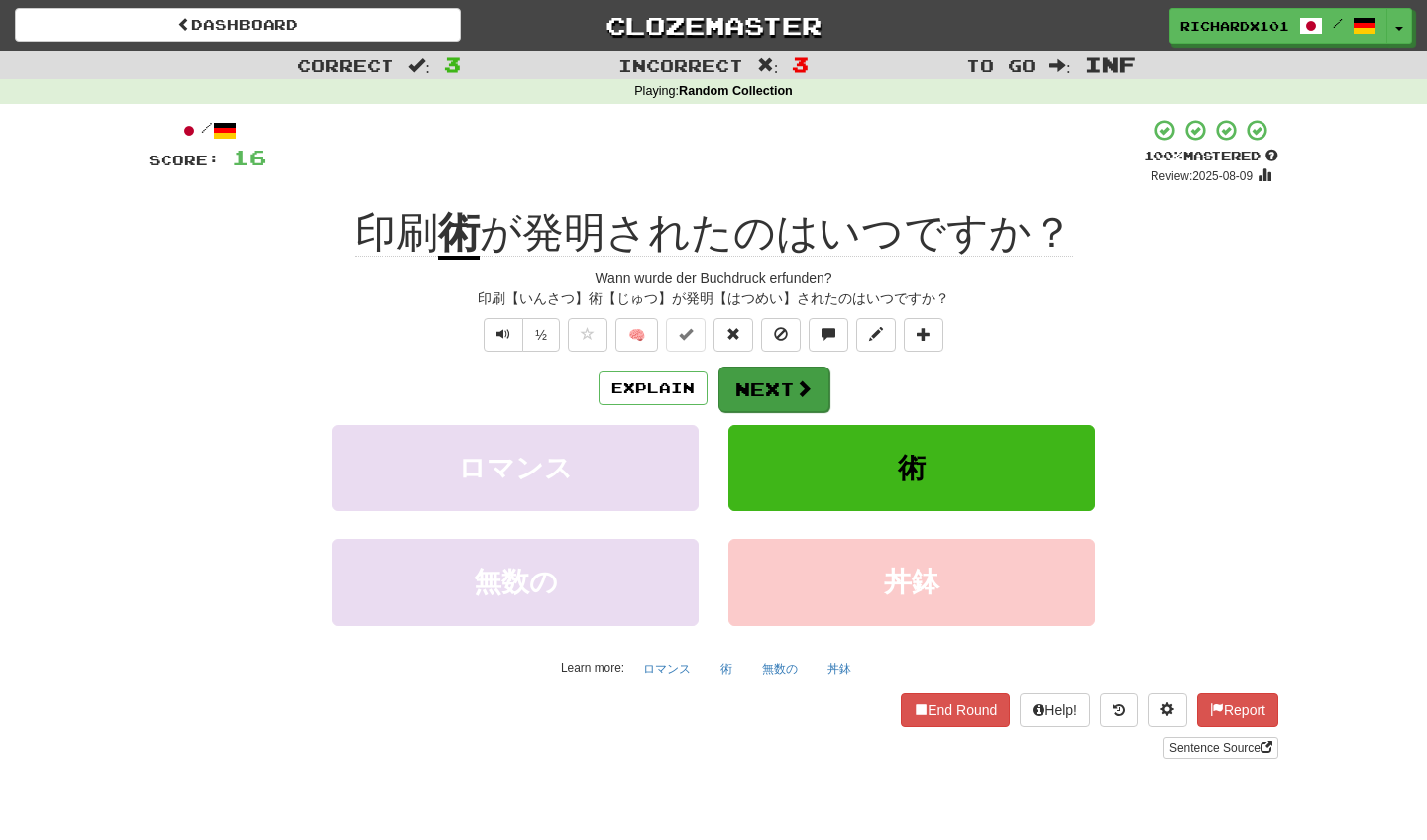 click on "Next" at bounding box center (774, 389) 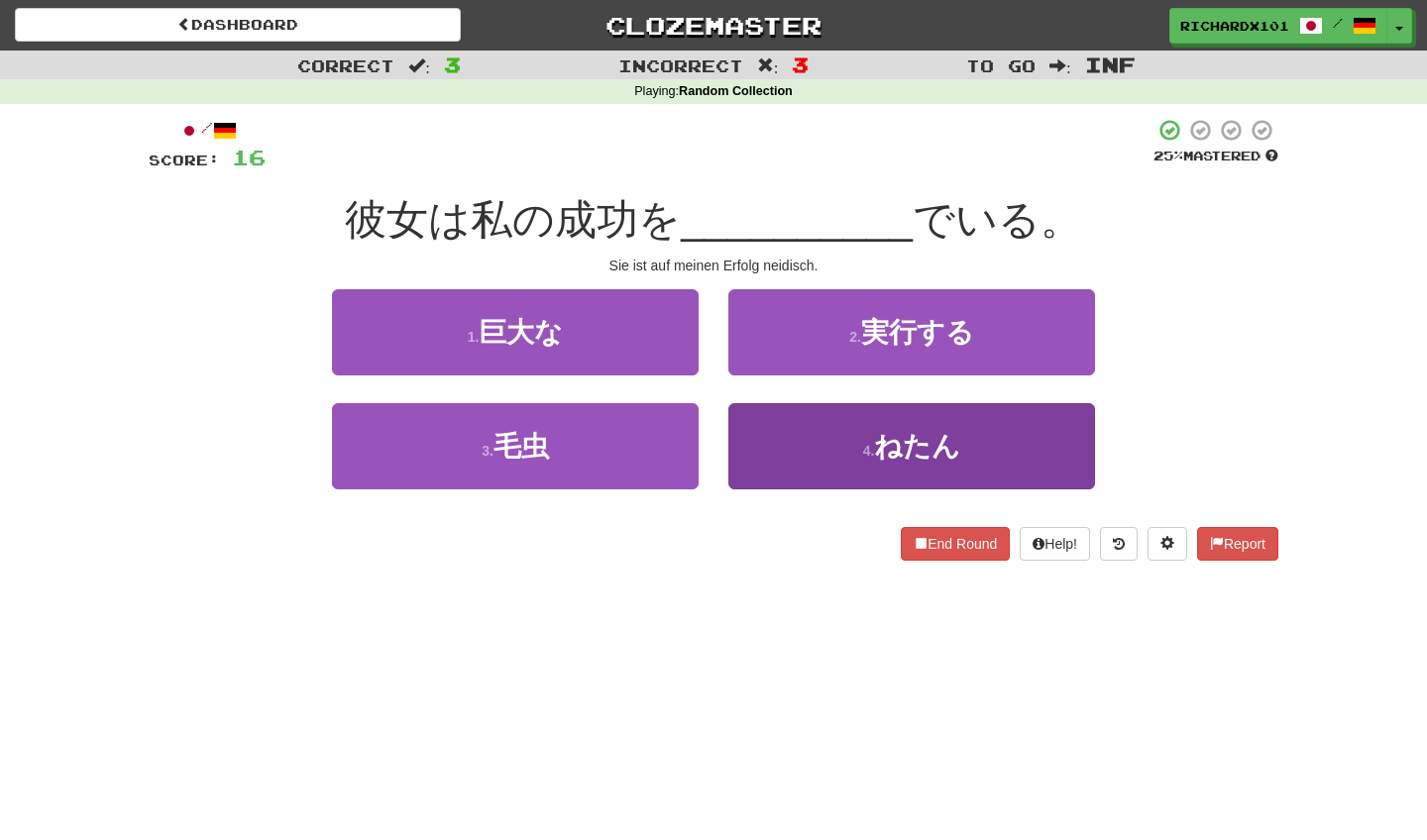 click on "4 .  ねたん" at bounding box center [912, 446] 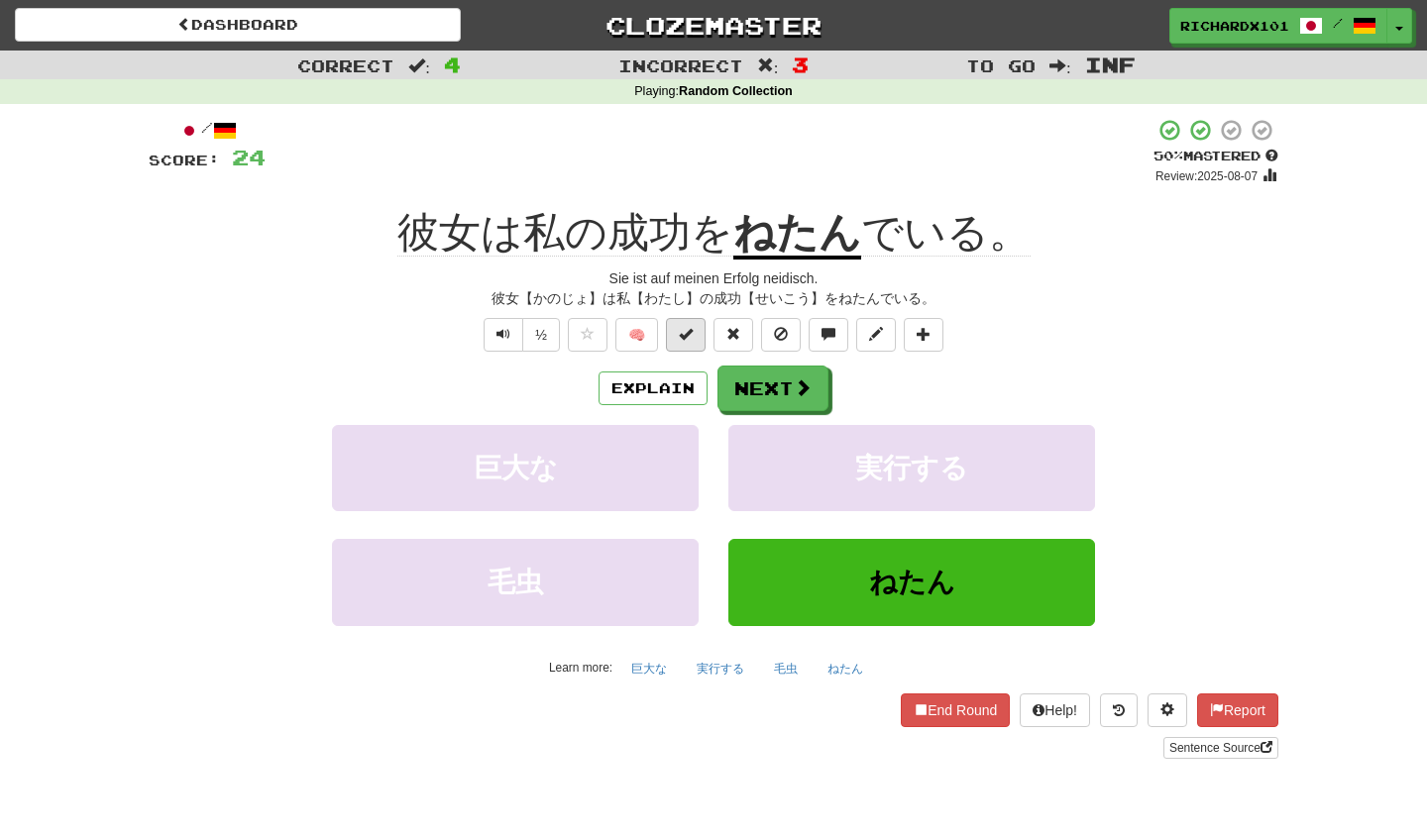 click at bounding box center [686, 335] 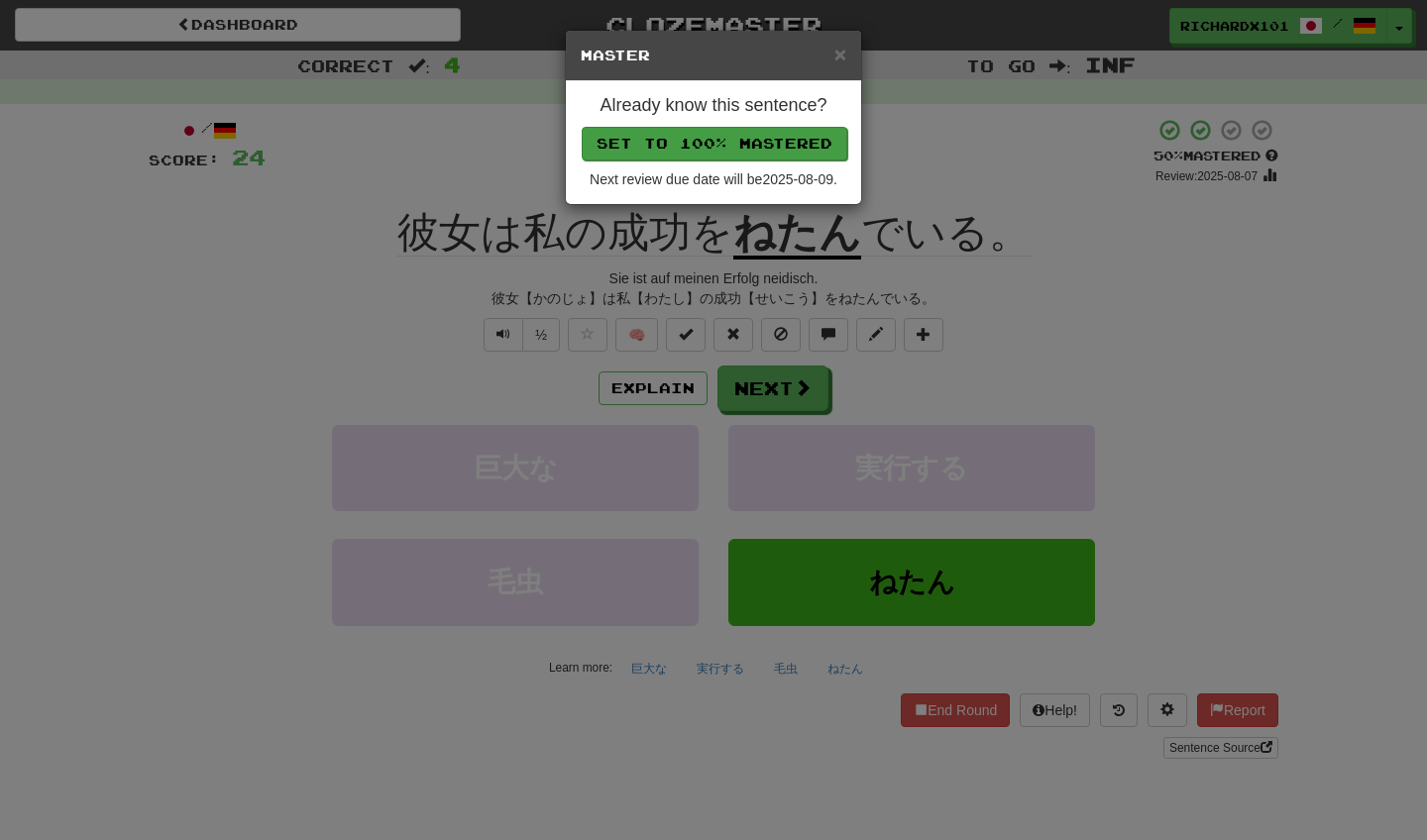 click on "Set to 100% Mastered" at bounding box center (714, 144) 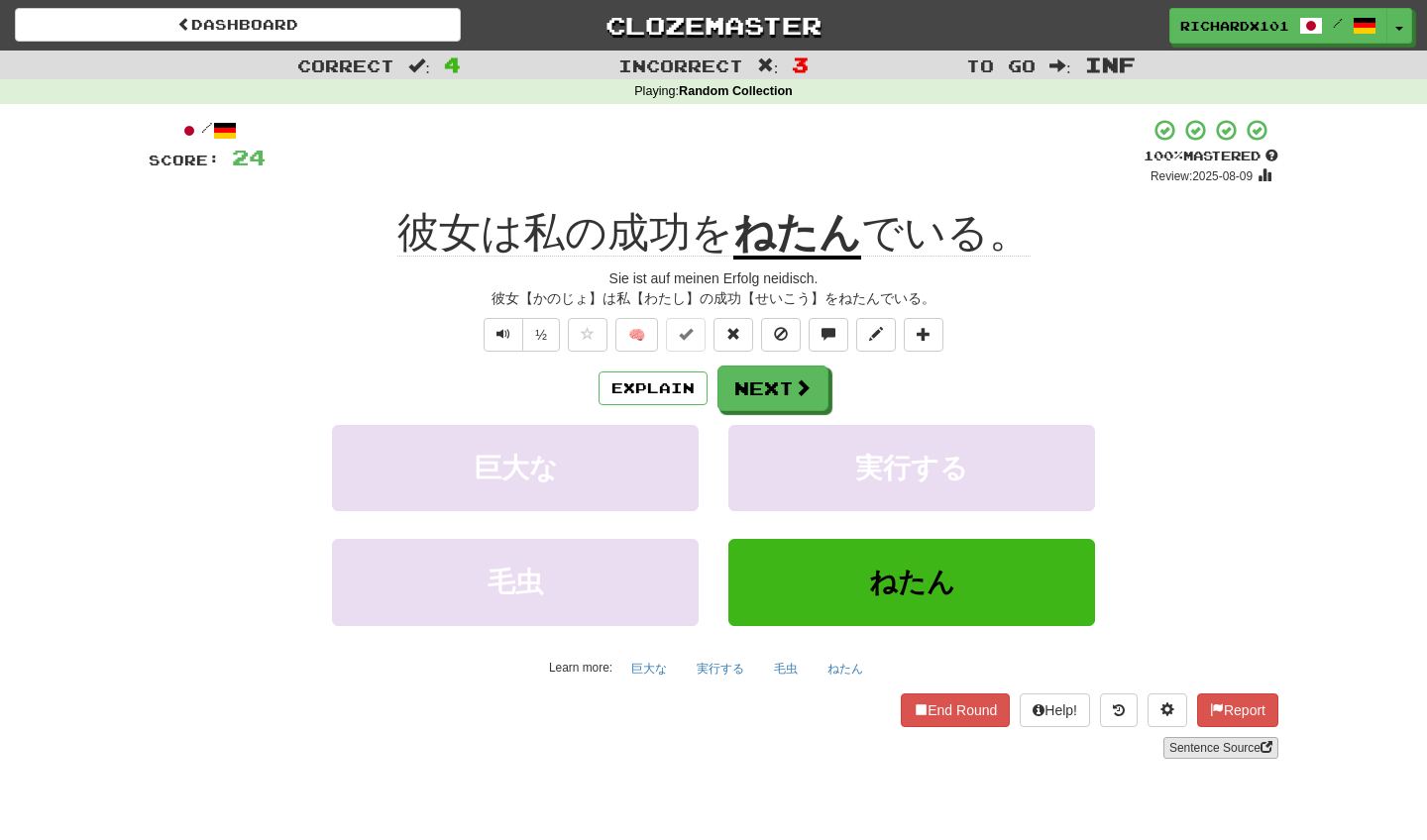 click on "Sentence Source" at bounding box center (1221, 748) 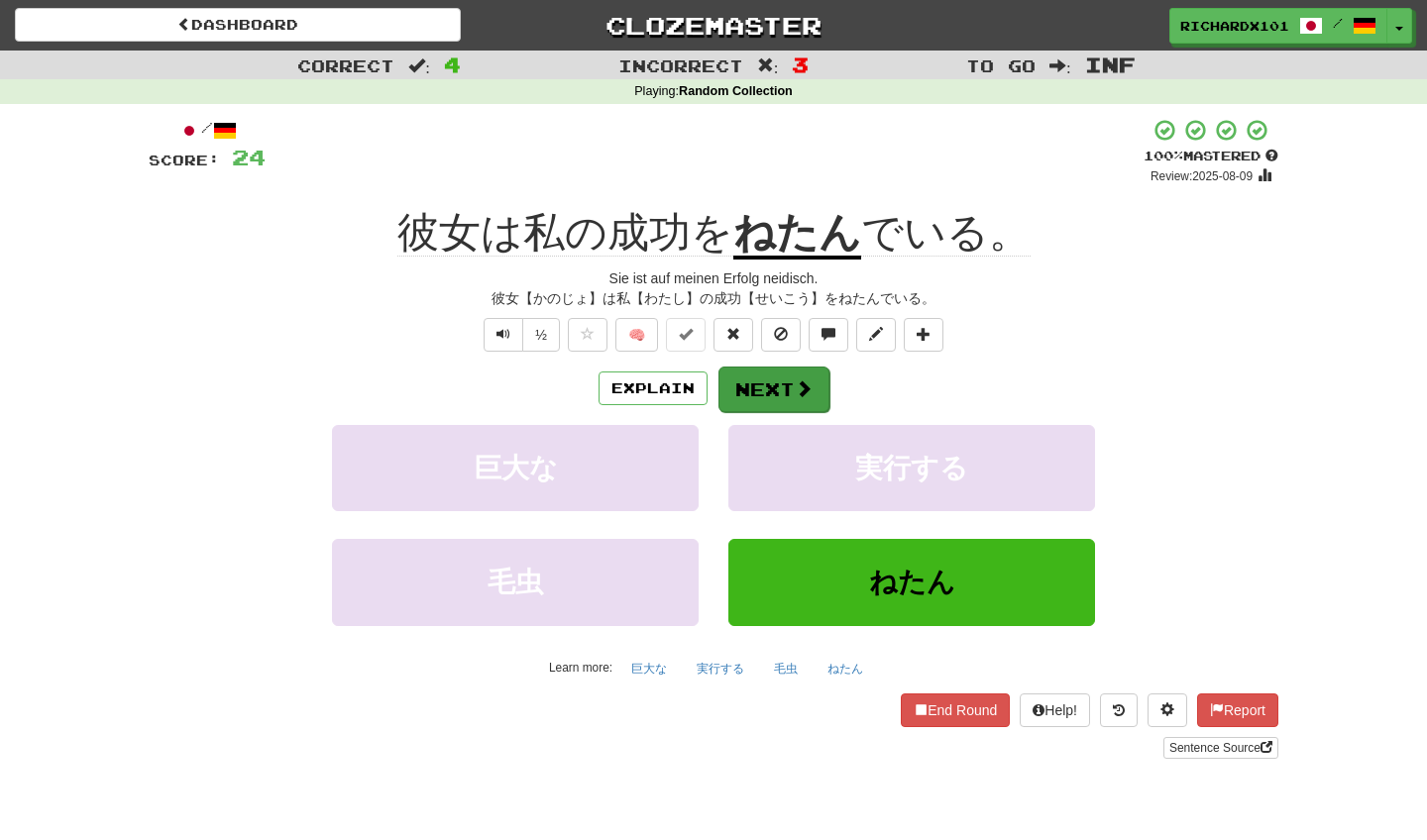 click on "Next" at bounding box center [774, 389] 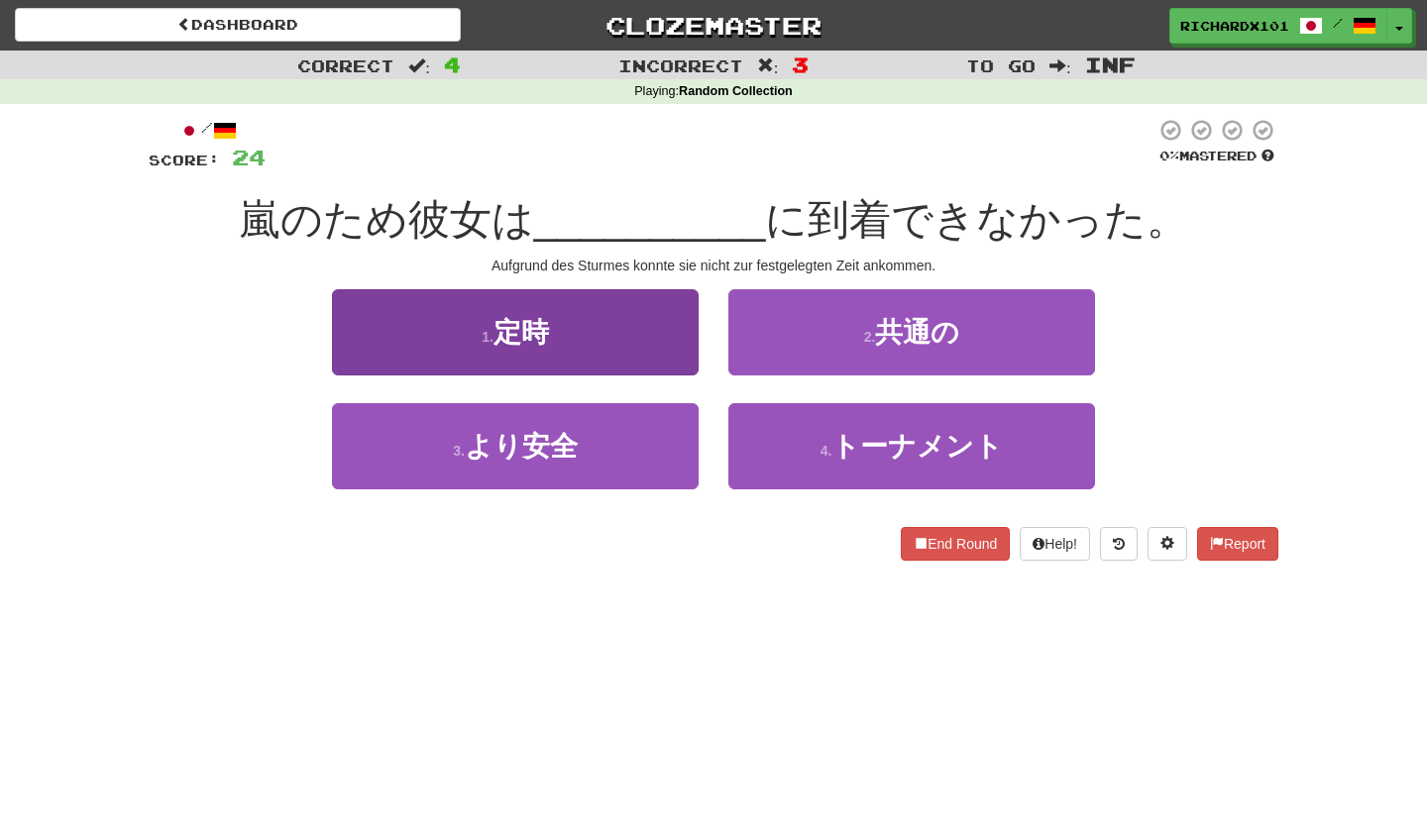 click on "1 .  定時" at bounding box center (515, 332) 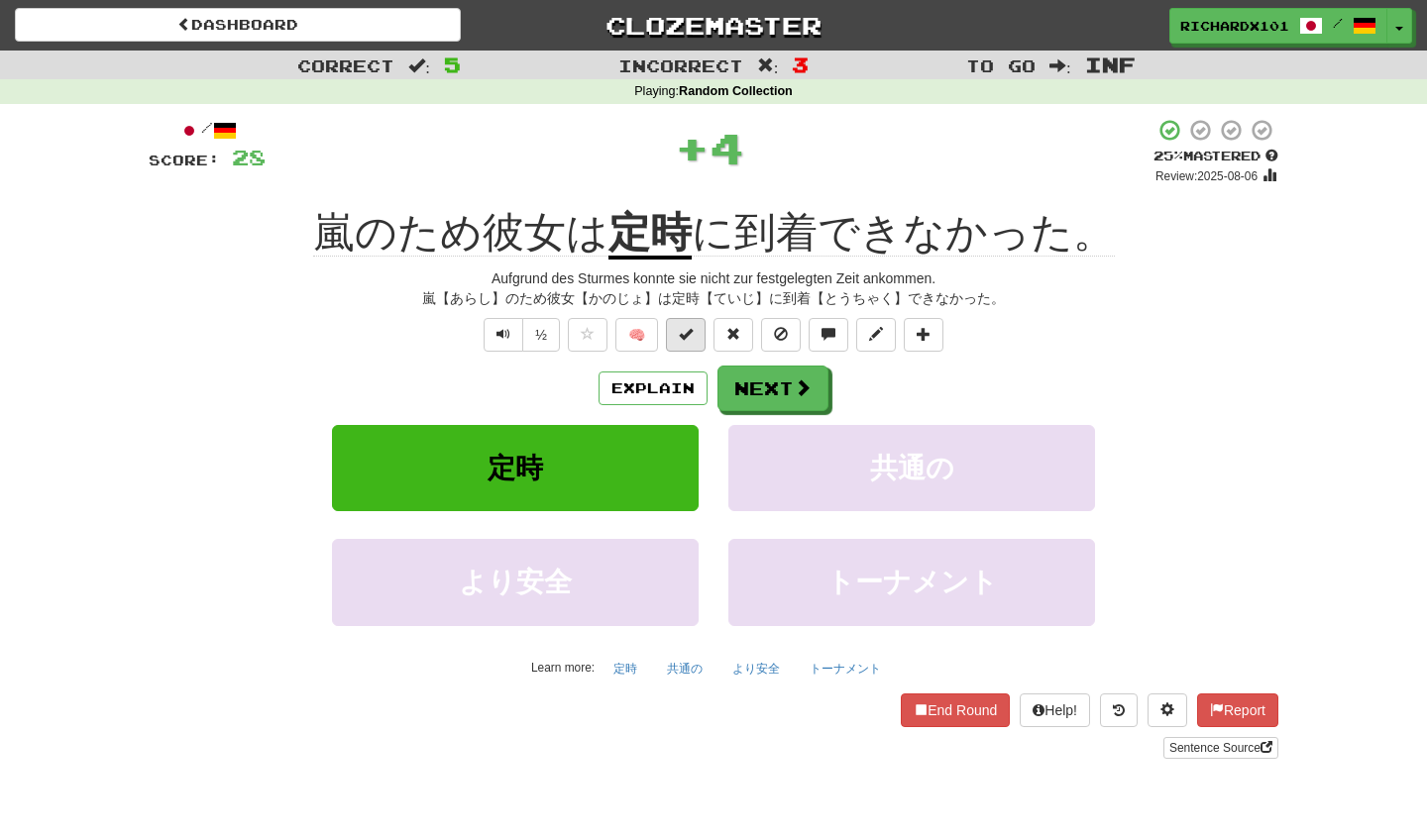 click at bounding box center (686, 334) 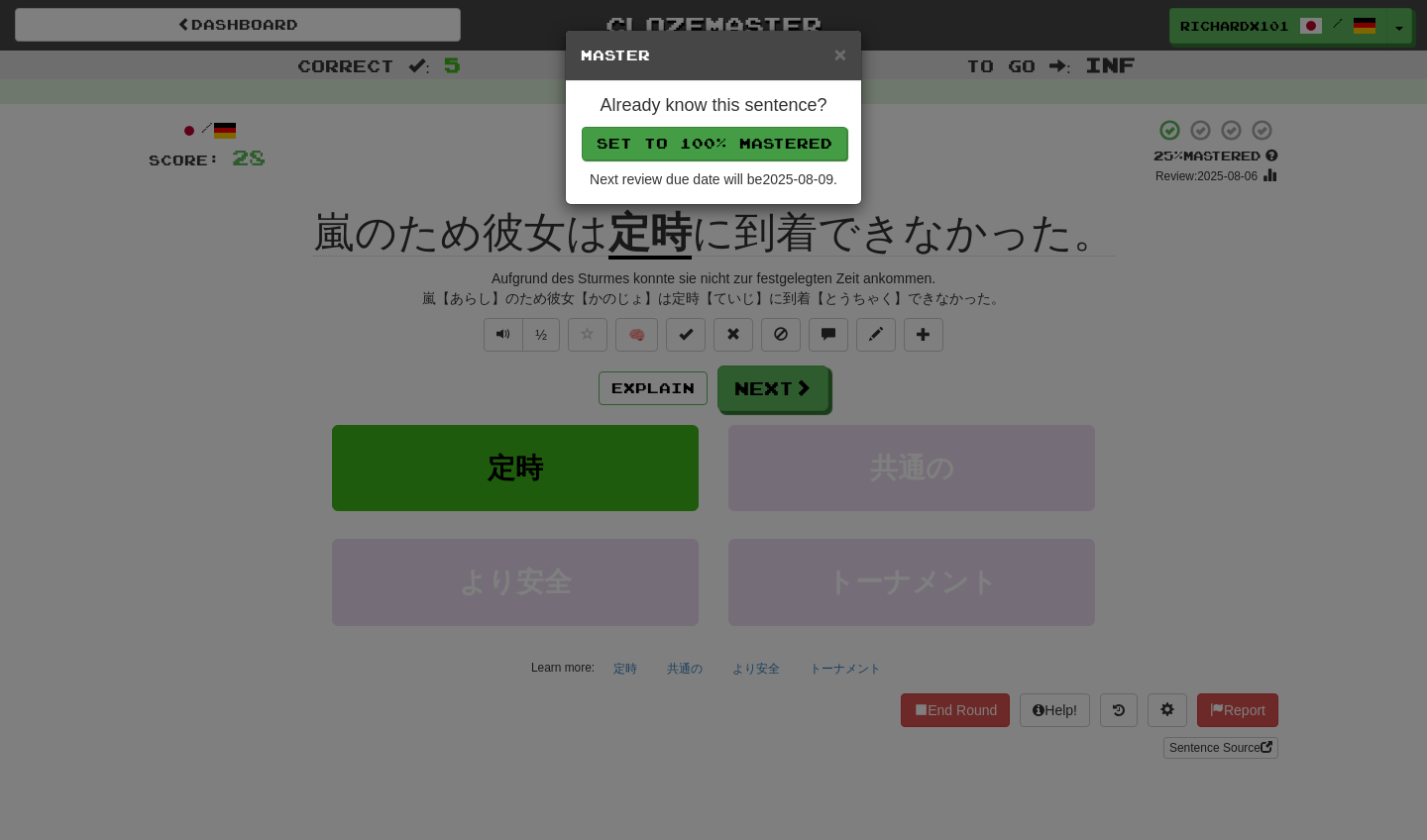click on "Set to 100% Mastered" at bounding box center (714, 144) 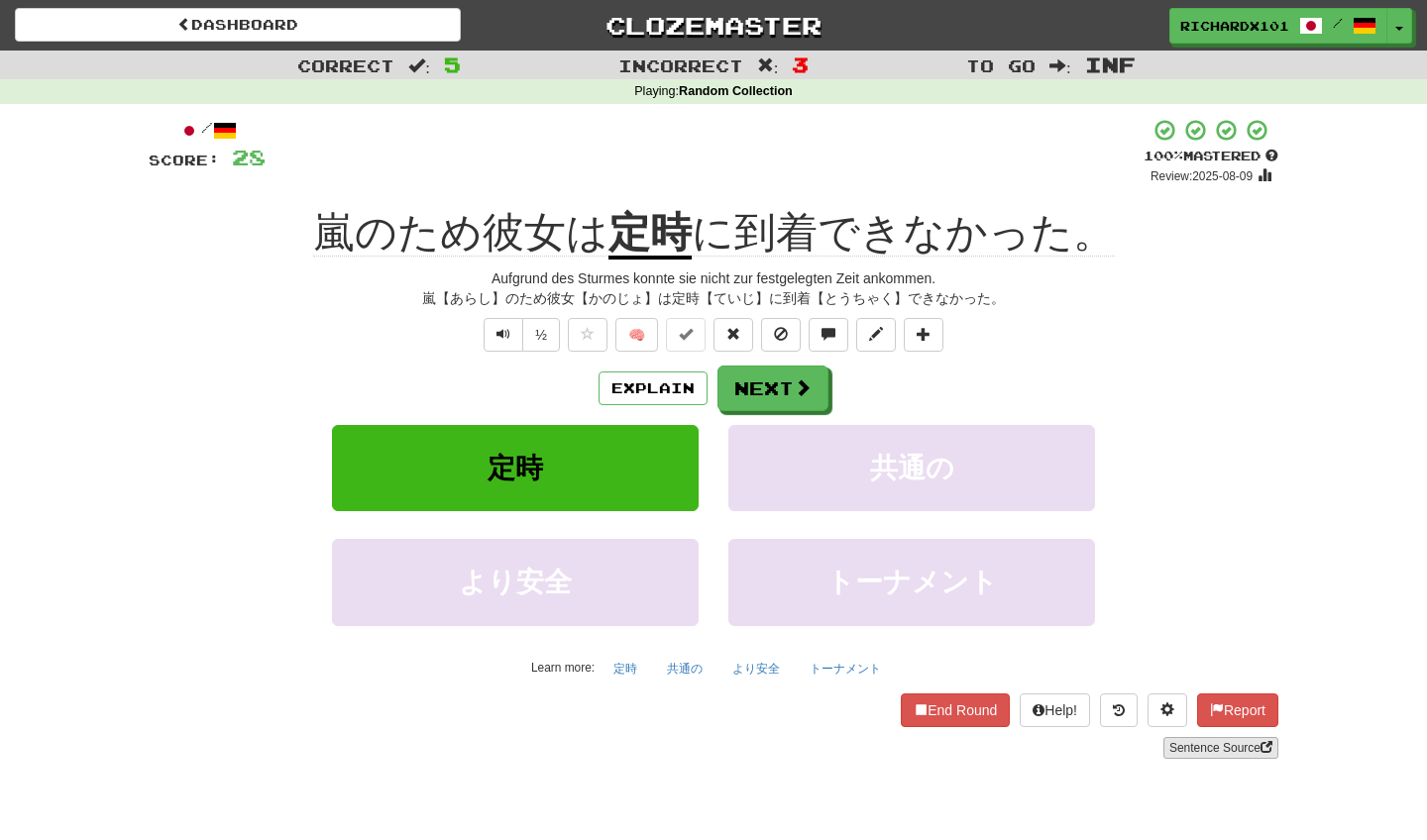 click on "Sentence Source" at bounding box center (1221, 748) 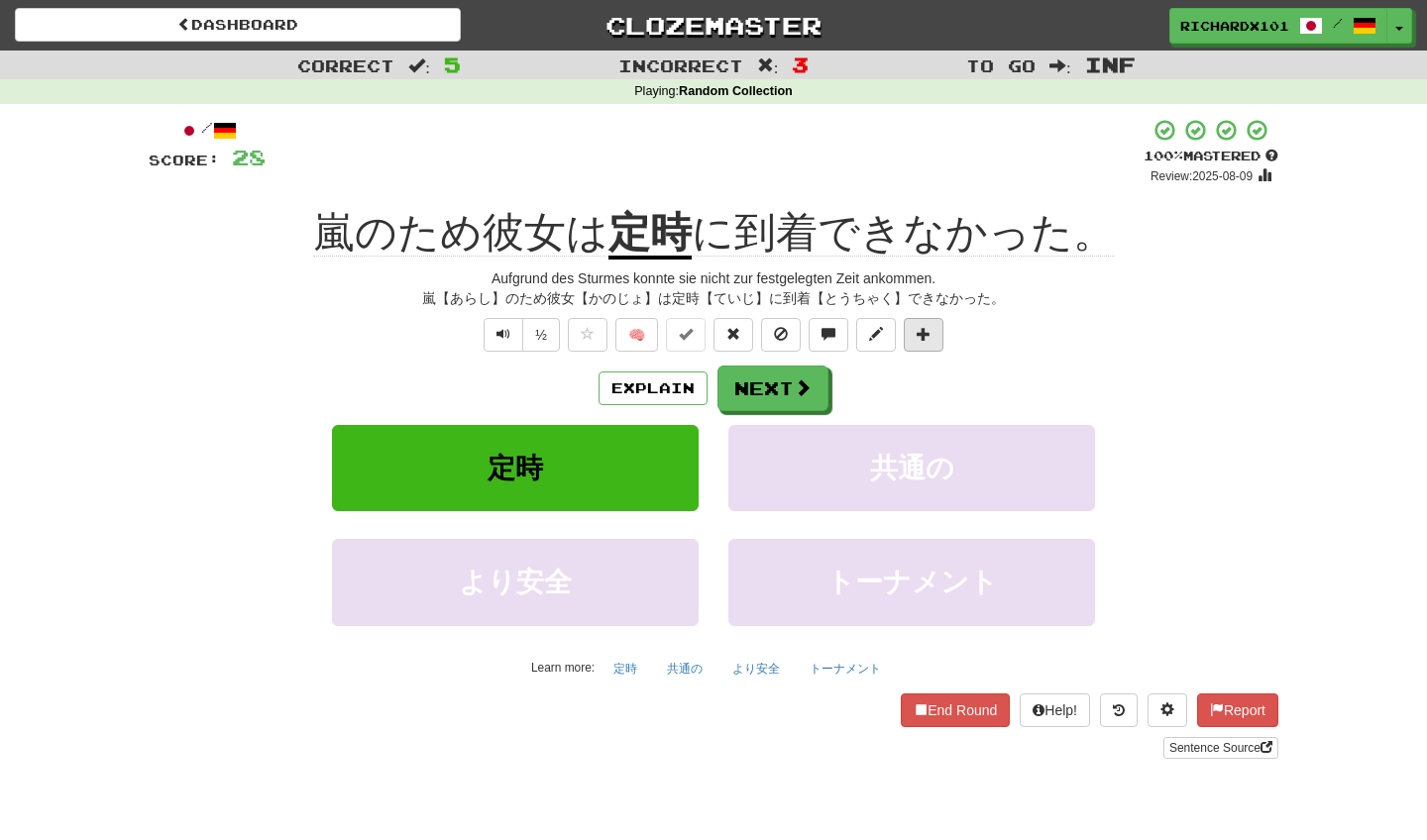 click at bounding box center (924, 335) 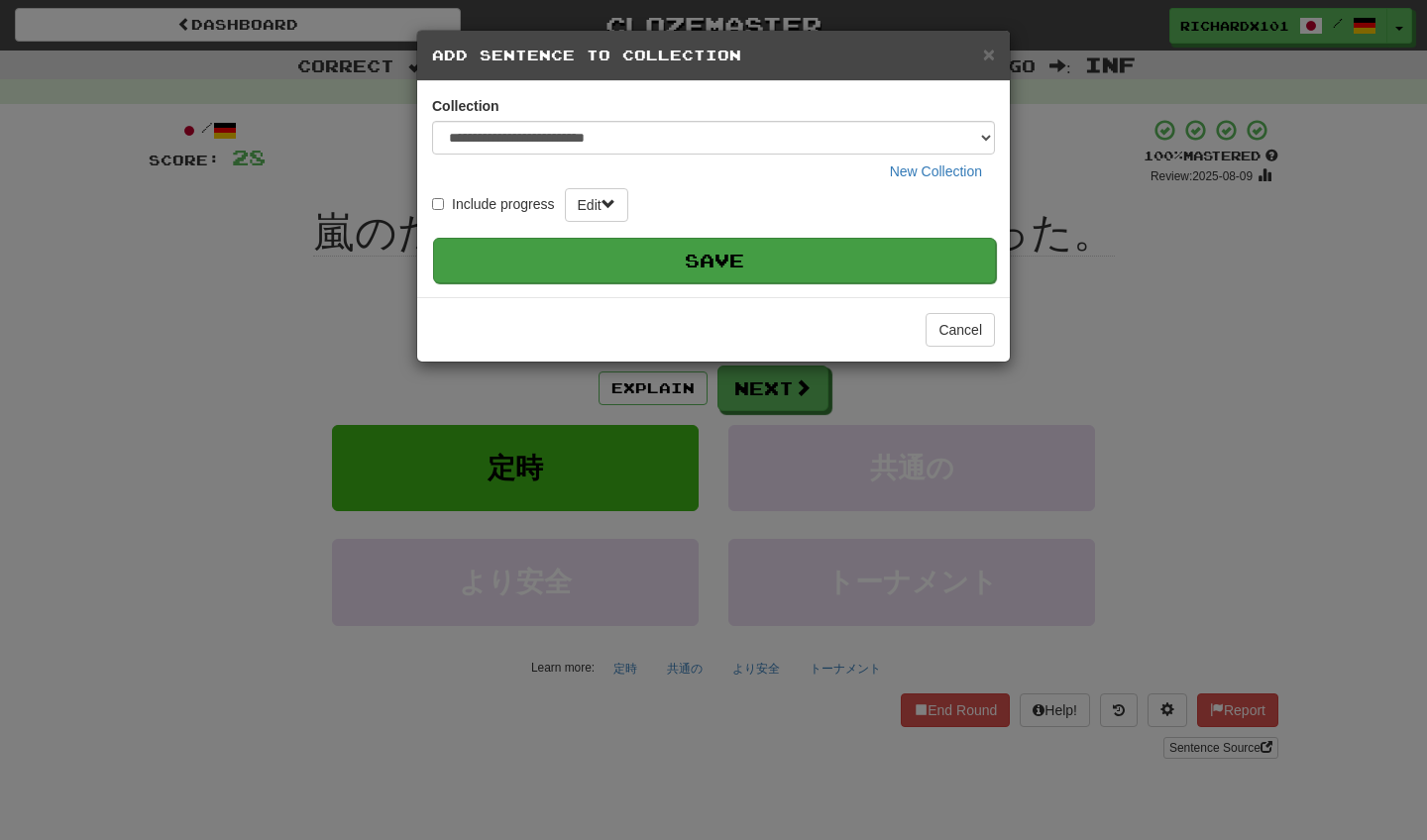 click on "Save" at bounding box center (714, 261) 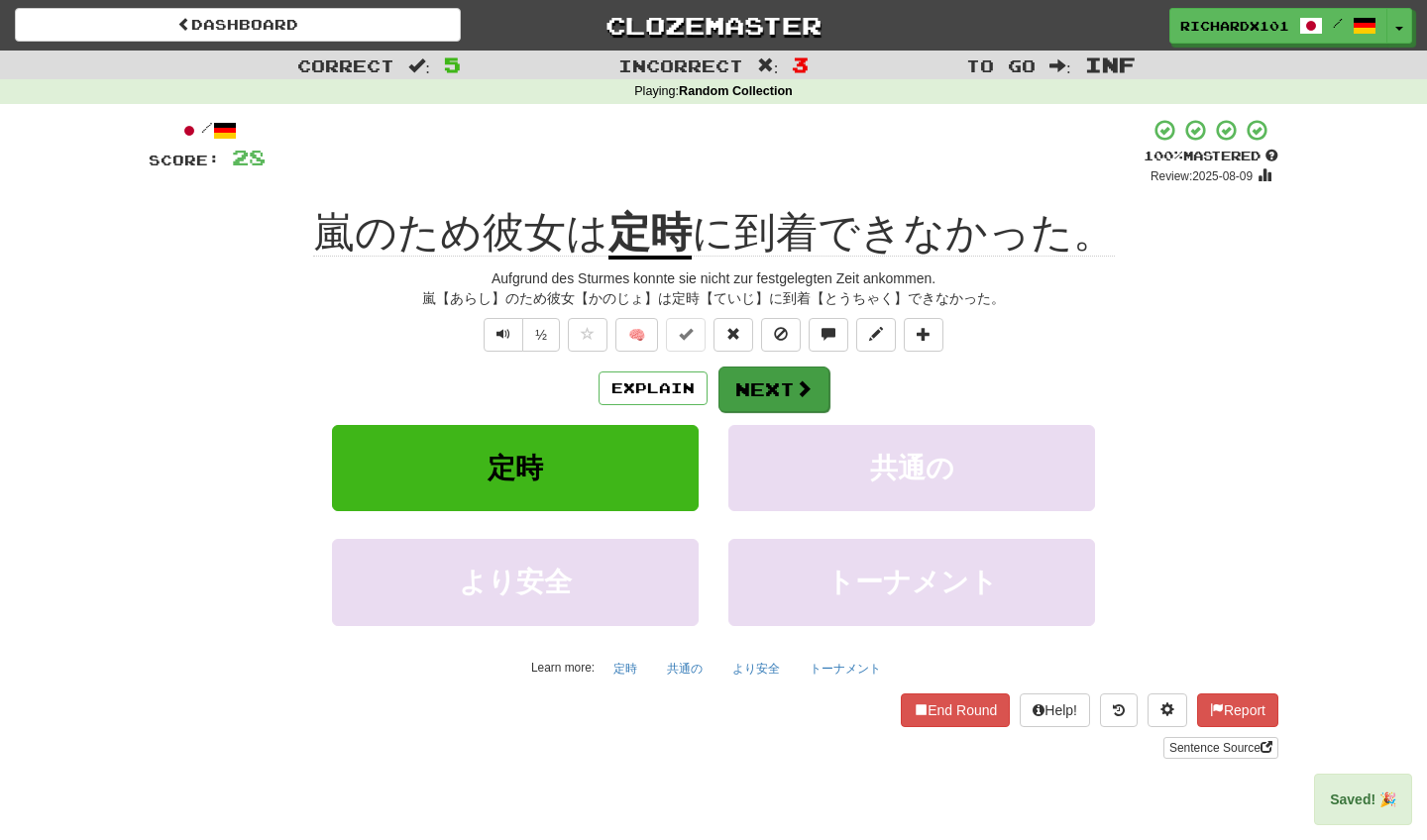 click at bounding box center (804, 388) 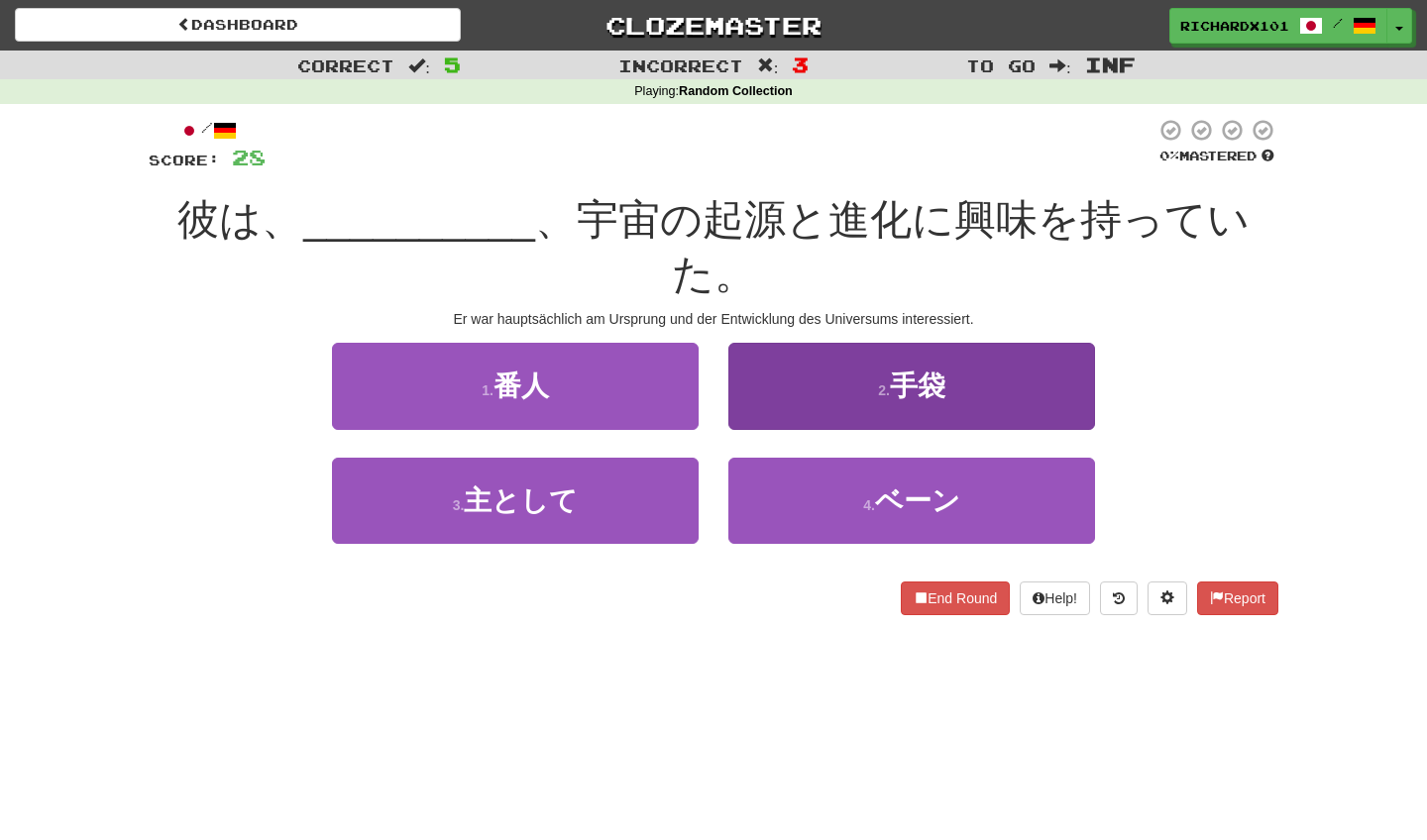 click on "2 .  手袋" at bounding box center [912, 385] 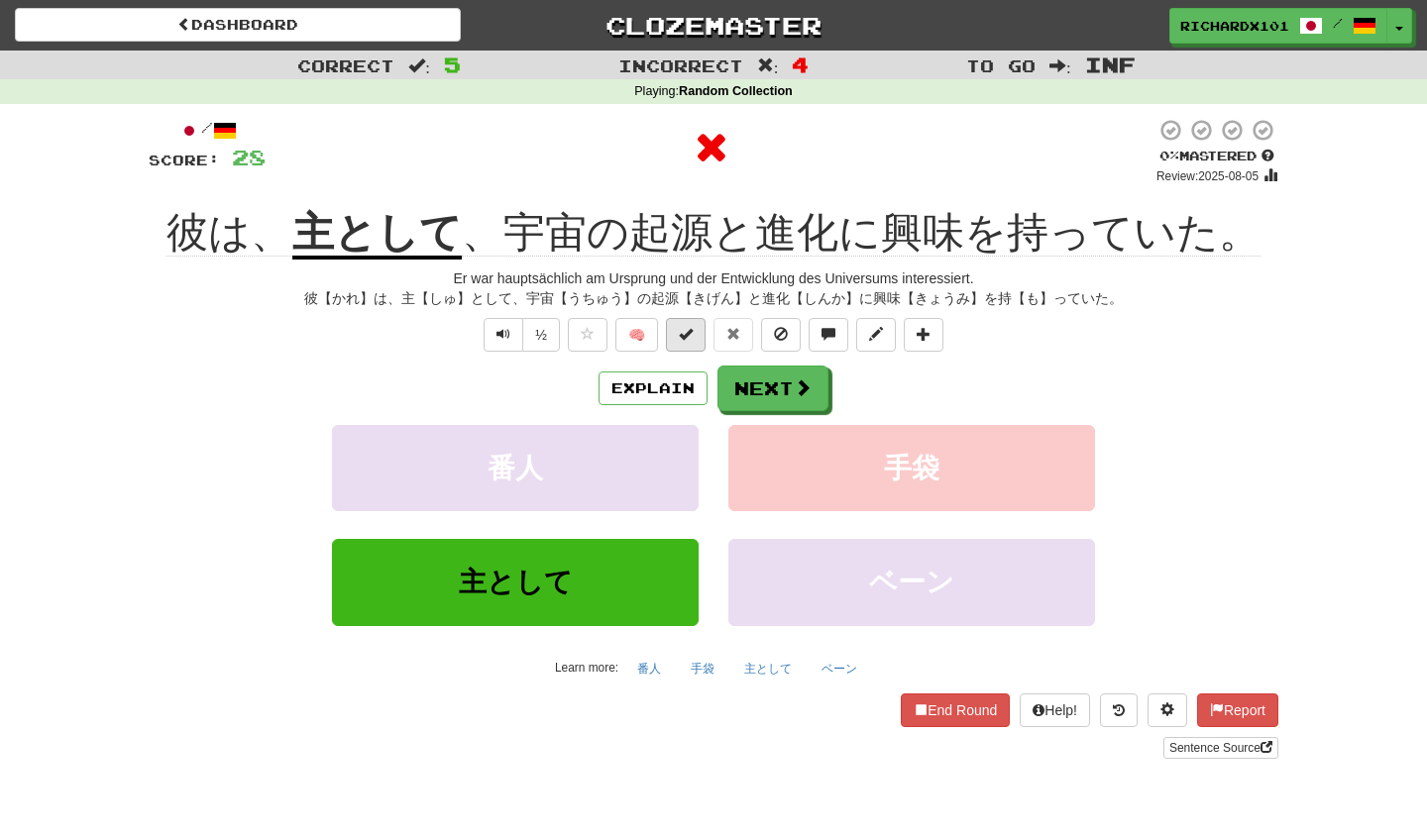 click at bounding box center (686, 334) 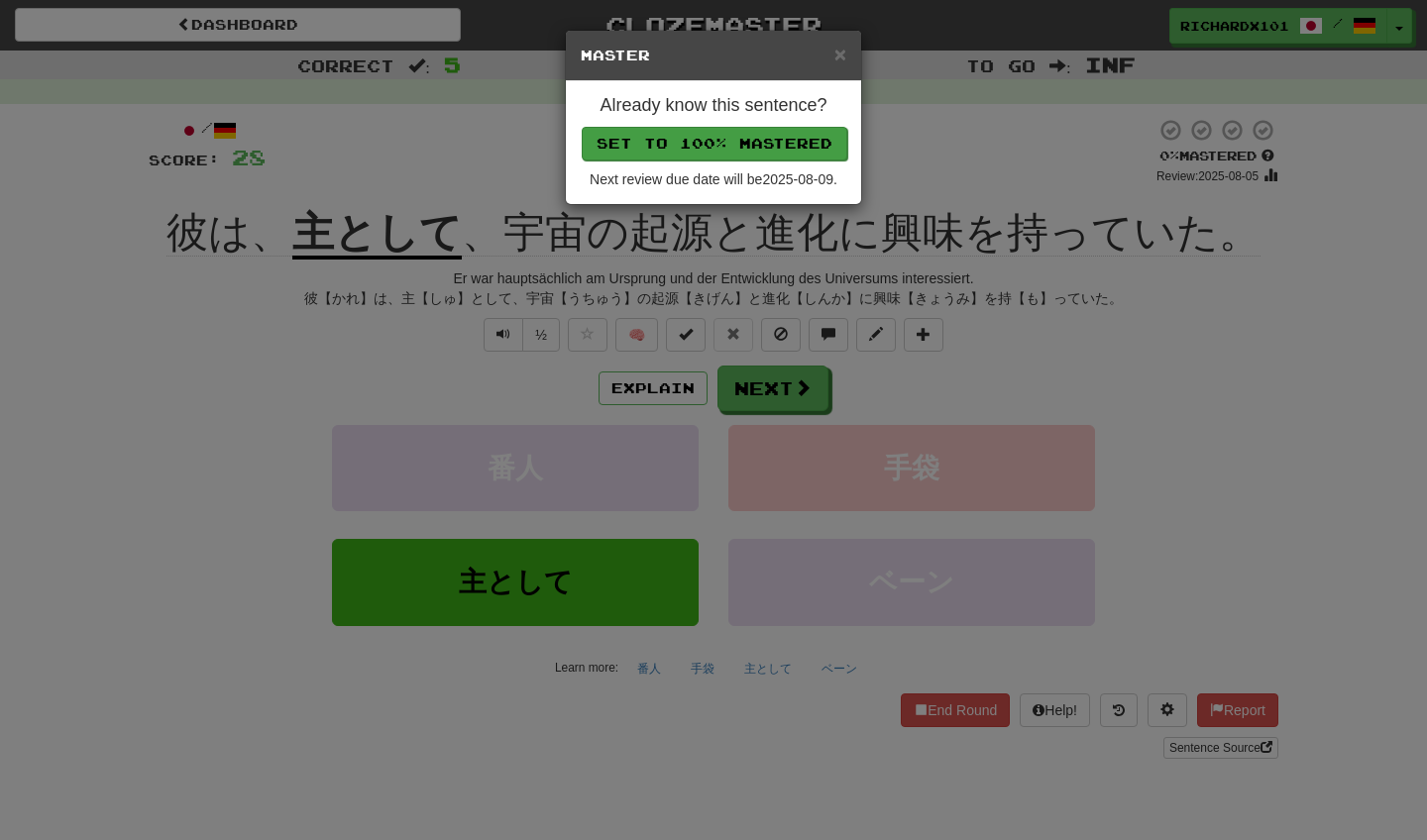 click on "Set to 100% Mastered" at bounding box center (714, 144) 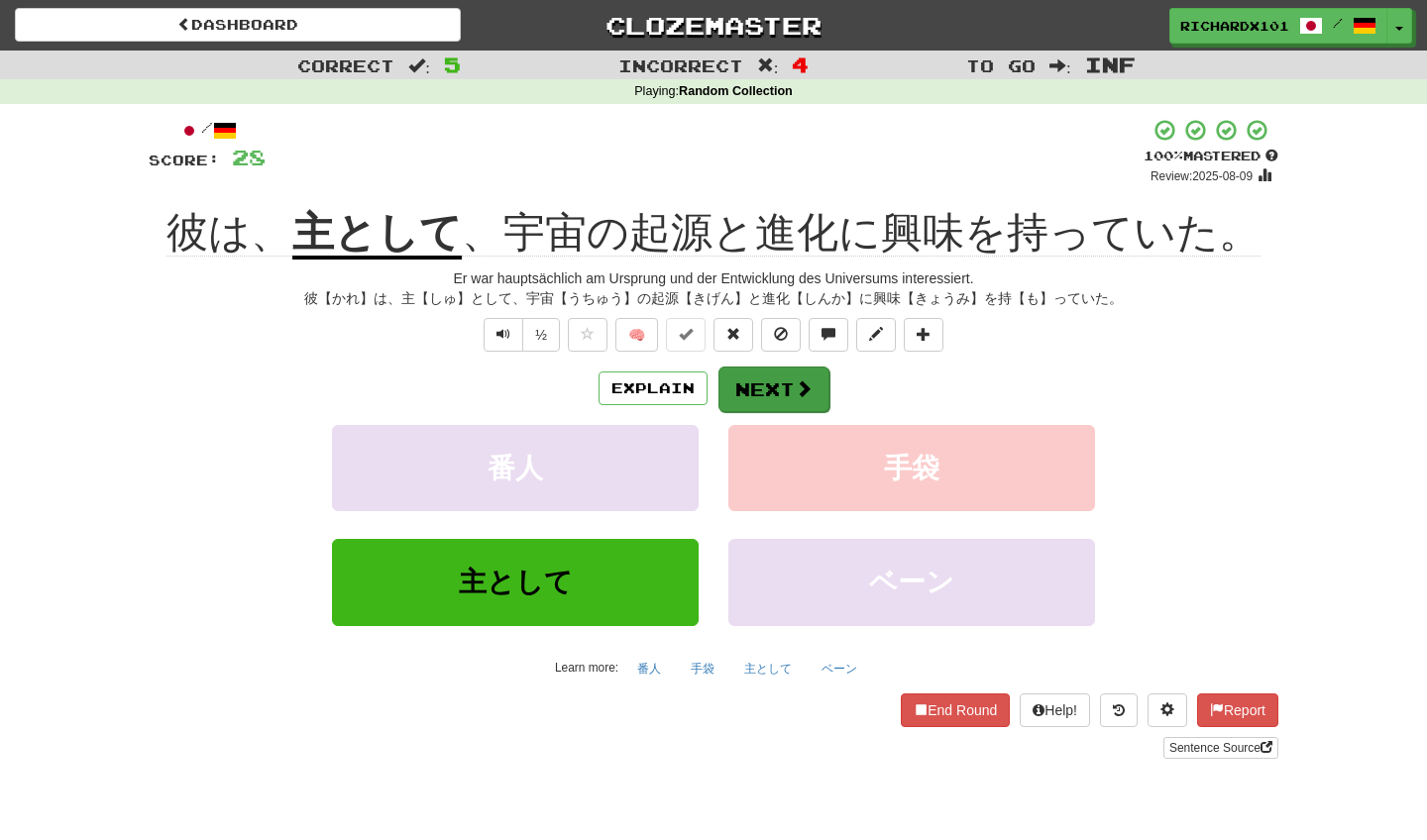 click on "Next" at bounding box center [774, 389] 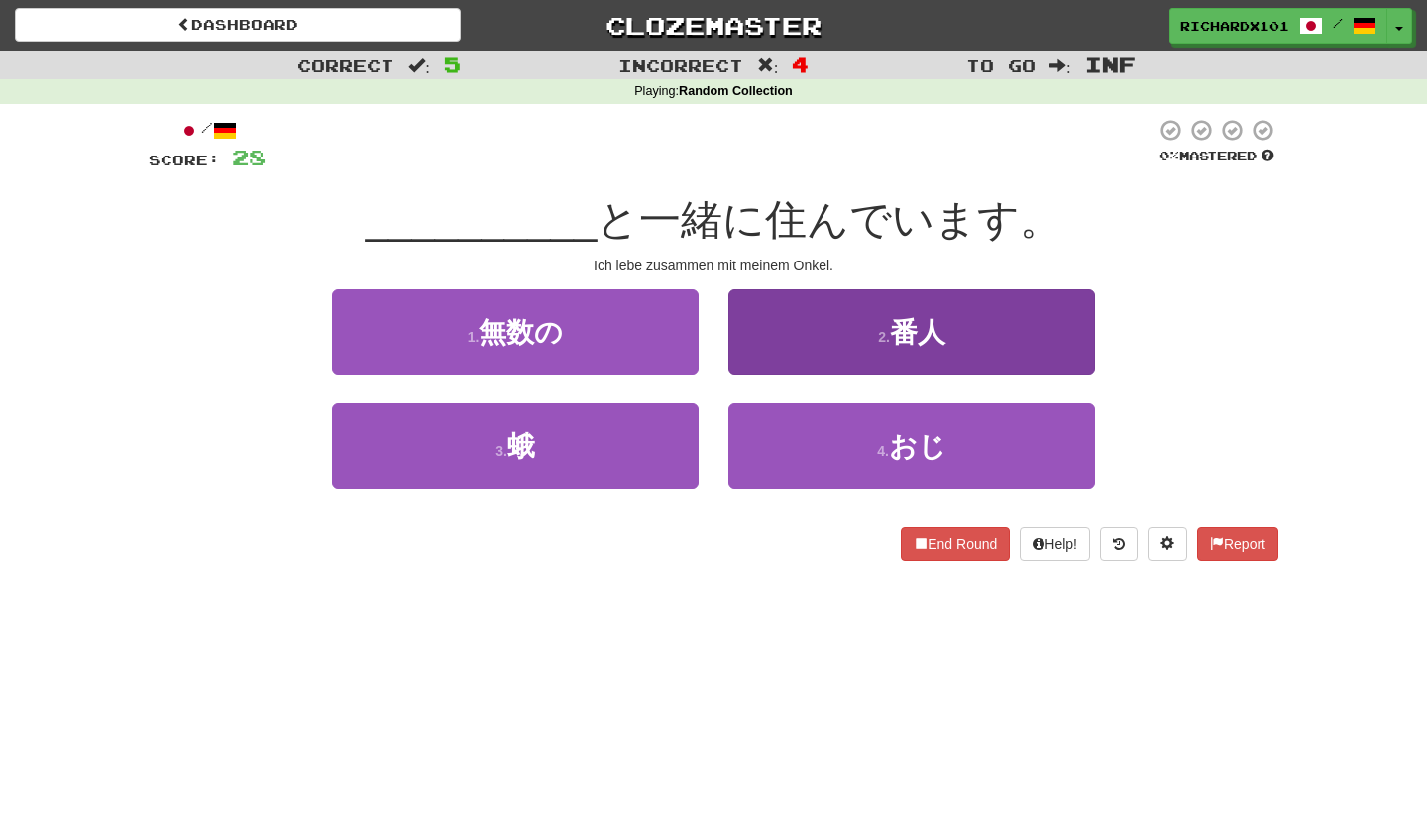 click on "4 .  おじ" at bounding box center [912, 446] 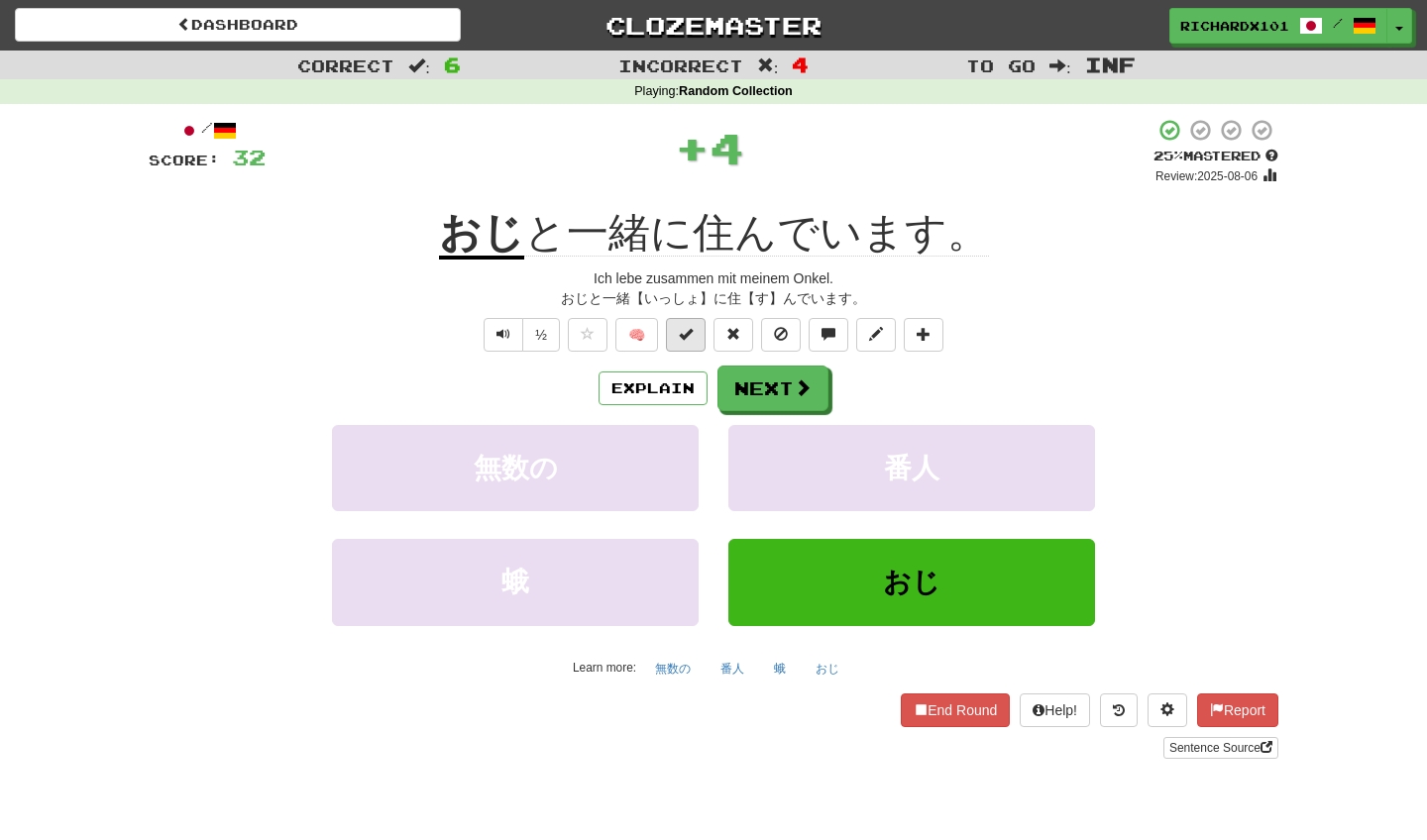 click at bounding box center (686, 334) 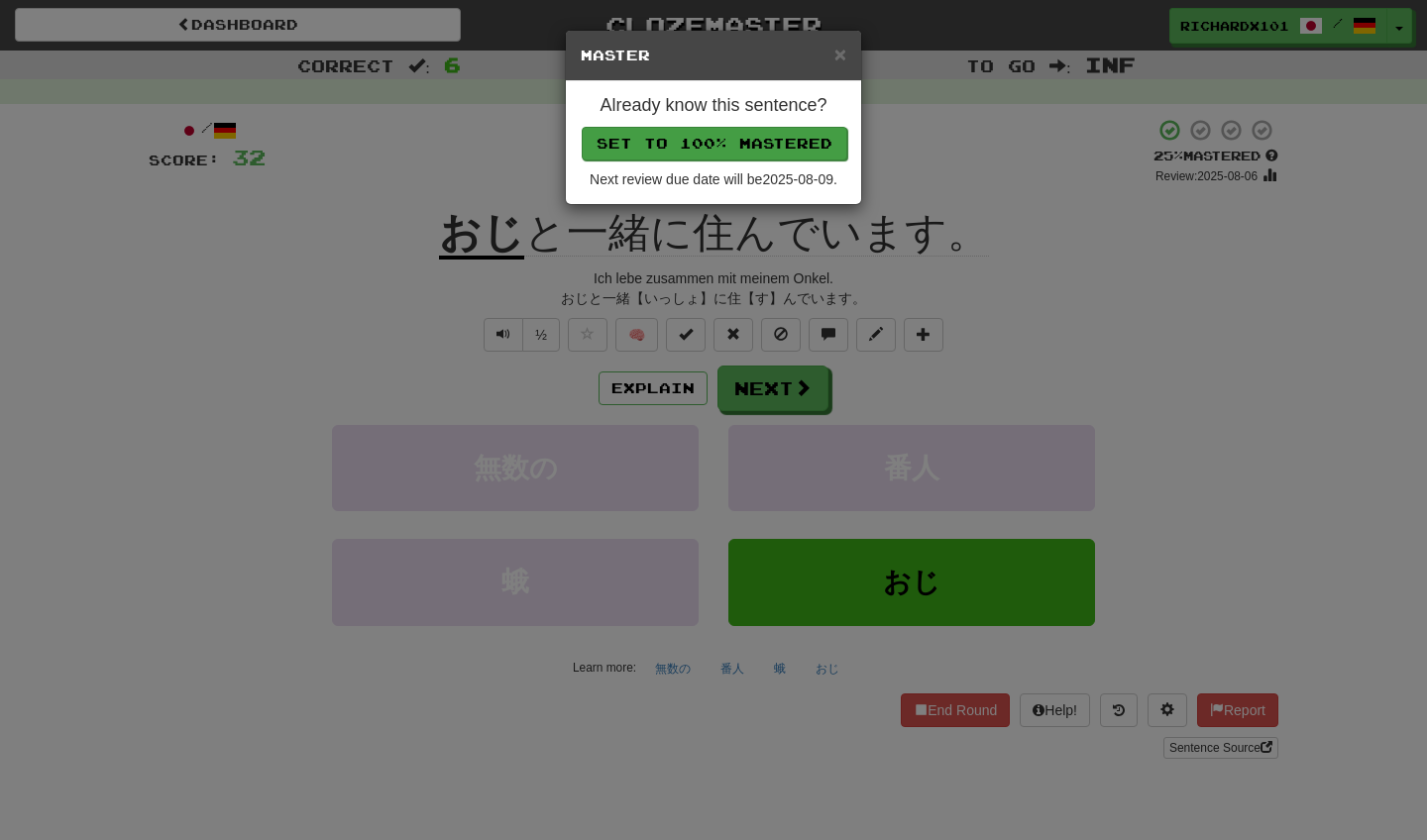 click on "Set to 100% Mastered" at bounding box center [714, 144] 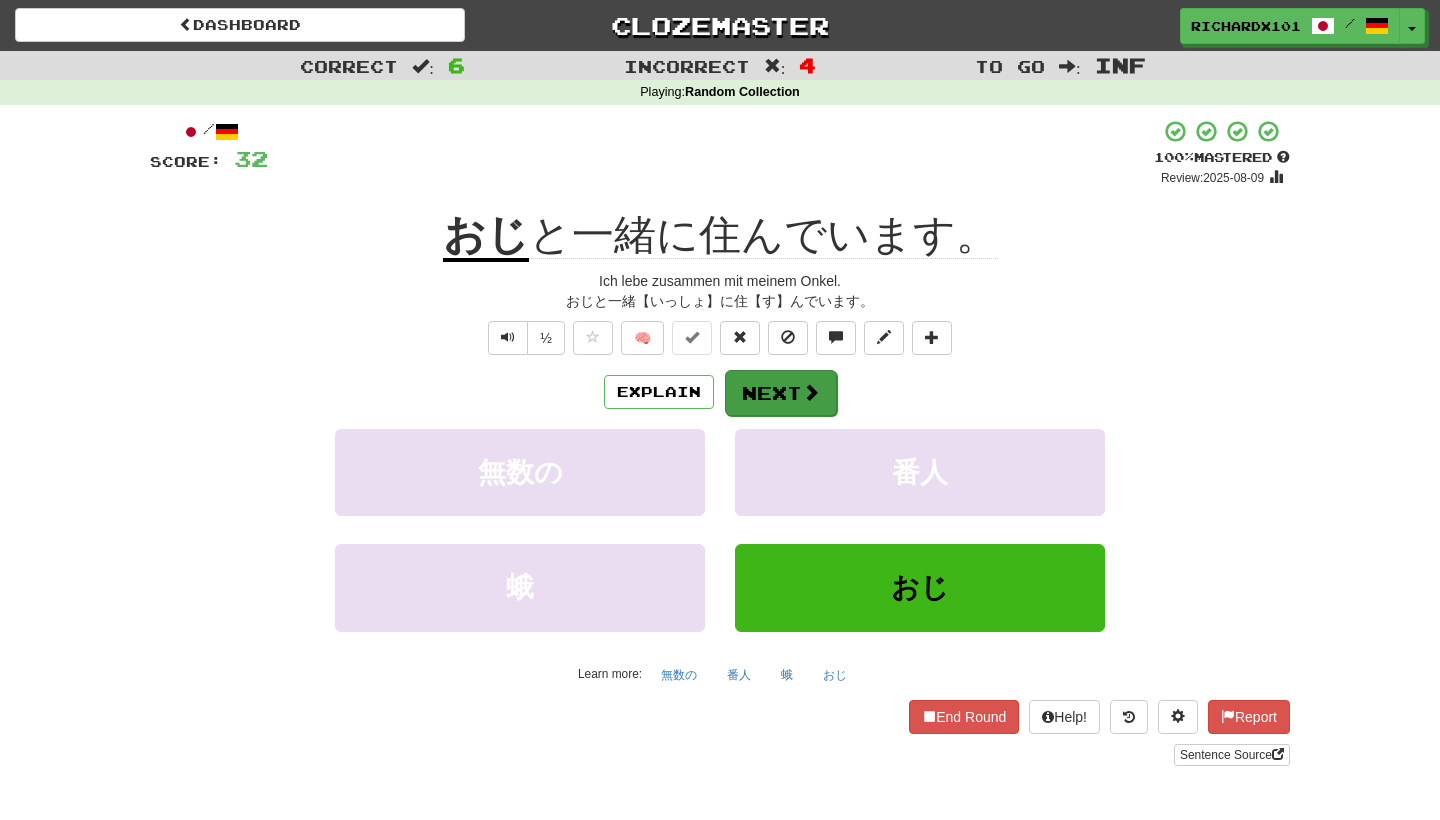 click on "Next" at bounding box center [781, 393] 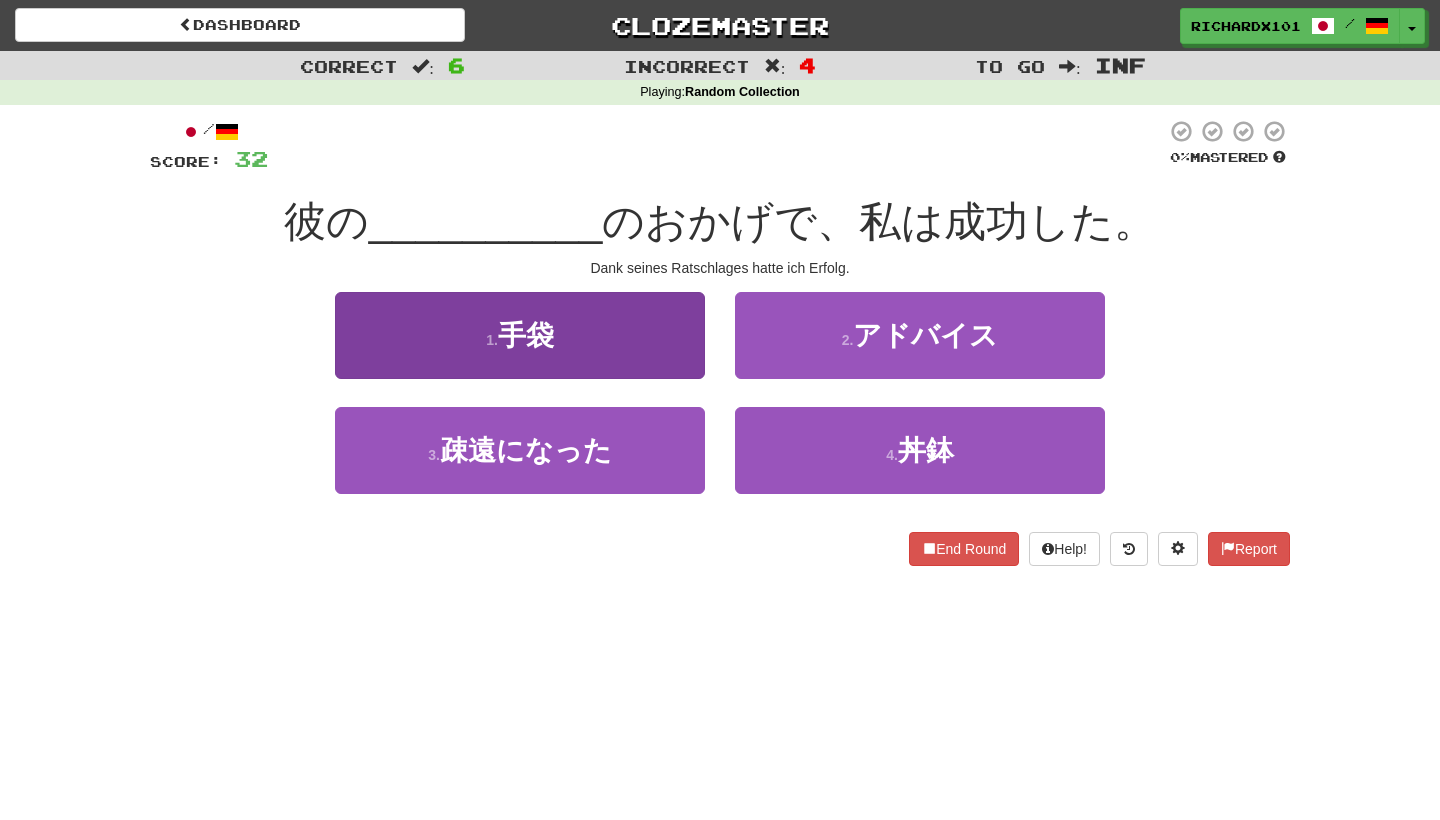 click on "1 .  手袋" at bounding box center (520, 335) 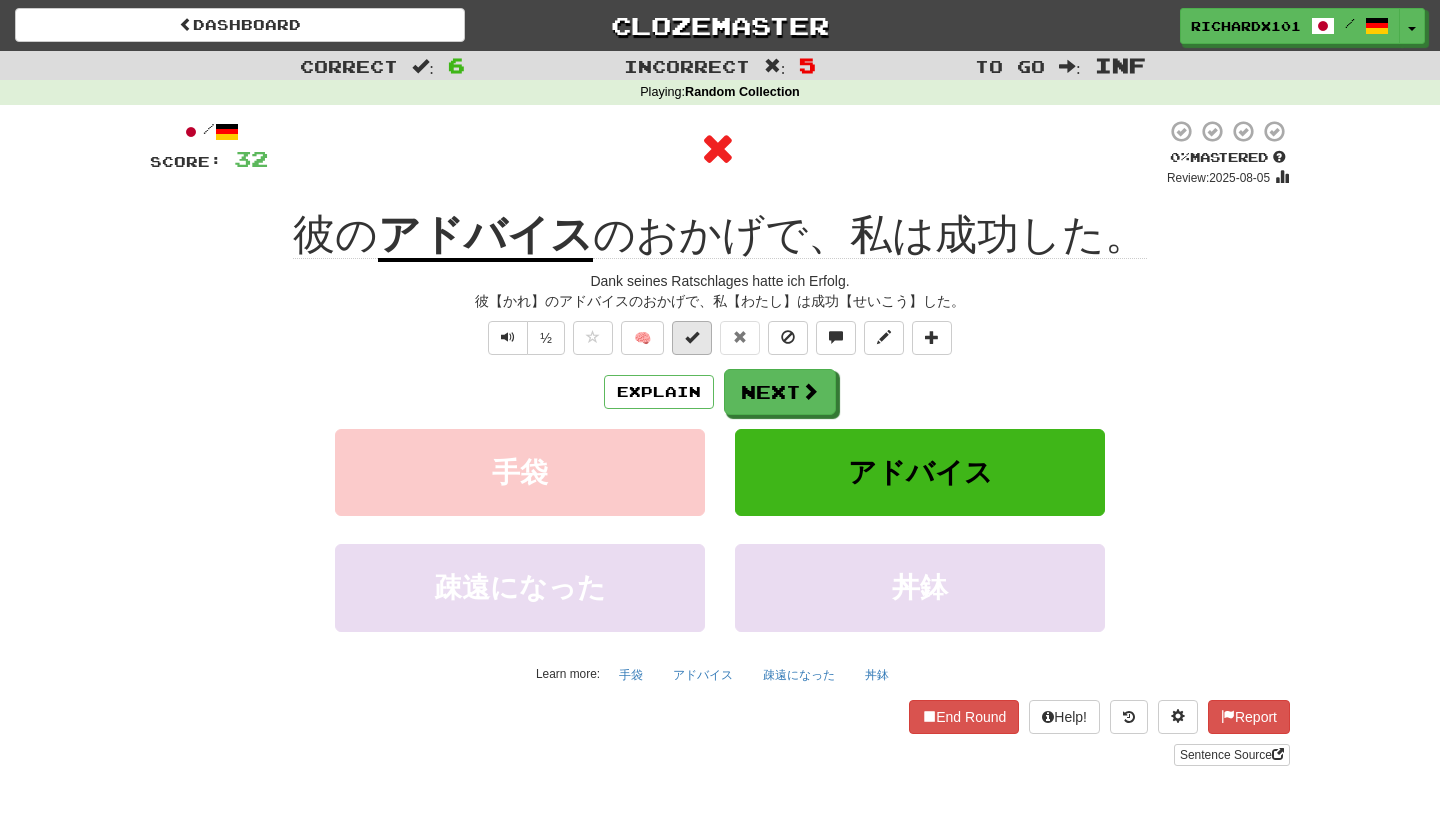 drag, startPoint x: 762, startPoint y: 384, endPoint x: 701, endPoint y: 336, distance: 77.62087 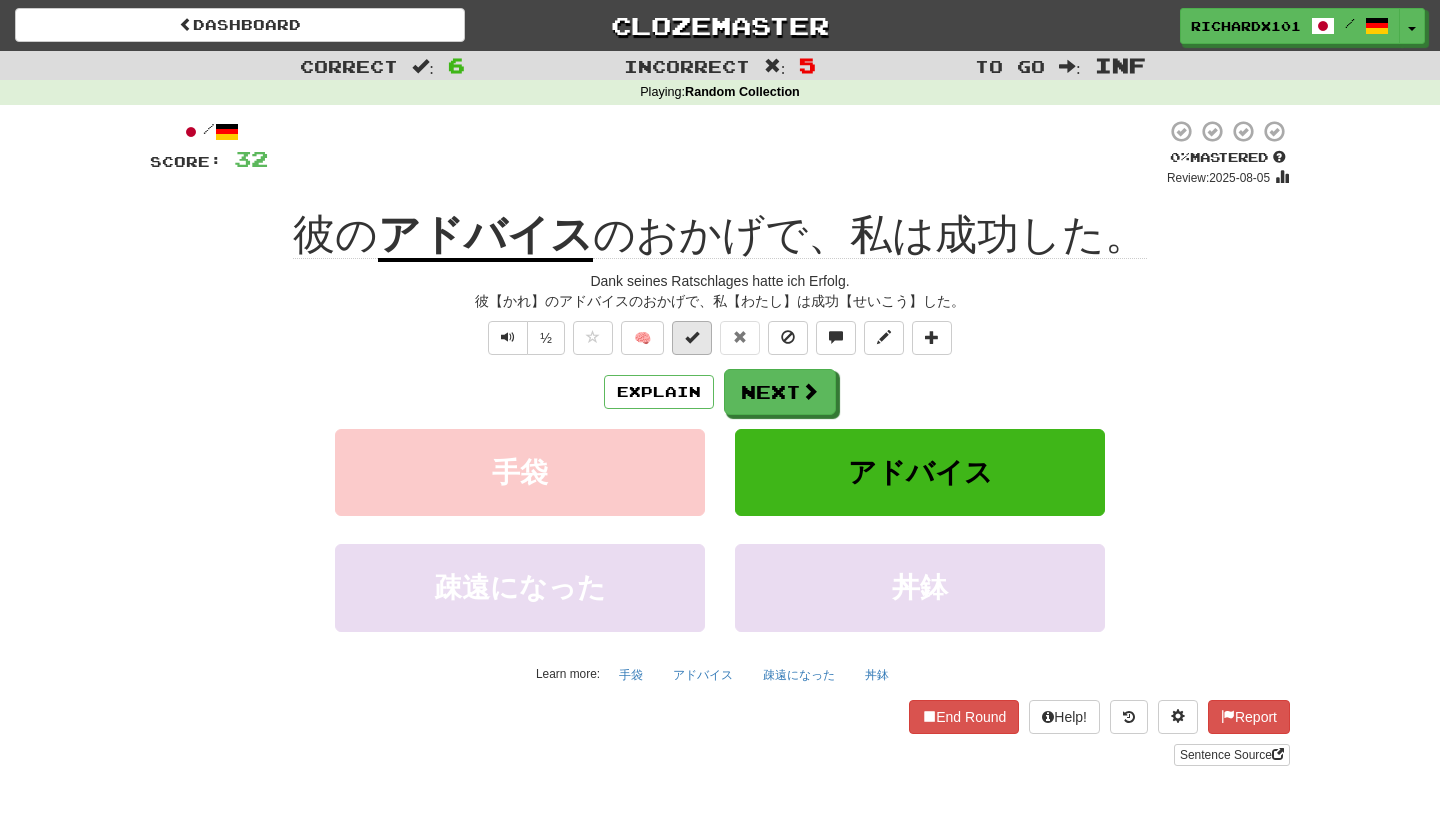click at bounding box center [692, 338] 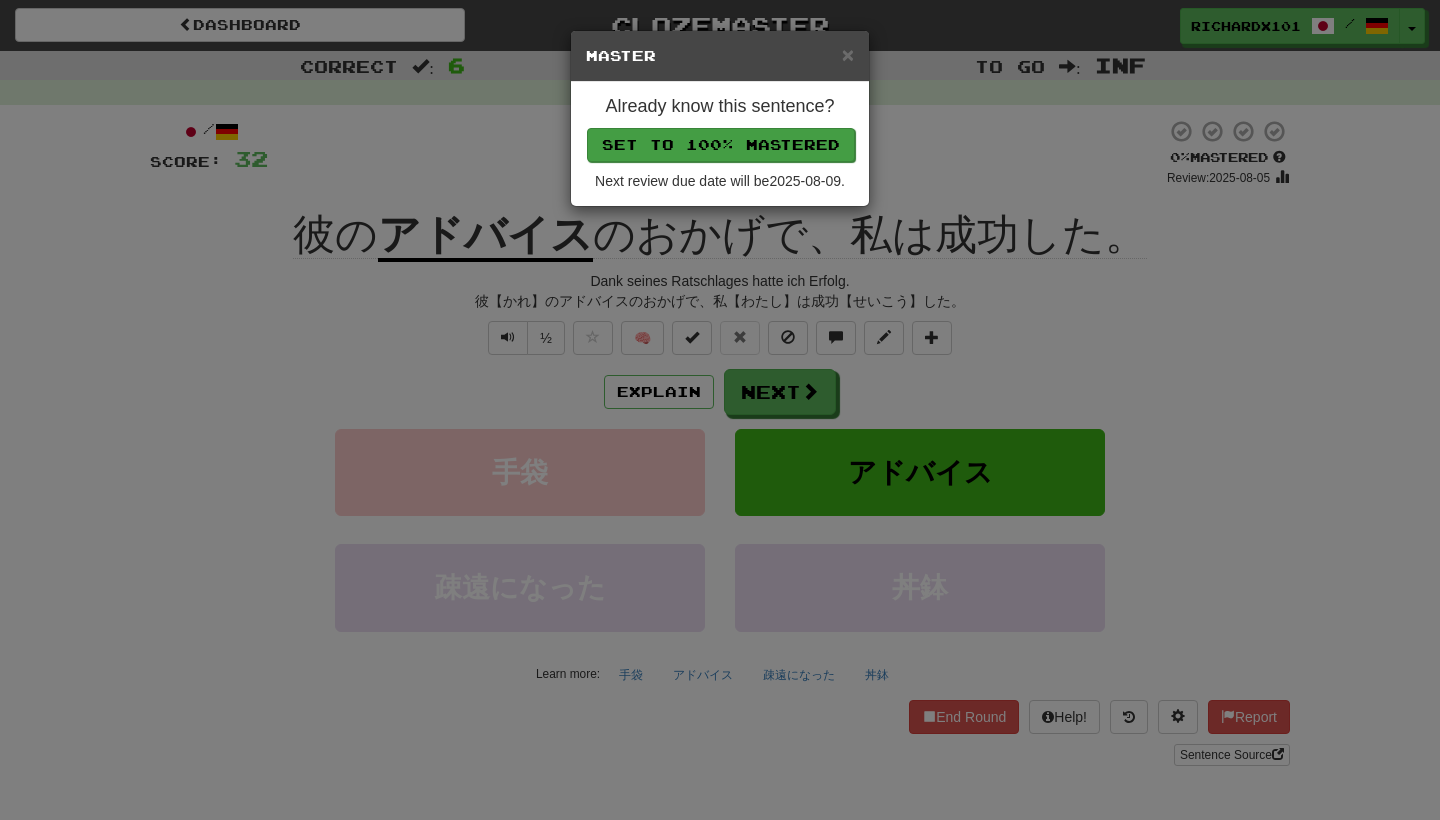 click on "Set to 100% Mastered" at bounding box center [721, 145] 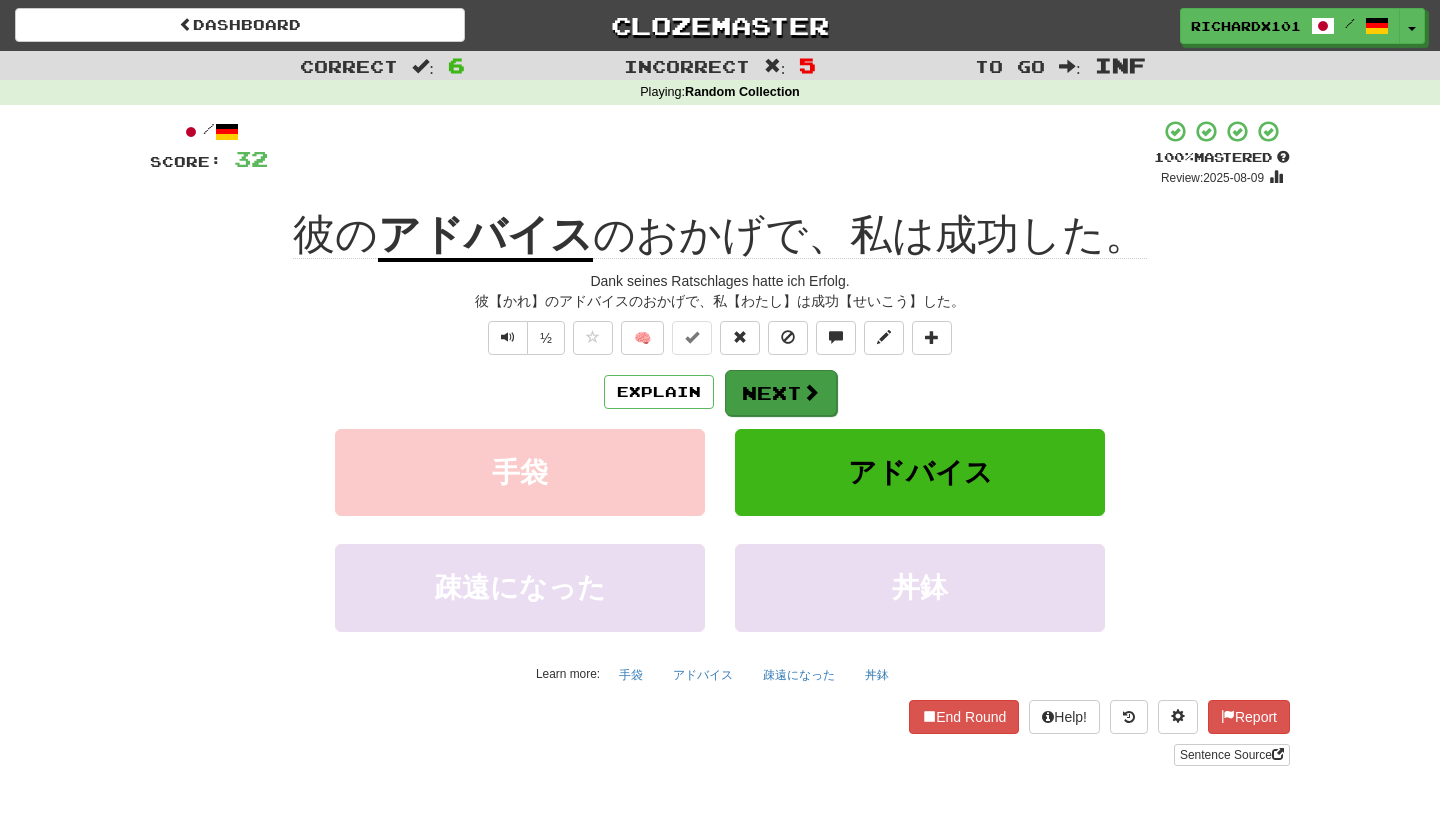 click on "Next" at bounding box center (781, 393) 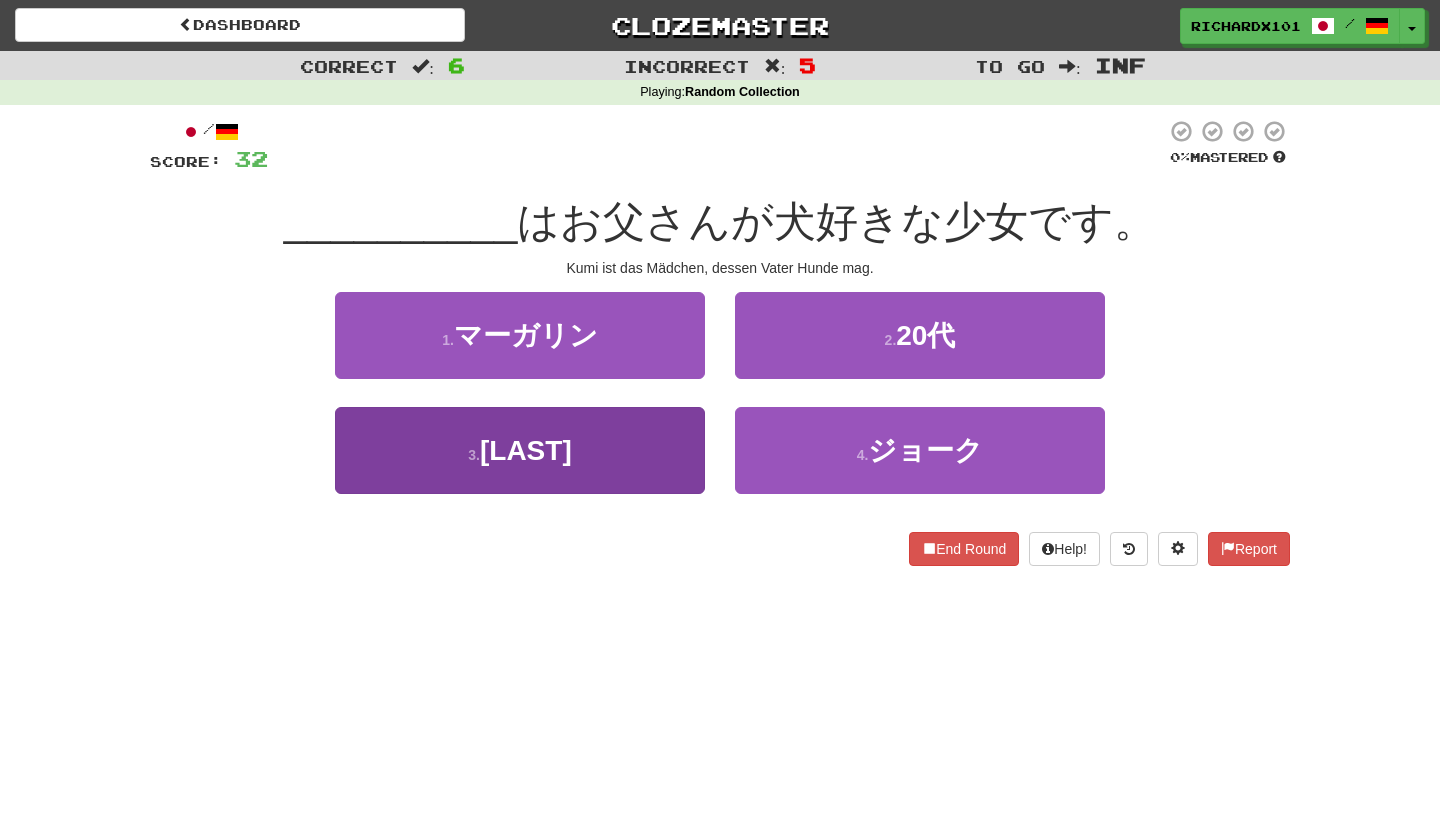 click on "3 .  クミ" at bounding box center [520, 450] 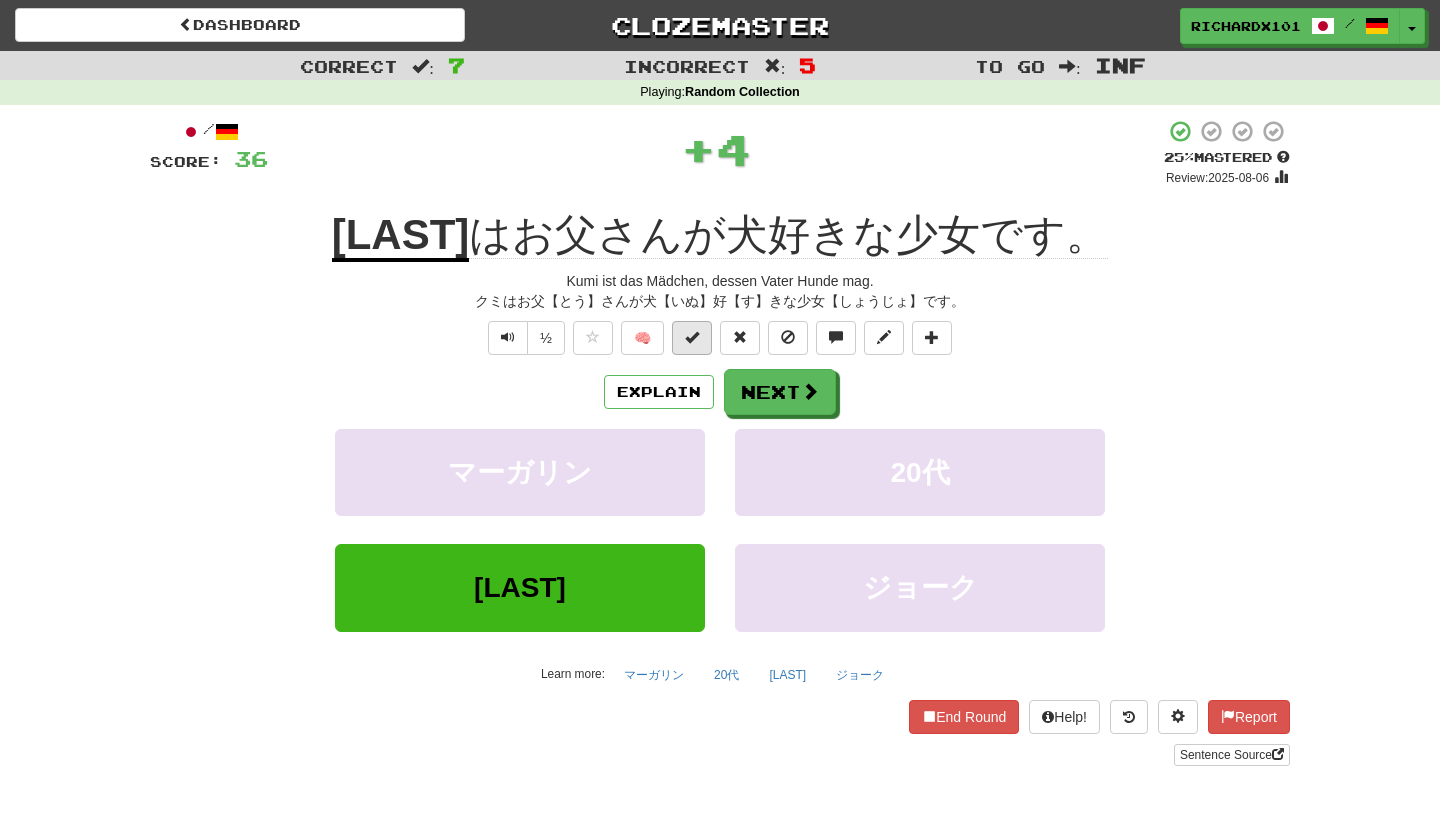 click at bounding box center [692, 337] 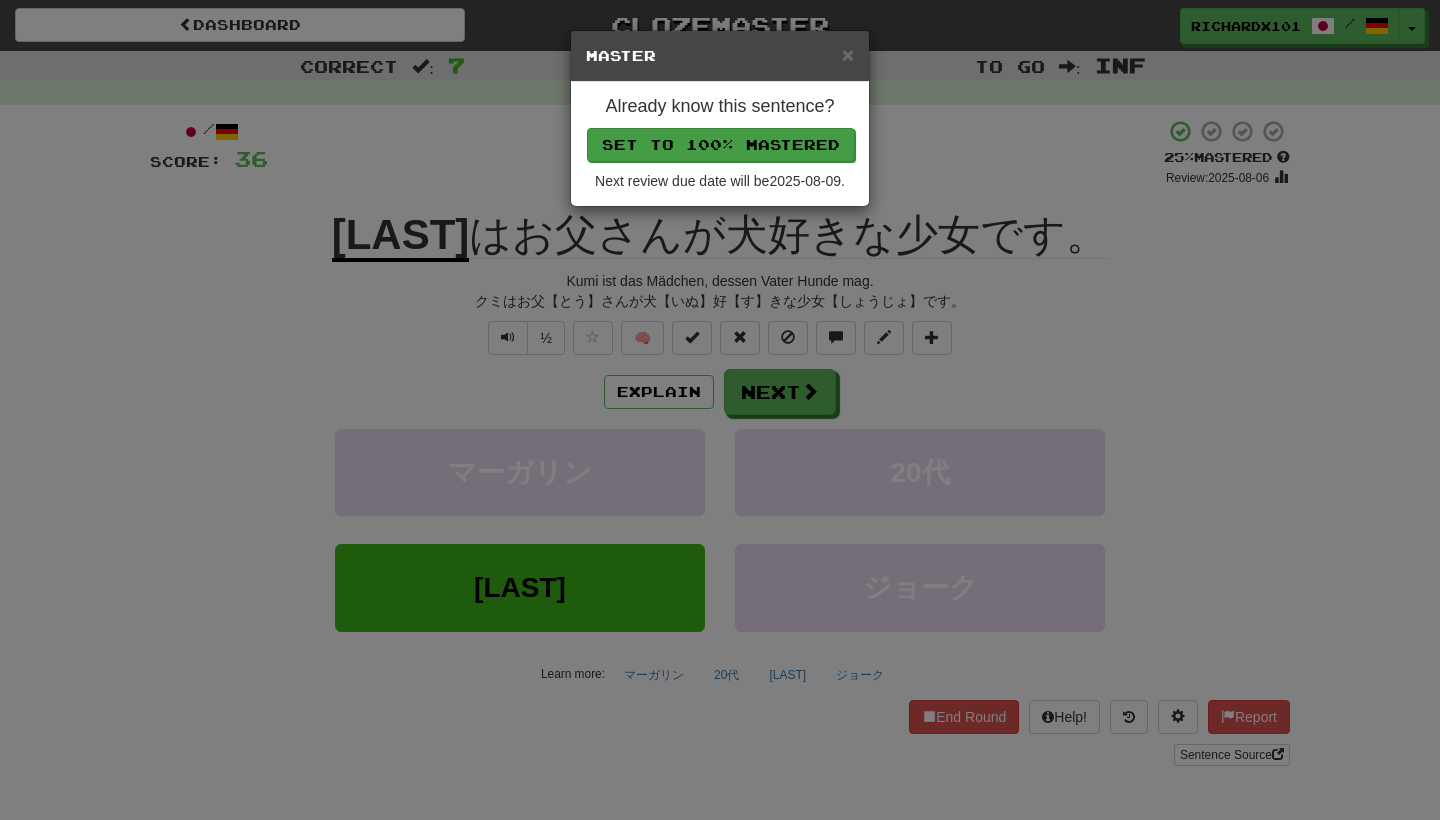 click on "Set to 100% Mastered" at bounding box center [721, 145] 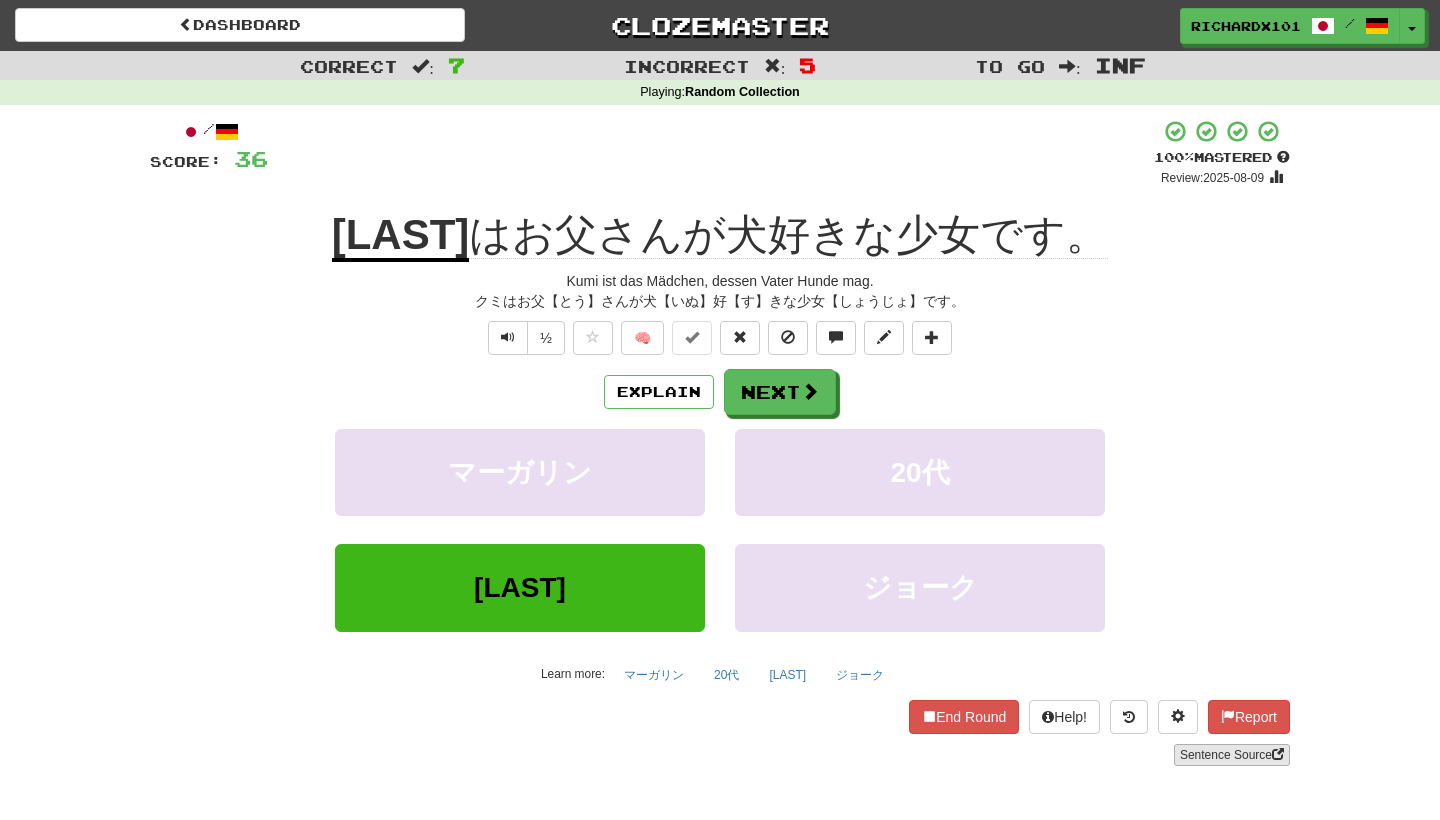 click on "Sentence Source" at bounding box center (1232, 755) 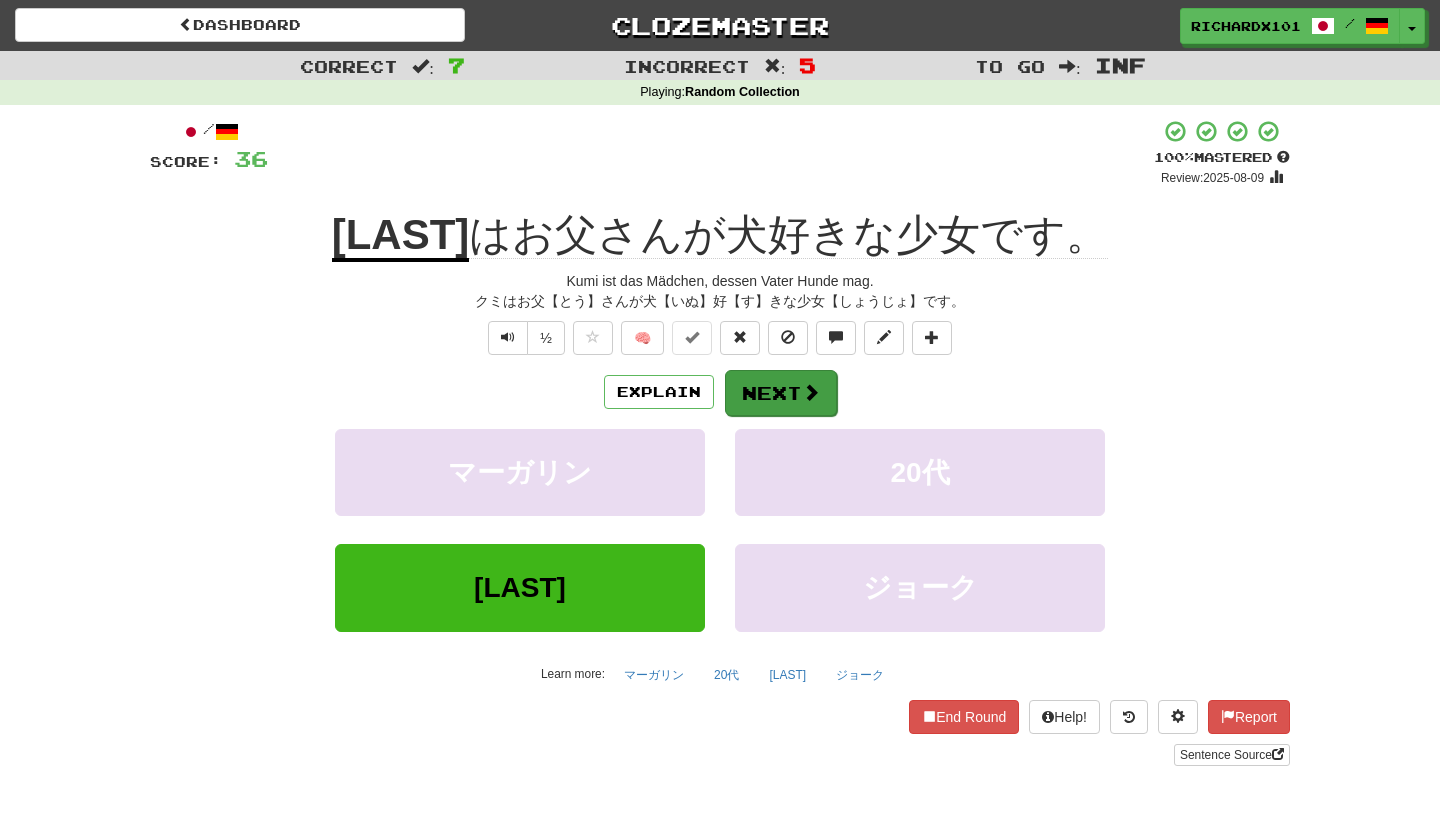 click on "Next" at bounding box center (781, 393) 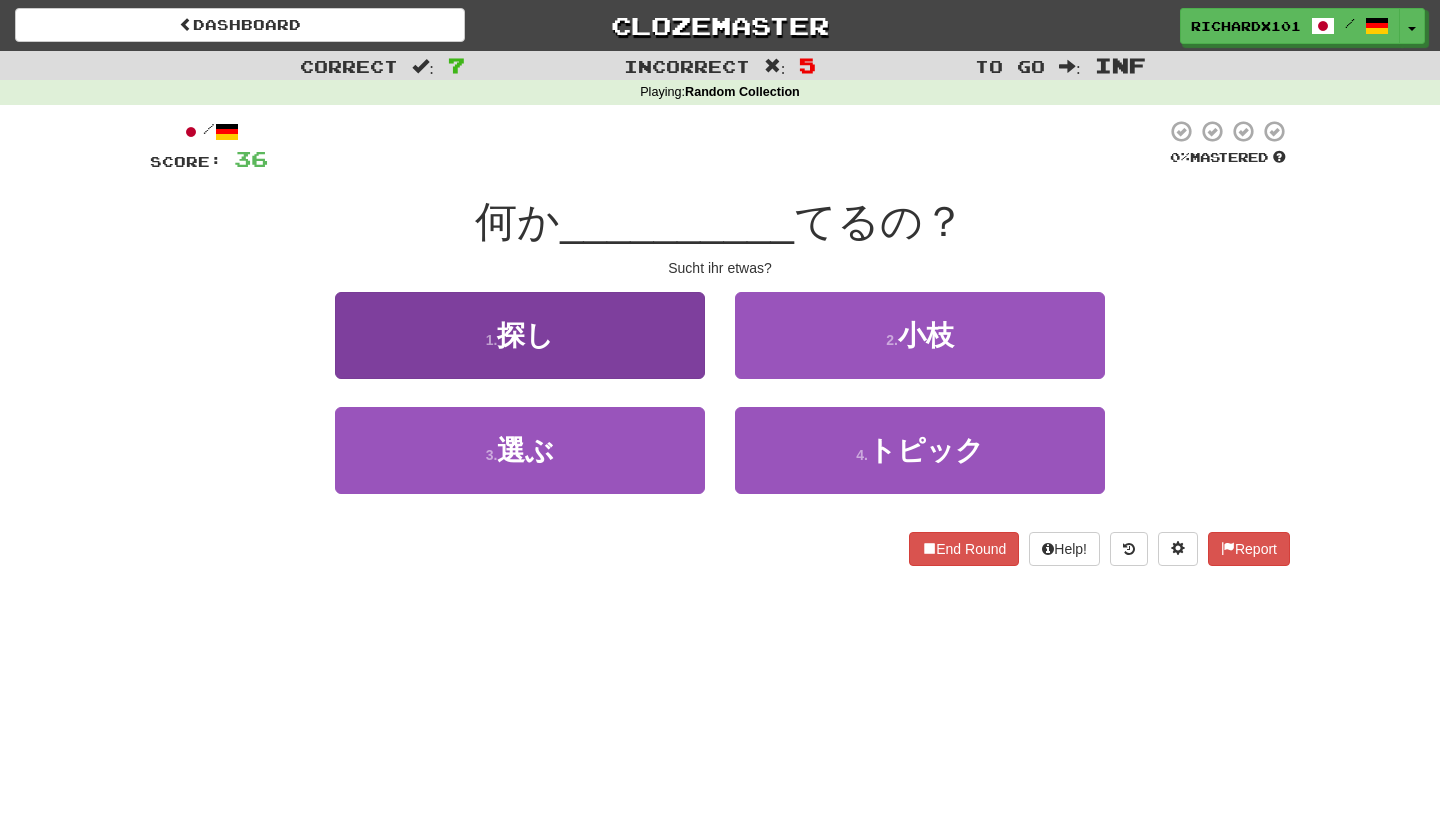 click on "1 .  探し" at bounding box center (520, 335) 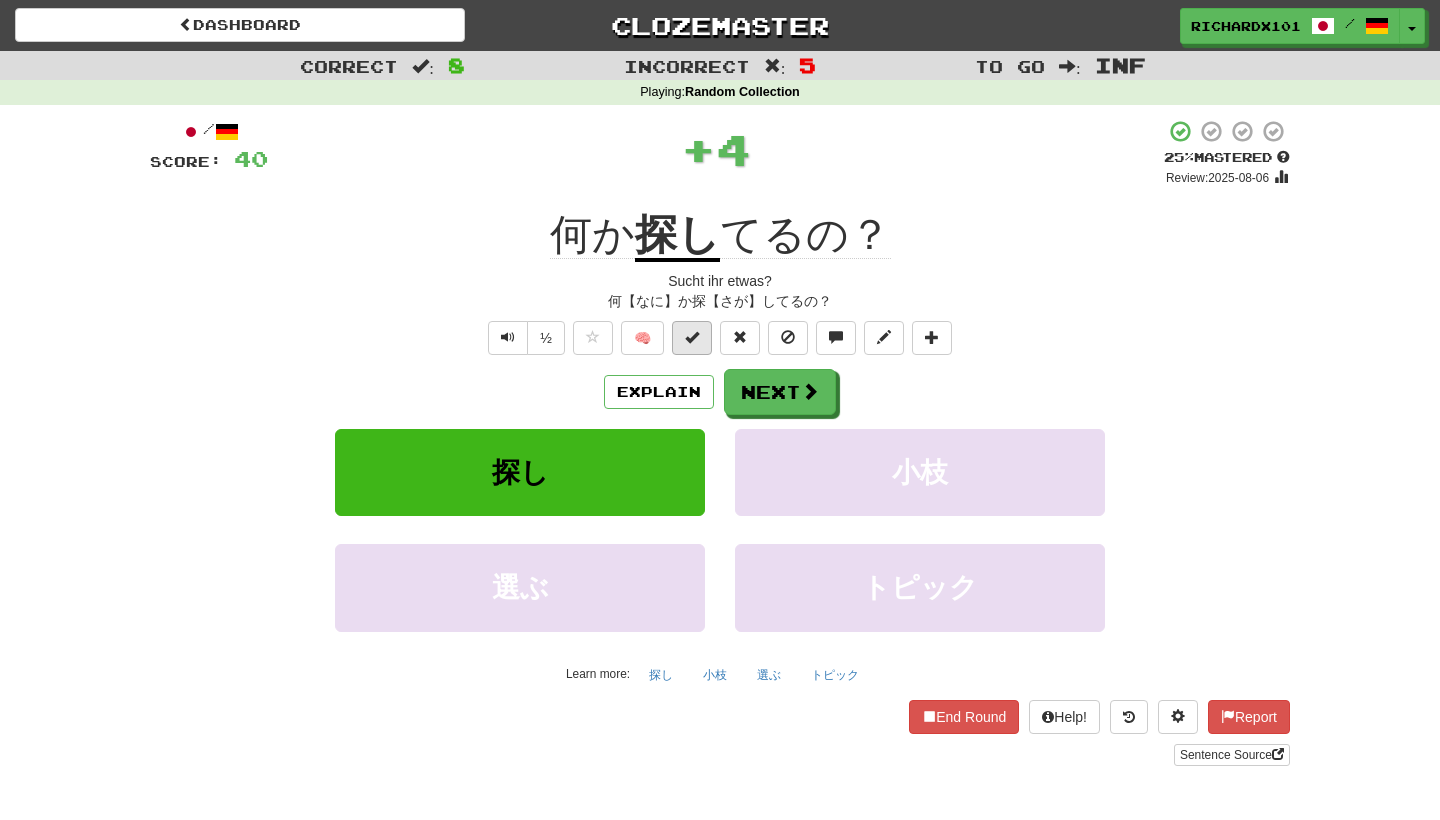 click at bounding box center (692, 338) 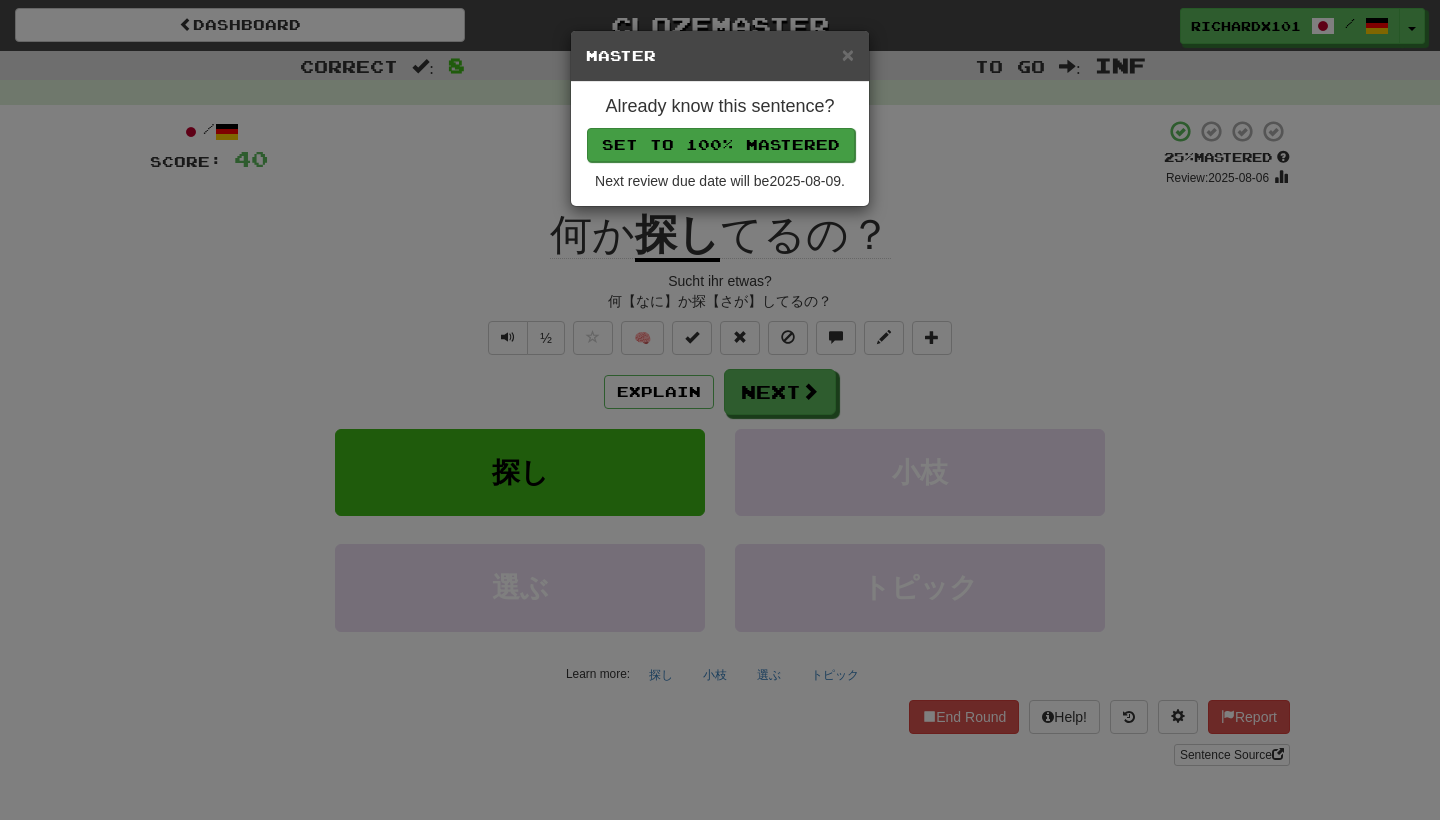 click on "Set to 100% Mastered" at bounding box center (721, 145) 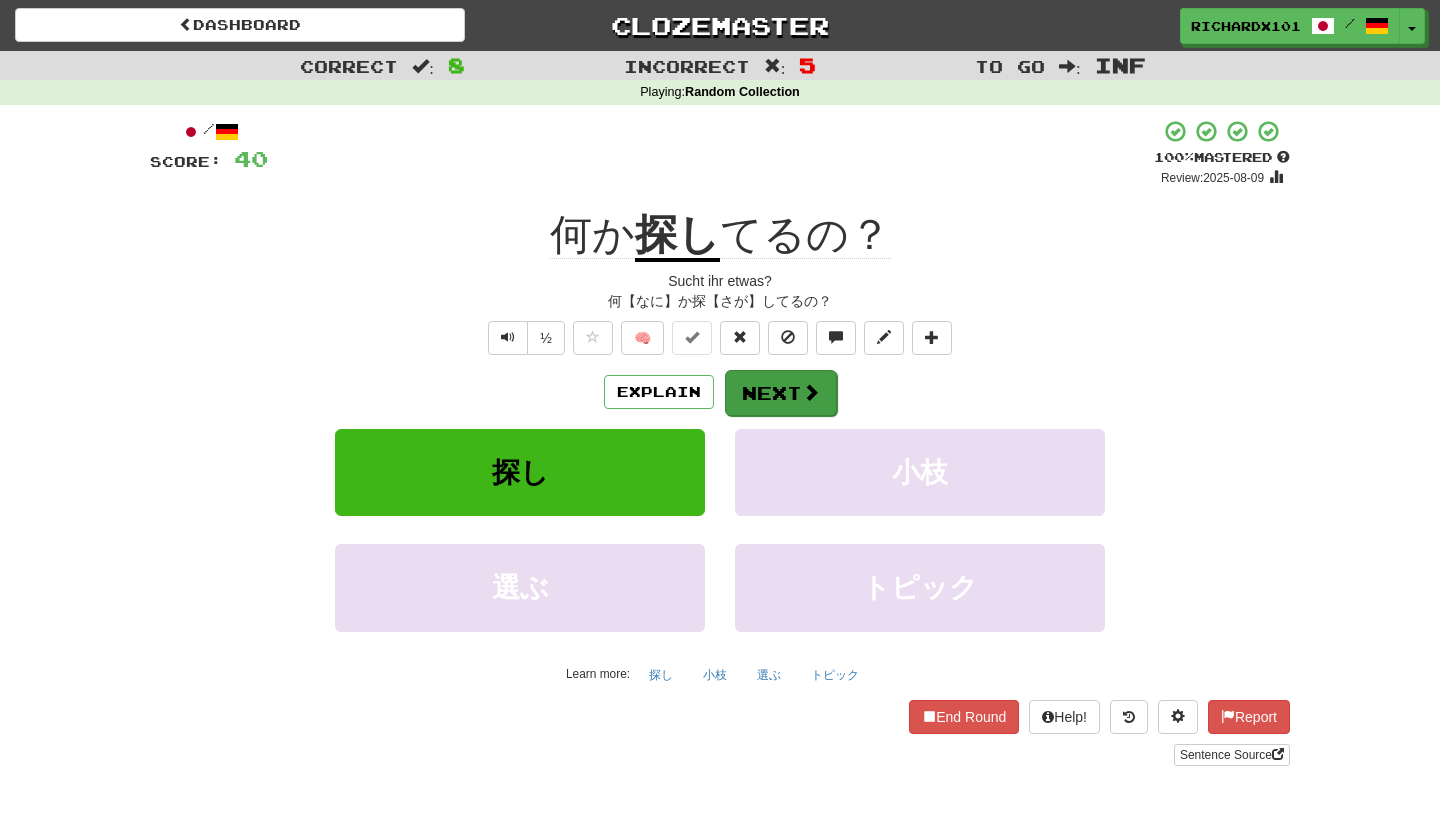 click on "Next" at bounding box center (781, 393) 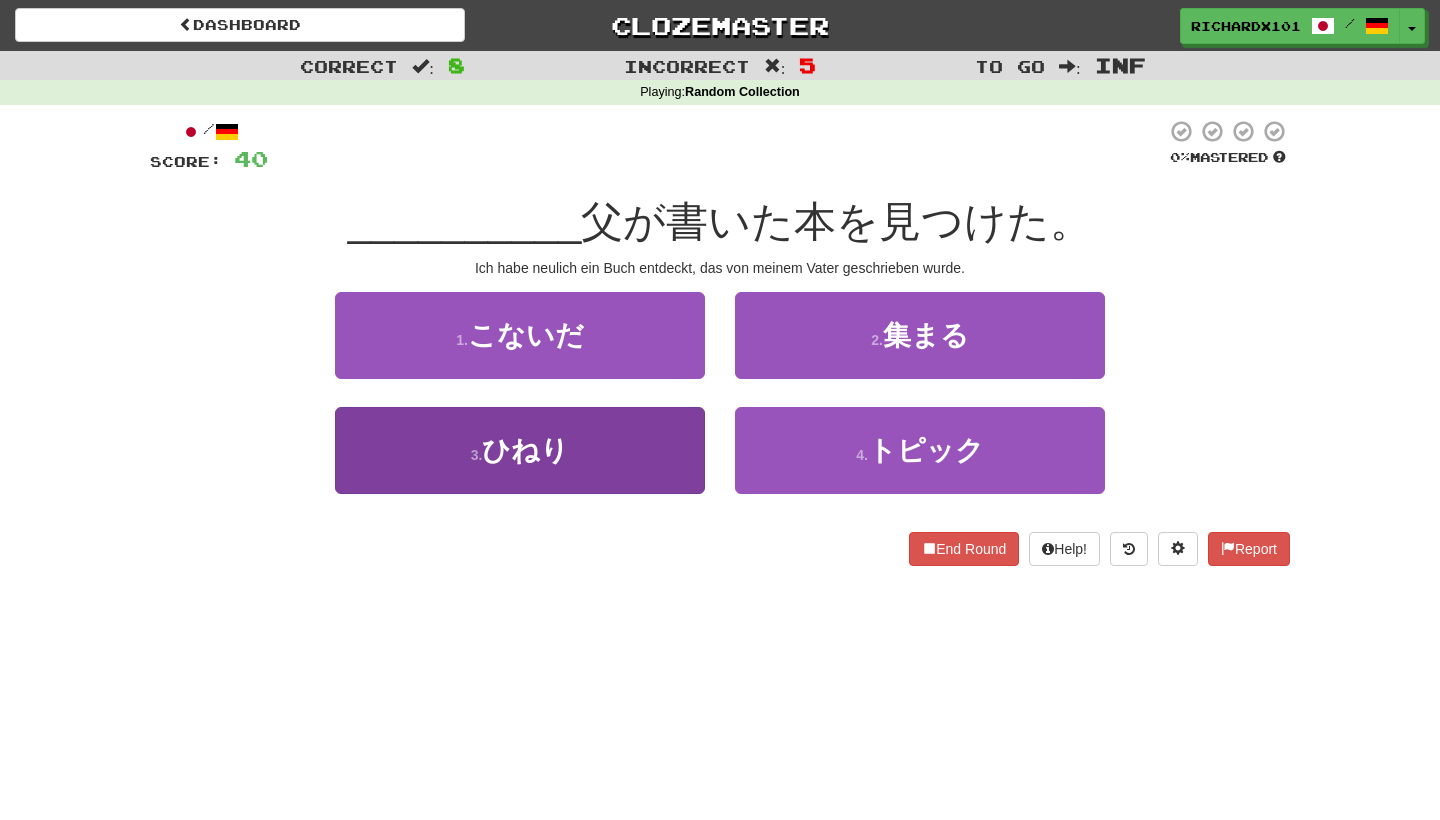 click on "3 .  ひねり" at bounding box center [520, 450] 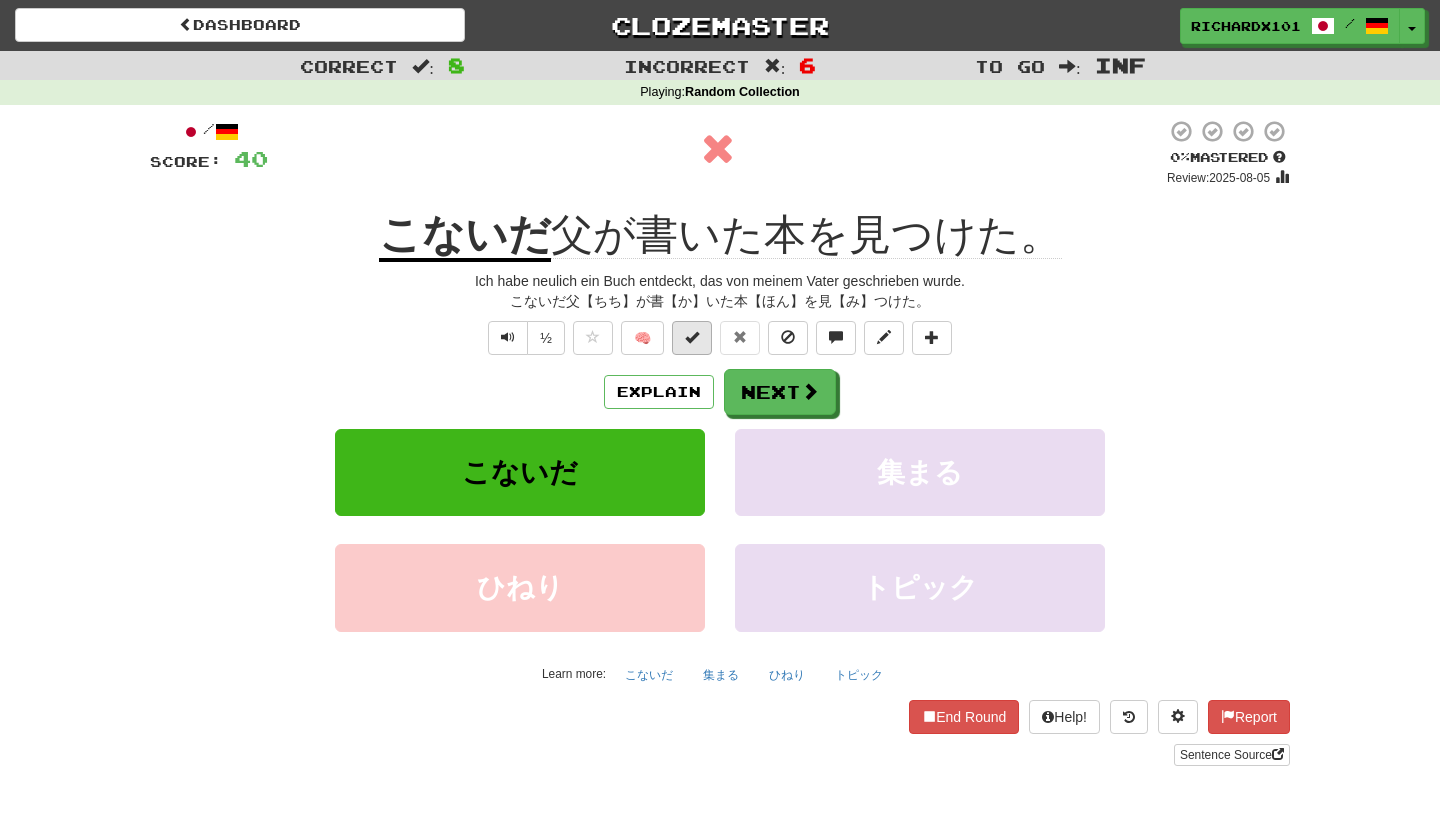 click at bounding box center [692, 338] 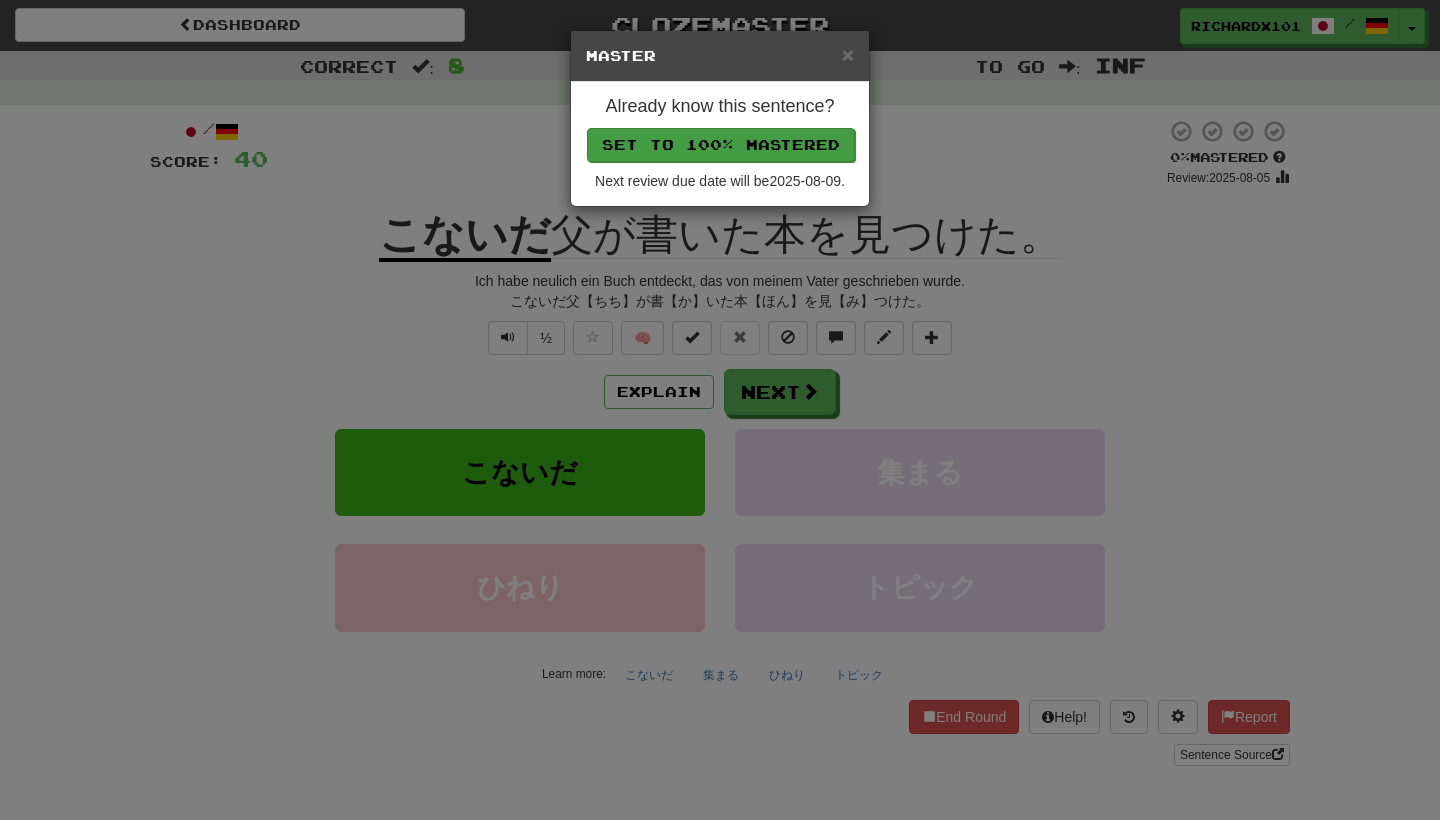 click on "Set to 100% Mastered" at bounding box center (721, 145) 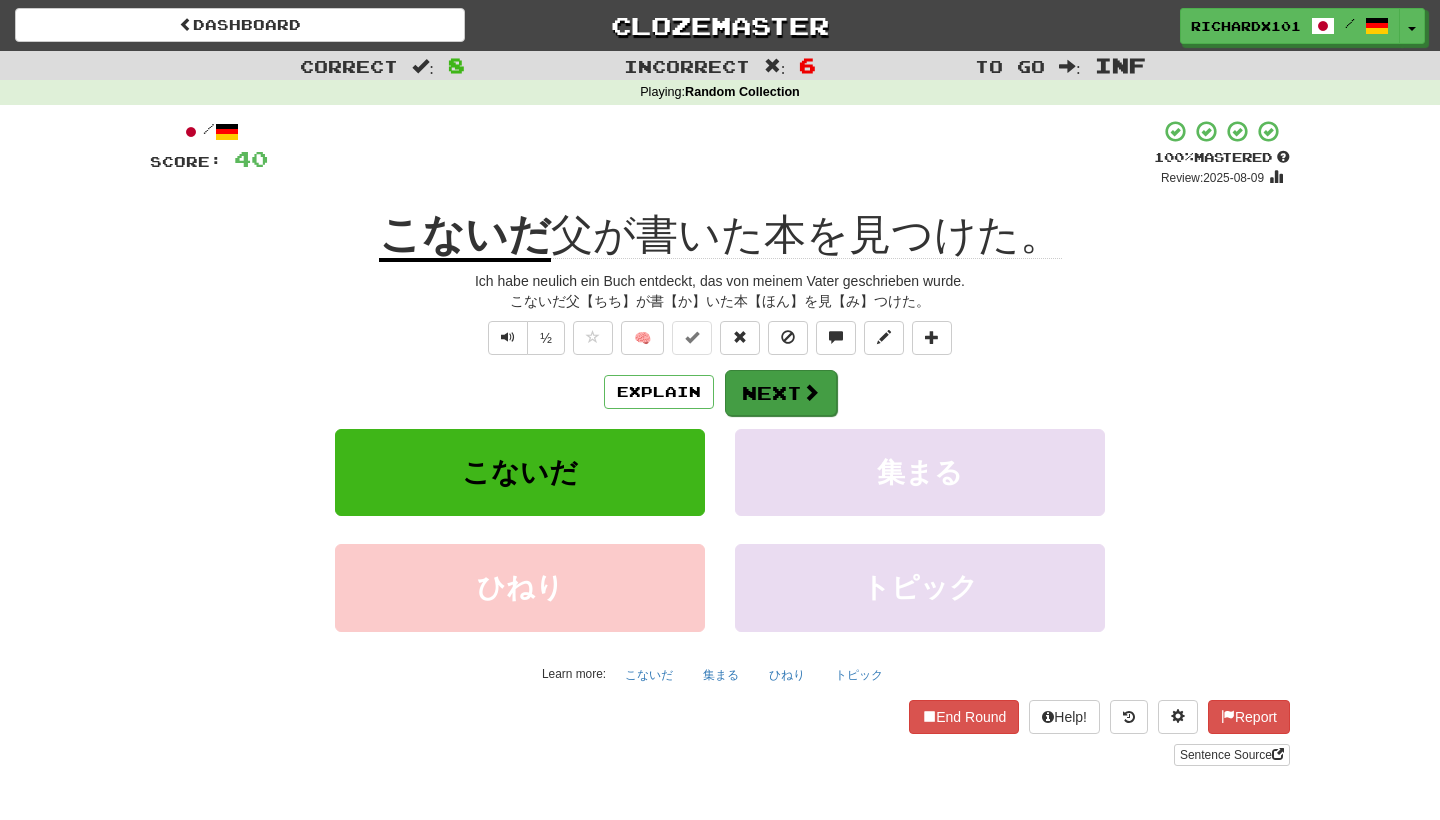click on "Next" at bounding box center (781, 393) 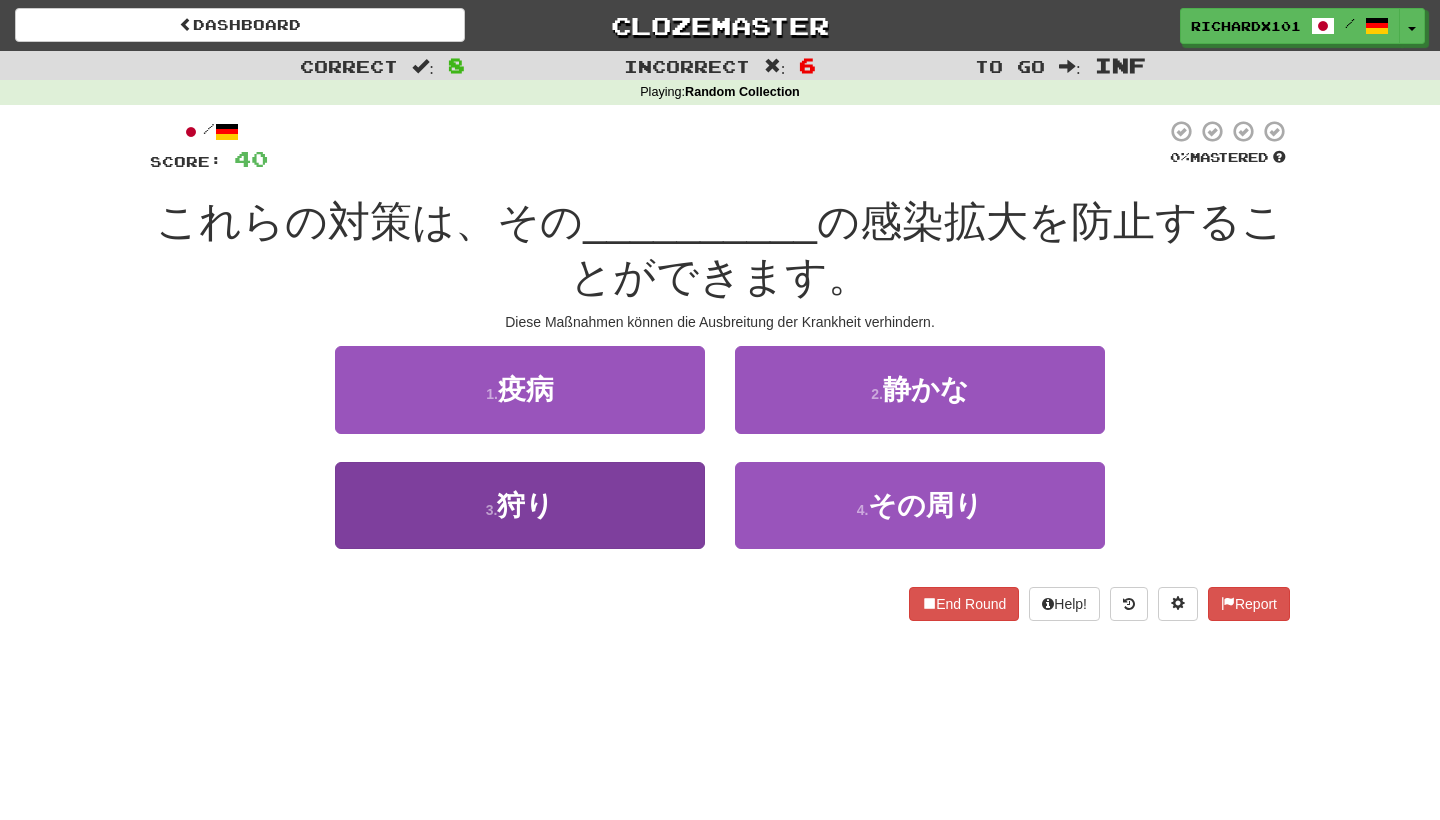 click on "3 .  狩り" at bounding box center (520, 505) 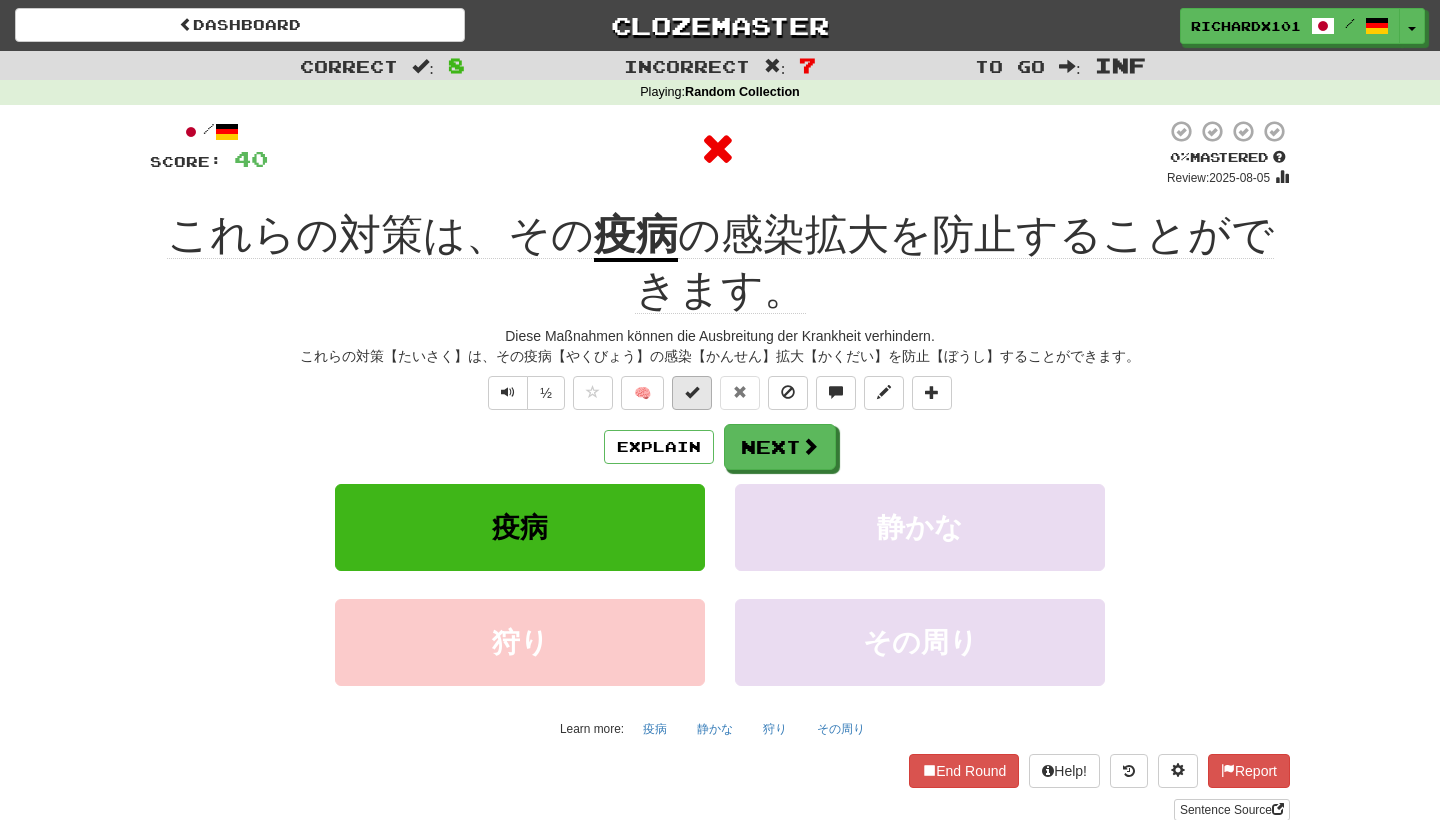 click at bounding box center [692, 392] 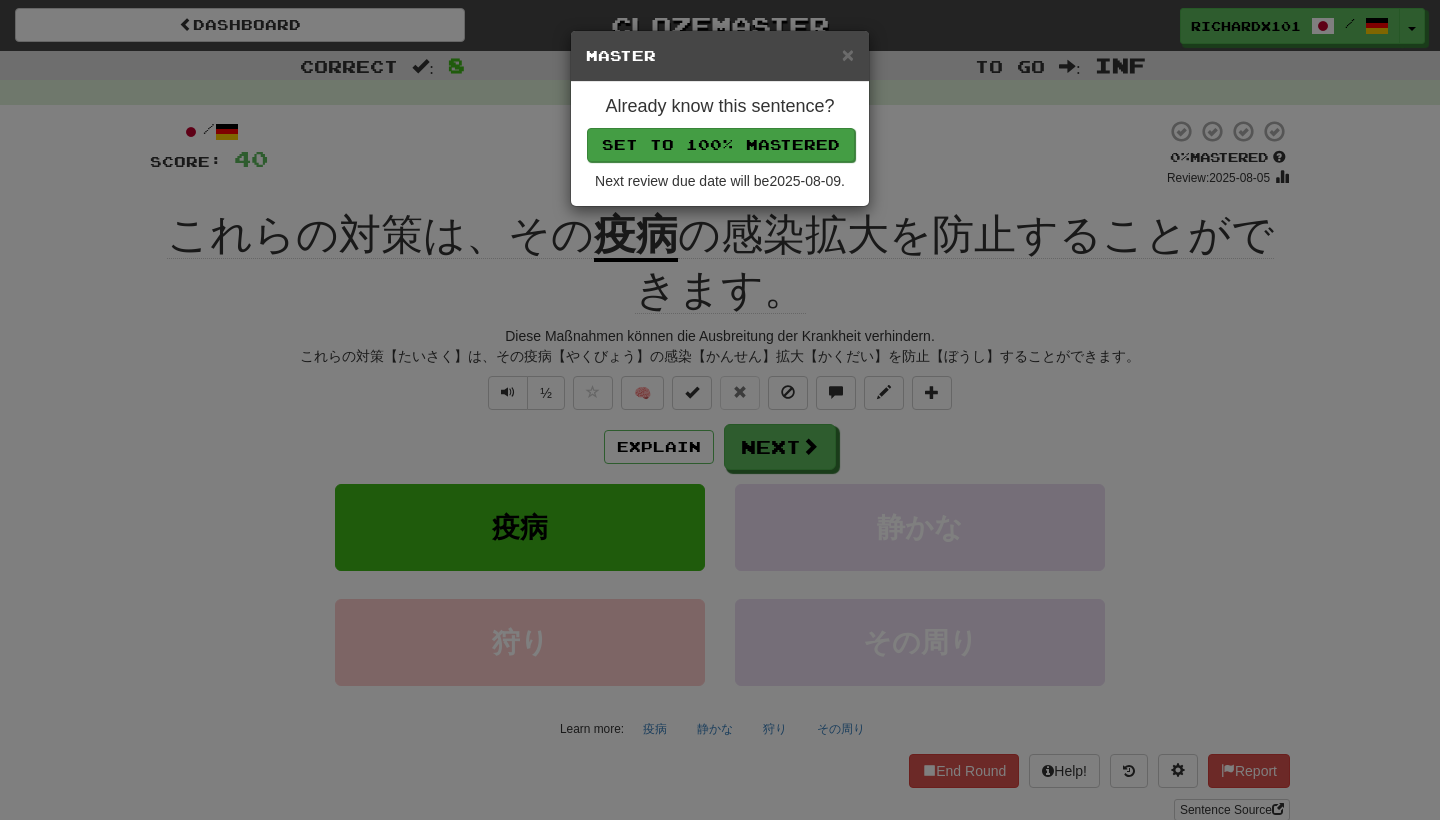 click on "Set to 100% Mastered" at bounding box center (721, 145) 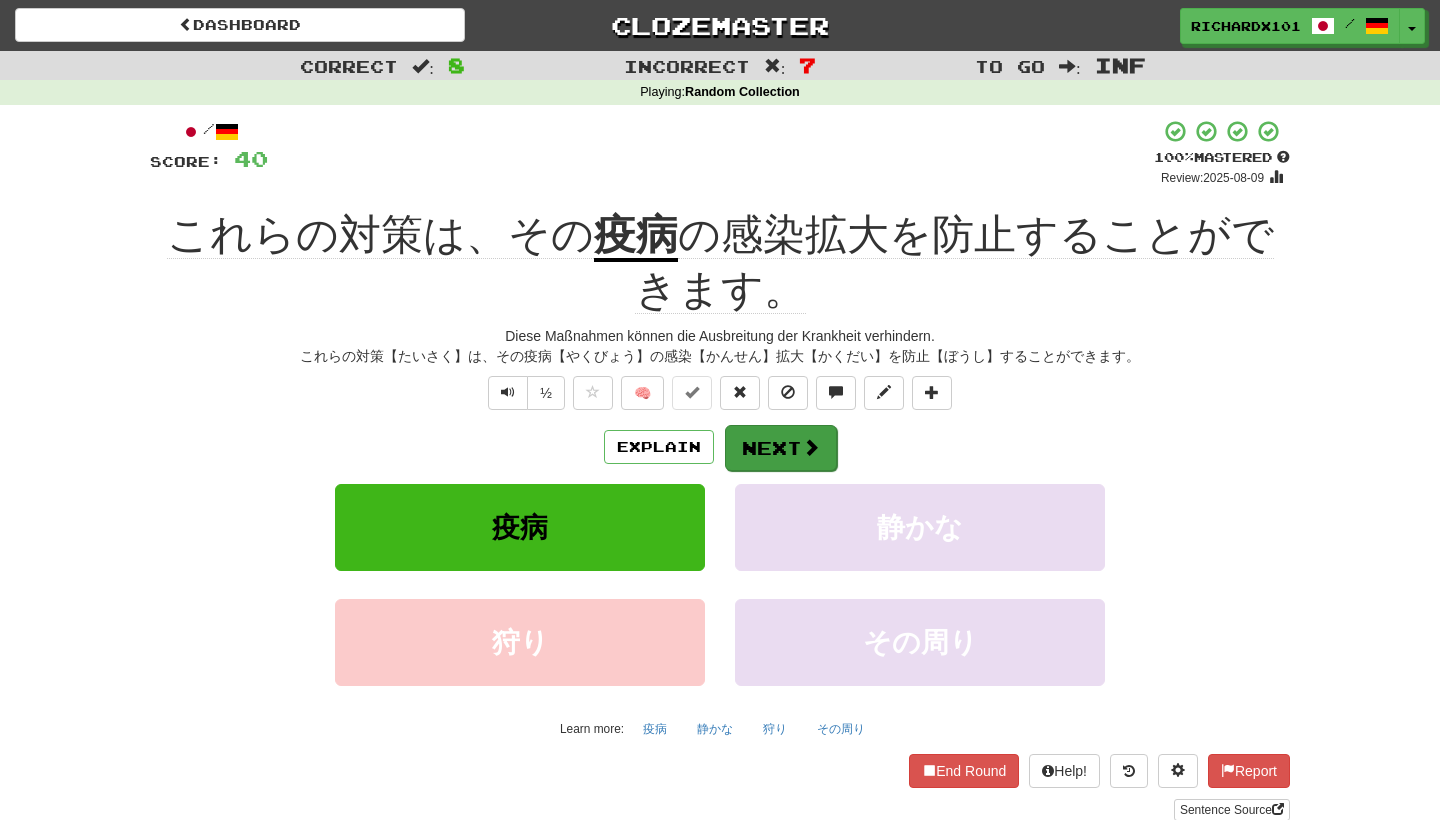 click on "Next" at bounding box center [781, 448] 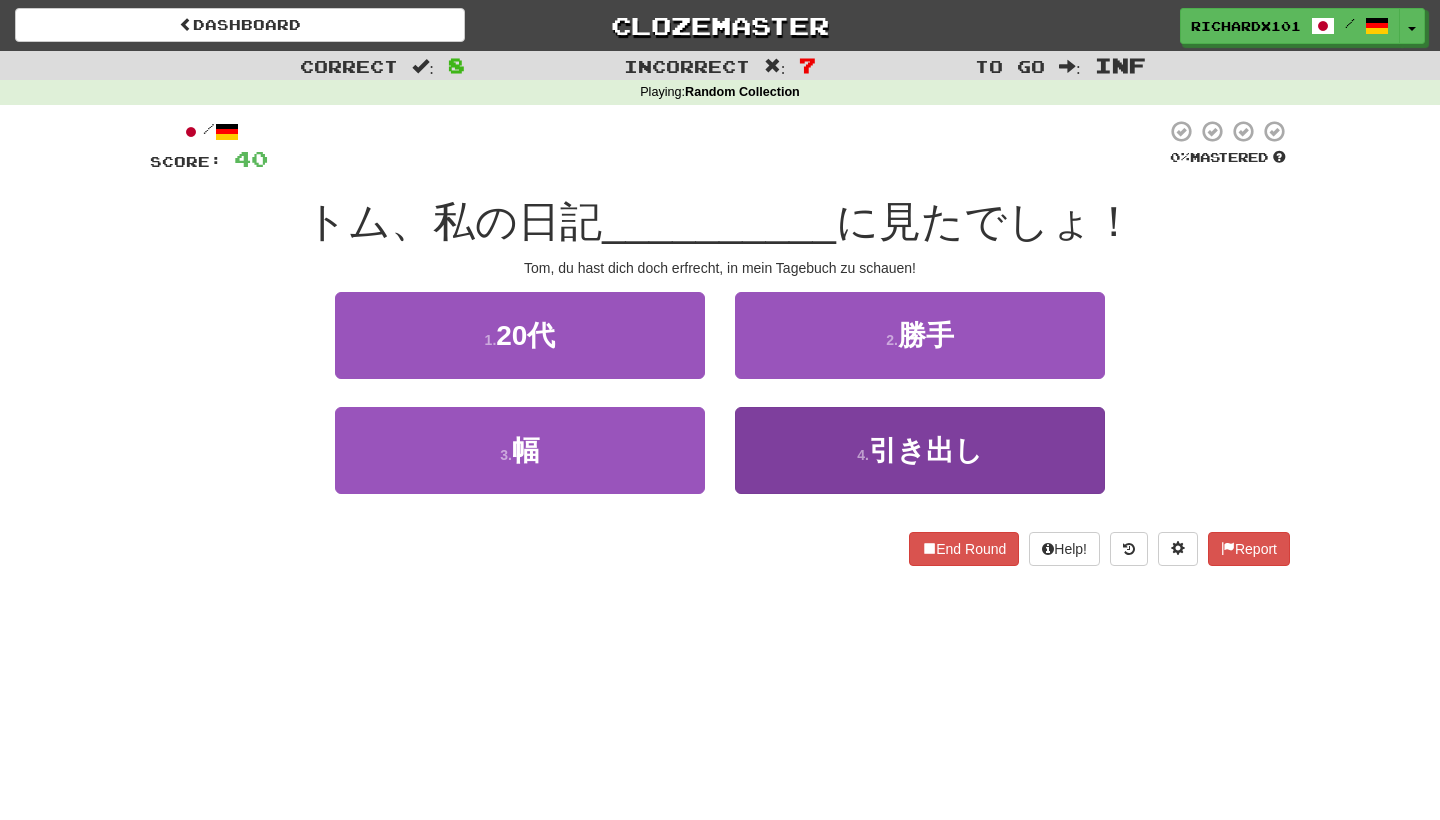click on "4 .  引き出し" at bounding box center [920, 450] 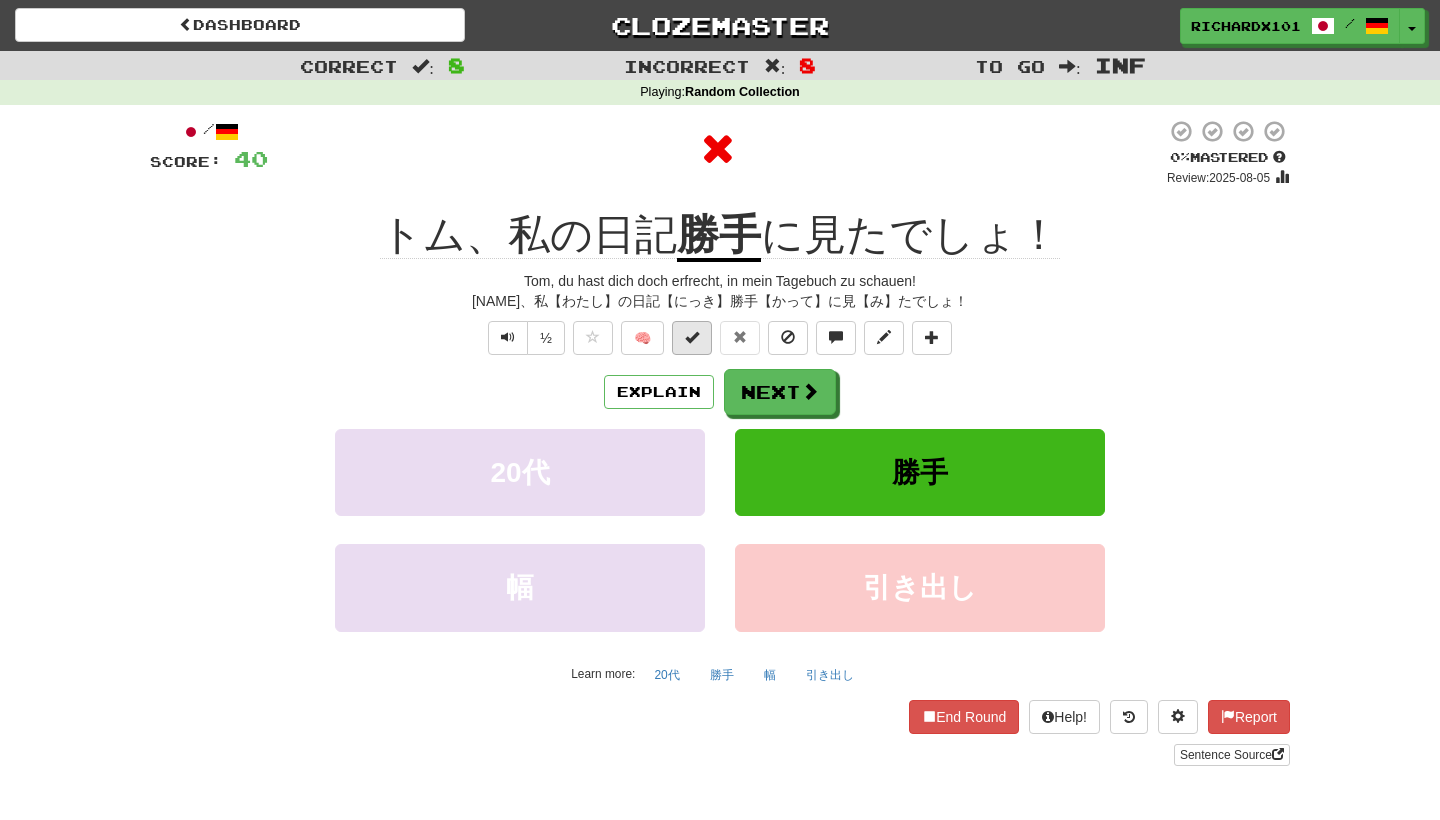 click at bounding box center [692, 338] 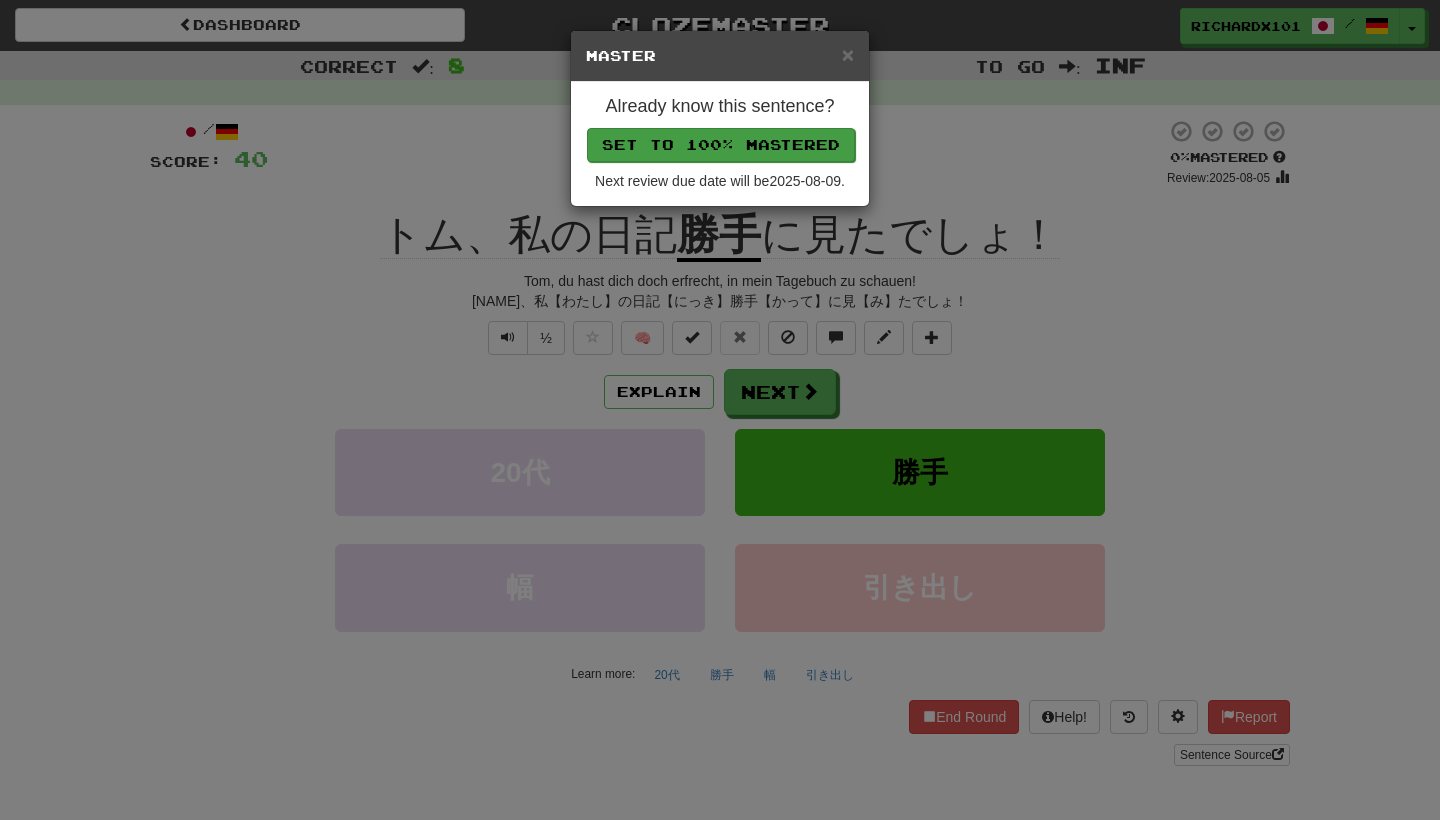 click on "Set to 100% Mastered" at bounding box center (721, 145) 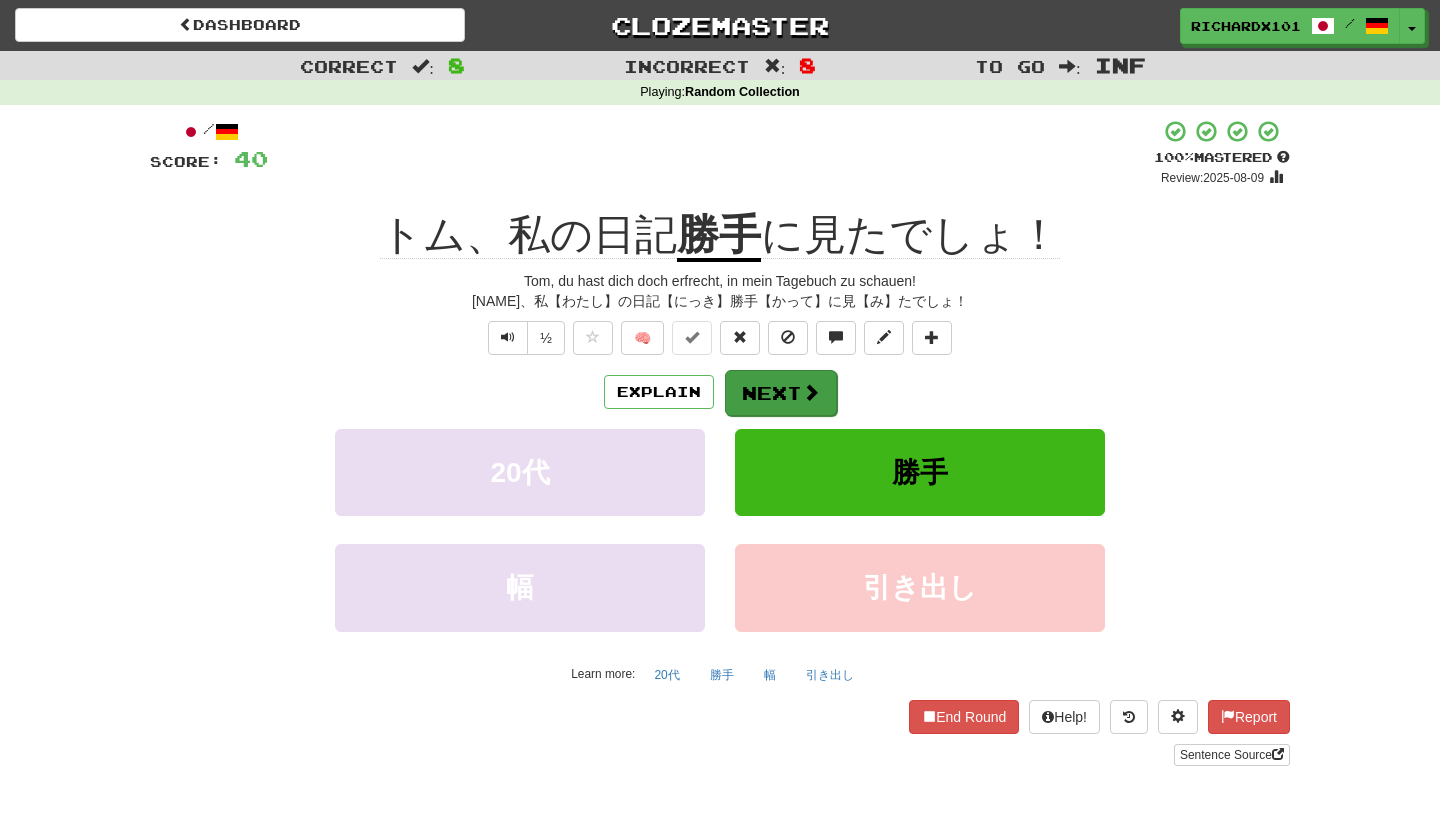 click on "Next" at bounding box center [781, 393] 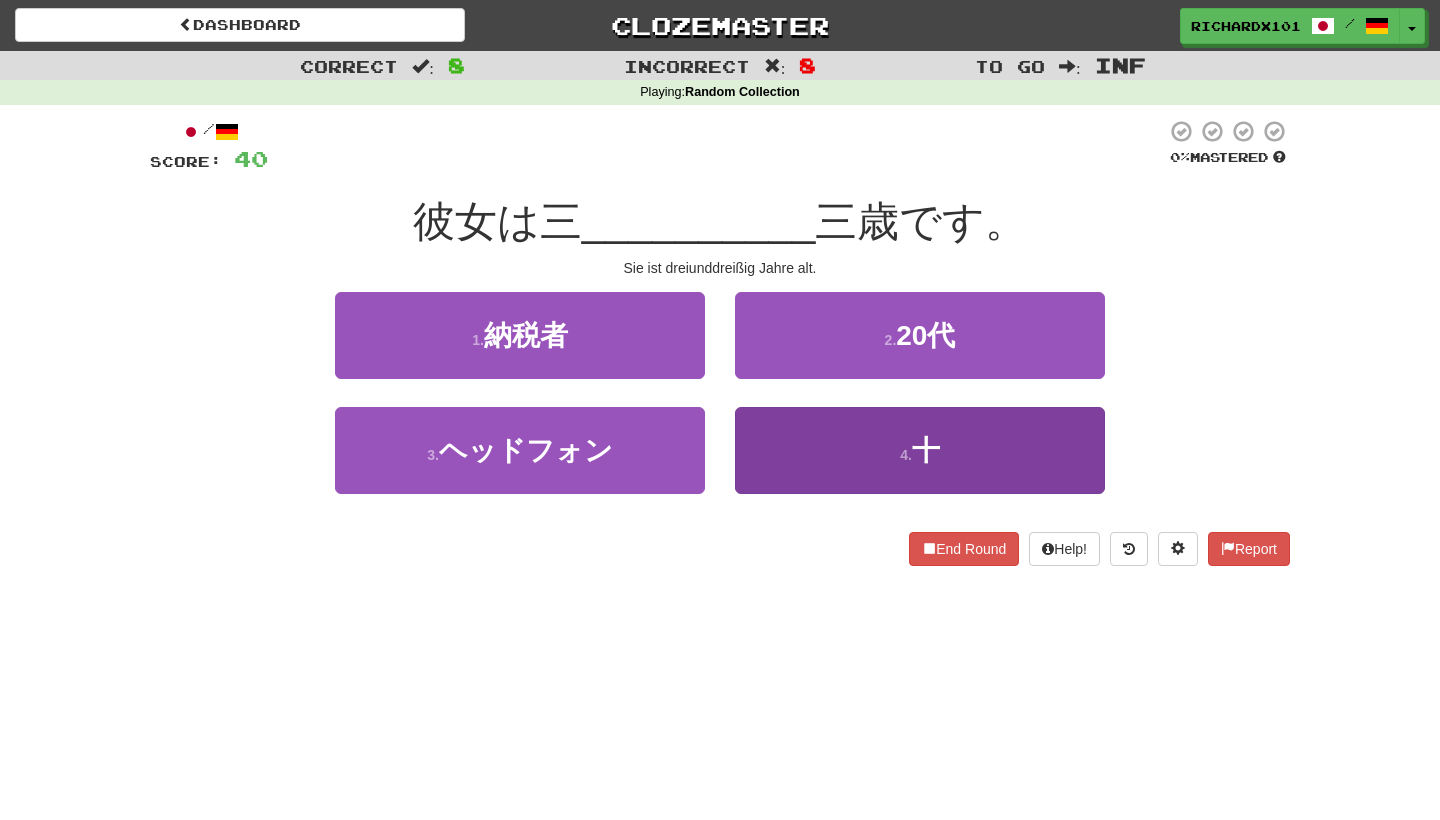click on "4 .  十" at bounding box center [920, 450] 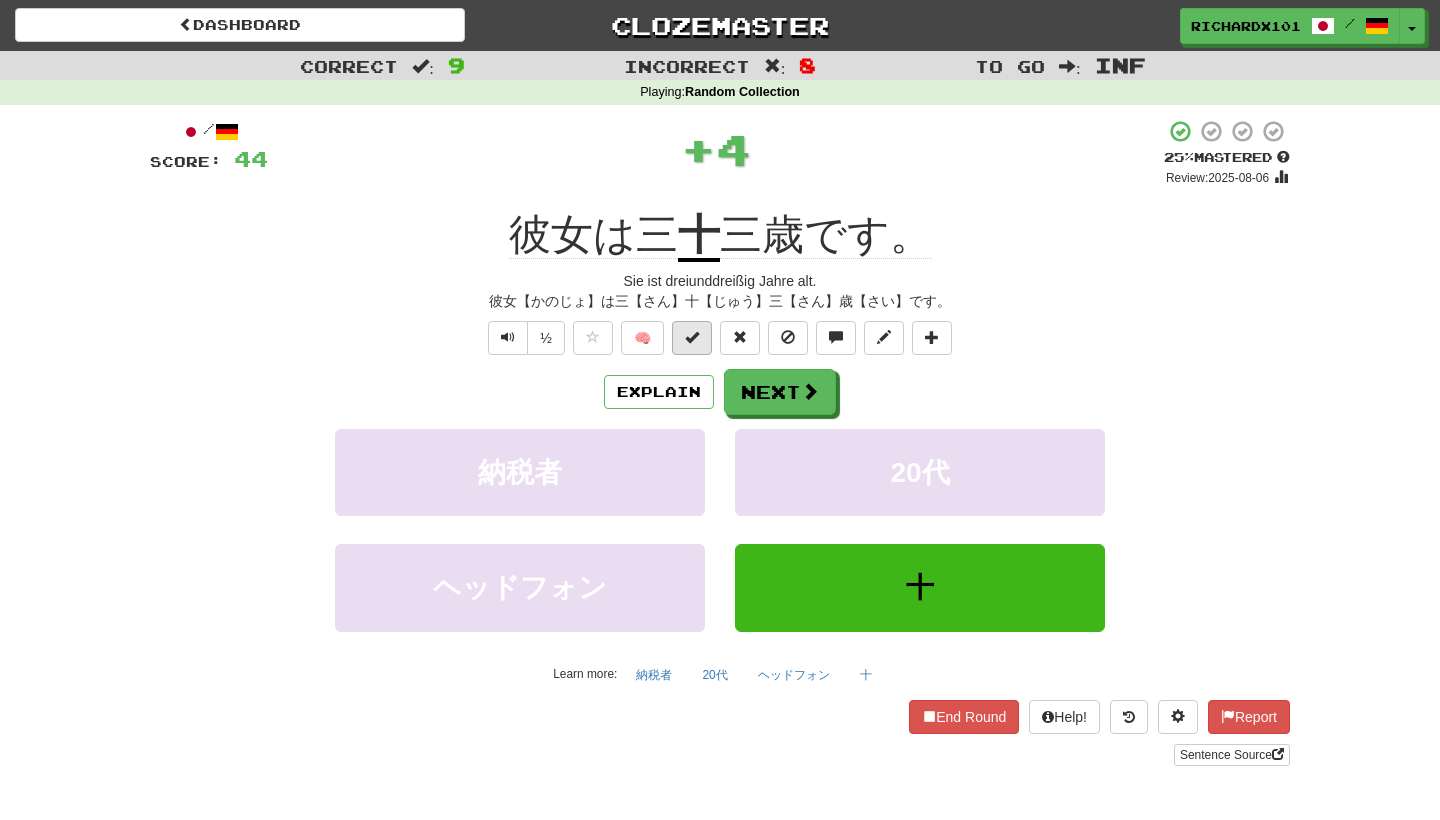 click at bounding box center (692, 338) 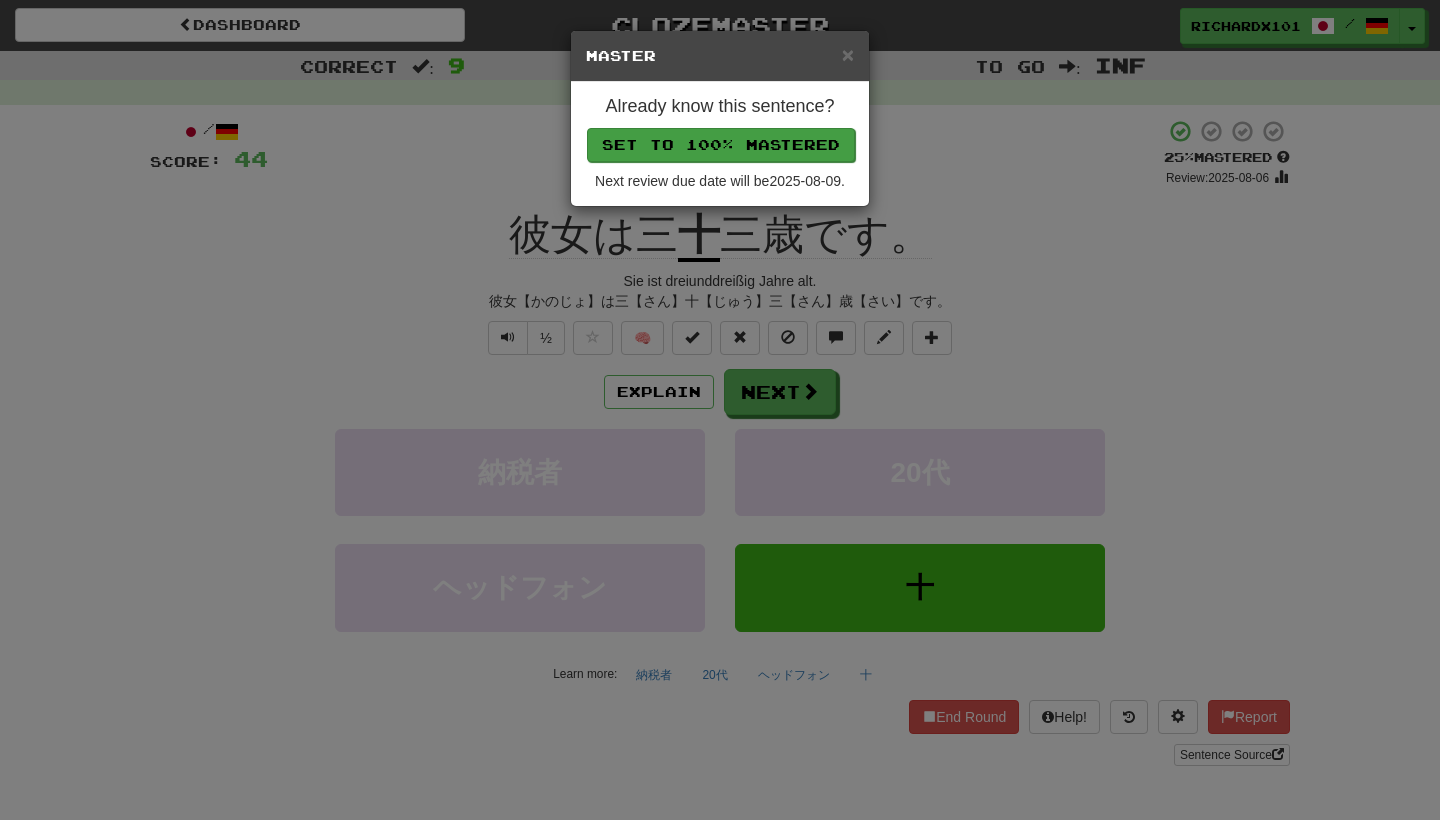click on "Set to 100% Mastered" at bounding box center [721, 145] 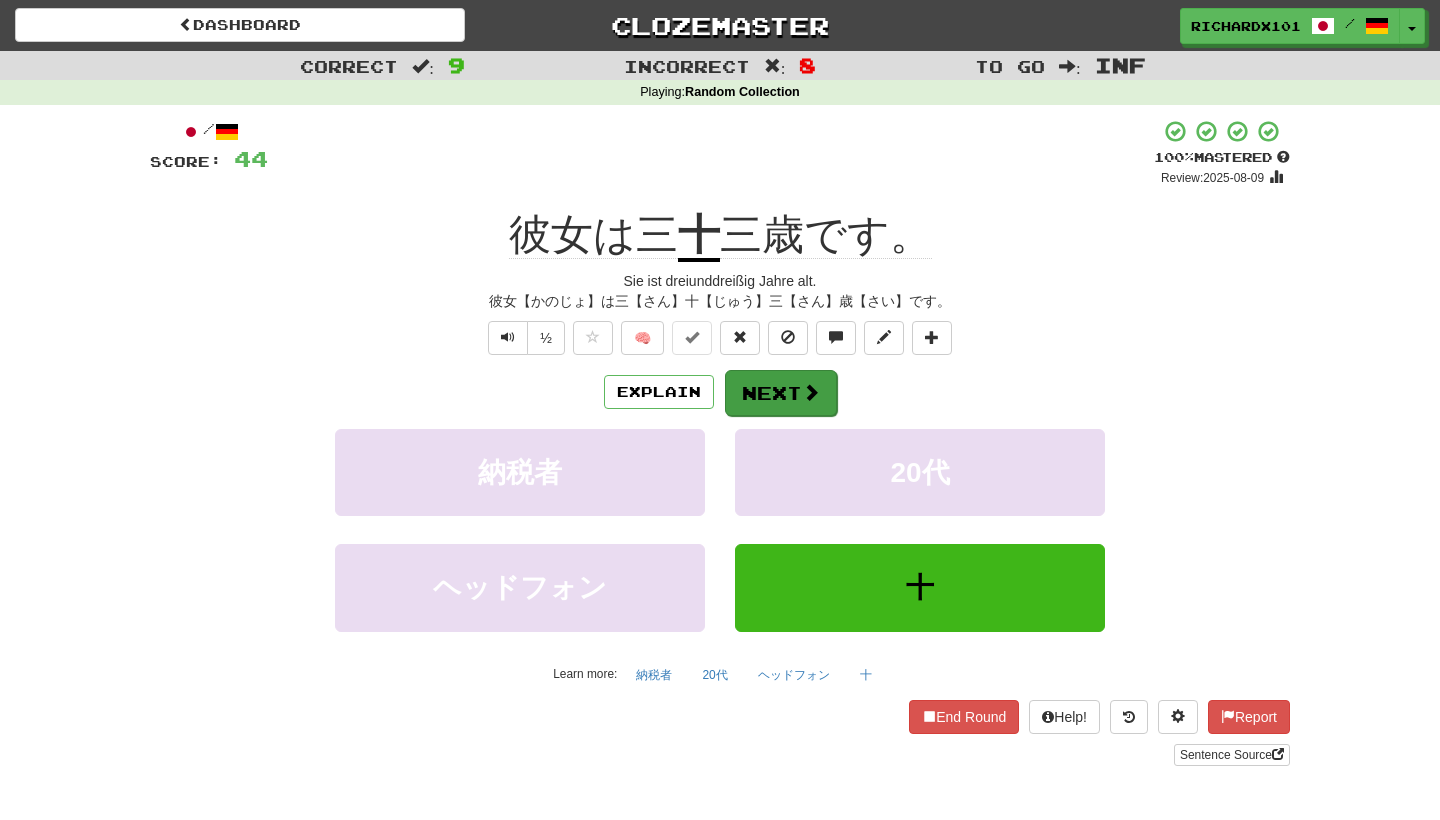click on "Next" at bounding box center [781, 393] 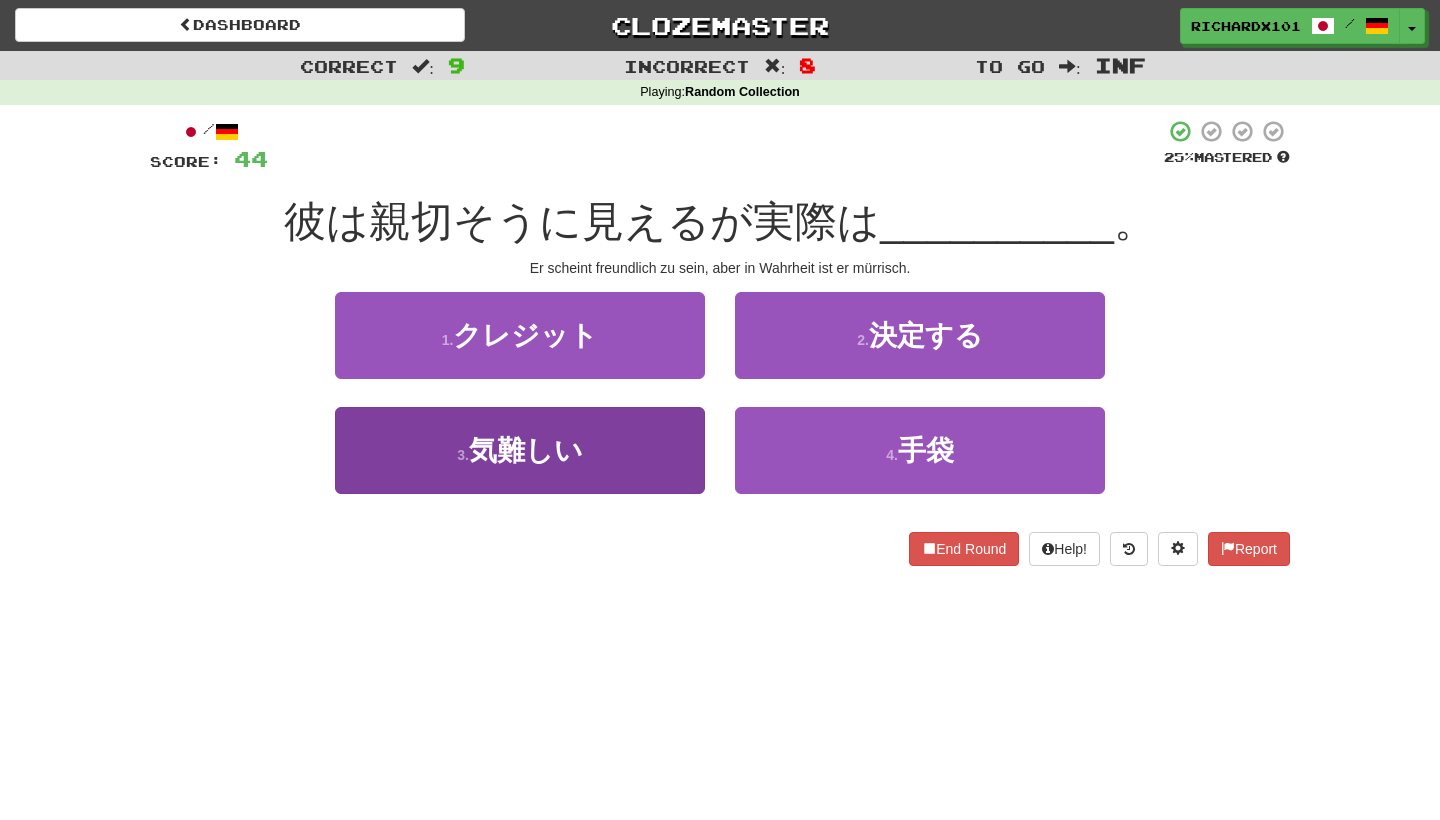 click on "3 .  気難しい" at bounding box center [520, 450] 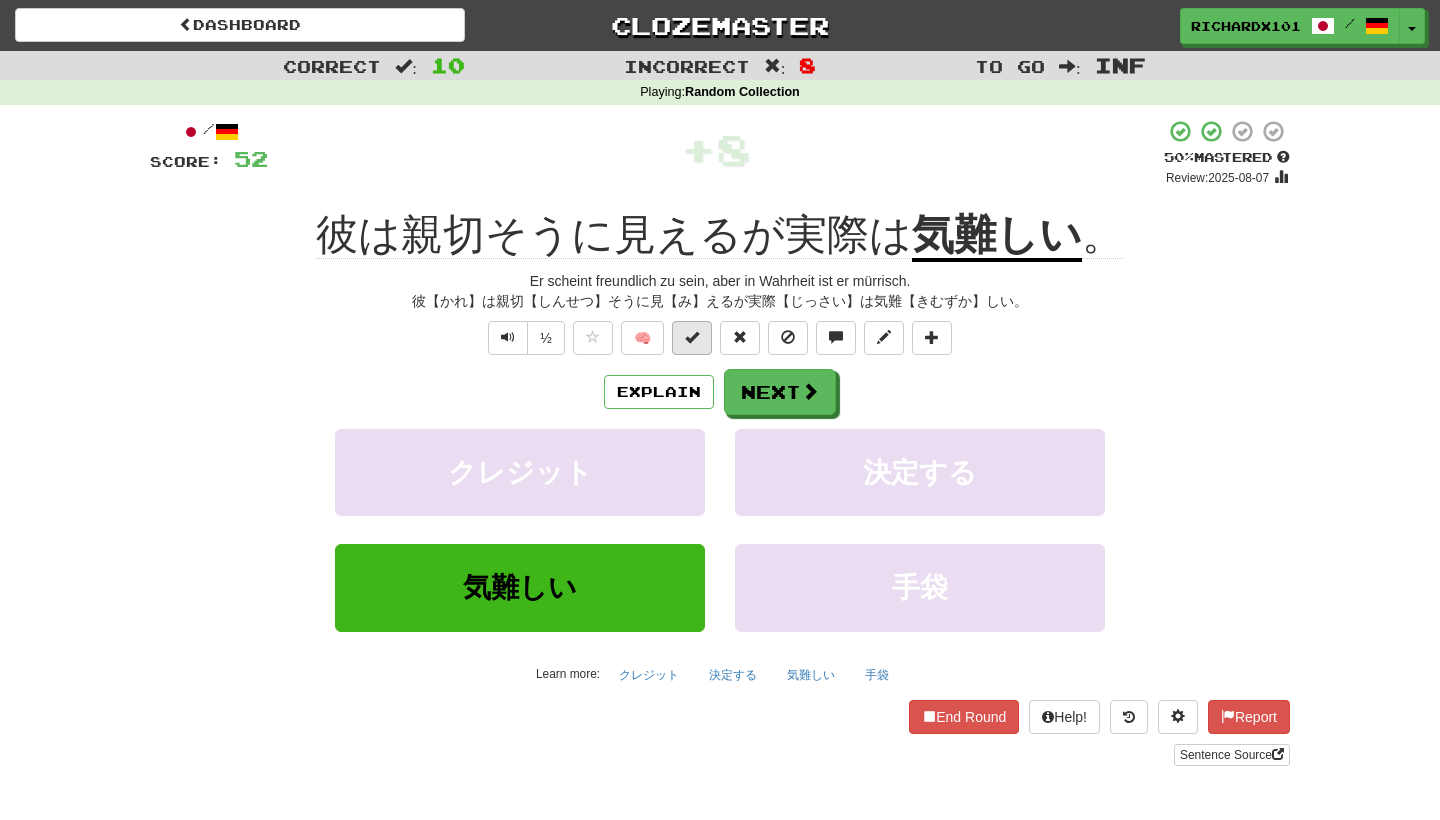 click at bounding box center (692, 337) 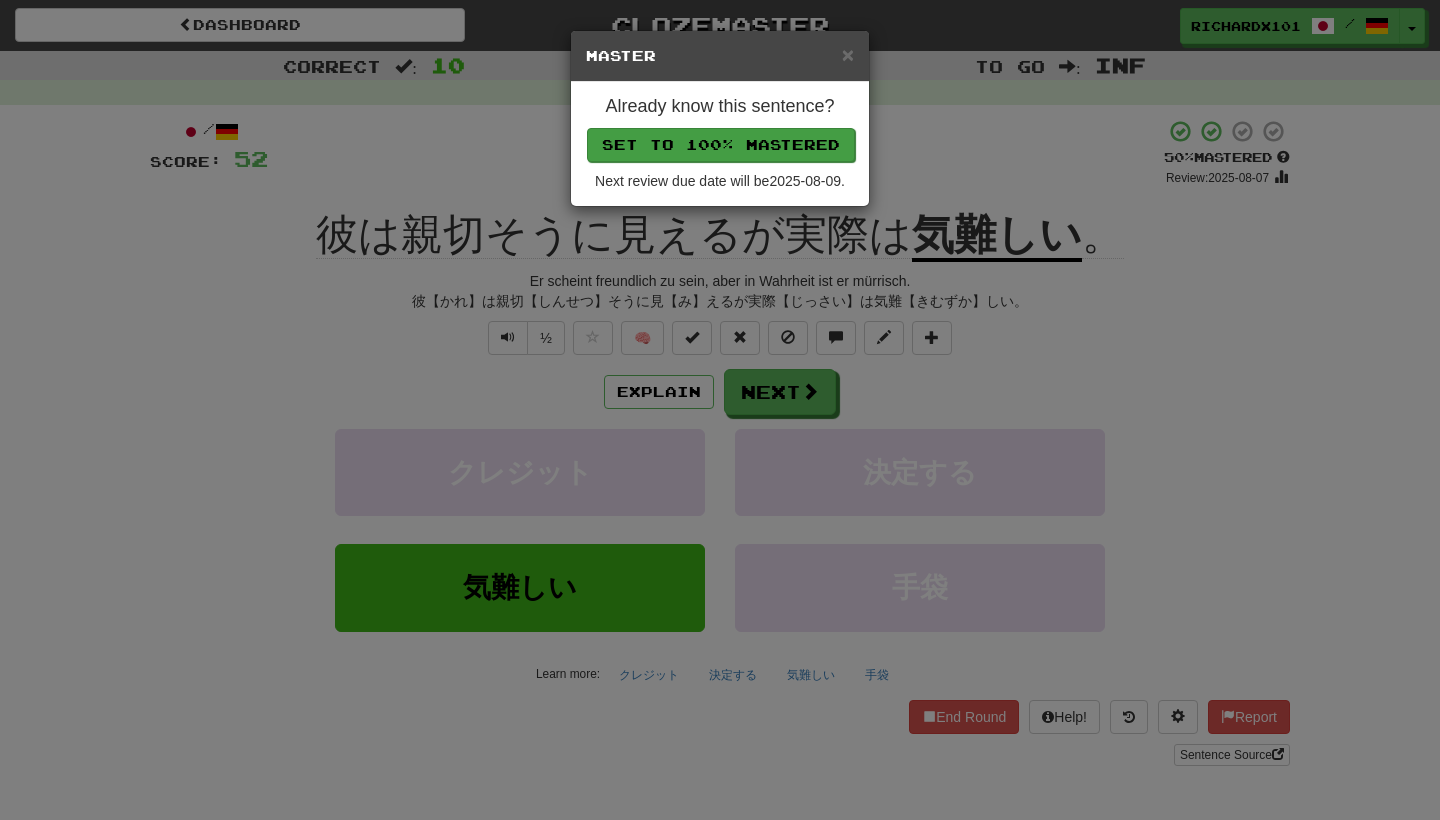 click on "Set to 100% Mastered" at bounding box center [721, 145] 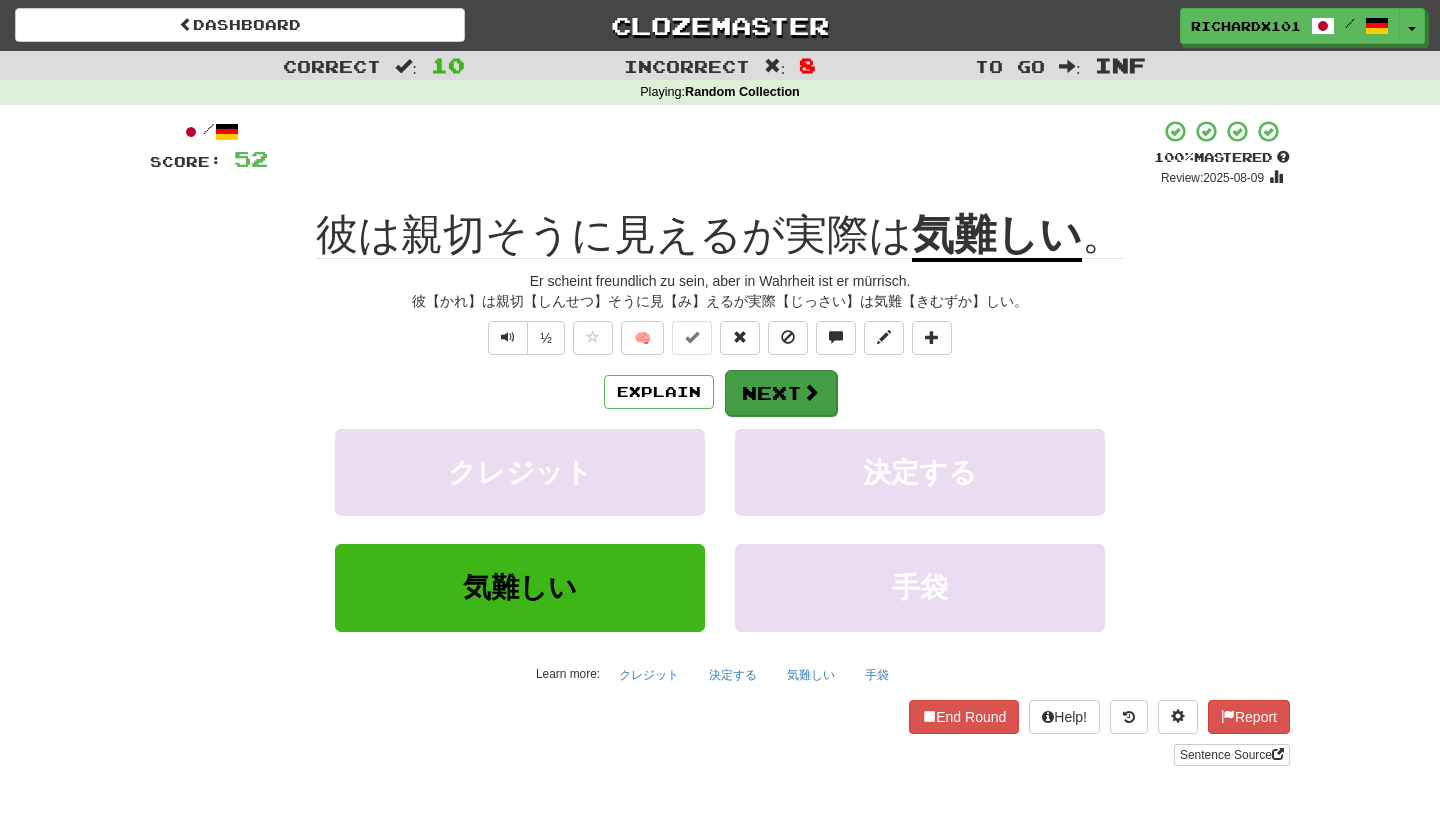 click on "Next" at bounding box center [781, 393] 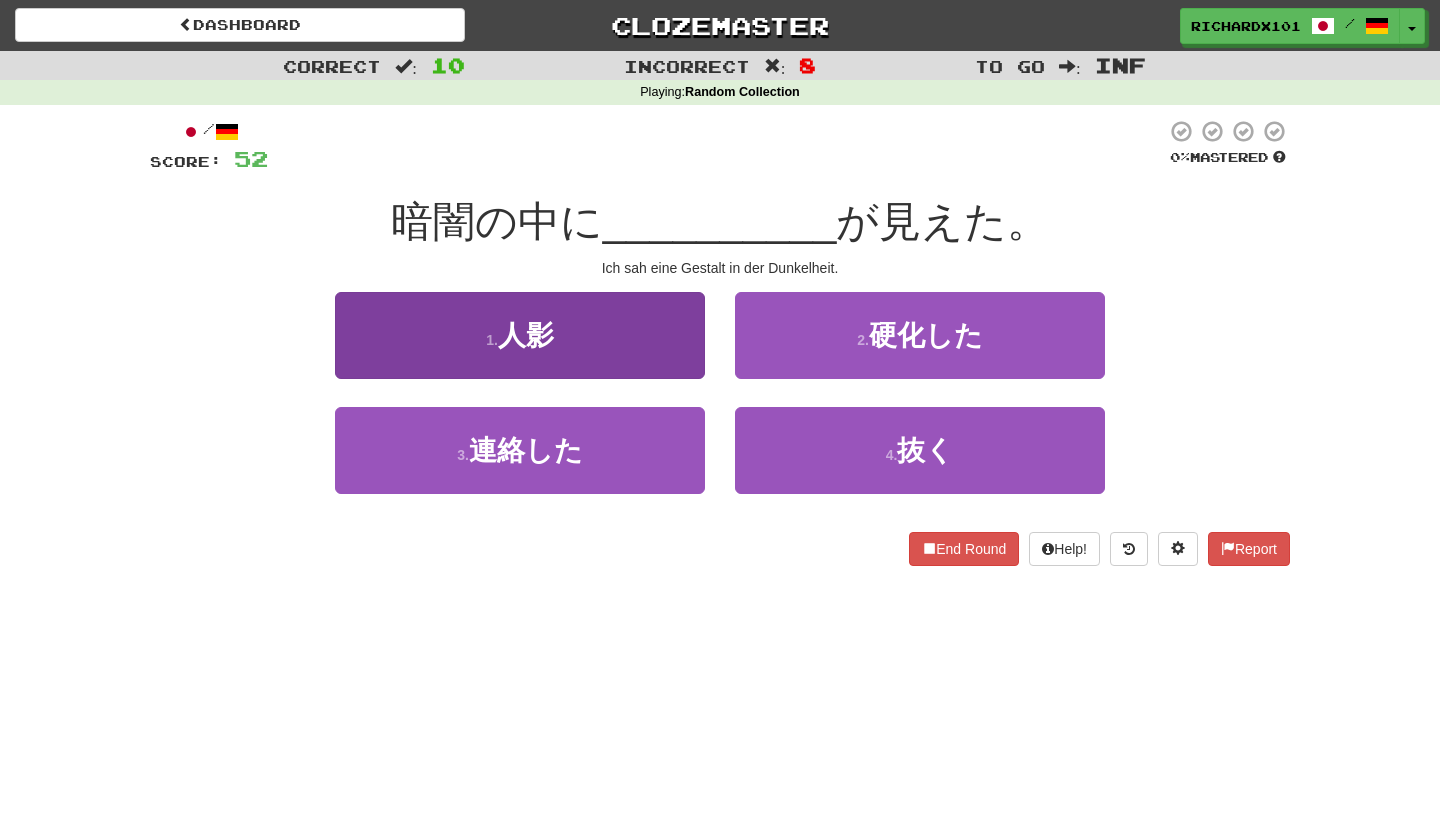 click on "1 .  人影" at bounding box center (520, 335) 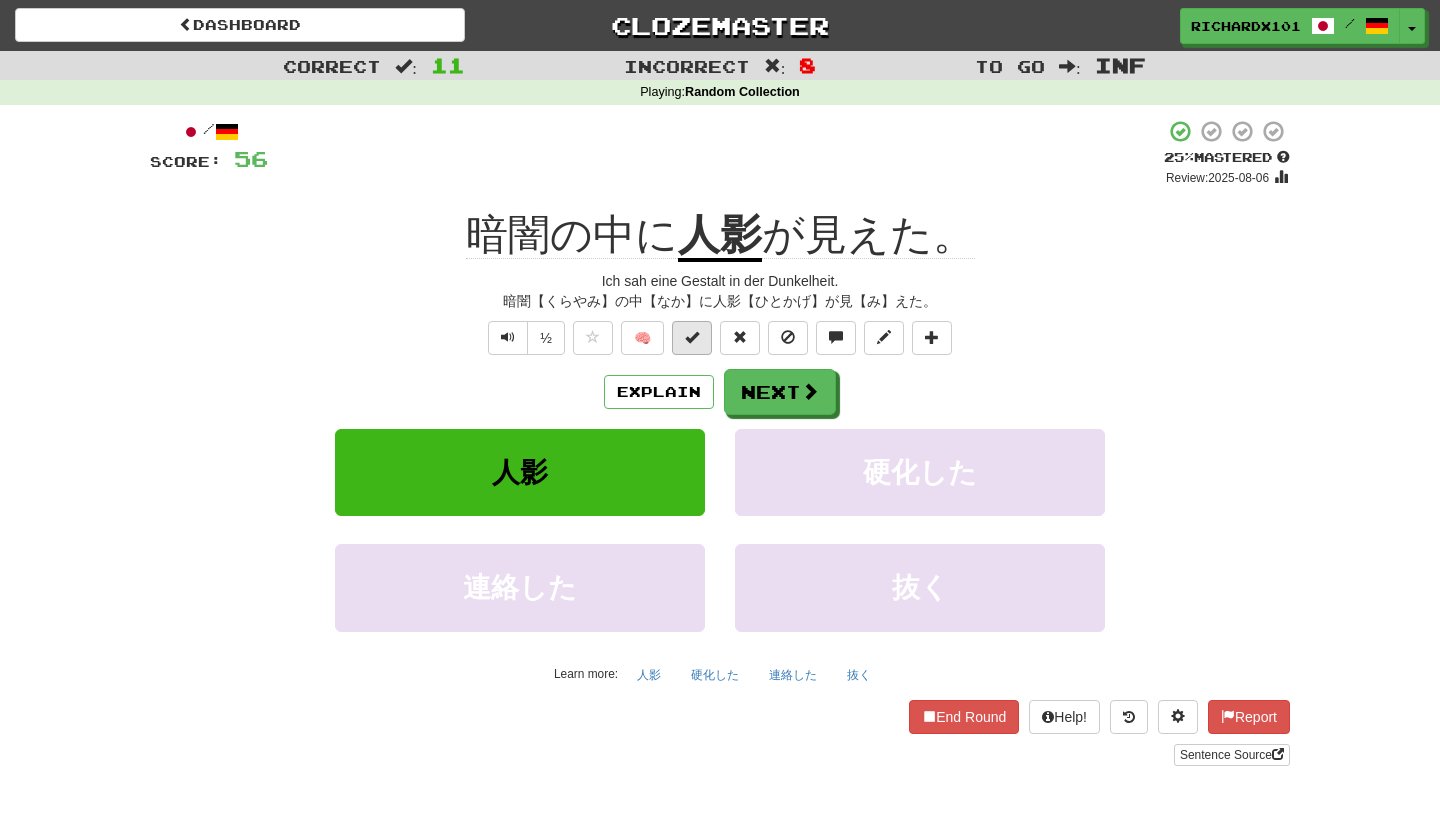click at bounding box center (692, 337) 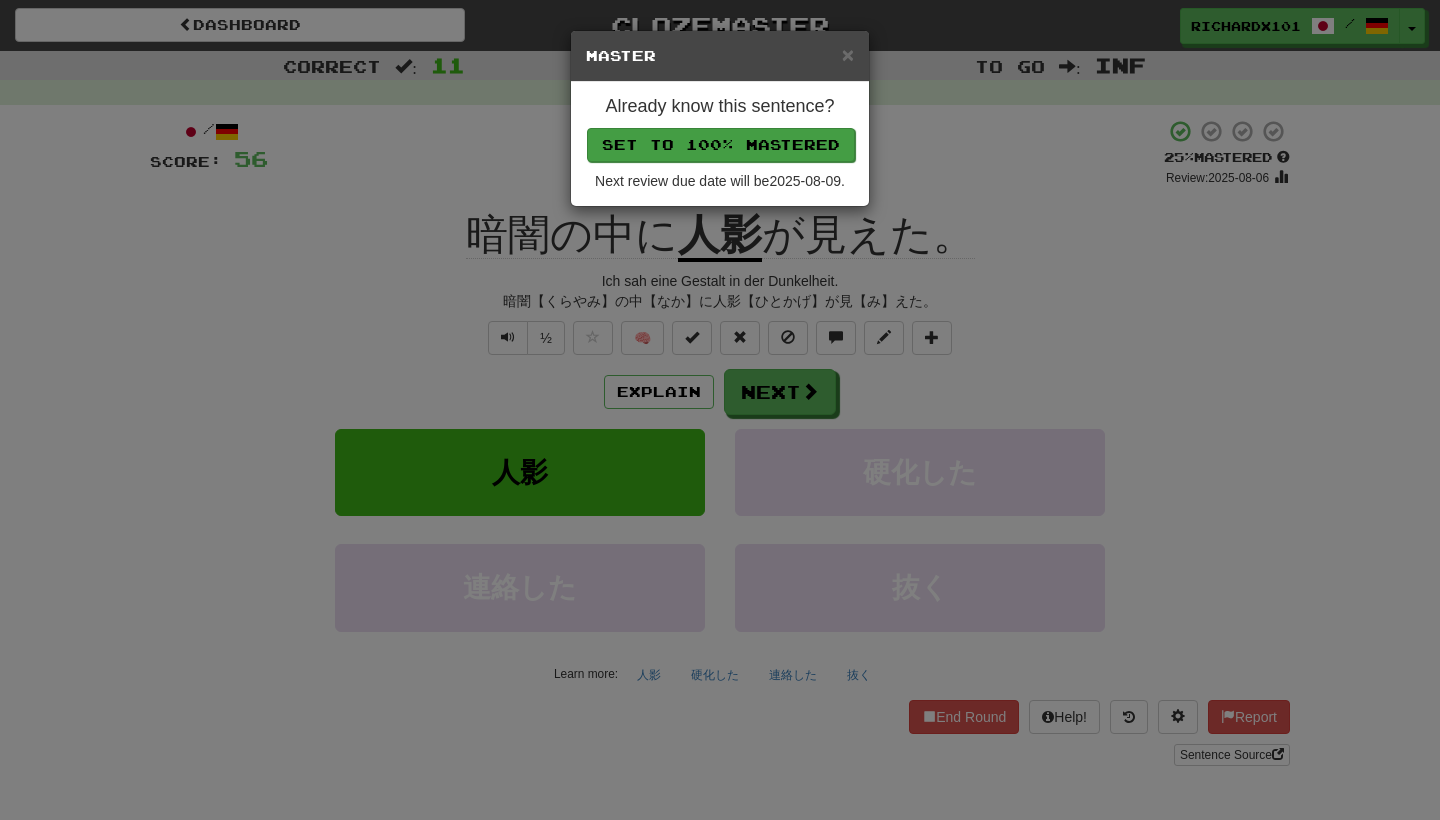 click on "Set to 100% Mastered" at bounding box center (721, 145) 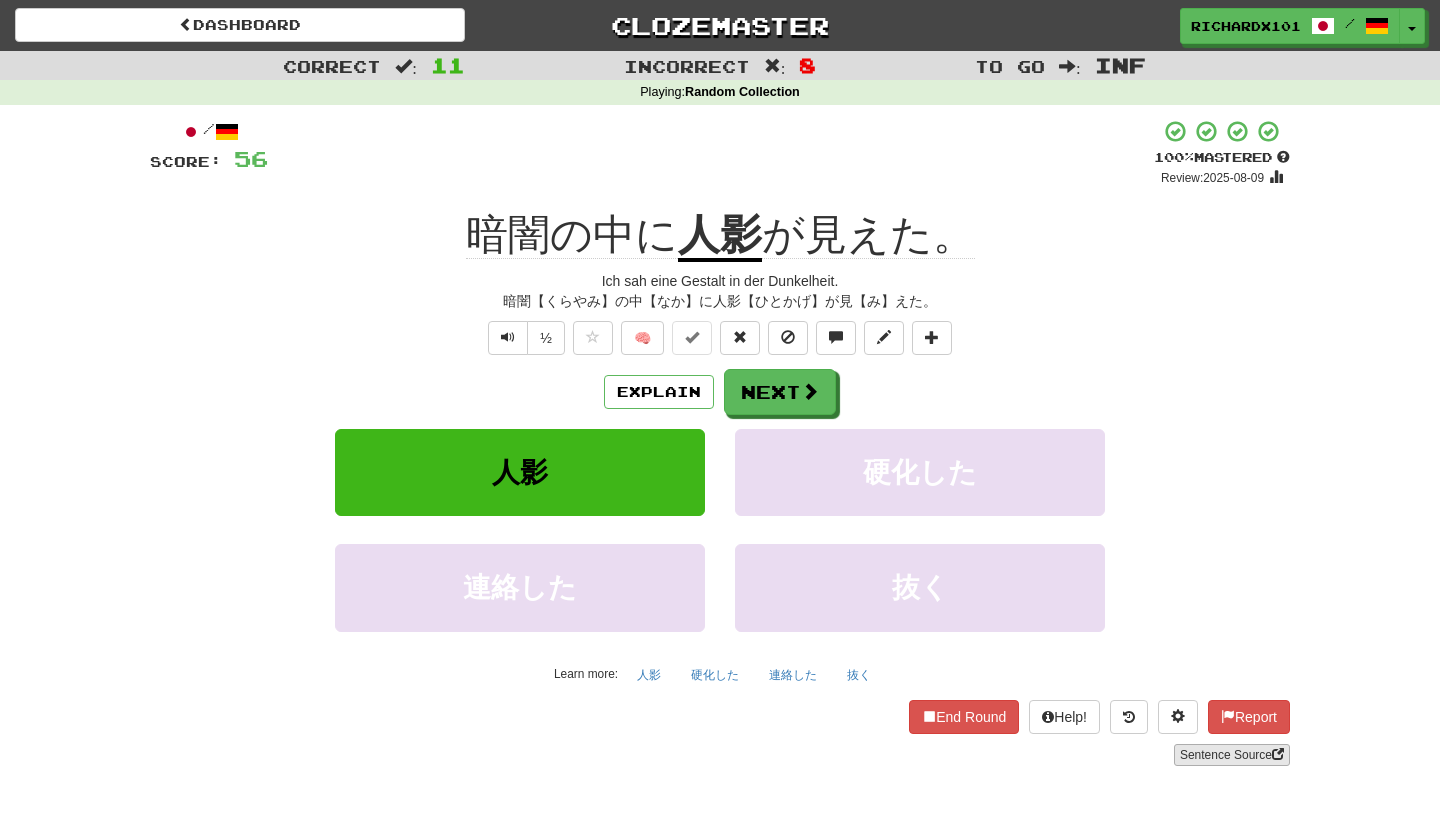 click on "Sentence Source" at bounding box center [1232, 755] 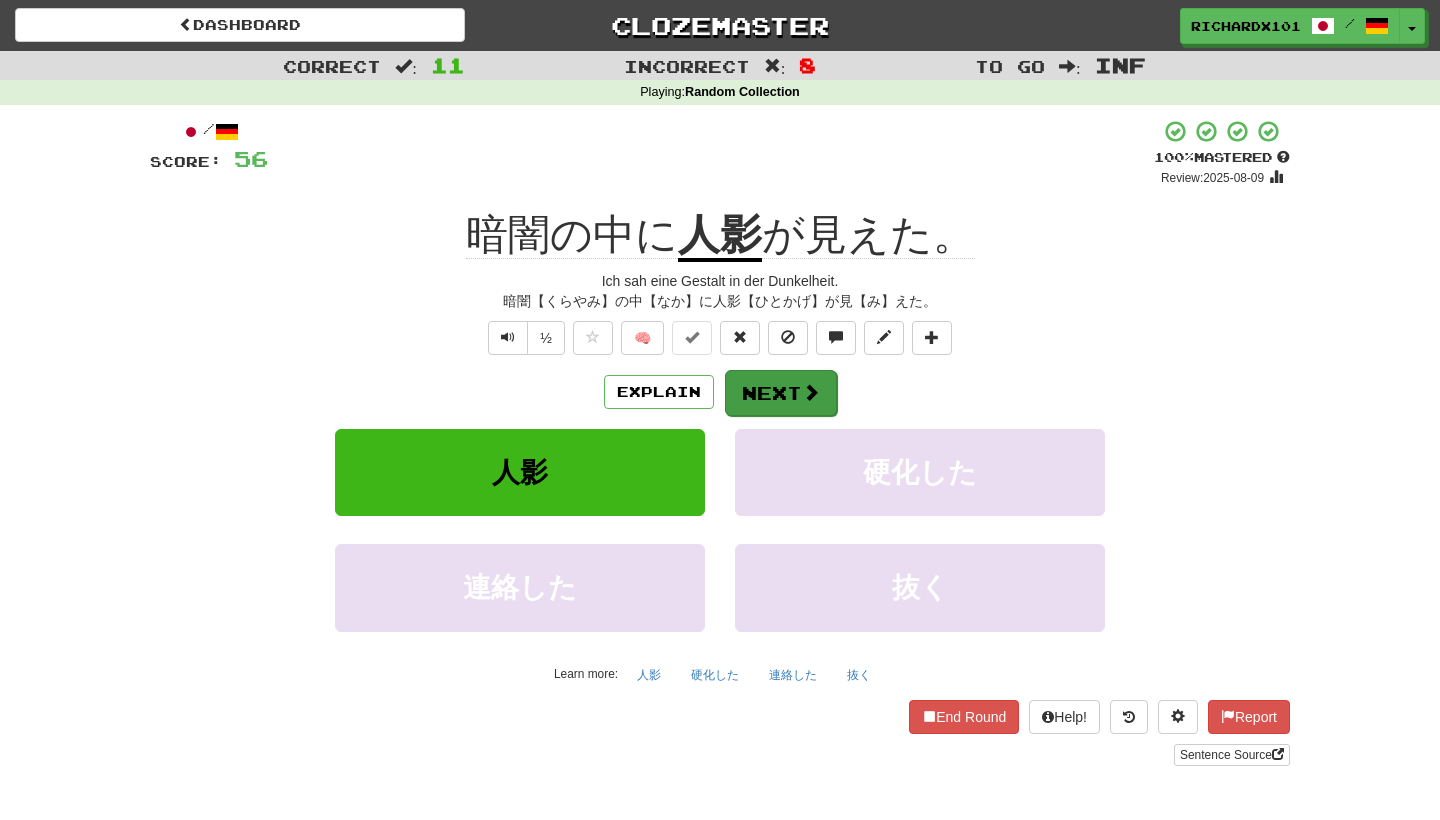 click on "Next" at bounding box center (781, 393) 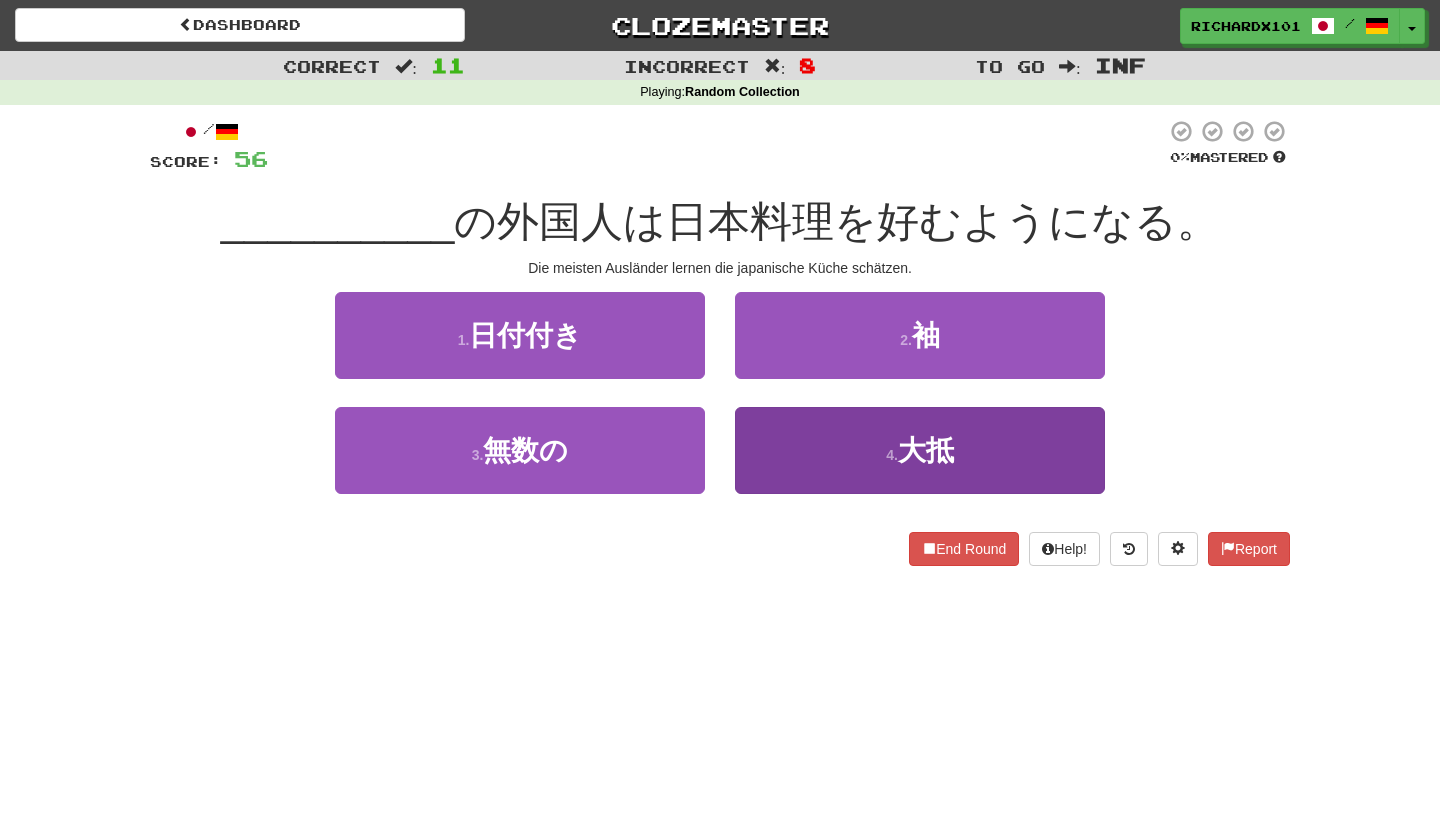 click on "4 .  大抵" at bounding box center (920, 450) 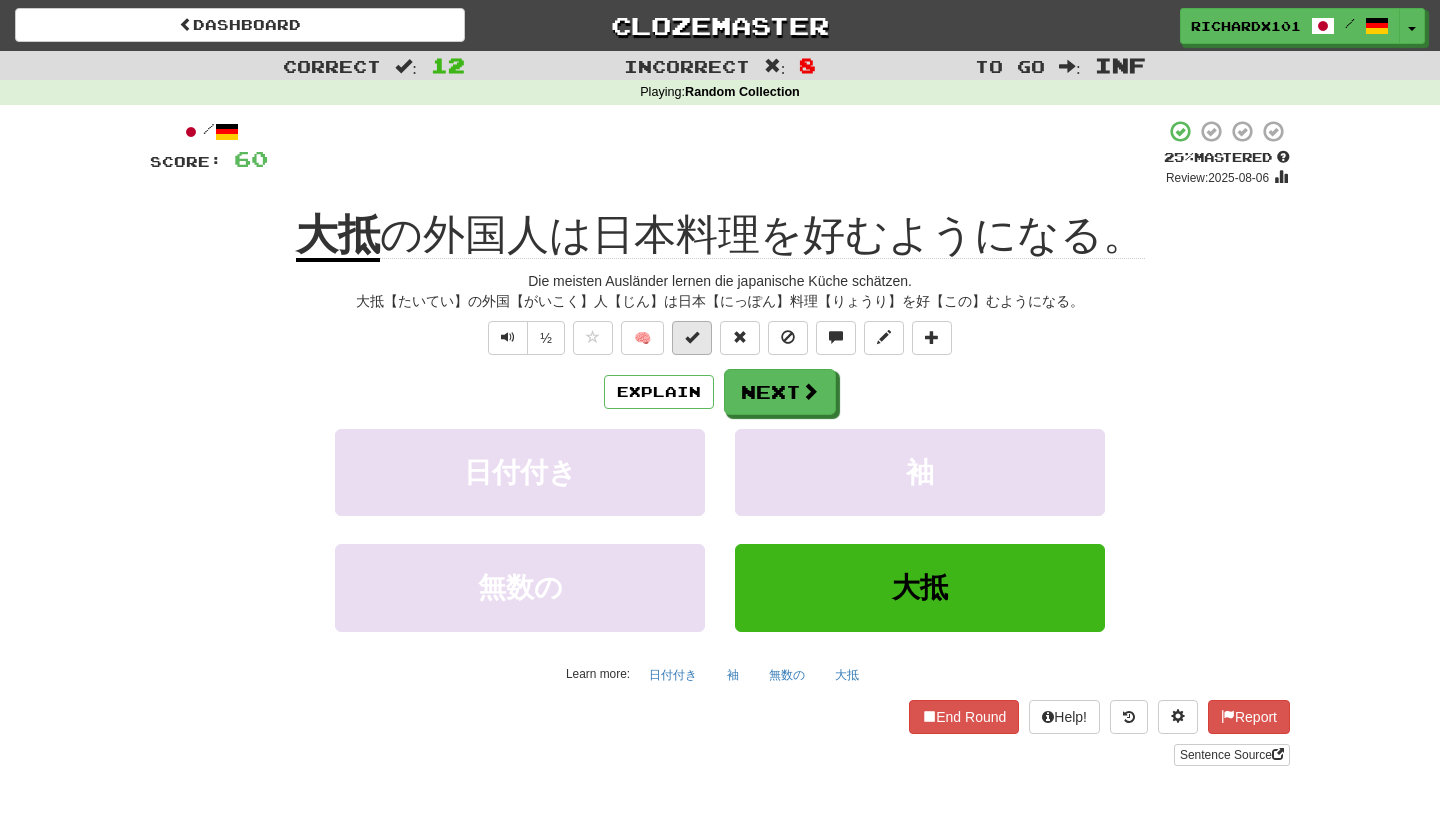 click at bounding box center (692, 338) 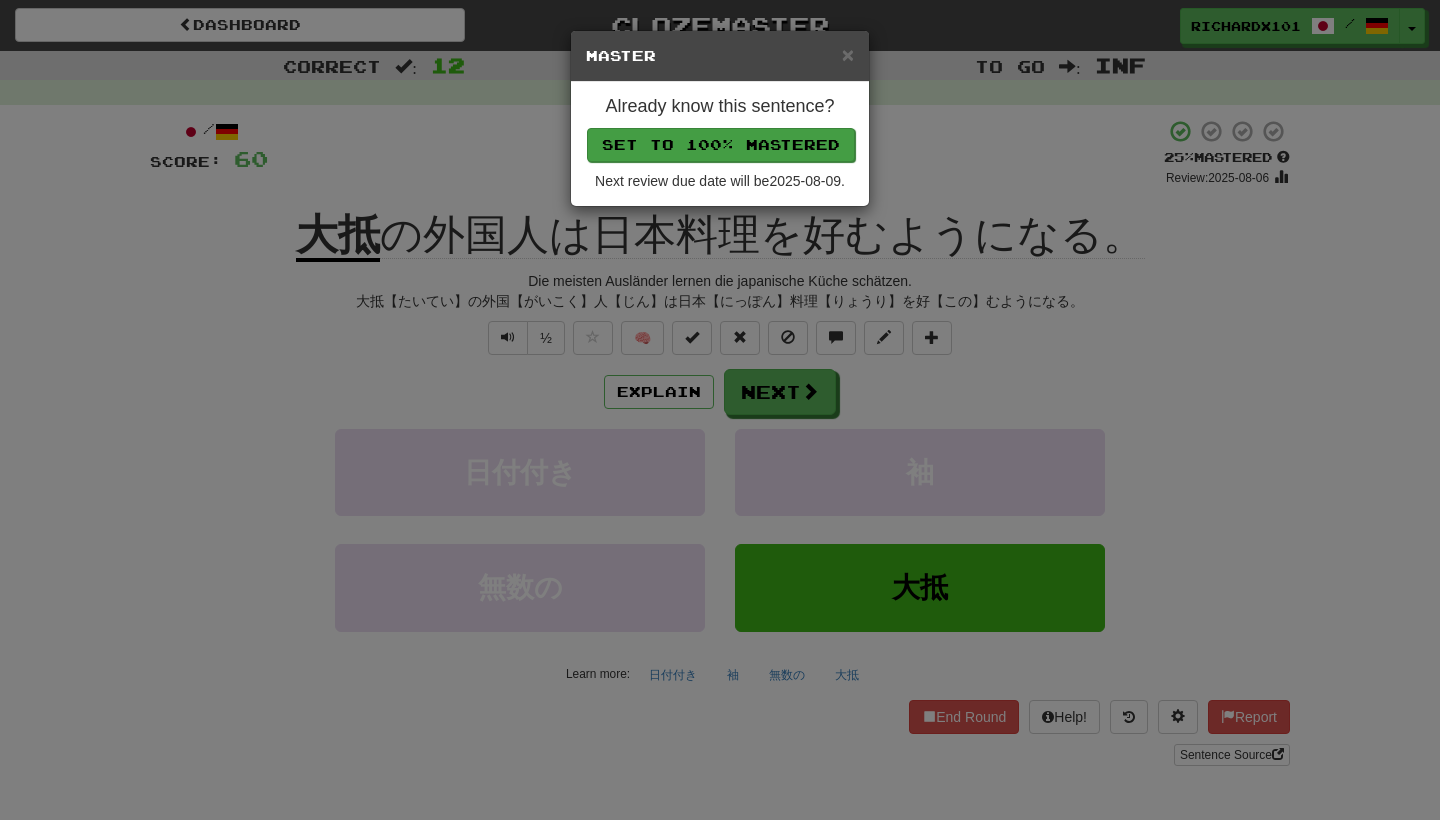 click on "Set to 100% Mastered" at bounding box center [721, 145] 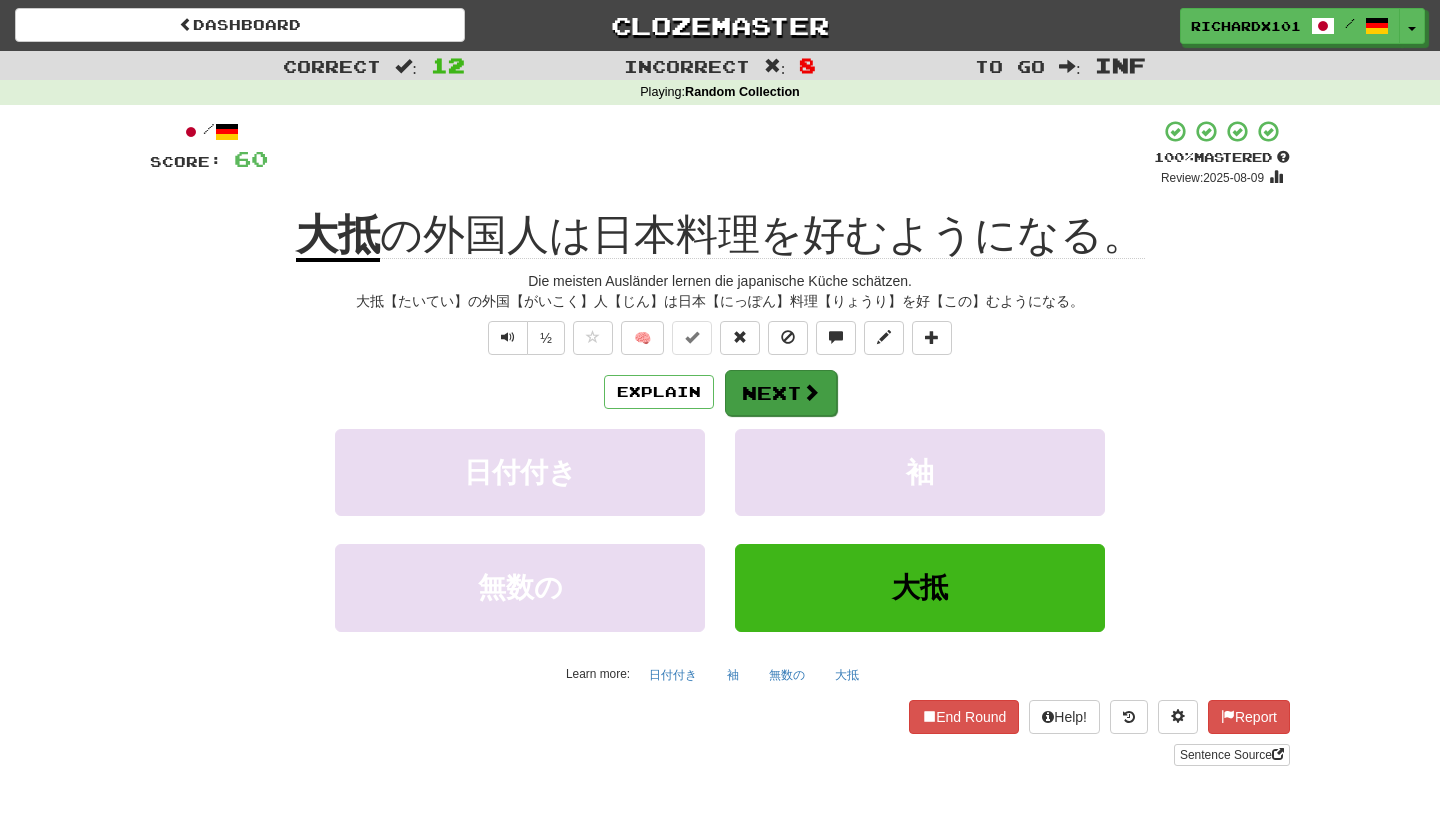 click on "Next" at bounding box center [781, 393] 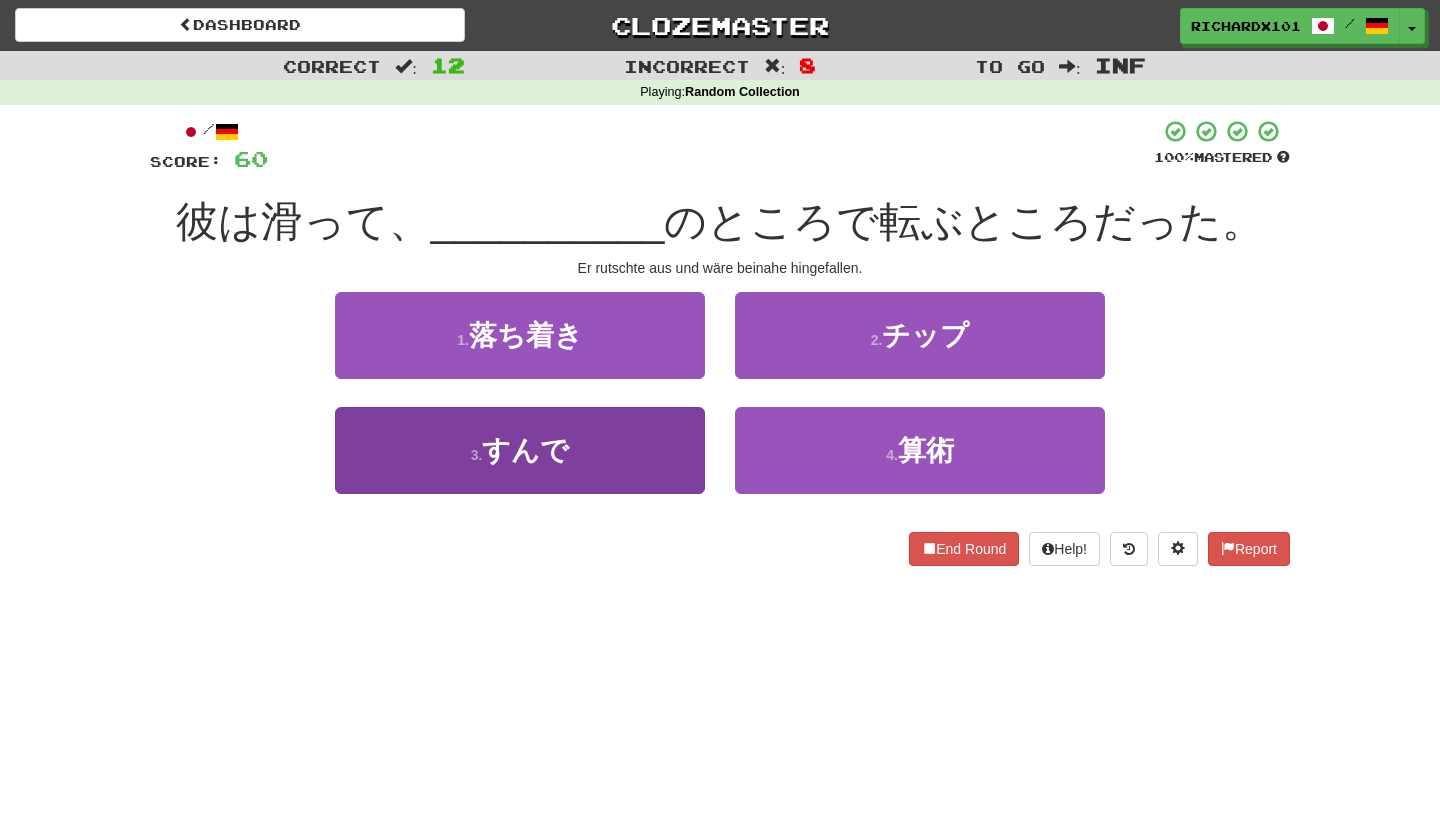 click on "3 .  すんで" at bounding box center (520, 450) 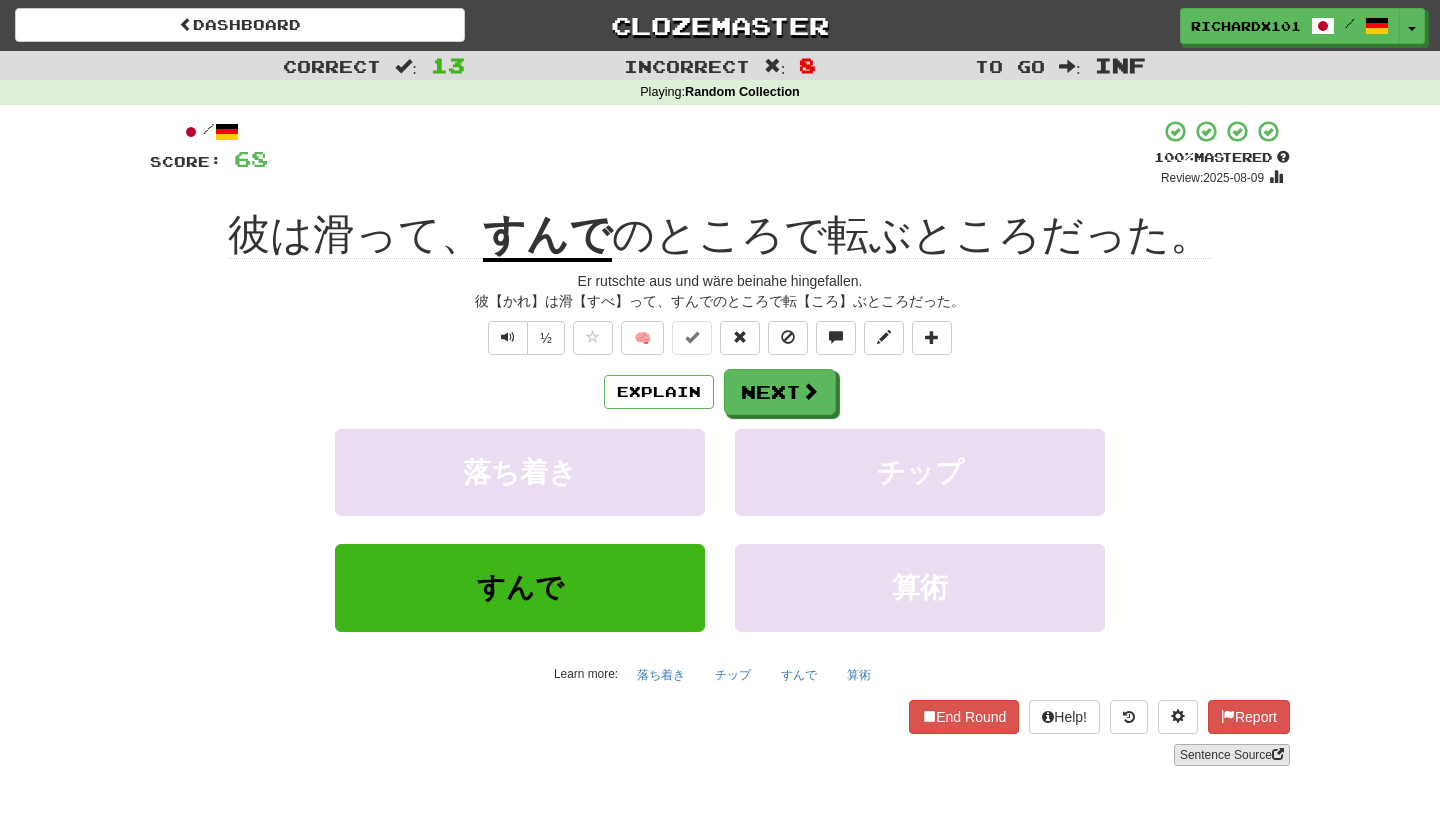 click on "Sentence Source" at bounding box center [1232, 755] 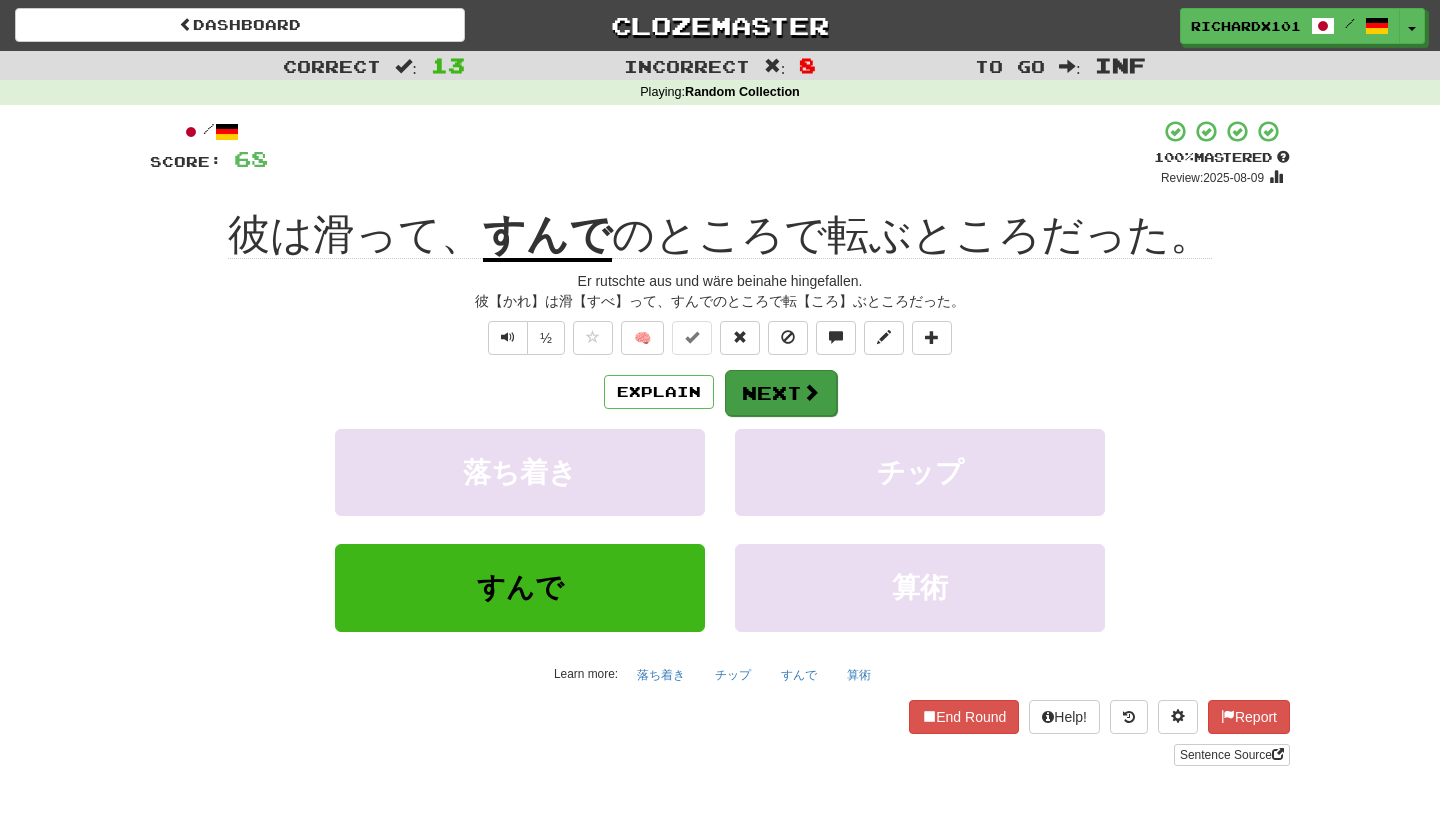 click on "Next" at bounding box center [781, 393] 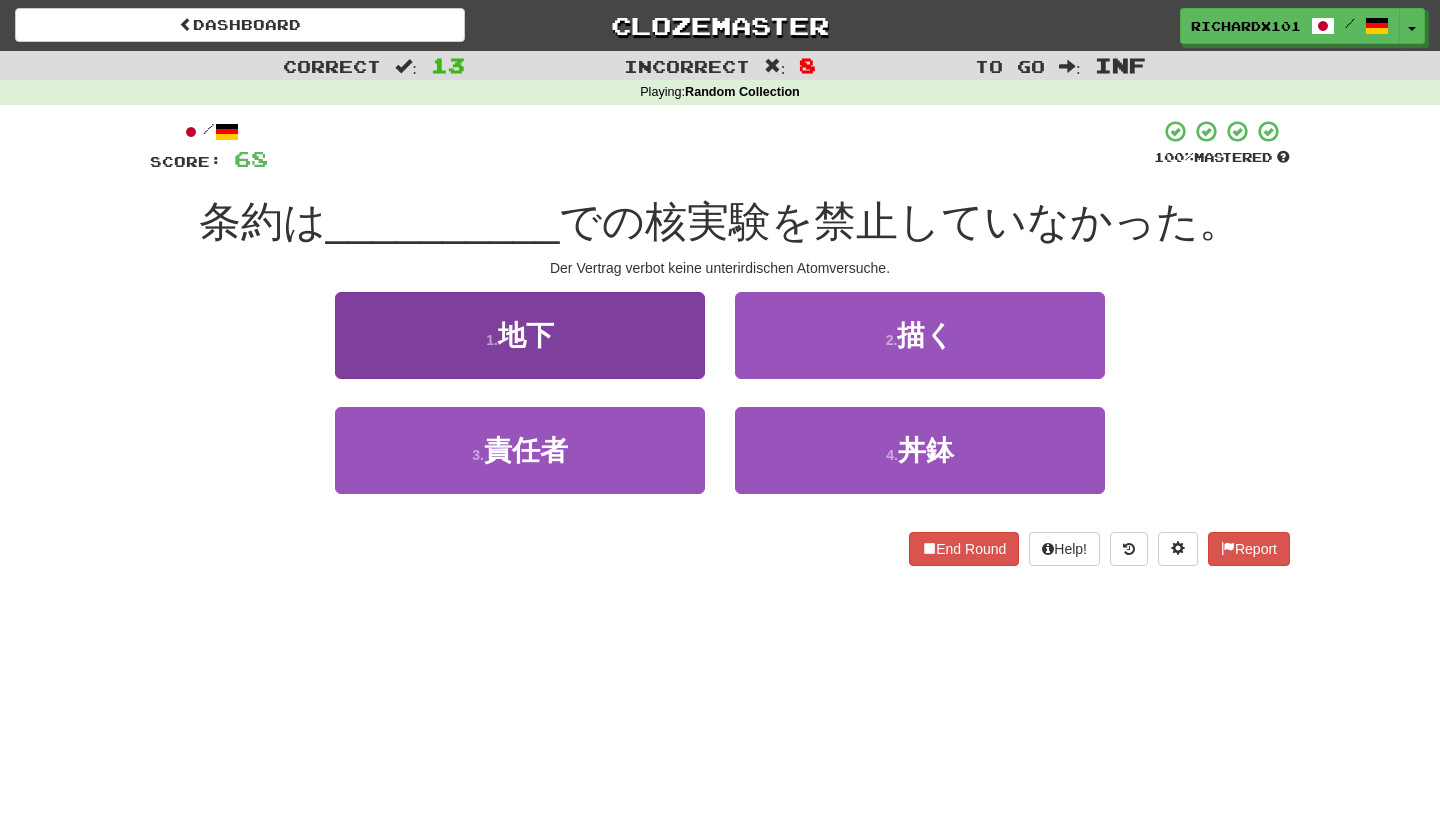 click on "1 .  地下" at bounding box center [520, 335] 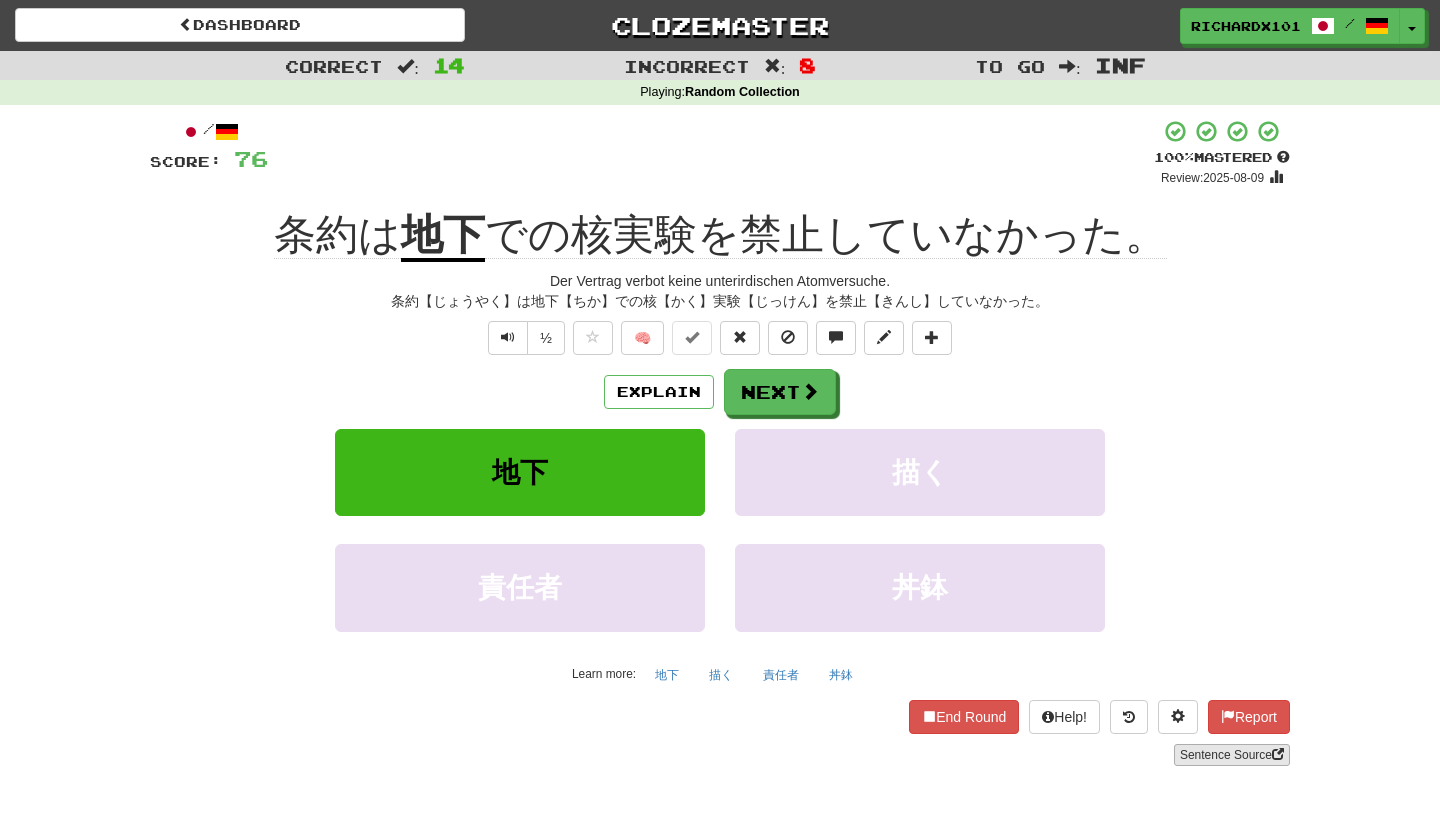 click on "Sentence Source" at bounding box center [1232, 755] 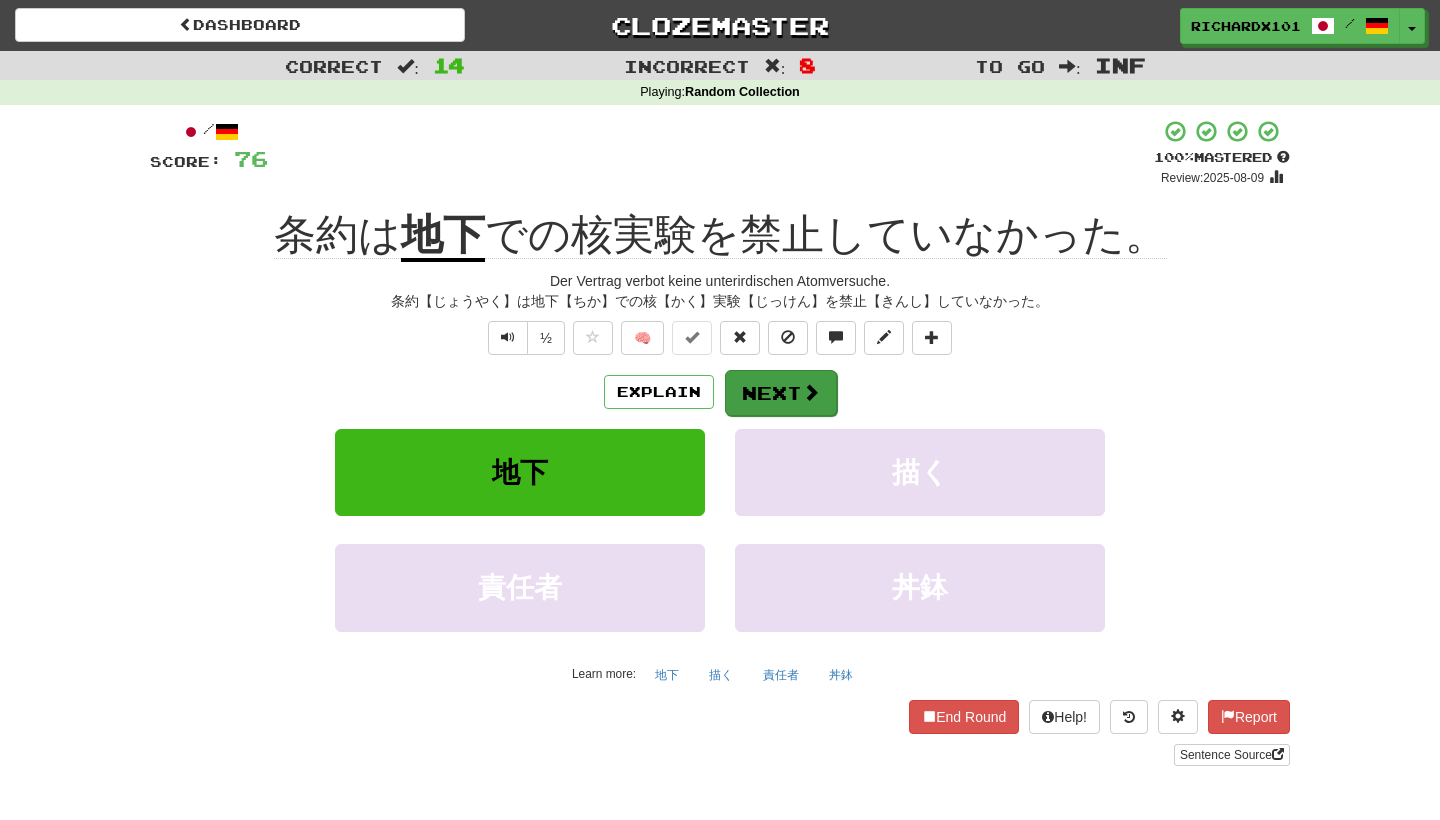 click on "Next" at bounding box center (781, 393) 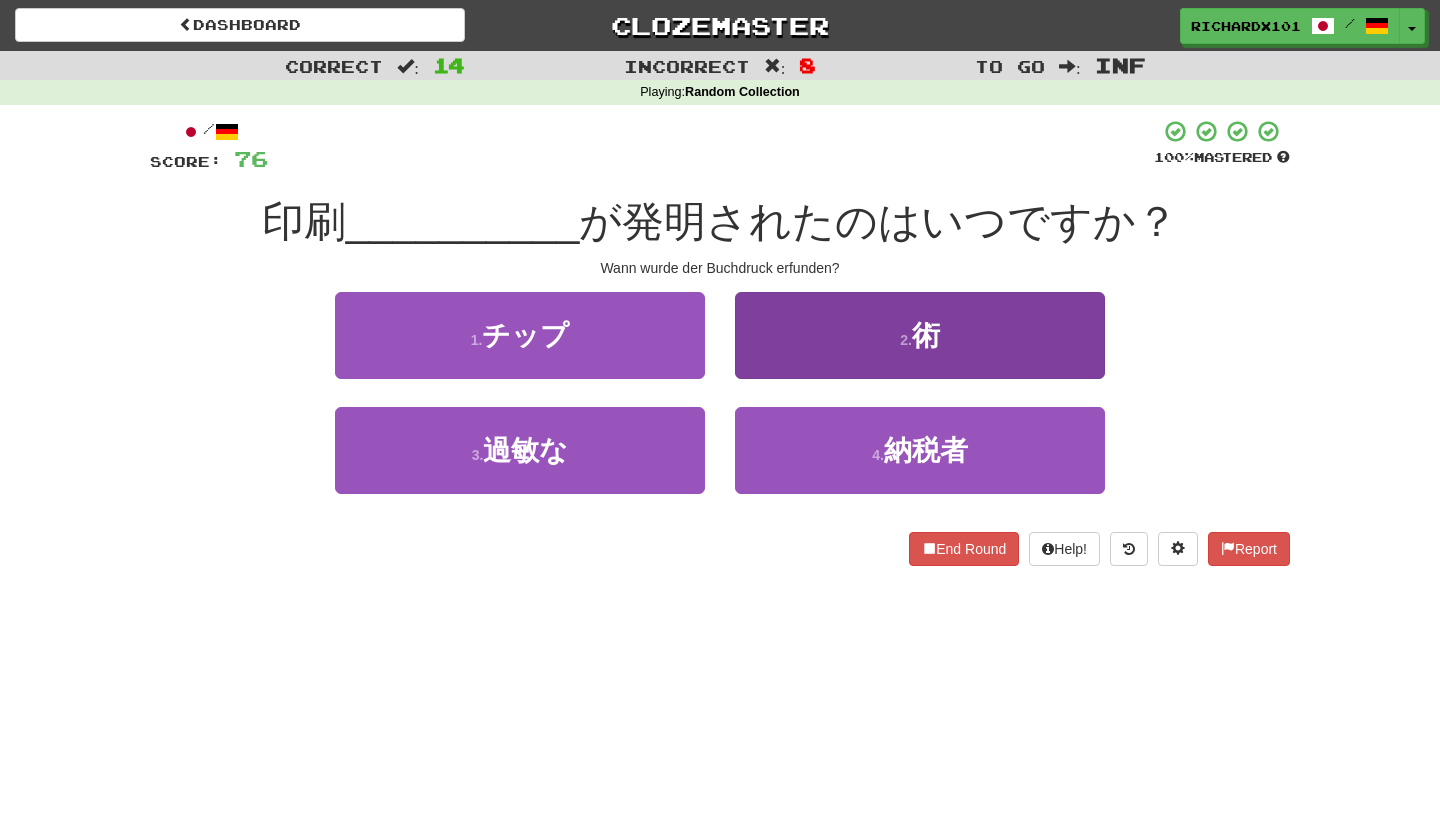 click on "2 .  術" at bounding box center [920, 335] 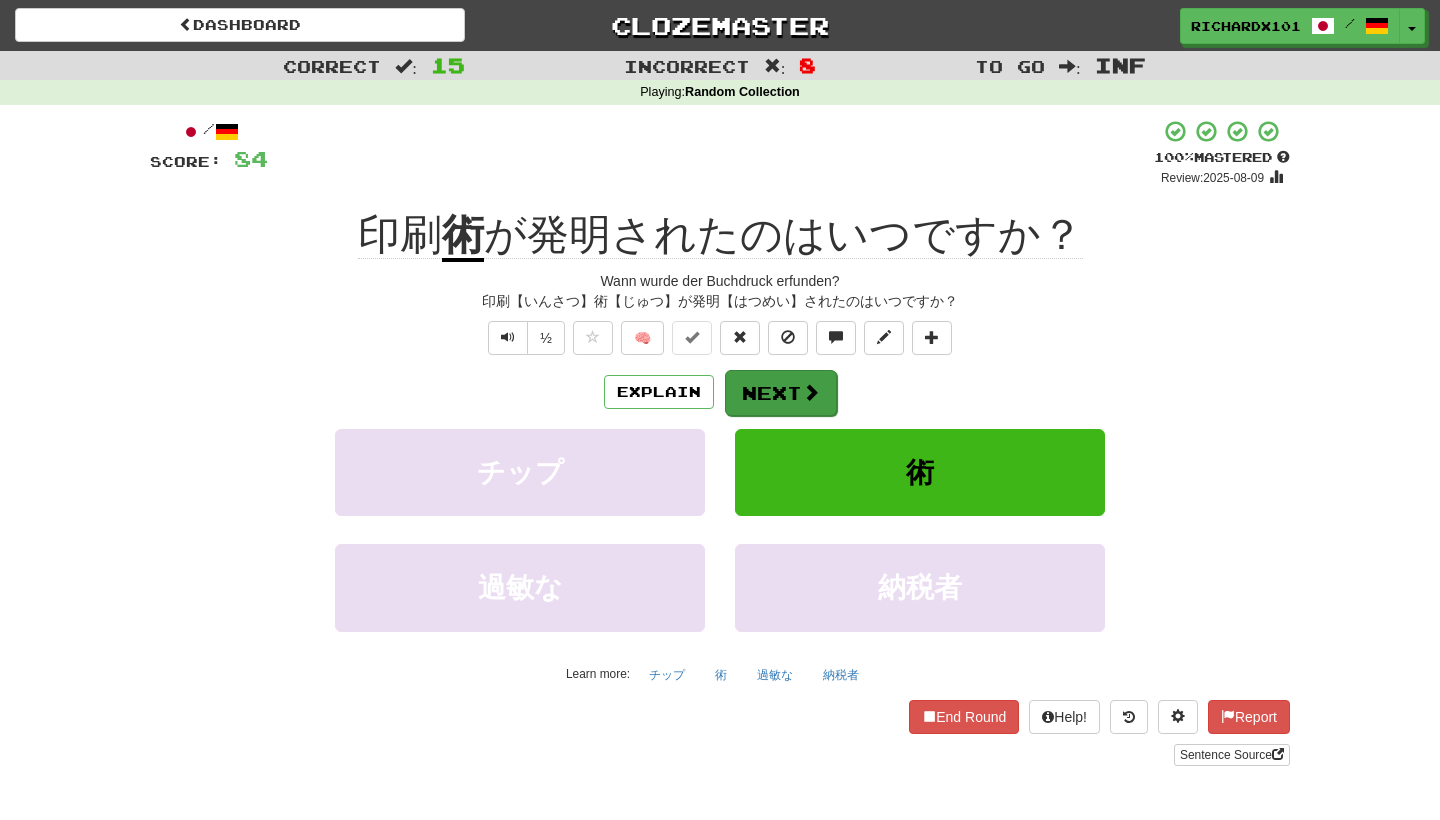 click on "Next" at bounding box center [781, 393] 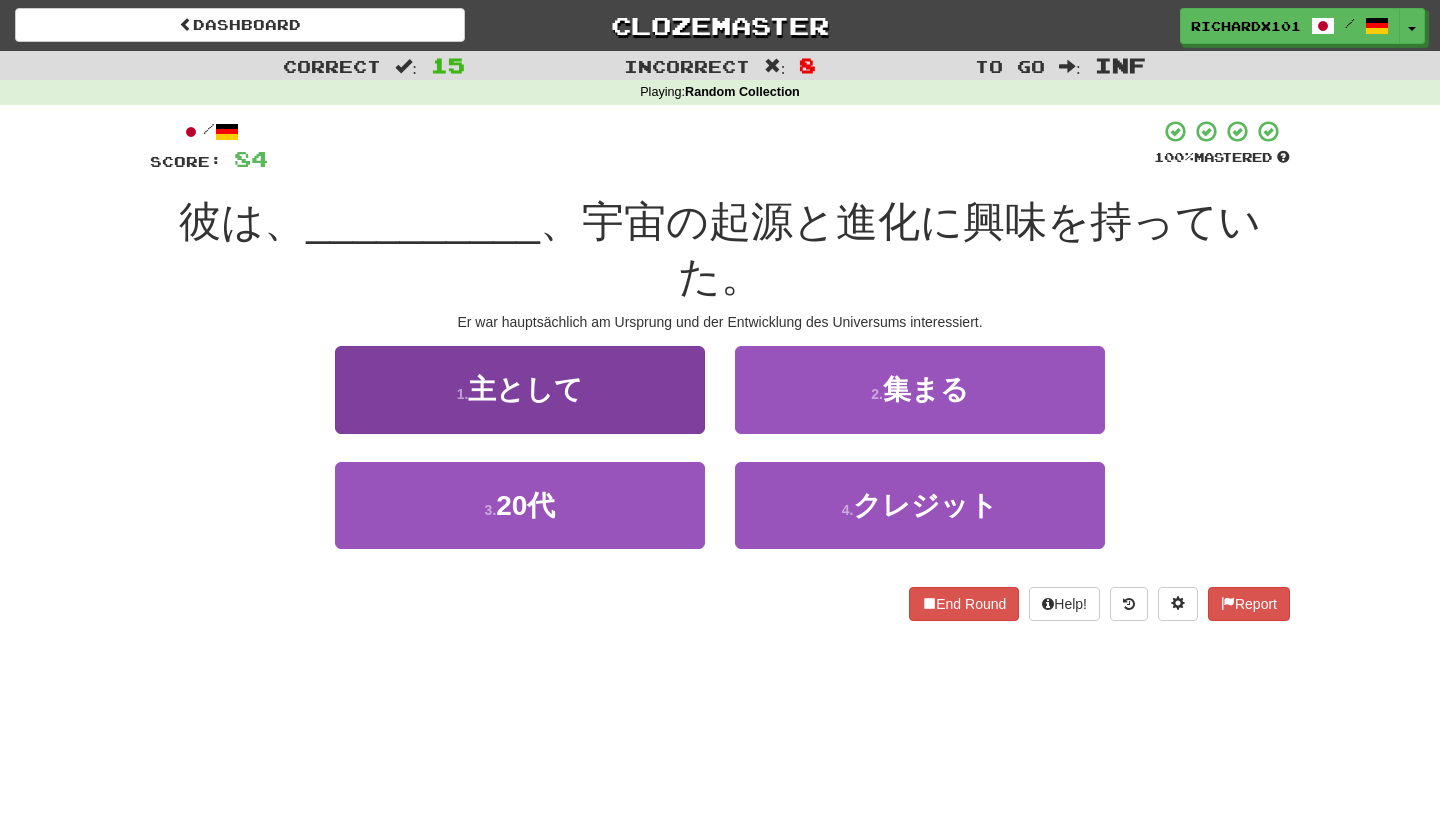 click on "1 .  主として" at bounding box center (520, 389) 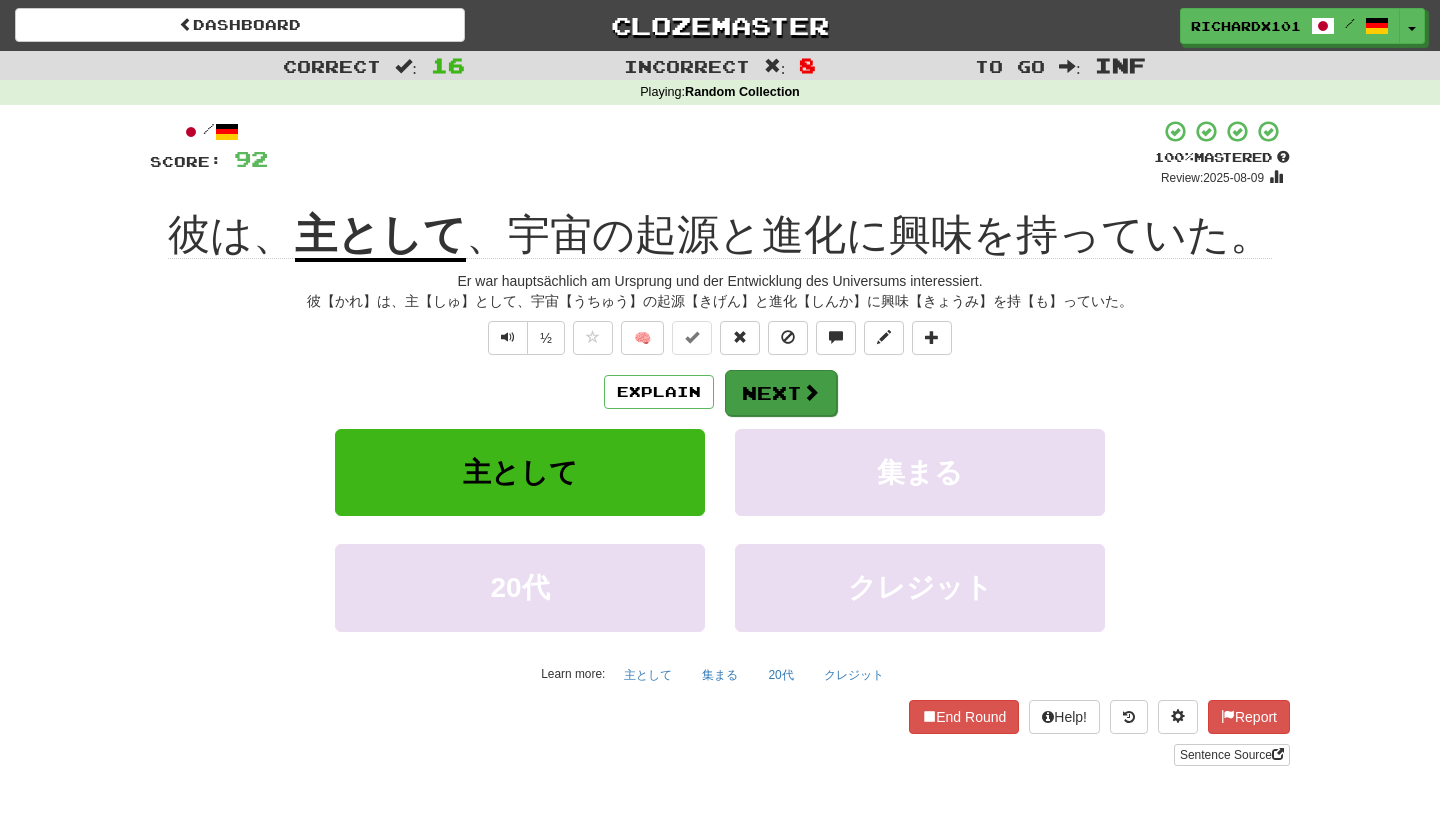 click on "Next" at bounding box center (781, 393) 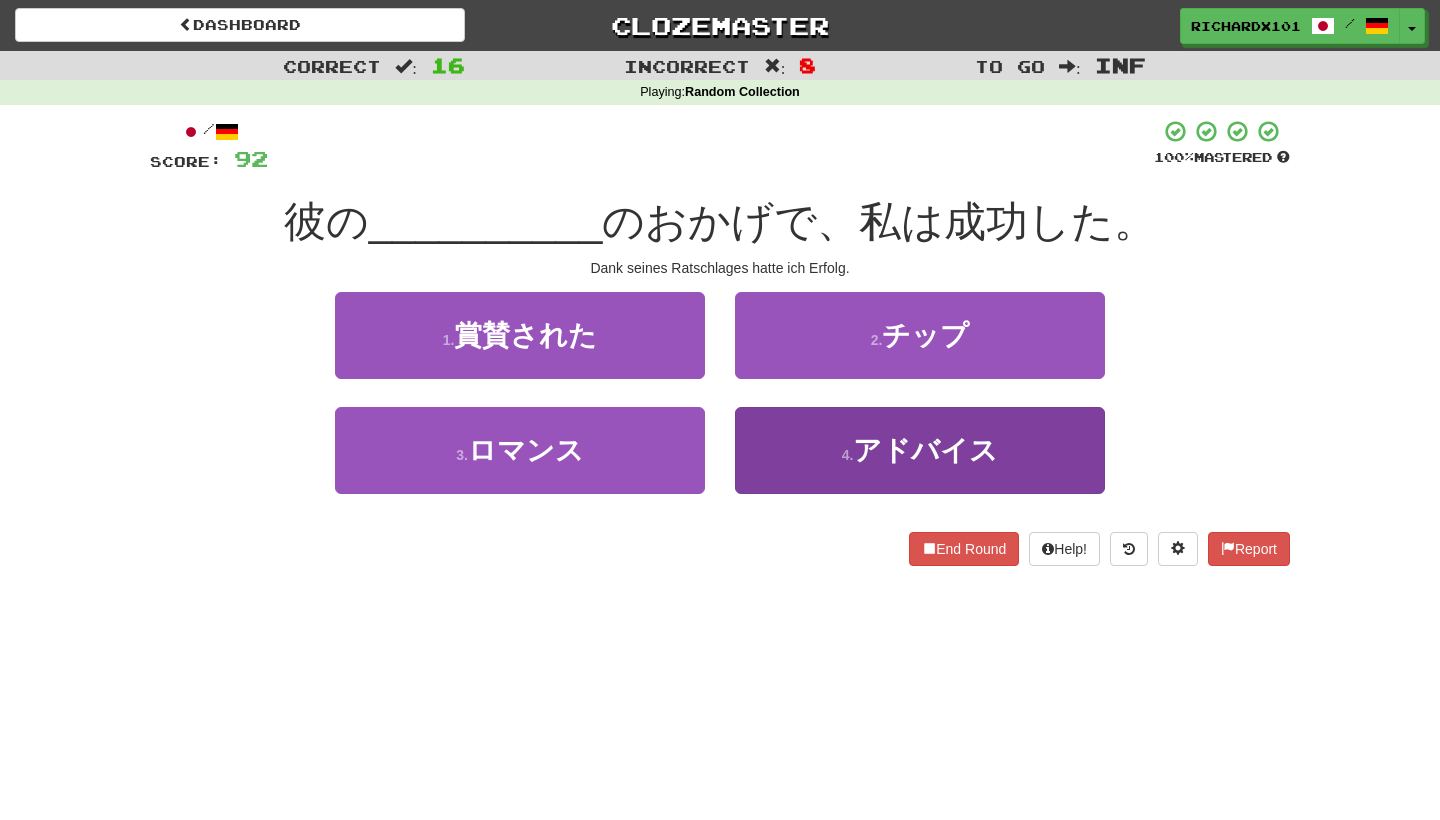 click on "4 .  アドバイス" at bounding box center [920, 450] 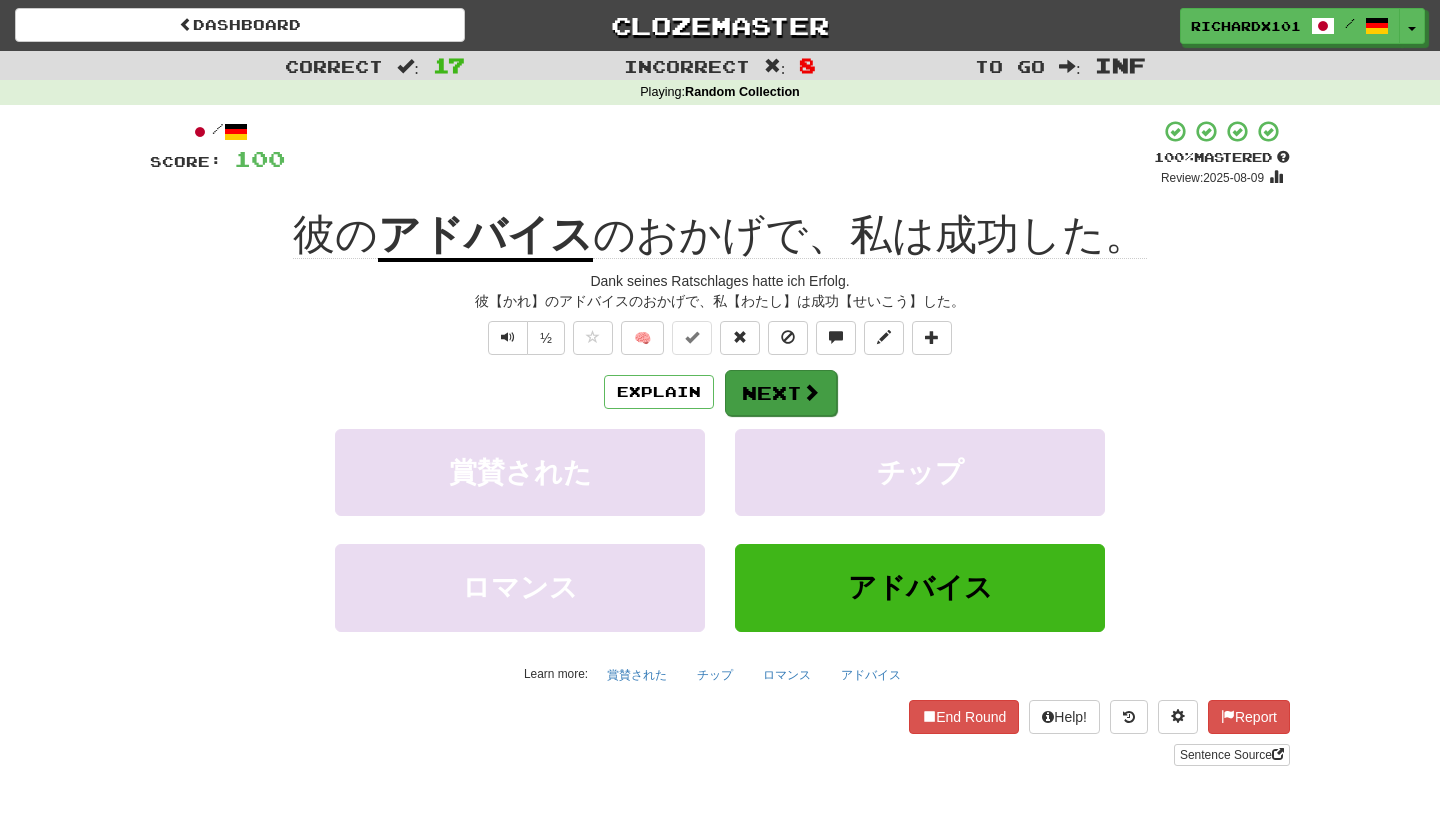 click on "Next" at bounding box center (781, 393) 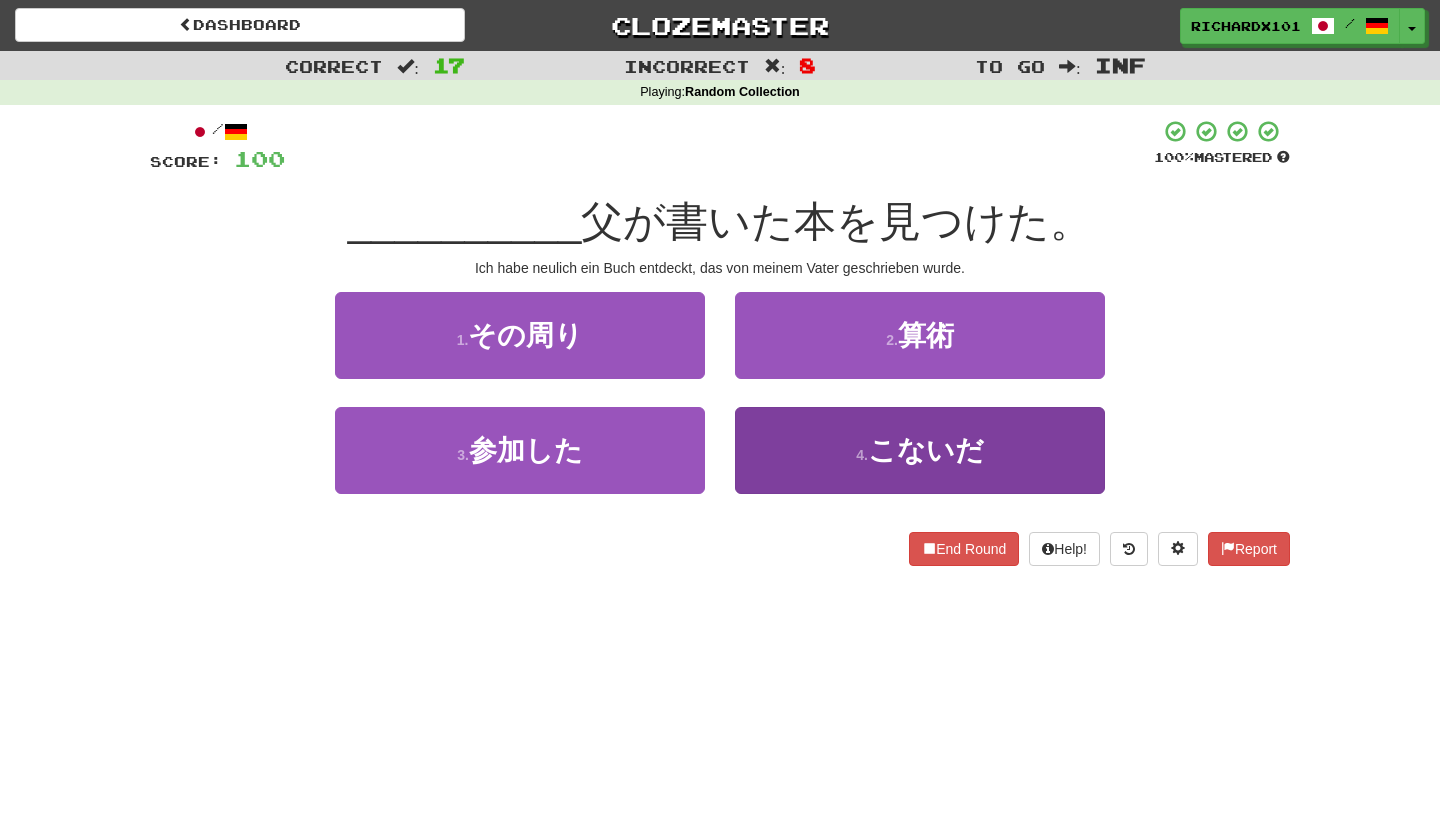 click on "4 .  こないだ" at bounding box center [920, 450] 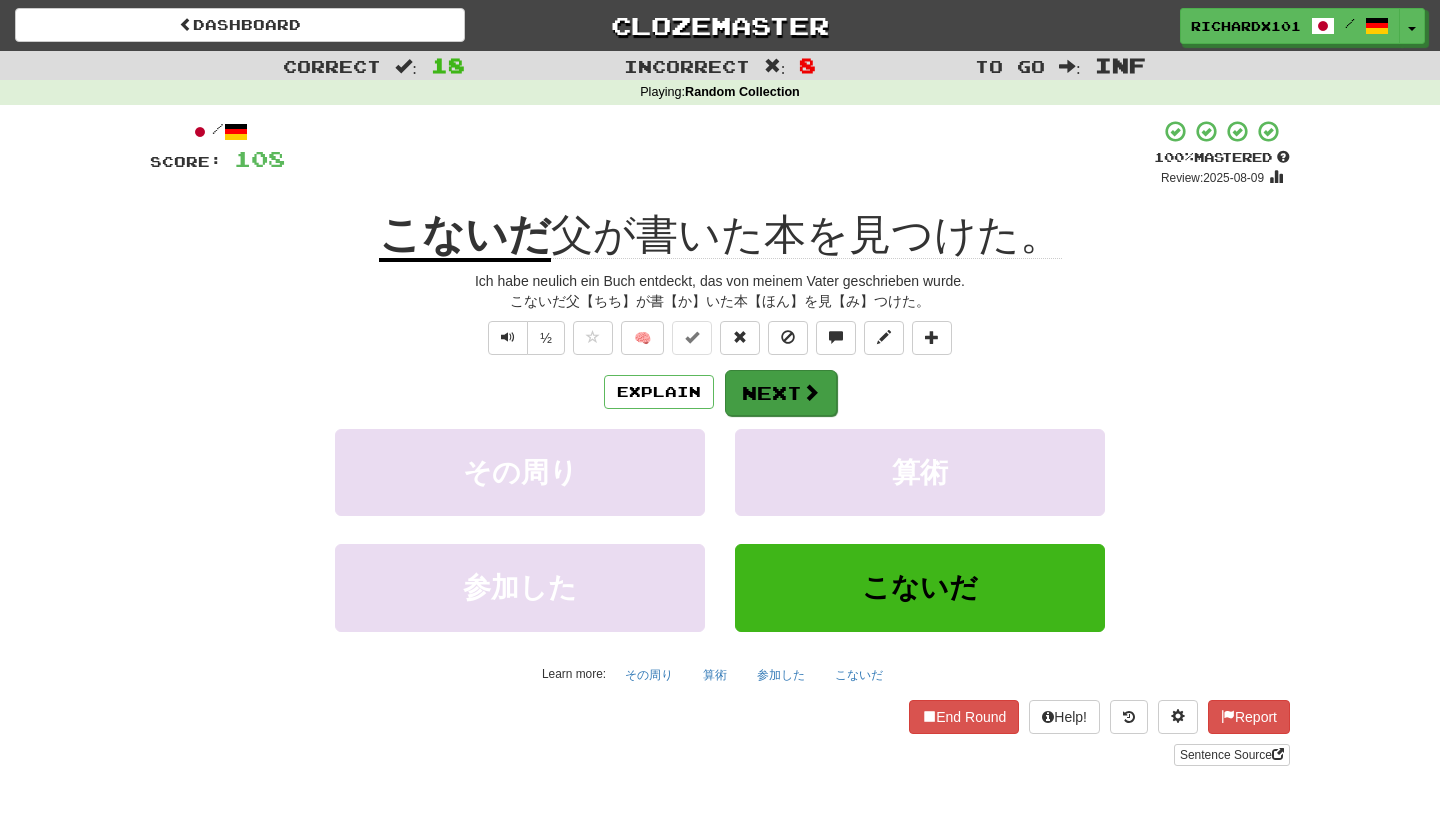 click at bounding box center (811, 392) 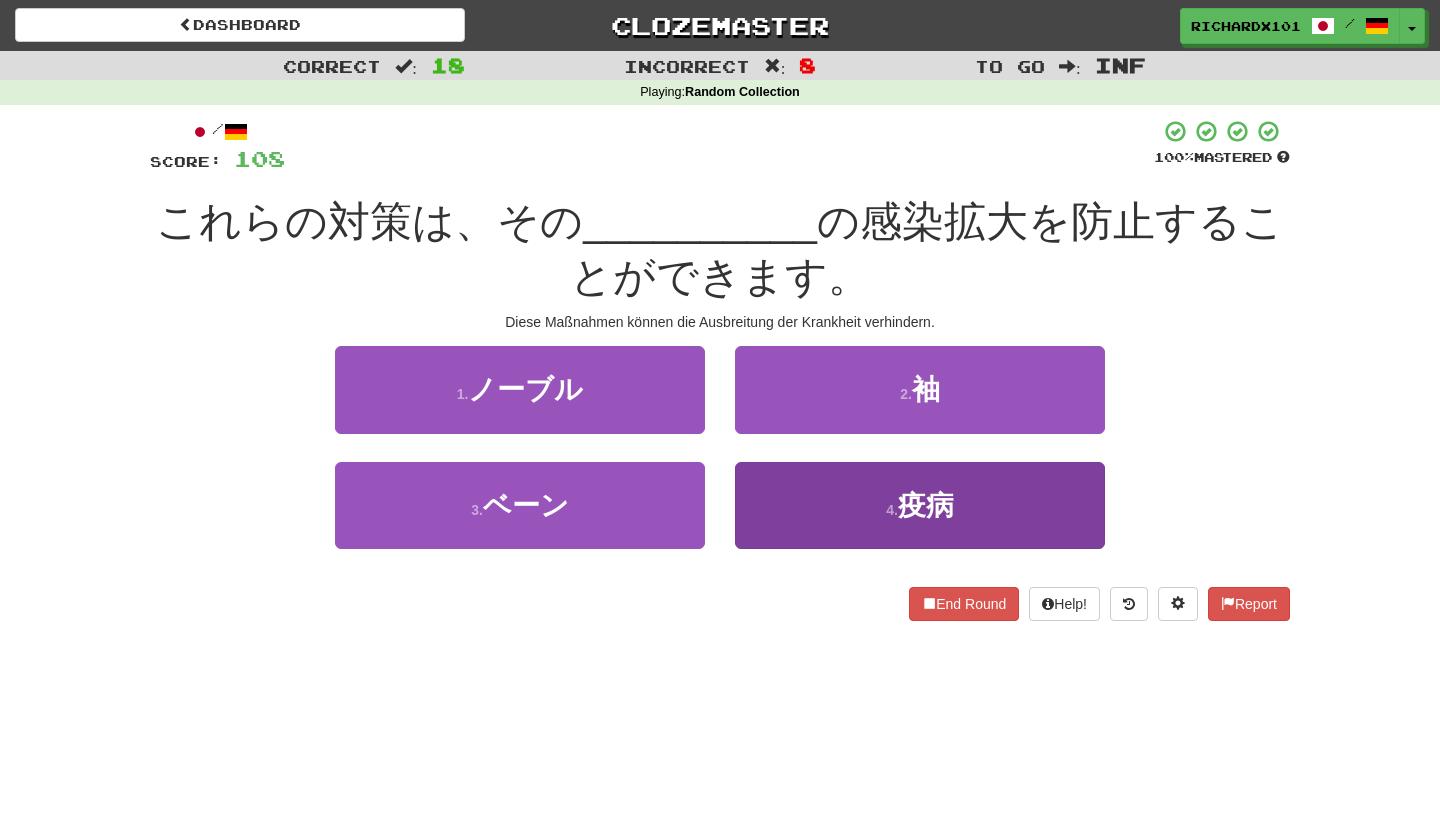 click on "4 .  疫病" at bounding box center (920, 505) 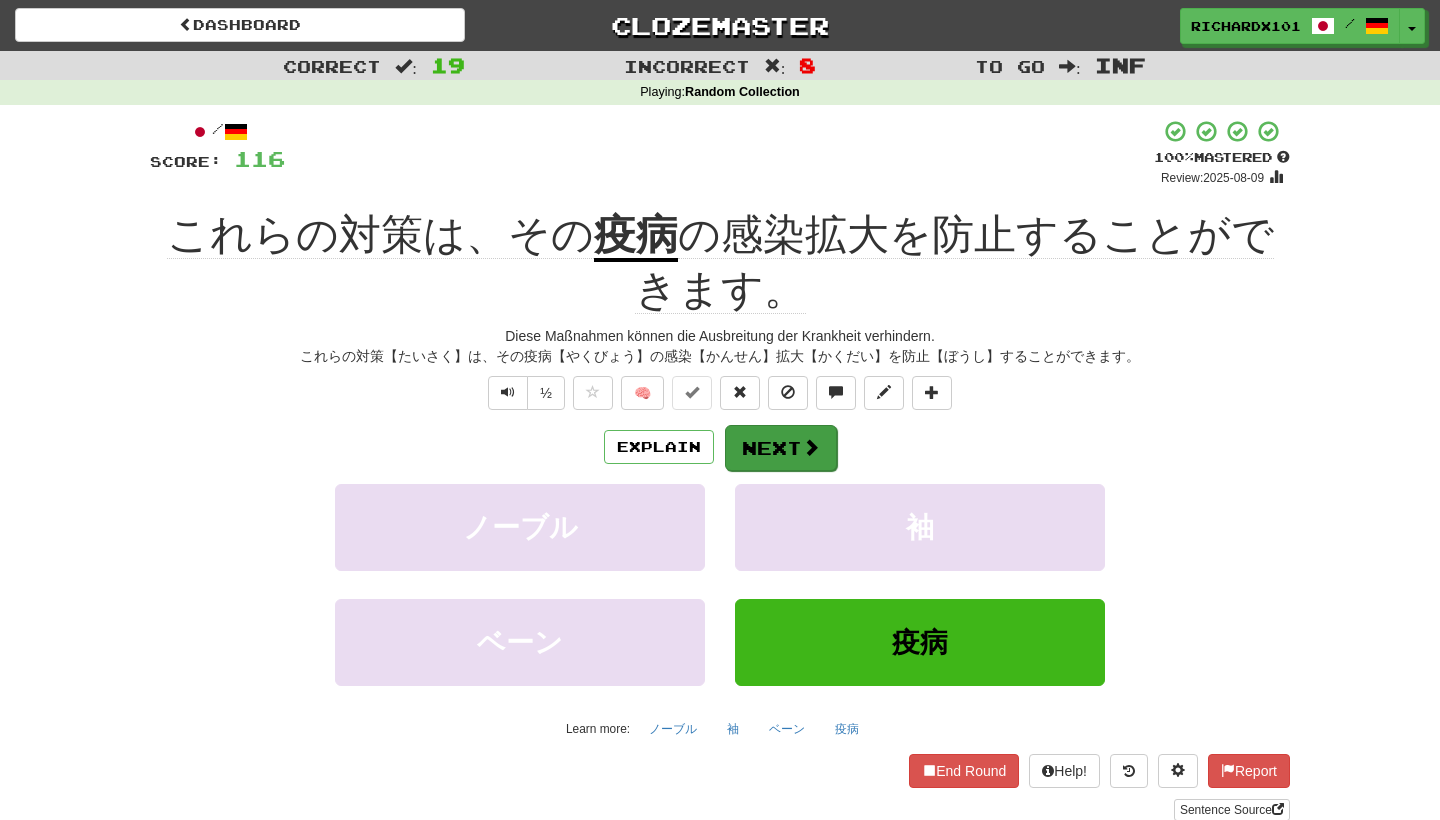 click on "Next" at bounding box center (781, 448) 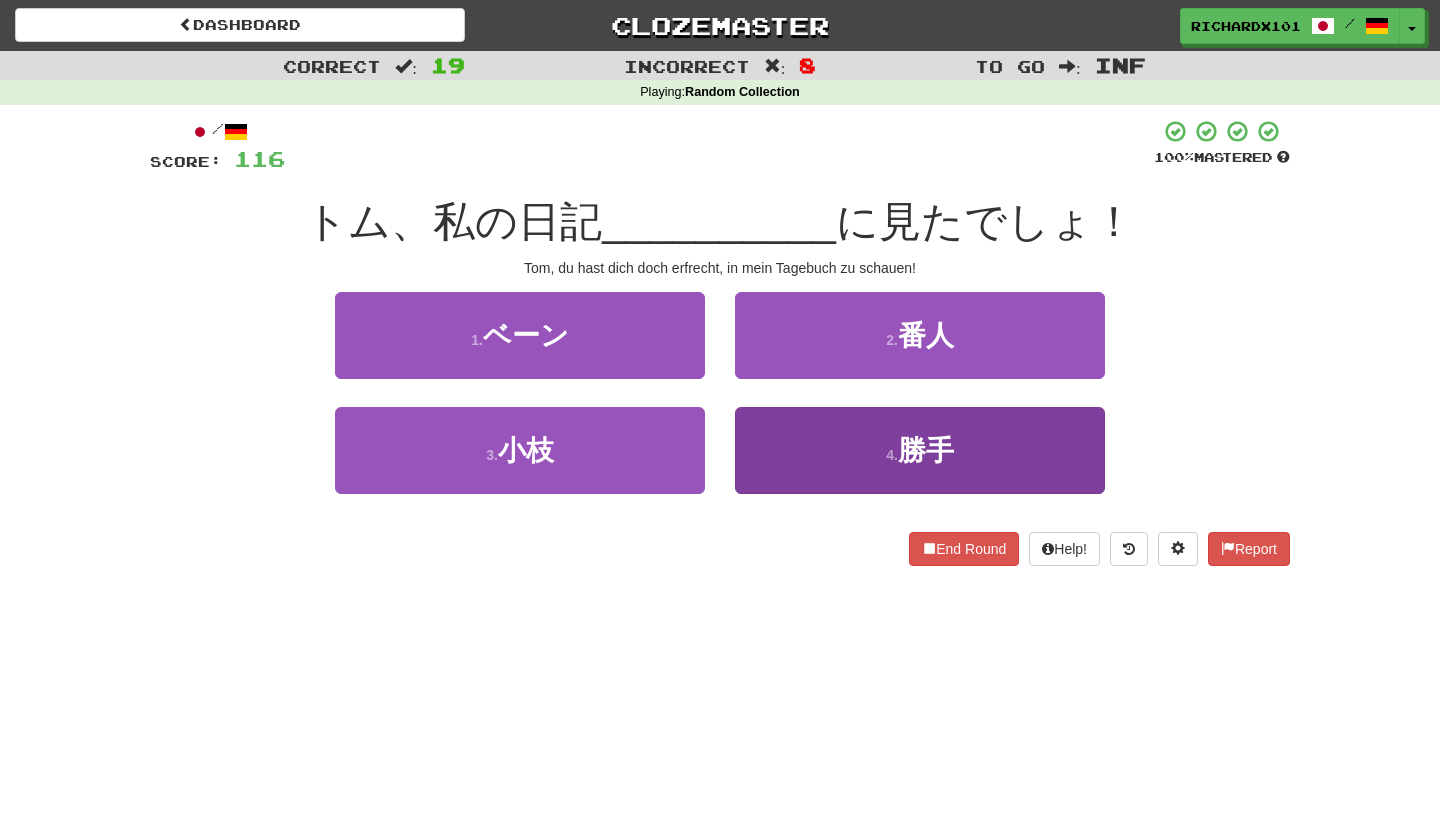 click on "4 .  勝手" at bounding box center [920, 450] 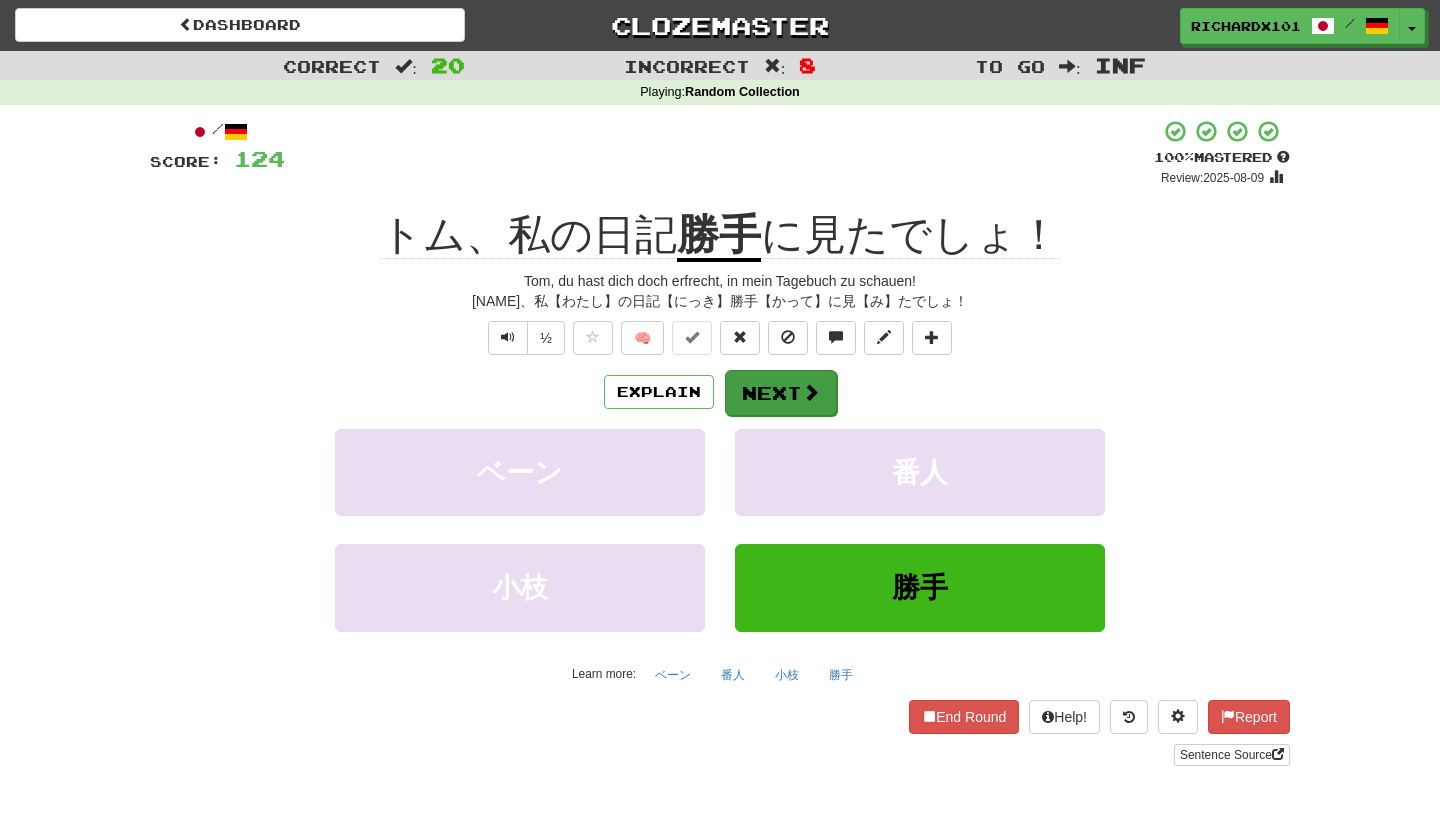 click at bounding box center (811, 392) 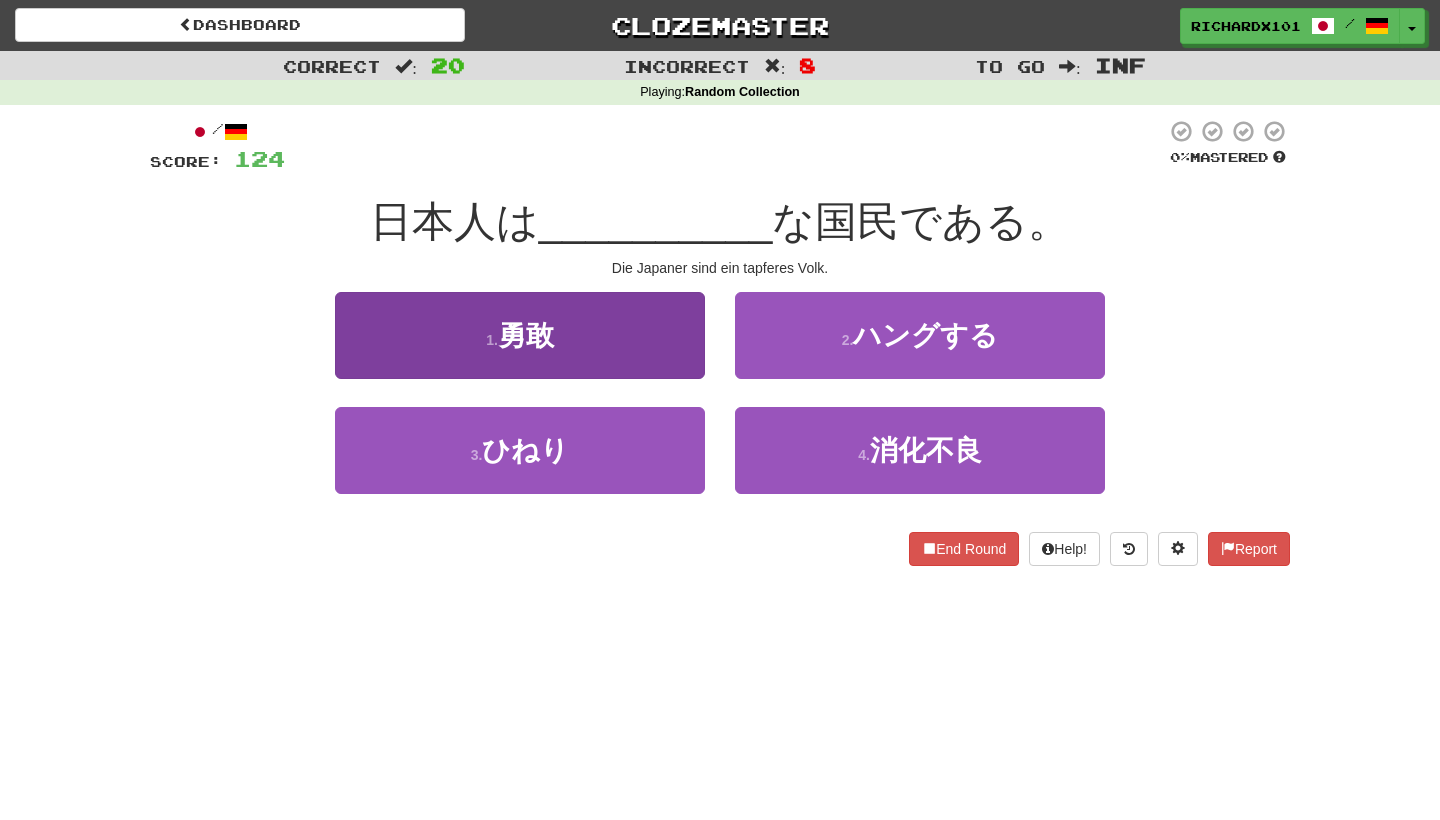 click on "1 .  勇敢" at bounding box center [520, 335] 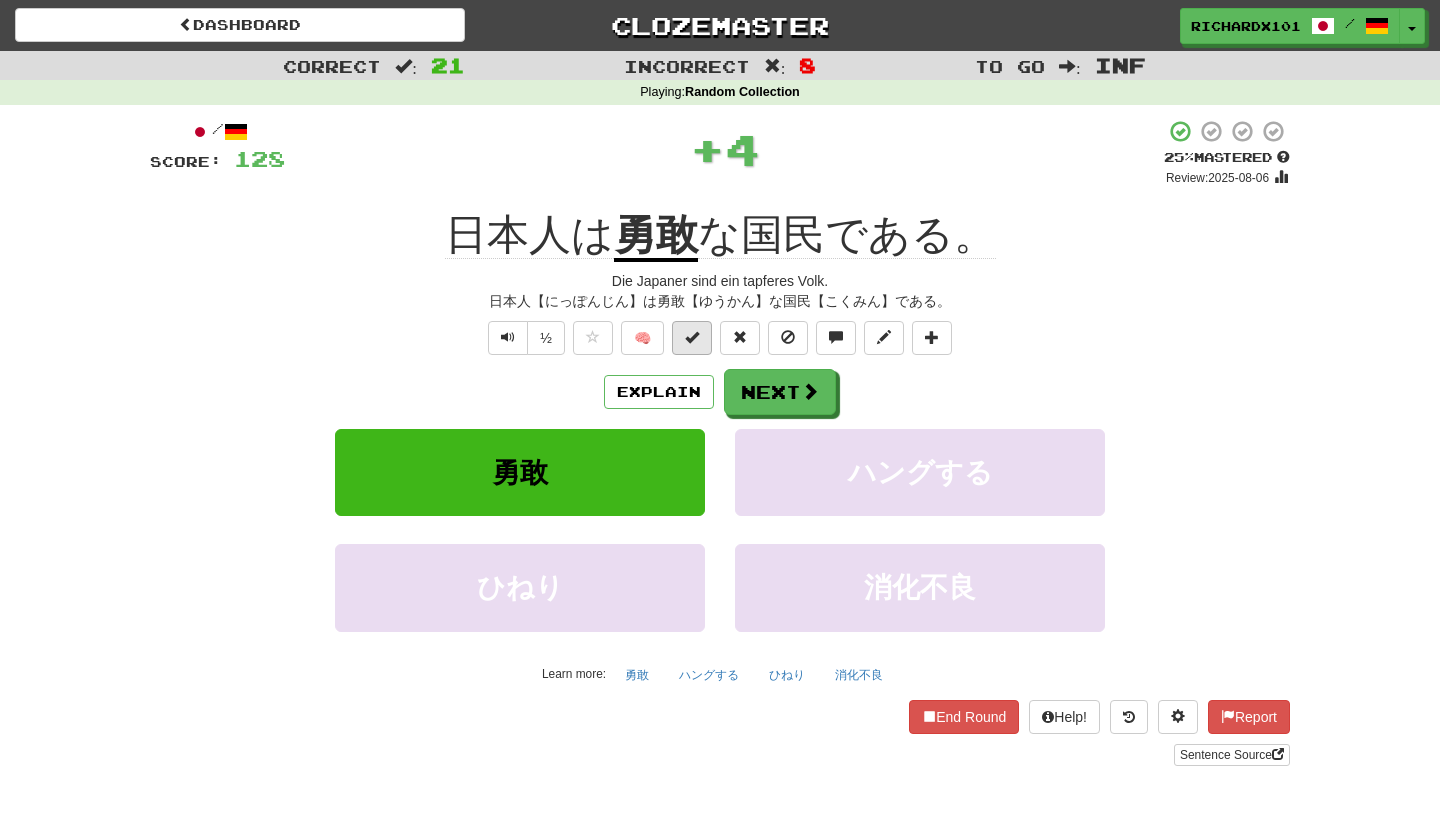 click at bounding box center [692, 337] 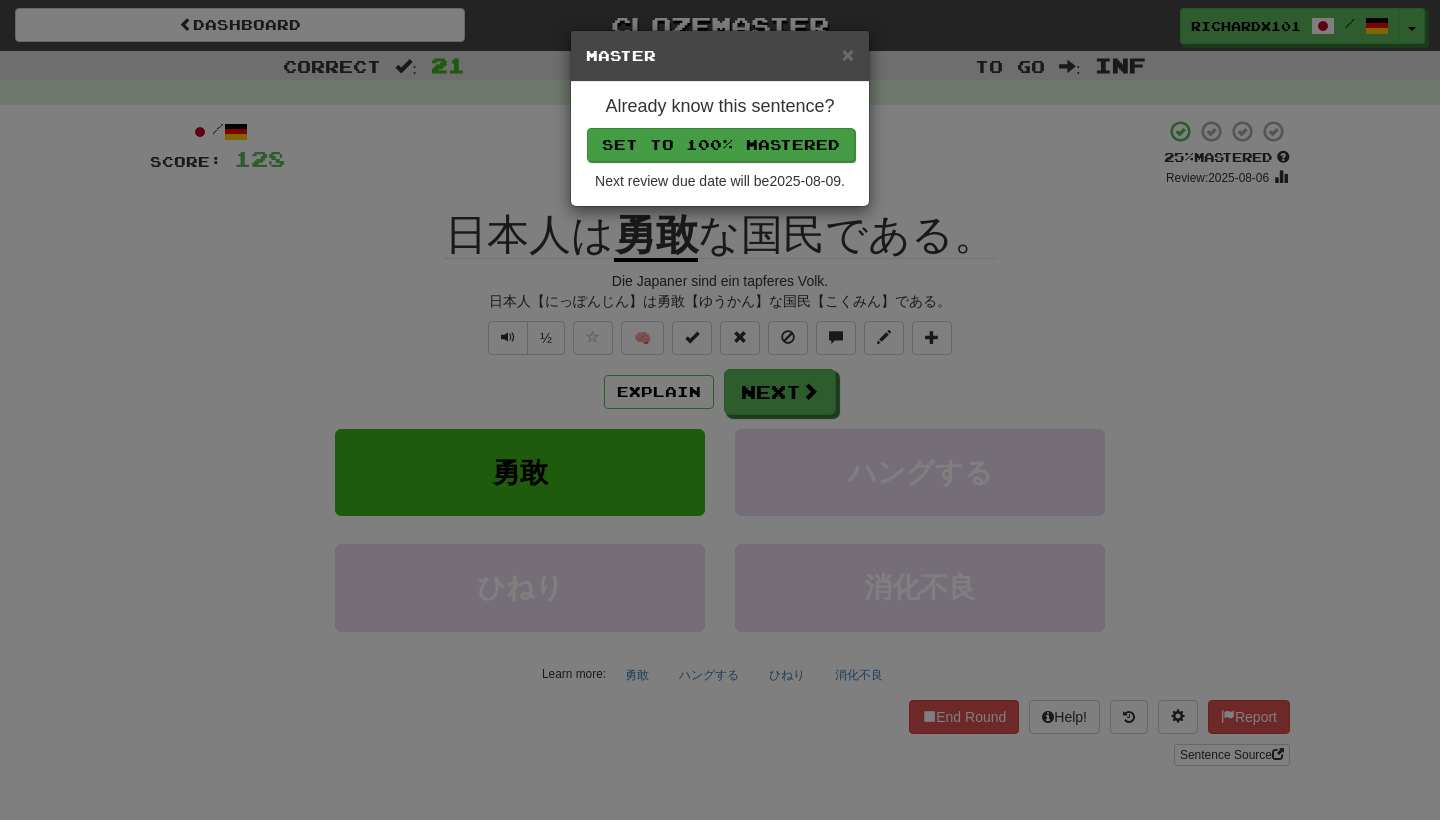 click on "Set to 100% Mastered" at bounding box center [721, 145] 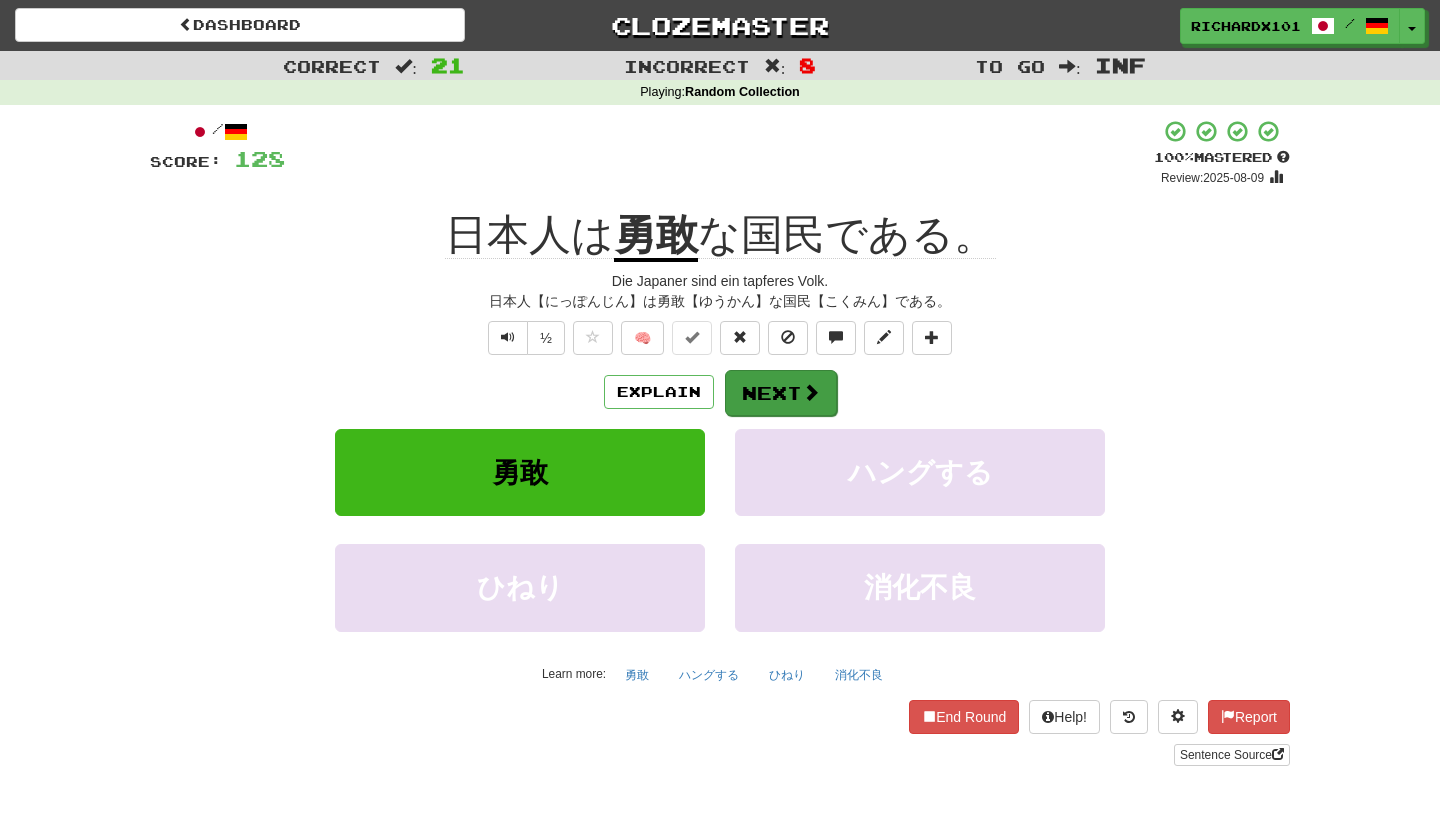 click on "Next" at bounding box center [781, 393] 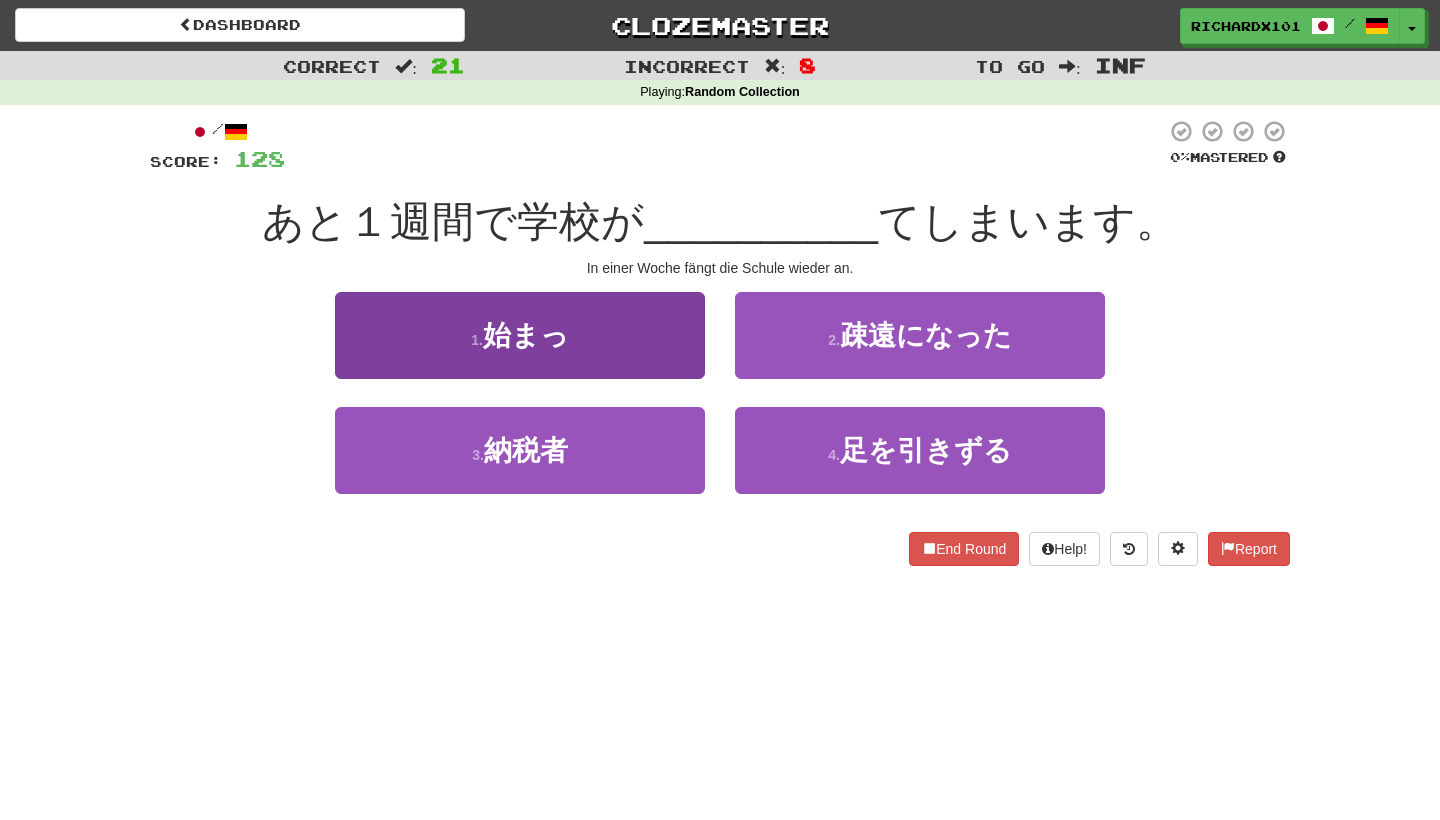 click on "1 .  始まっ" at bounding box center (520, 335) 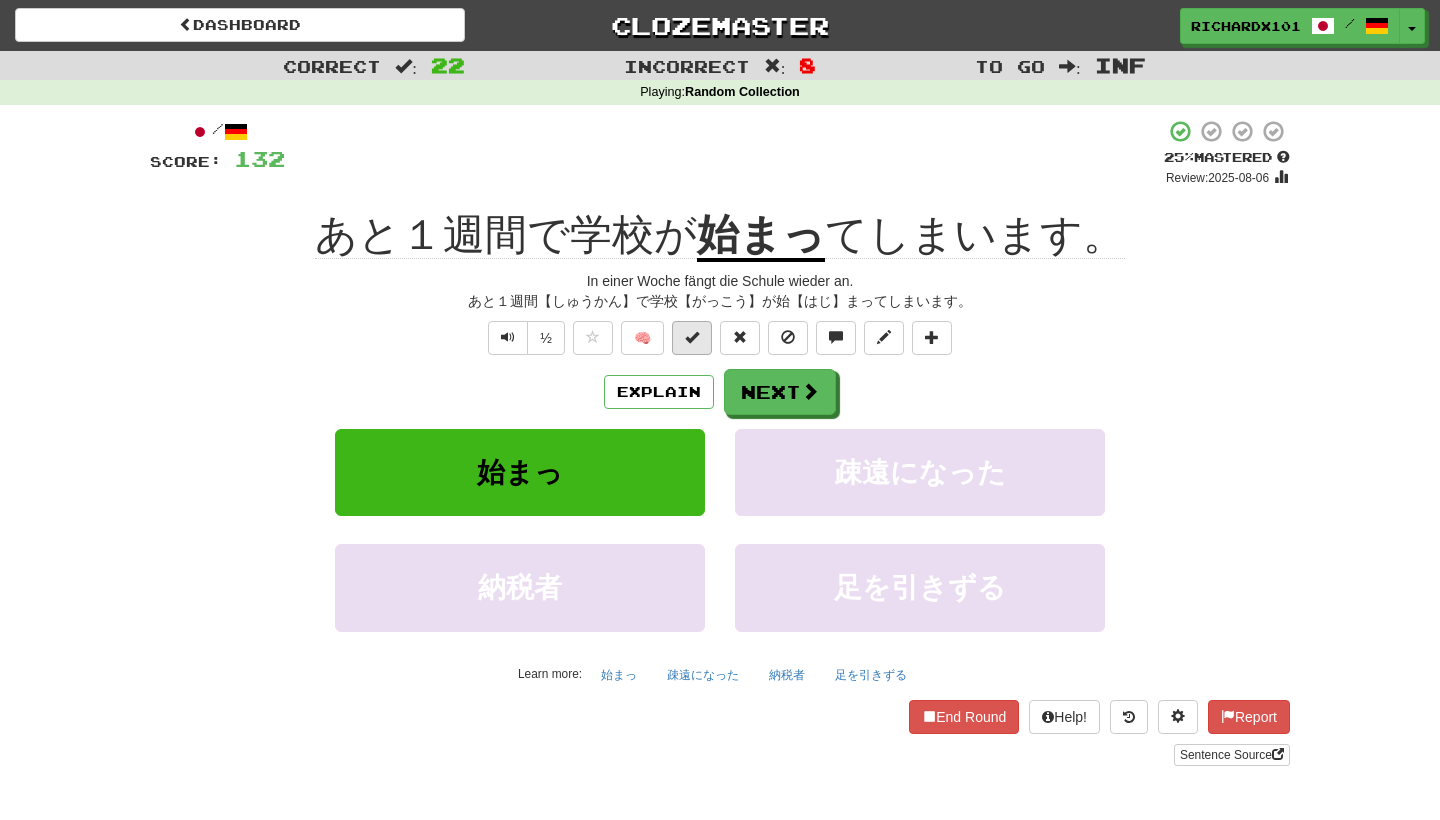 click at bounding box center [692, 338] 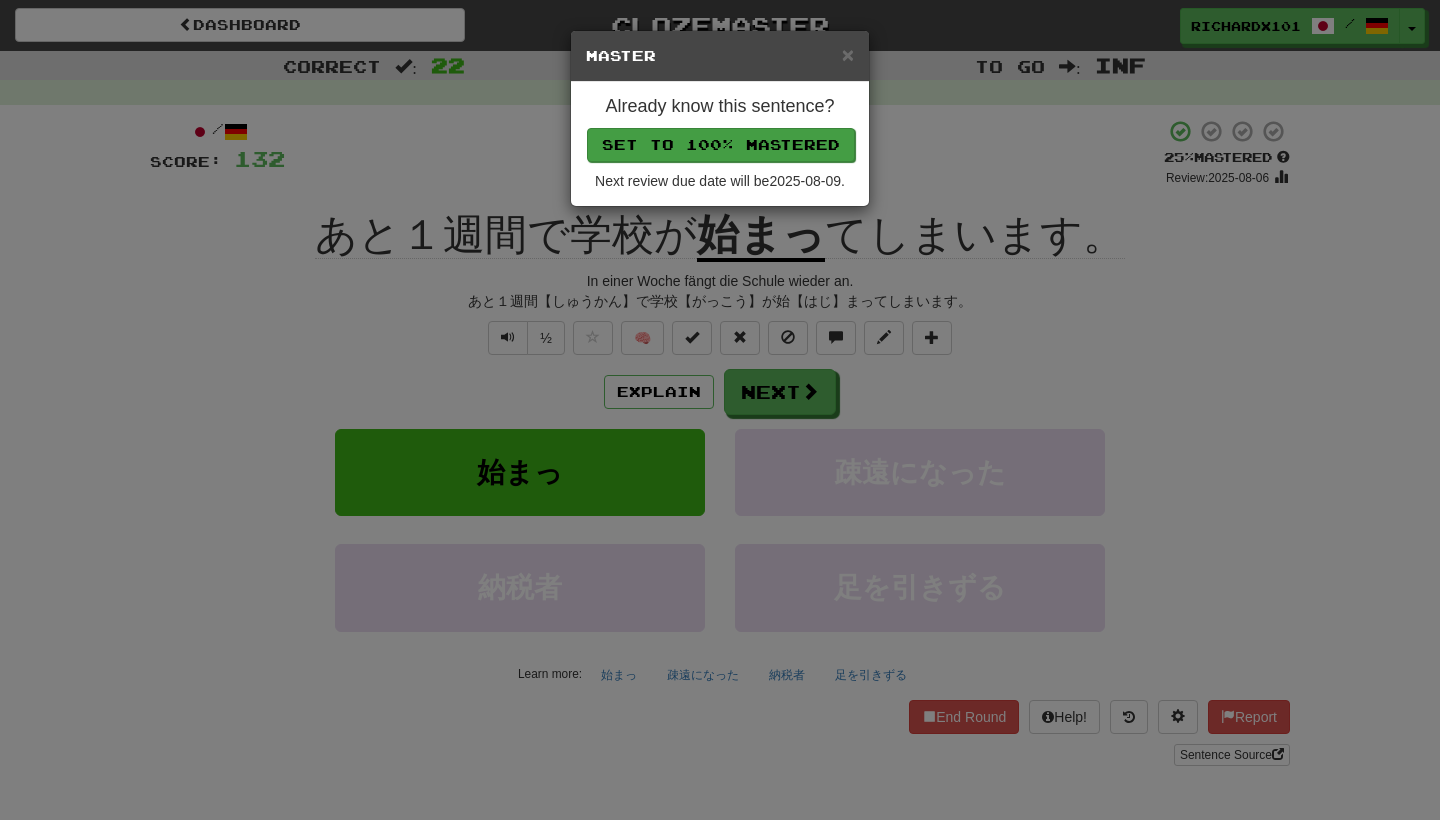 click on "Set to 100% Mastered" at bounding box center (721, 145) 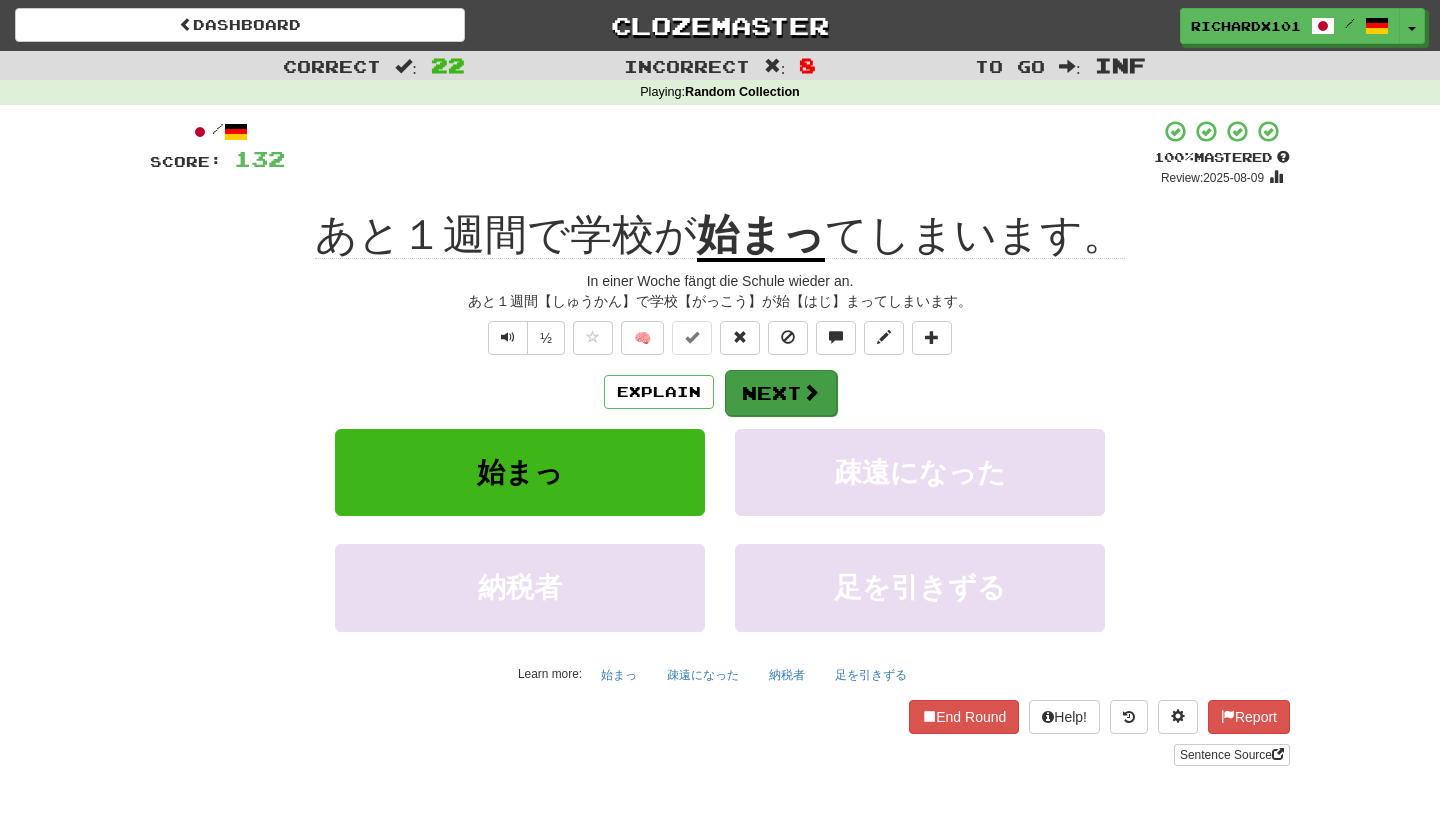 click on "Next" at bounding box center (781, 393) 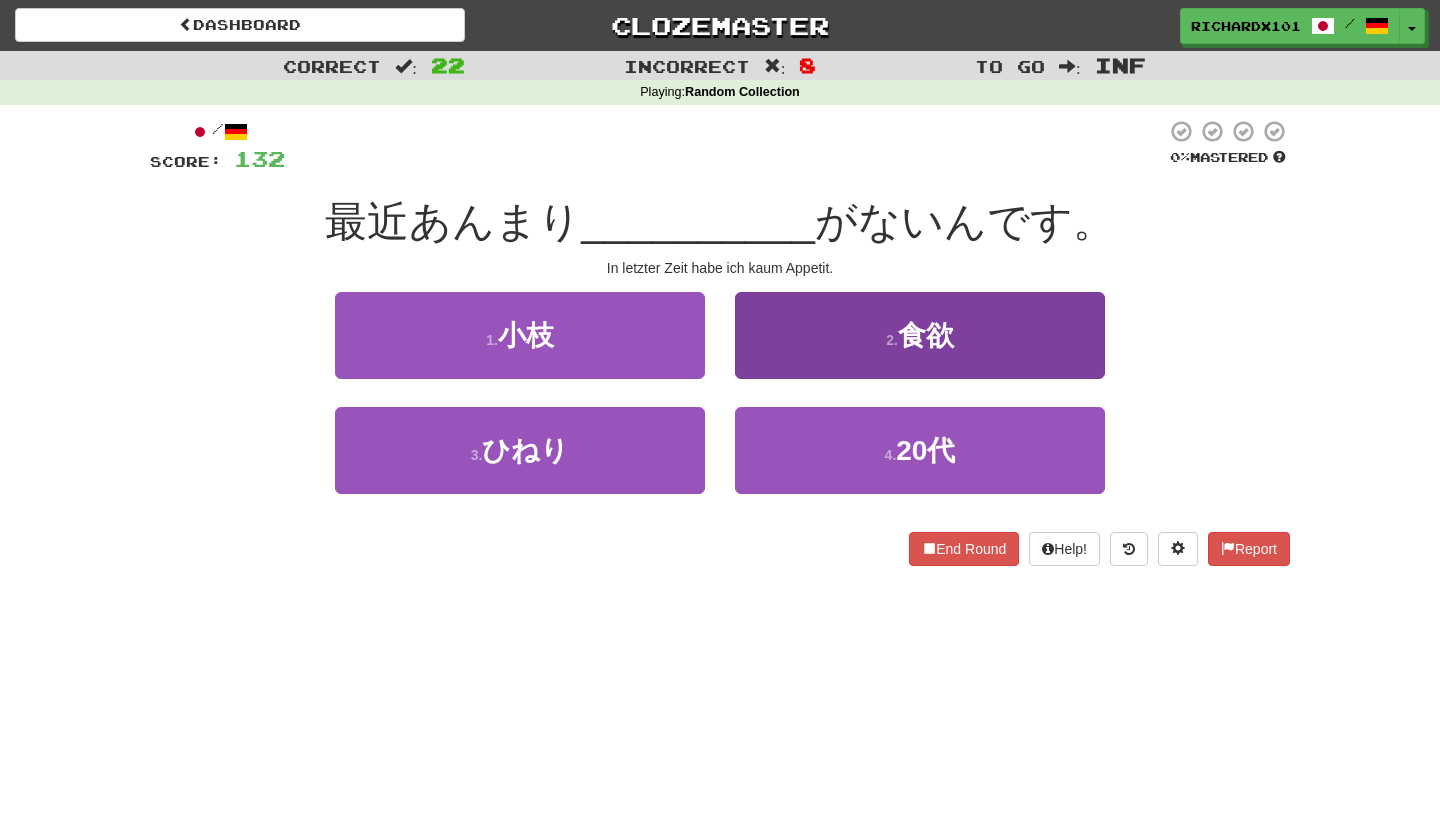 click on "2 .  食欲" at bounding box center [920, 335] 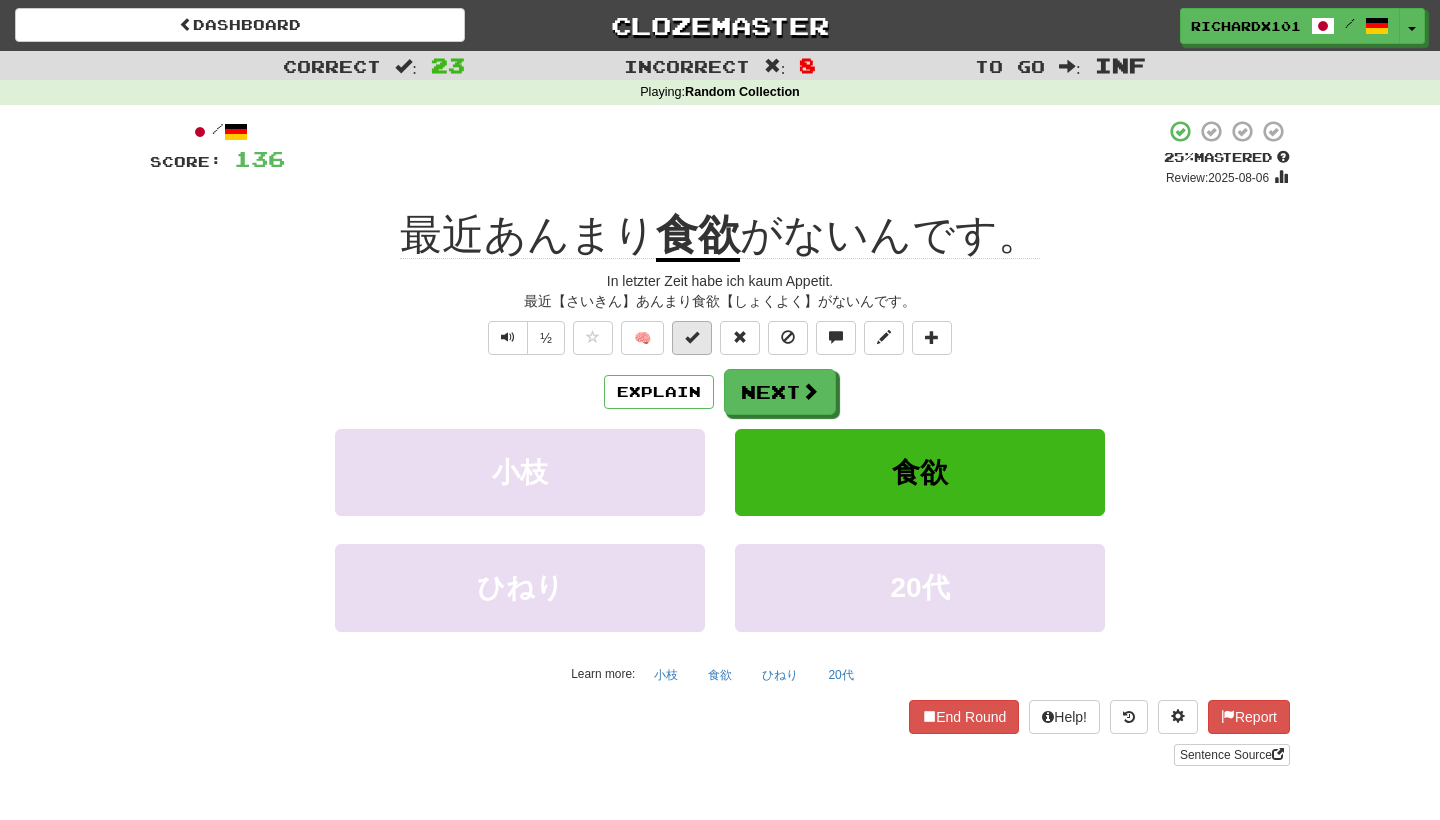click at bounding box center (692, 337) 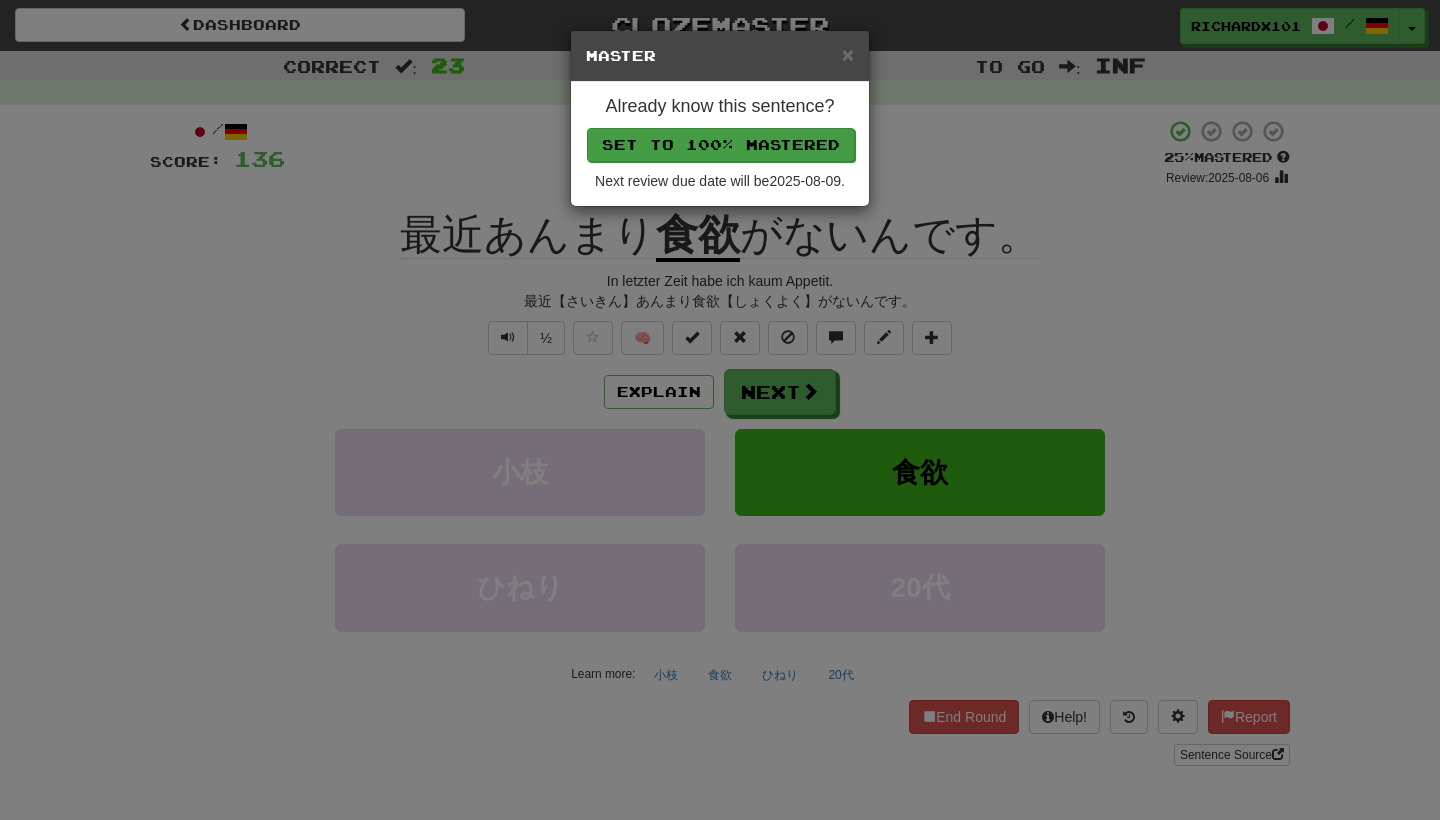 click on "Set to 100% Mastered" at bounding box center [721, 145] 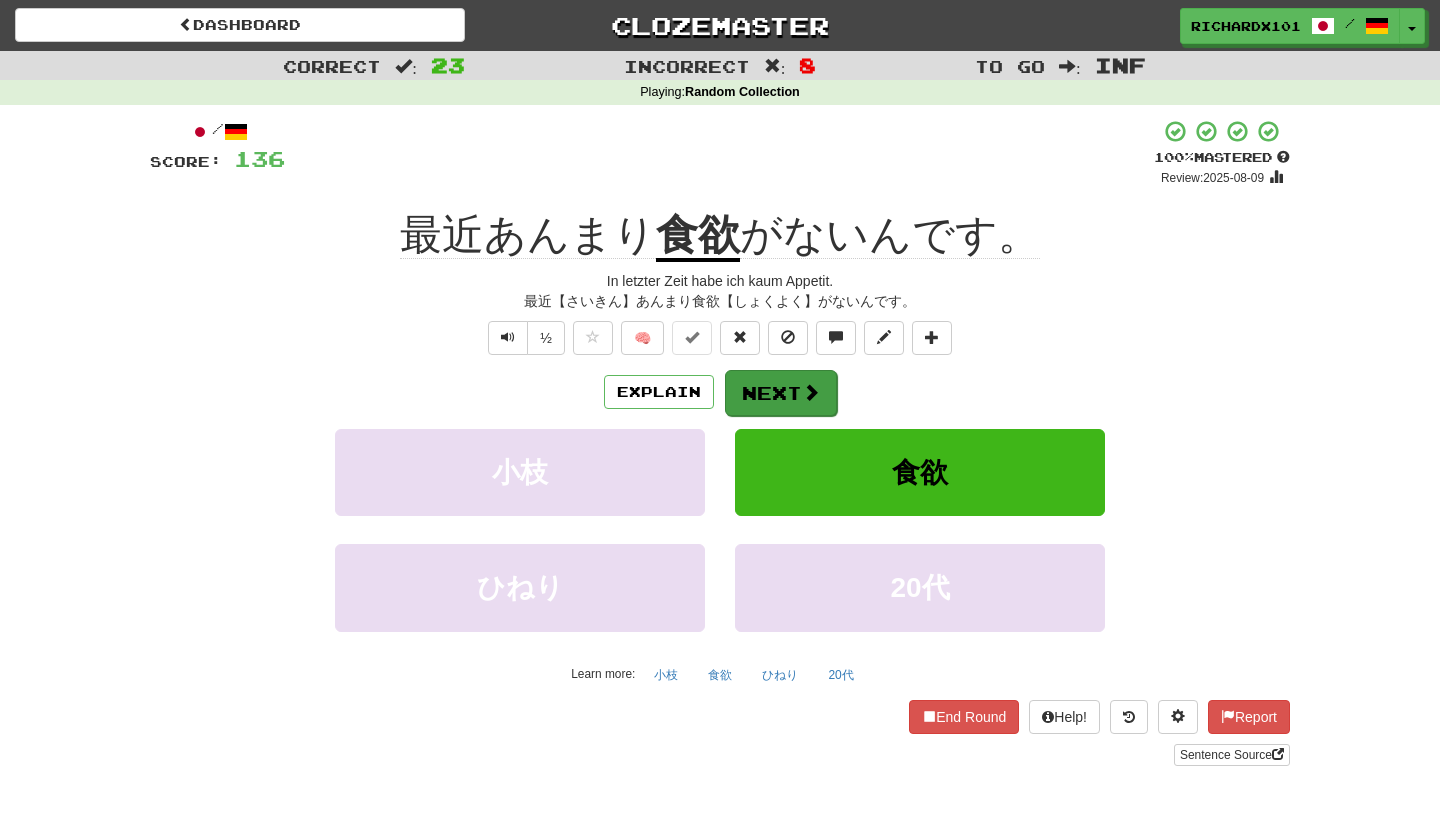 click on "Next" at bounding box center (781, 393) 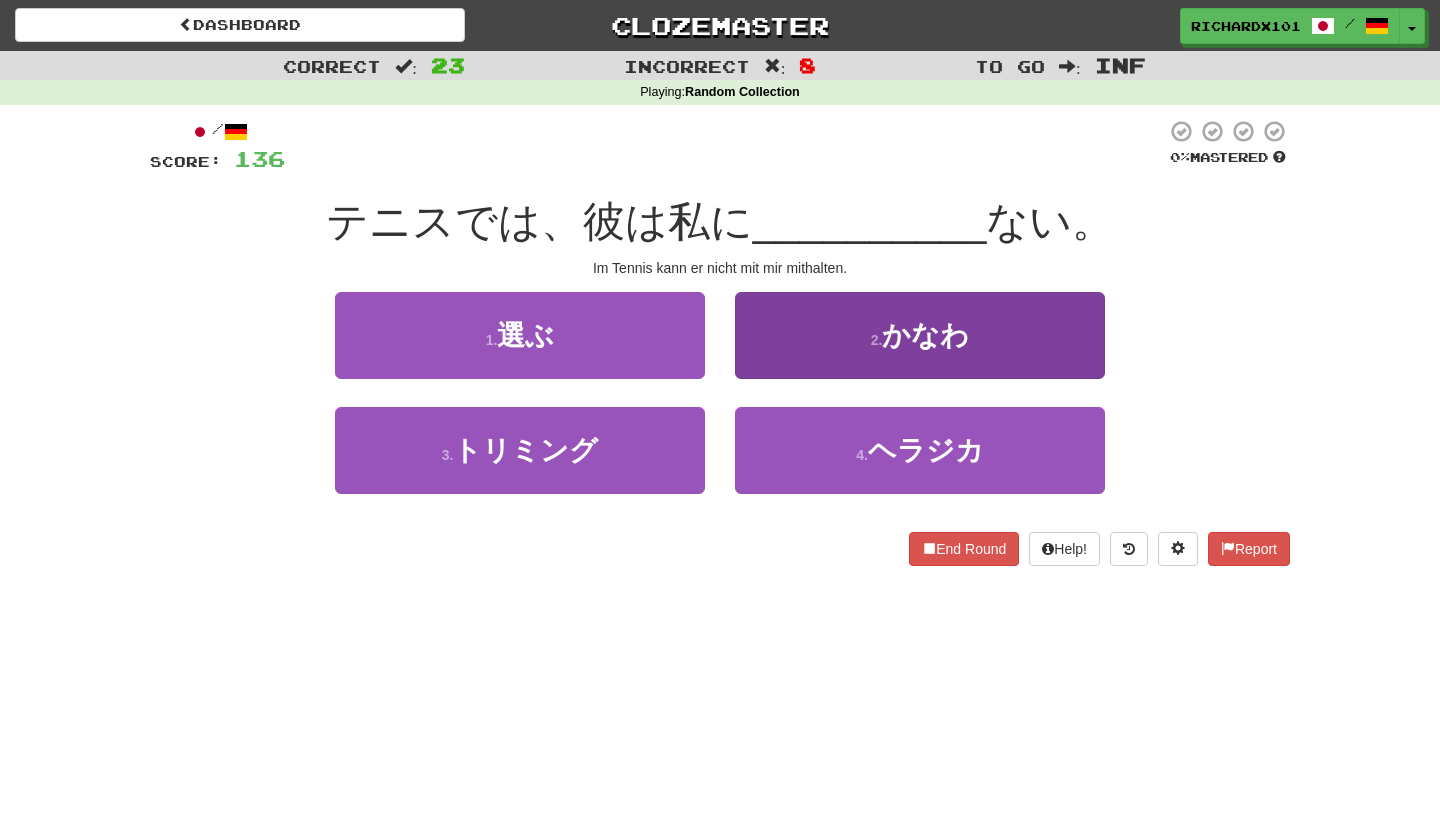 click on "2 .  かなわ" at bounding box center [920, 335] 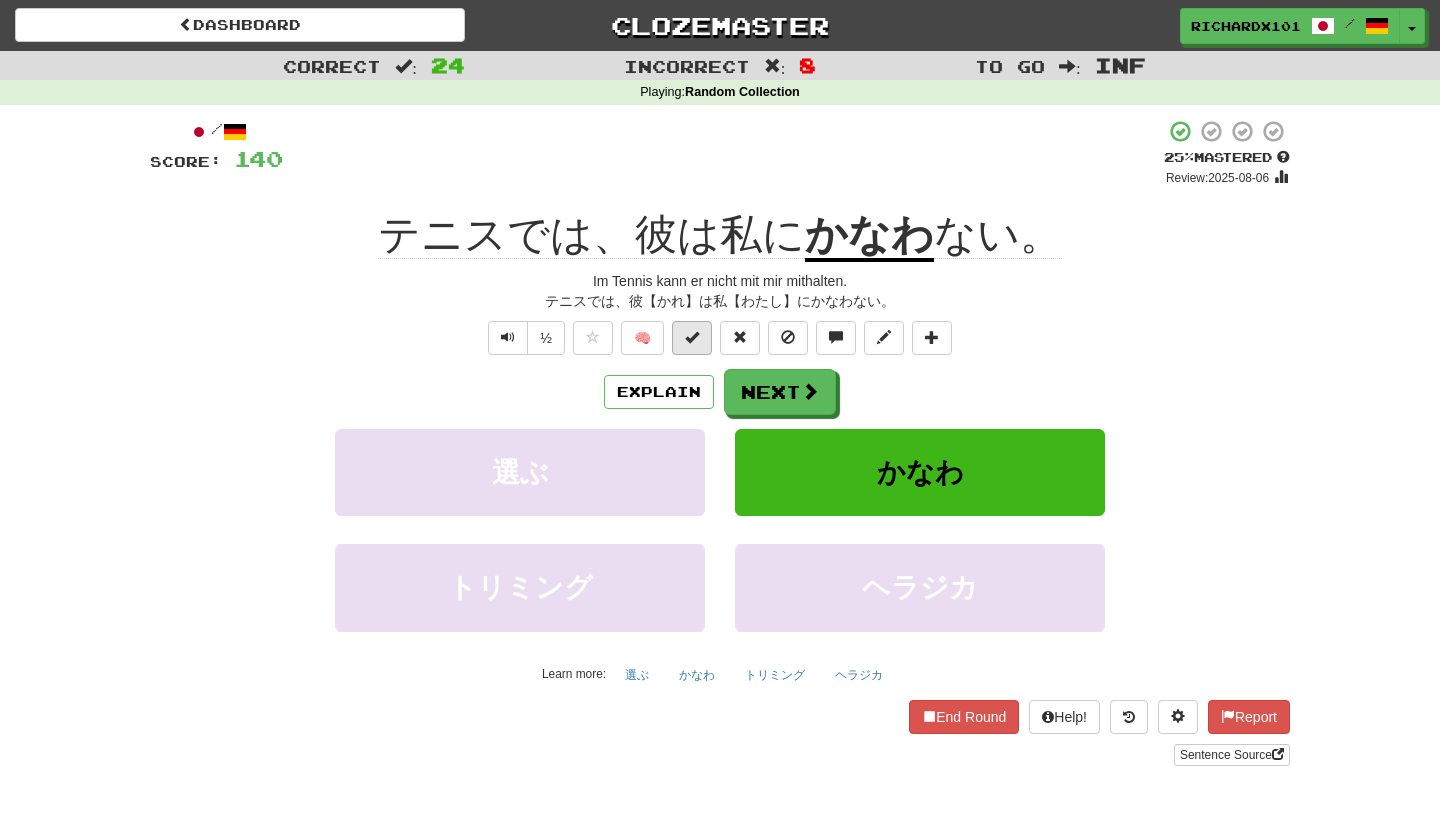 click at bounding box center (692, 337) 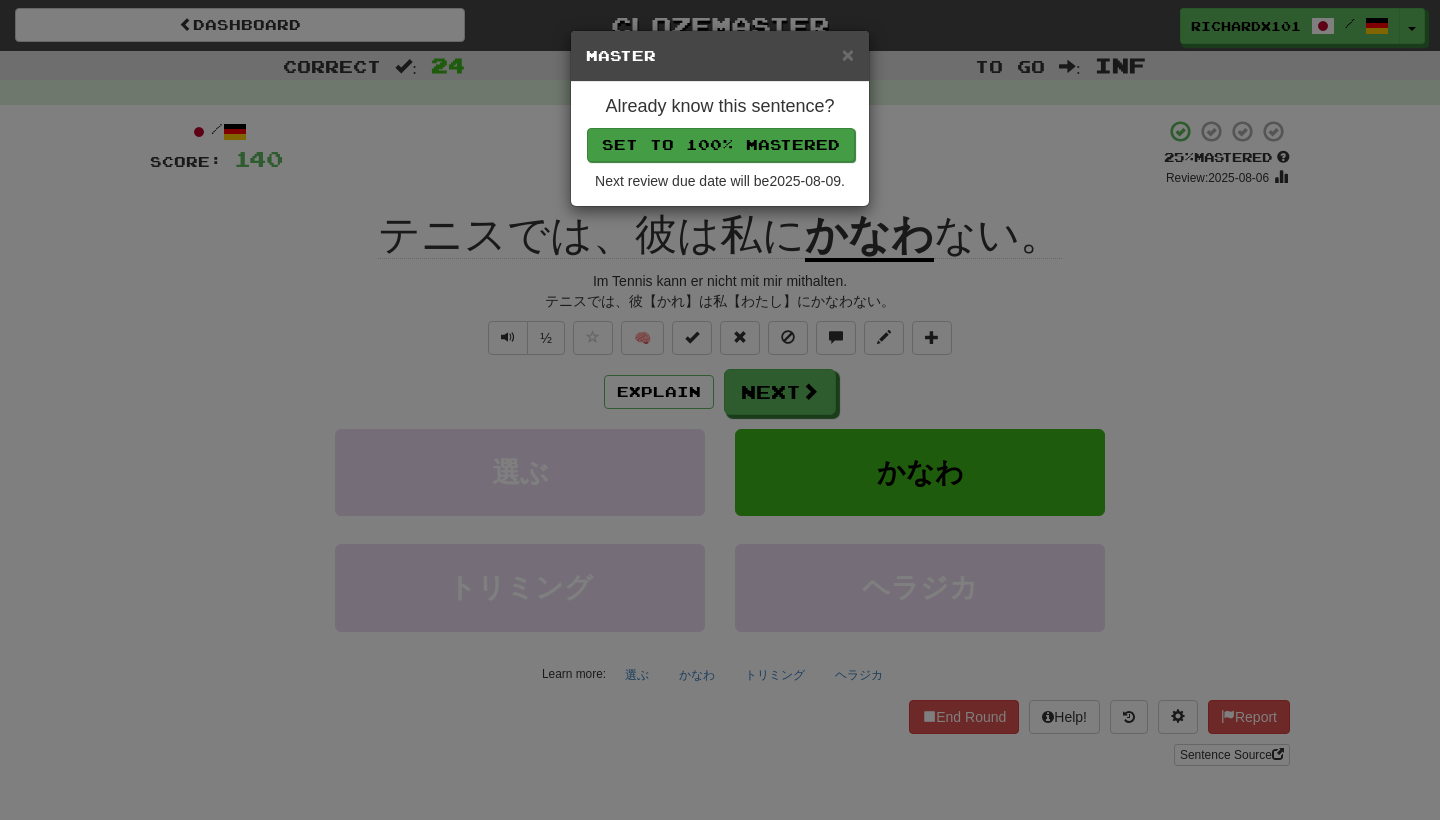 click on "Set to 100% Mastered" at bounding box center (721, 145) 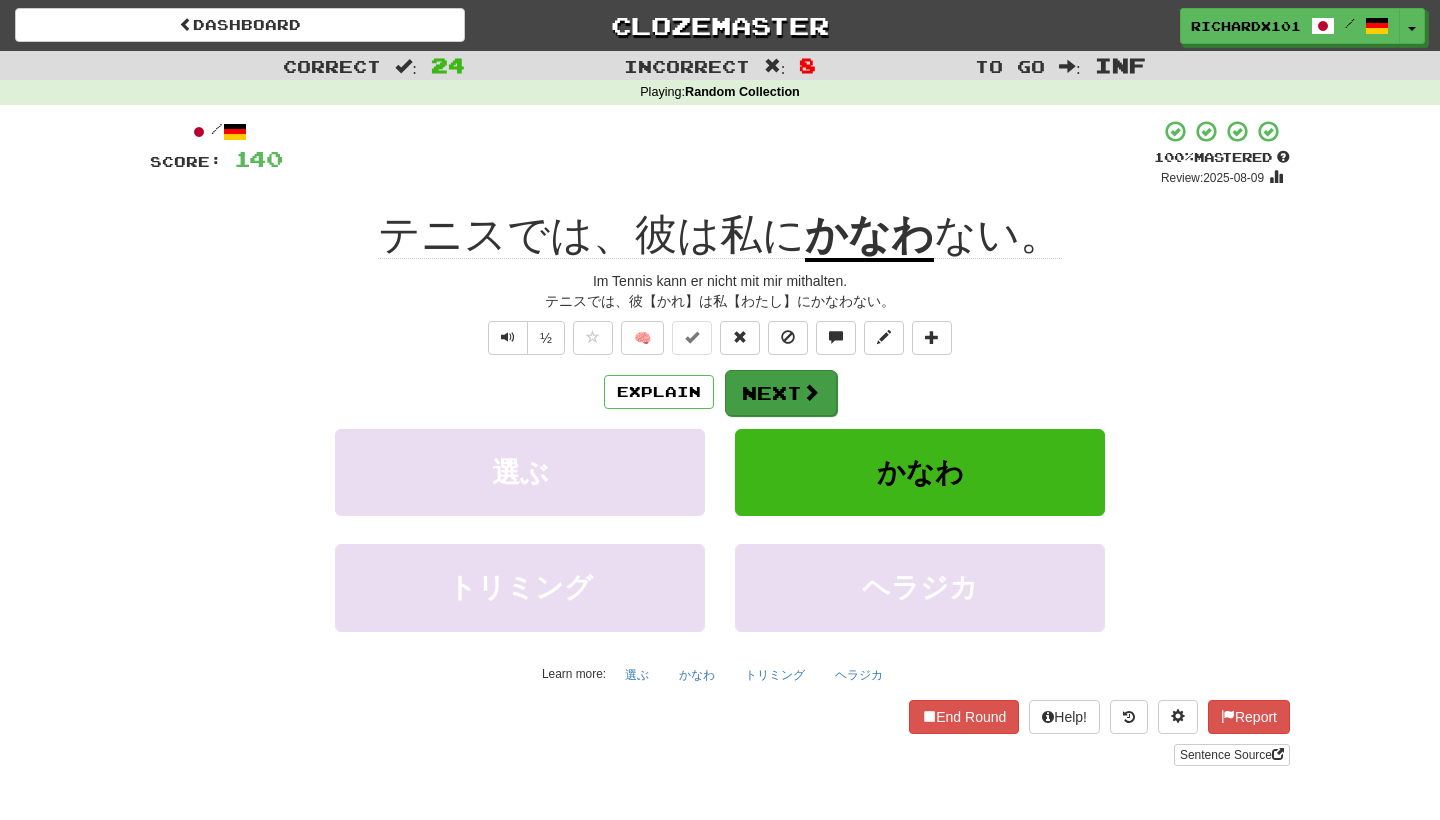 click on "Next" at bounding box center [781, 393] 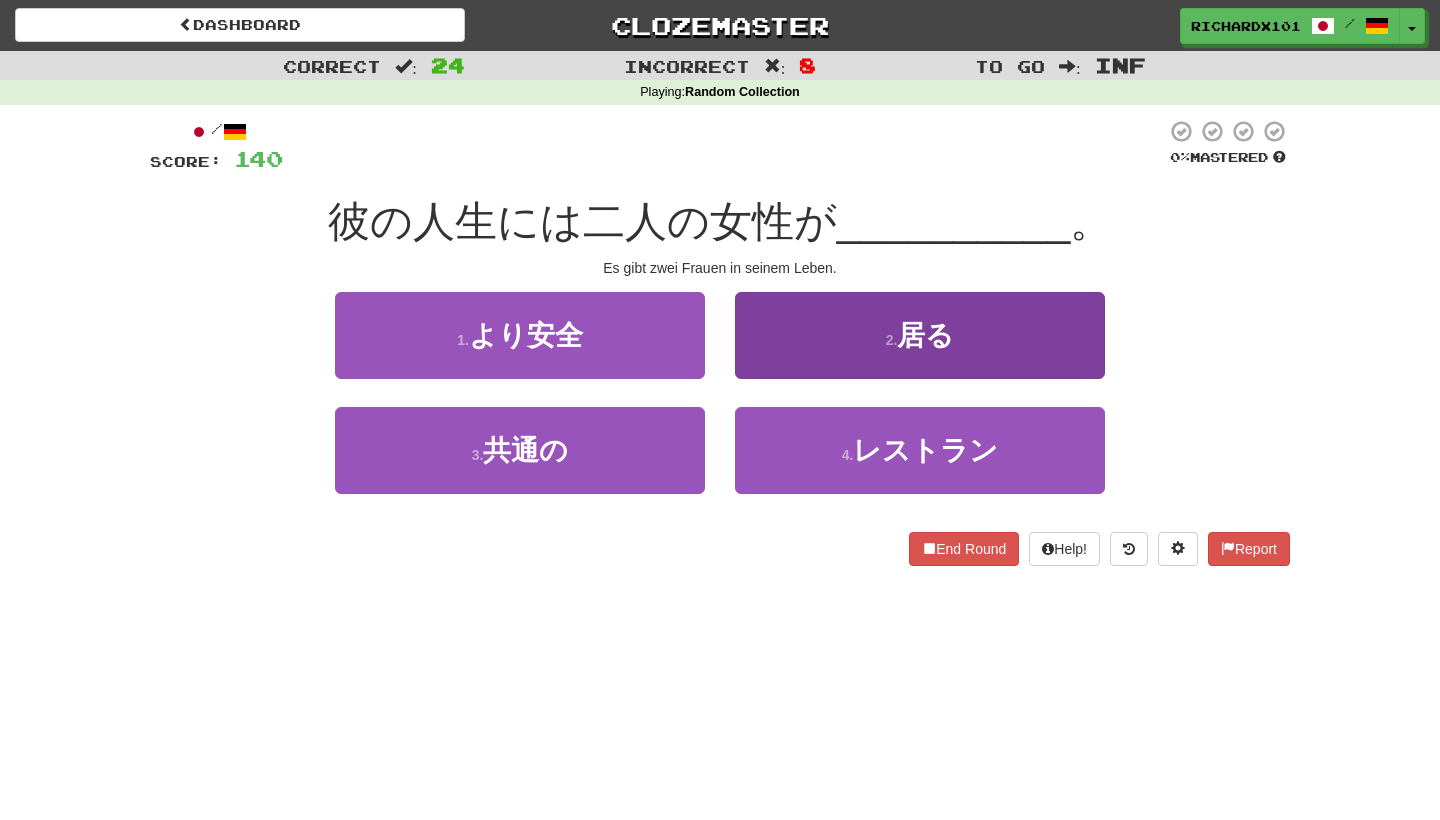 click on "2 .  居る" at bounding box center (920, 335) 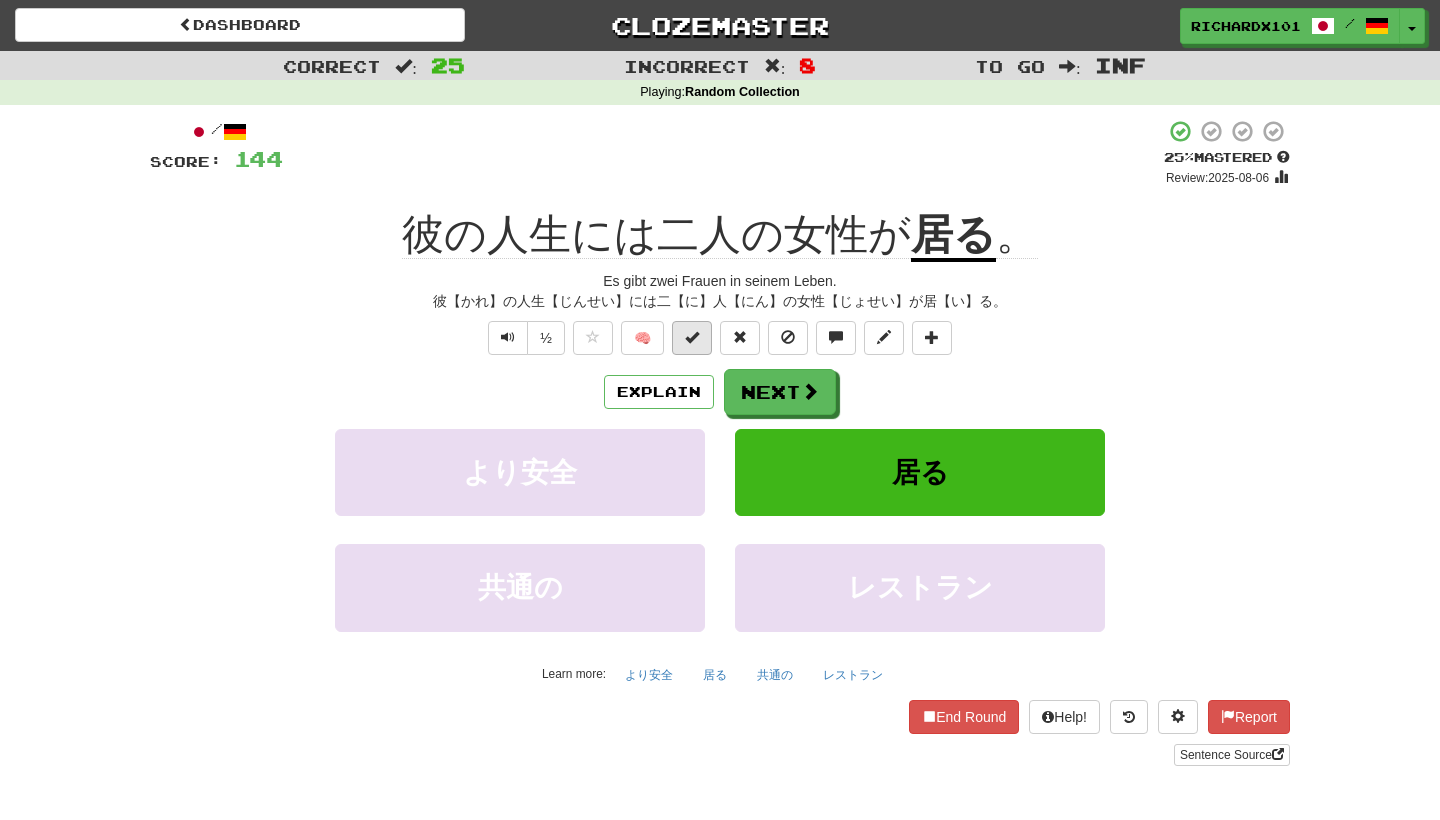 click at bounding box center [692, 338] 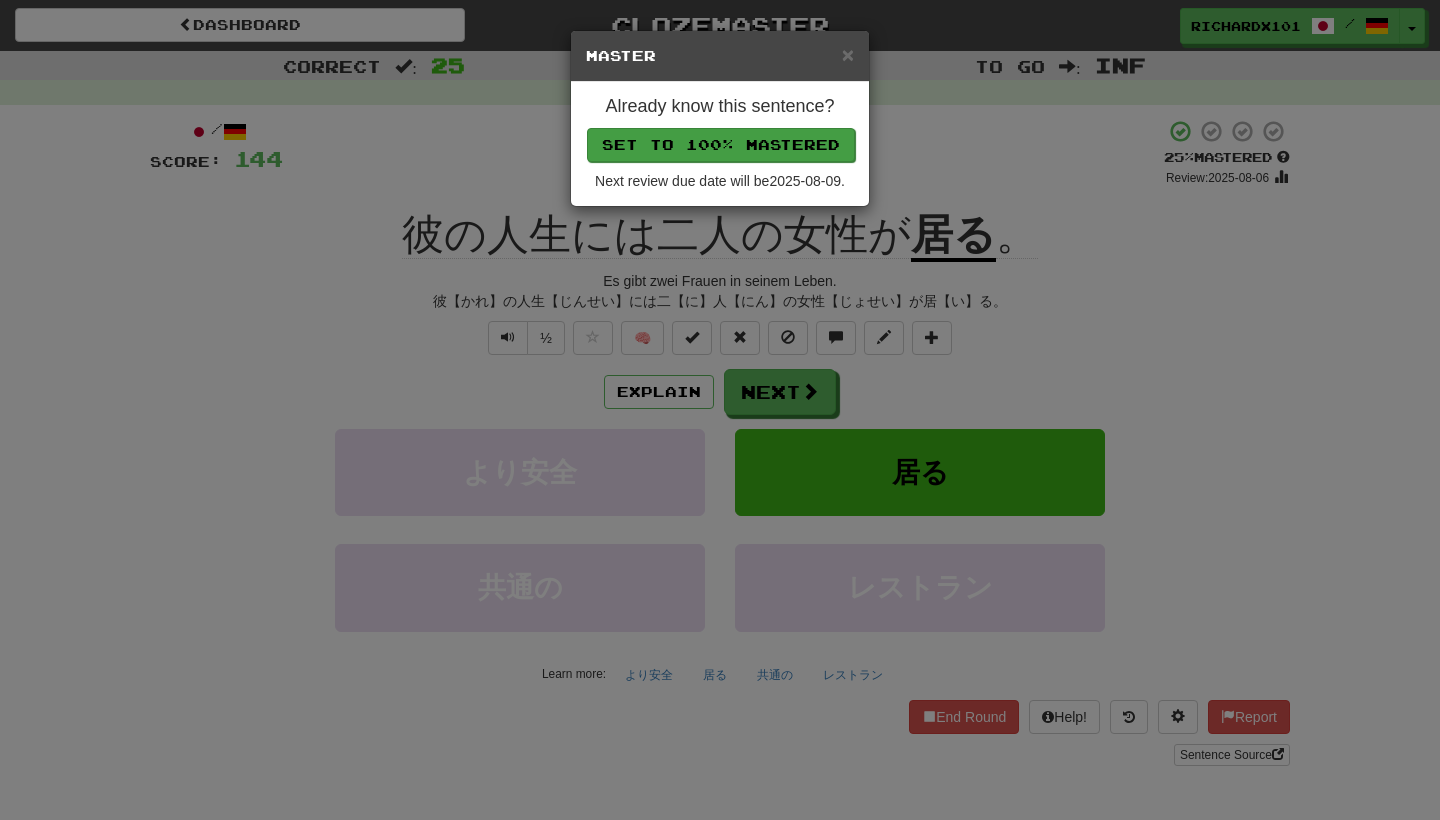 click on "Set to 100% Mastered" at bounding box center (721, 145) 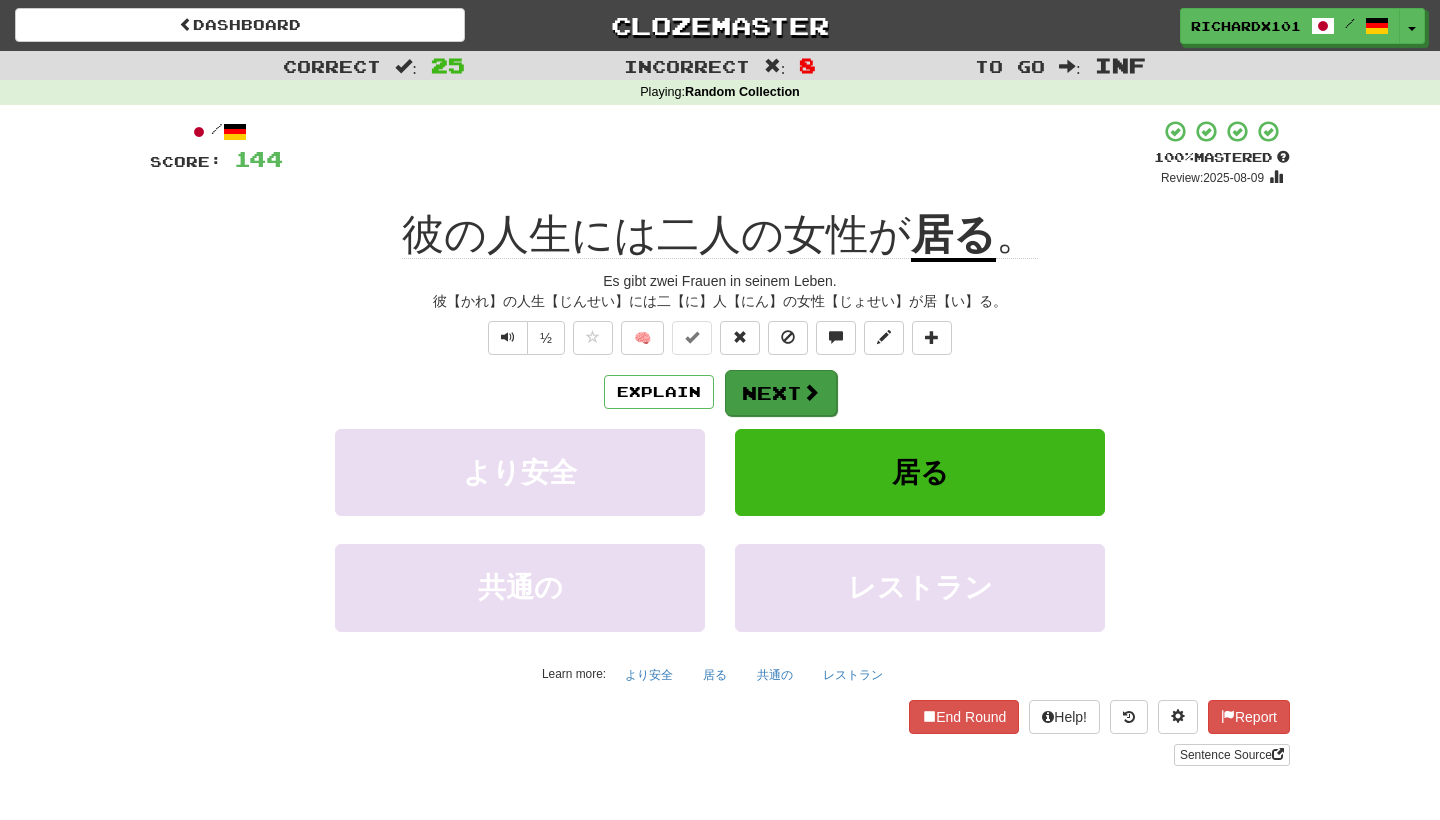 click on "Next" at bounding box center (781, 393) 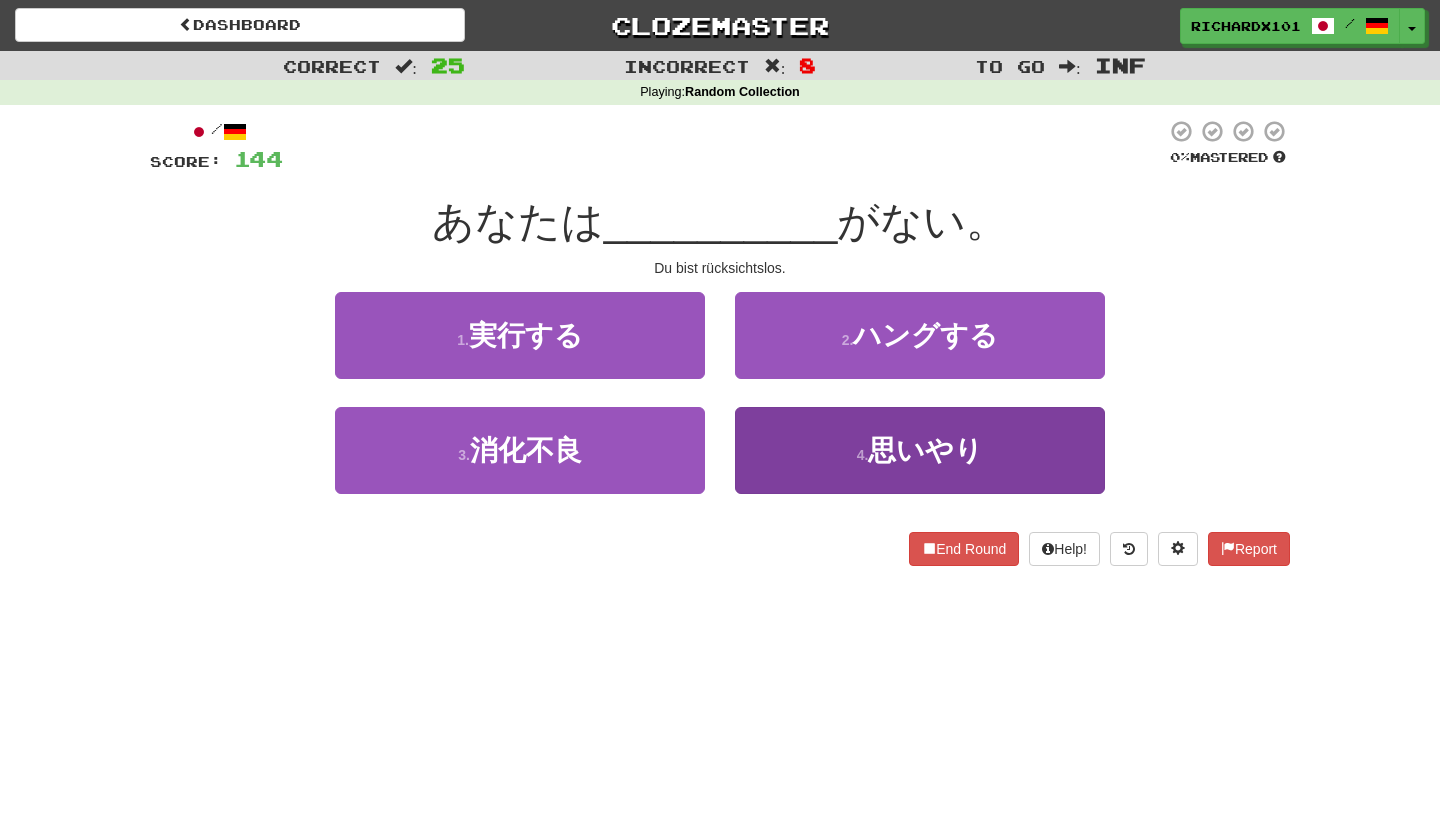 click on "4 .  思いやり" at bounding box center (920, 450) 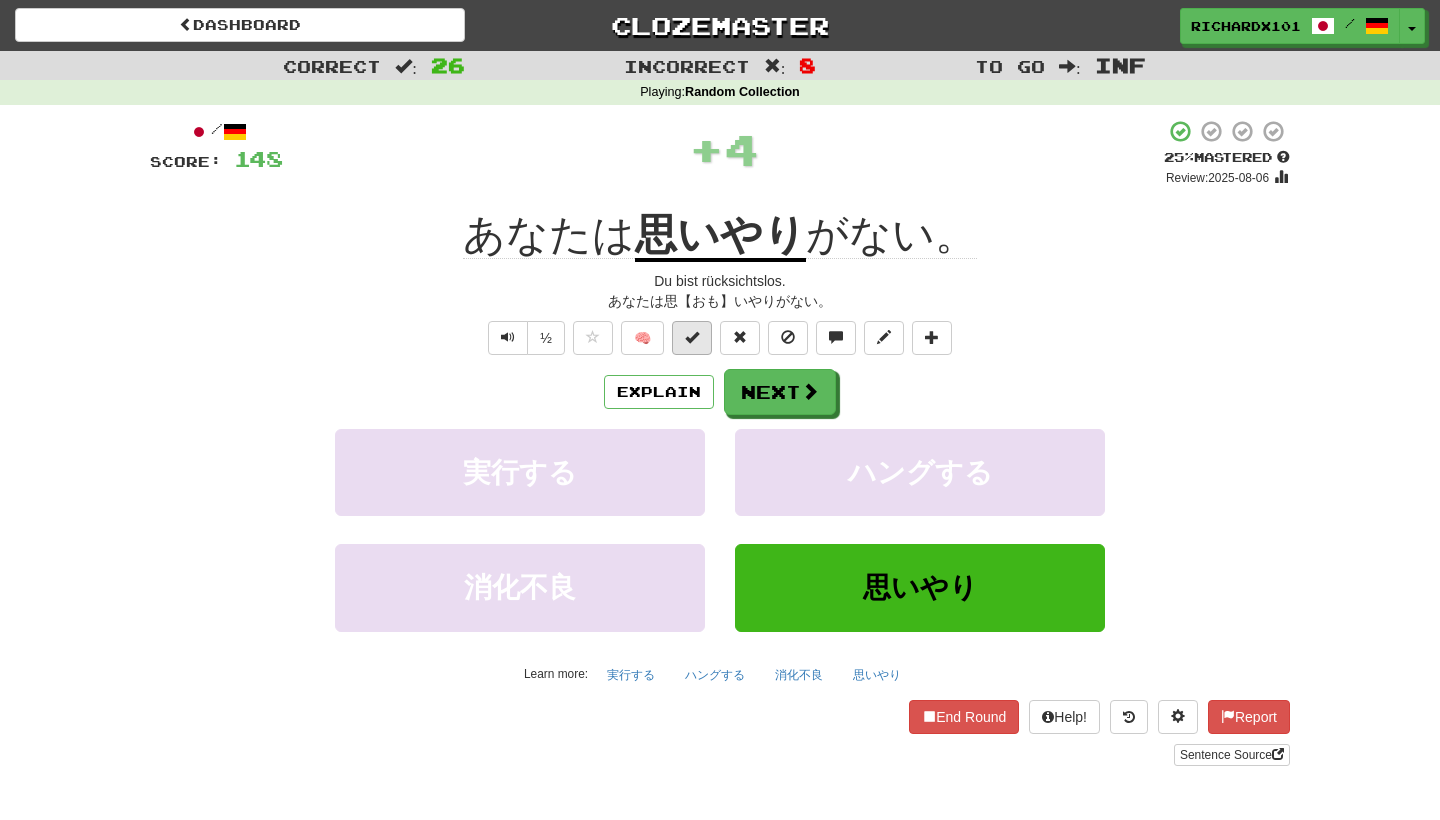 click at bounding box center (692, 338) 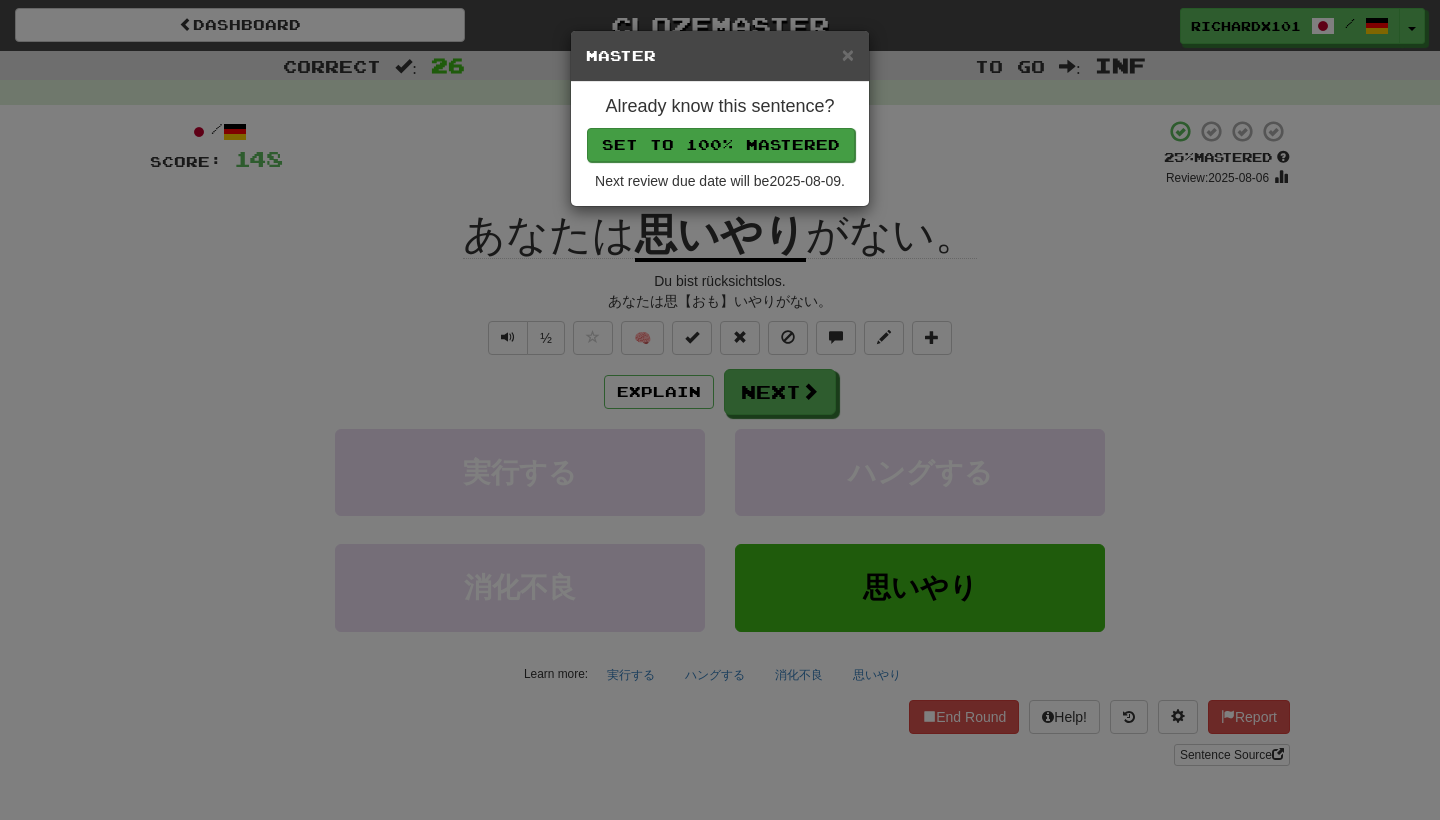 click on "Set to 100% Mastered" at bounding box center (721, 145) 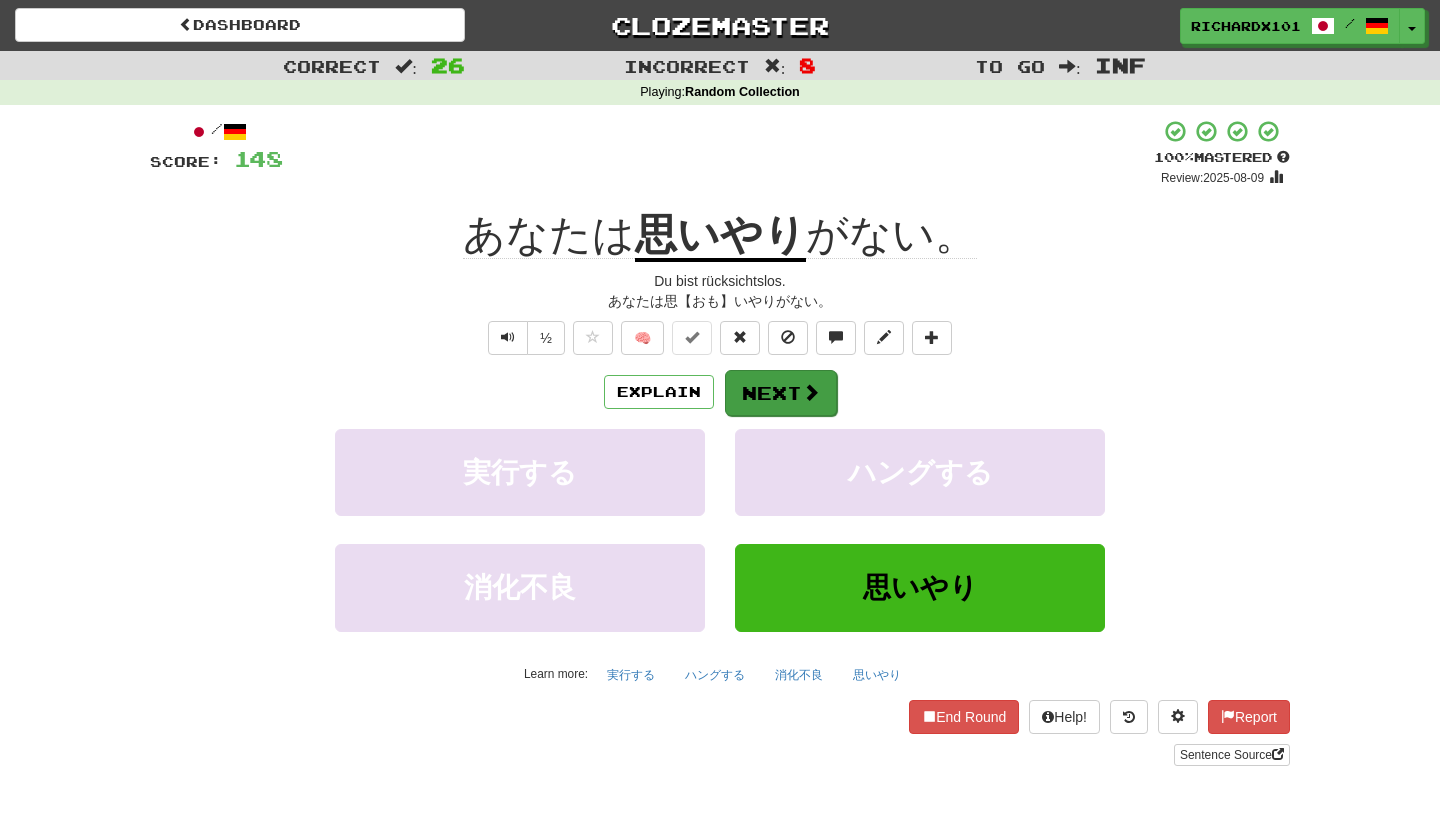 click on "Next" at bounding box center (781, 393) 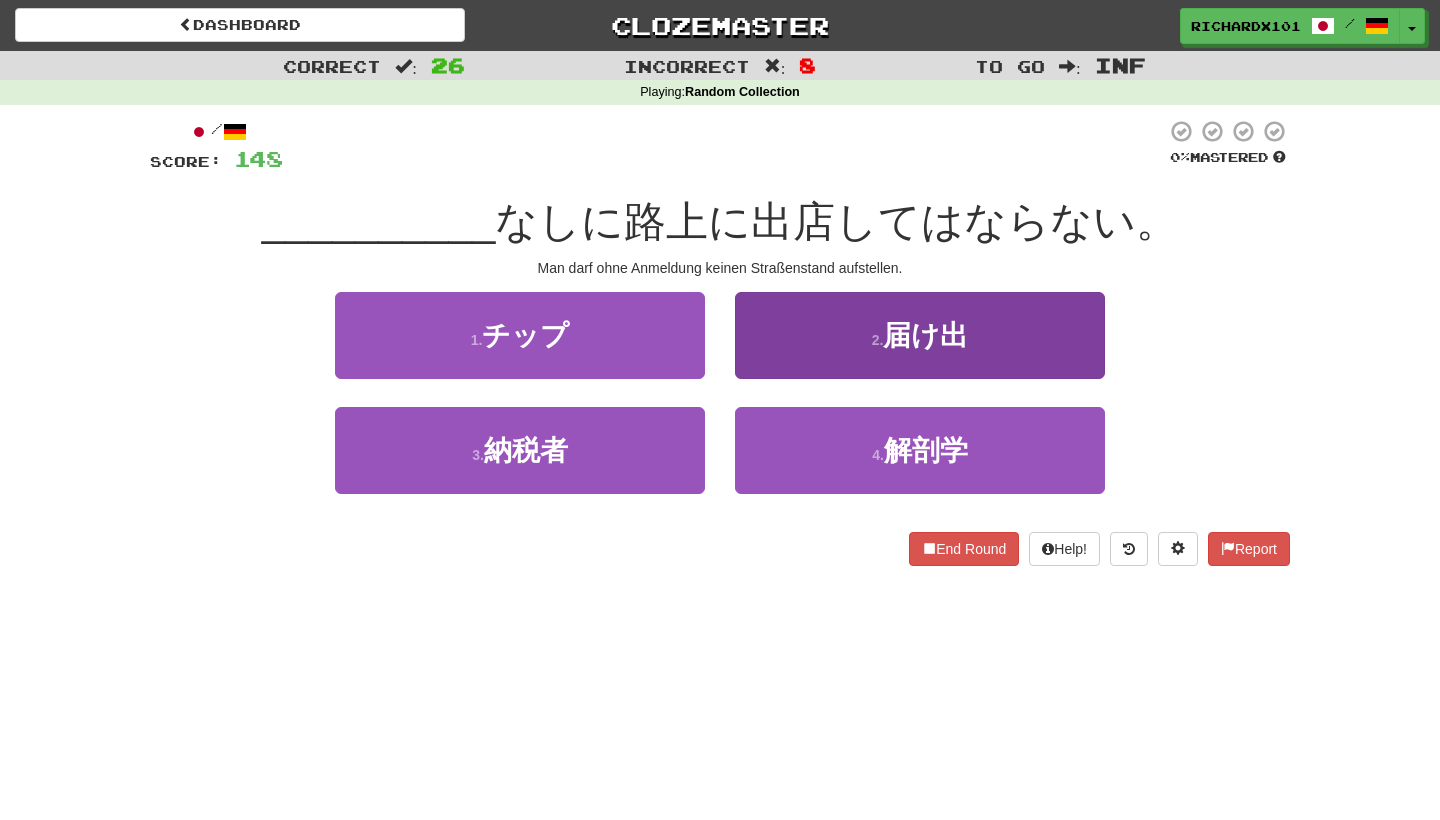 click on "2 .  届け出" at bounding box center (920, 335) 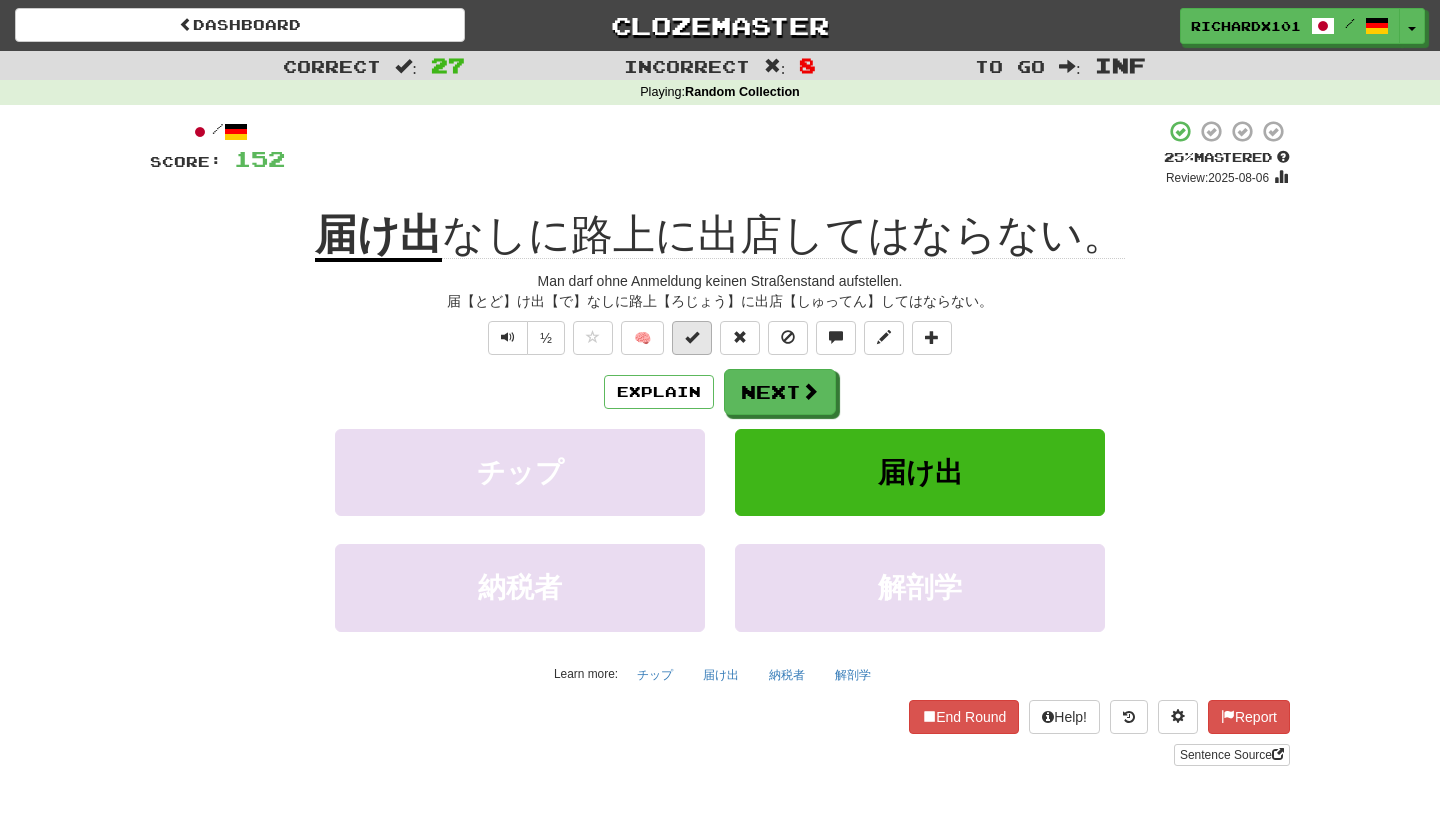 click at bounding box center (692, 338) 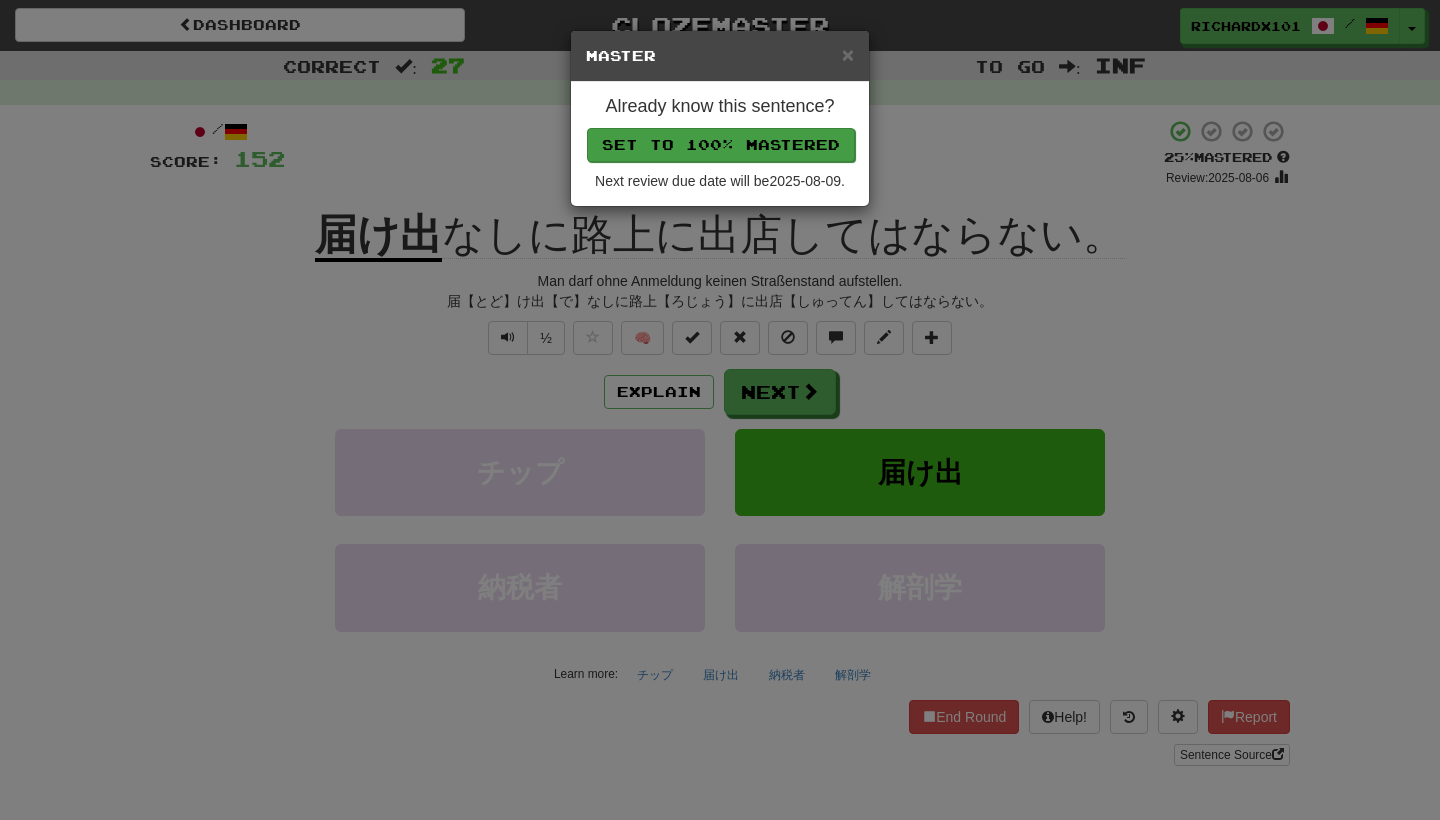 click on "Set to 100% Mastered" at bounding box center (721, 145) 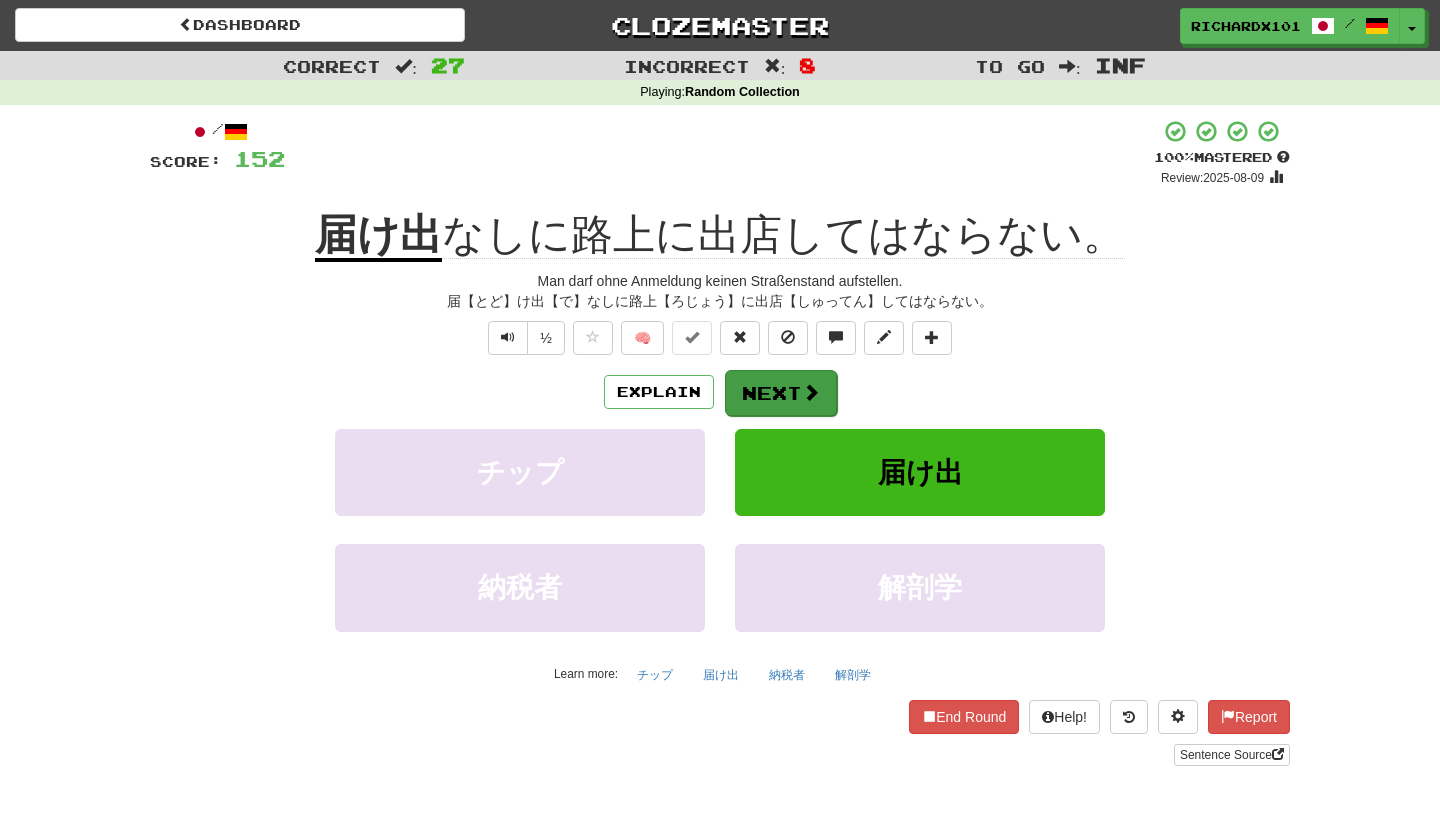 click on "Next" at bounding box center [781, 393] 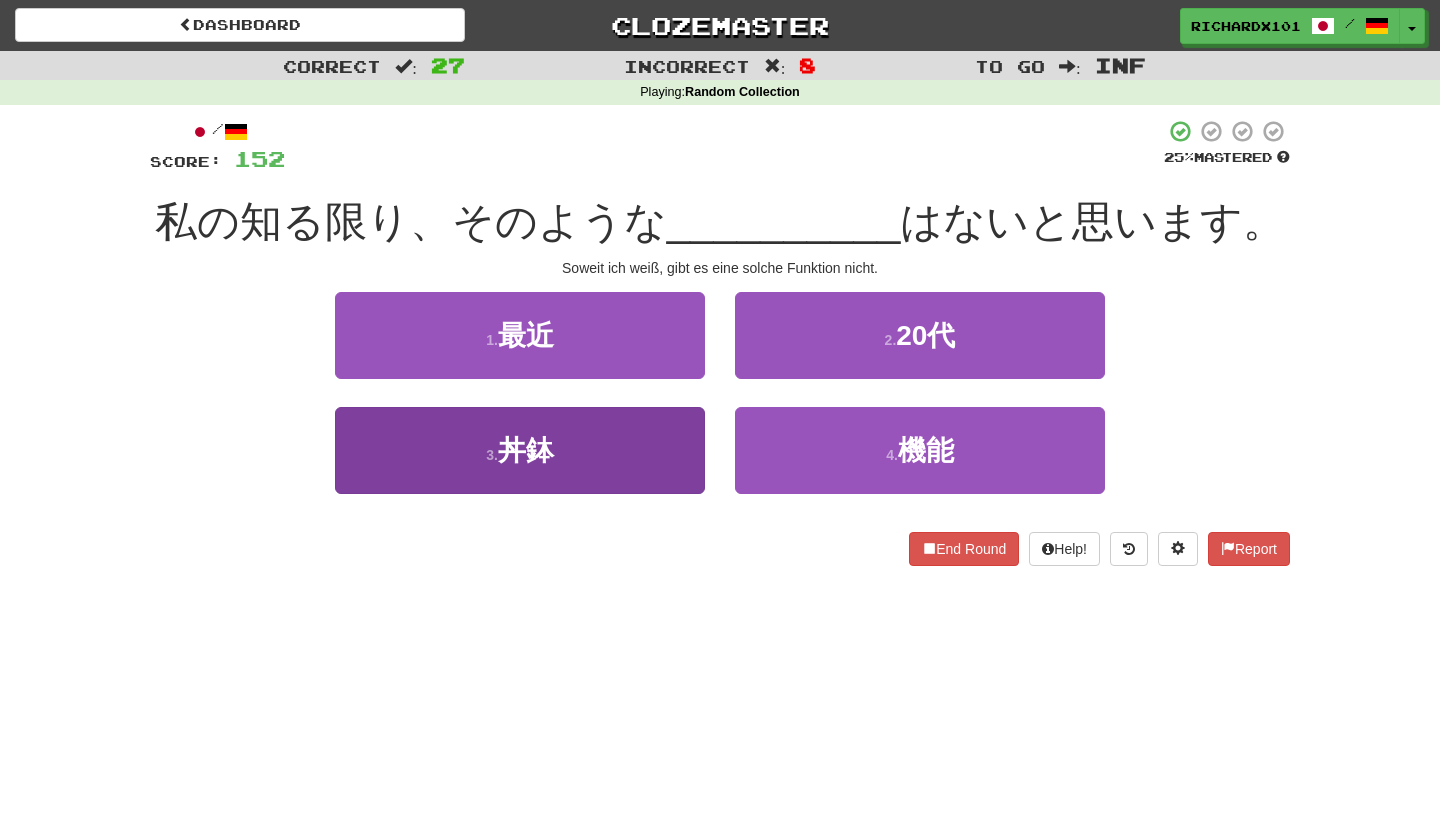 click on "3 .  丼鉢" at bounding box center [520, 450] 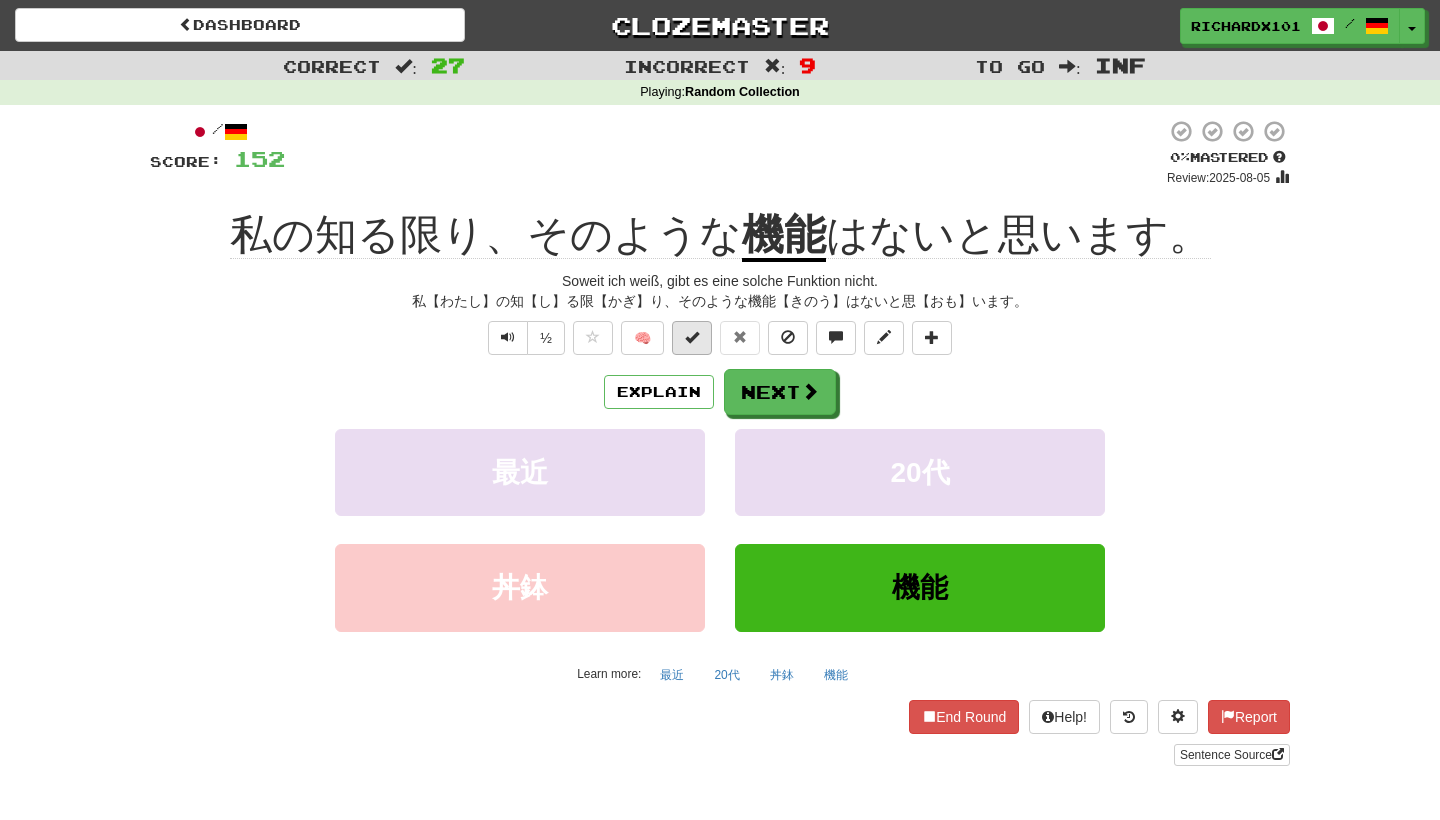 click at bounding box center [692, 338] 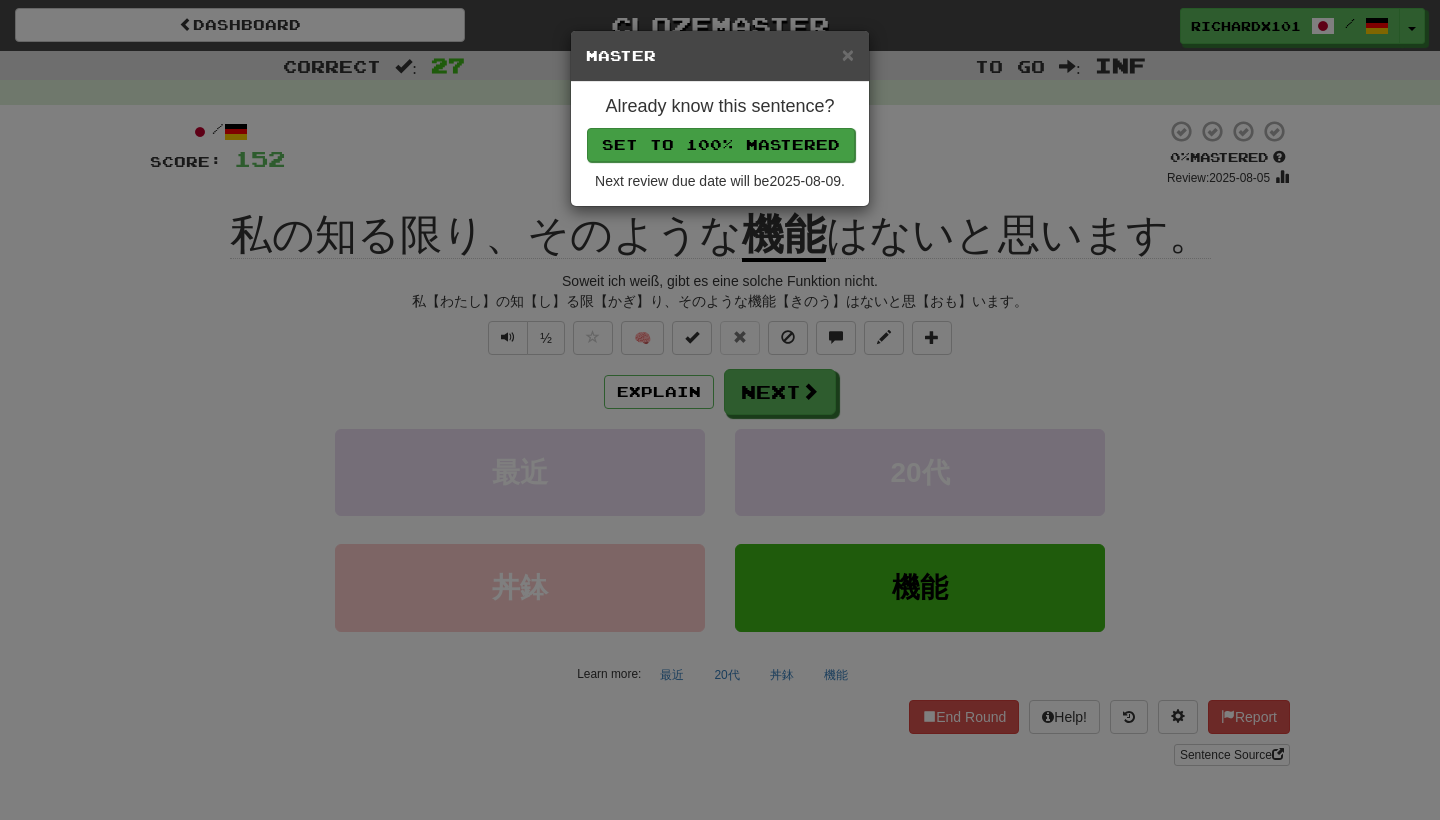 click on "Set to 100% Mastered" at bounding box center [721, 145] 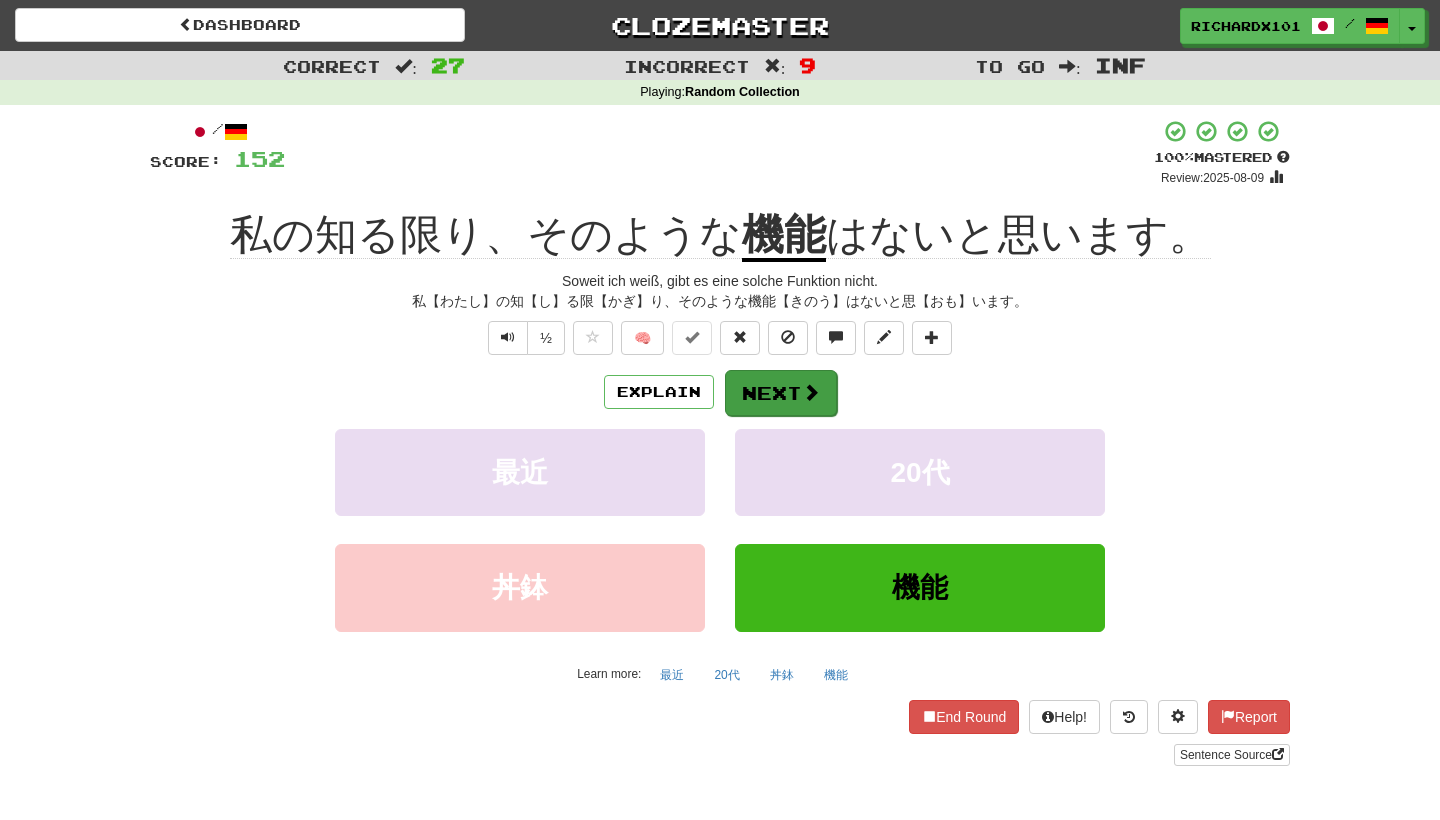 click on "Next" at bounding box center (781, 393) 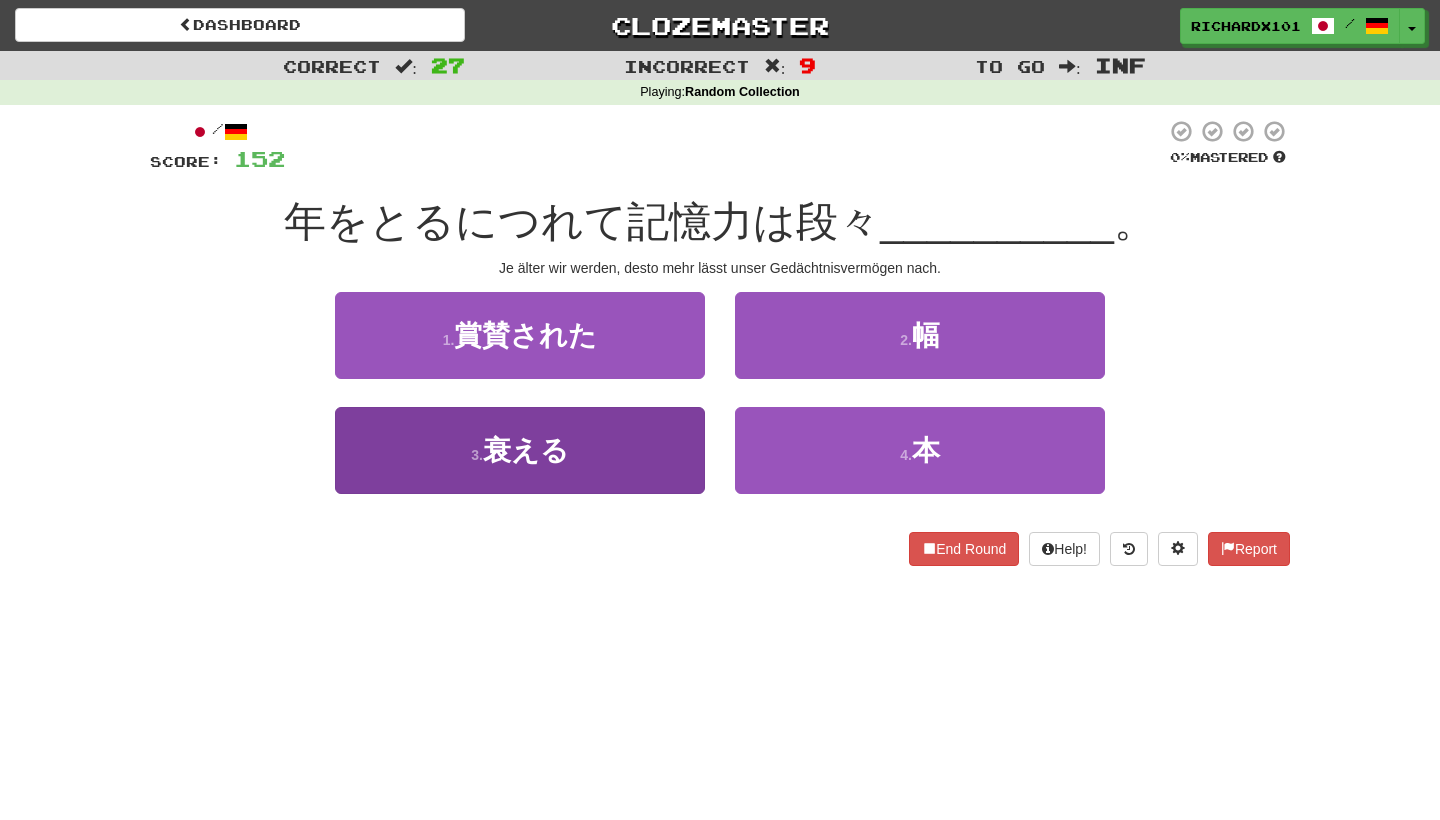 click on "3 .  衰える" at bounding box center (520, 450) 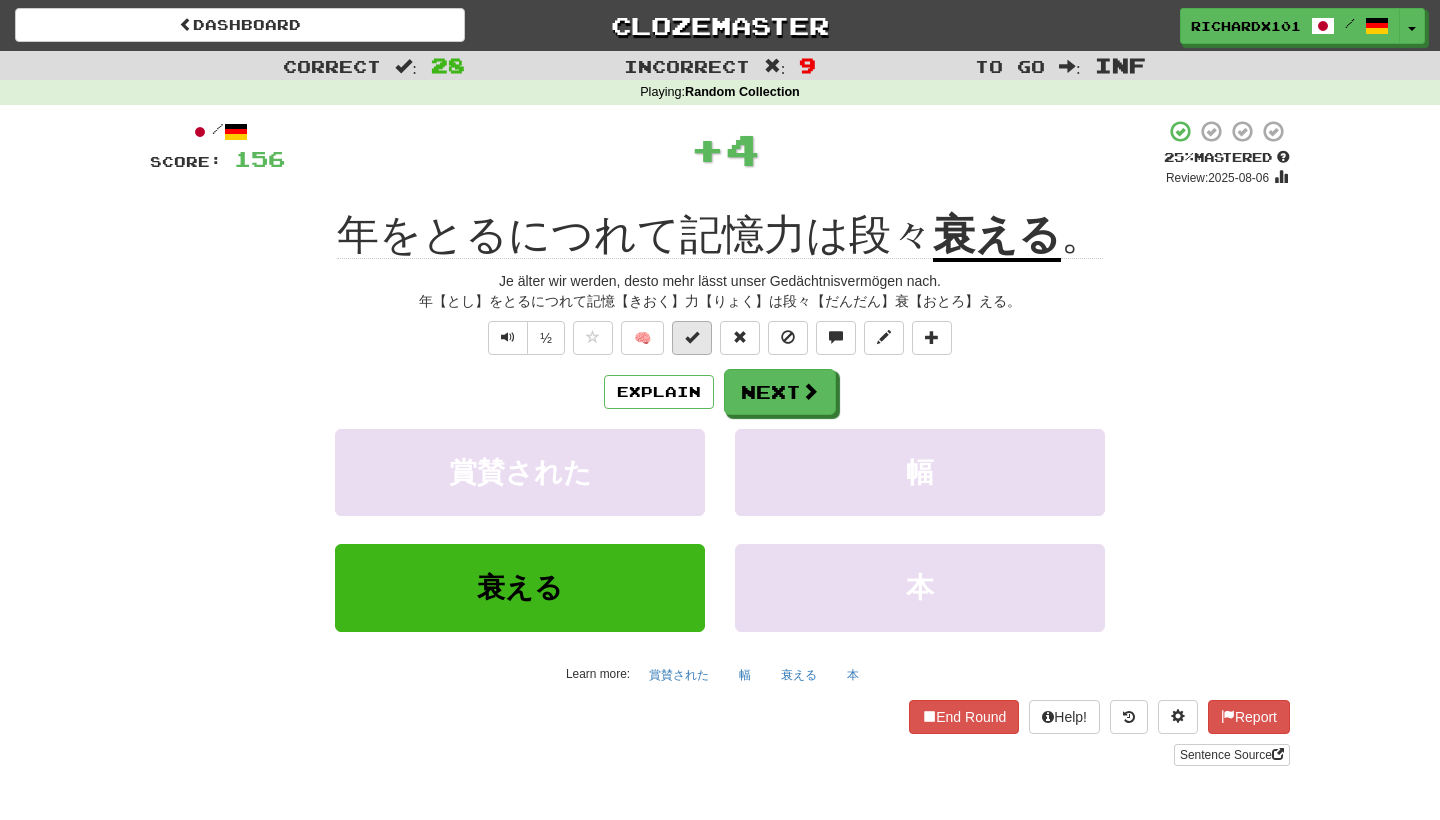 click at bounding box center (692, 337) 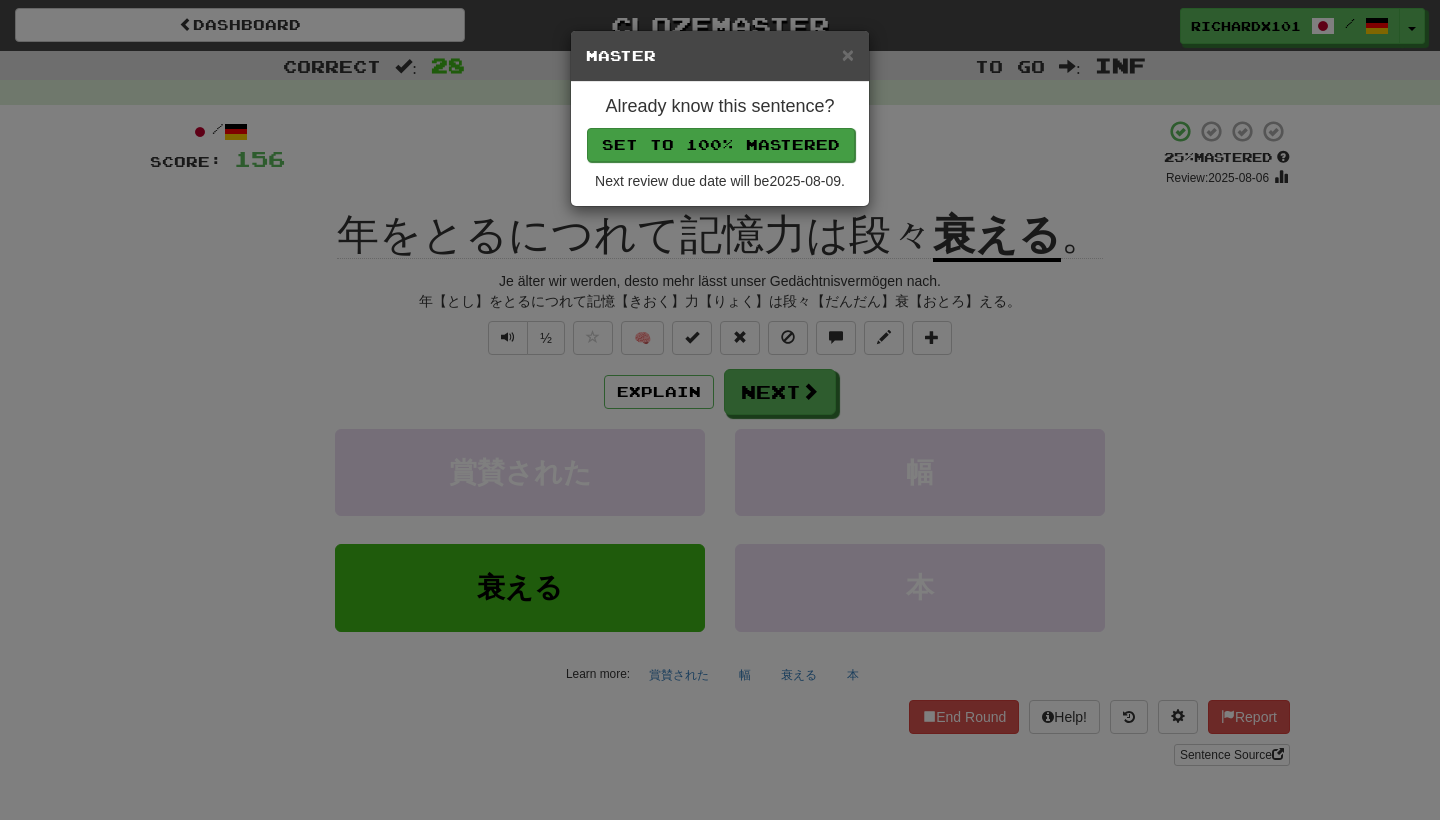 click on "Set to 100% Mastered" at bounding box center [721, 145] 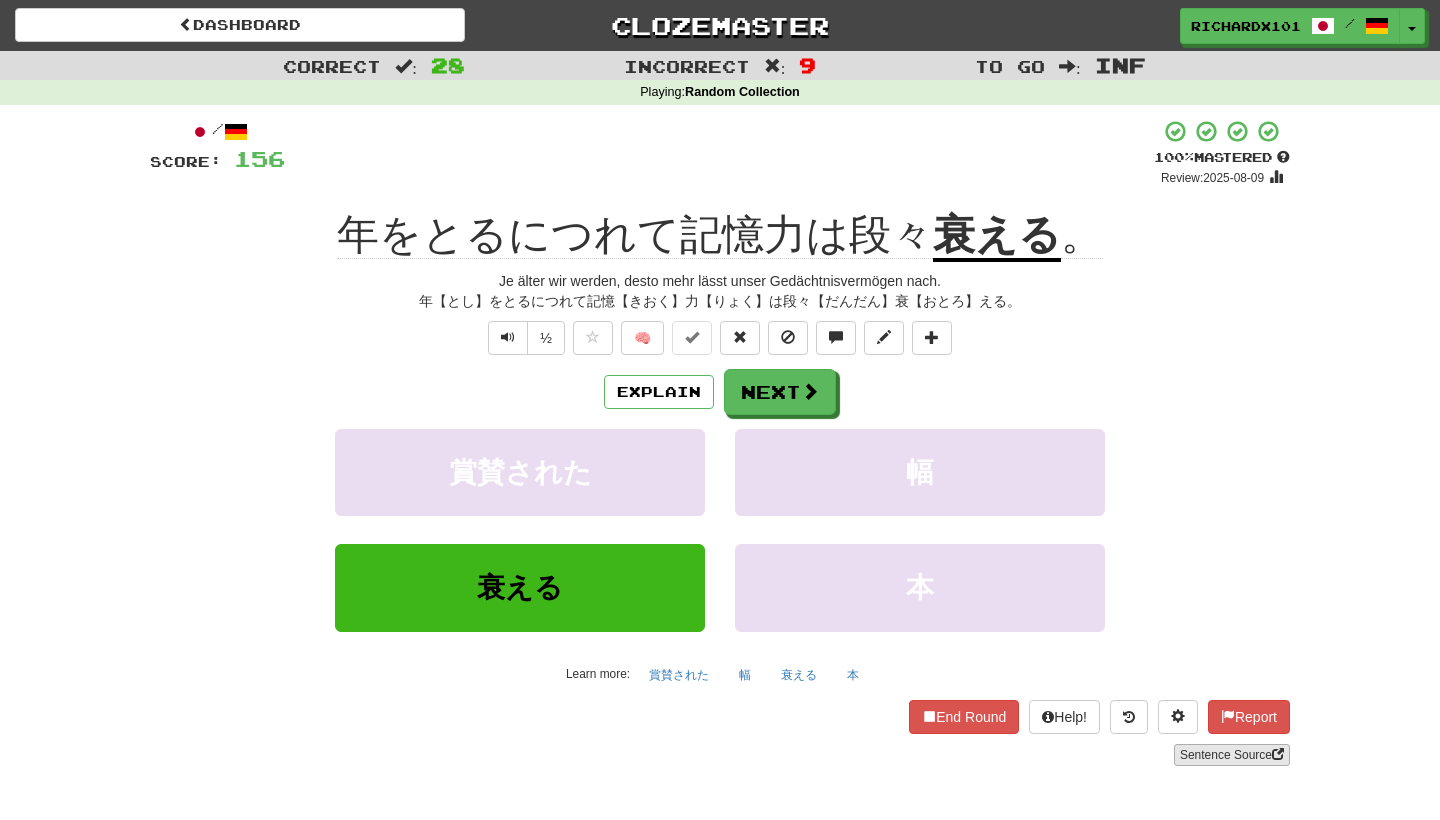 click on "Sentence Source" at bounding box center [1232, 755] 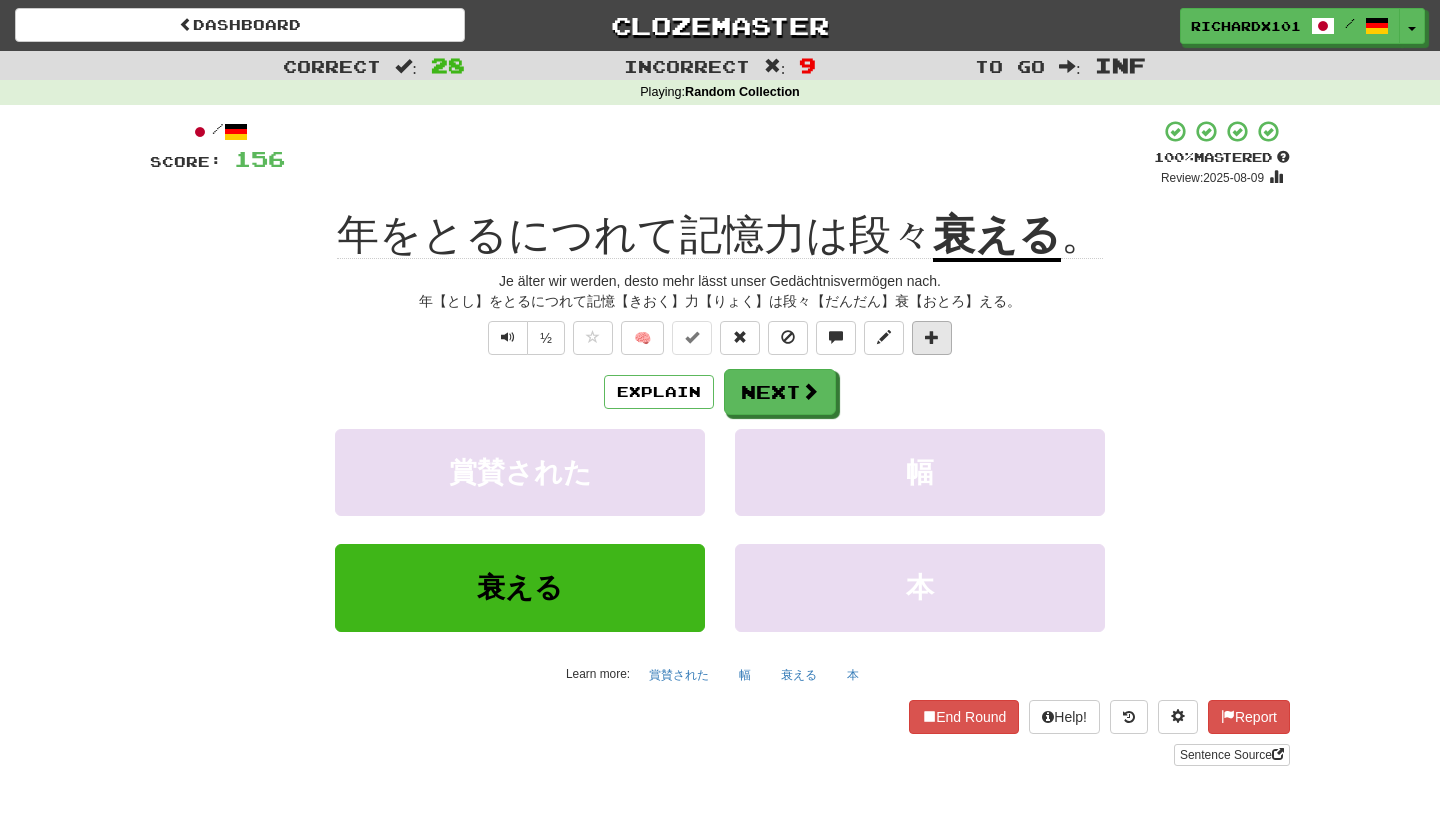 click at bounding box center [932, 338] 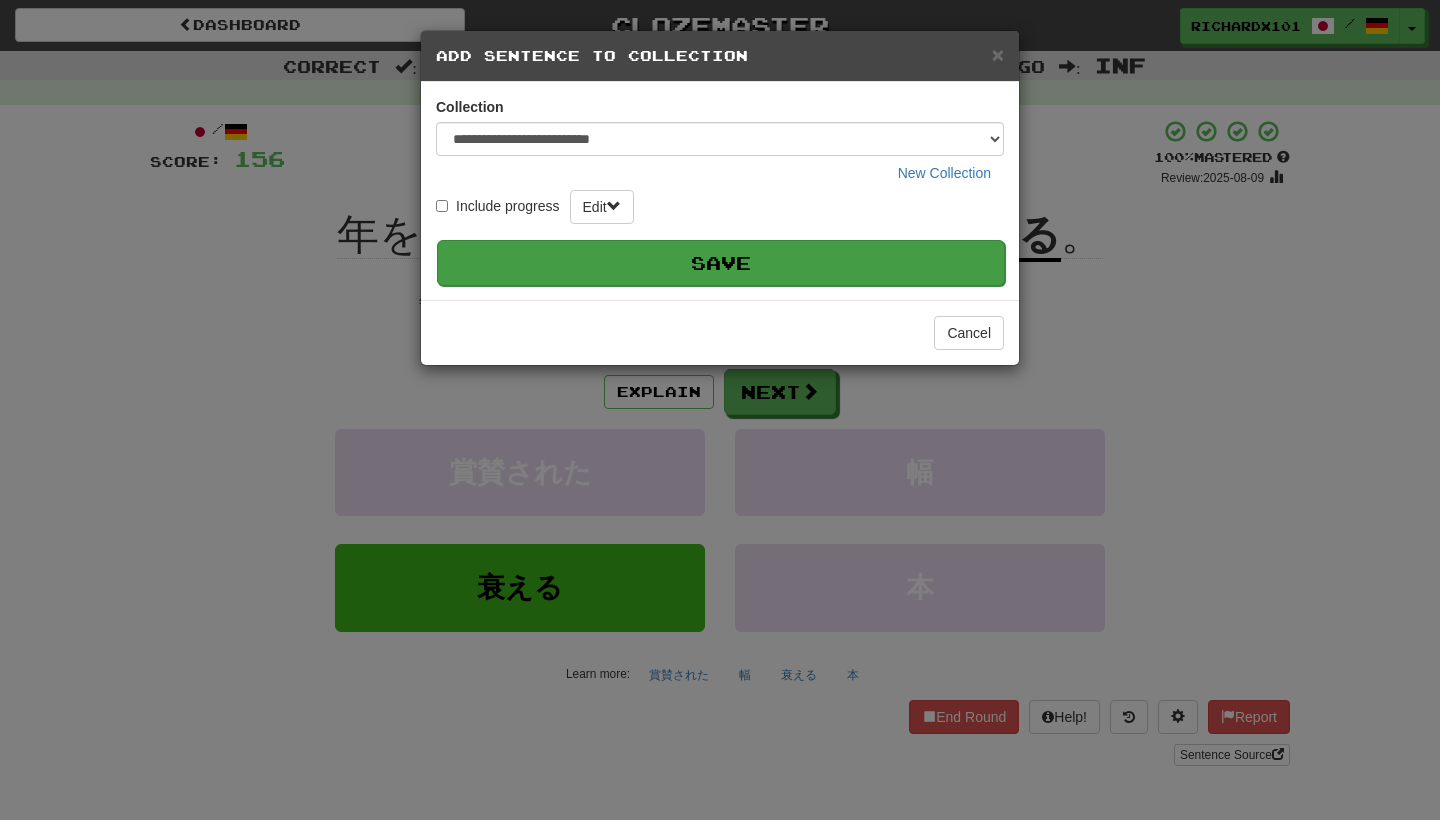 click on "Save" at bounding box center (721, 263) 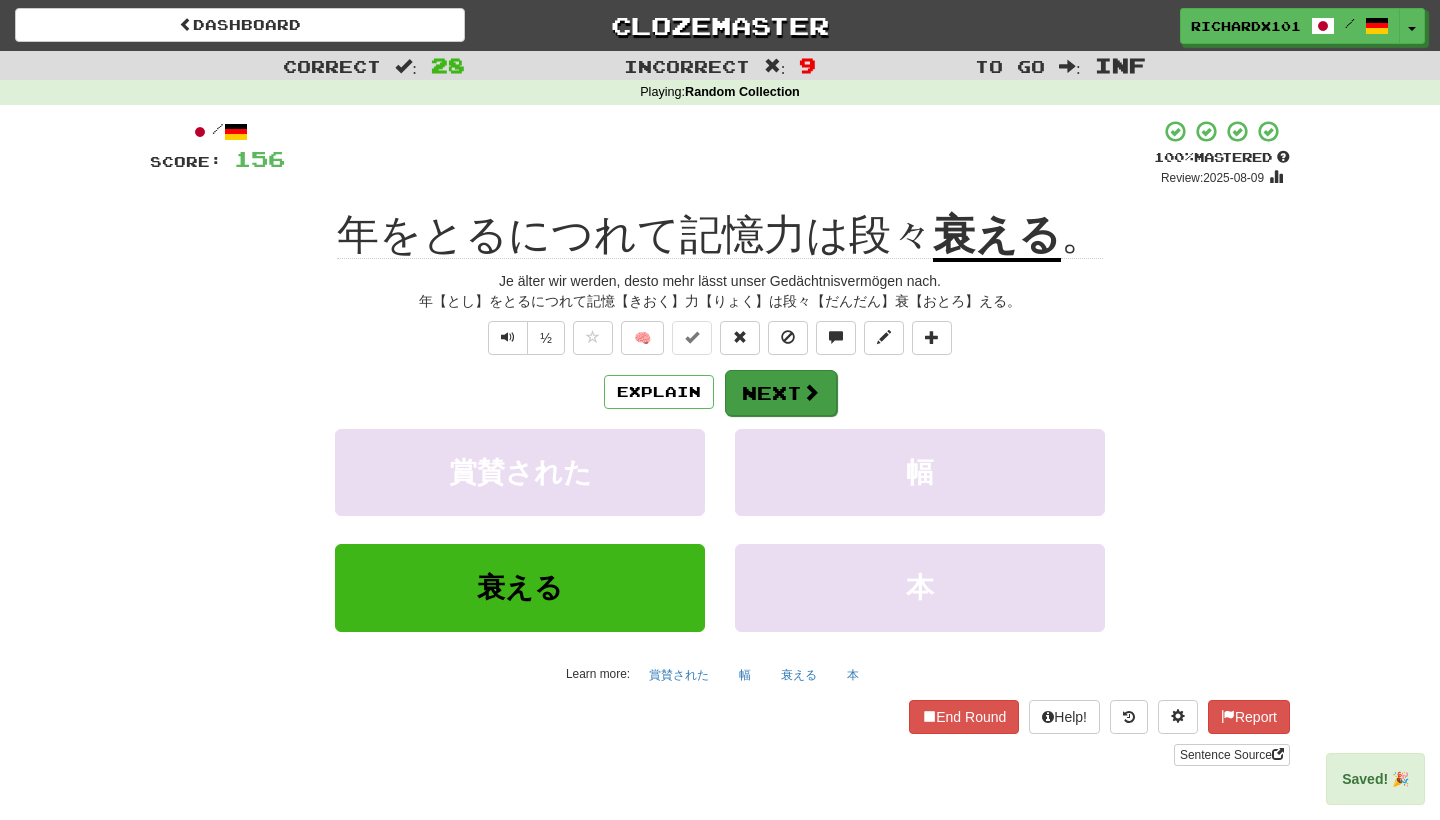 click on "Next" at bounding box center (781, 393) 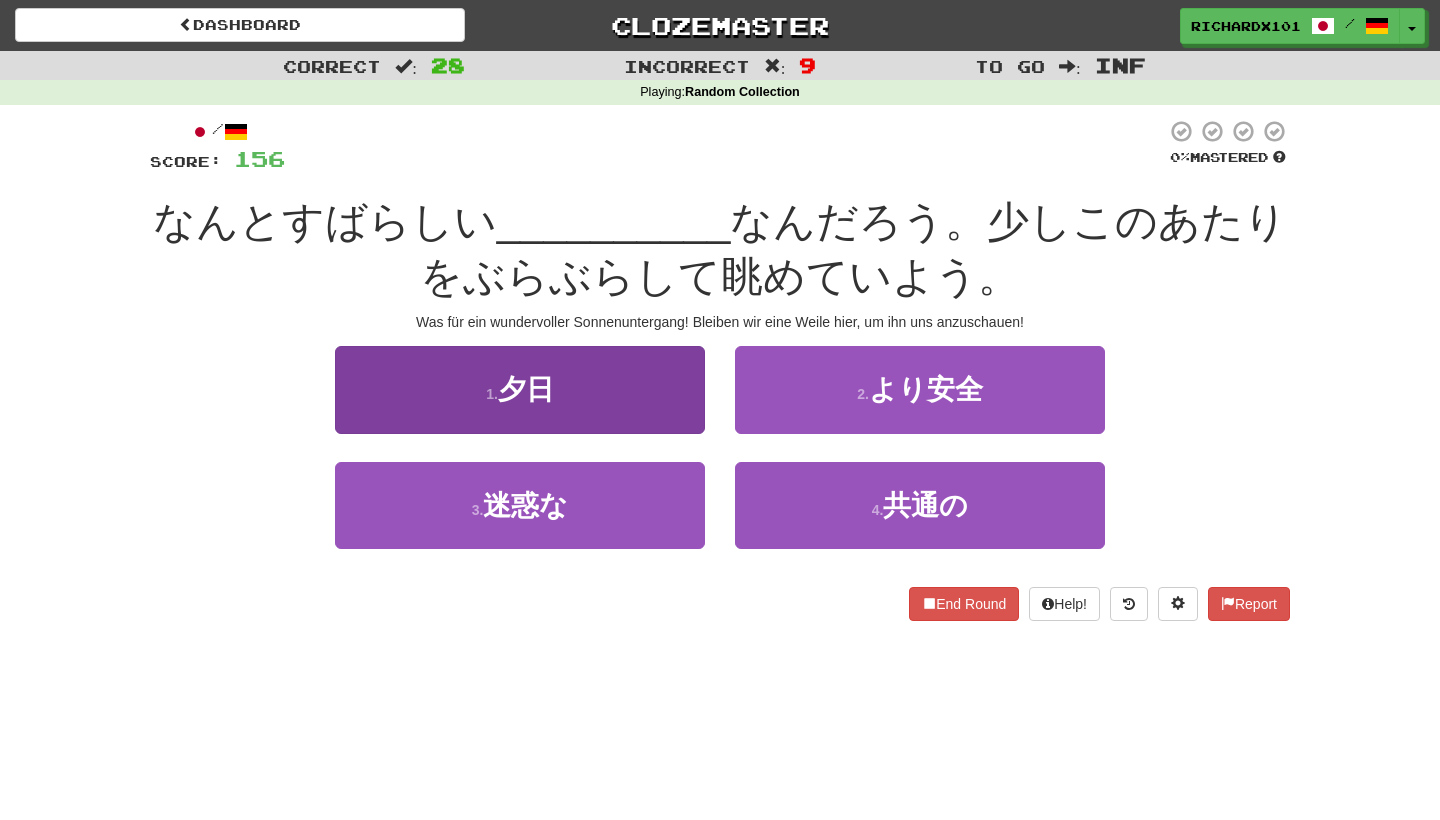 click on "1 .  夕日" at bounding box center (520, 389) 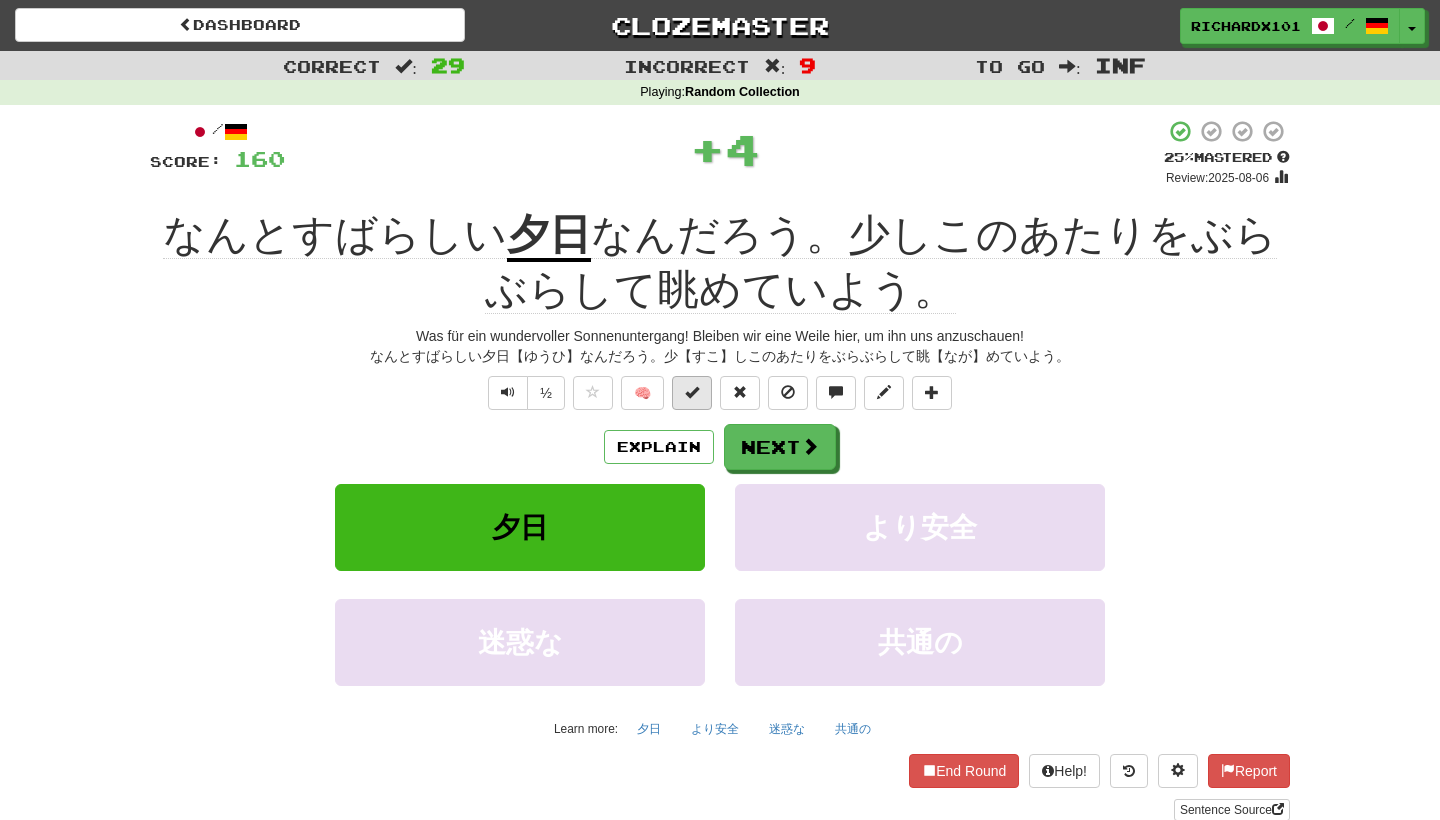 click at bounding box center (692, 392) 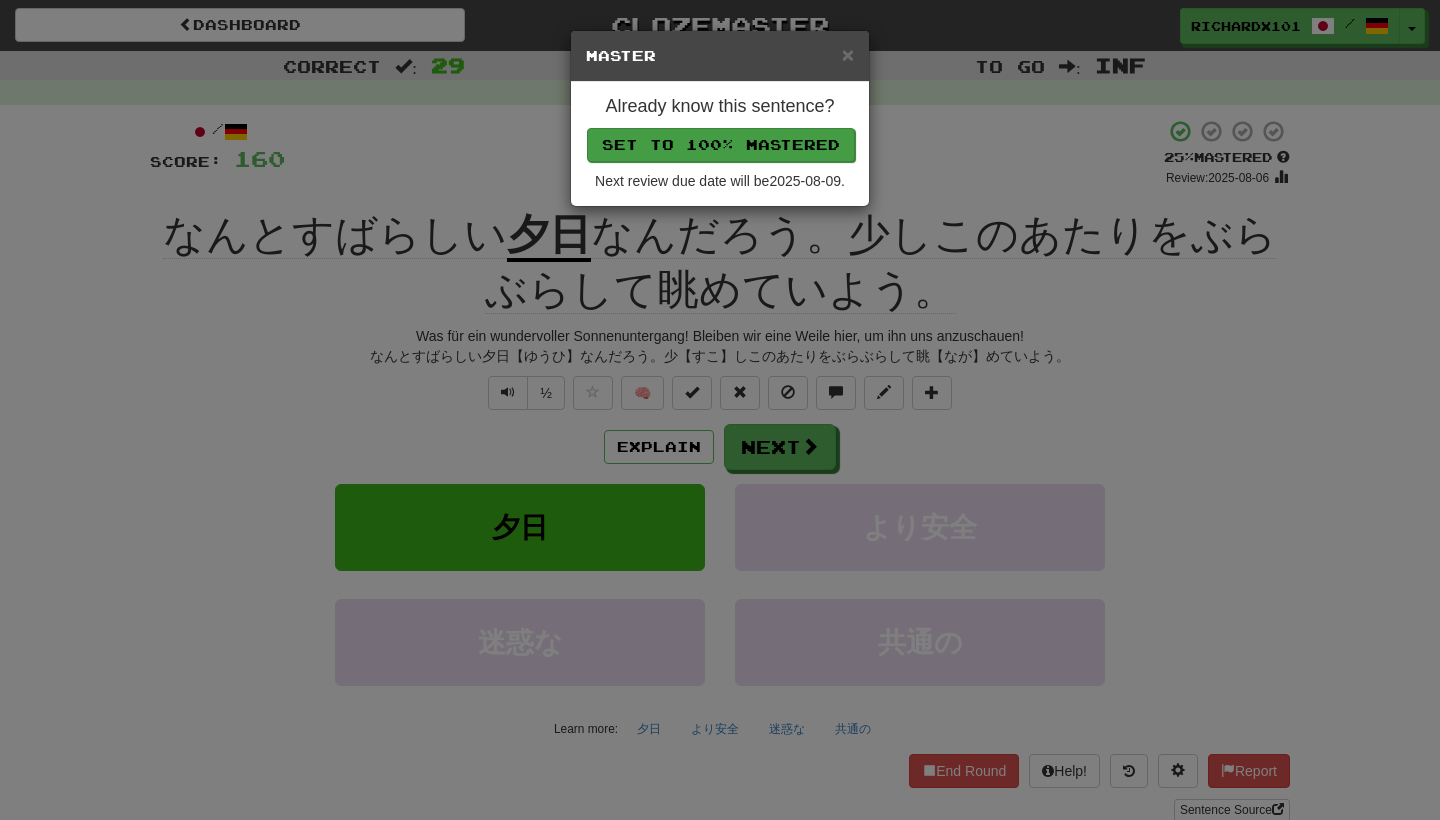 click on "Set to 100% Mastered" at bounding box center [721, 145] 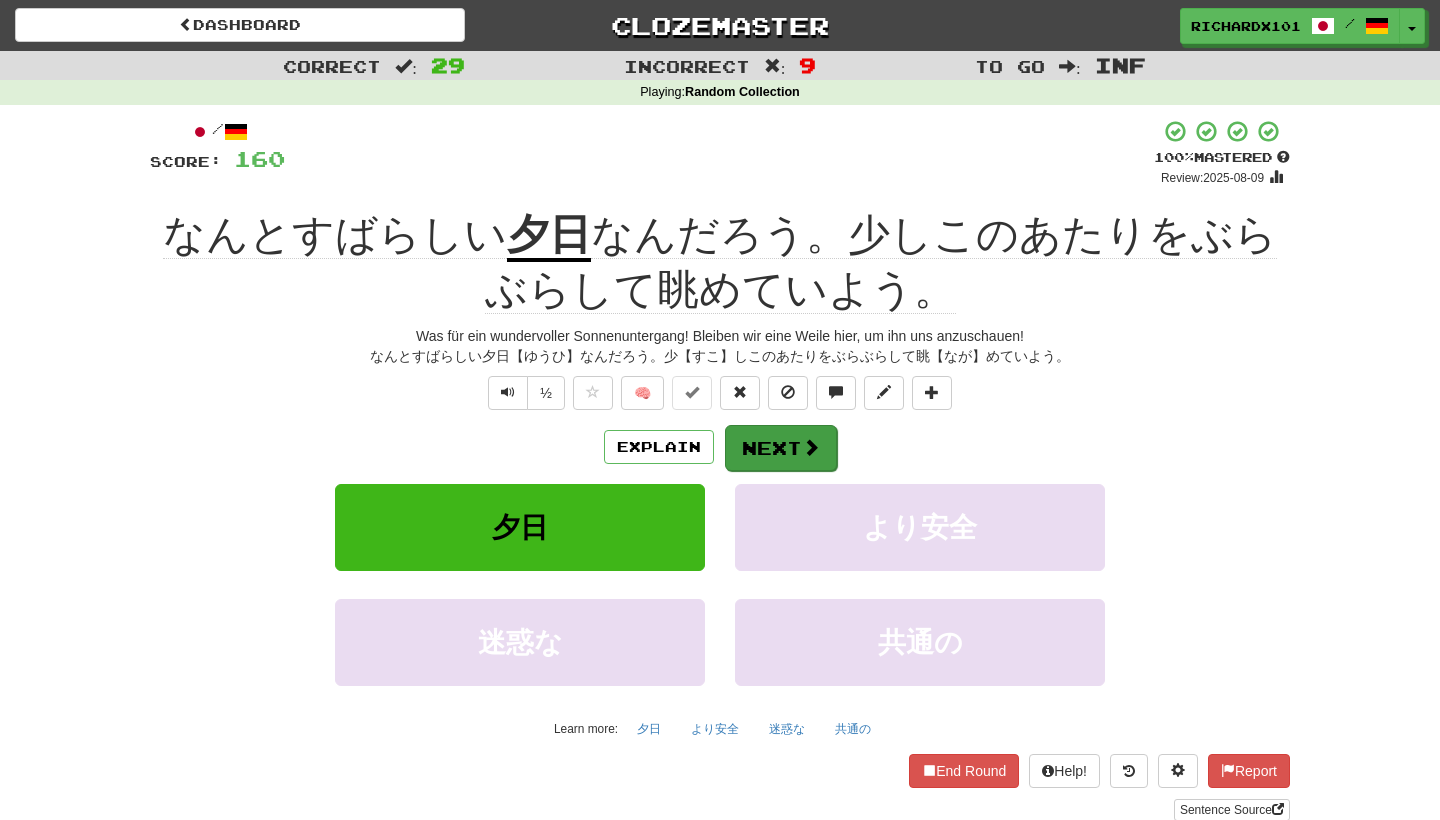 click on "Next" at bounding box center (781, 448) 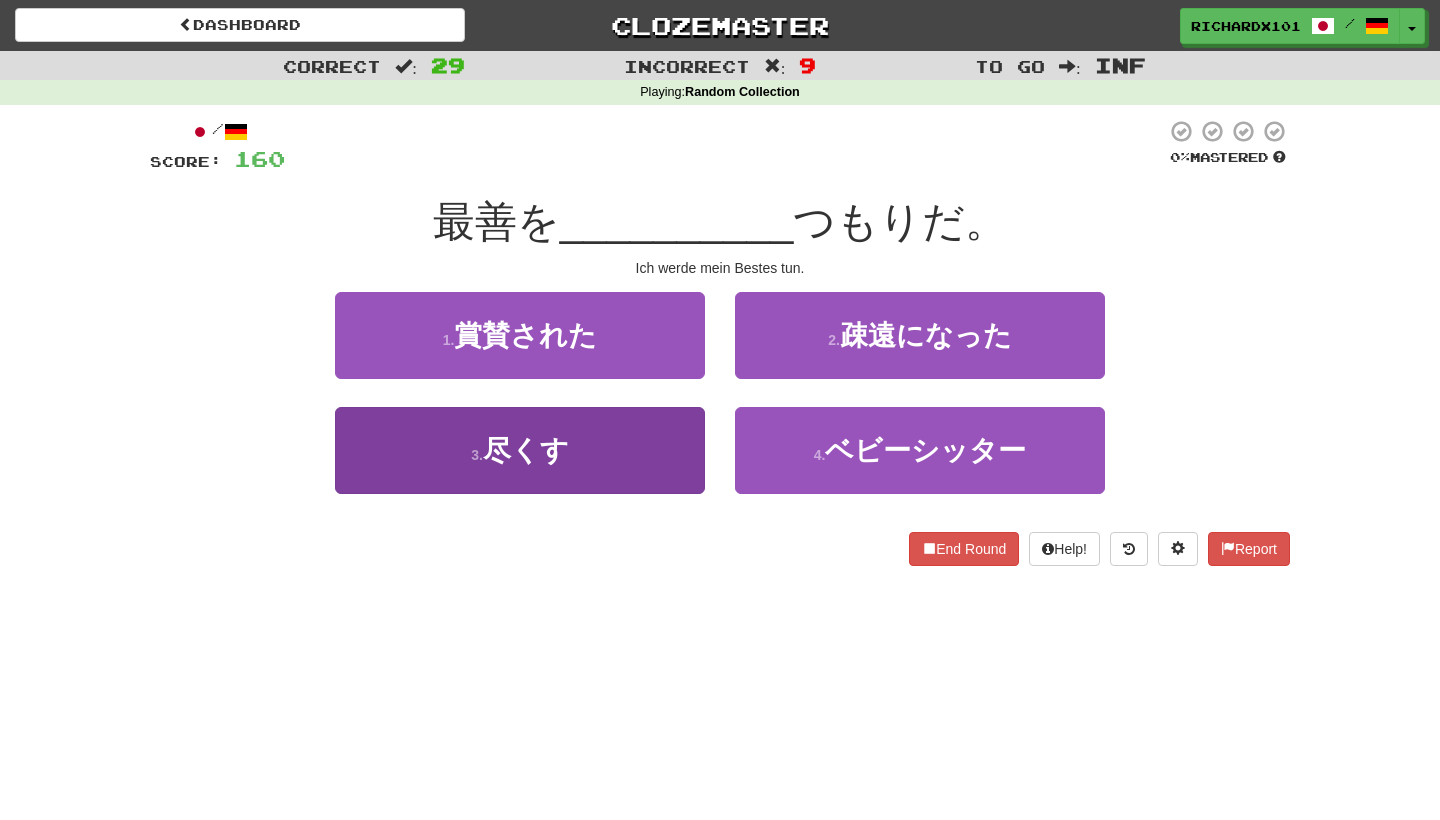 click on "3 .  尽くす" at bounding box center [520, 450] 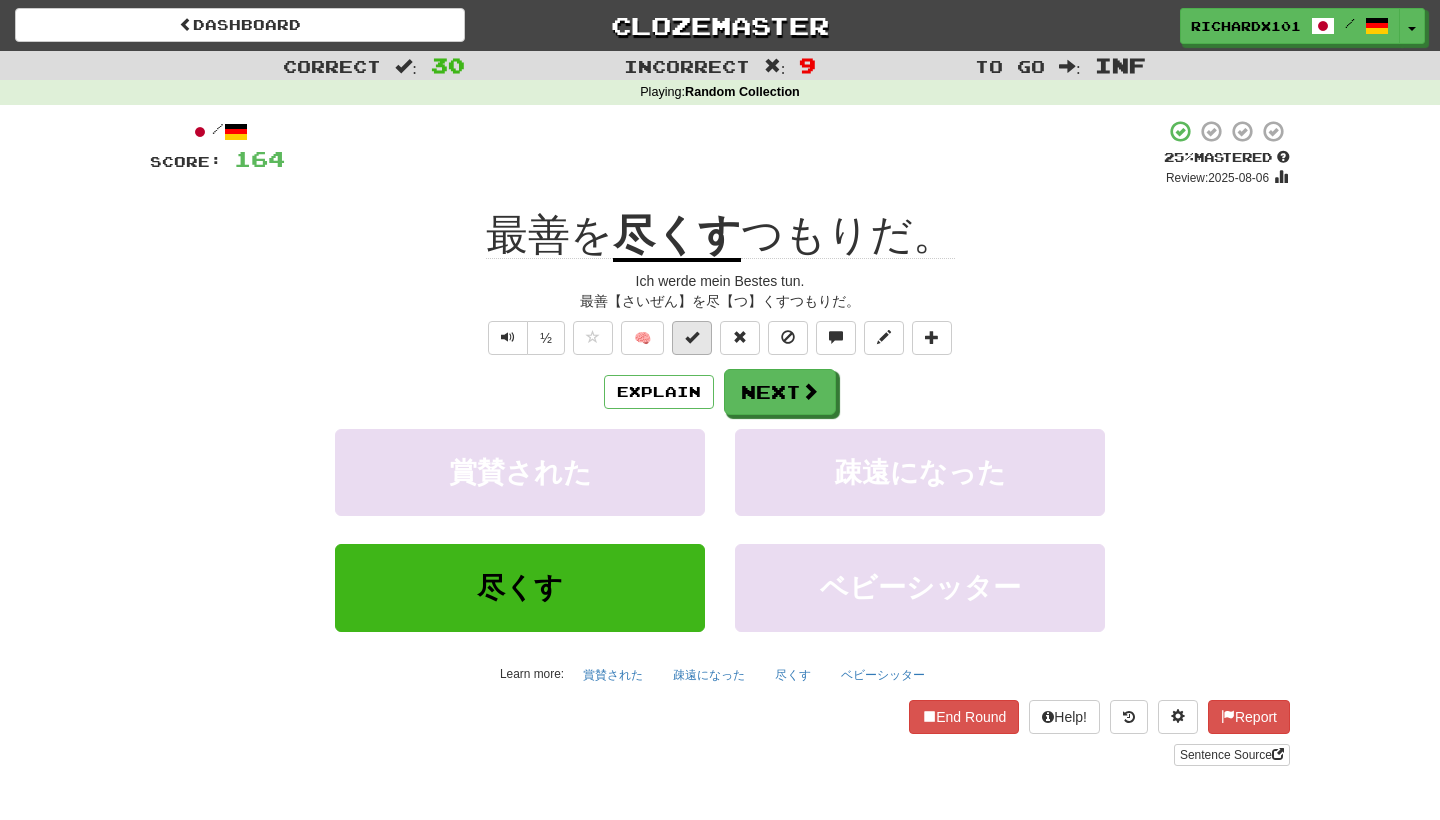 click at bounding box center (692, 337) 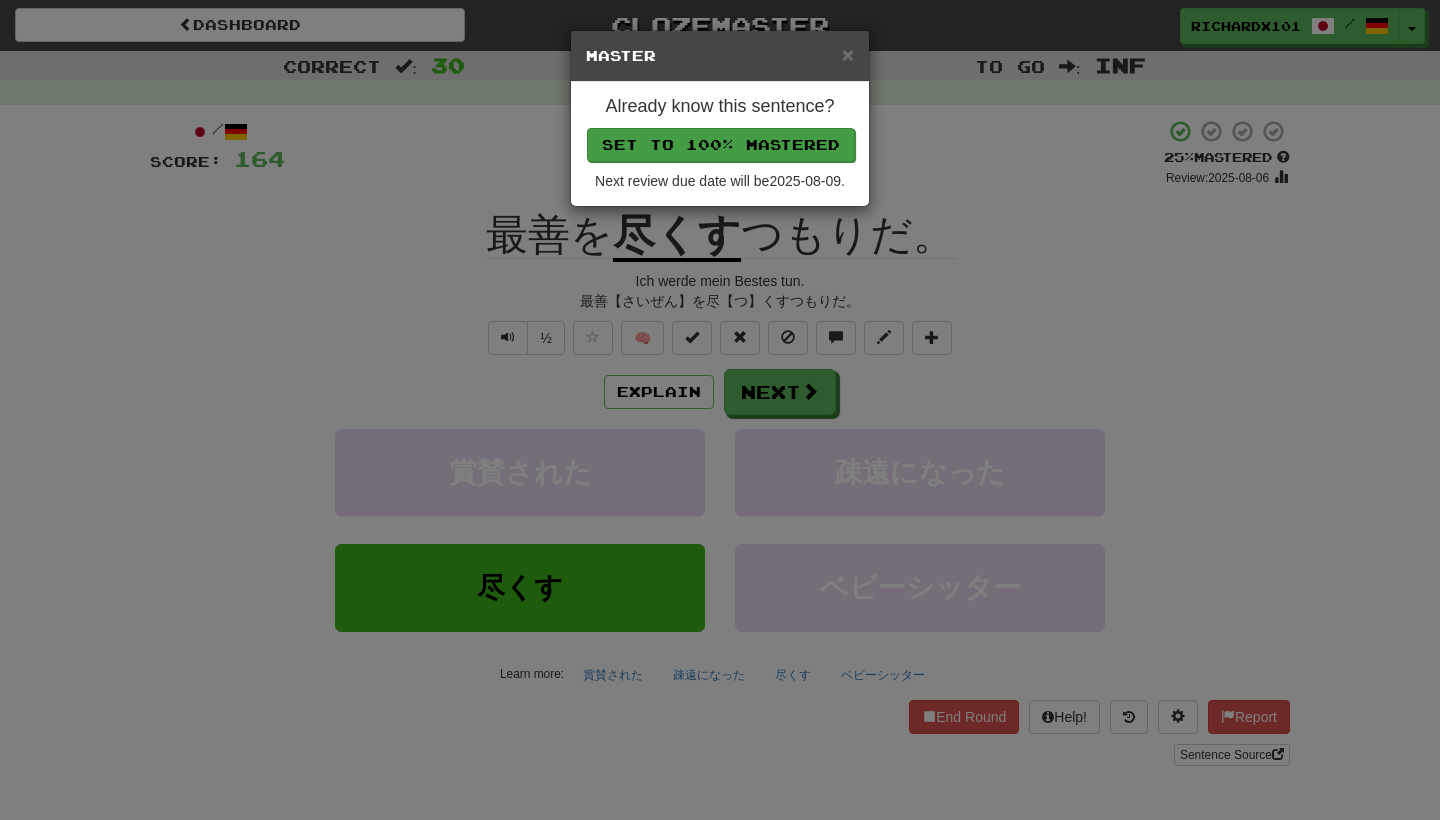 click on "Set to 100% Mastered" at bounding box center [721, 145] 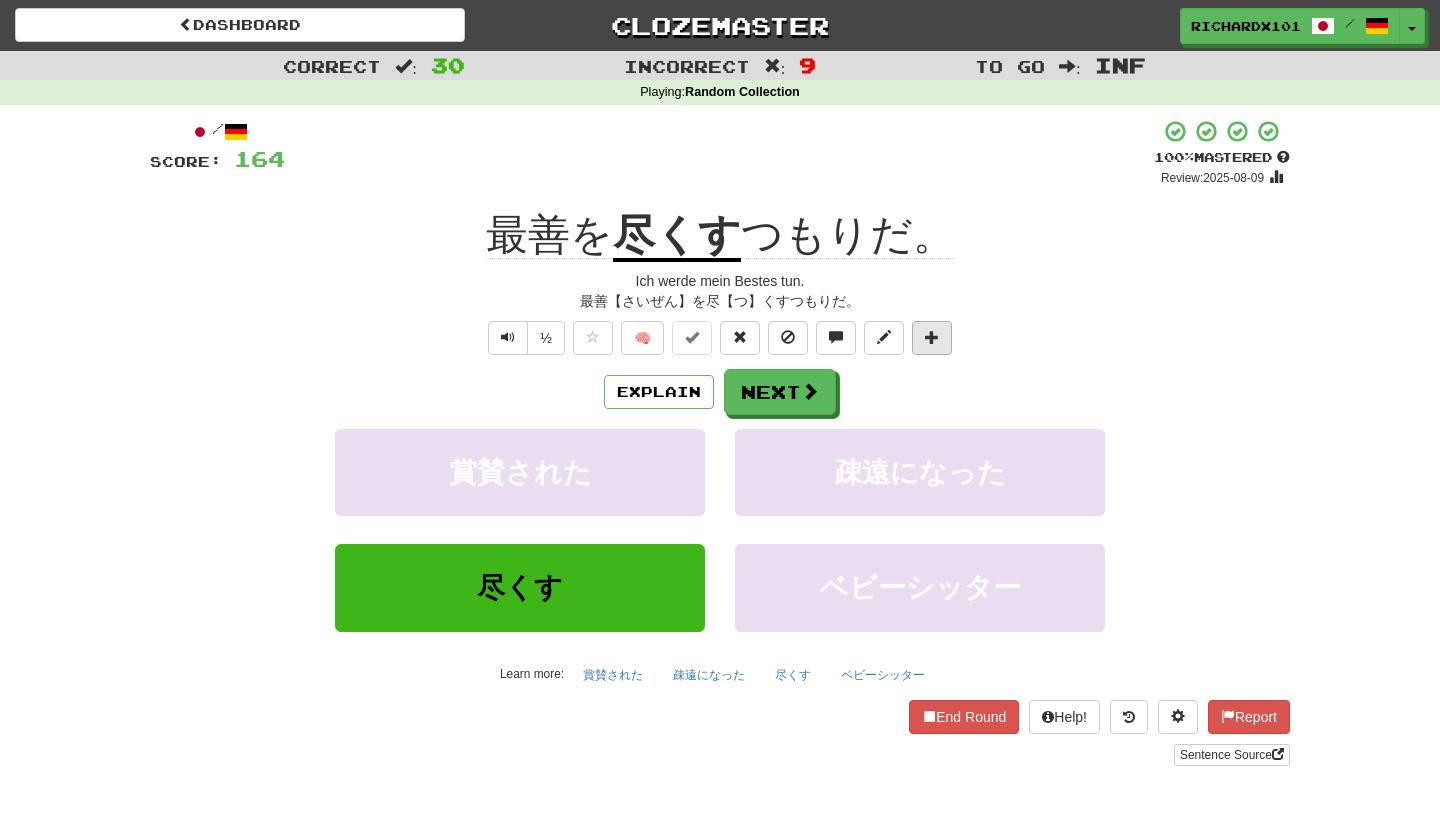 click at bounding box center (932, 338) 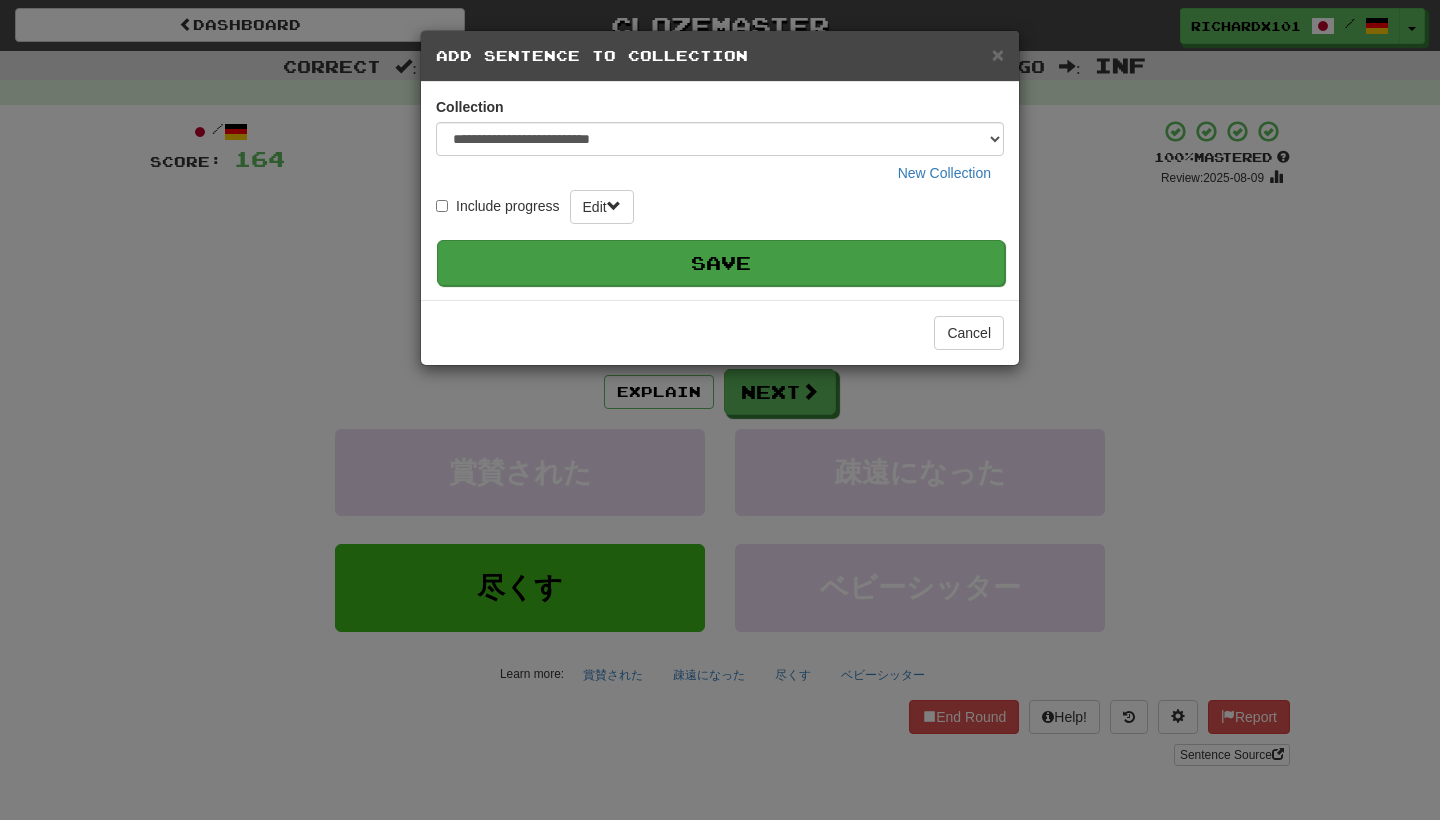 click on "Save" at bounding box center [721, 263] 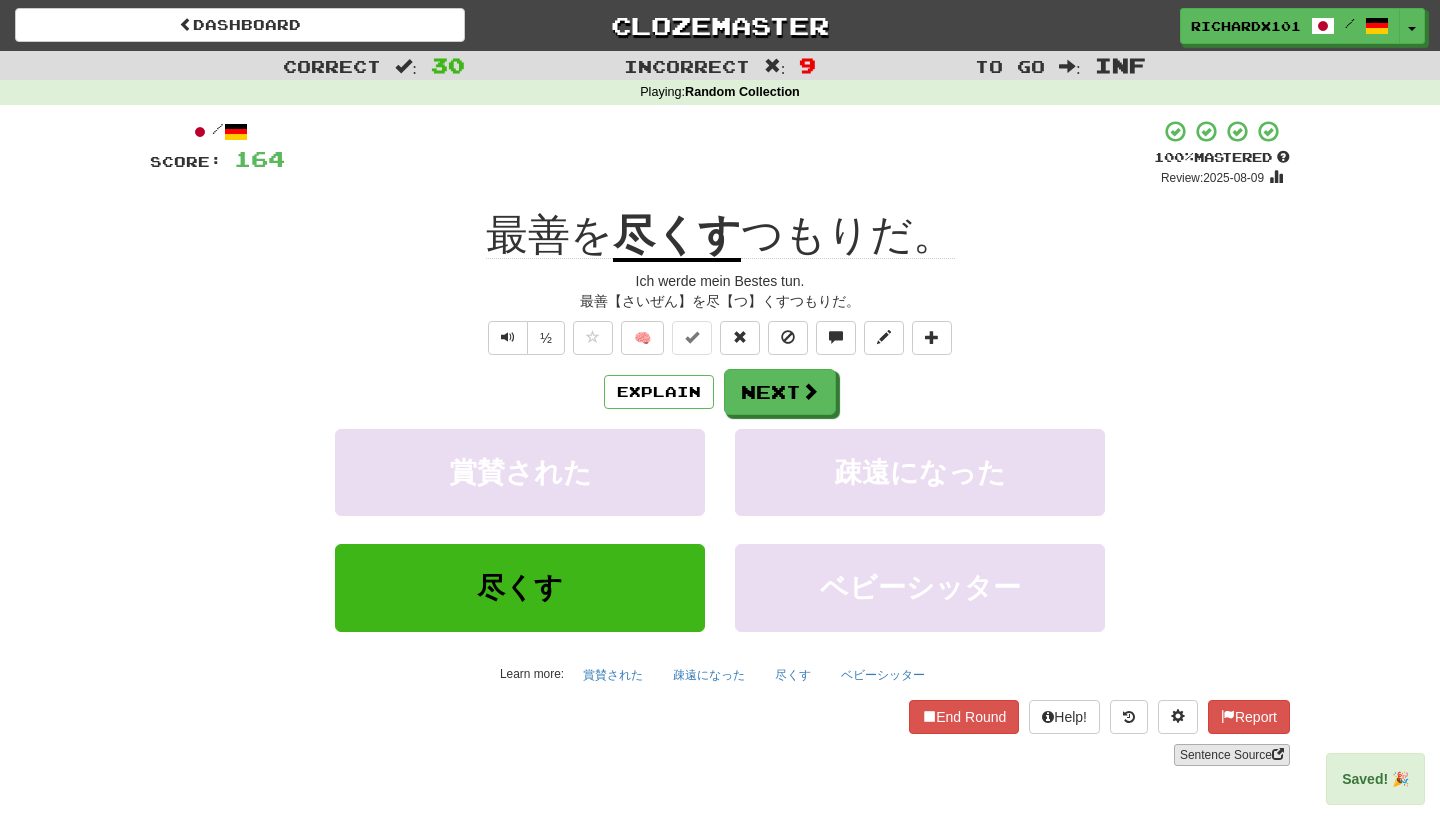 click on "Sentence Source" at bounding box center [1232, 755] 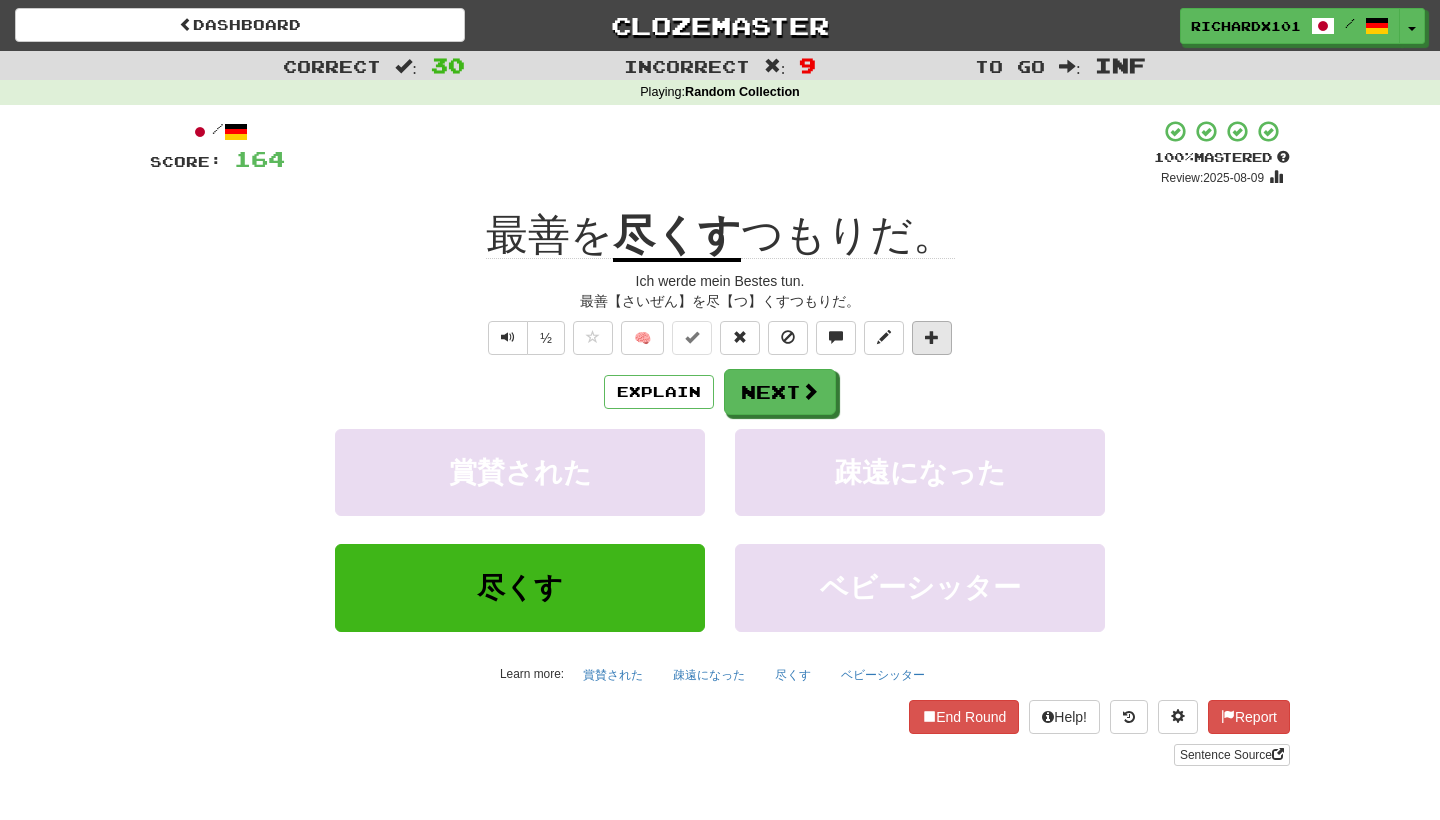 click at bounding box center [932, 338] 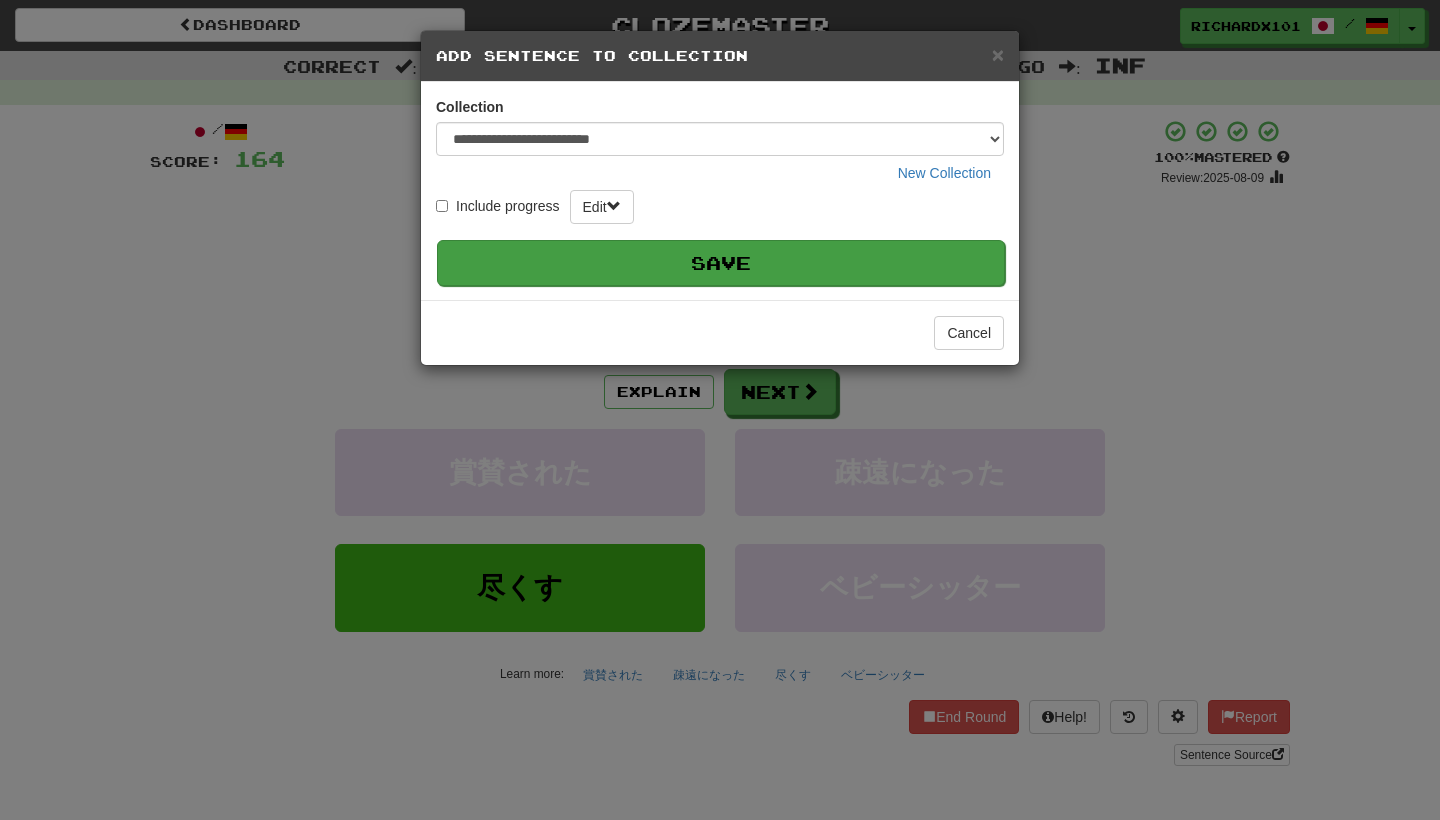 click on "Save" at bounding box center (721, 263) 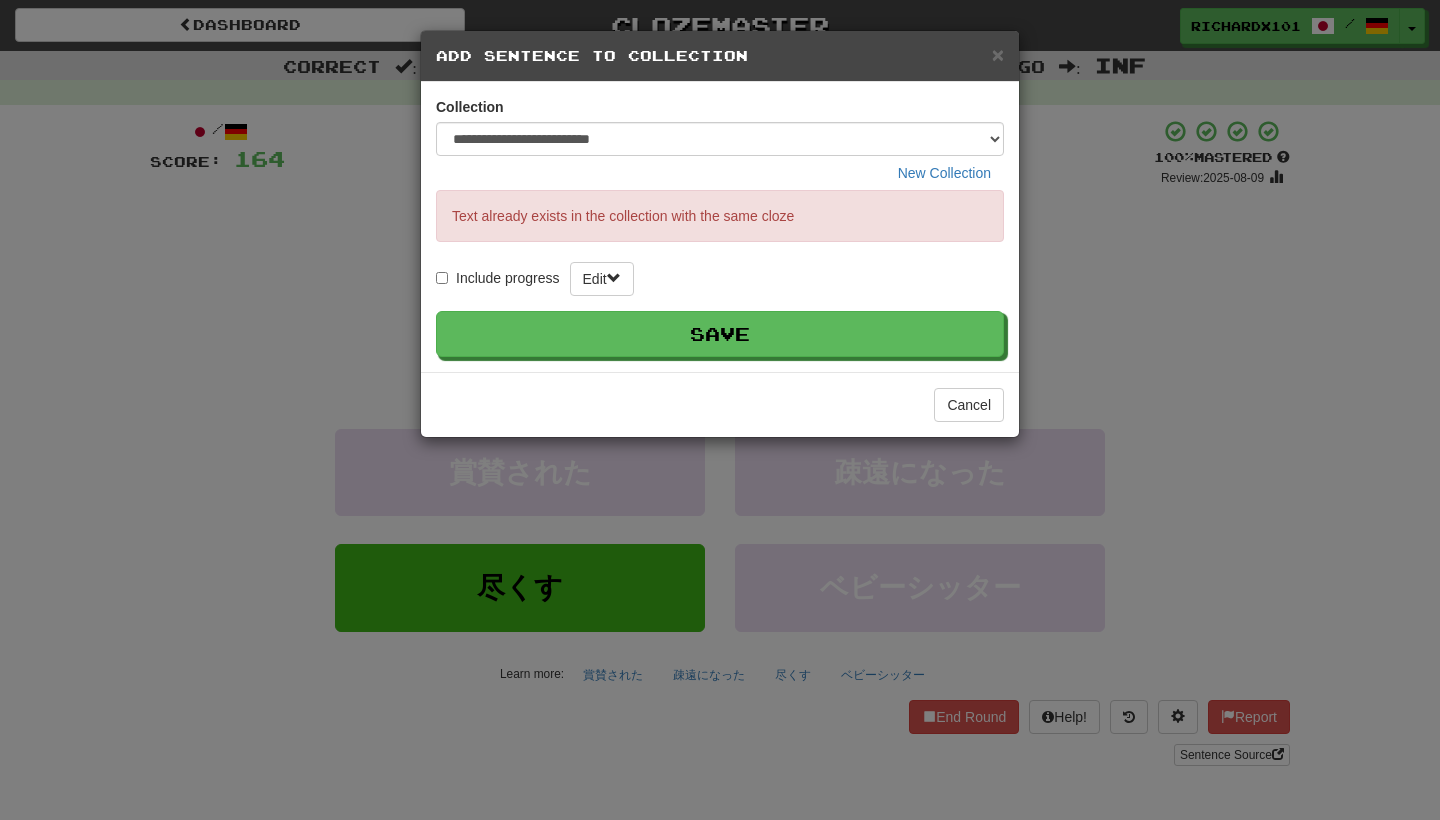 click on "**********" at bounding box center [720, 410] 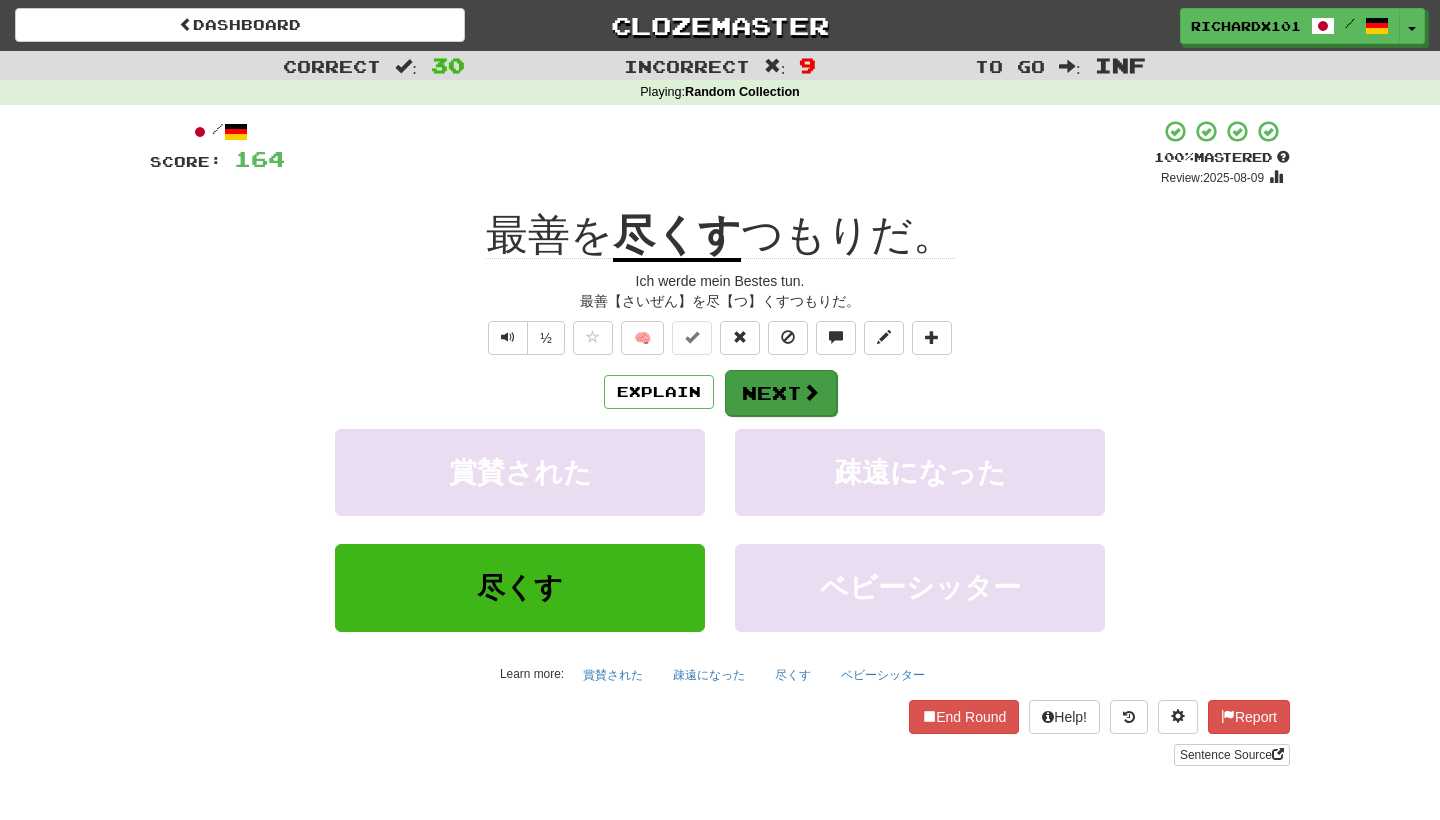 click on "Next" at bounding box center [781, 393] 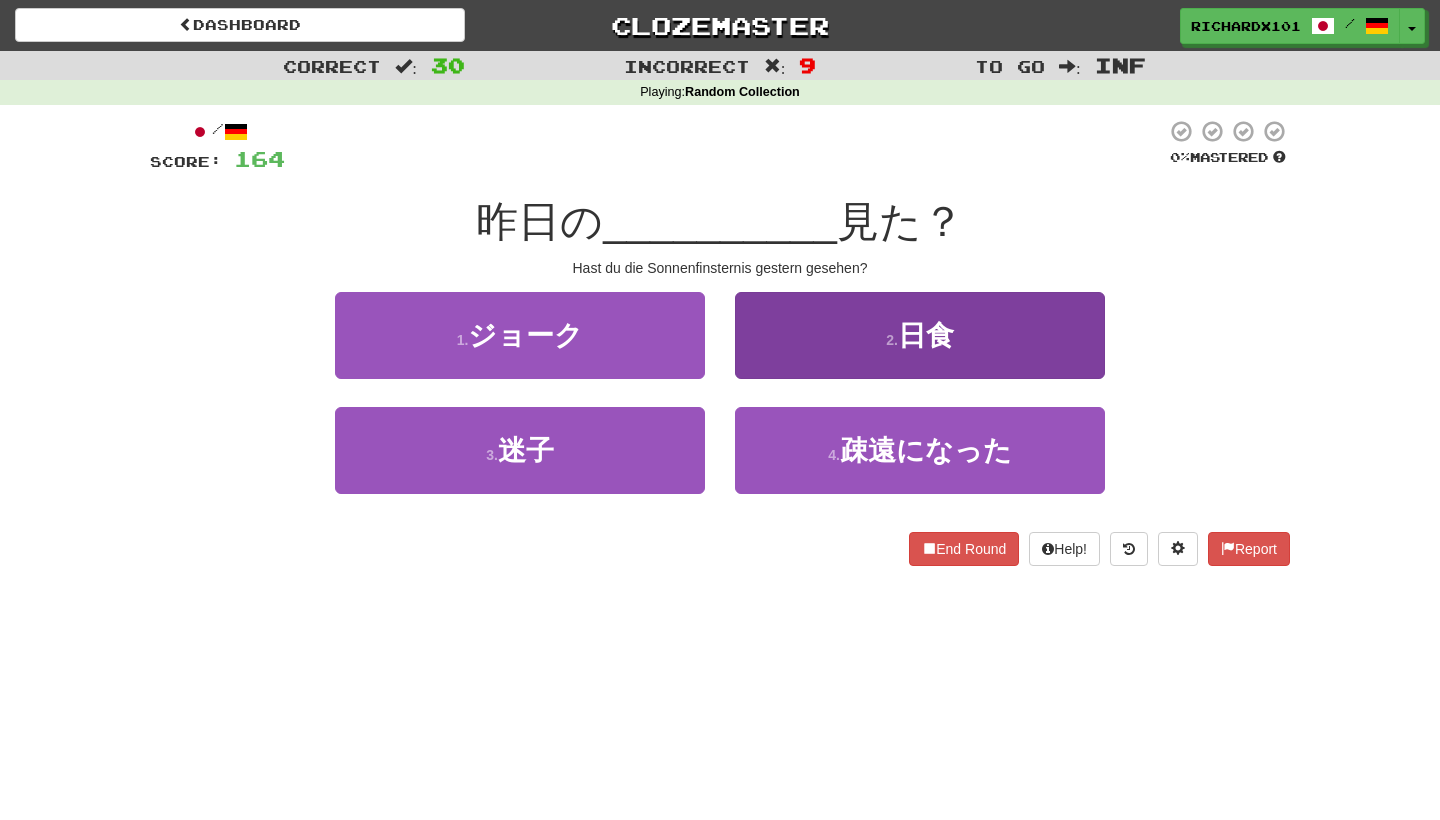 click on "2 .  日食" at bounding box center [920, 335] 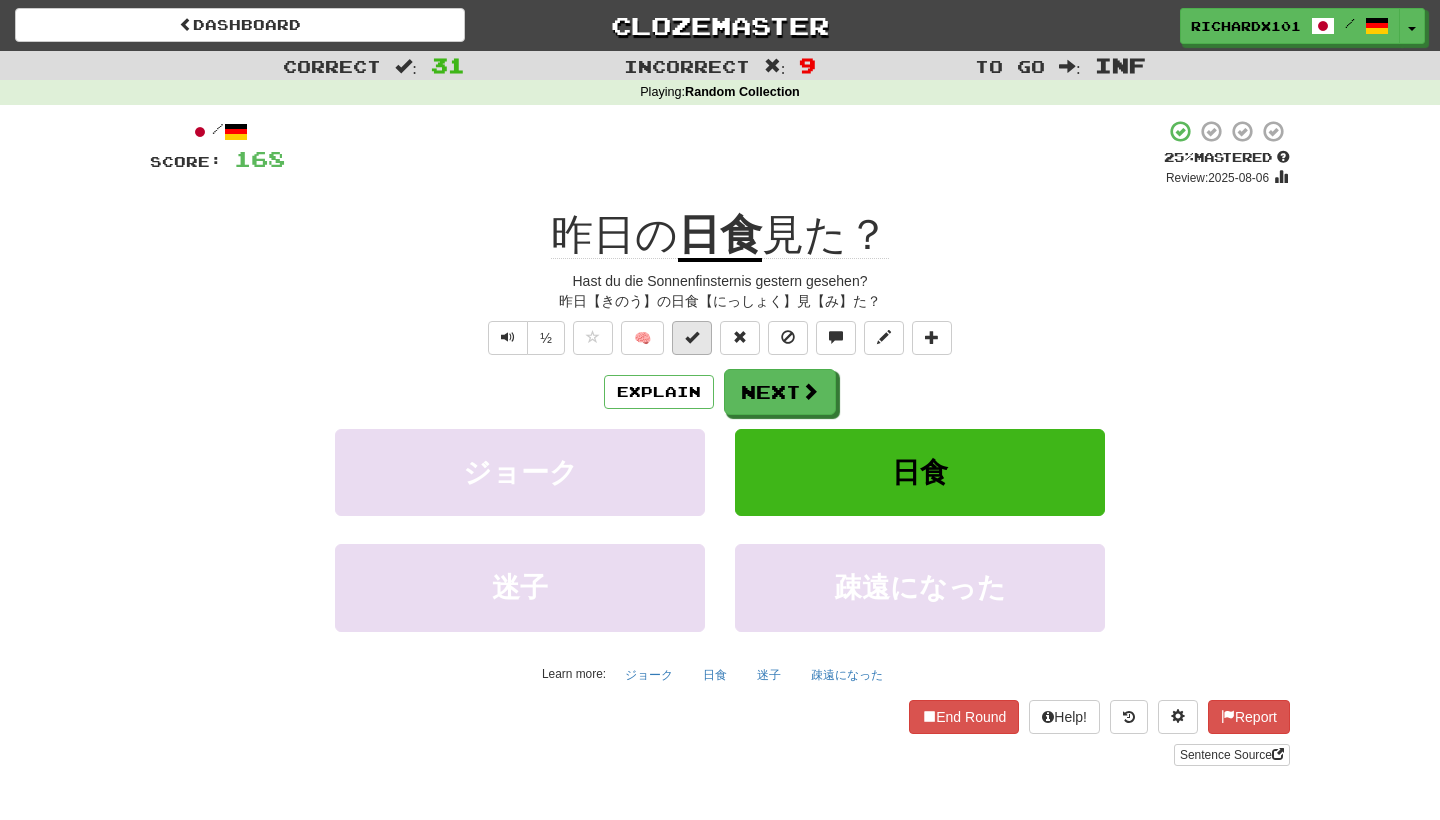click at bounding box center [692, 338] 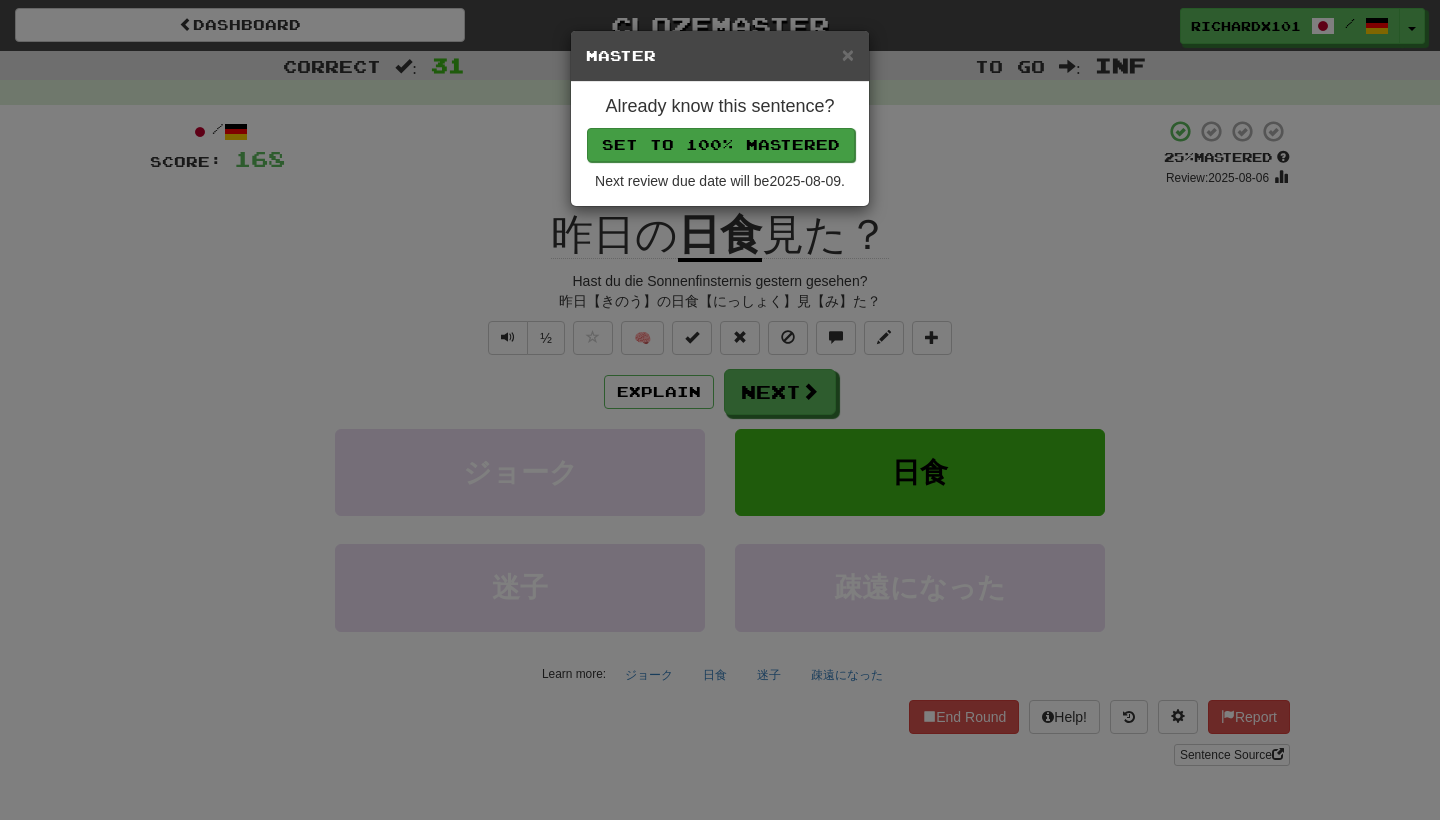 click on "Set to 100% Mastered" at bounding box center [721, 145] 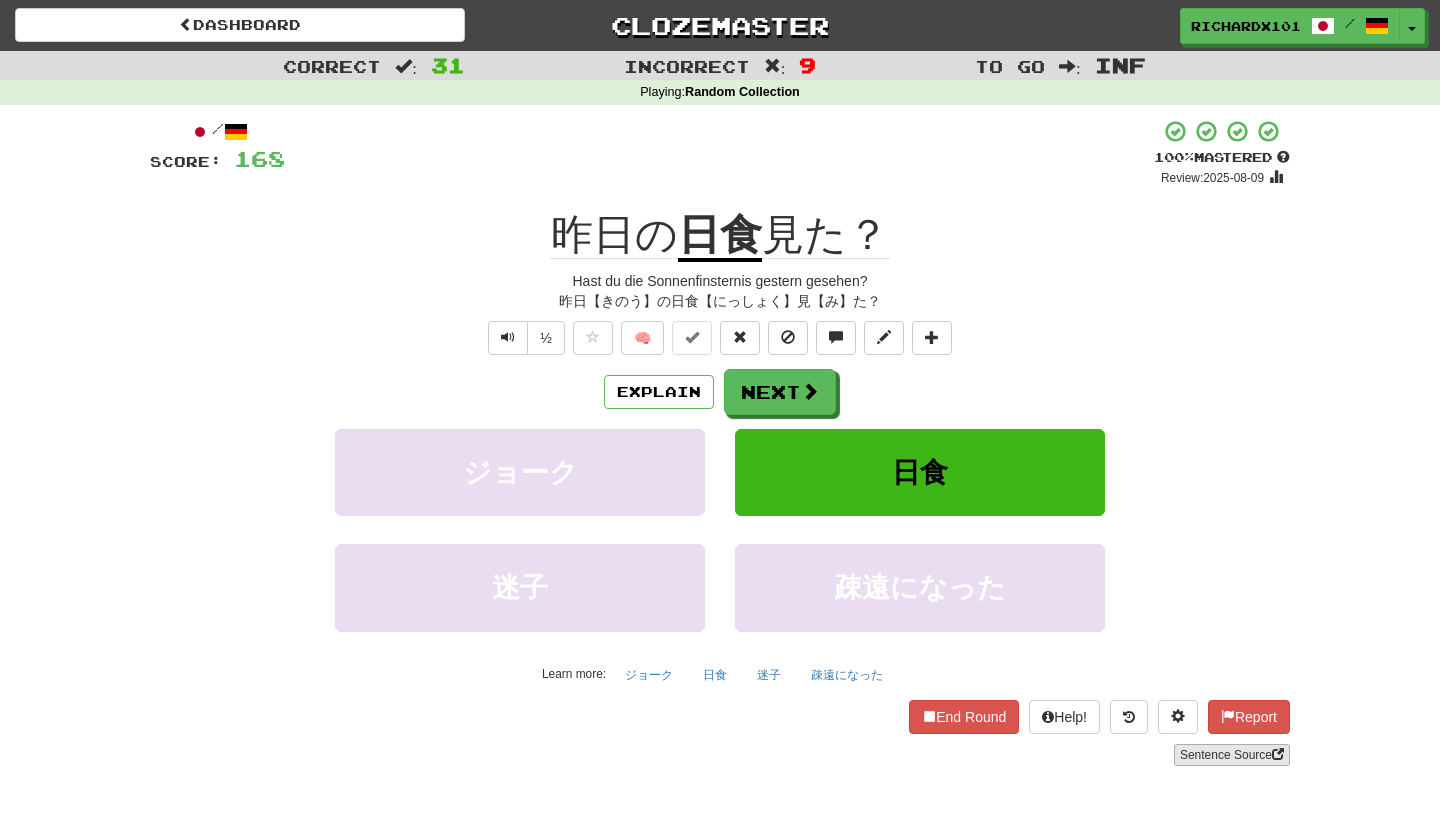 click on "Sentence Source" at bounding box center [1232, 755] 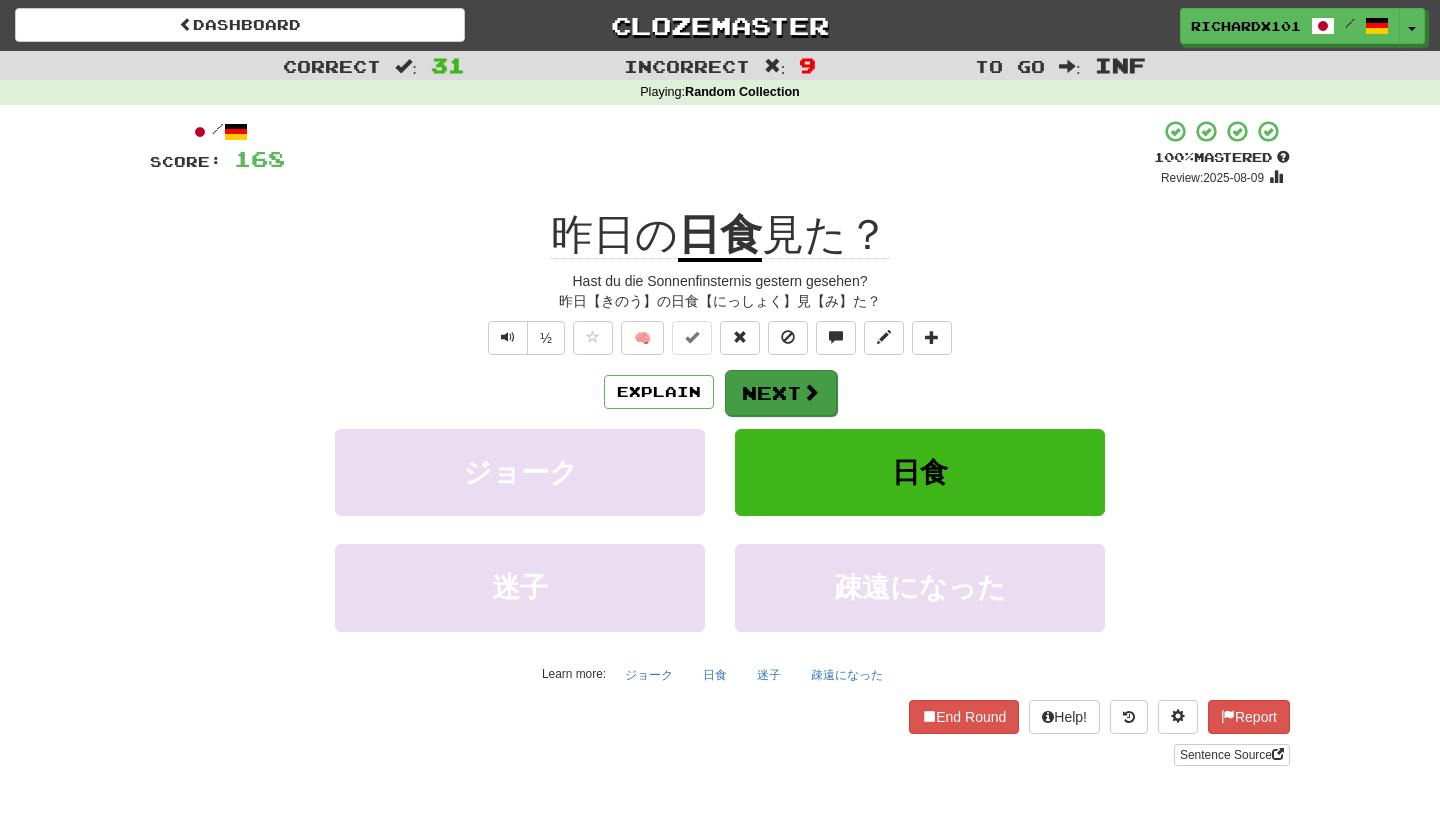click on "Next" at bounding box center (781, 393) 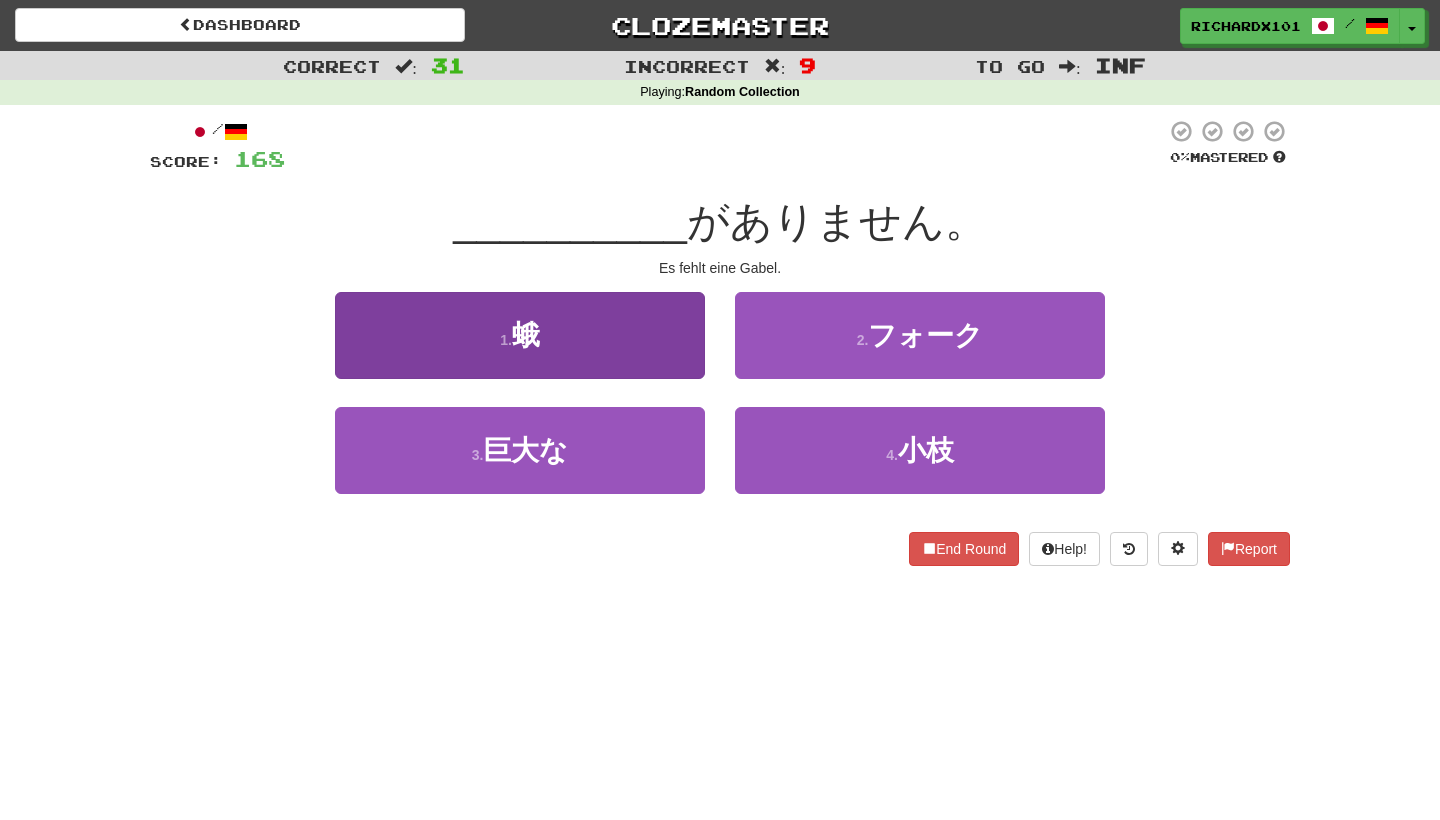 click on "1 .  蛾" at bounding box center (520, 335) 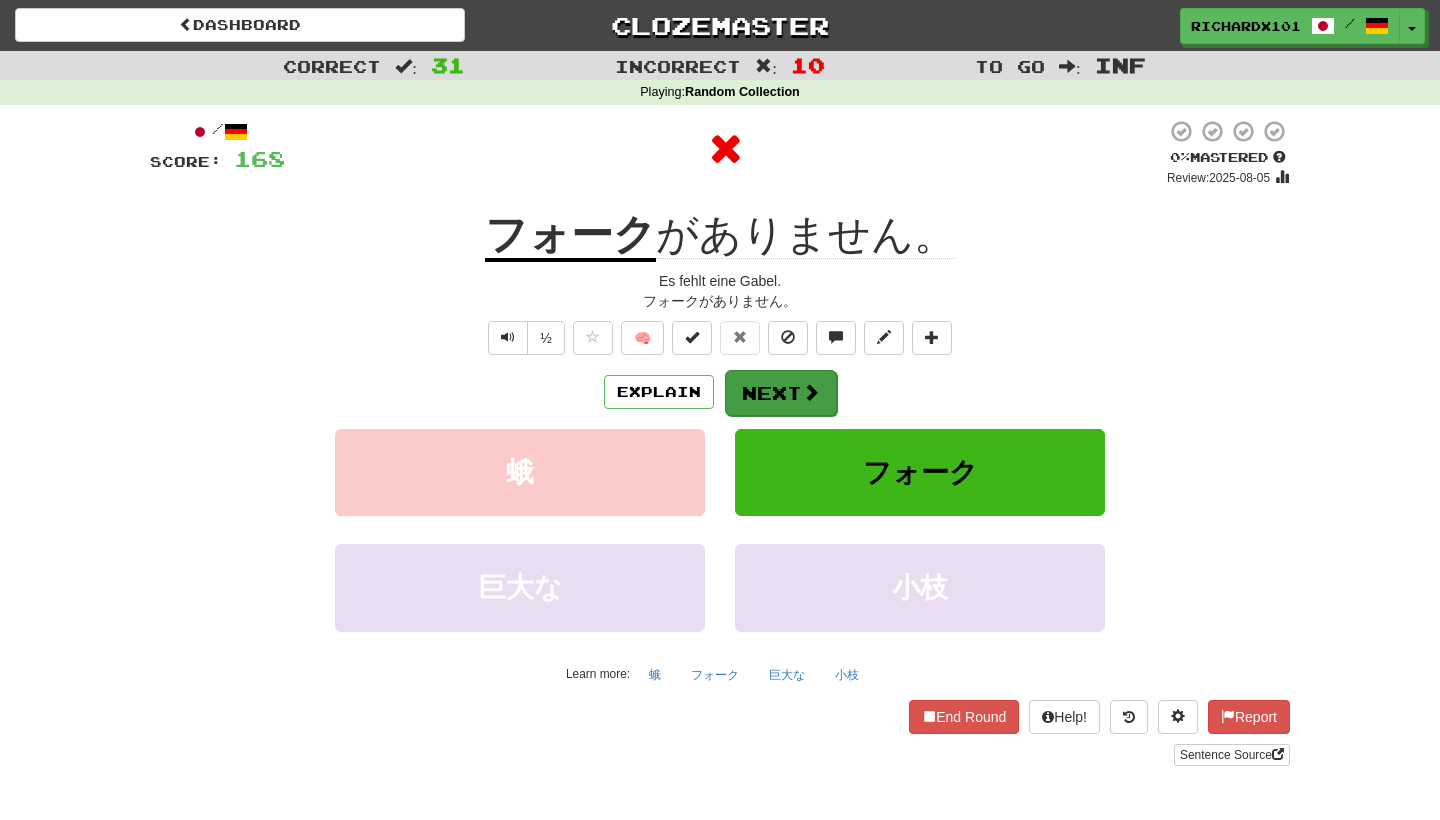 click on "Next" at bounding box center [781, 393] 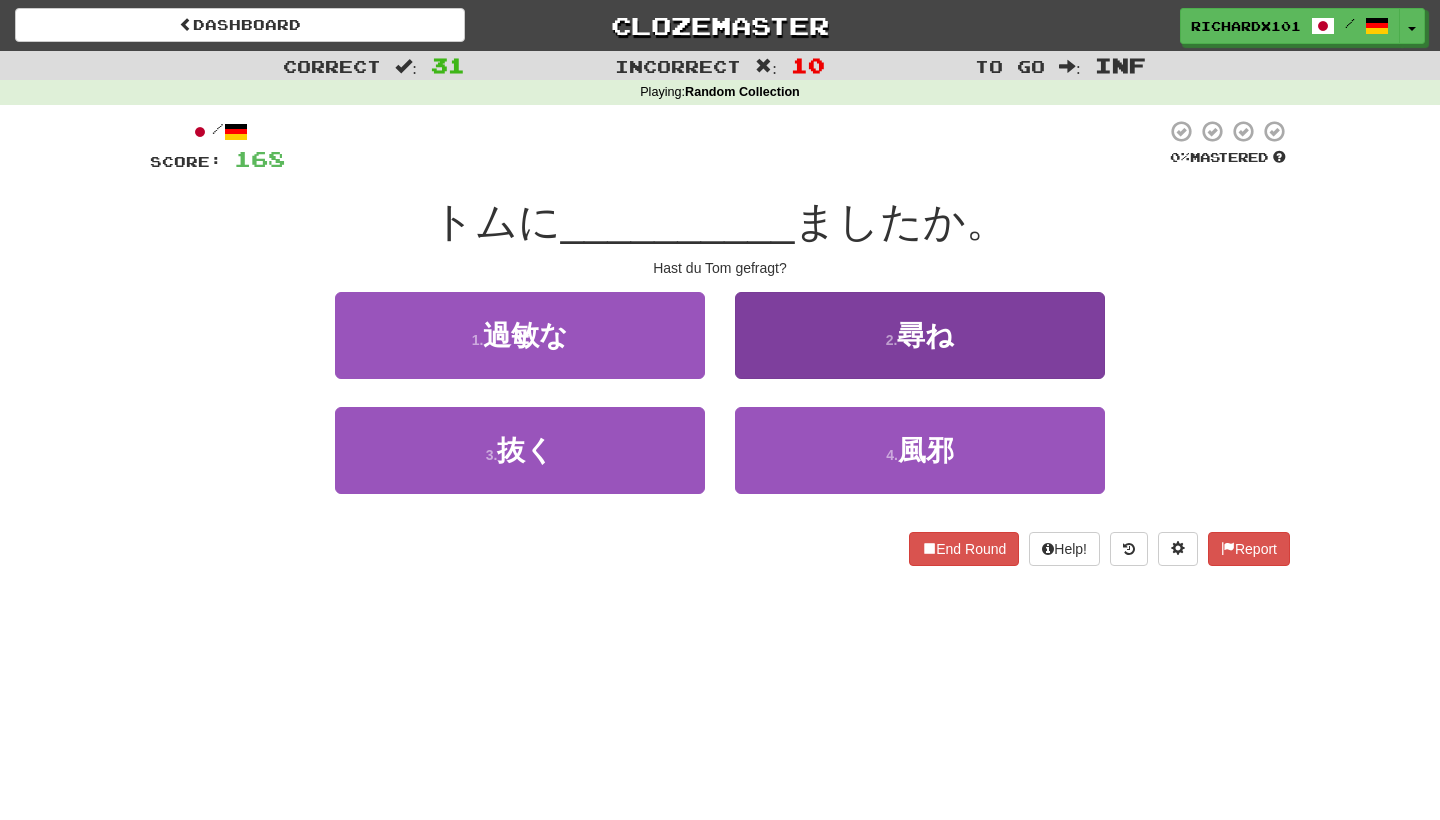 click on "2 .  尋ね" at bounding box center [920, 335] 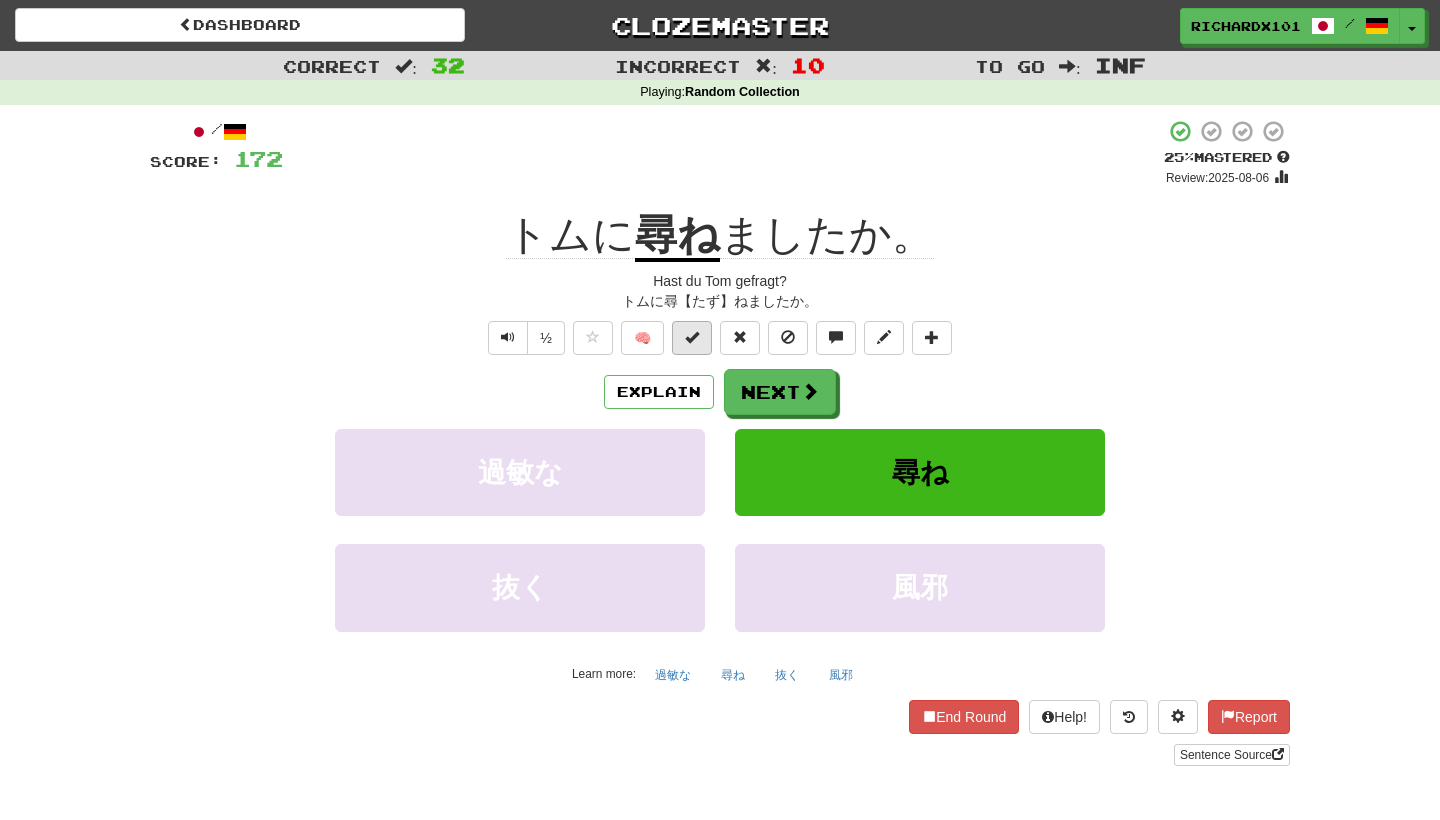 click at bounding box center (692, 338) 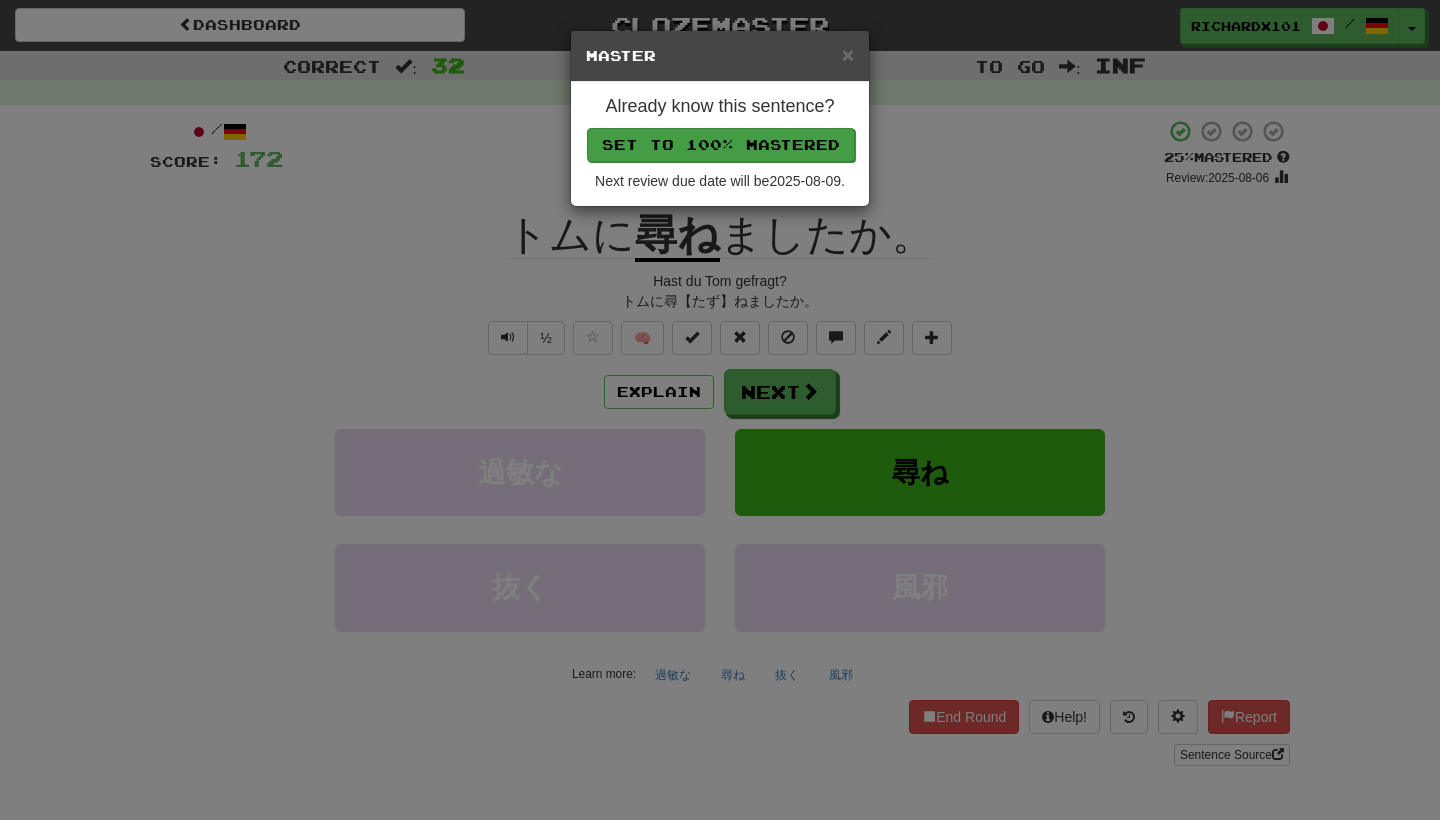 click on "Set to 100% Mastered" at bounding box center [721, 145] 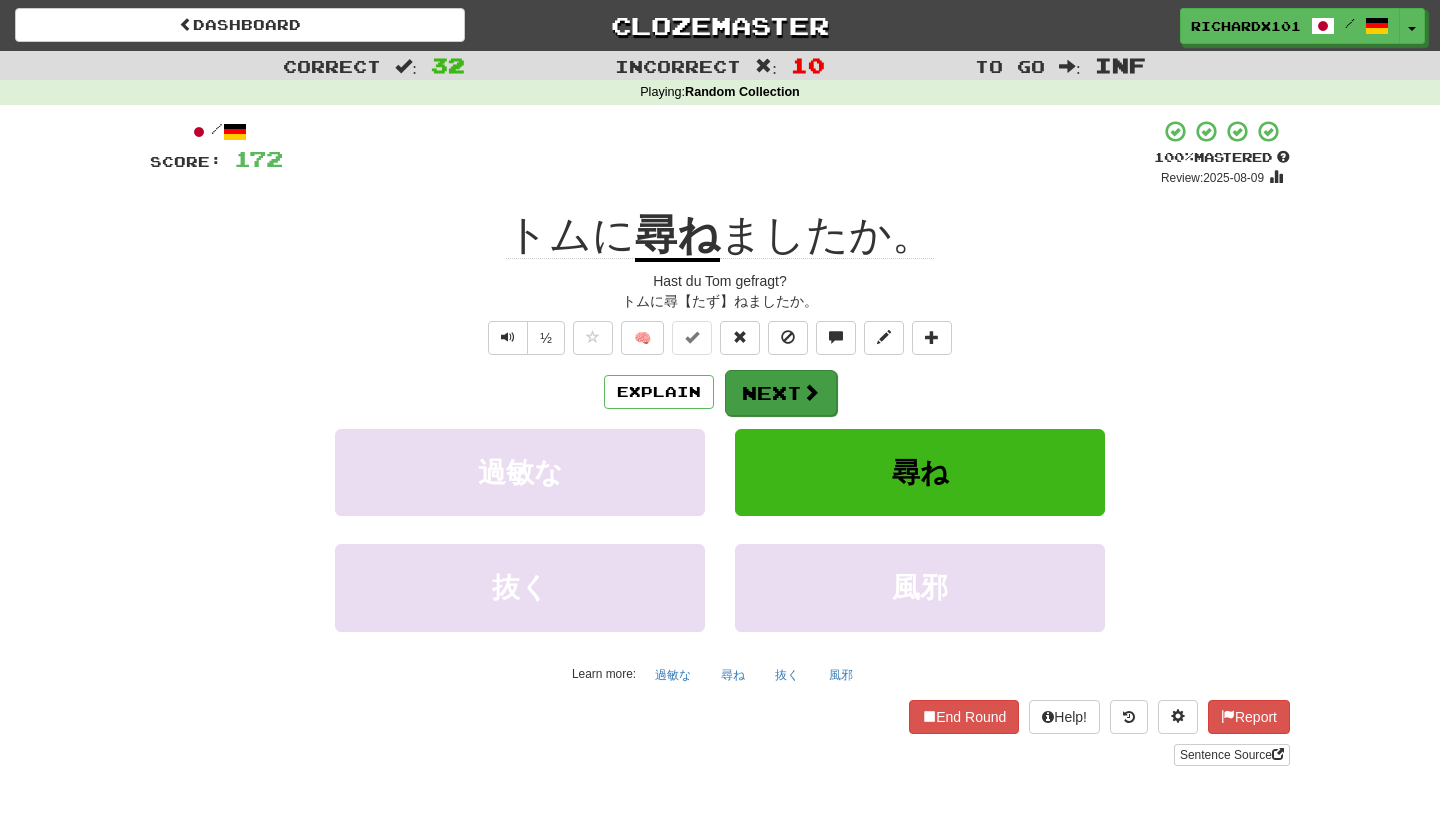 click on "Next" at bounding box center [781, 393] 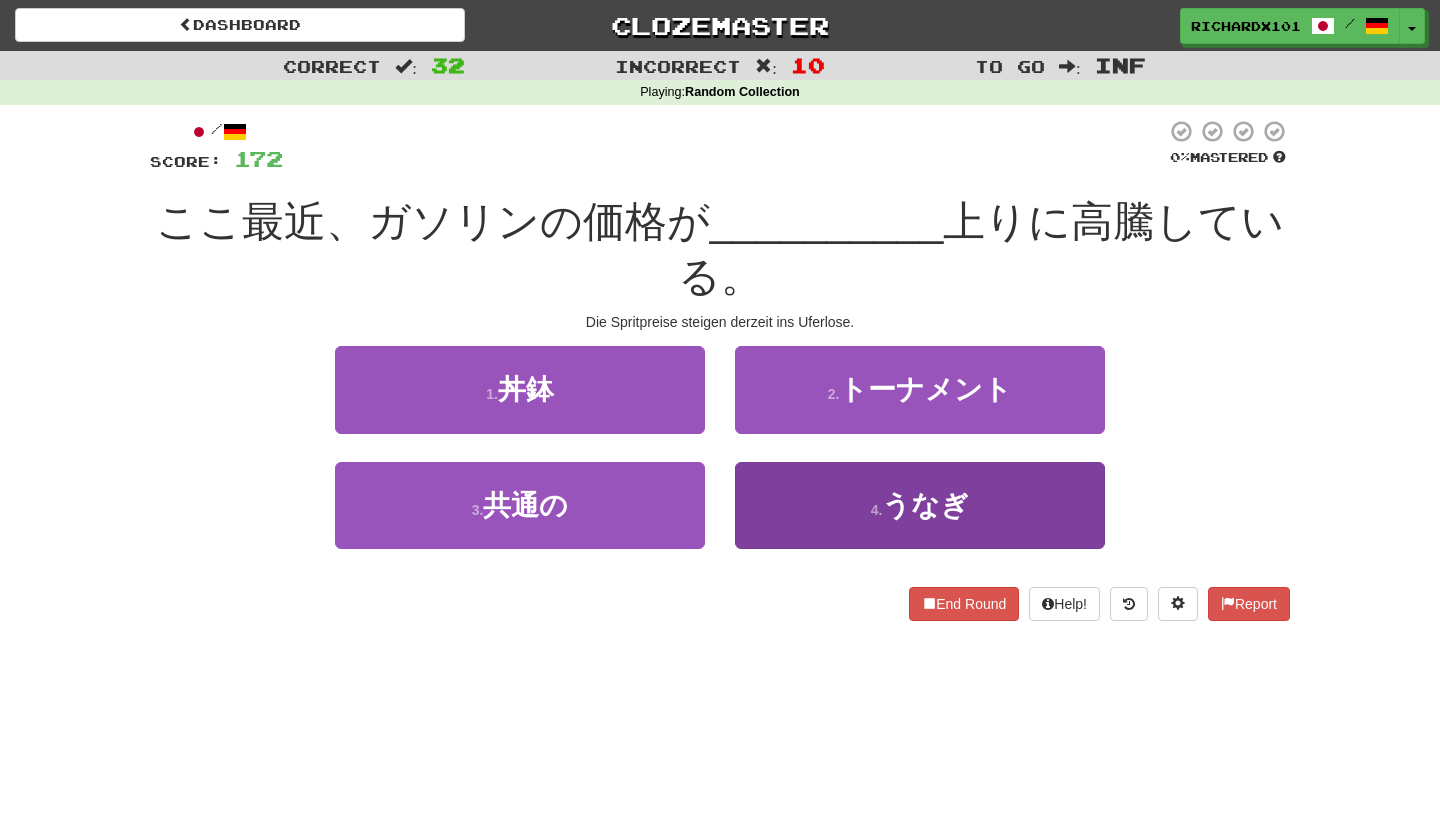 click on "4 .  うなぎ" at bounding box center (920, 505) 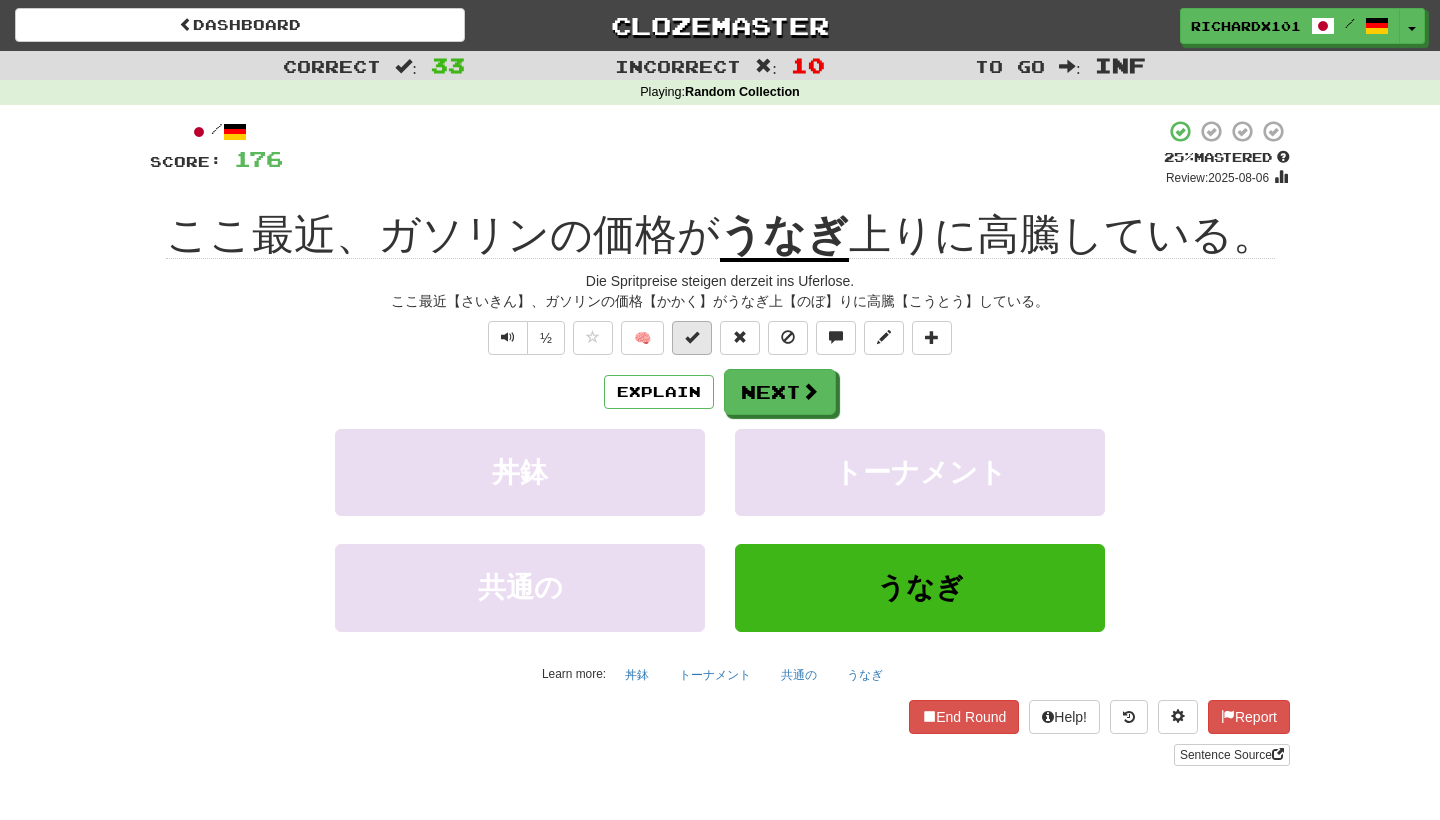 click at bounding box center (692, 338) 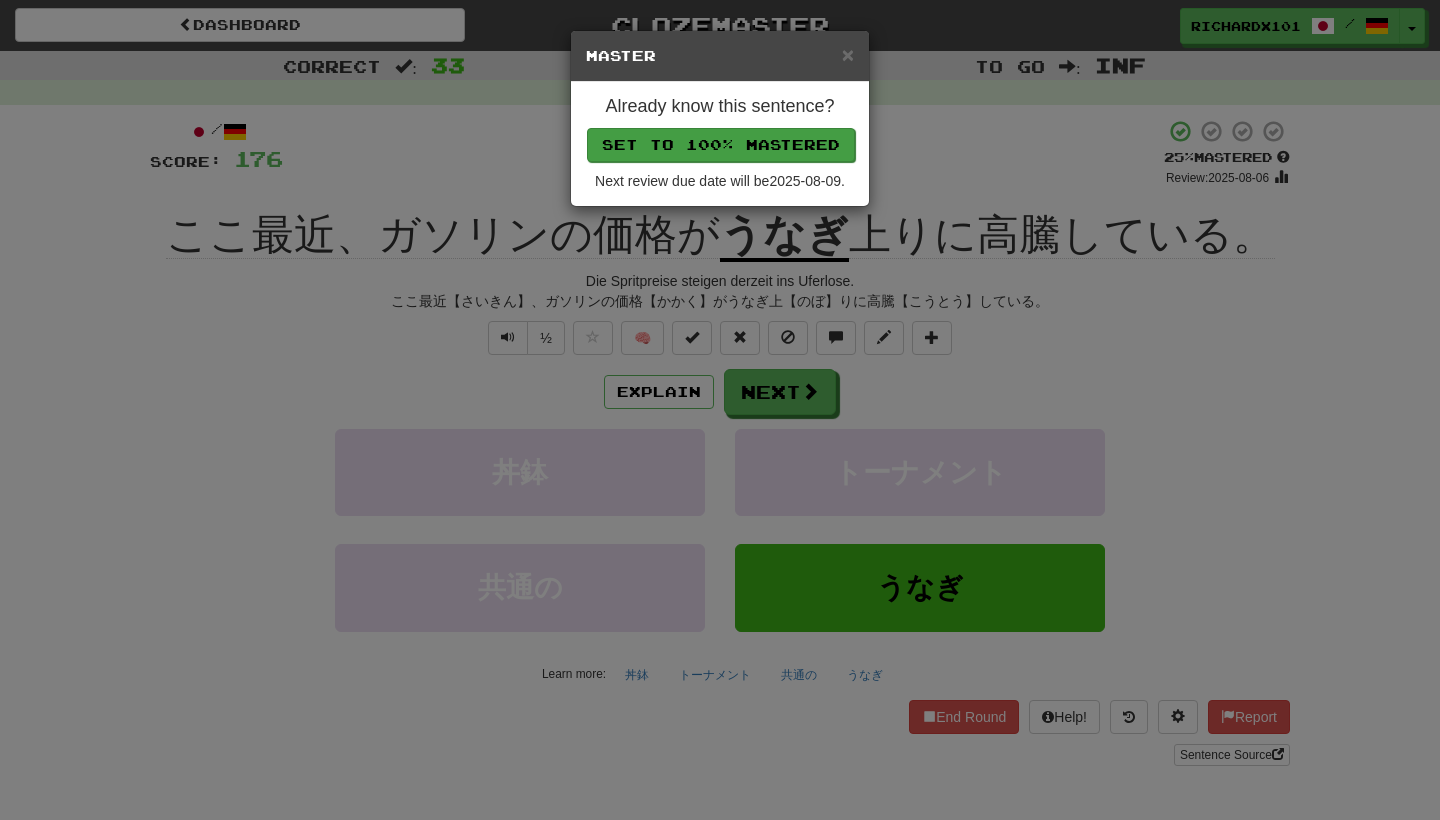 click on "Set to 100% Mastered" at bounding box center (721, 145) 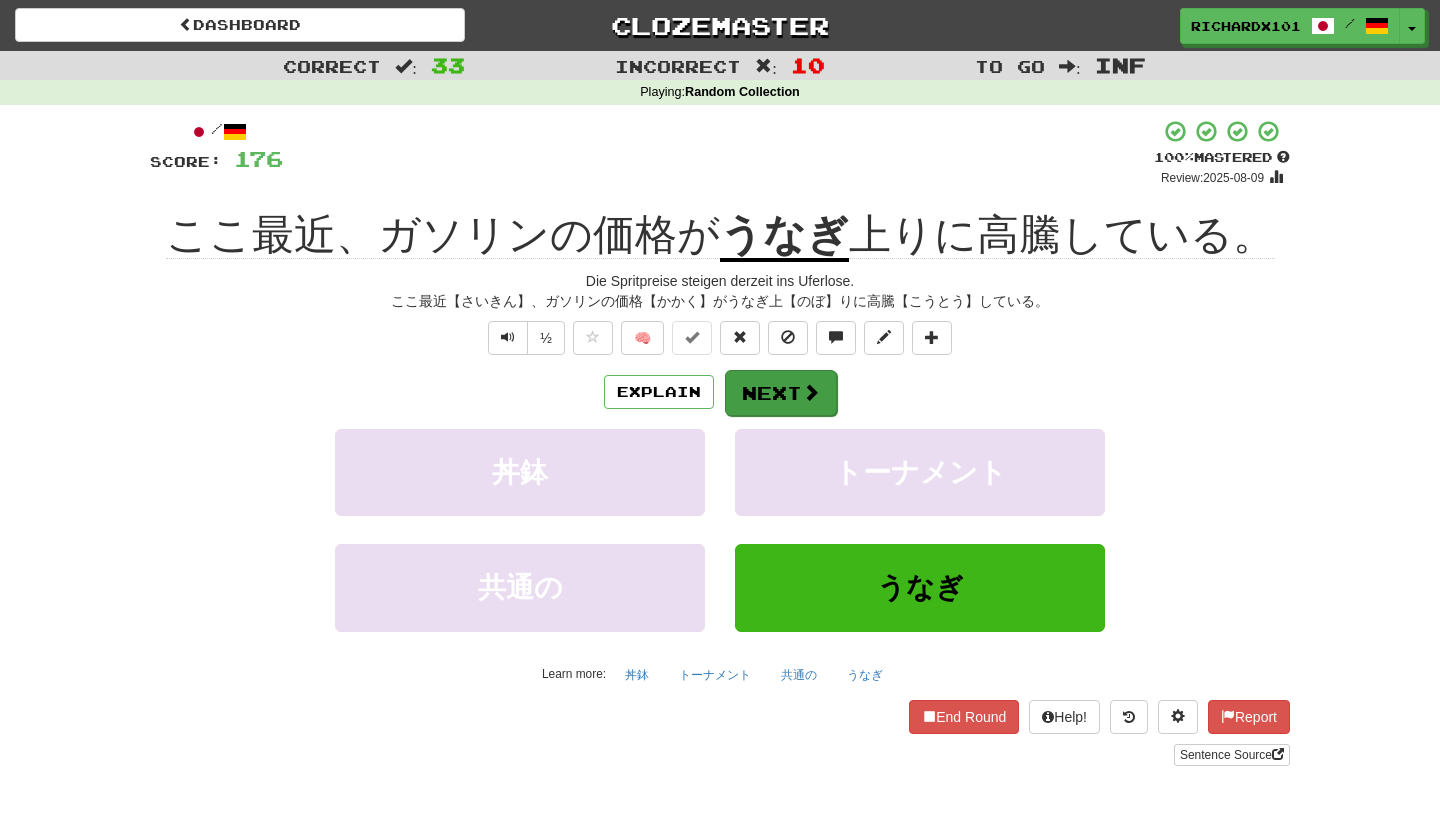 click on "Next" at bounding box center (781, 393) 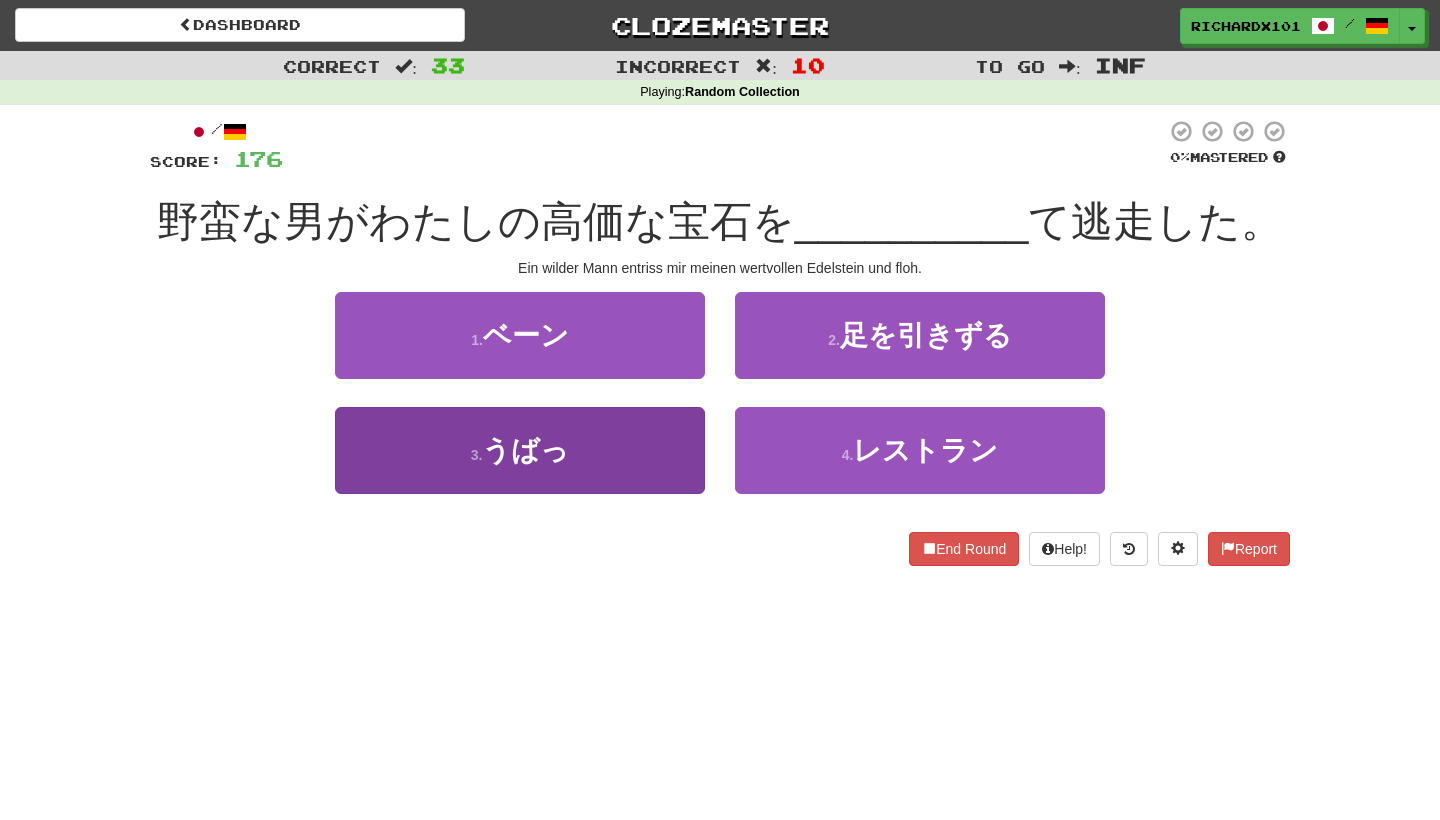 click on "3 .  うばっ" at bounding box center [520, 450] 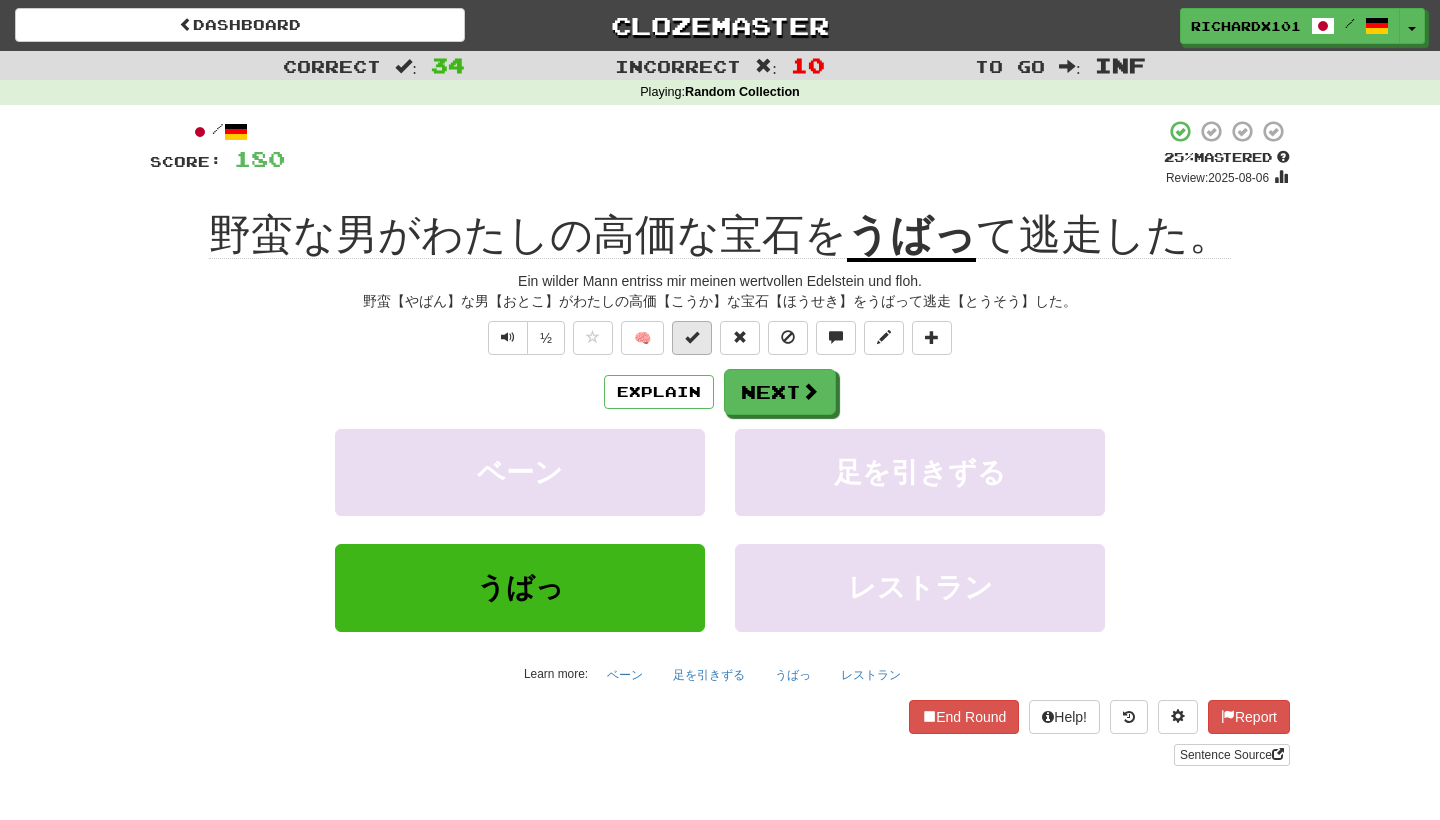 click at bounding box center [692, 337] 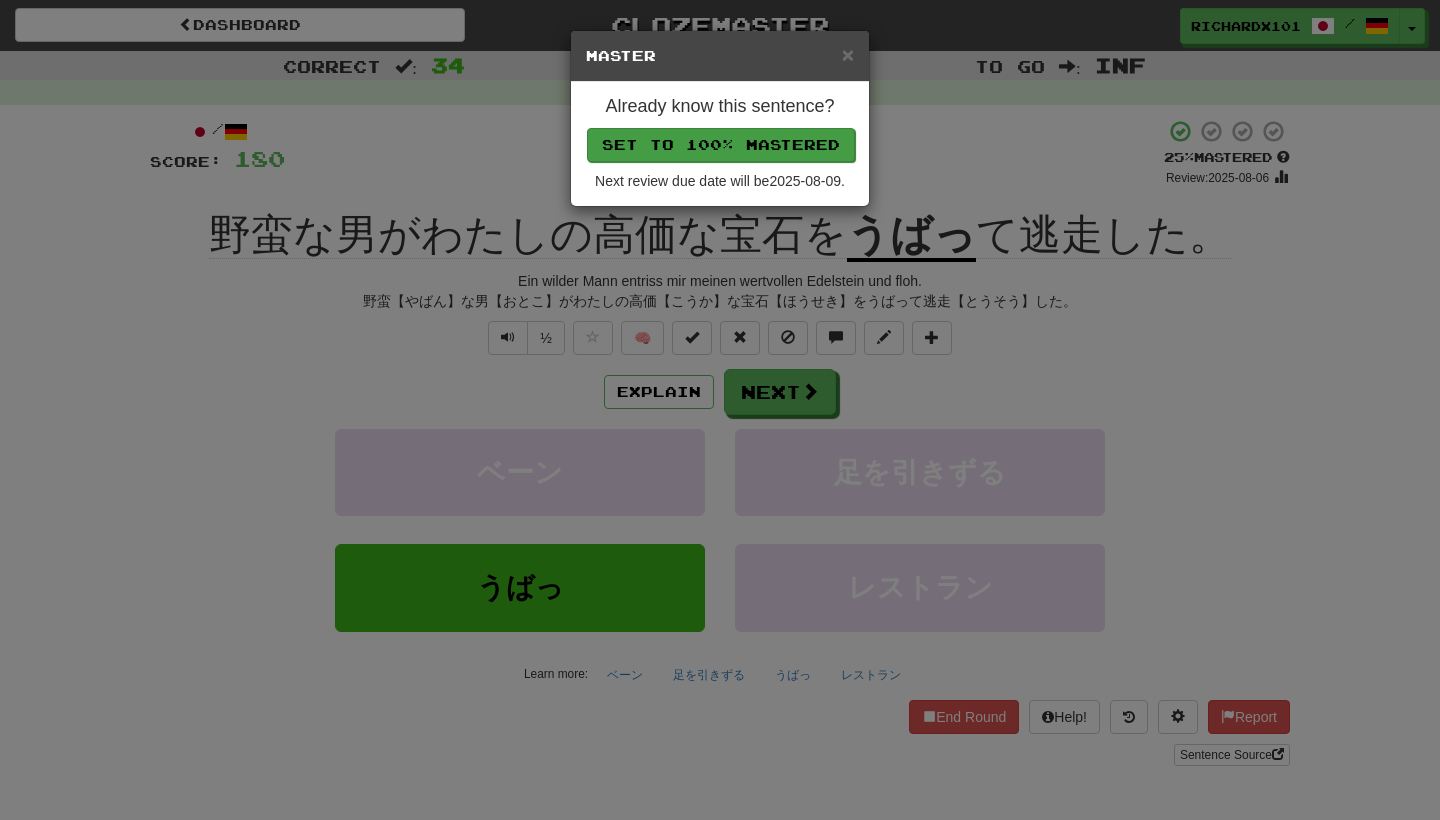 click on "Set to 100% Mastered" at bounding box center (721, 145) 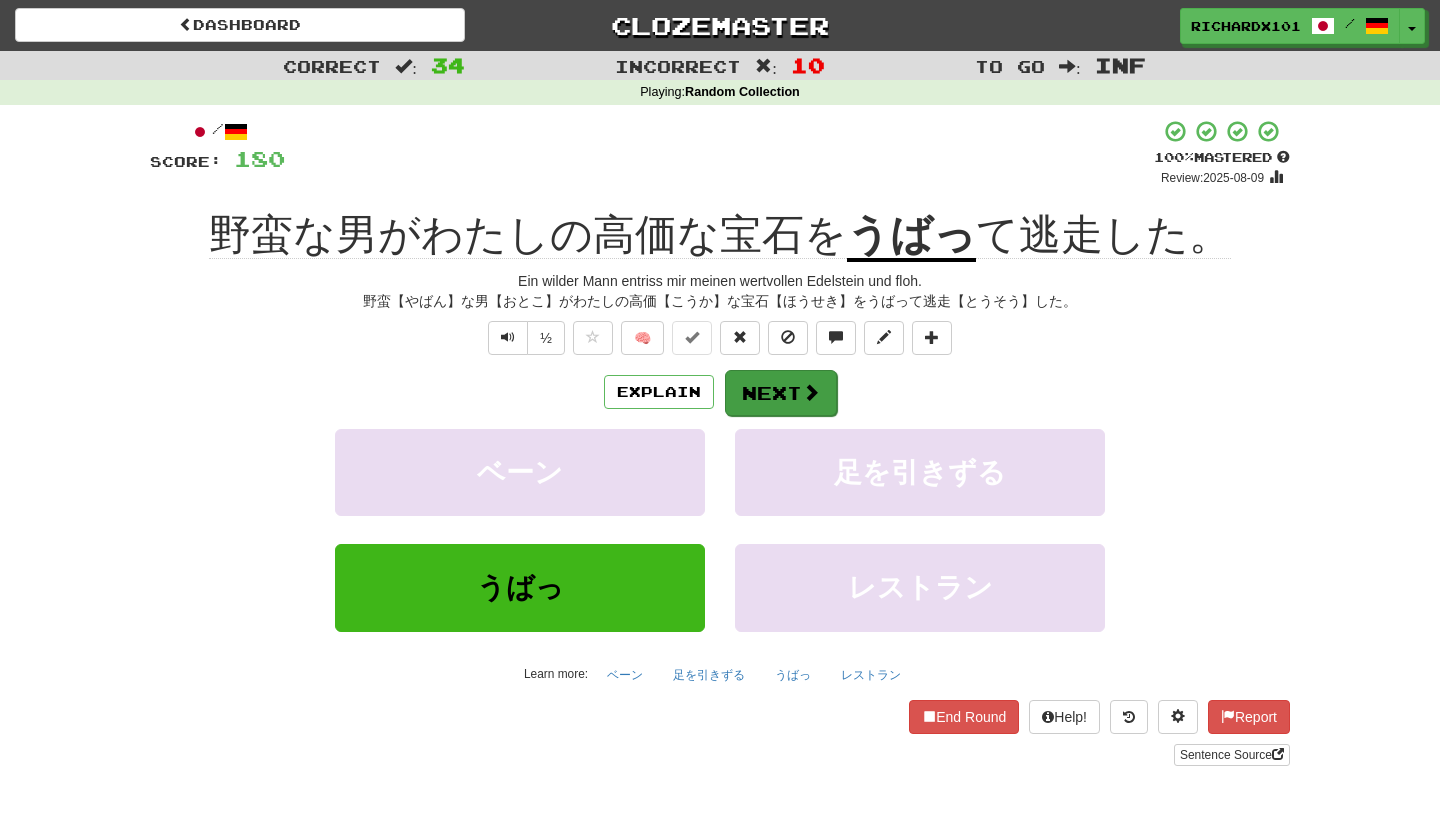 click on "Next" at bounding box center [781, 393] 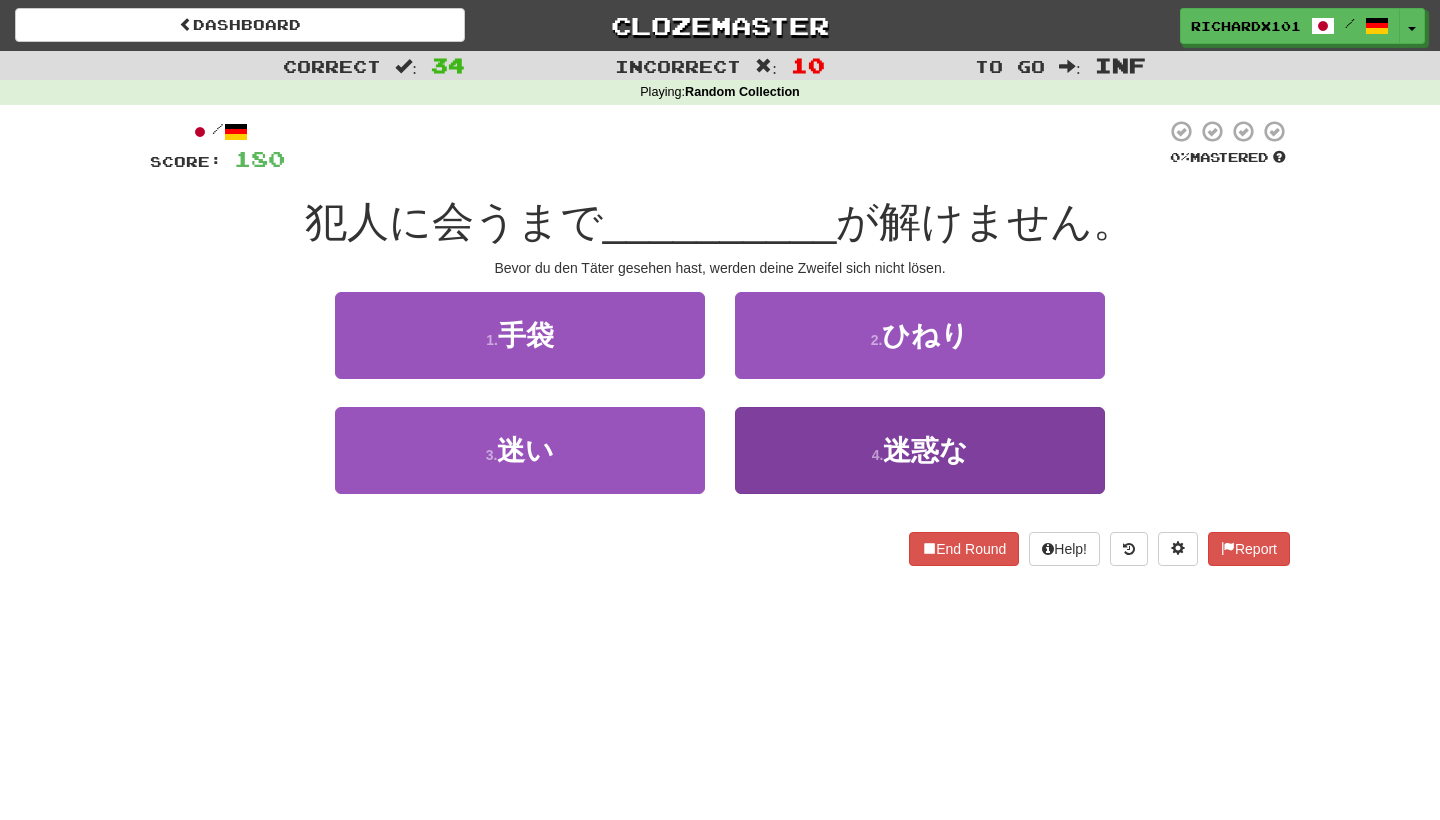 click on "4 .  迷惑な" at bounding box center (920, 450) 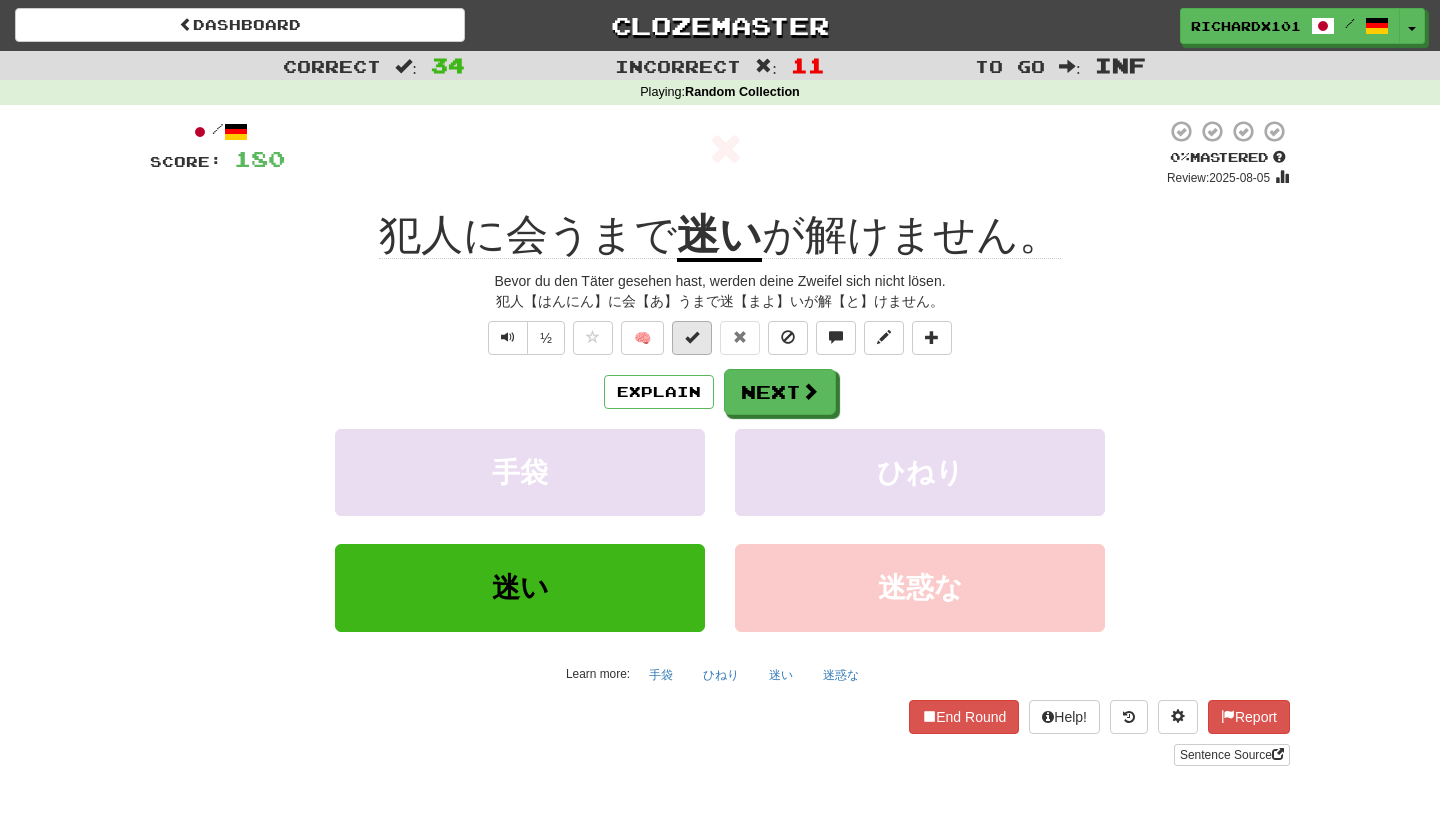 click at bounding box center [692, 338] 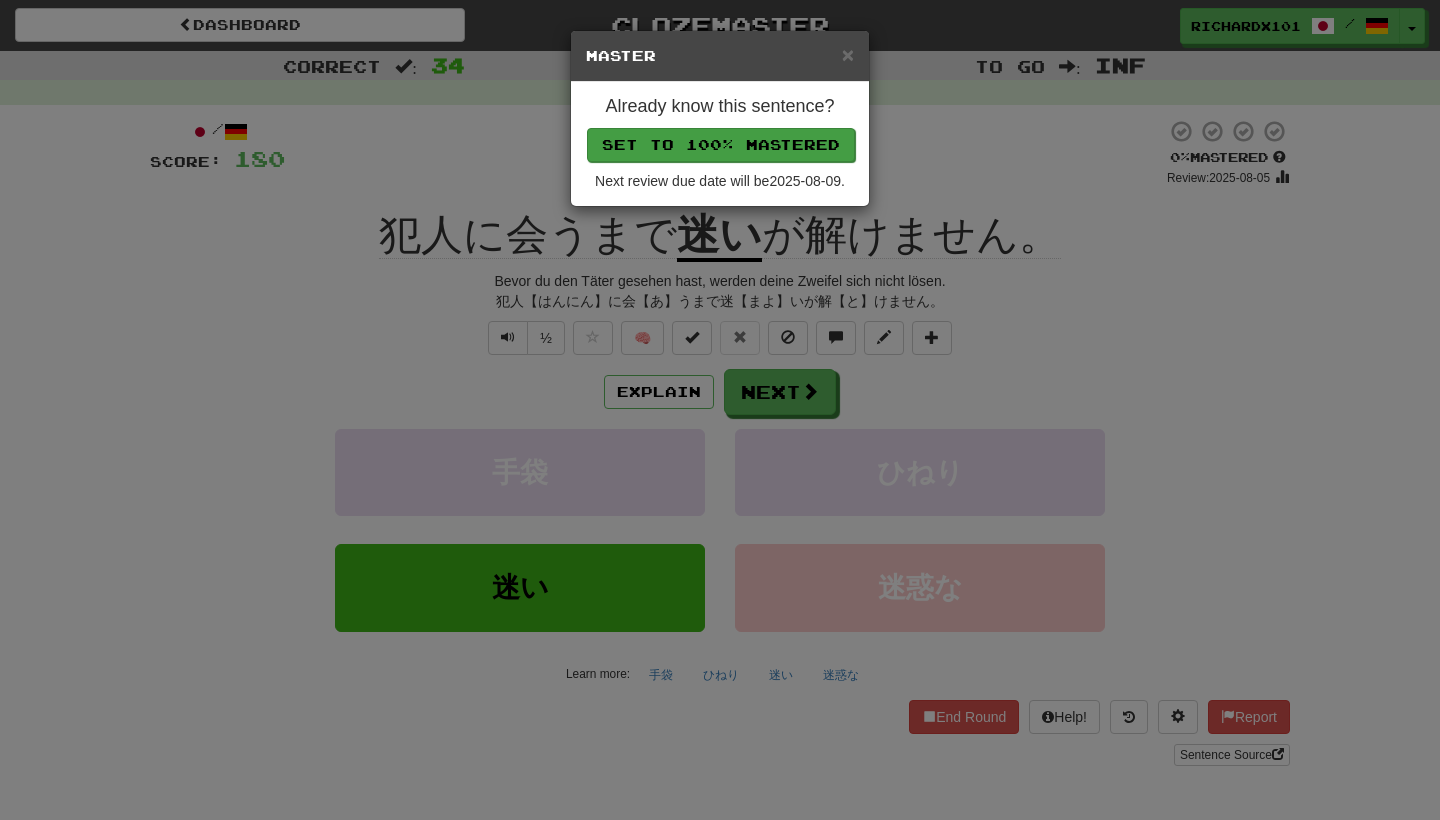 click on "Set to 100% Mastered" at bounding box center (721, 145) 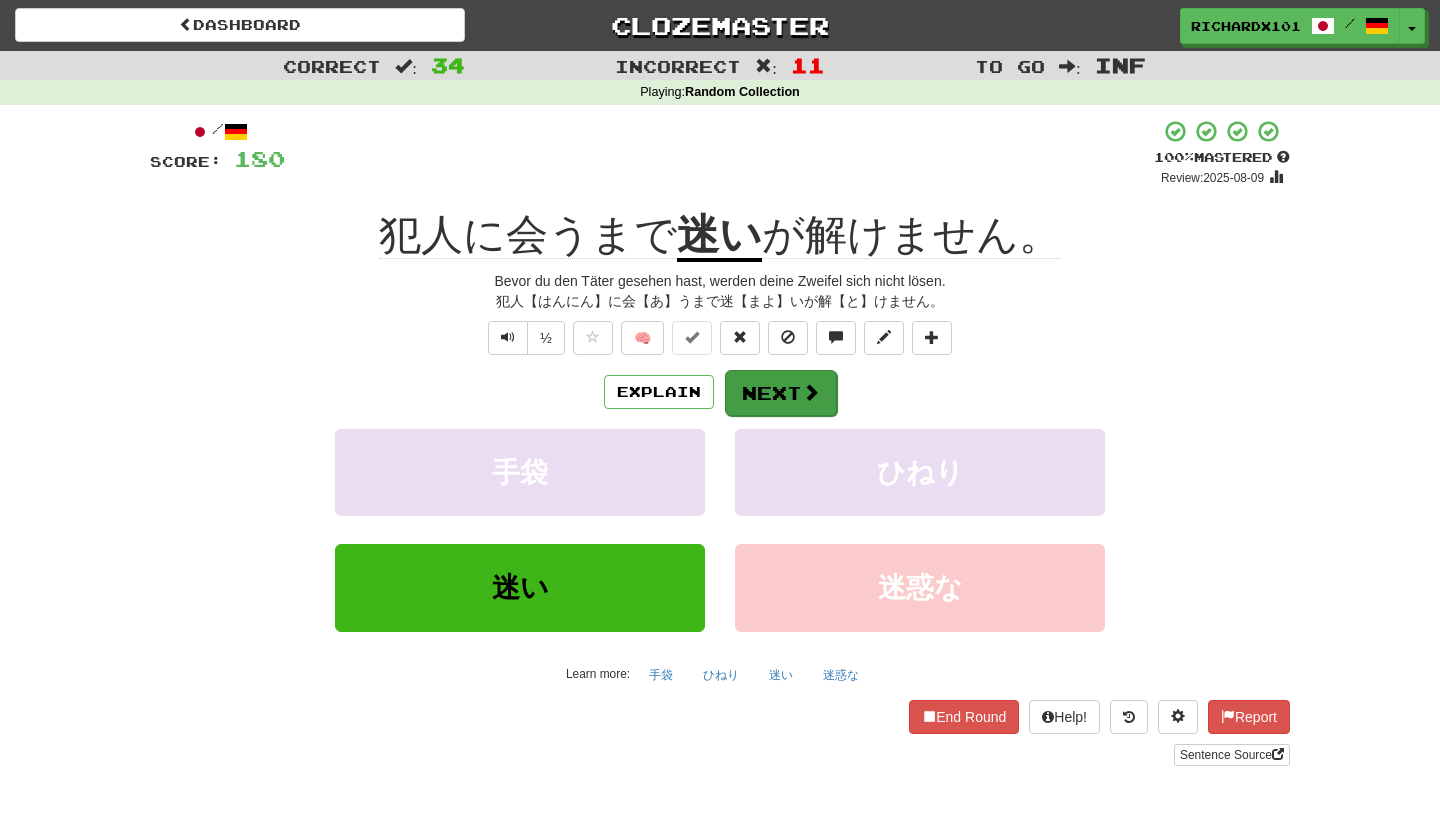 click on "Next" at bounding box center [781, 393] 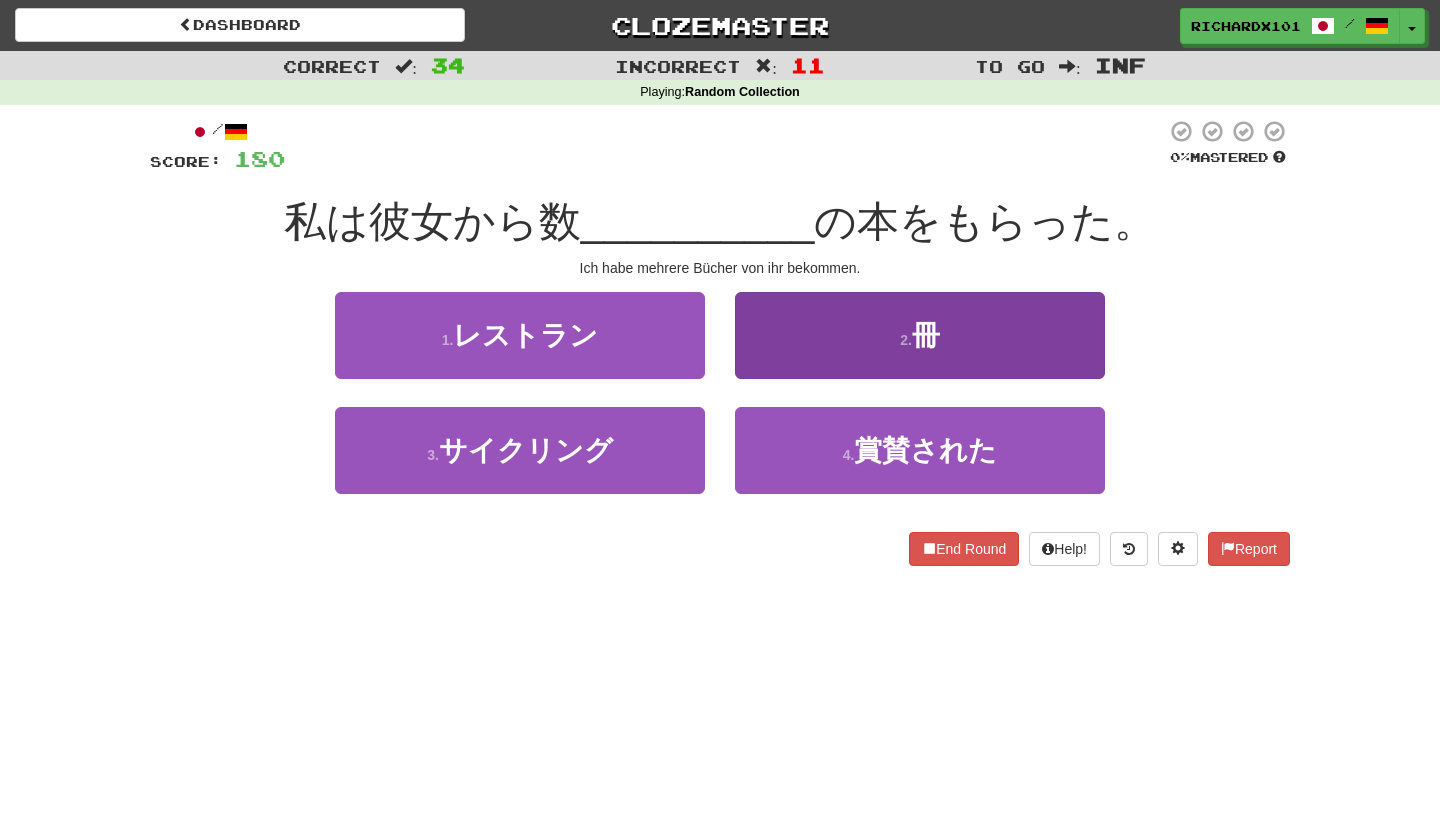 click on "2 .  冊" at bounding box center (920, 335) 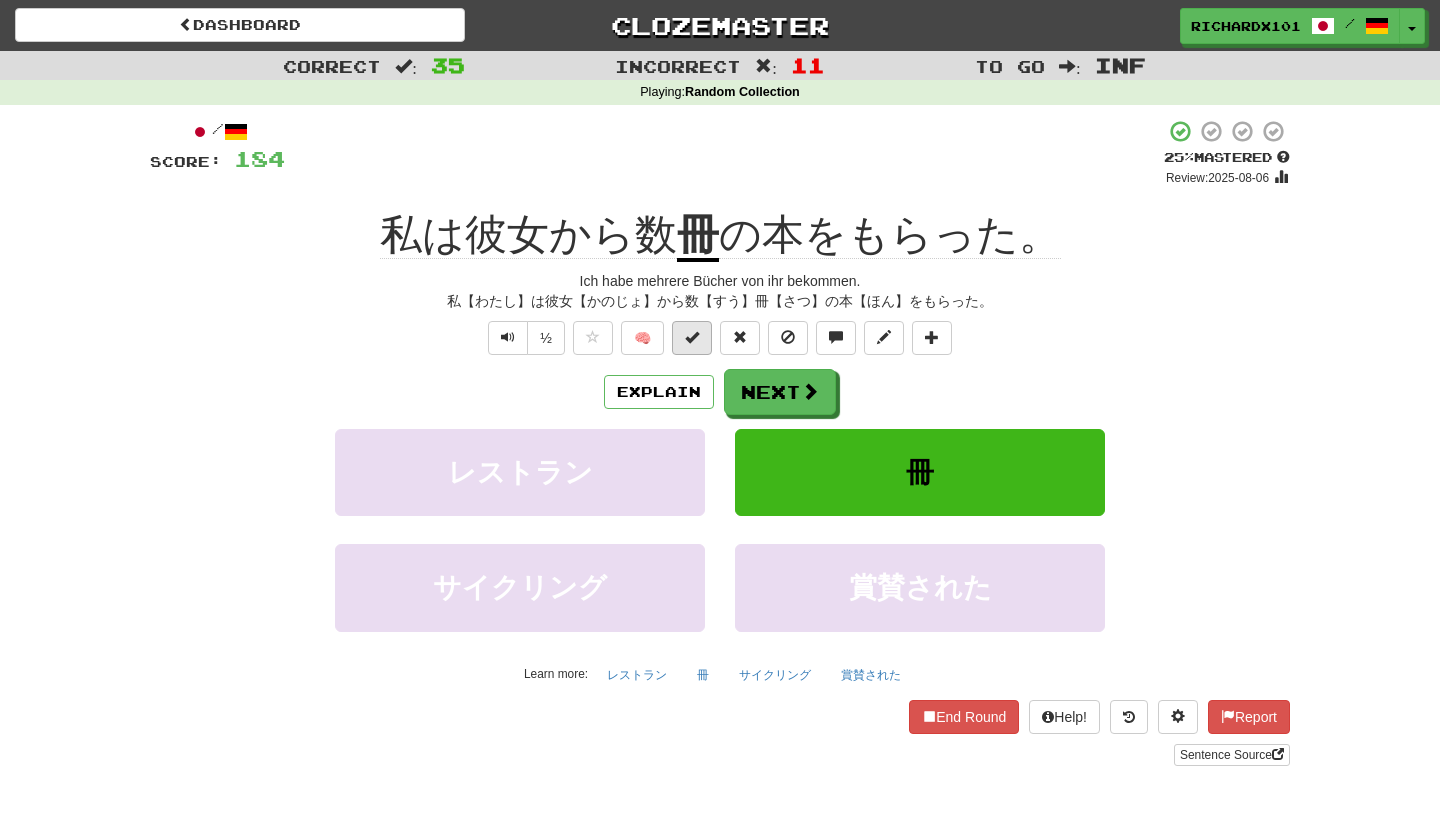 click at bounding box center (692, 338) 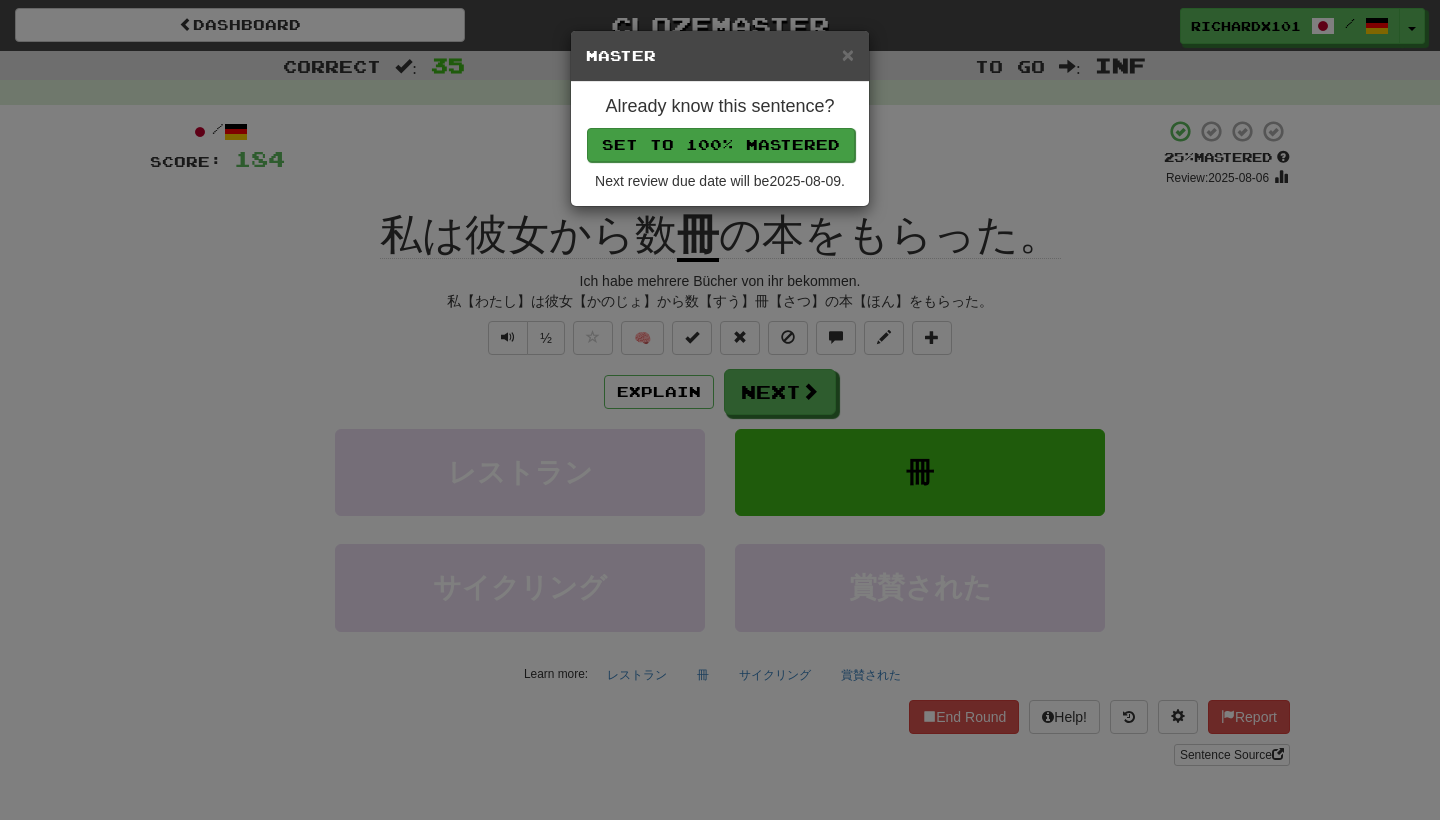 click on "Set to 100% Mastered" at bounding box center (721, 145) 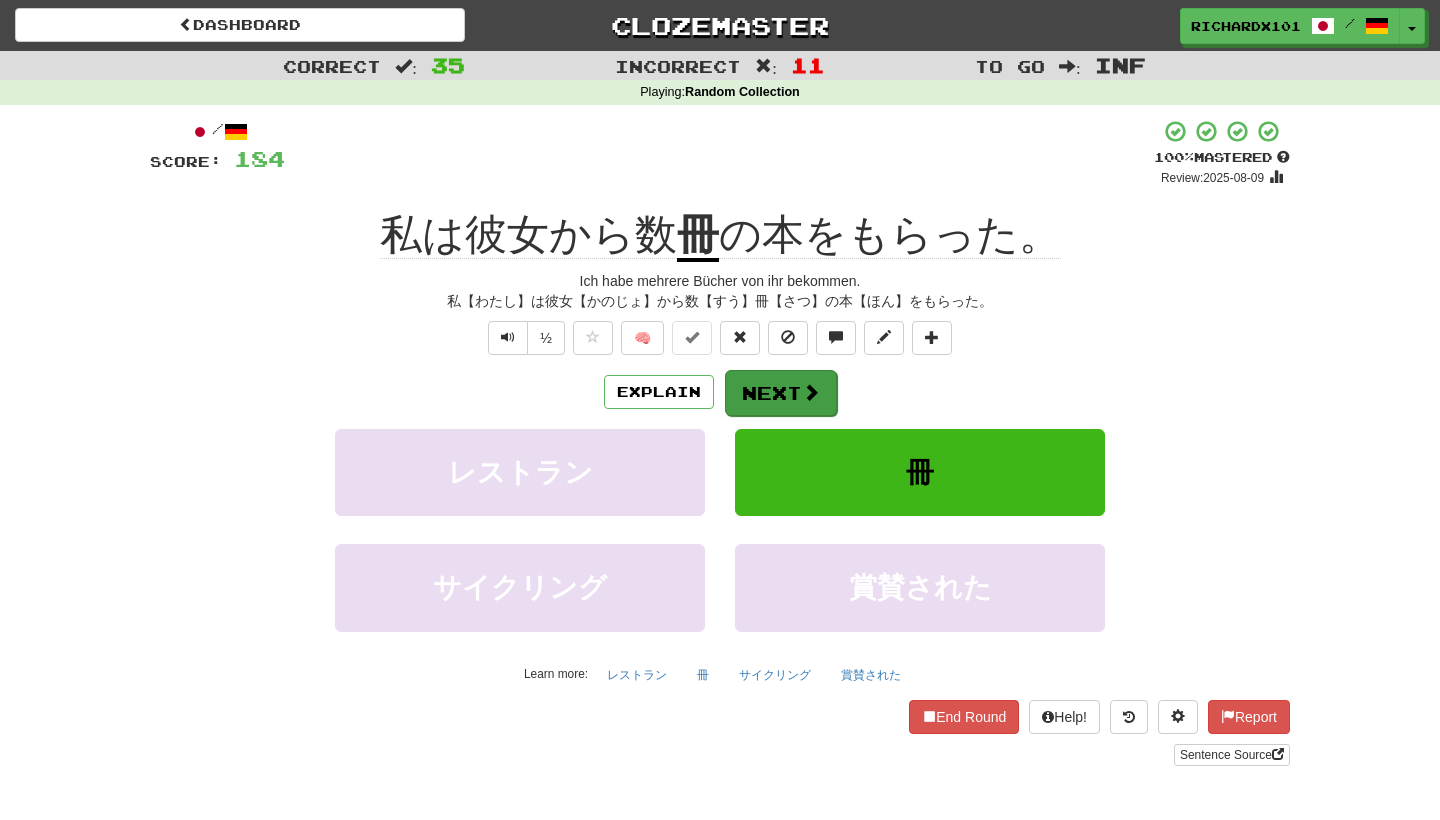 click on "Next" at bounding box center [781, 393] 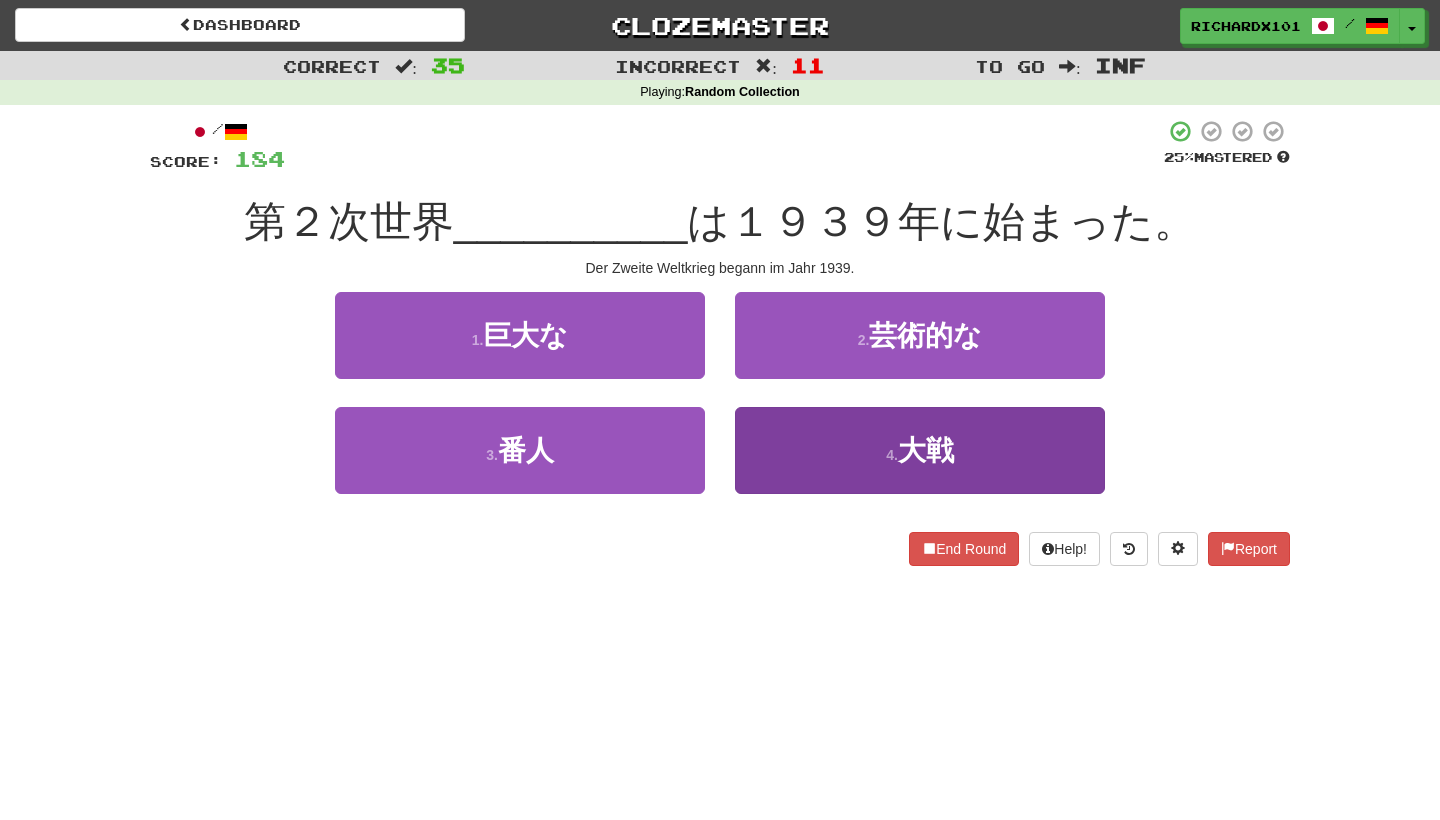 click on "4 .  大戦" at bounding box center [920, 450] 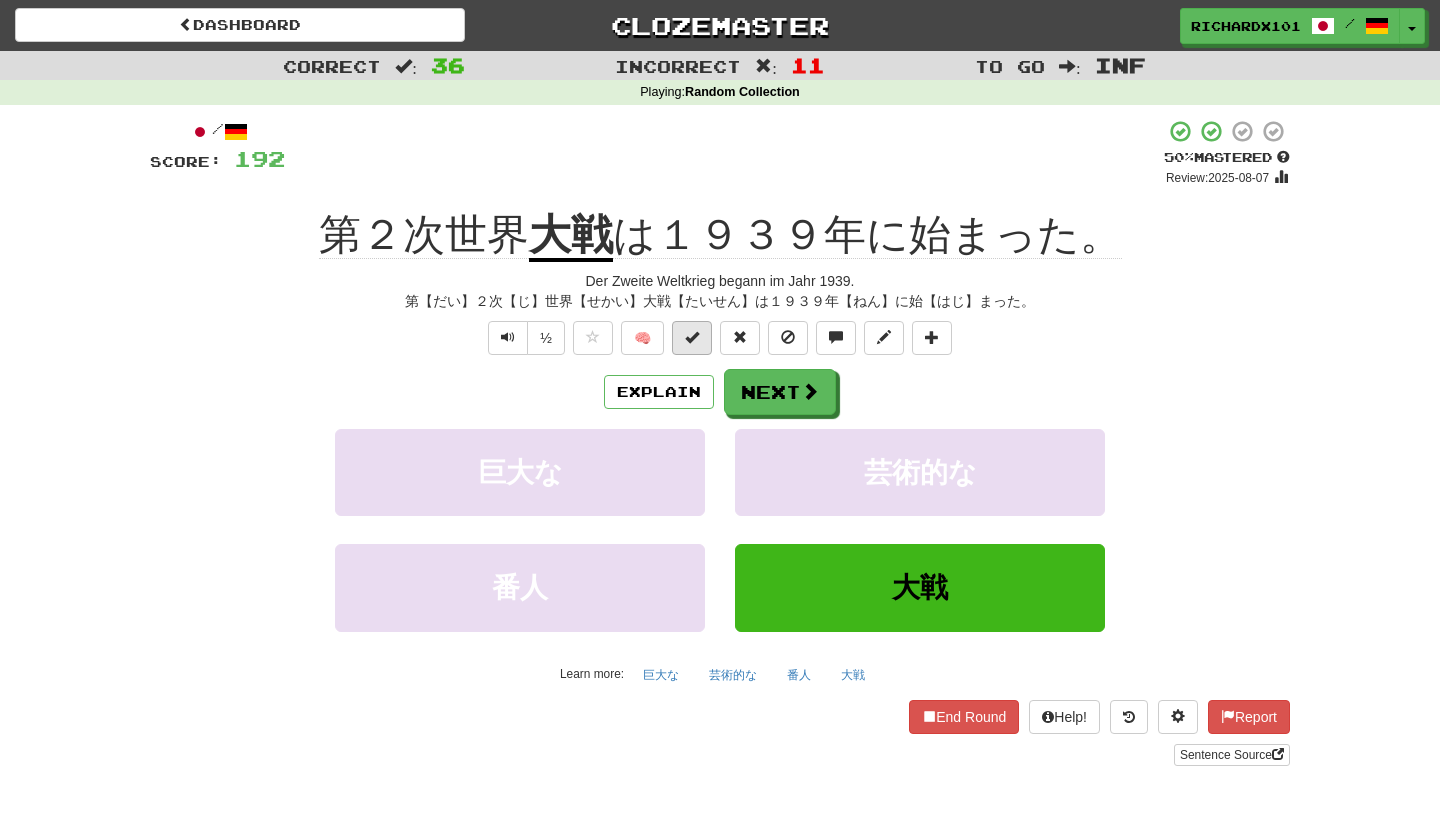 click at bounding box center (692, 338) 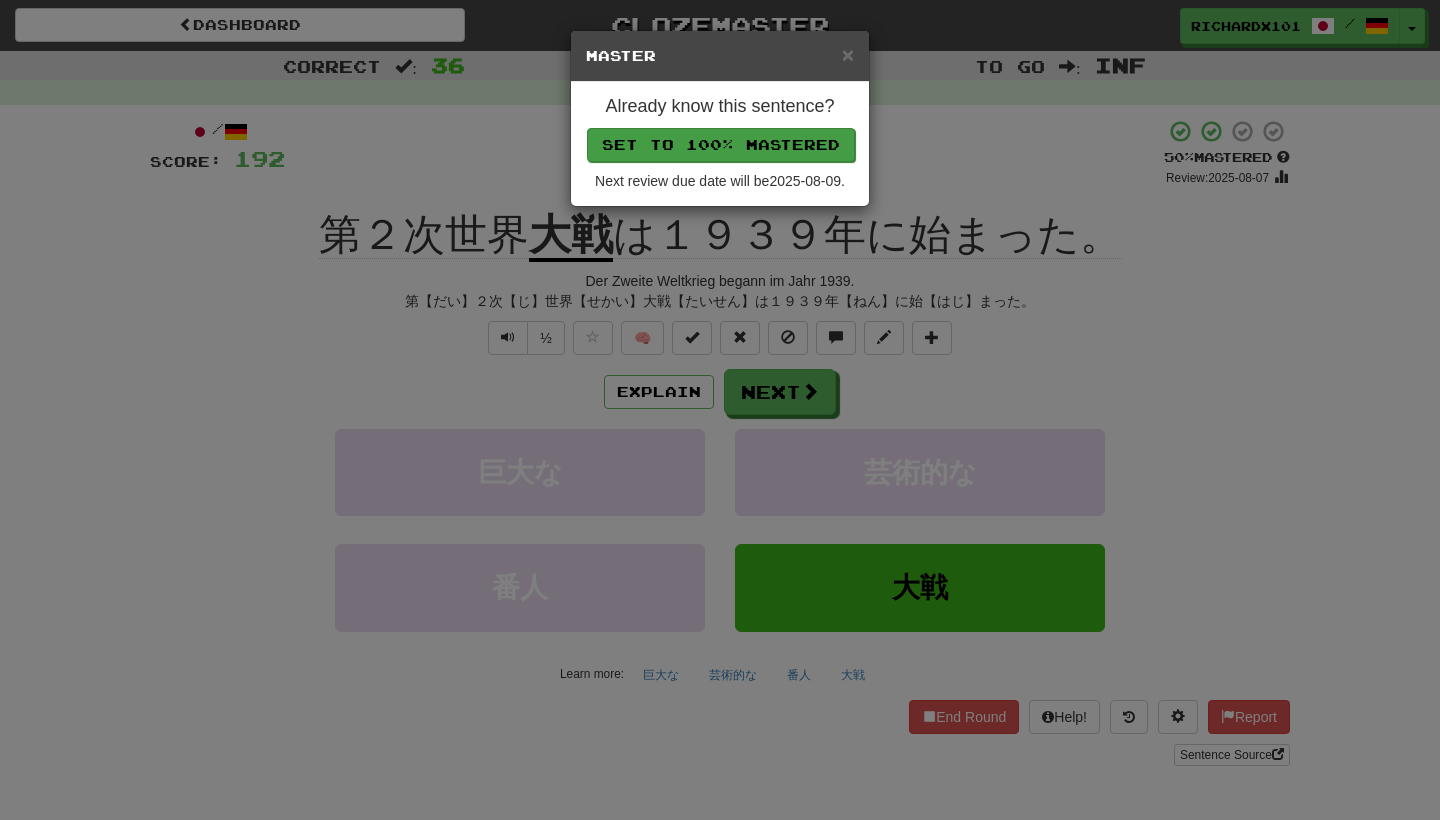 click on "Set to 100% Mastered" at bounding box center [721, 145] 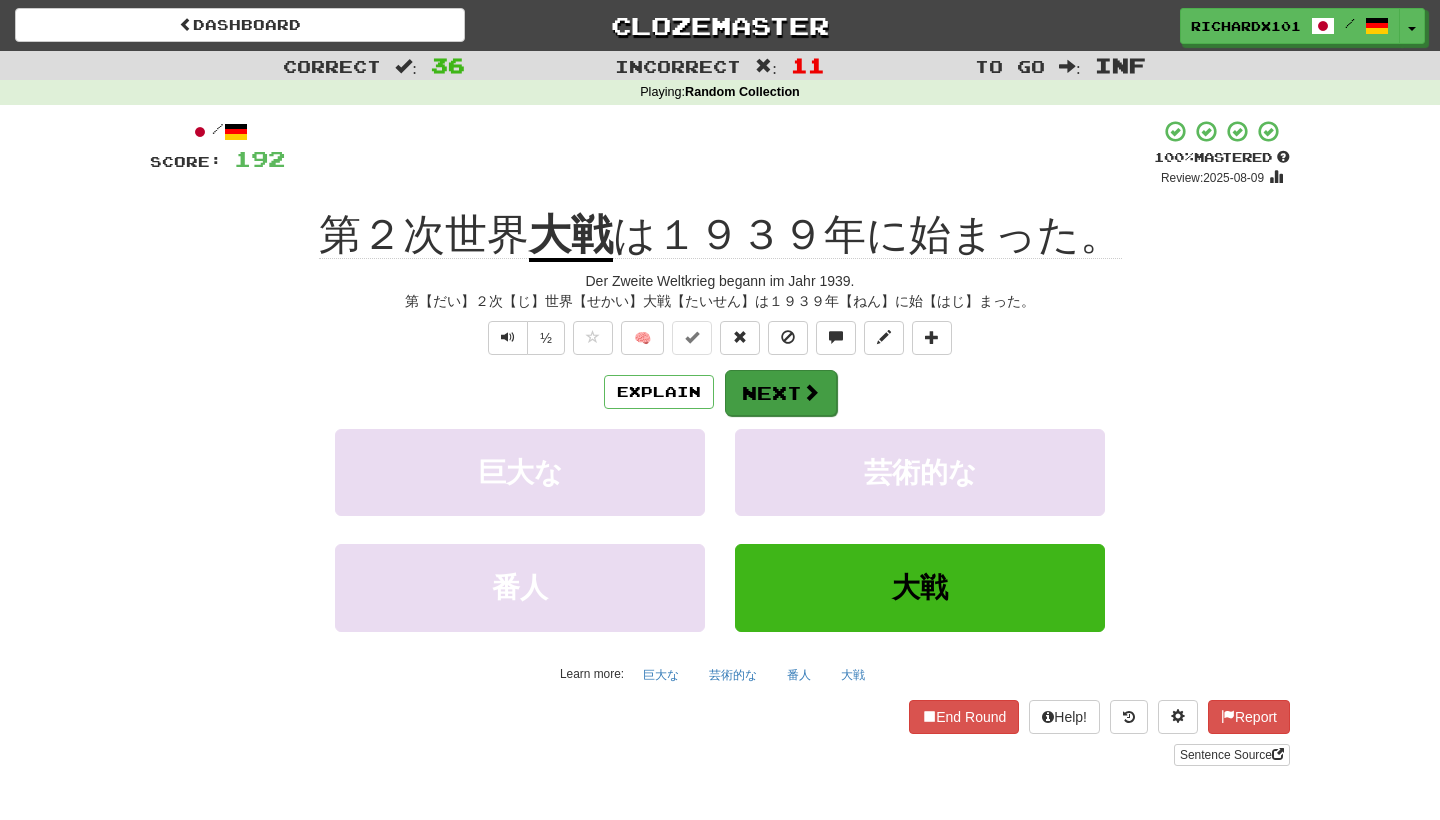 click on "Next" at bounding box center [781, 393] 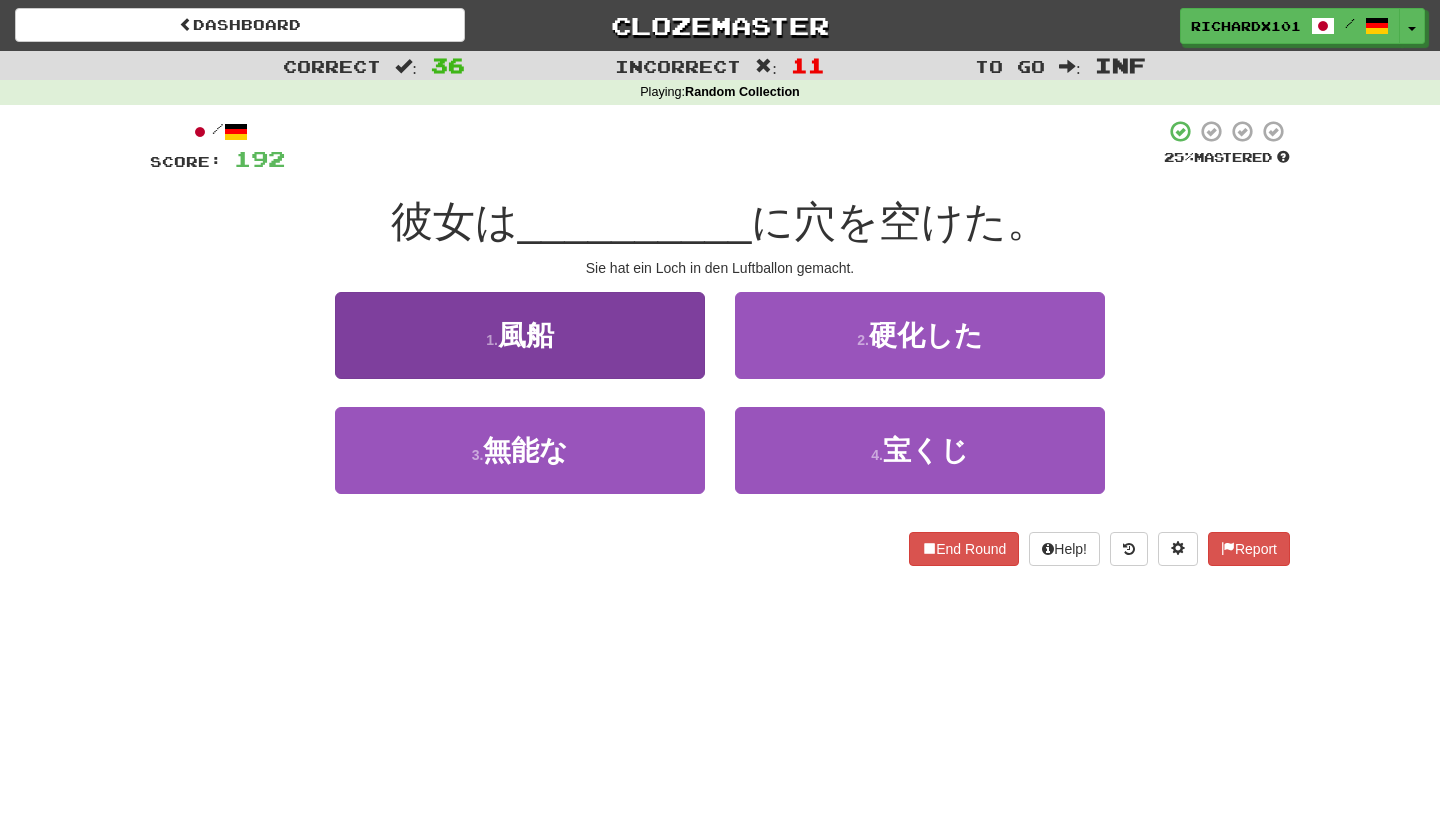 click on "1 .  風船" at bounding box center (520, 335) 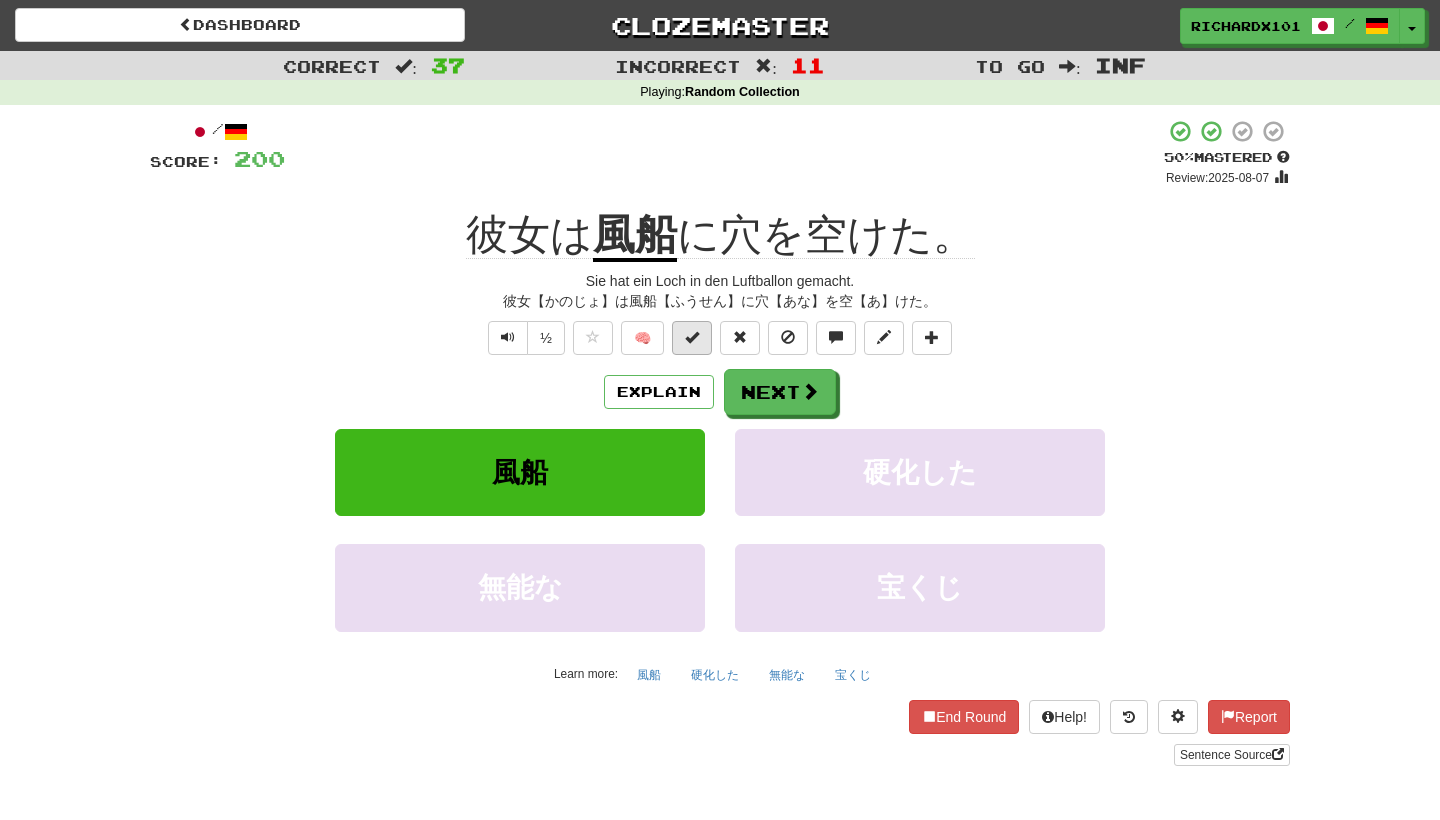 click at bounding box center [692, 338] 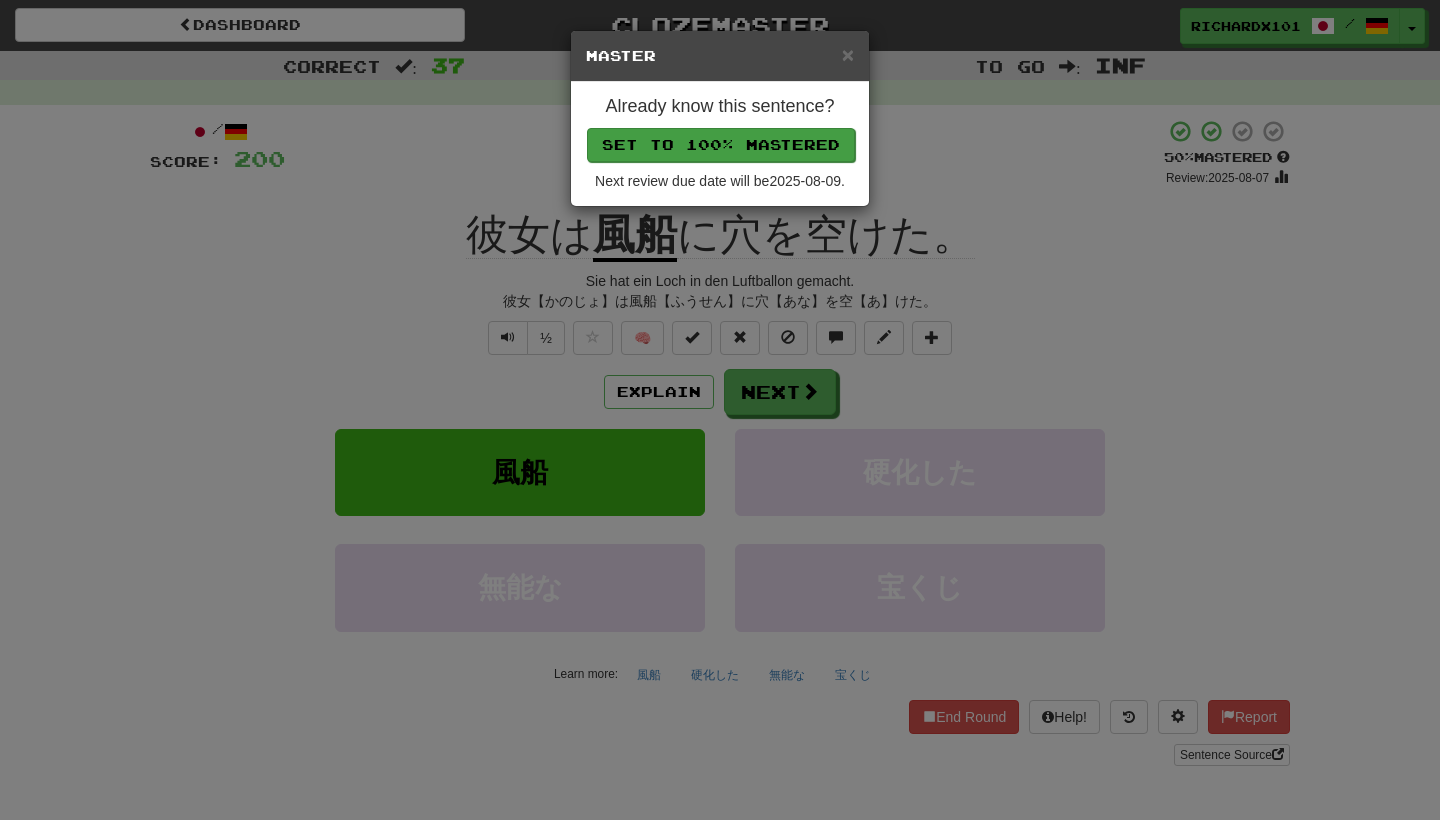 click on "Set to 100% Mastered" at bounding box center [721, 145] 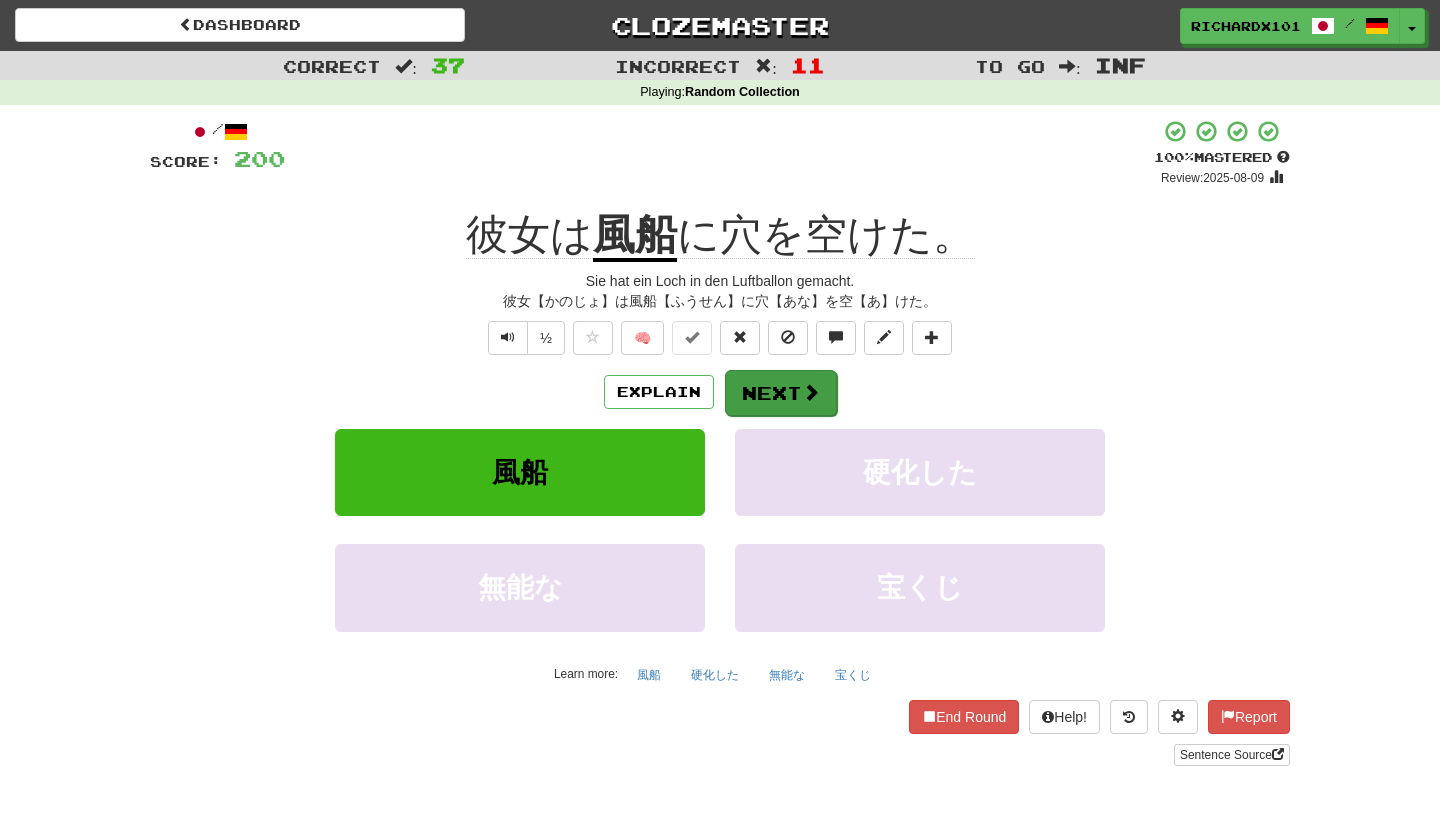 click on "Next" at bounding box center (781, 393) 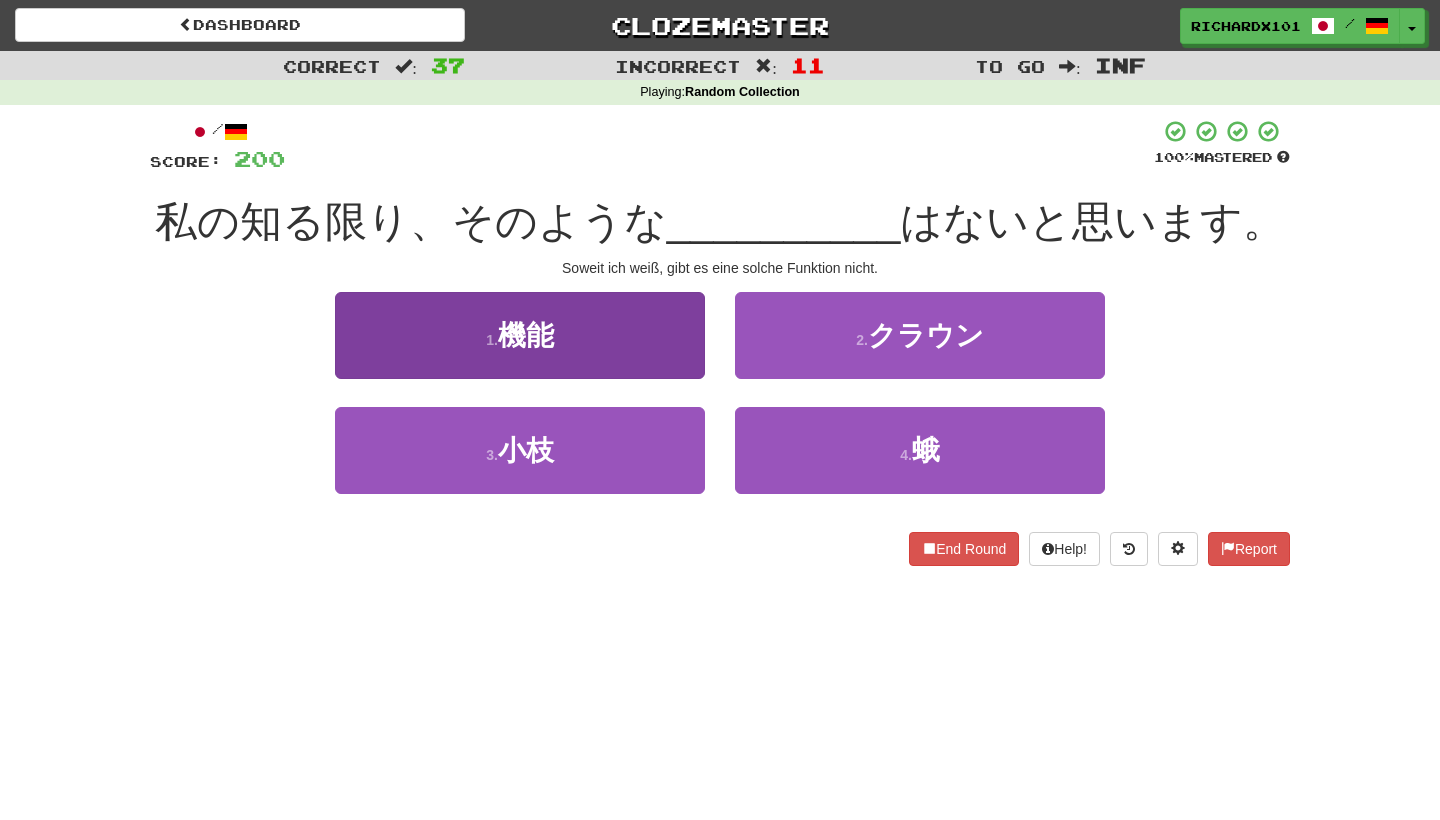 click on "1 .  機能" at bounding box center (520, 335) 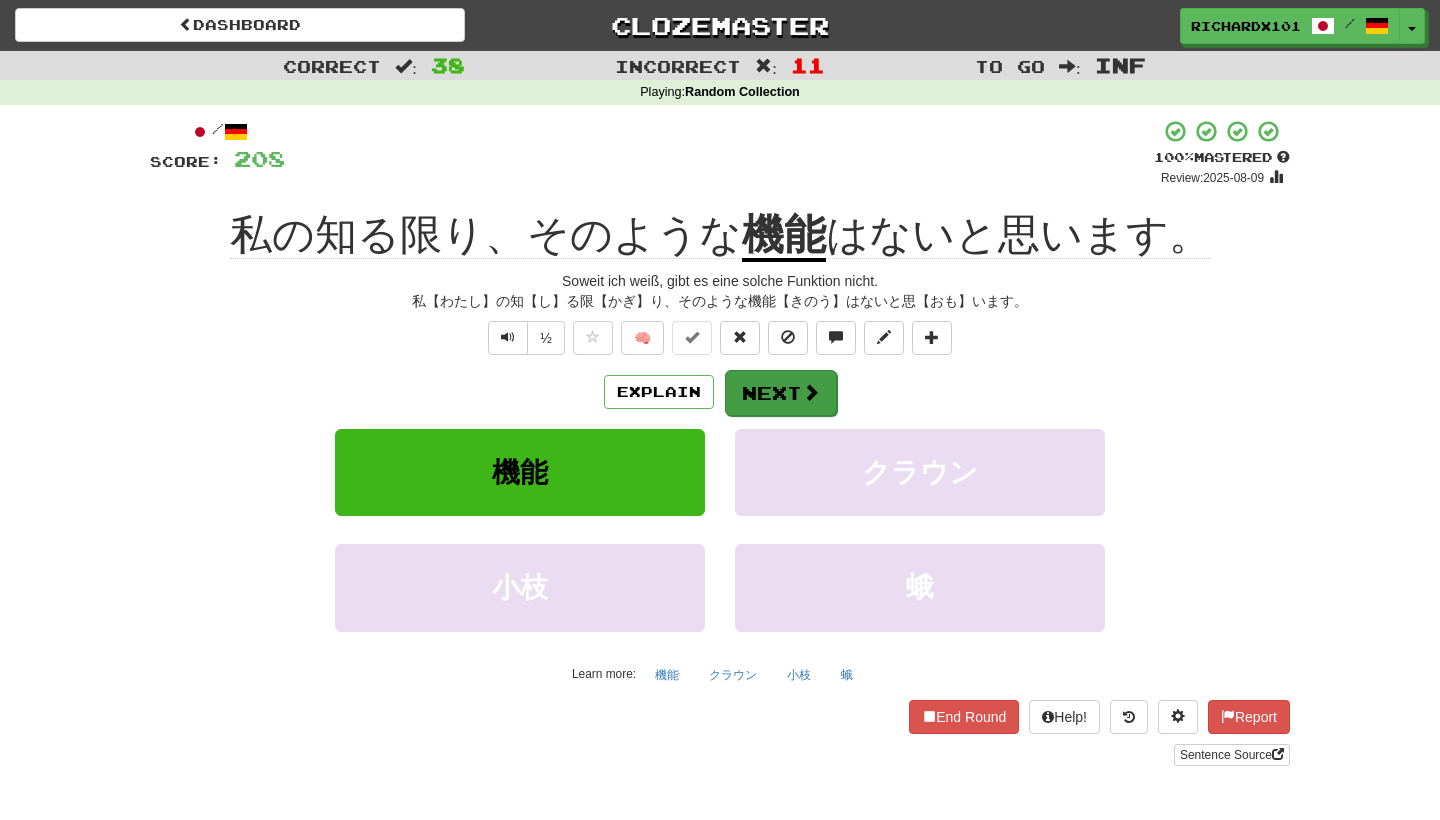 click on "Next" at bounding box center (781, 393) 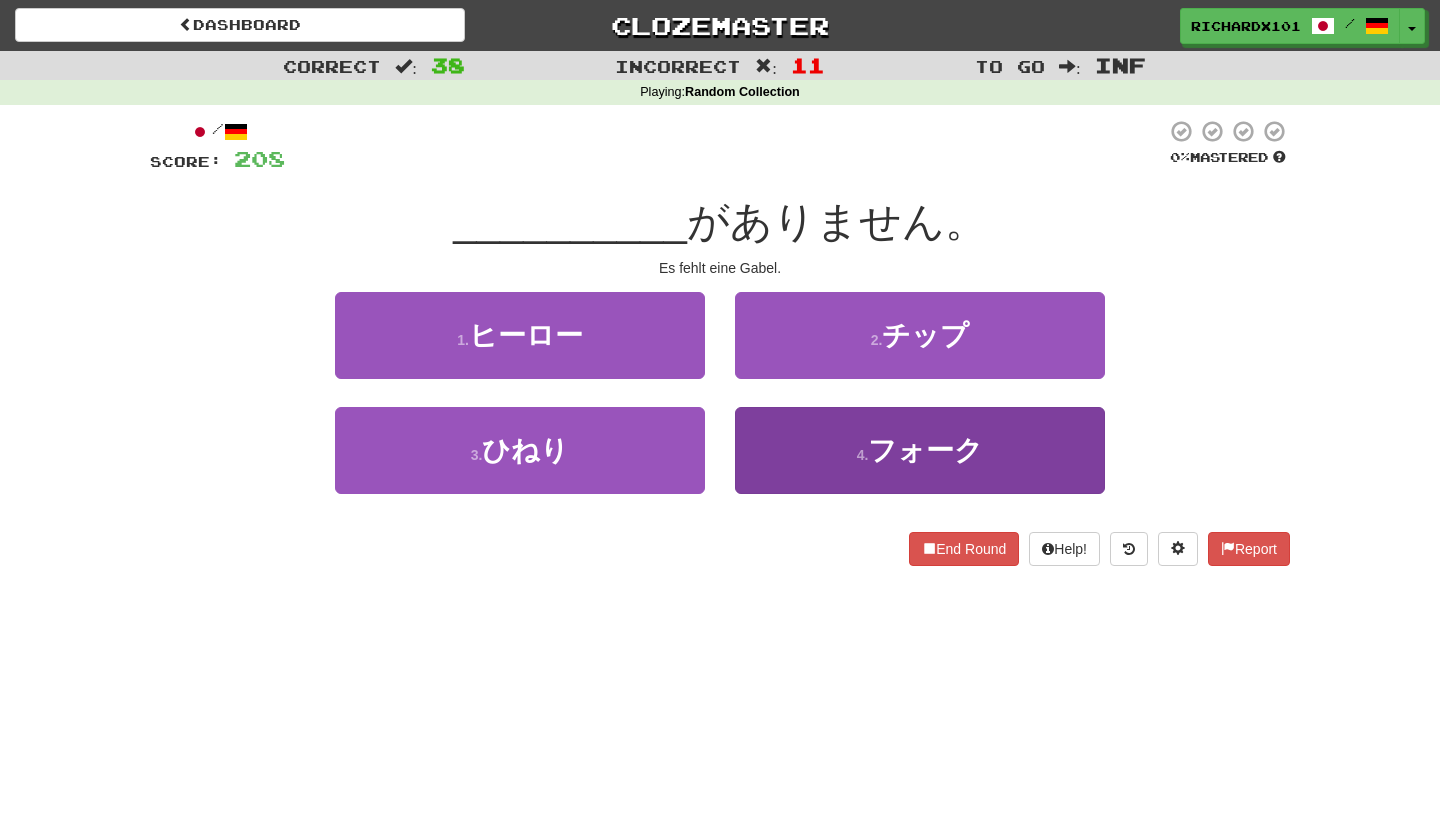 click on "4 .  フォーク" at bounding box center [920, 450] 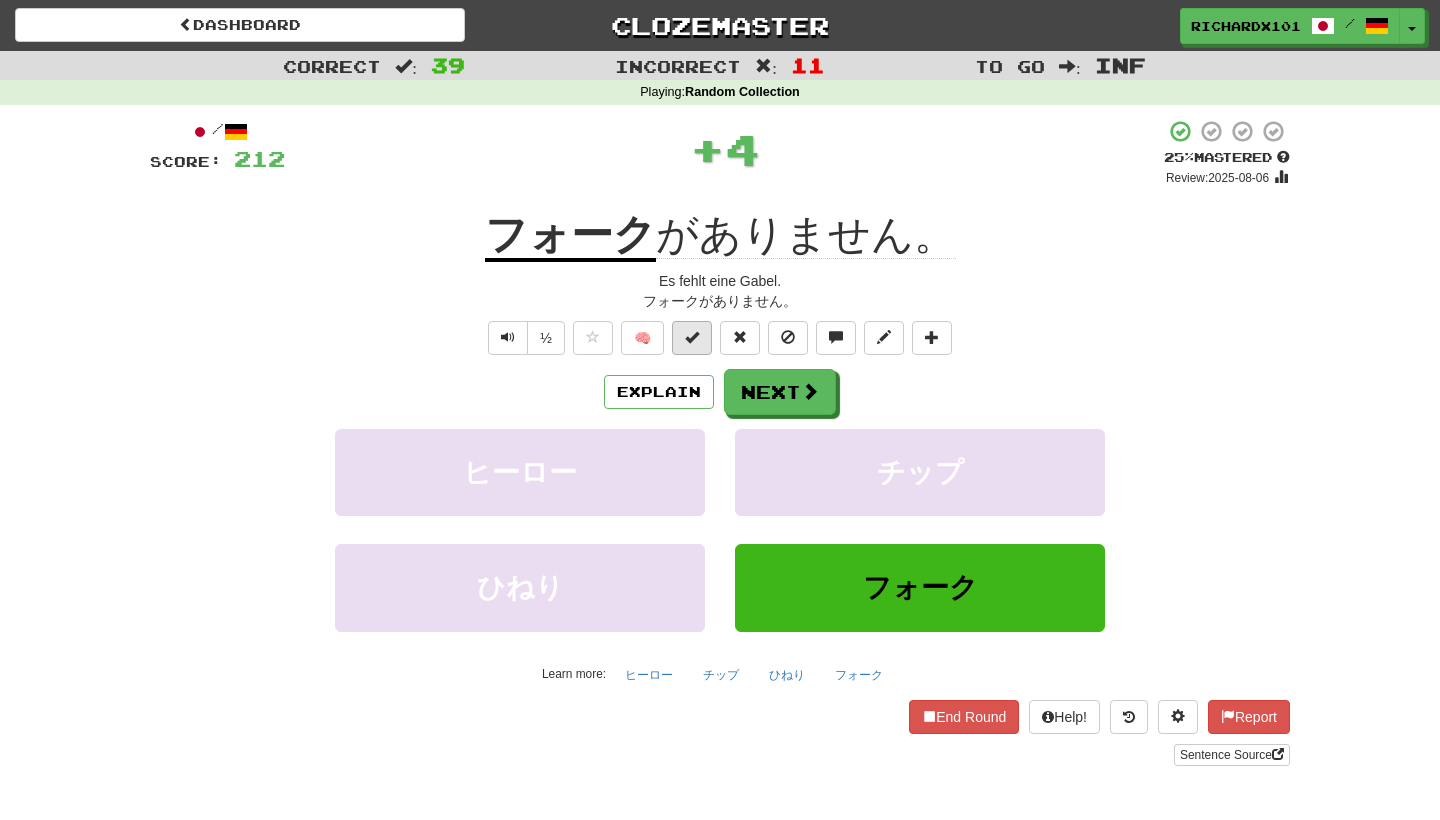 click at bounding box center [692, 337] 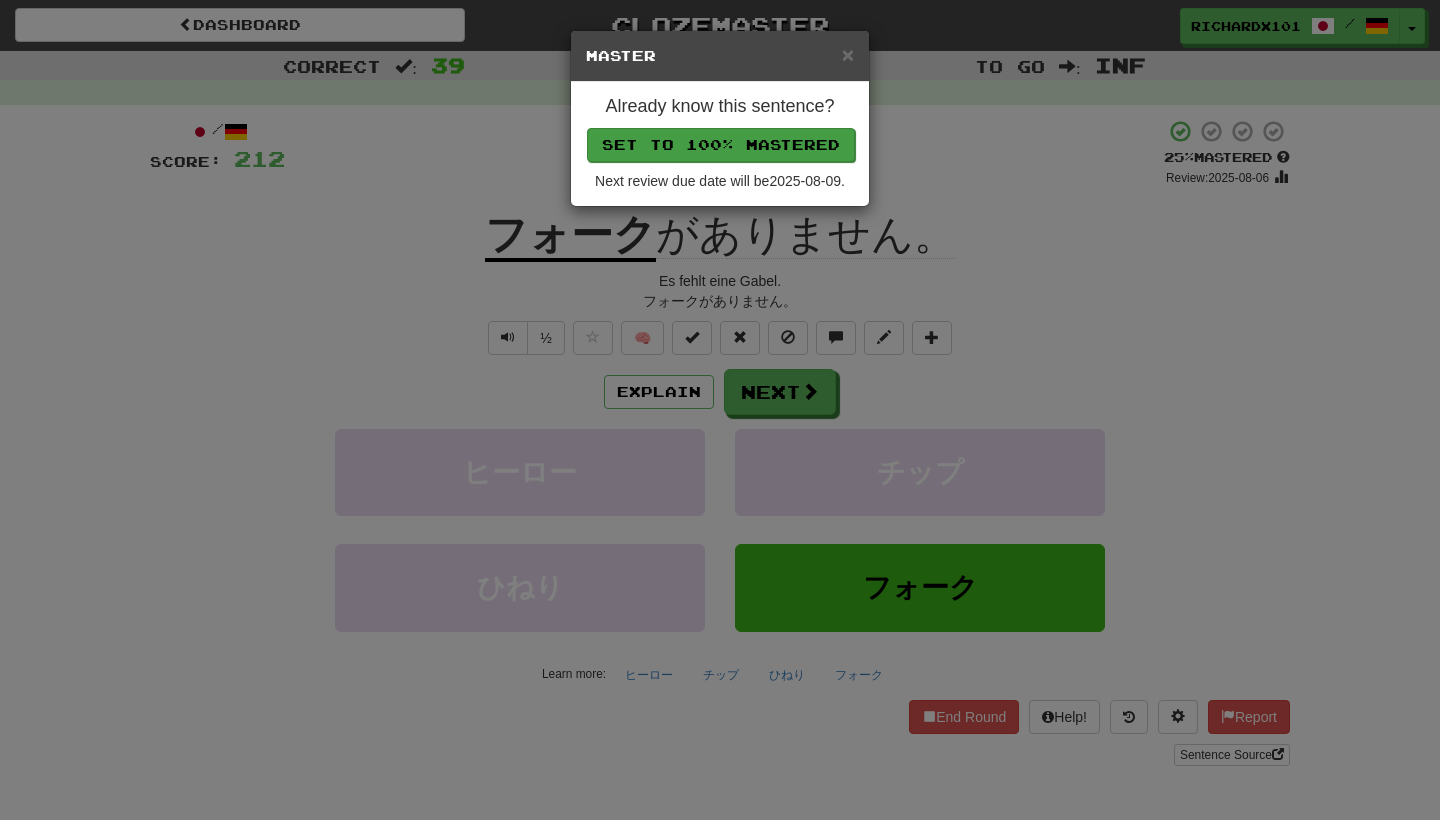 click on "Set to 100% Mastered" at bounding box center [721, 145] 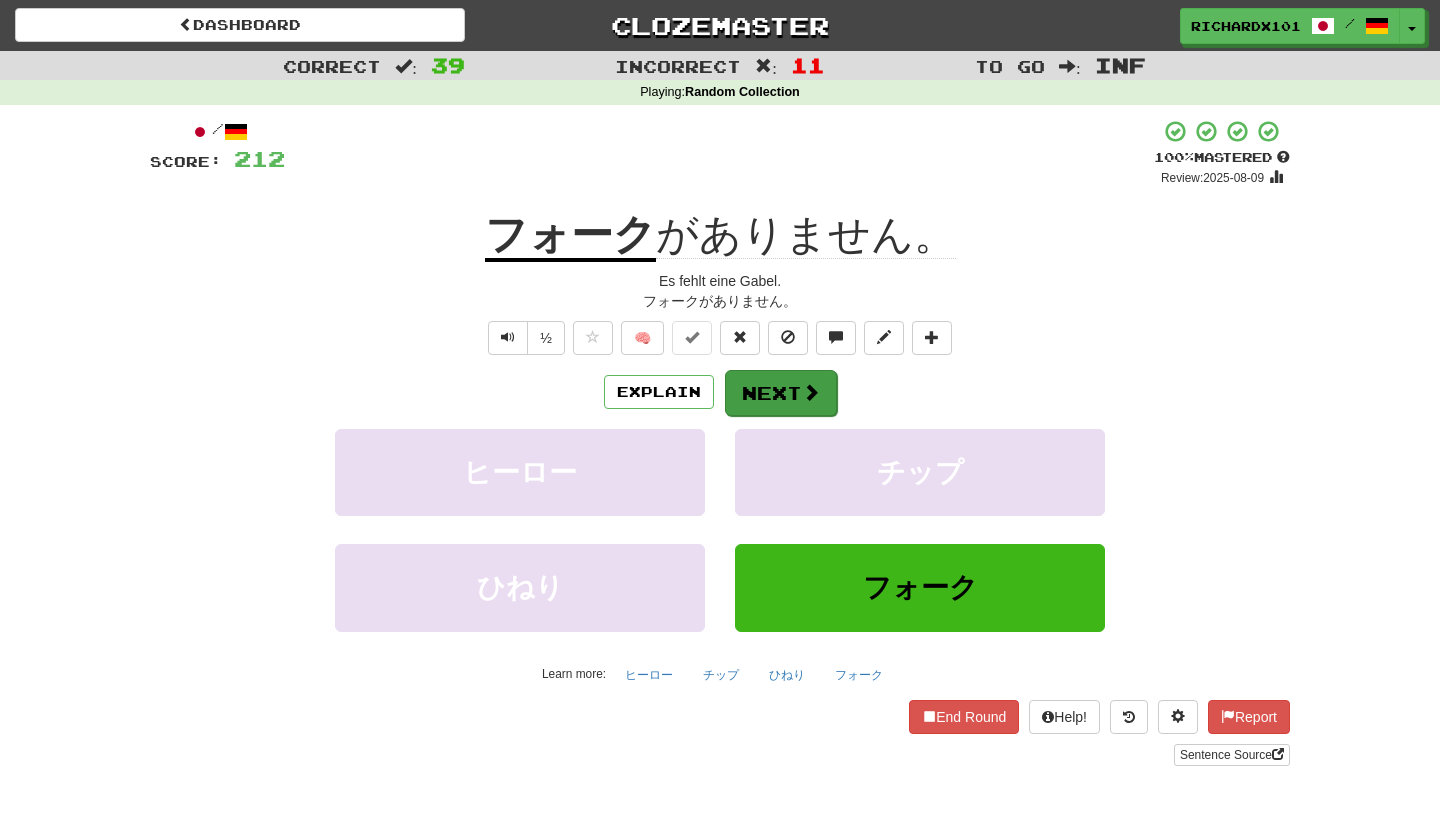 click on "Next" at bounding box center [781, 393] 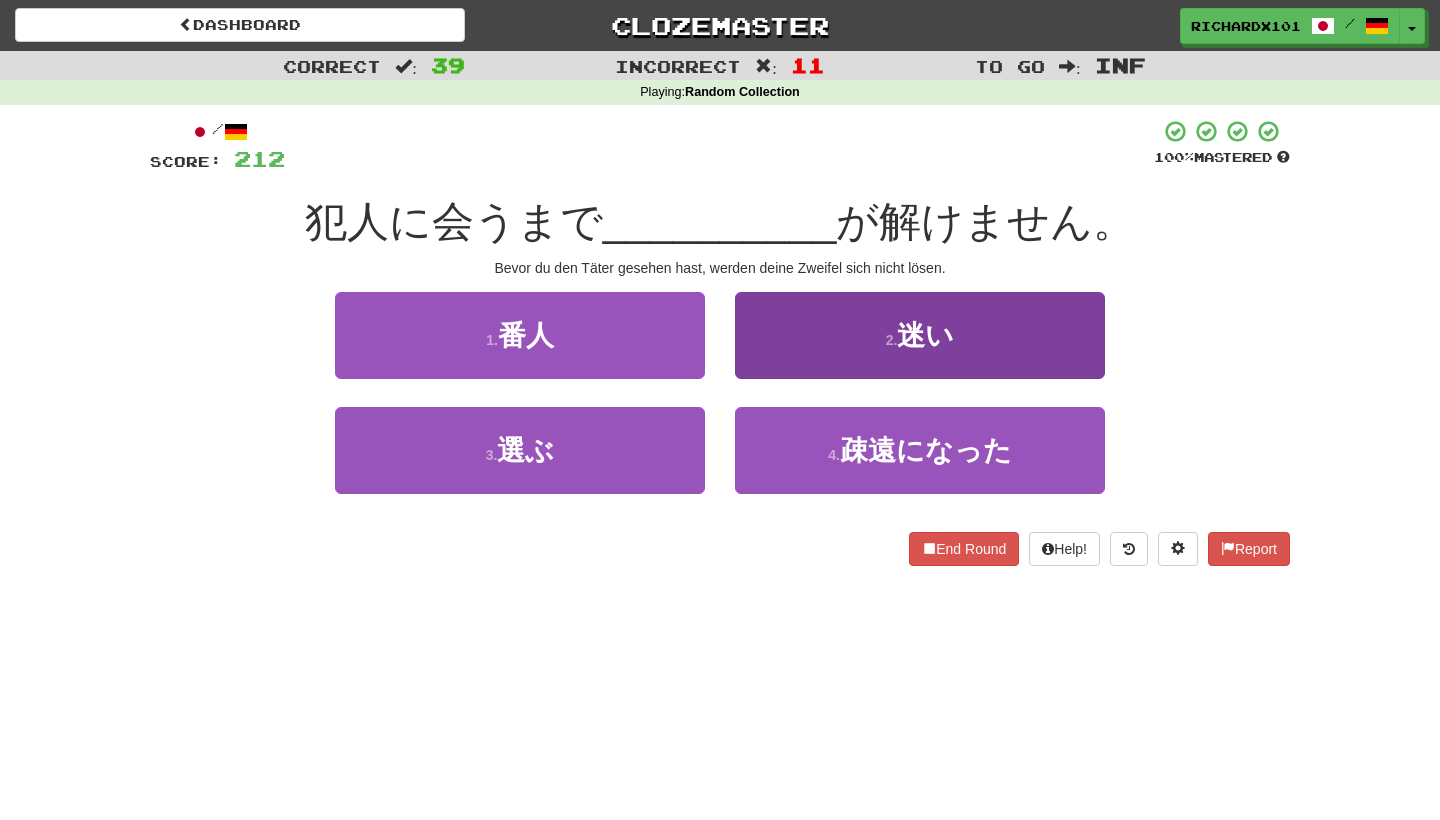 click on "2 .  迷い" at bounding box center [920, 335] 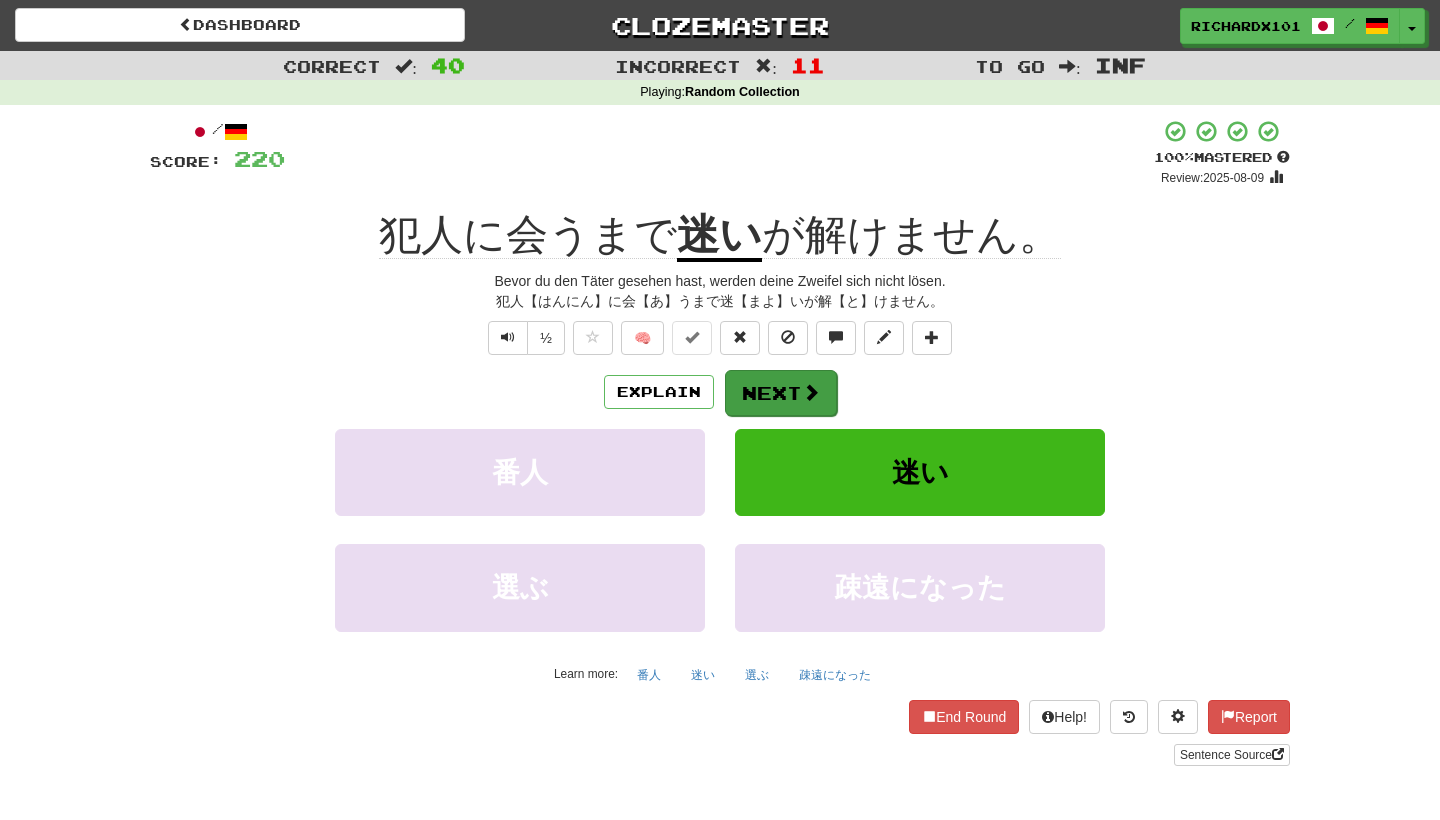 click on "Next" at bounding box center (781, 393) 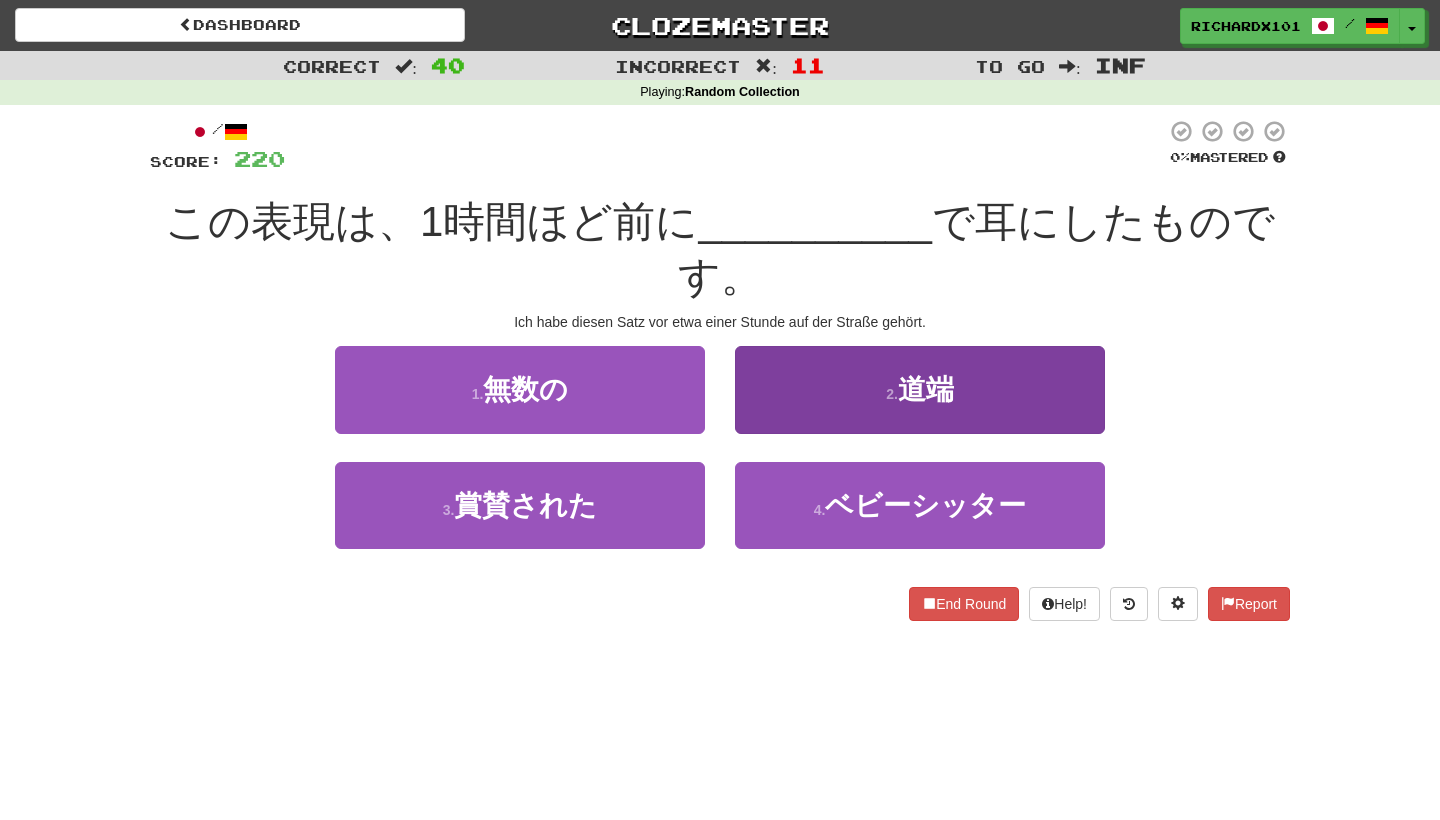 click on "2 .  道端" at bounding box center [920, 389] 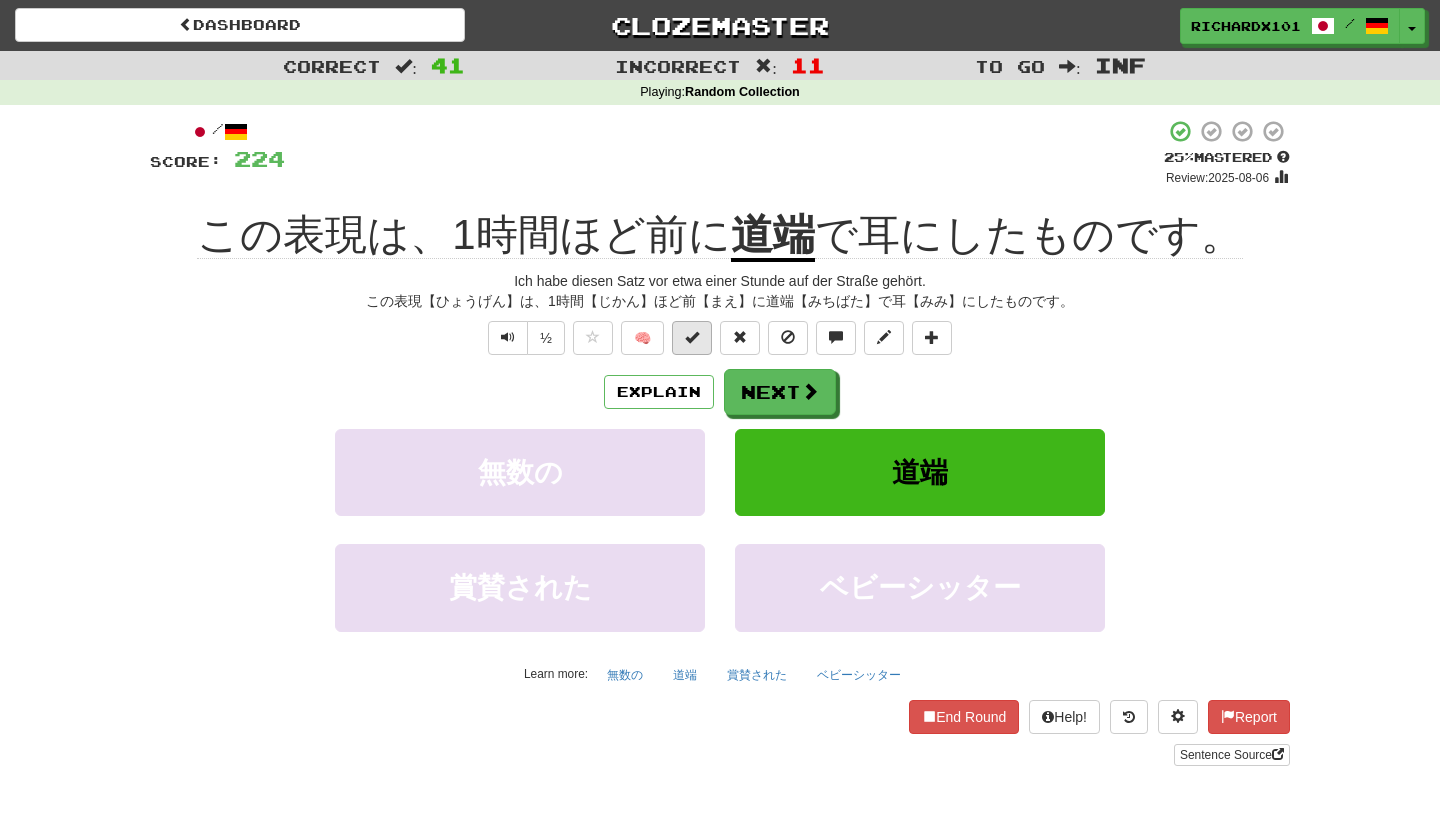 click at bounding box center [692, 338] 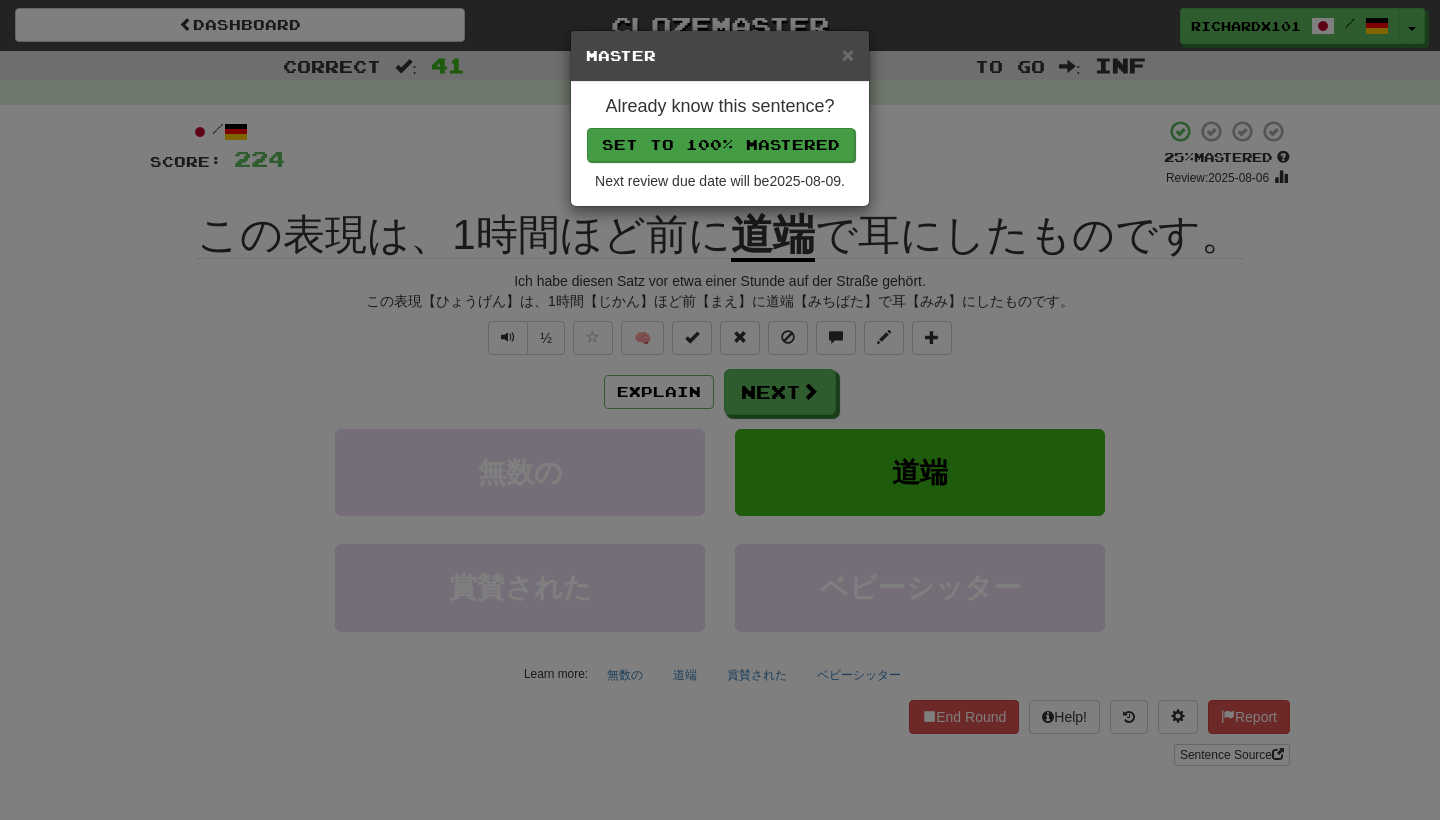 click on "Set to 100% Mastered" at bounding box center [721, 145] 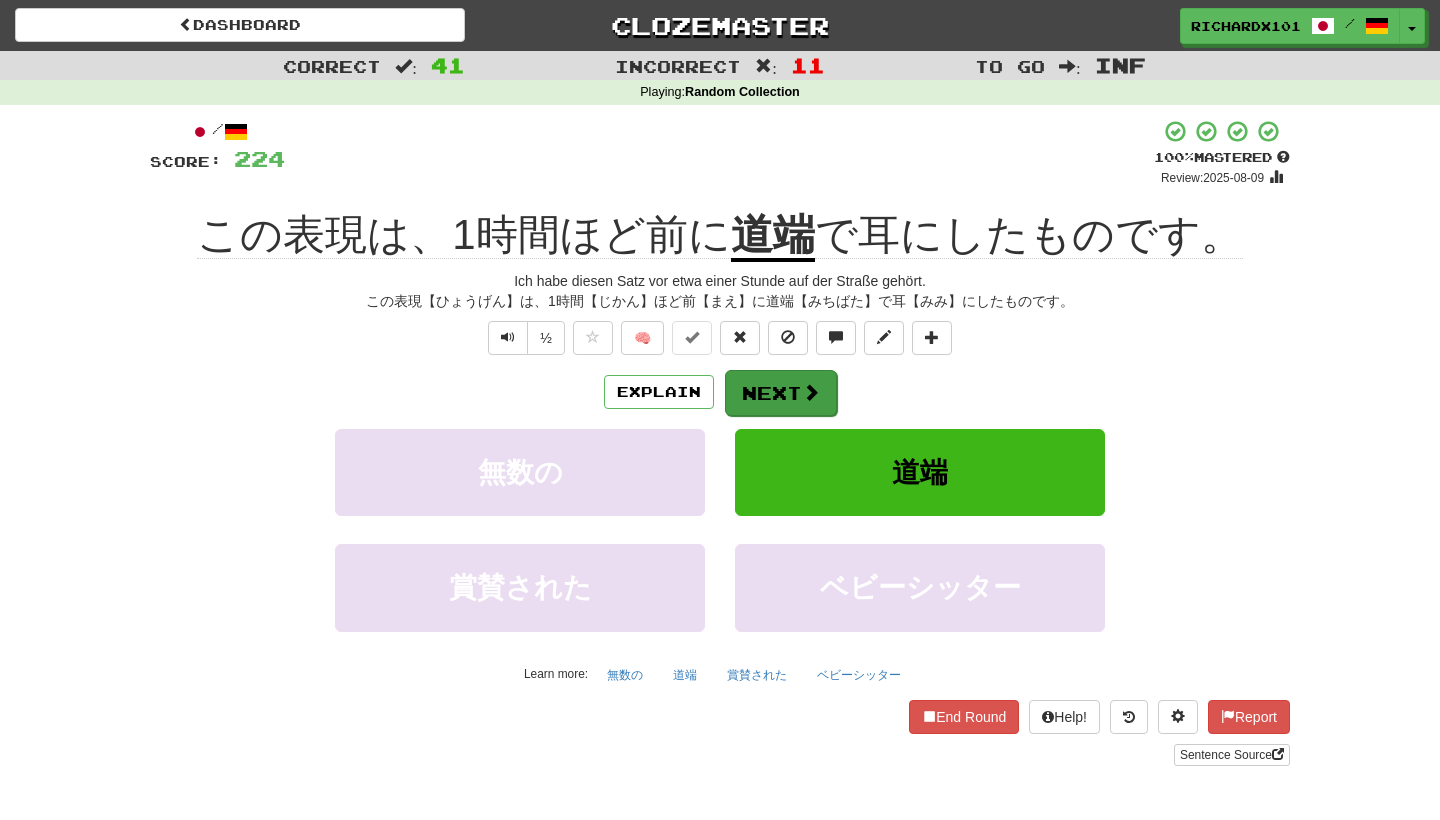 click on "Next" at bounding box center (781, 393) 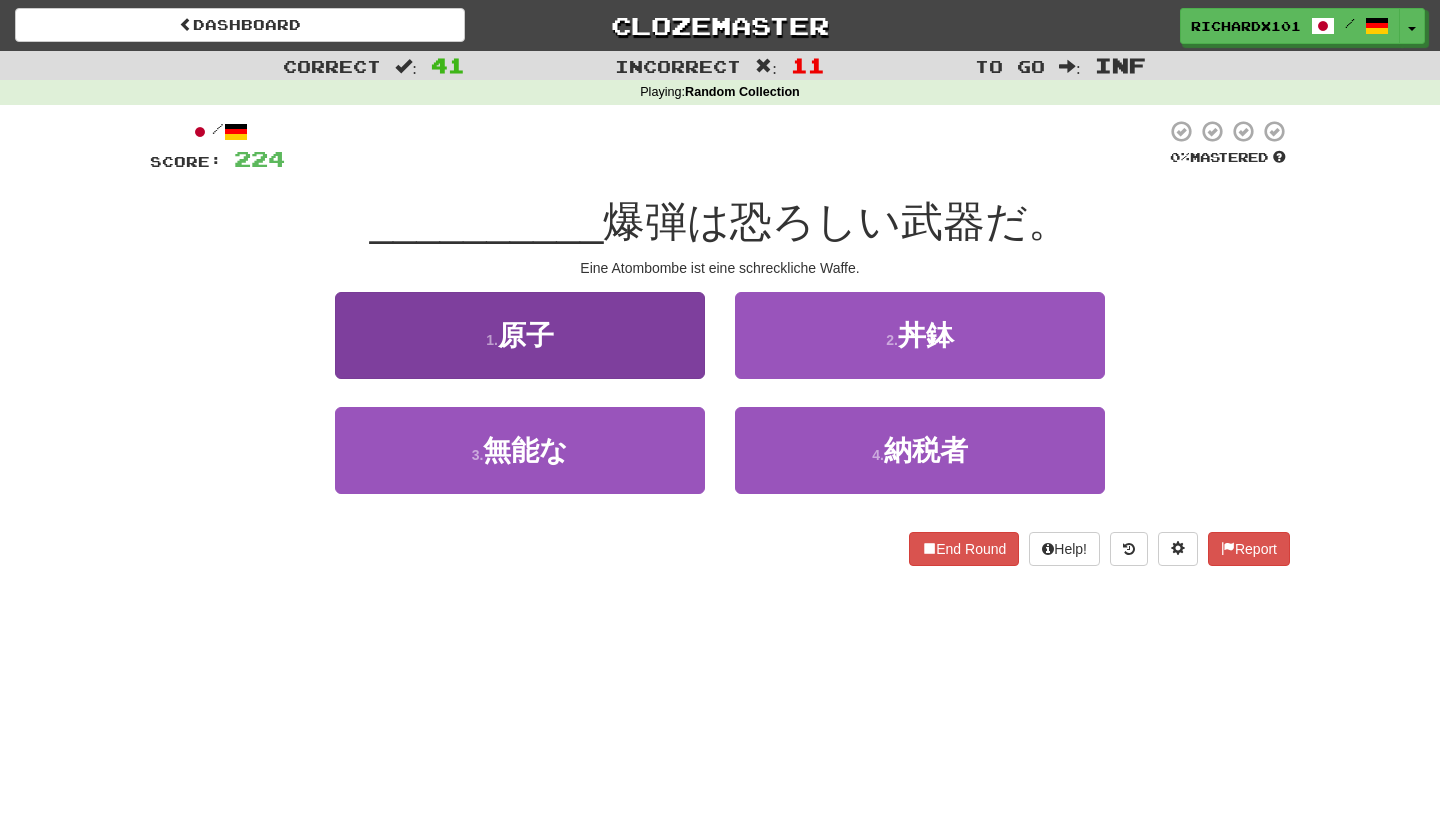 click on "1 .  原子" at bounding box center (520, 335) 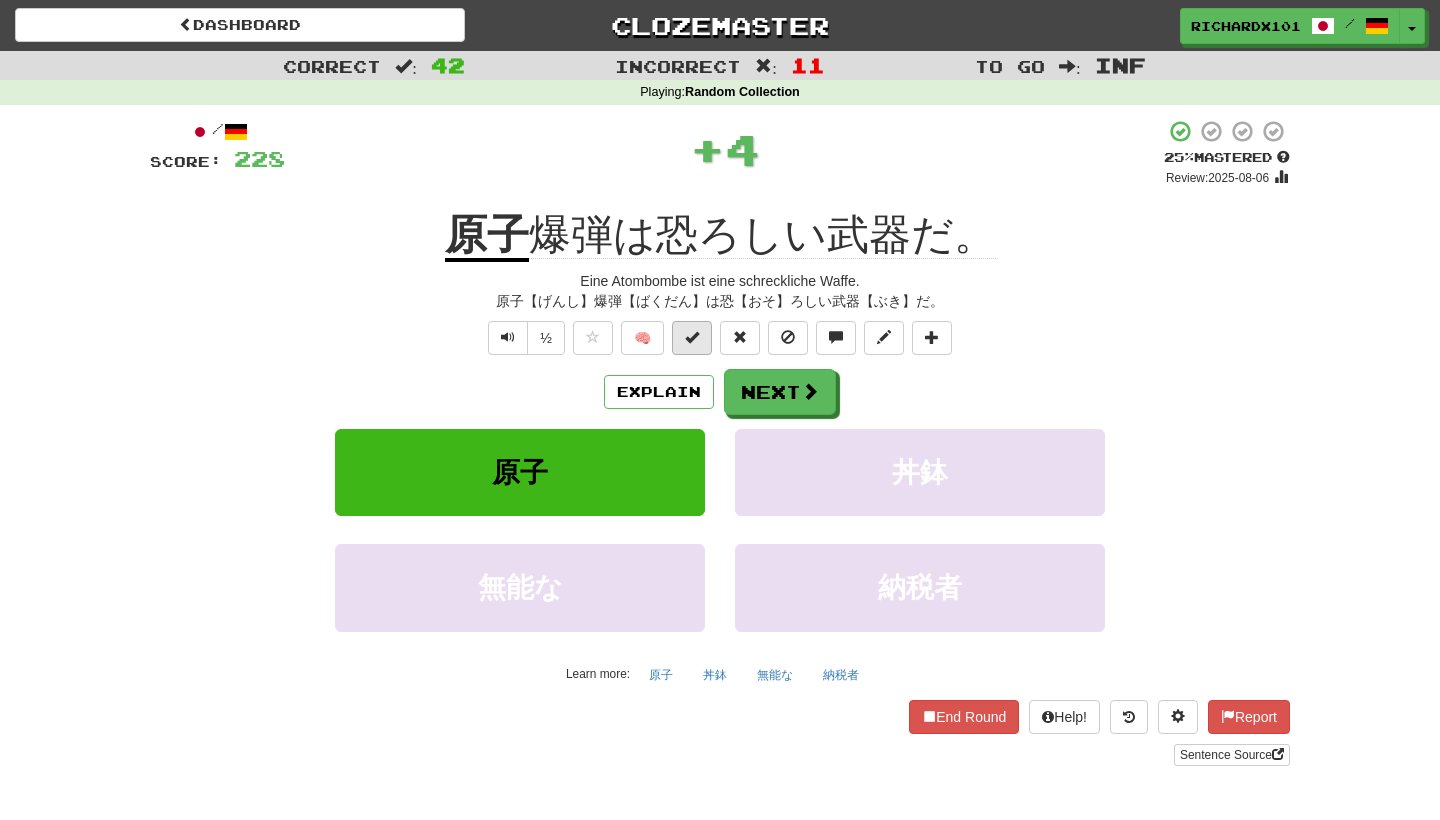 click at bounding box center [692, 337] 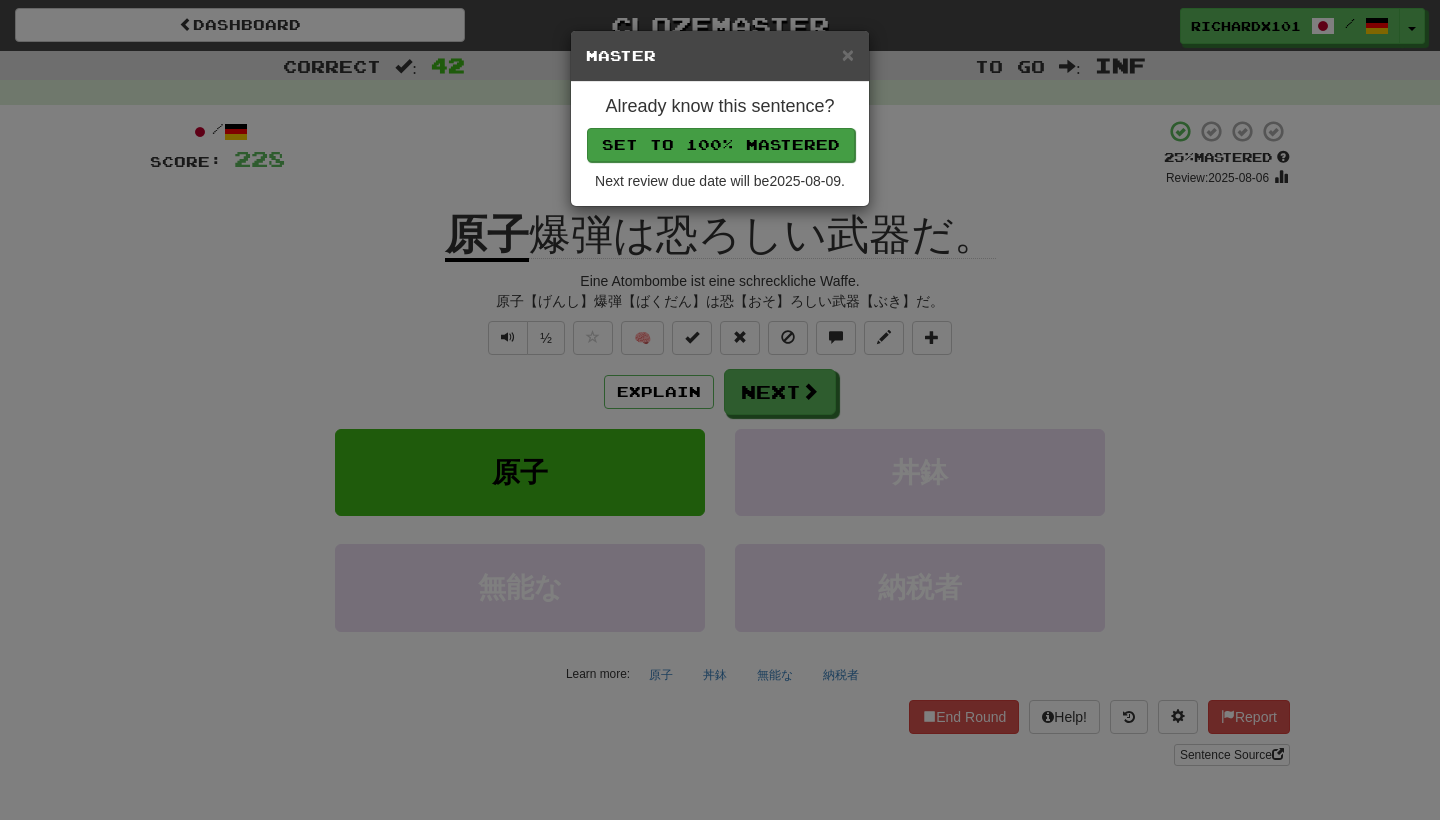 click on "Set to 100% Mastered" at bounding box center [721, 145] 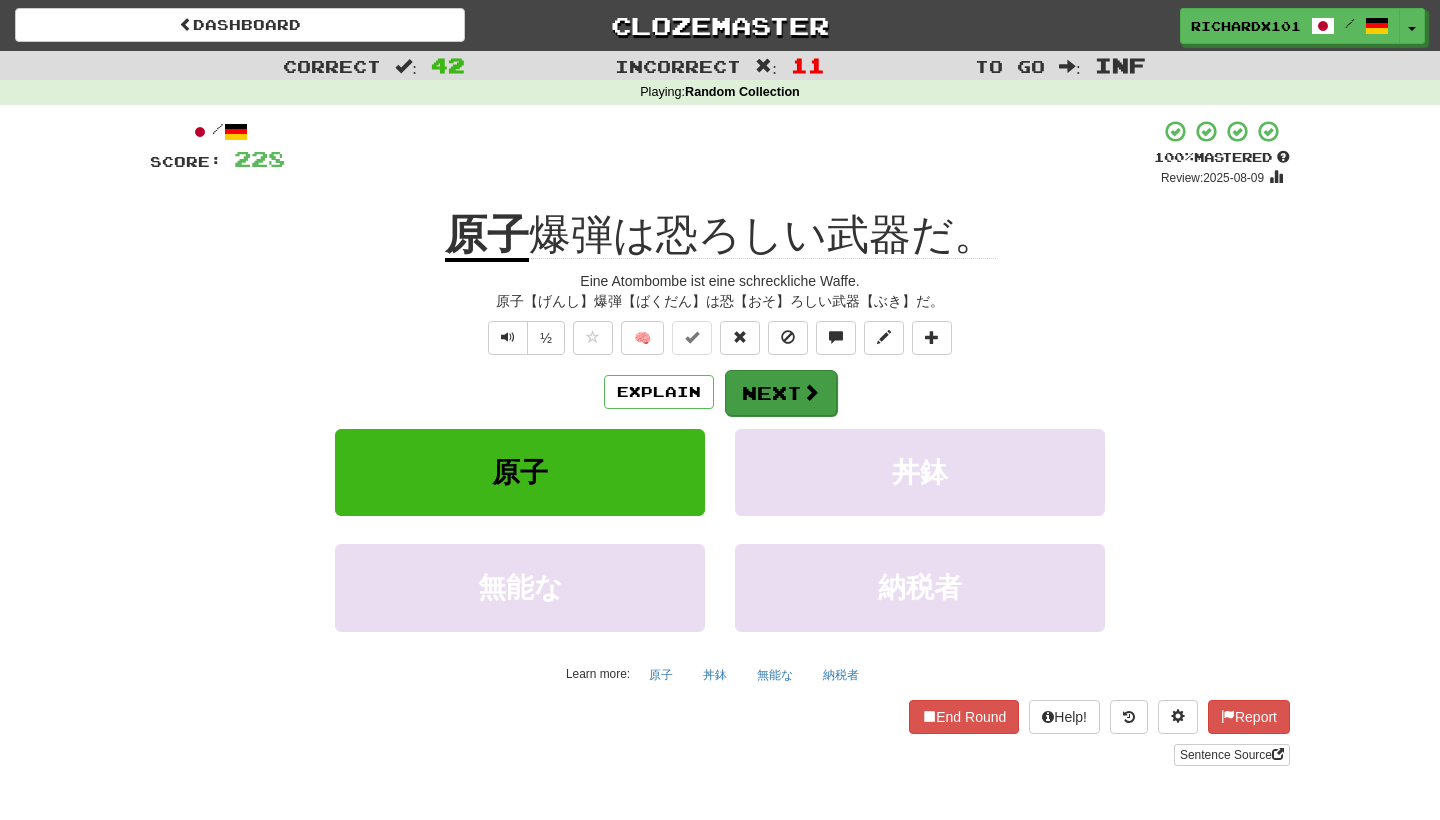 click on "Next" at bounding box center (781, 393) 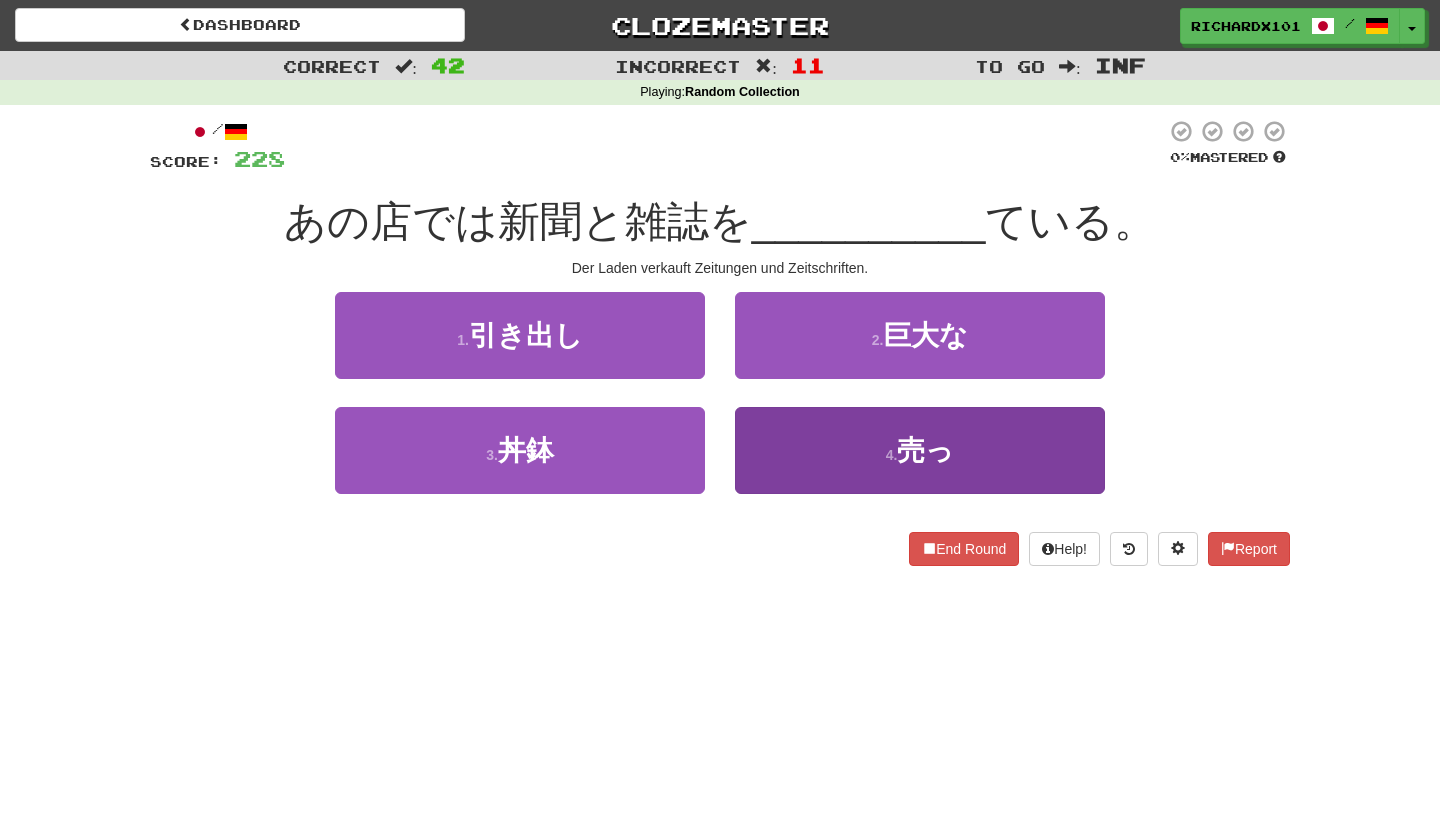 click on "4 .  売っ" at bounding box center (920, 450) 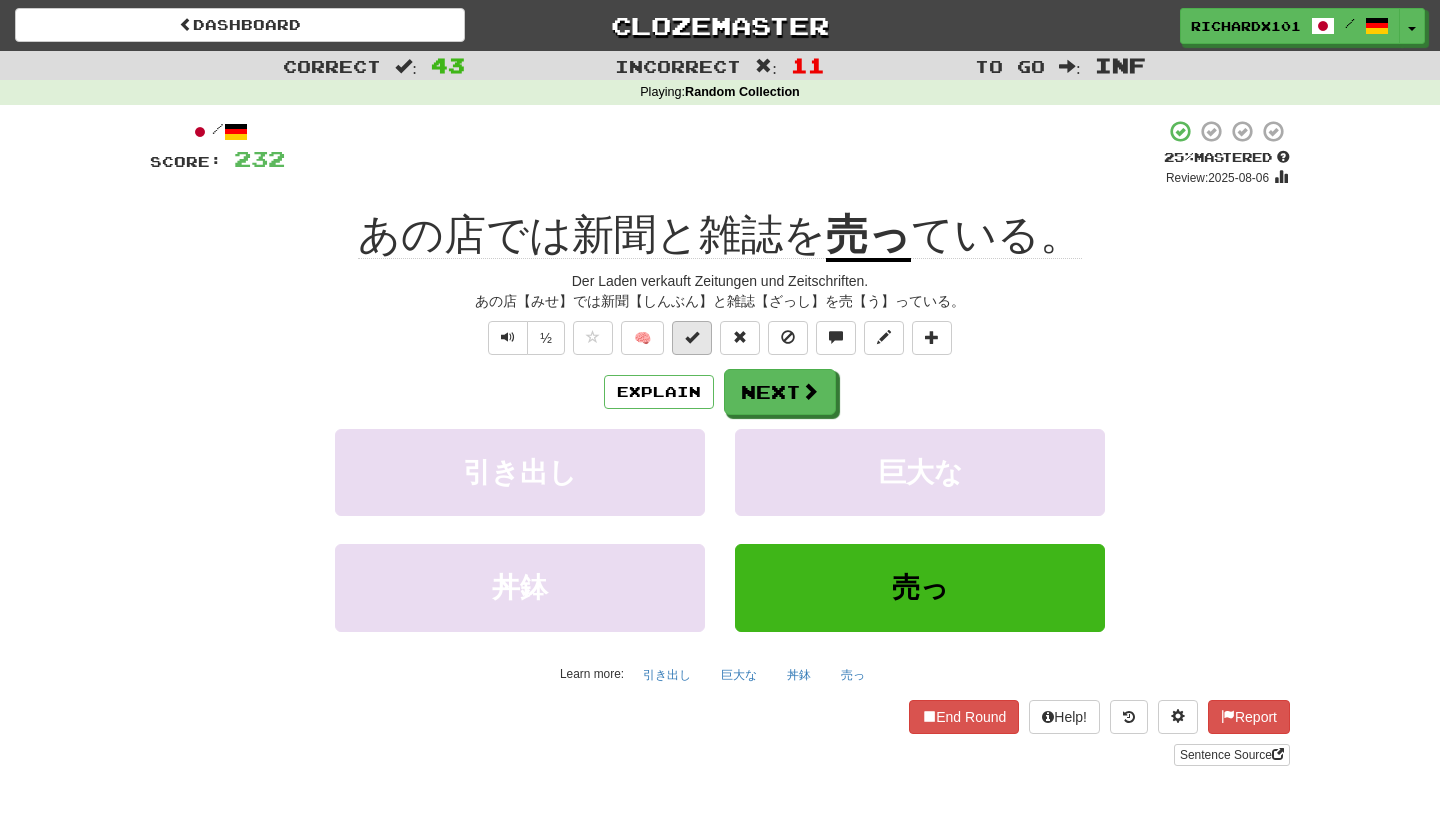 click at bounding box center (692, 338) 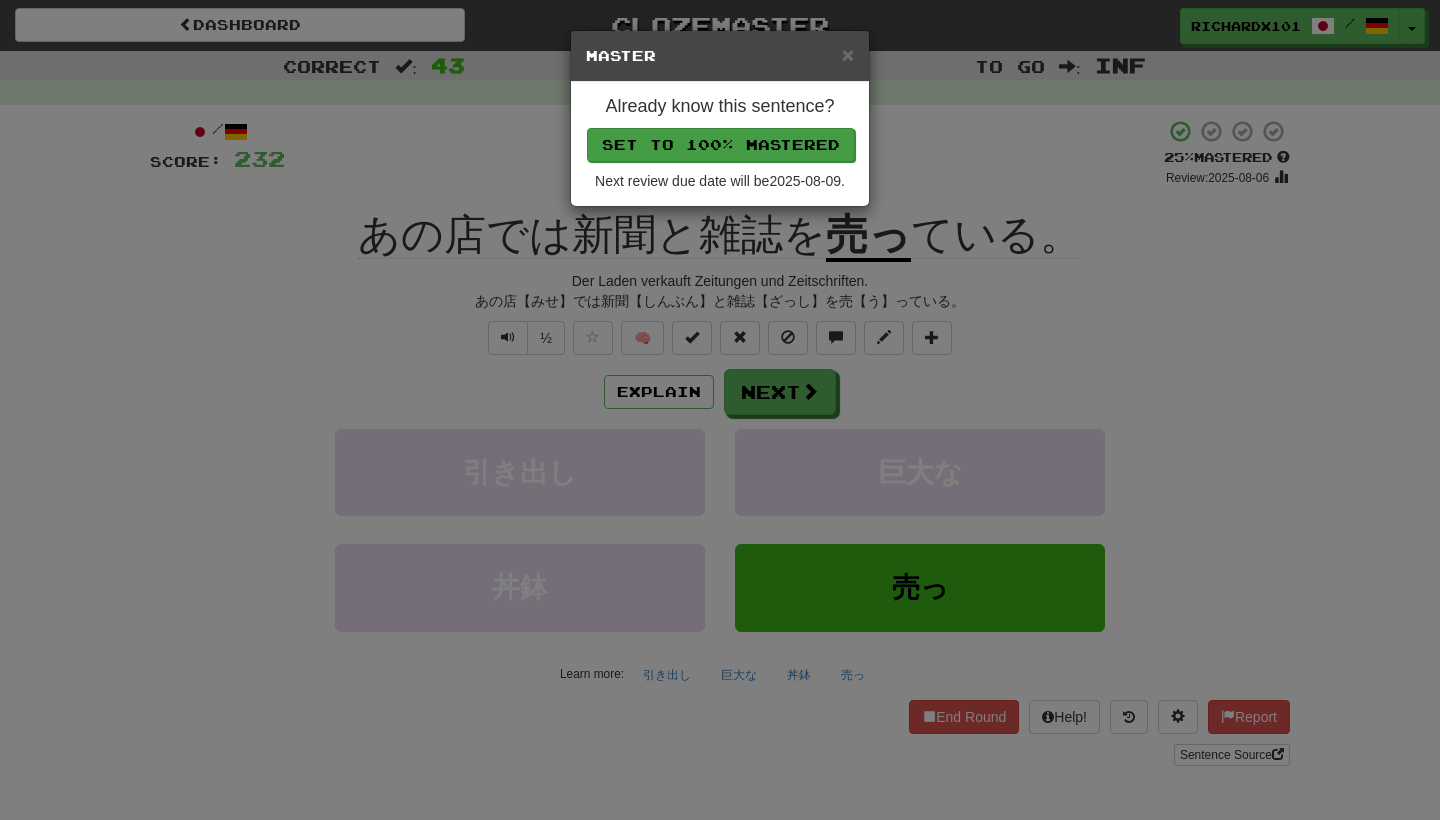 click on "Set to 100% Mastered" at bounding box center (721, 145) 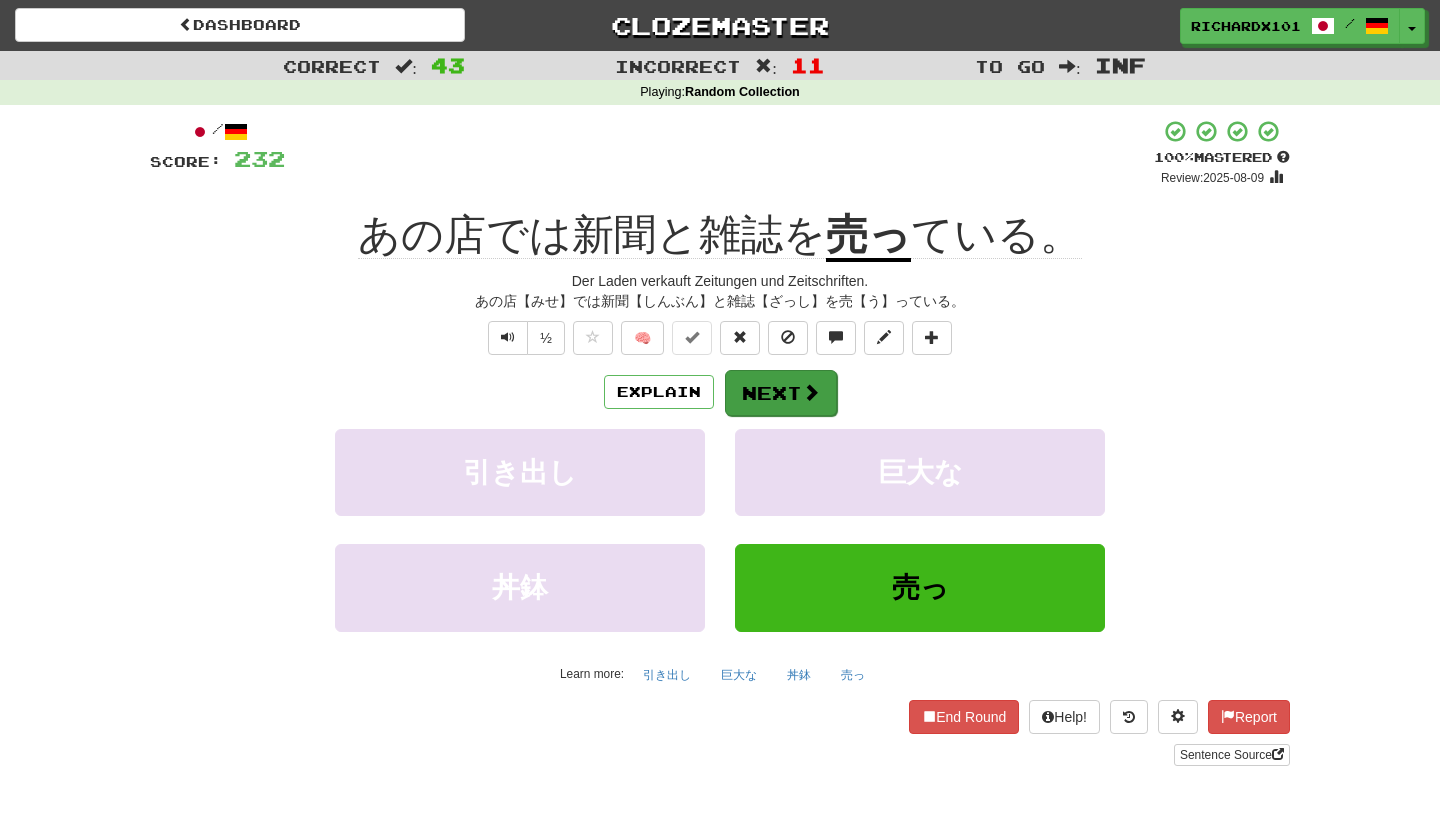 click on "Next" at bounding box center [781, 393] 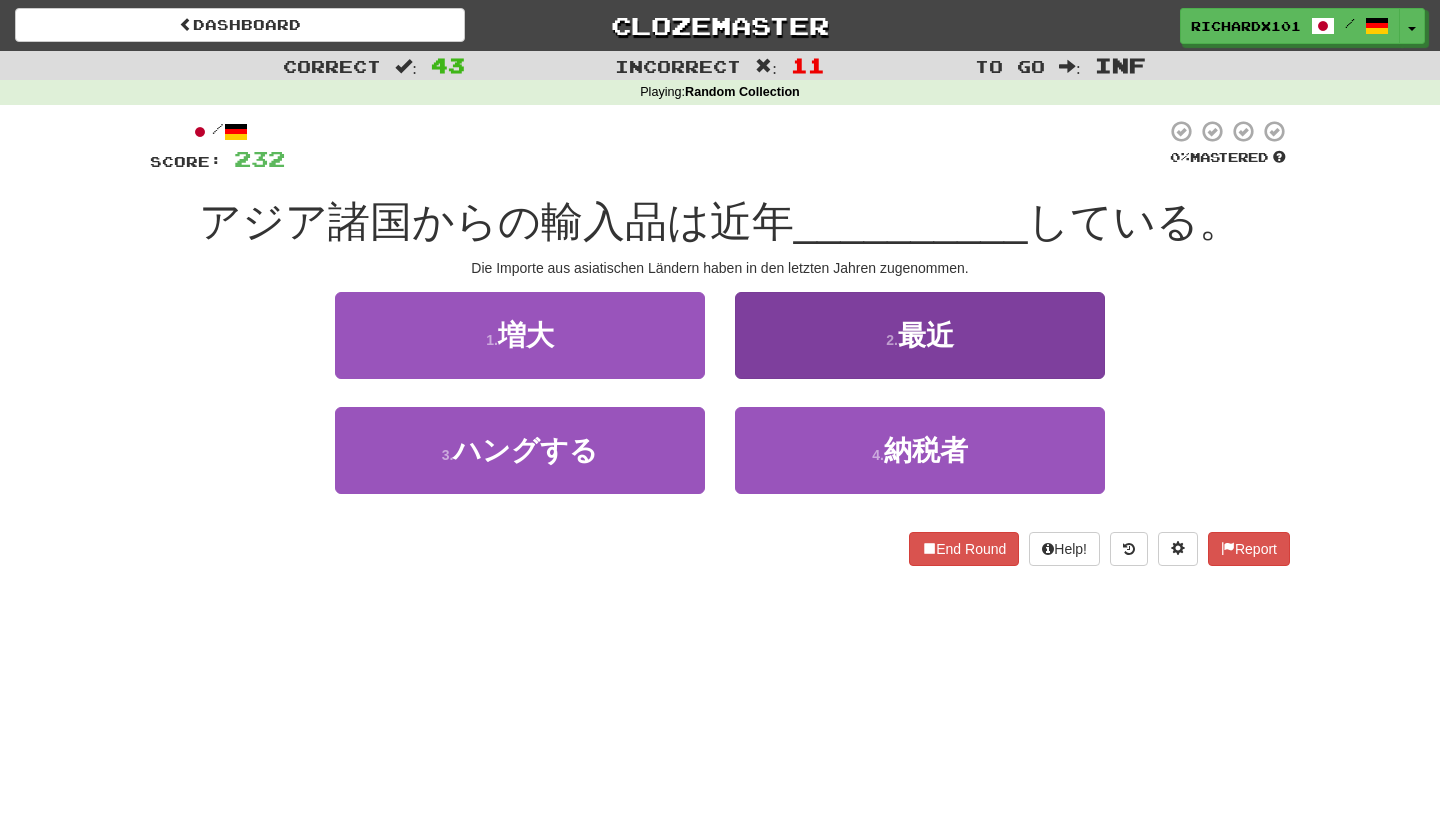 click on "2 .  最近" at bounding box center [920, 335] 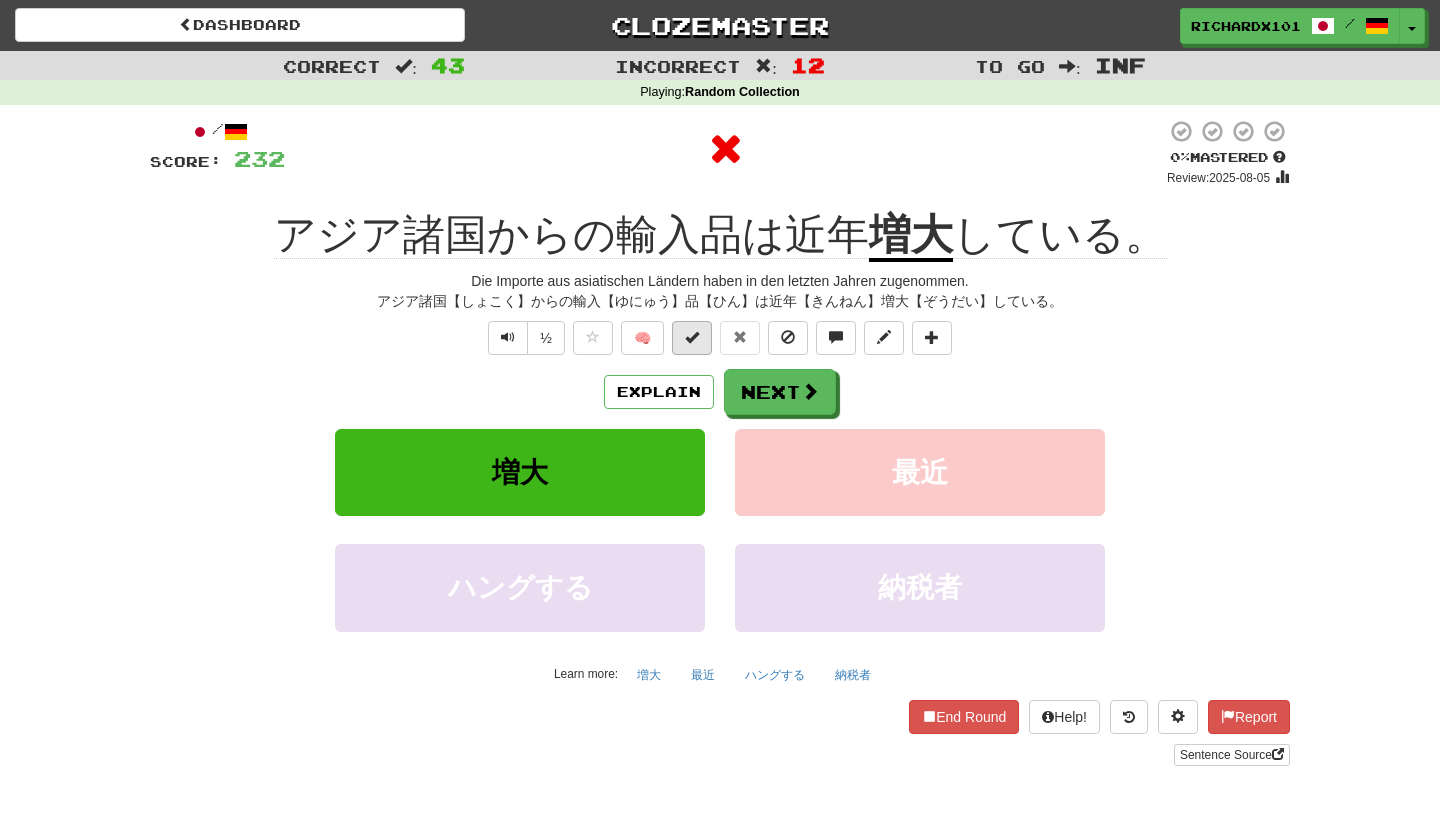 click at bounding box center (692, 338) 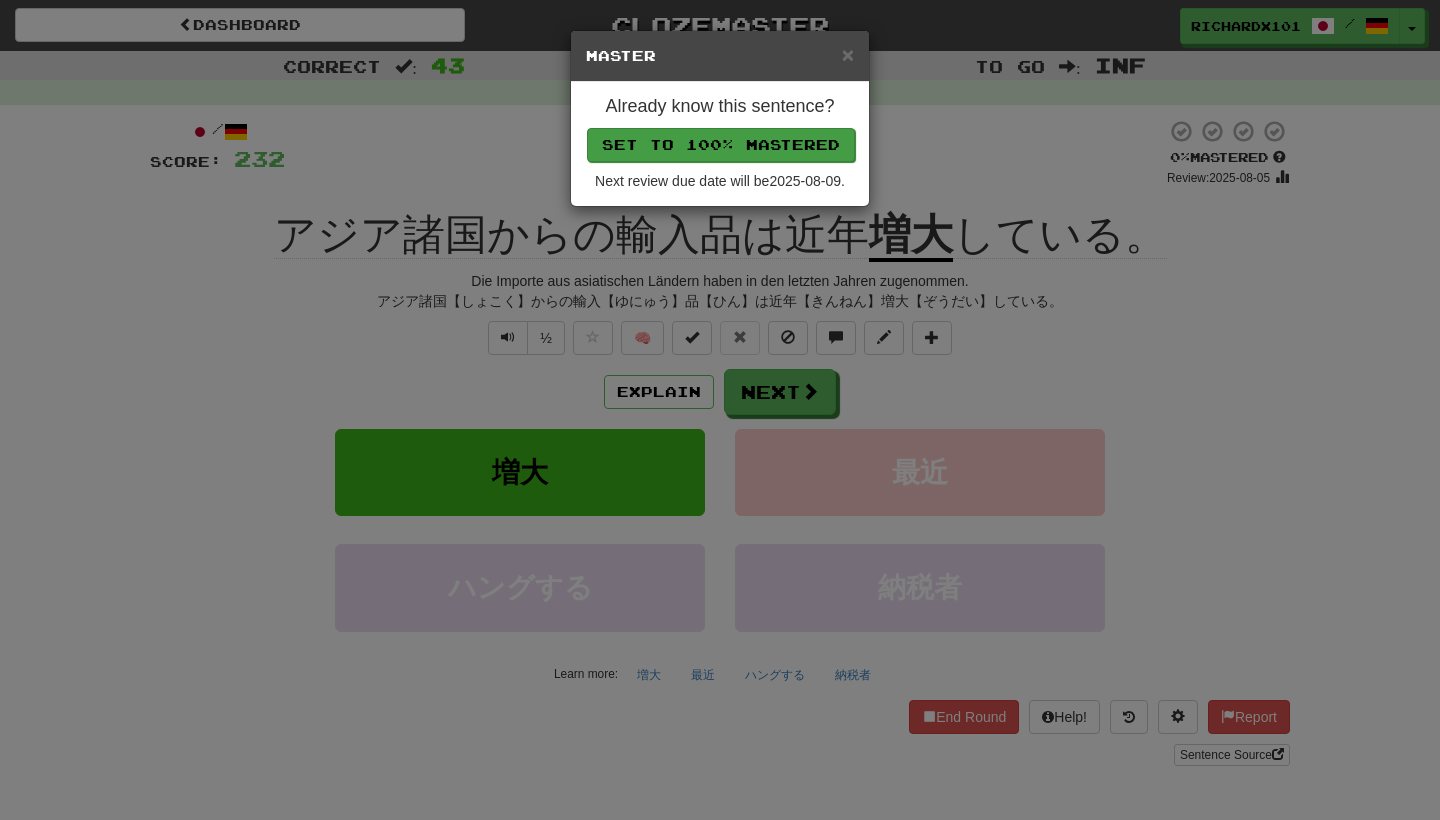 click on "Set to 100% Mastered" at bounding box center (721, 145) 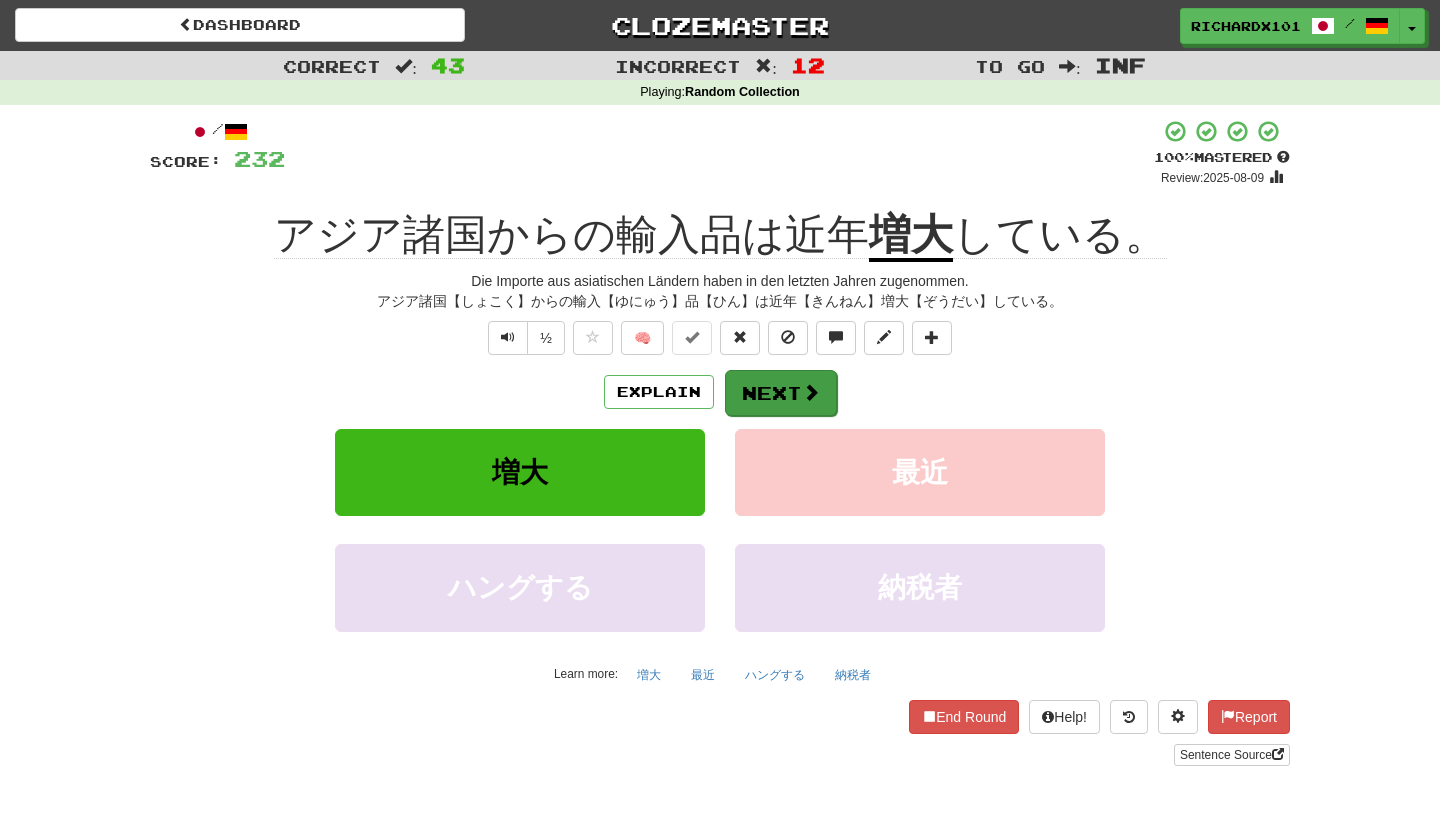 click on "Next" at bounding box center (781, 393) 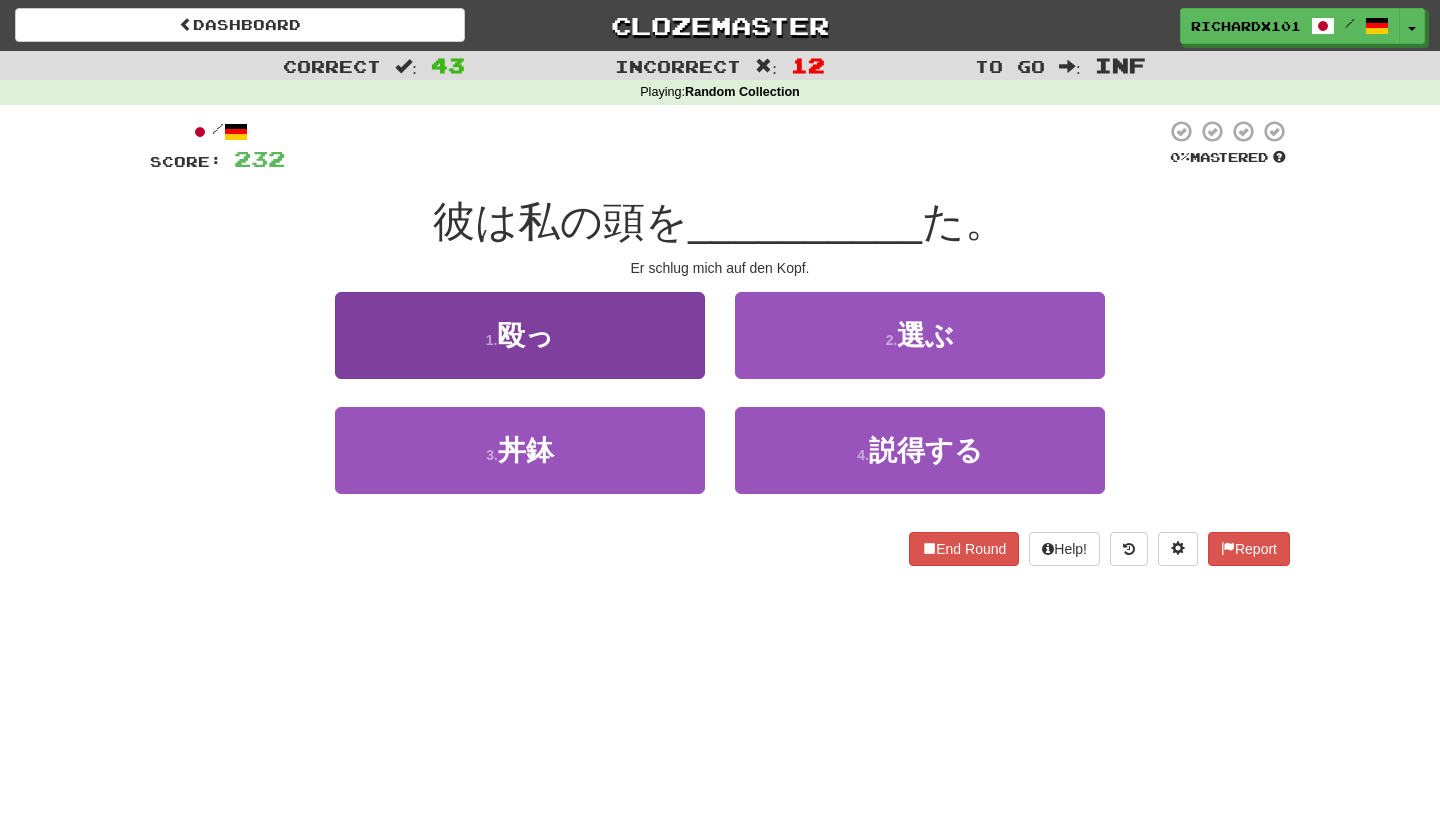 click on "1 .  殴っ" at bounding box center (520, 335) 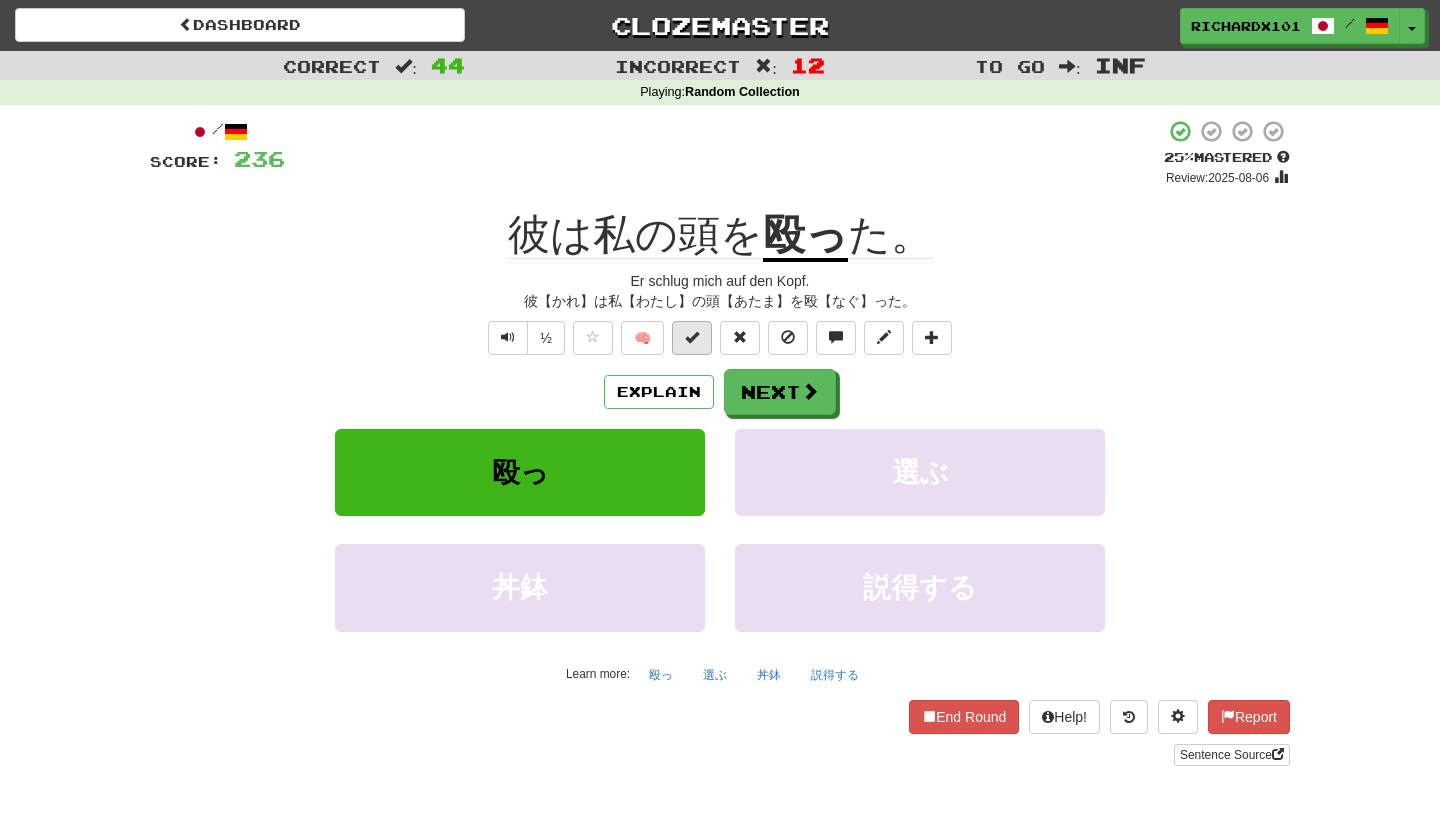 click at bounding box center [692, 337] 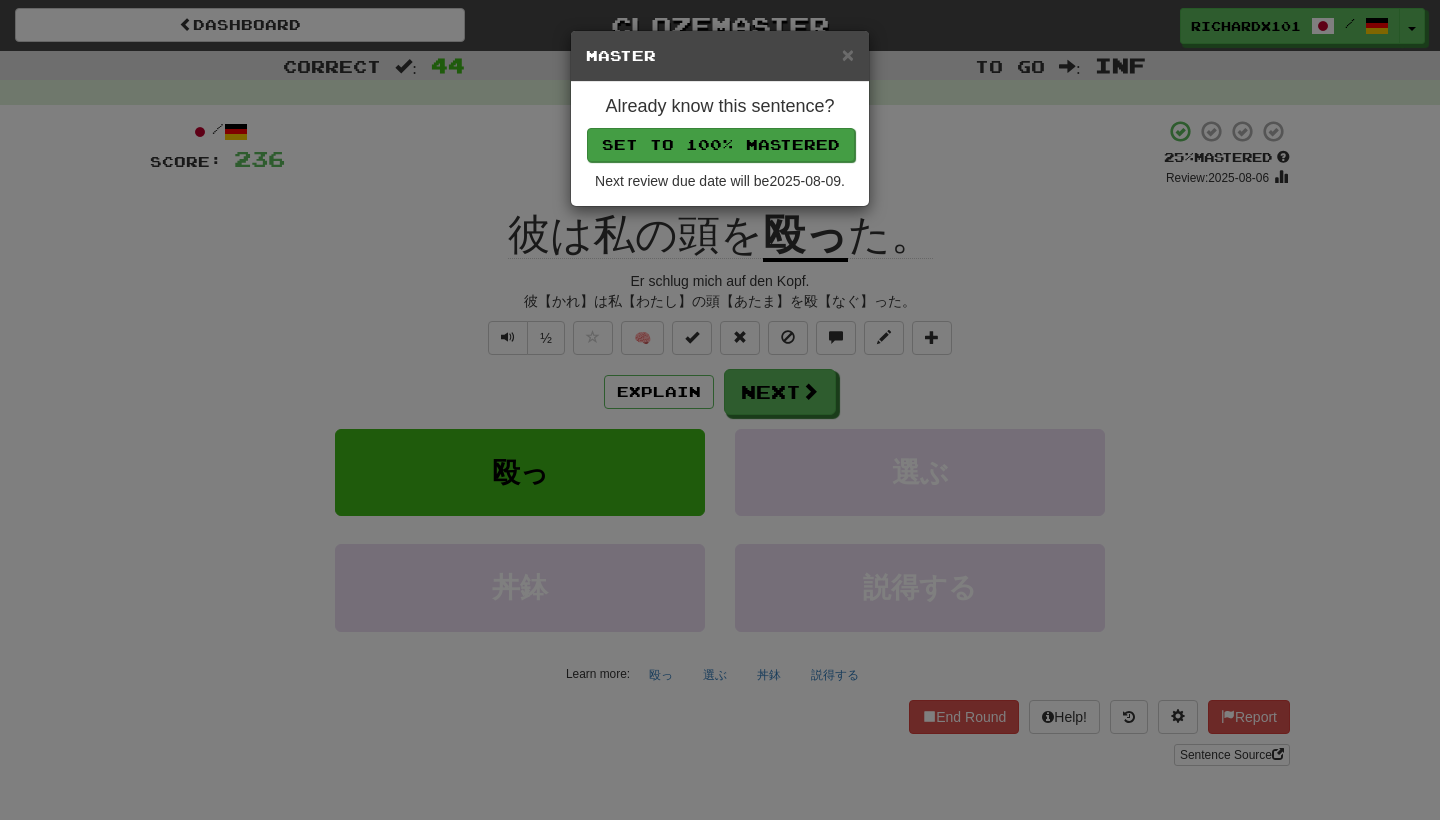 click on "Set to 100% Mastered" at bounding box center [721, 145] 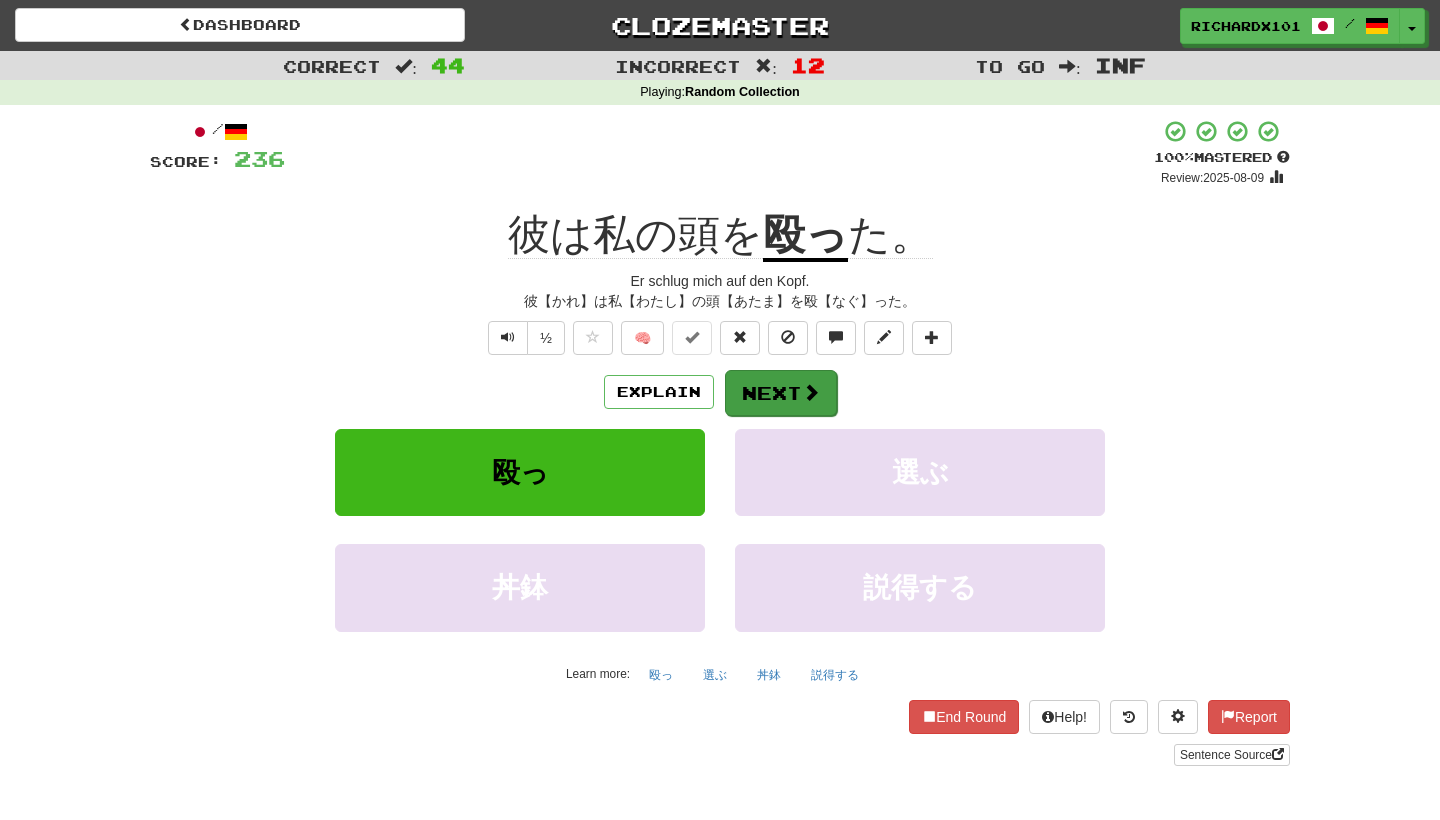 click on "Next" at bounding box center (781, 393) 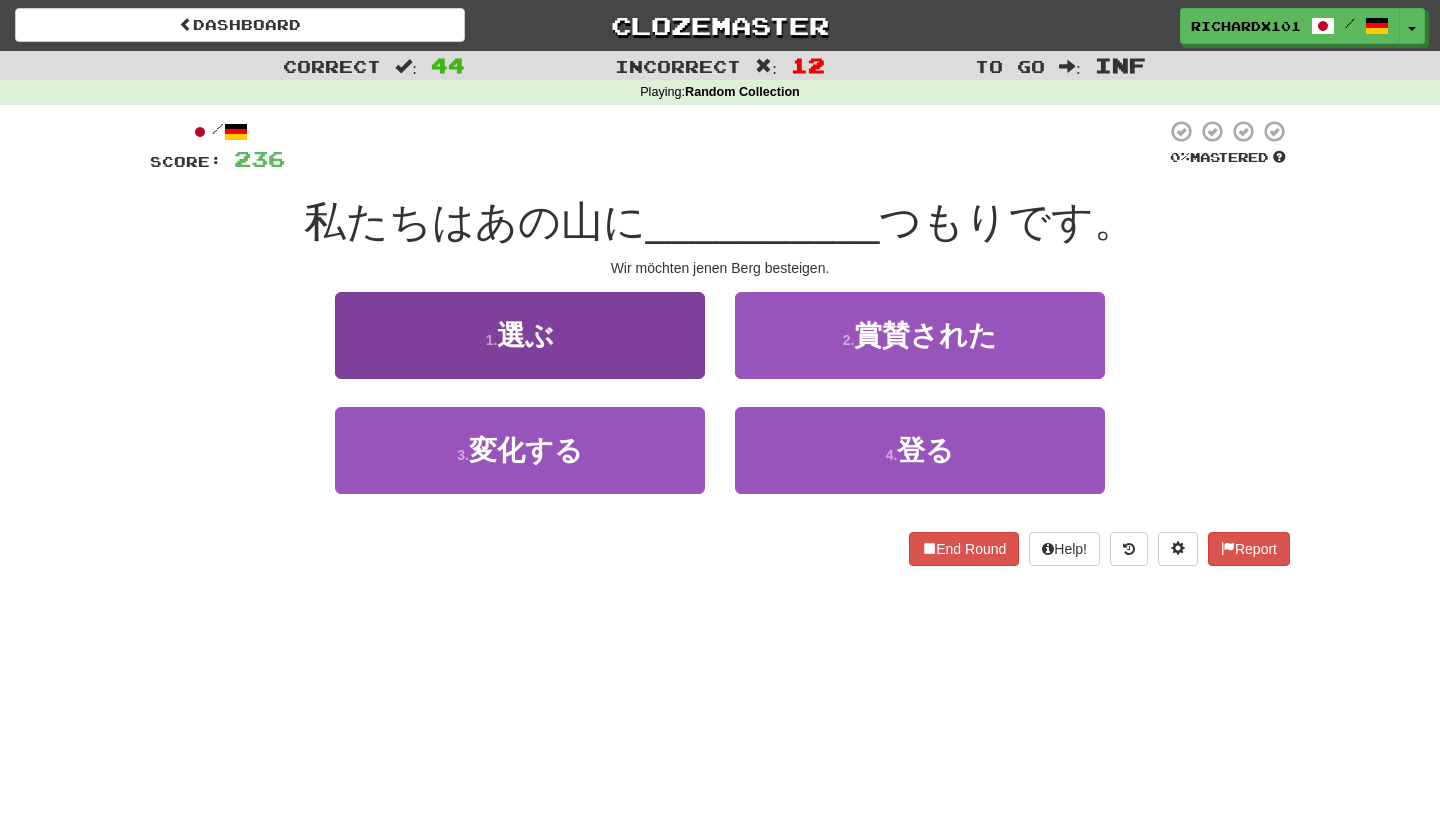 click on "1 .  選ぶ" at bounding box center [520, 335] 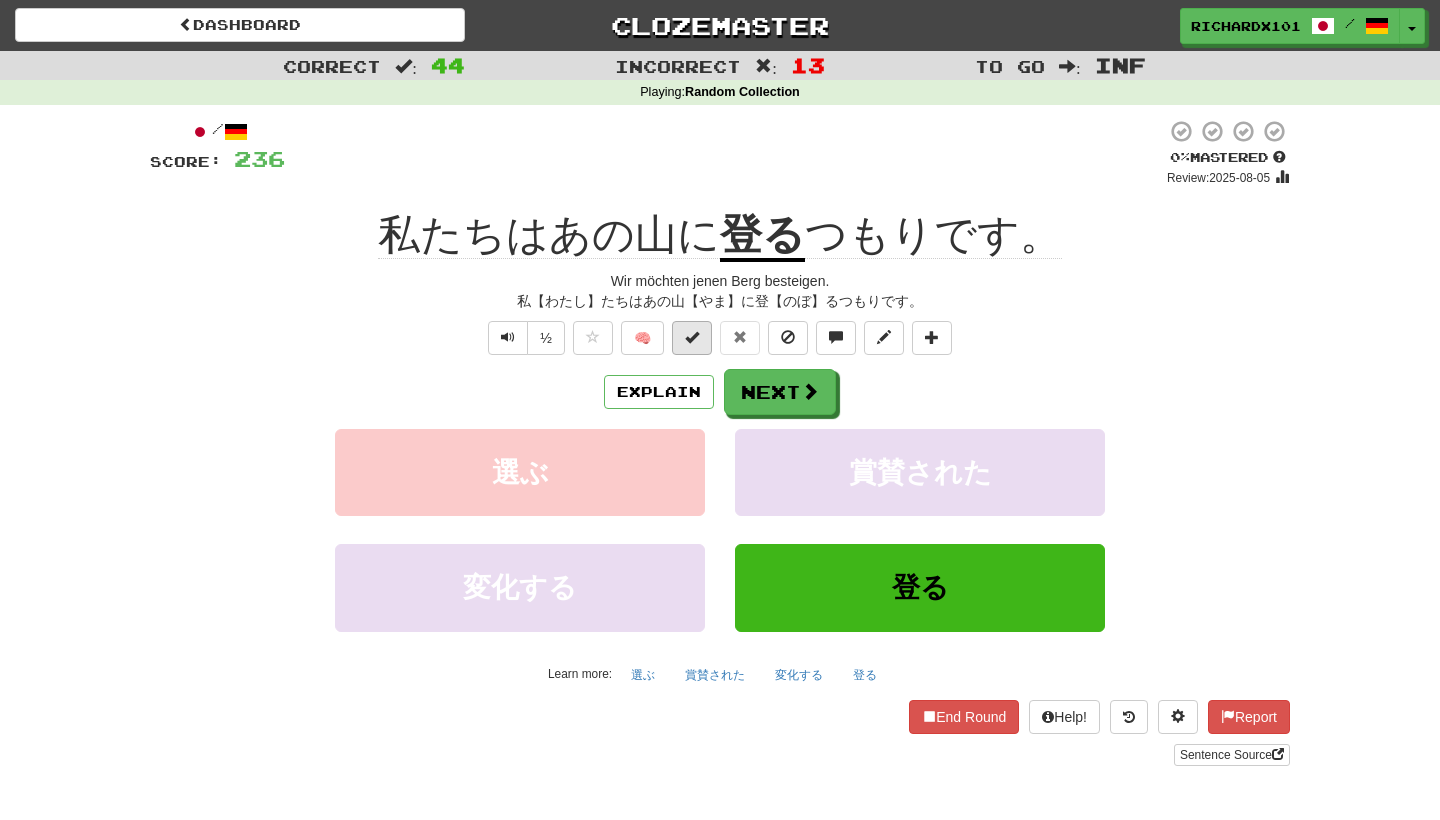 click at bounding box center (692, 337) 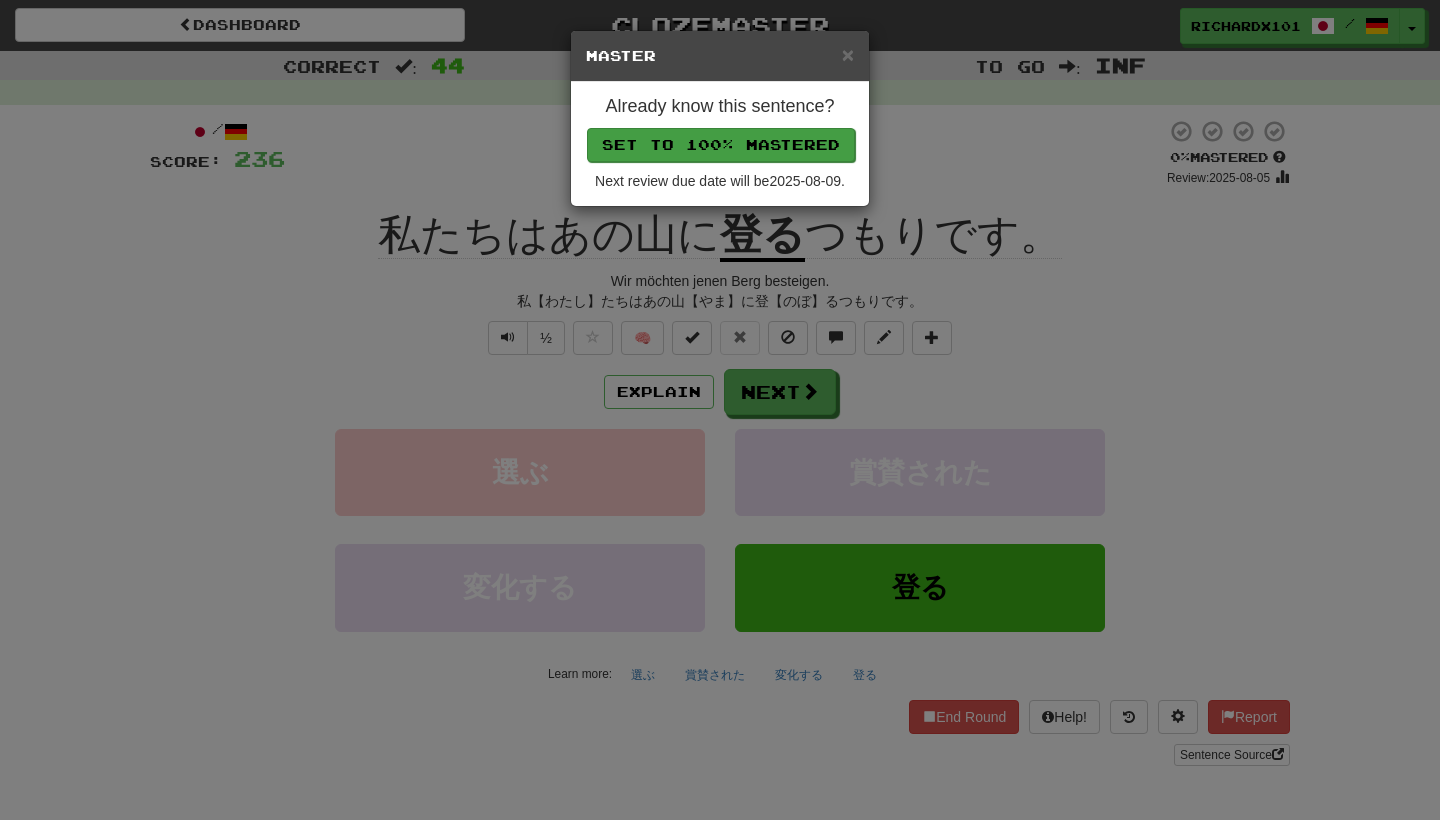click on "Set to 100% Mastered" at bounding box center [721, 145] 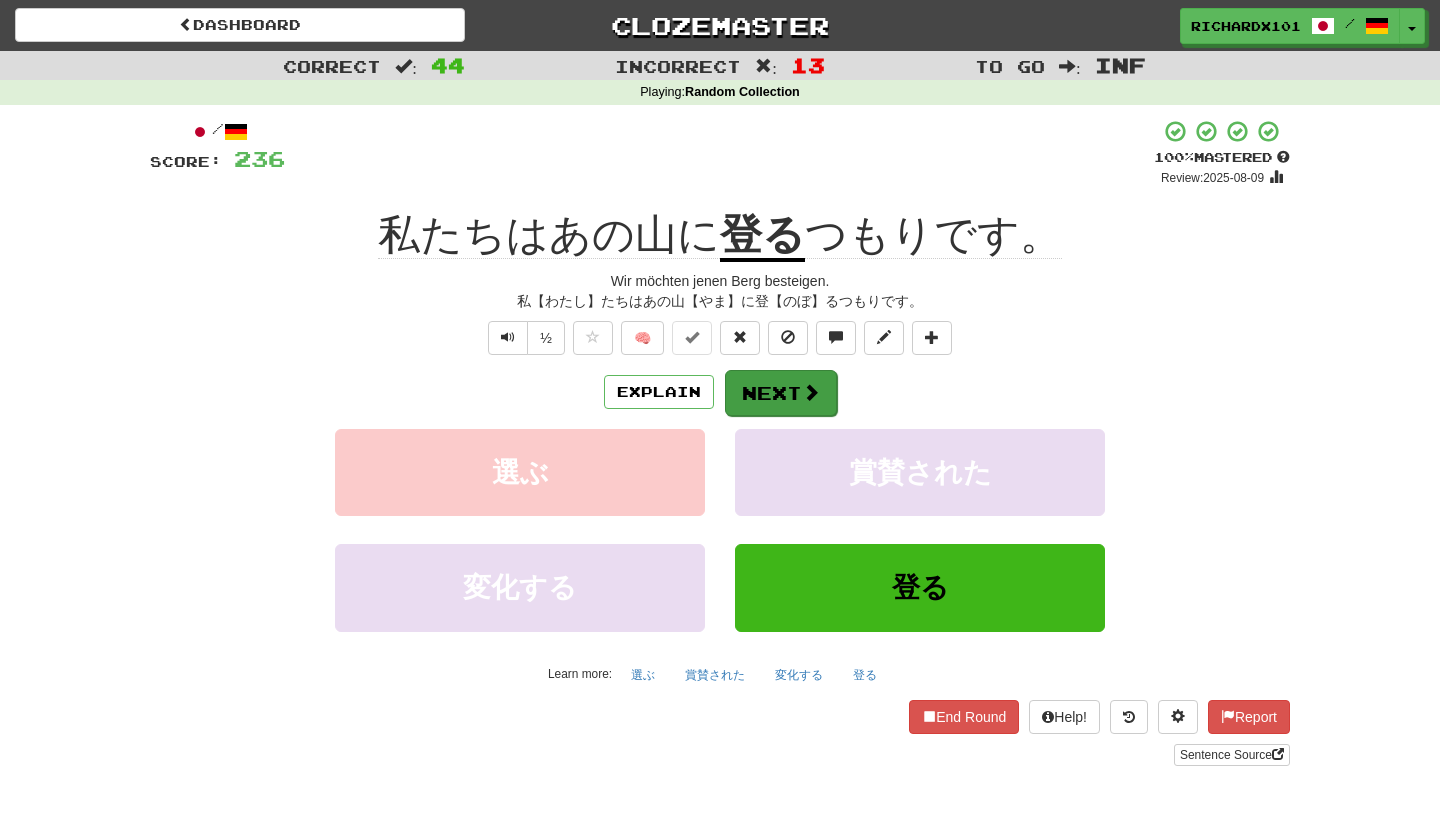click on "Next" at bounding box center (781, 393) 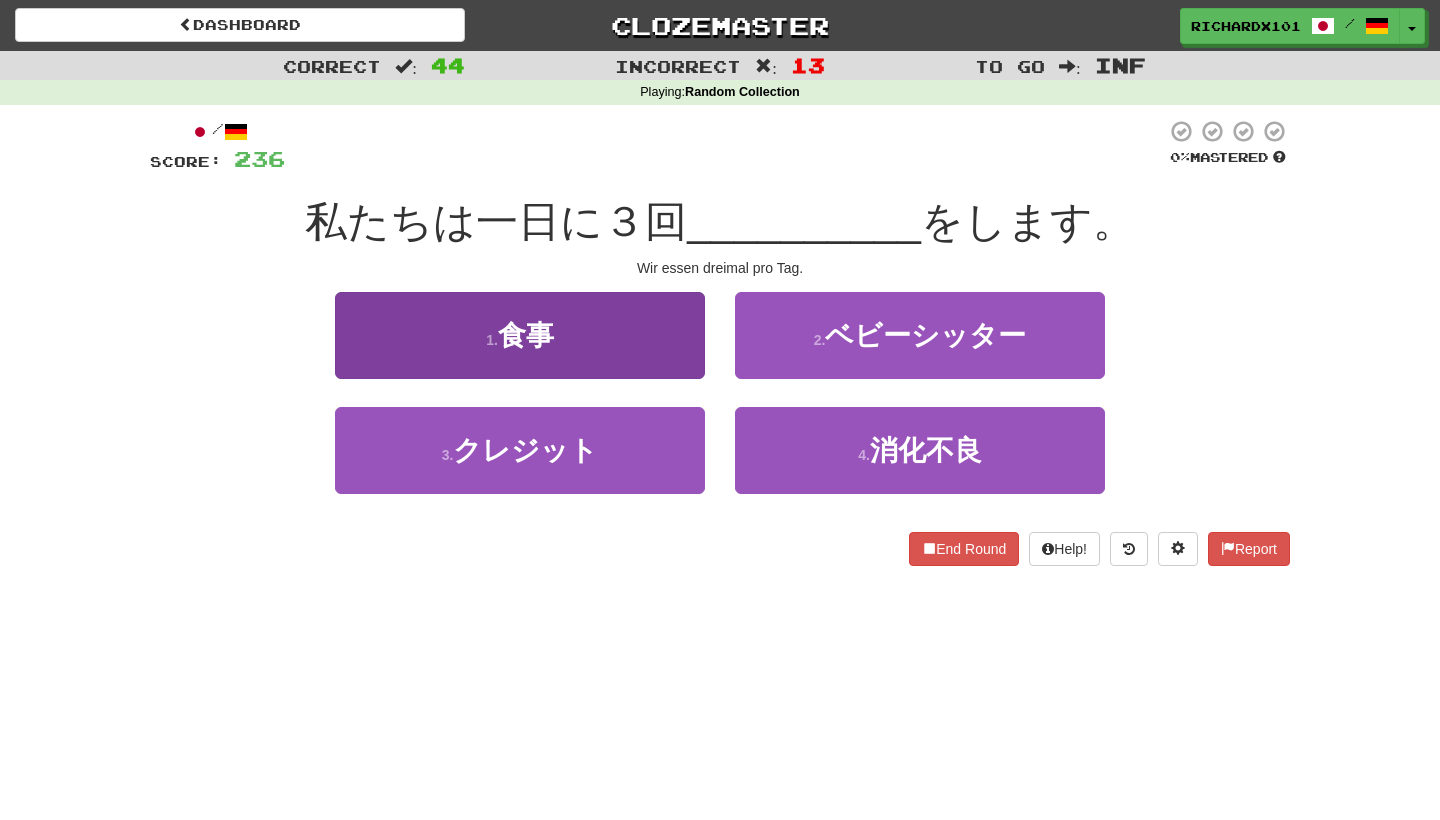 click on "1 .  食事" at bounding box center (520, 335) 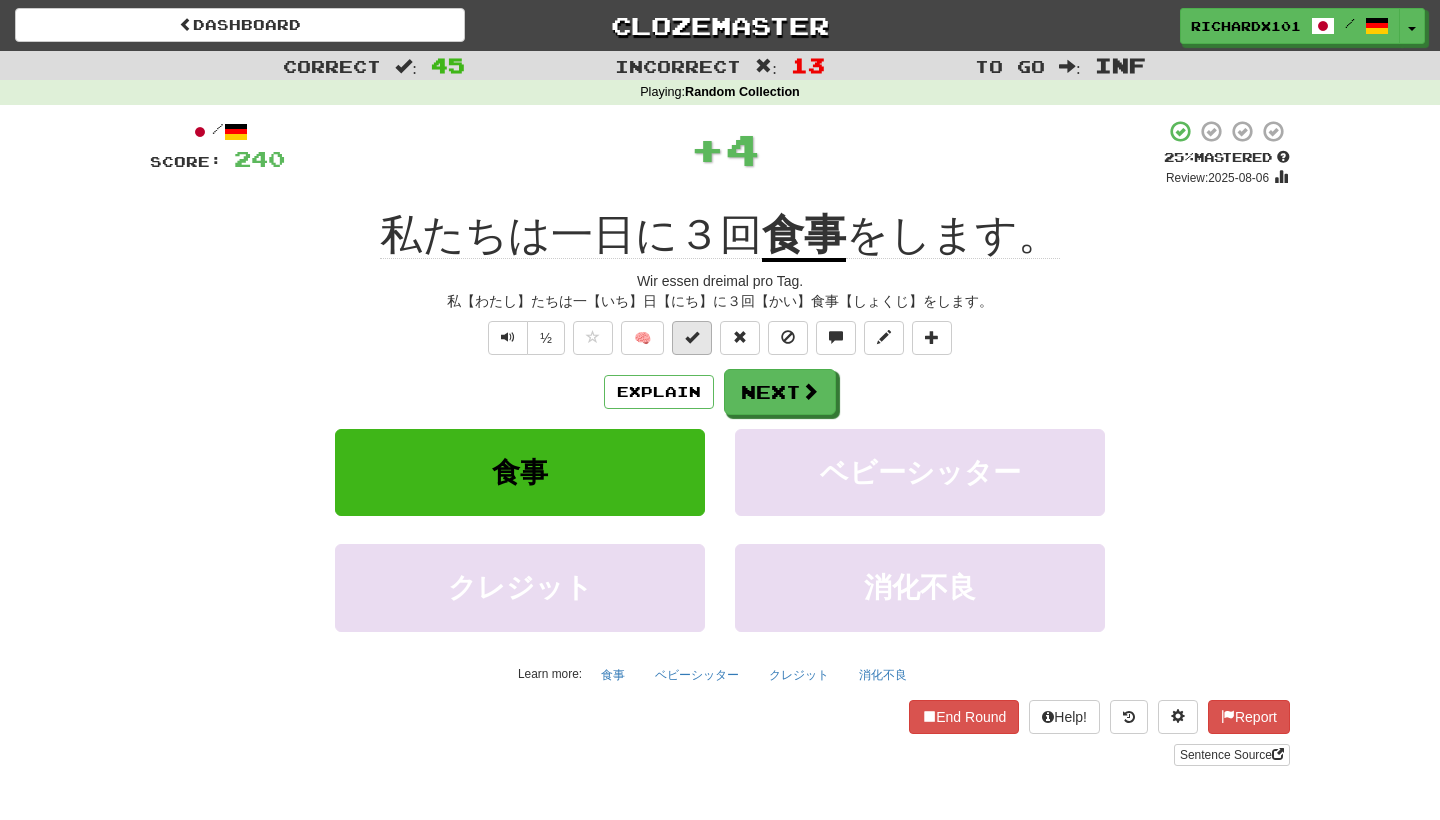 click at bounding box center [692, 337] 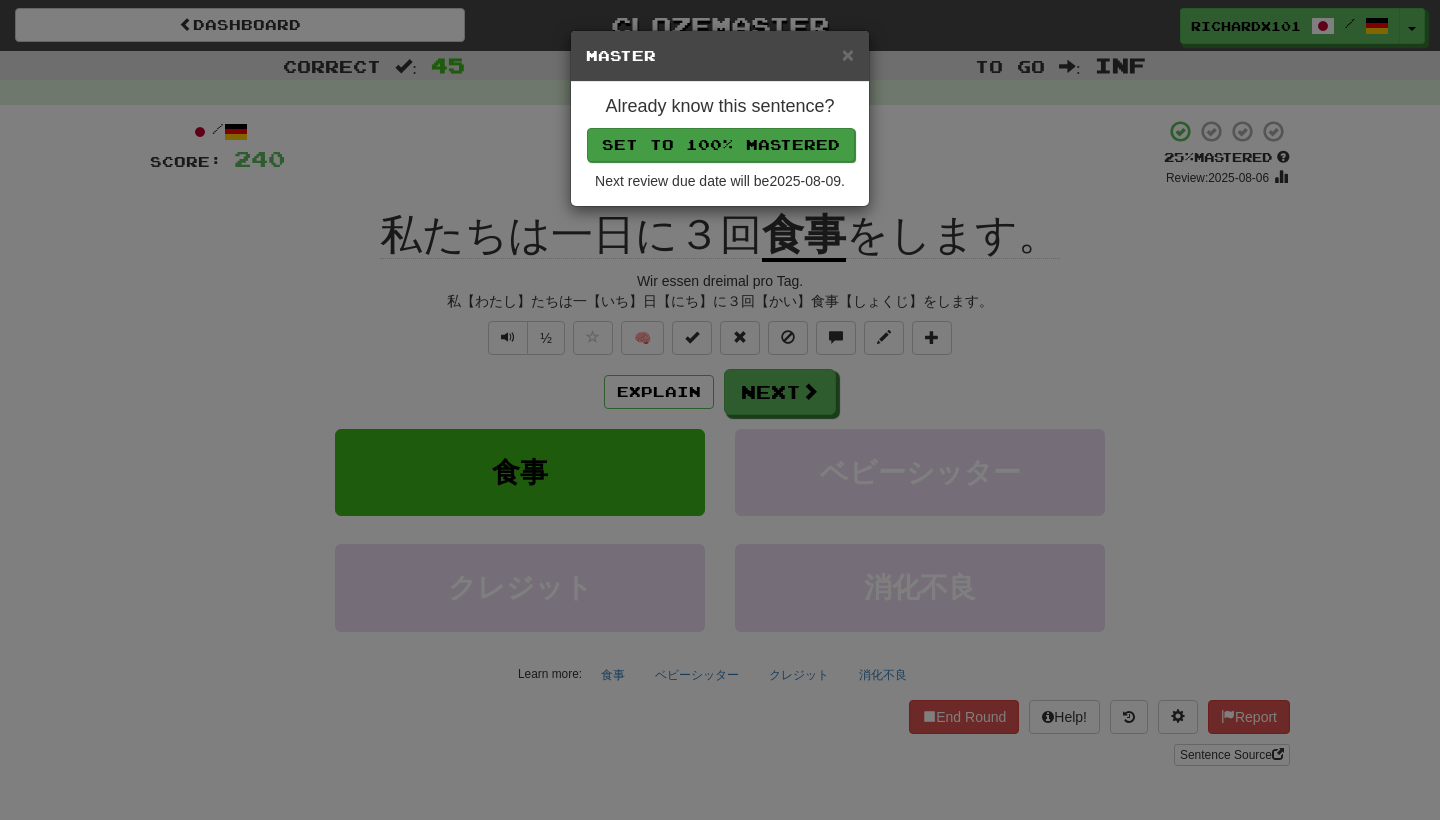 click on "Set to 100% Mastered" at bounding box center (721, 145) 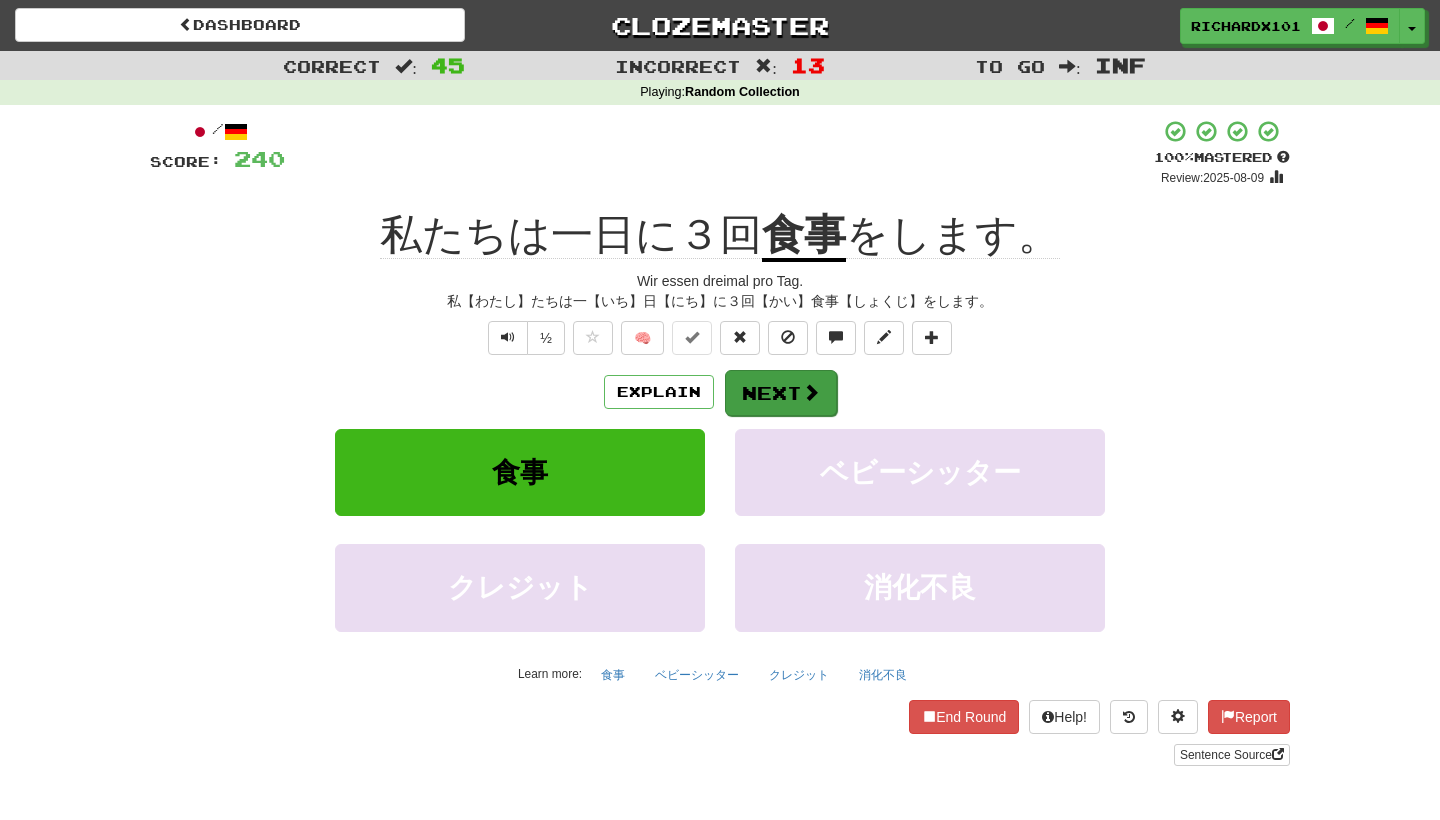 click on "Next" at bounding box center (781, 393) 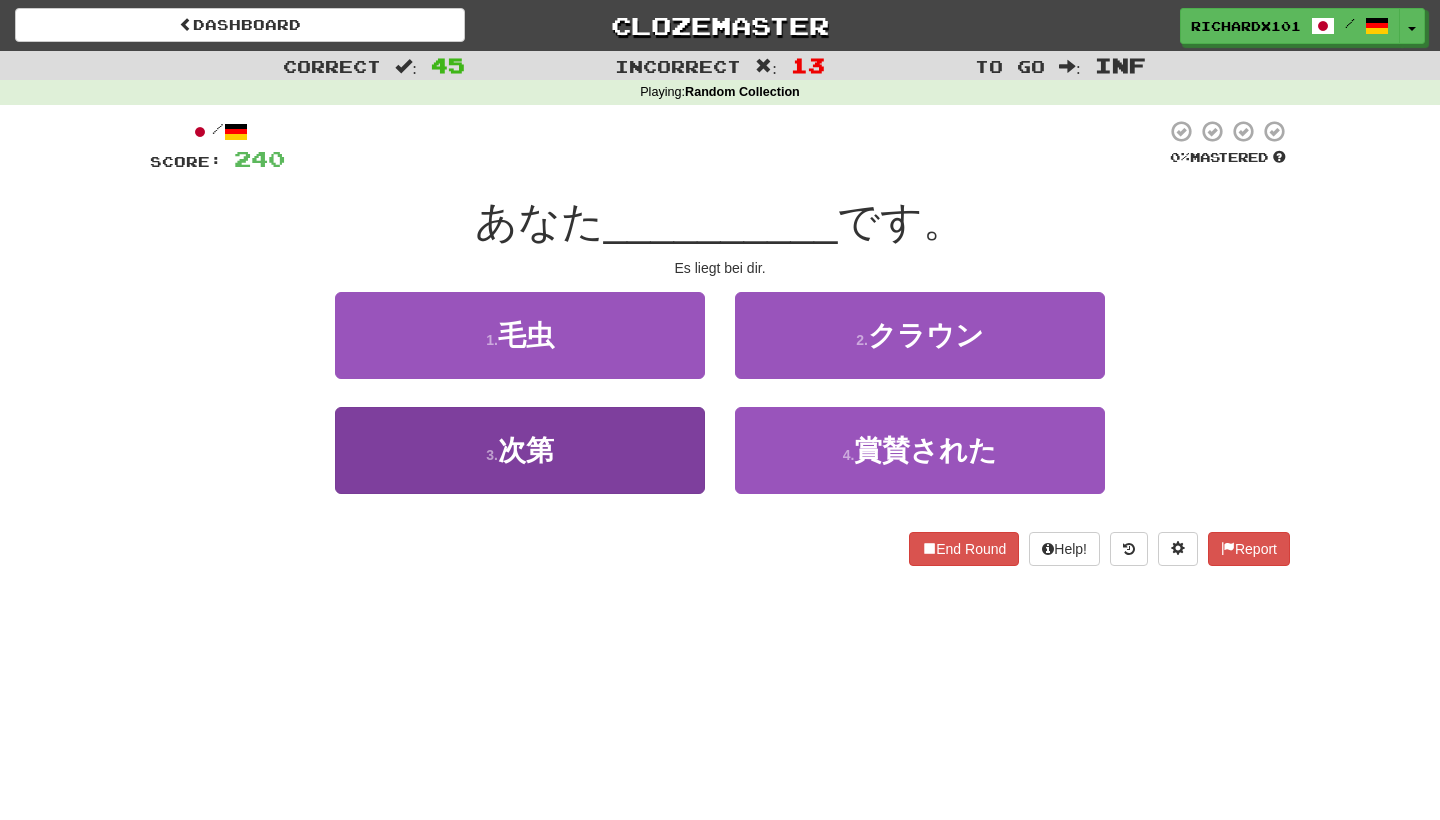 click on "3 .  次第" at bounding box center [520, 450] 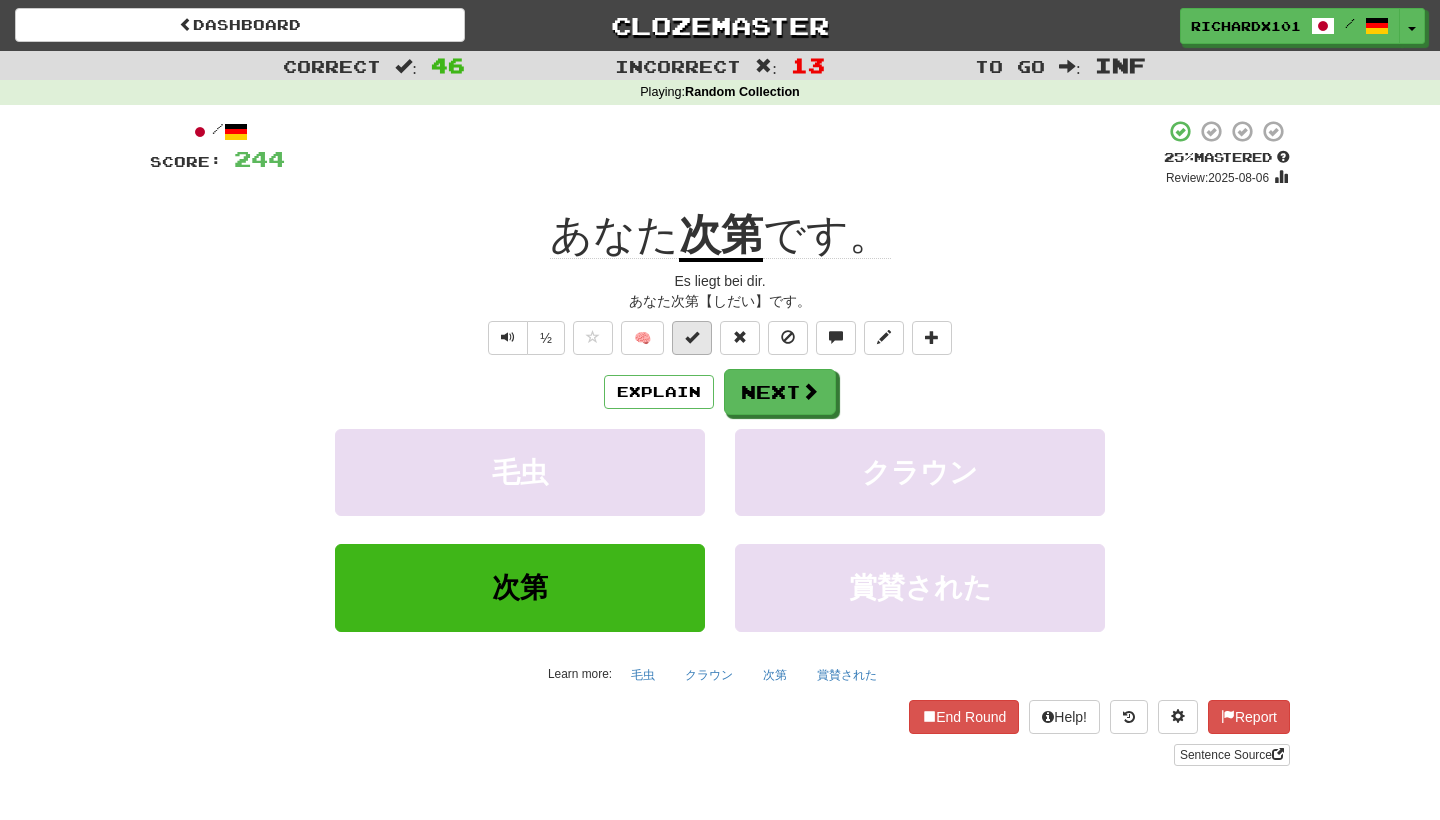 click at bounding box center (692, 338) 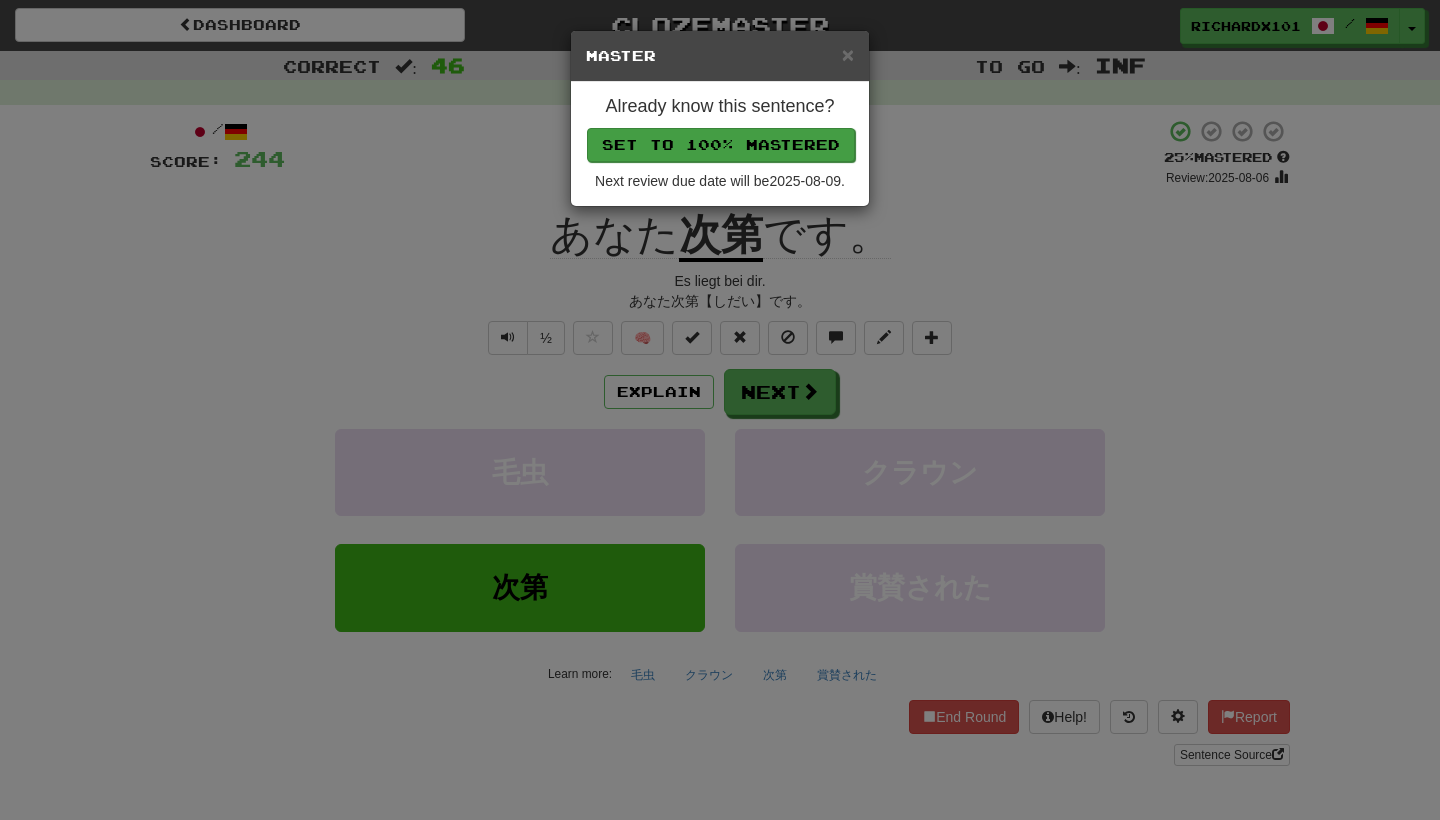 click on "Set to 100% Mastered" at bounding box center [721, 145] 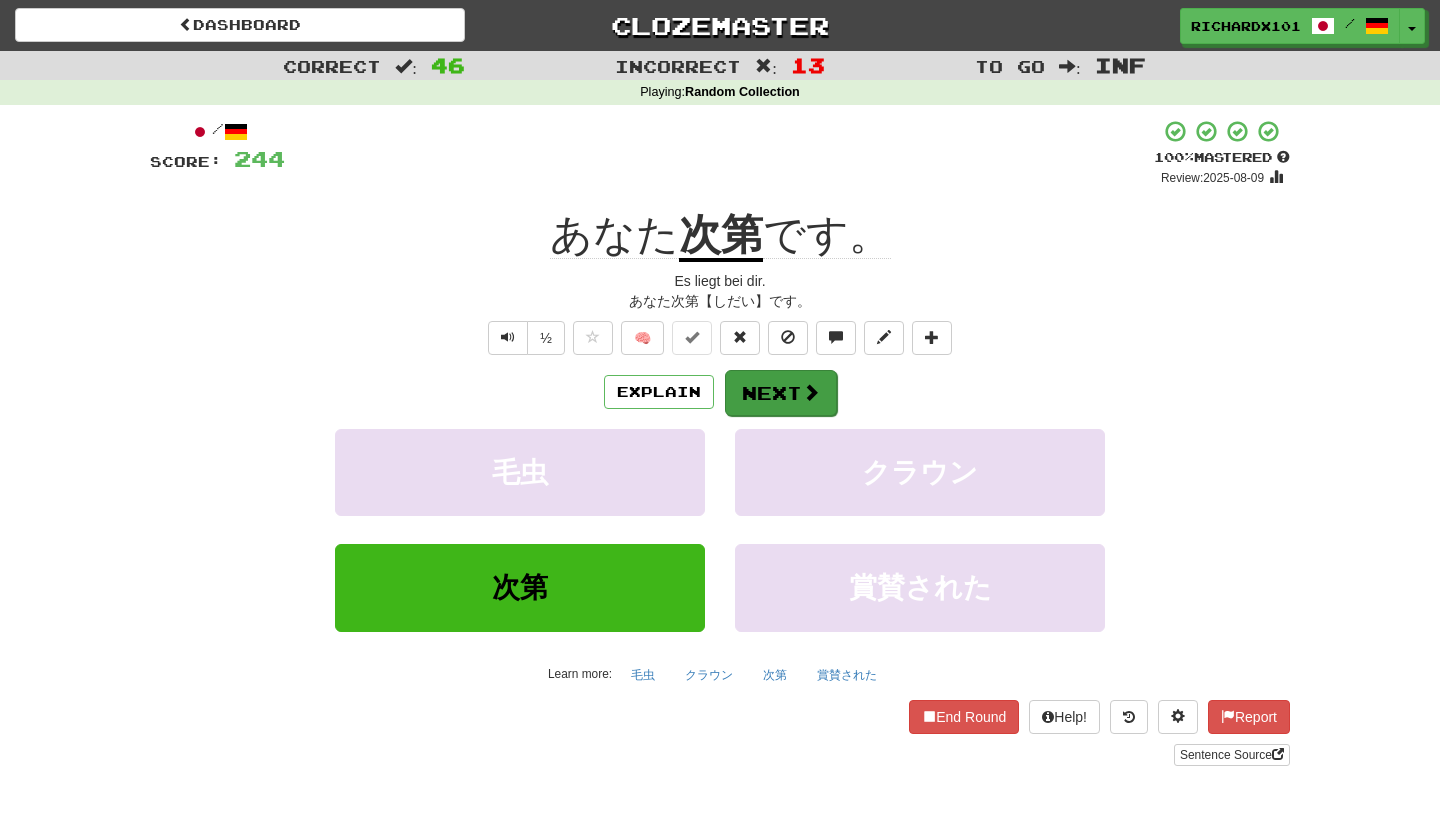 click on "Next" at bounding box center (781, 393) 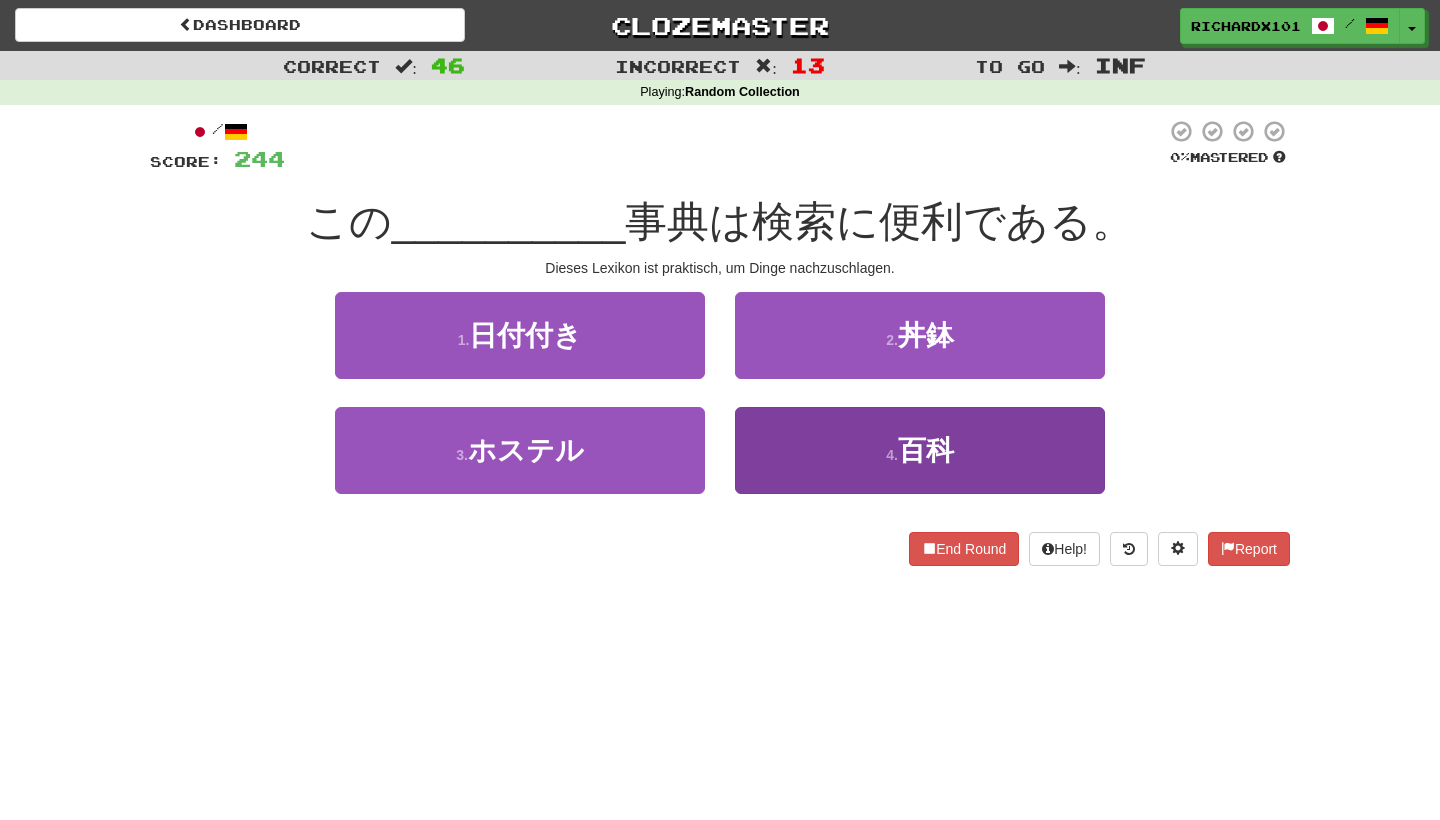 click on "4 .  百科" at bounding box center [920, 450] 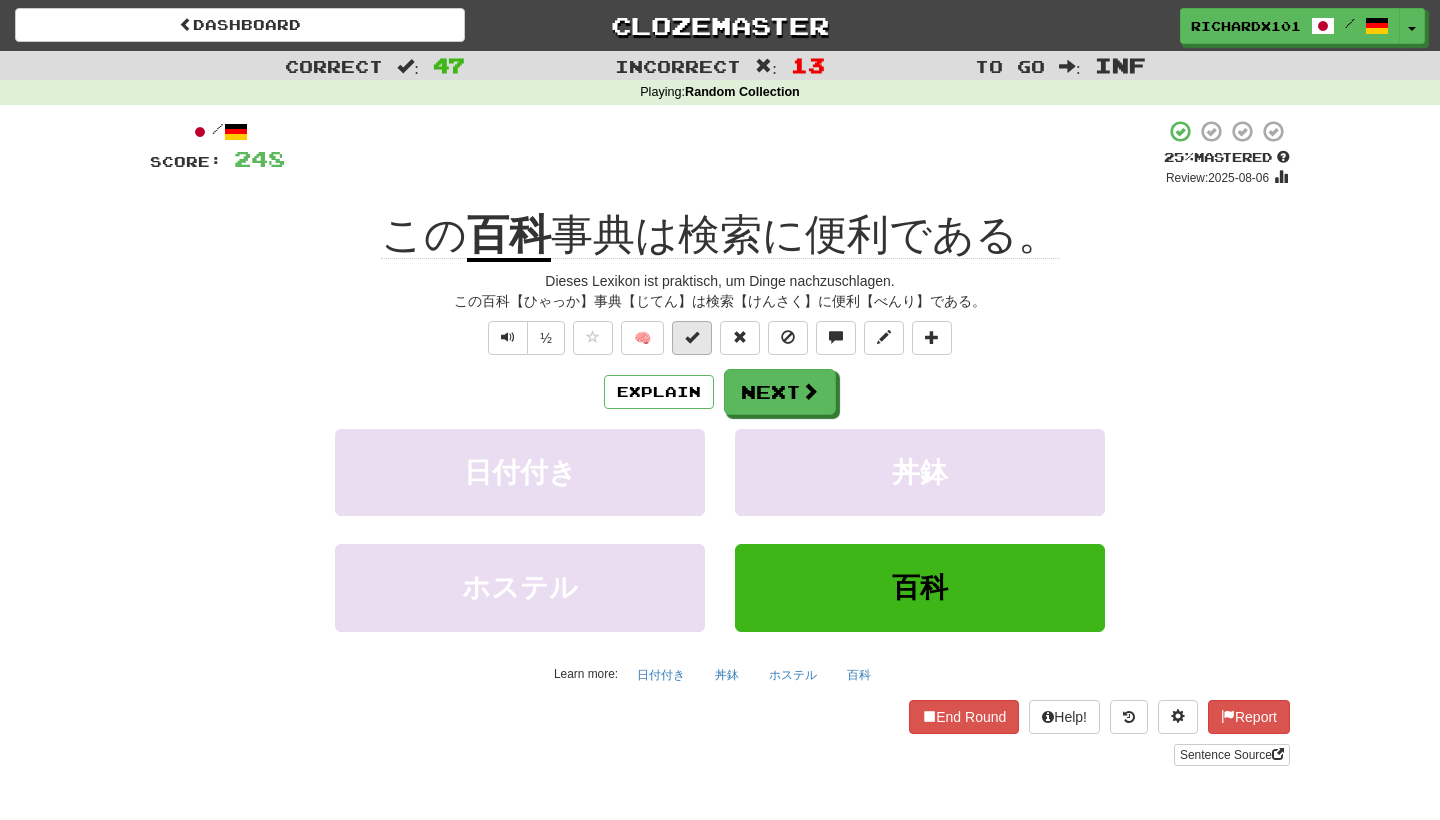 click at bounding box center [692, 337] 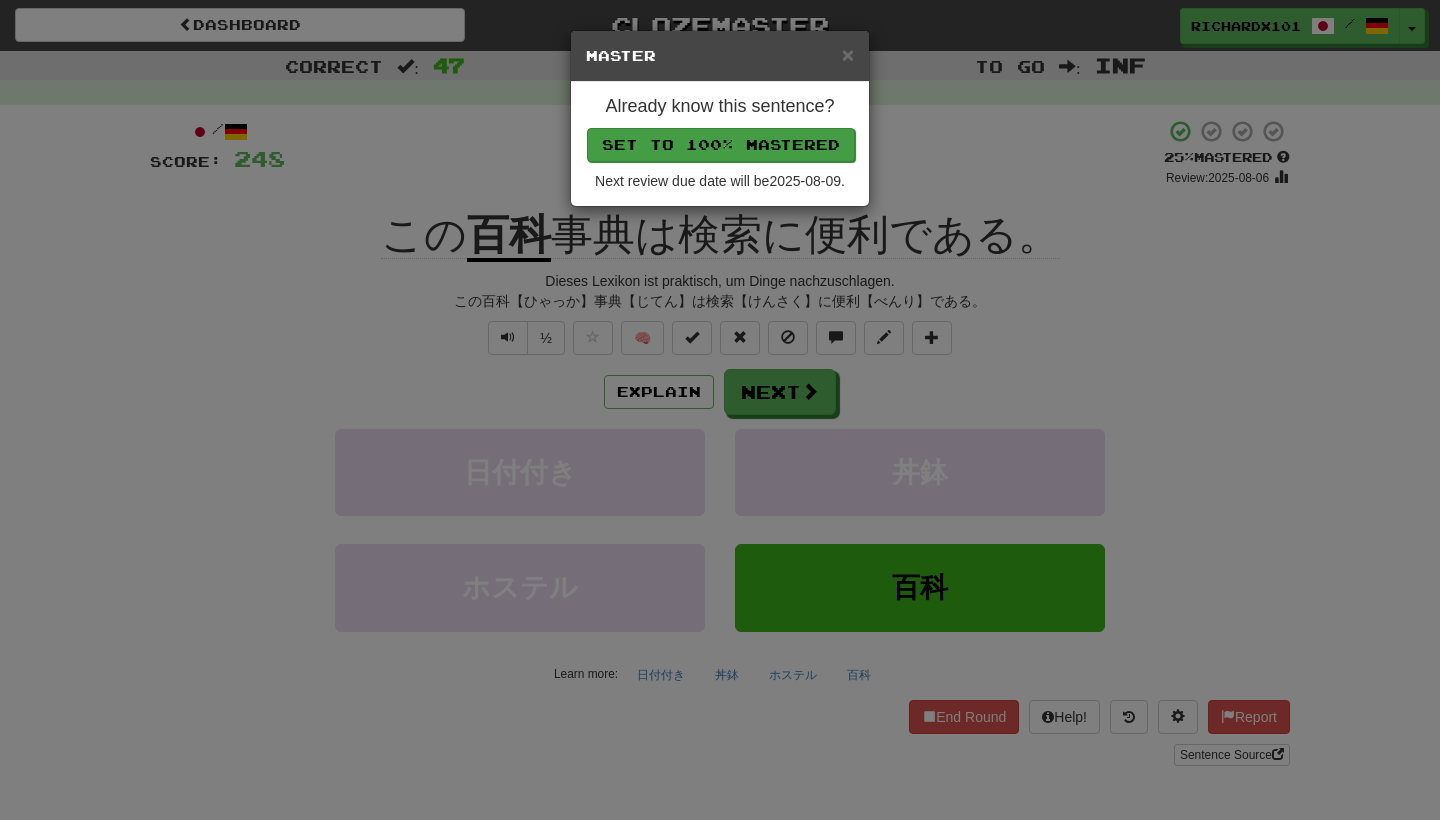 click on "Set to 100% Mastered" at bounding box center [721, 145] 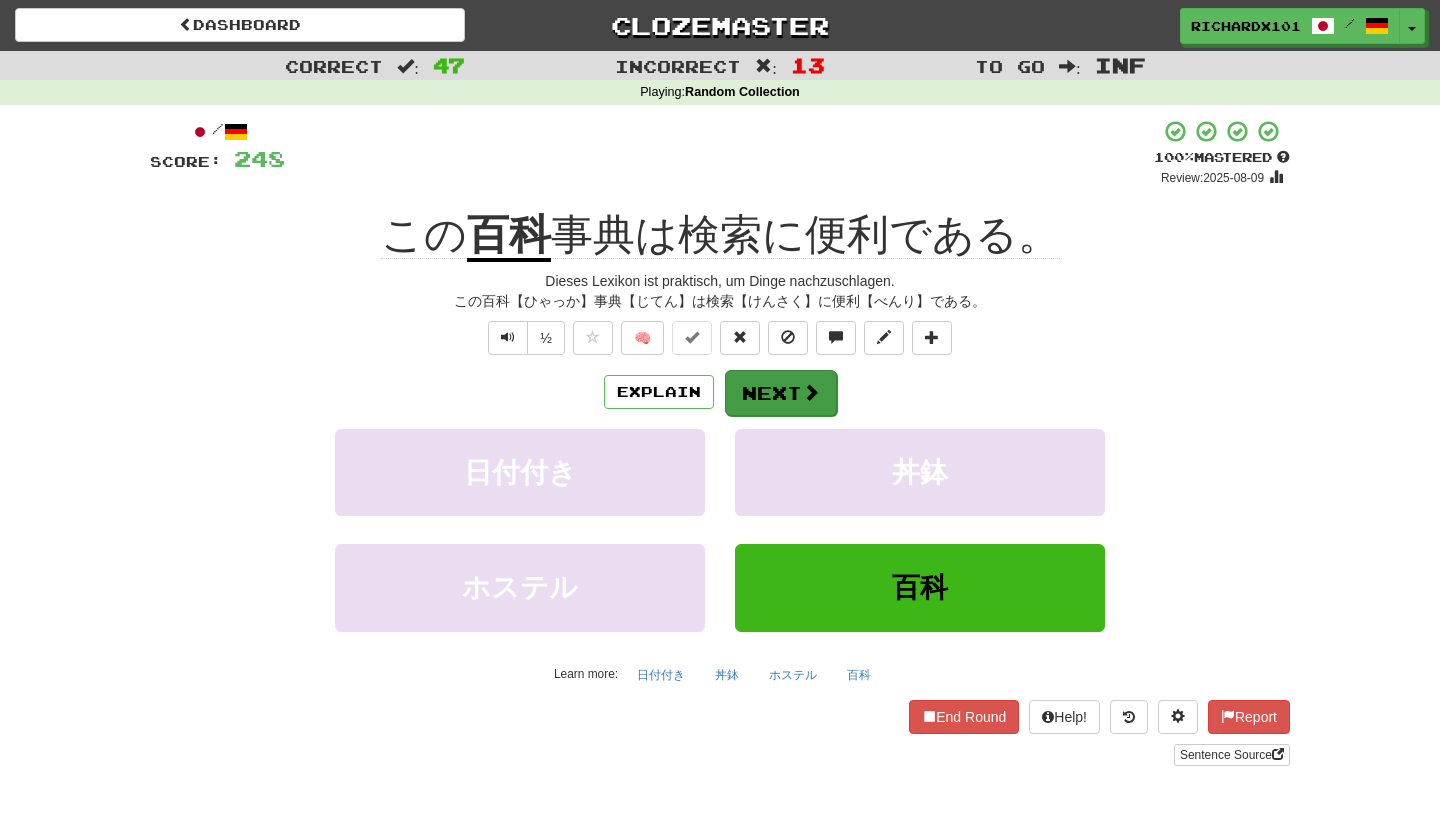 click on "Next" at bounding box center (781, 393) 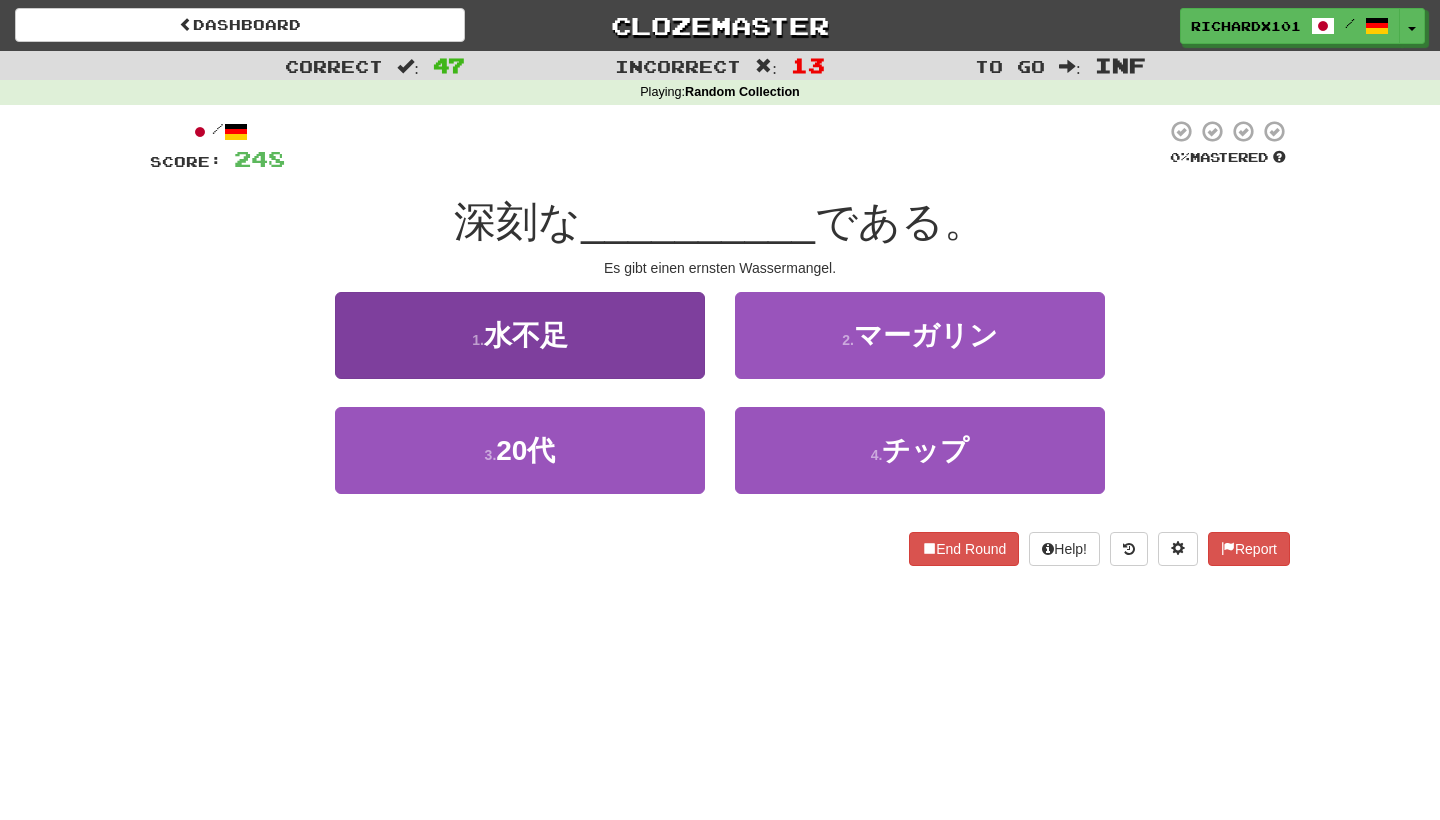 click on "1 .  水不足" at bounding box center (520, 335) 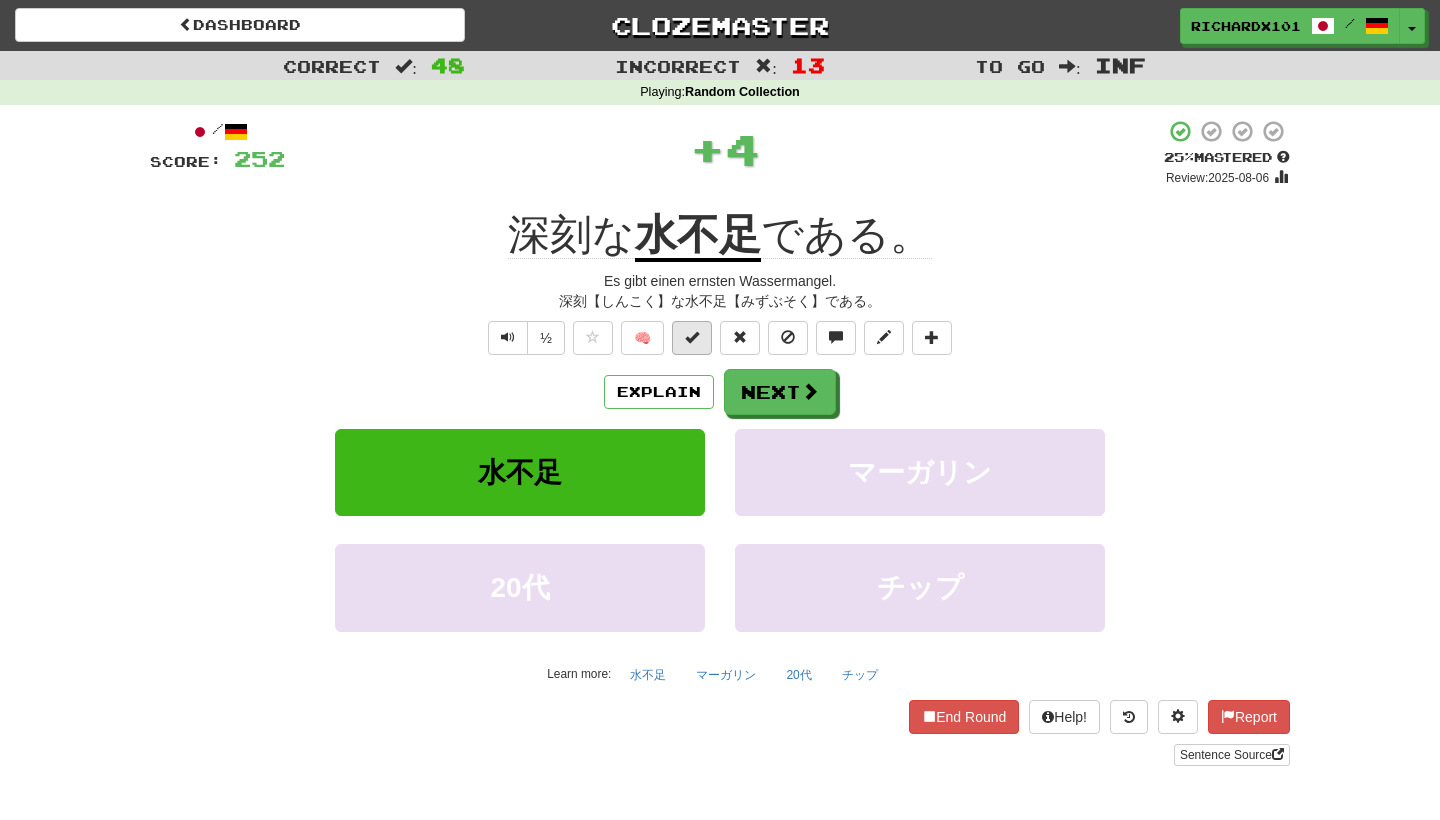 click at bounding box center [692, 338] 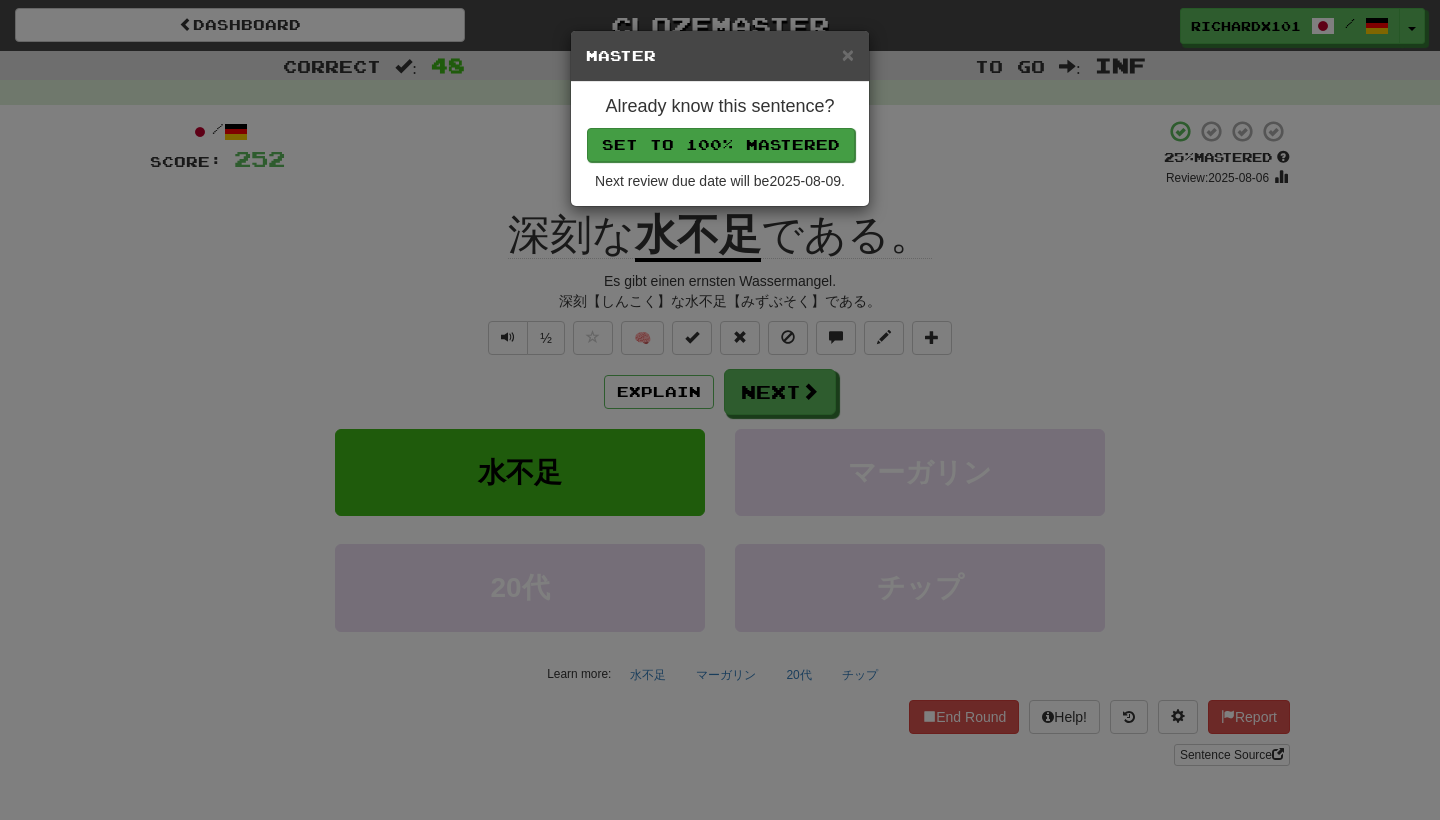 click on "Set to 100% Mastered" at bounding box center (721, 145) 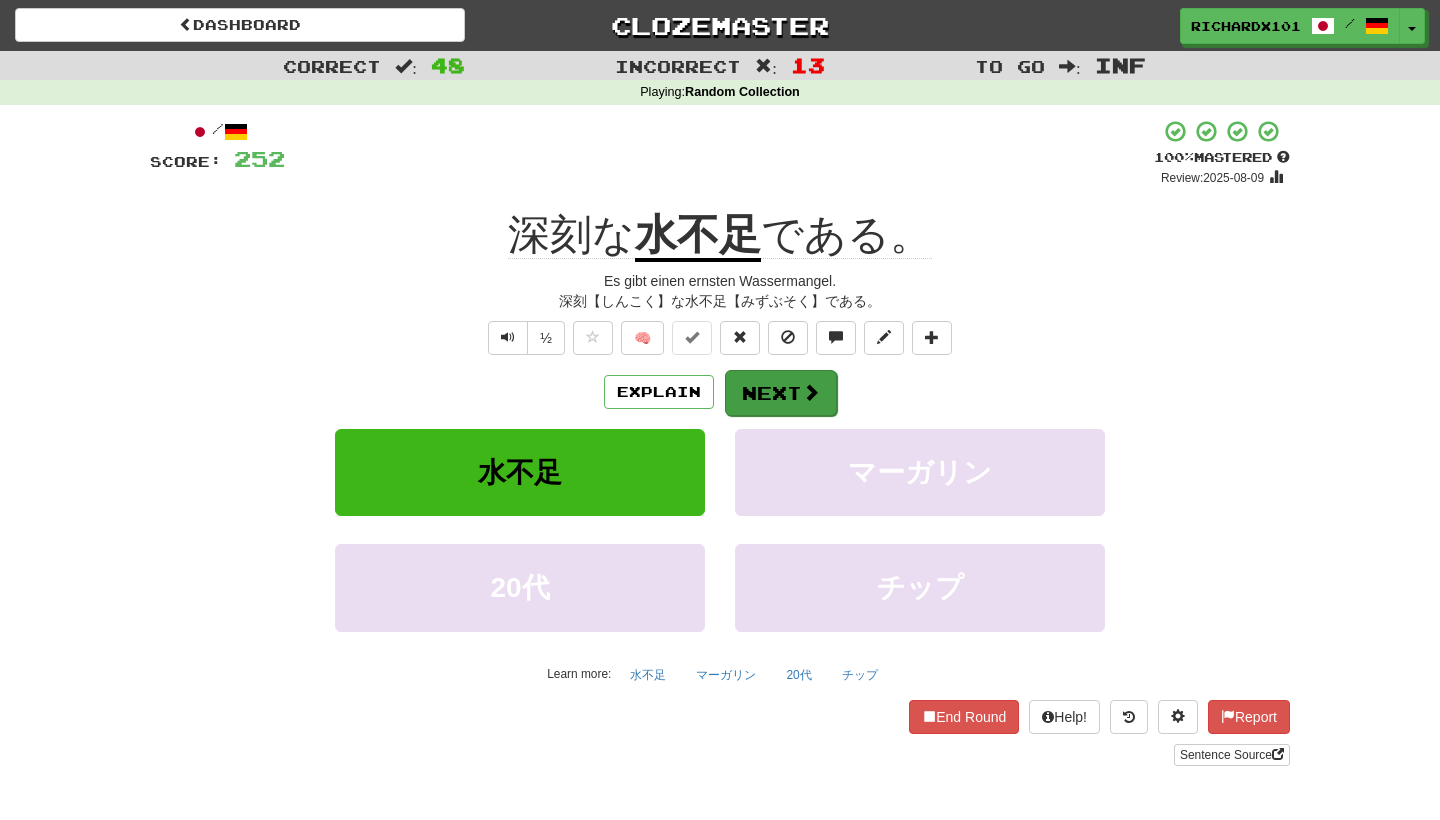 click on "Next" at bounding box center [781, 393] 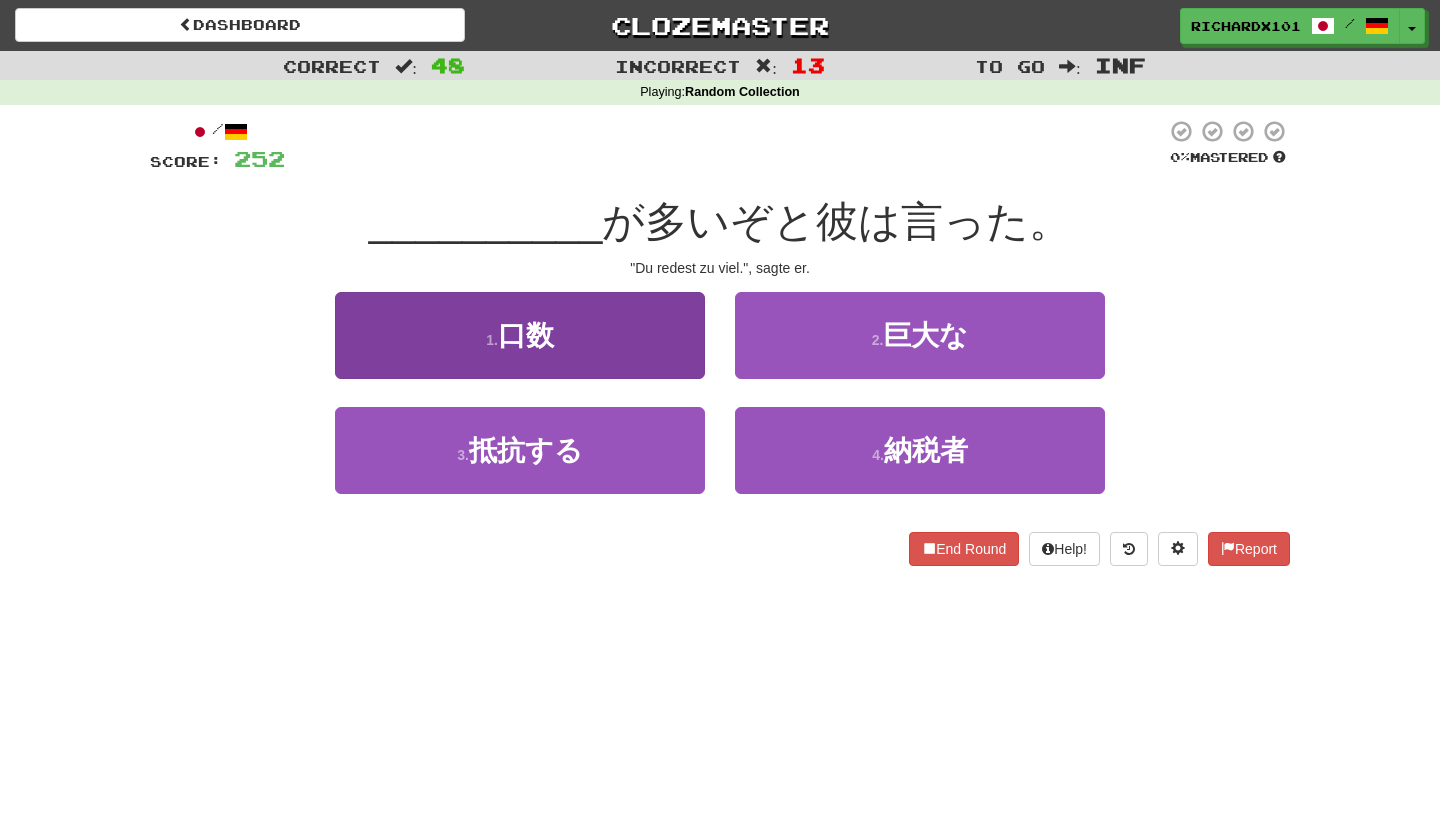 click on "1 .  口数" at bounding box center (520, 335) 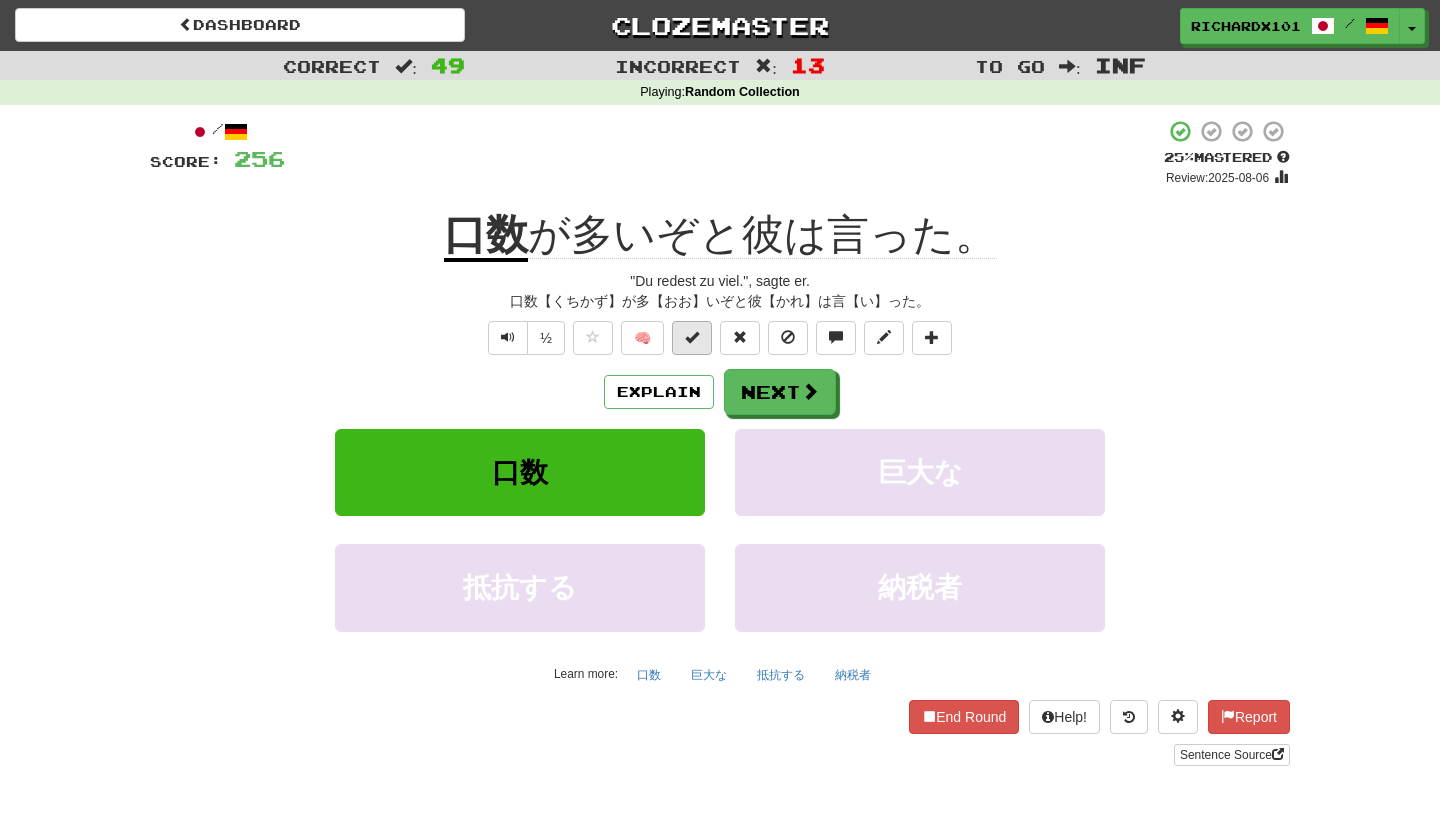 click at bounding box center [692, 337] 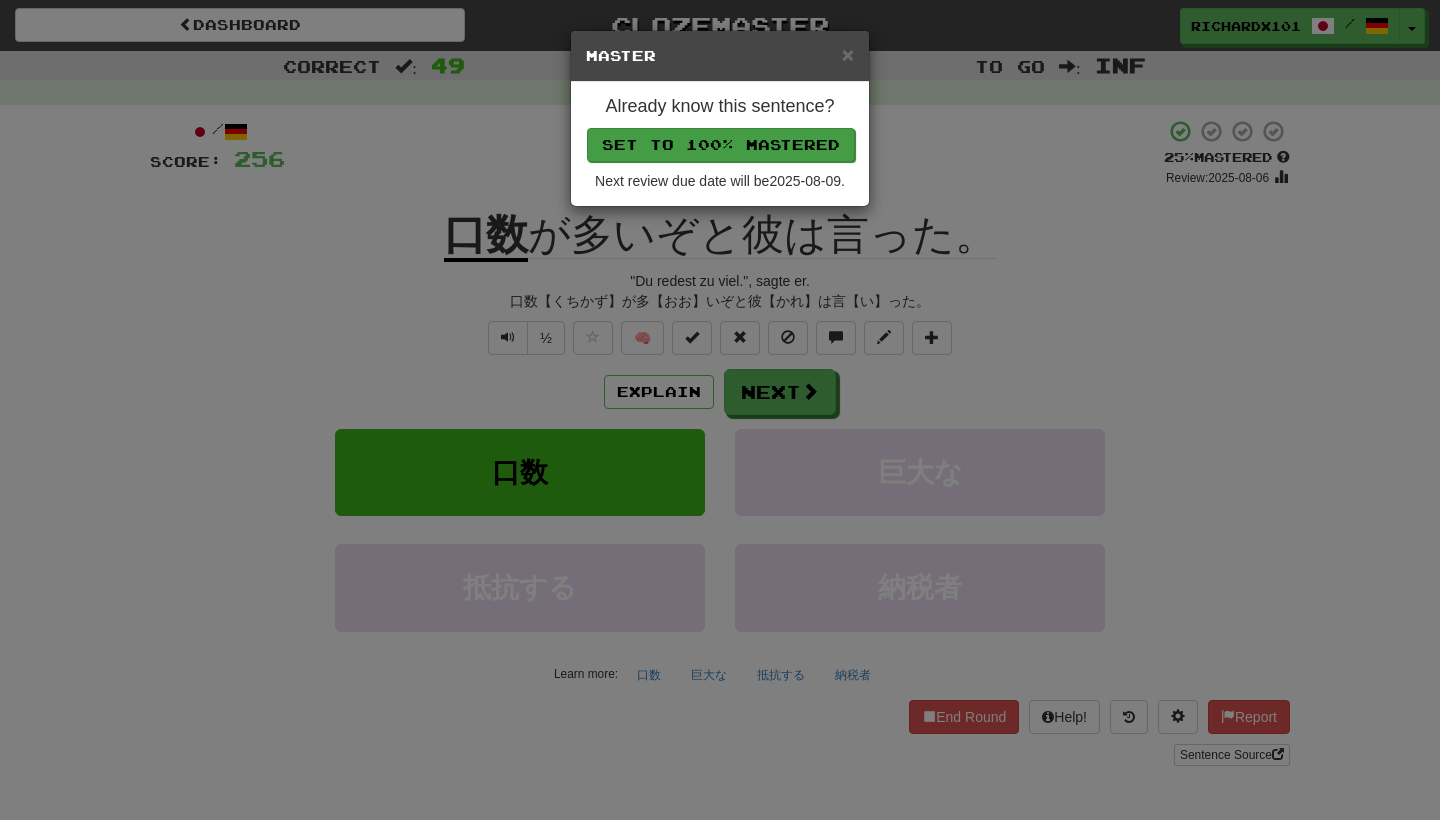 click on "Set to 100% Mastered" at bounding box center [721, 145] 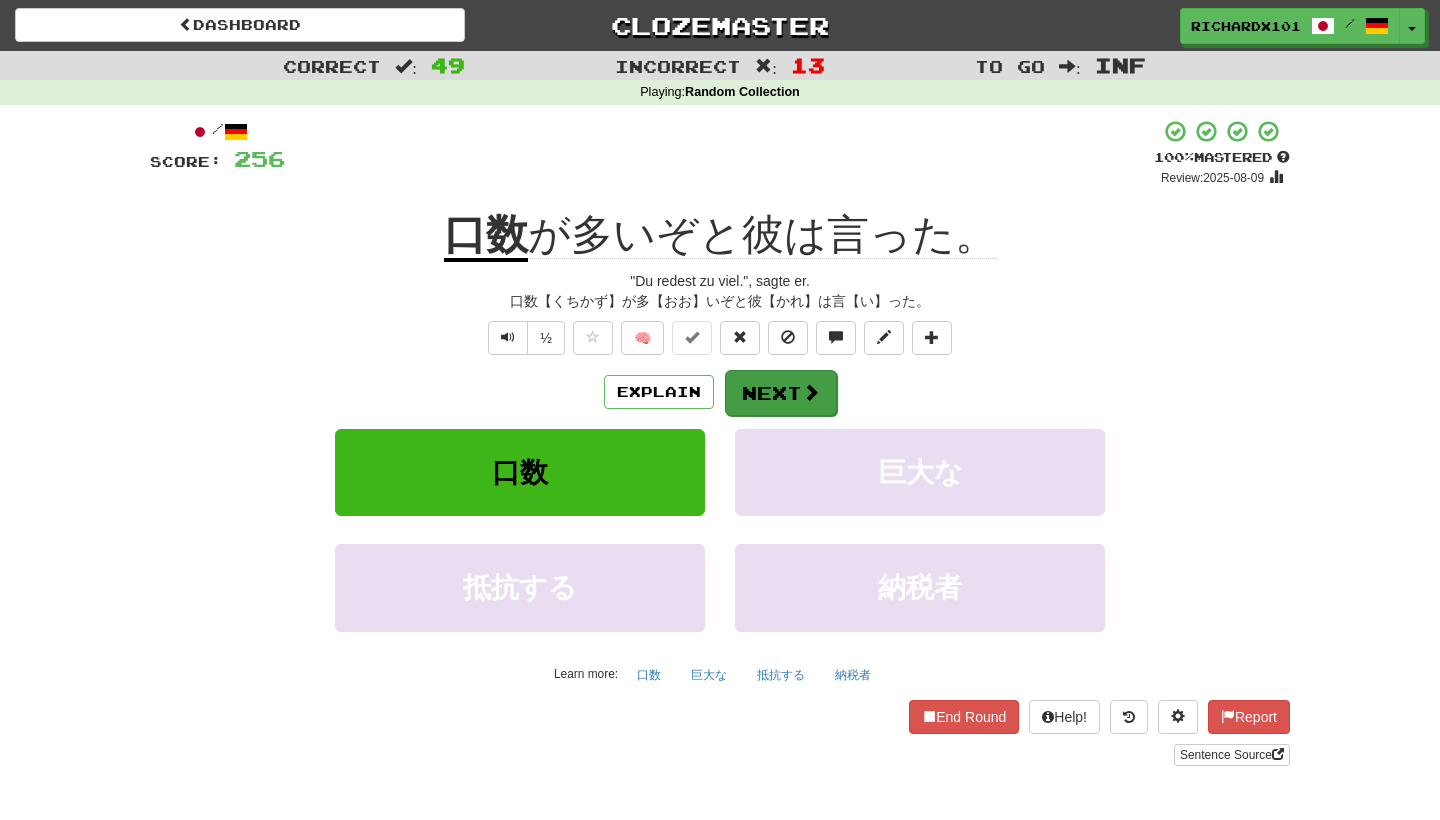 click on "Next" at bounding box center (781, 393) 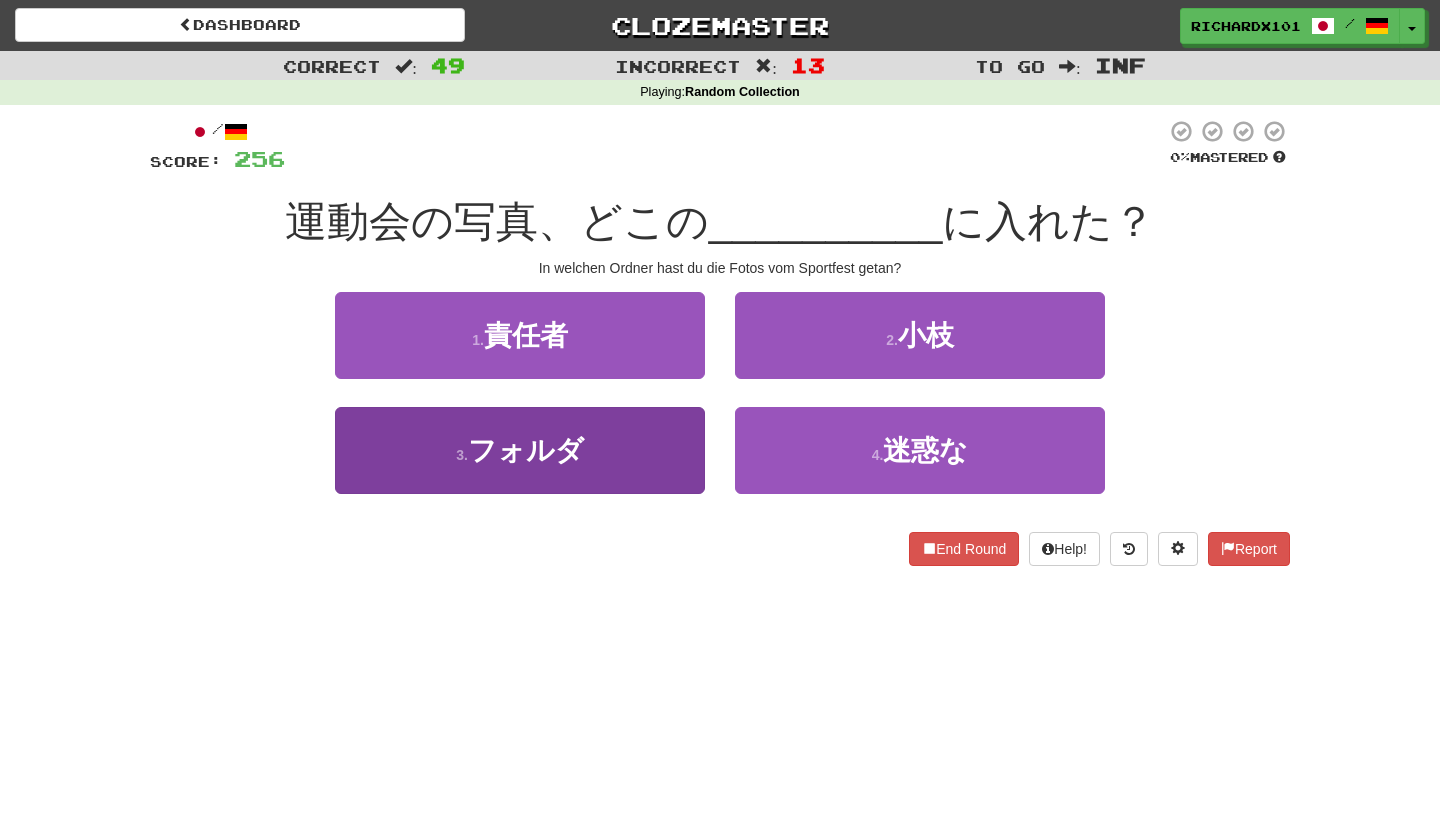 click on "3 .  フォルダ" at bounding box center (520, 450) 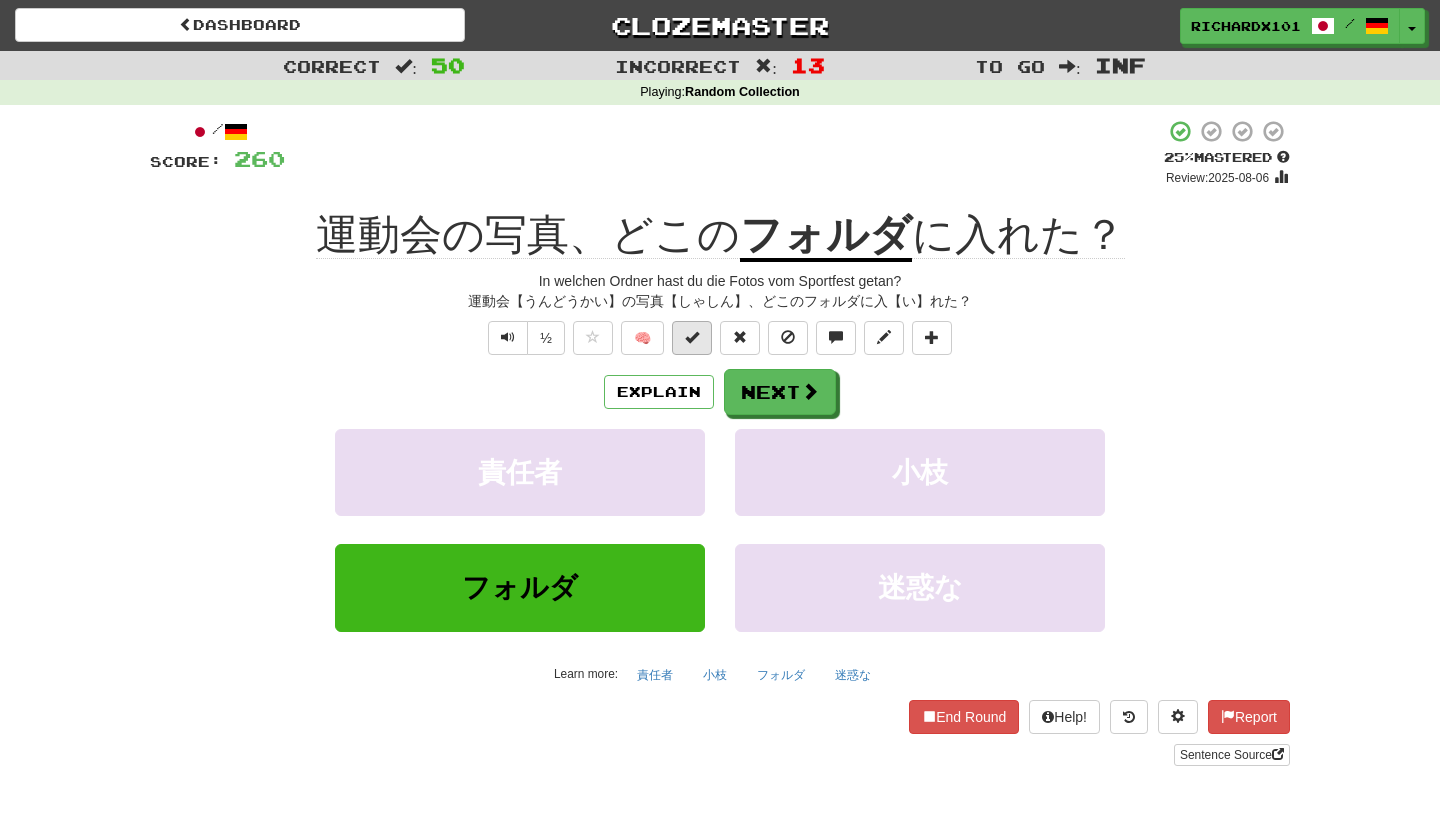 click at bounding box center [692, 338] 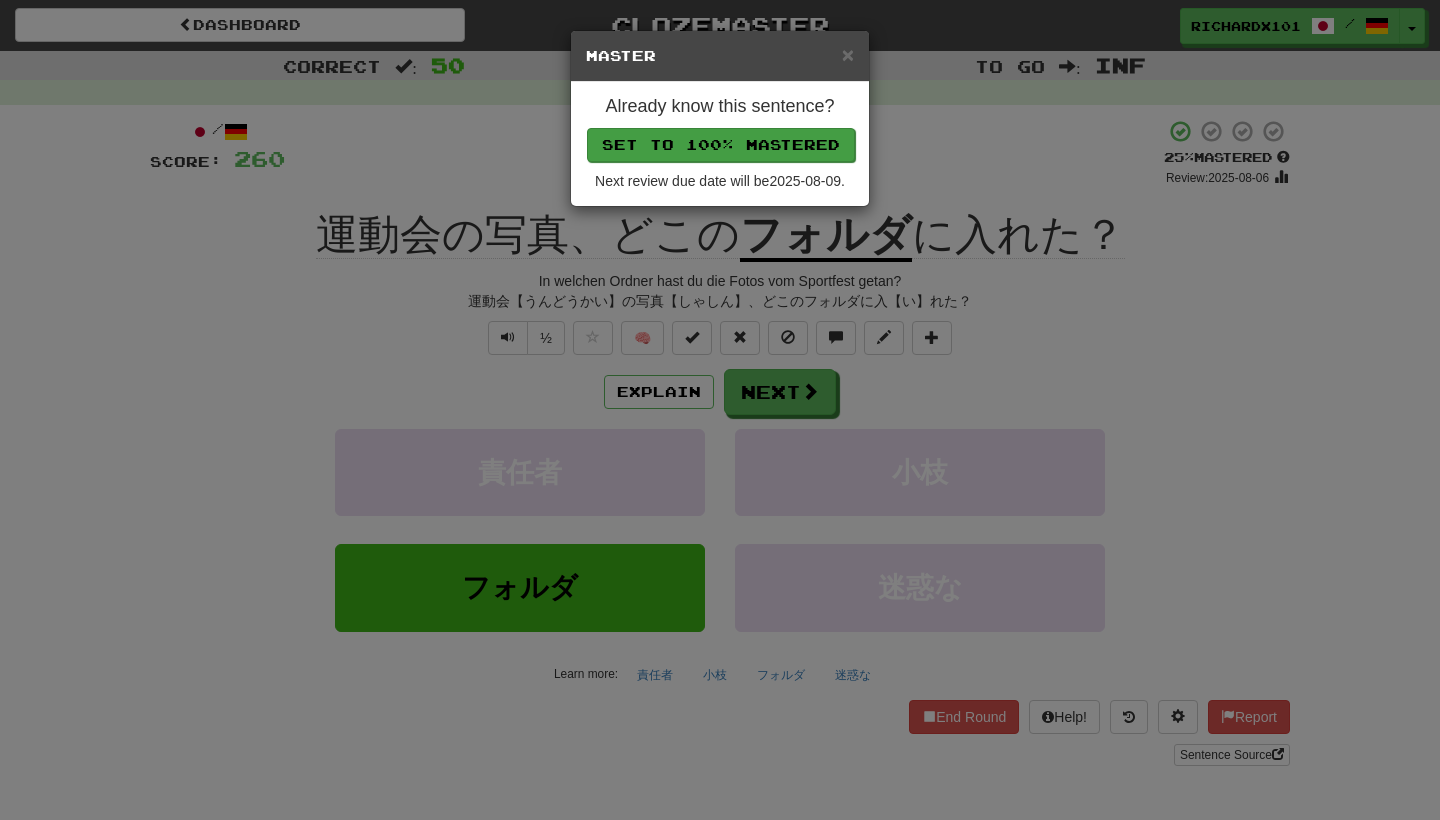 click on "Set to 100% Mastered" at bounding box center [721, 145] 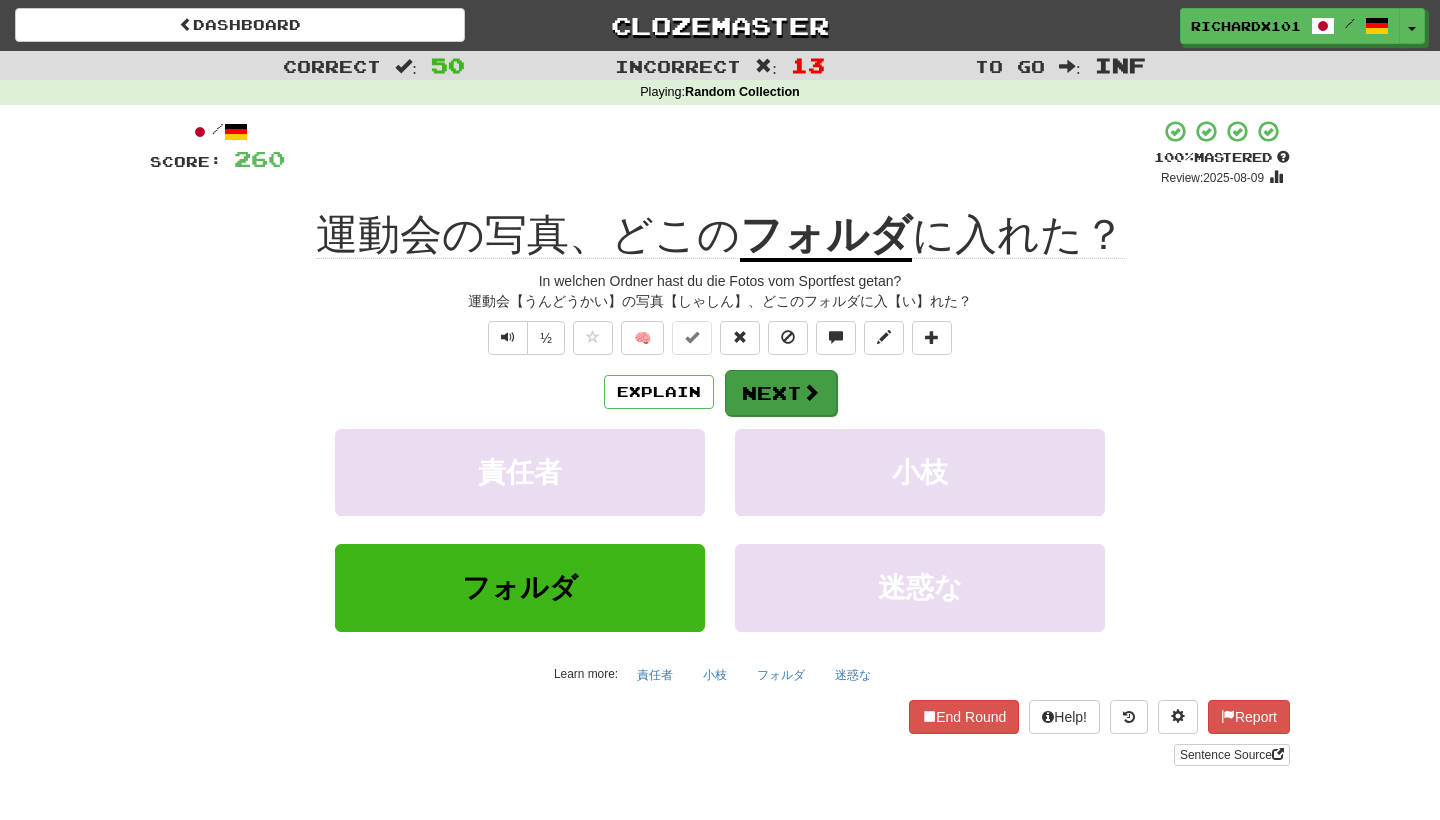 click on "Next" at bounding box center [781, 393] 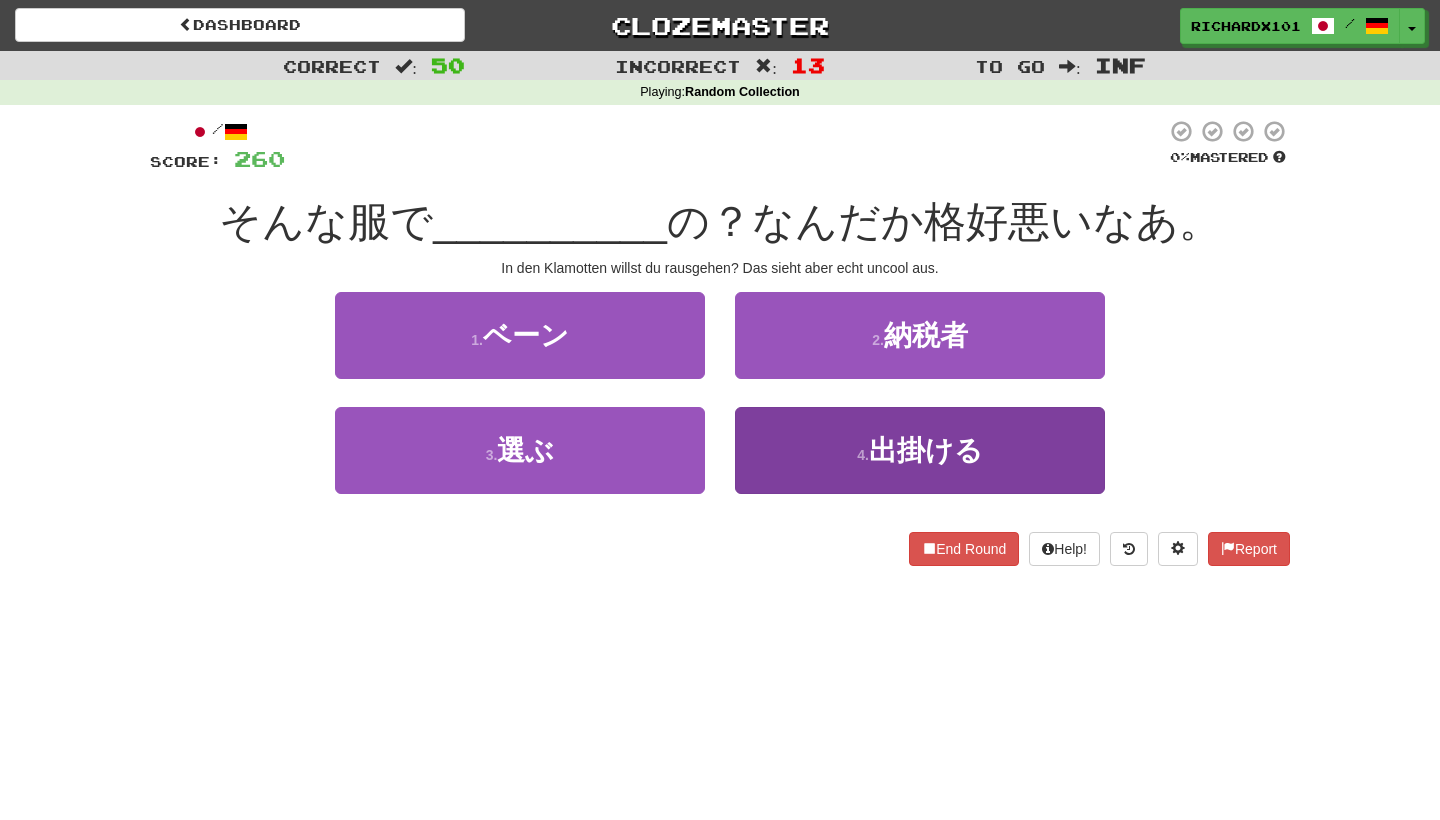 click on "4 .  出掛ける" at bounding box center (920, 450) 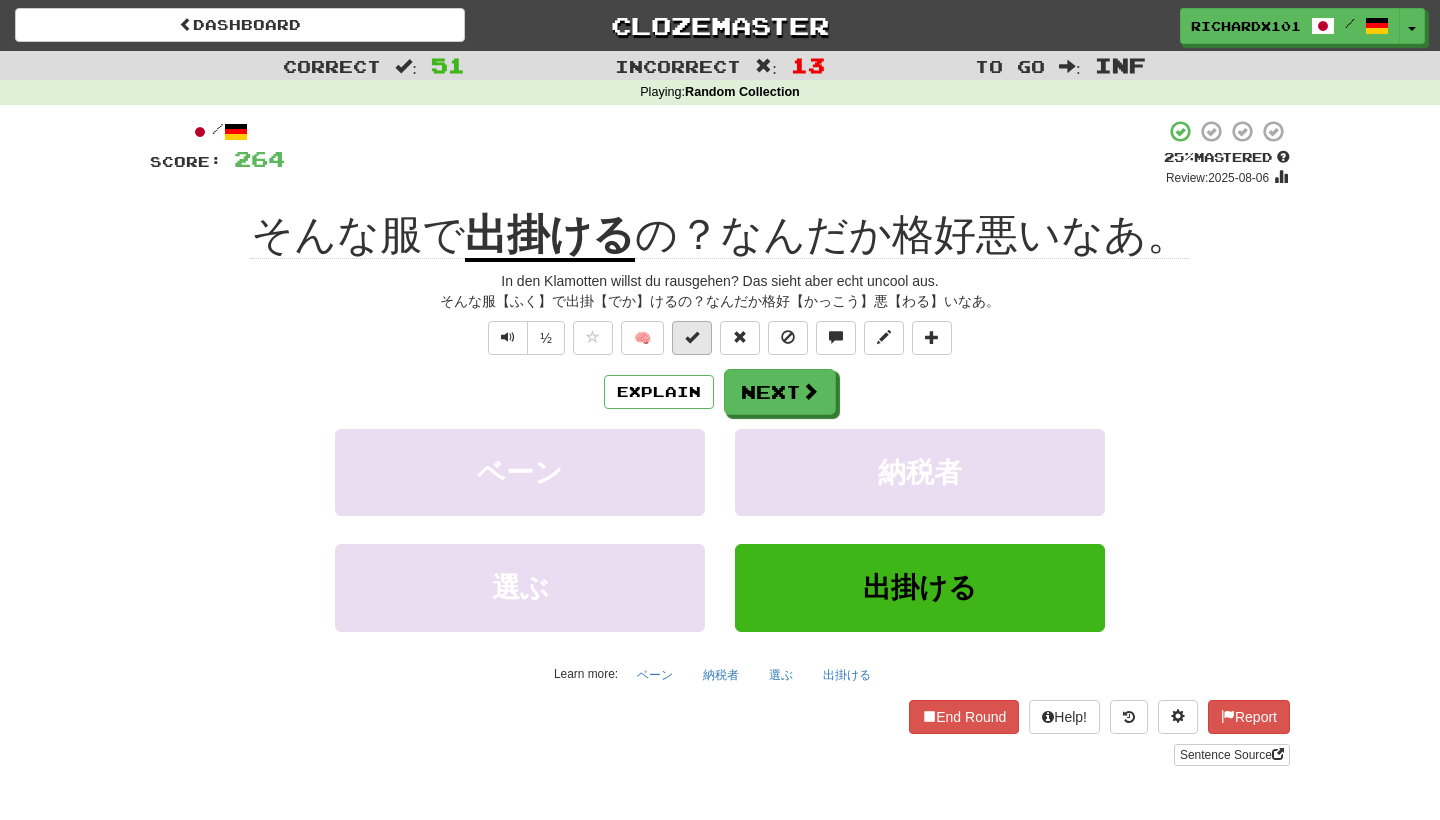 click at bounding box center [692, 337] 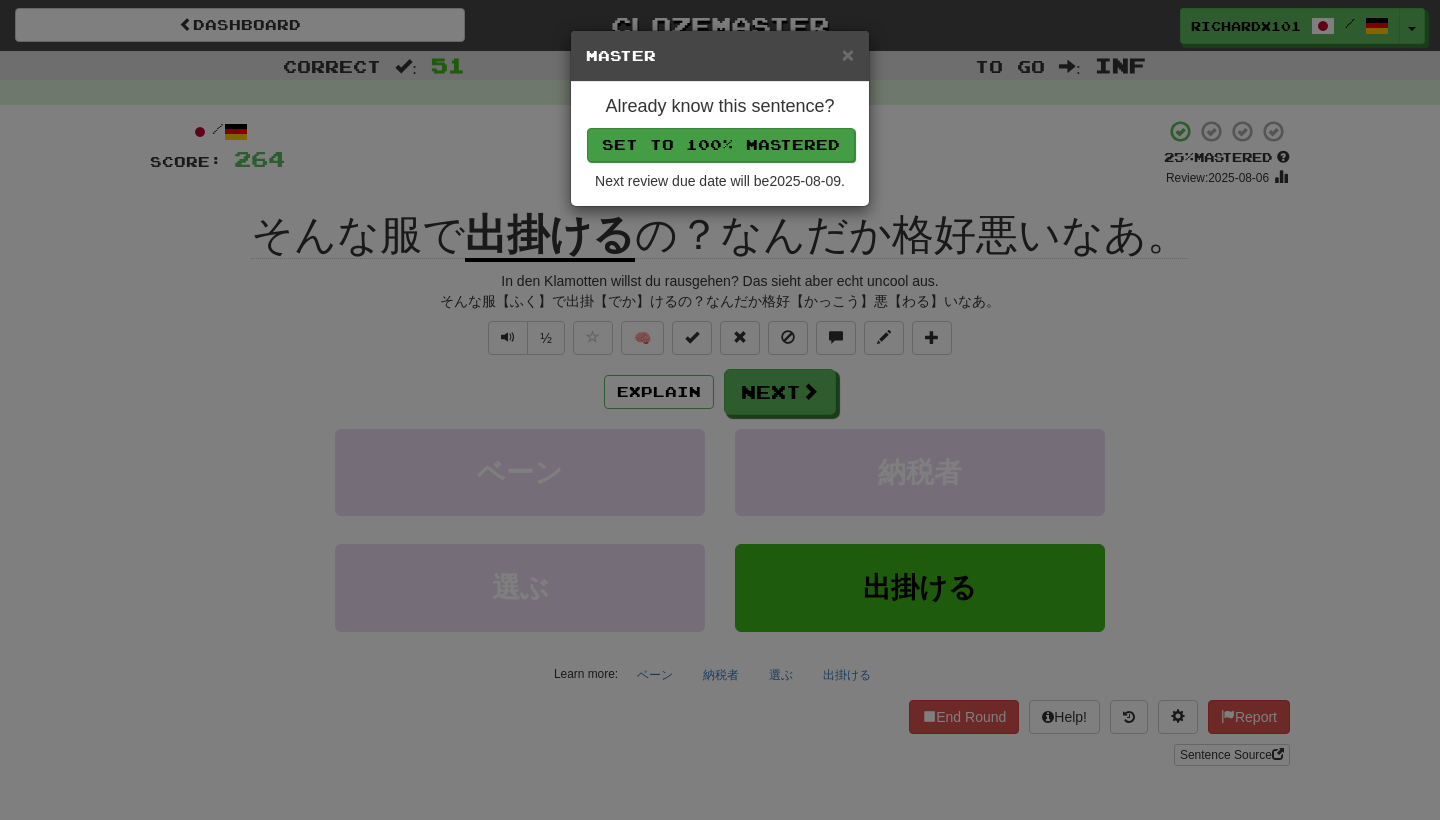 click on "Set to 100% Mastered" at bounding box center [721, 145] 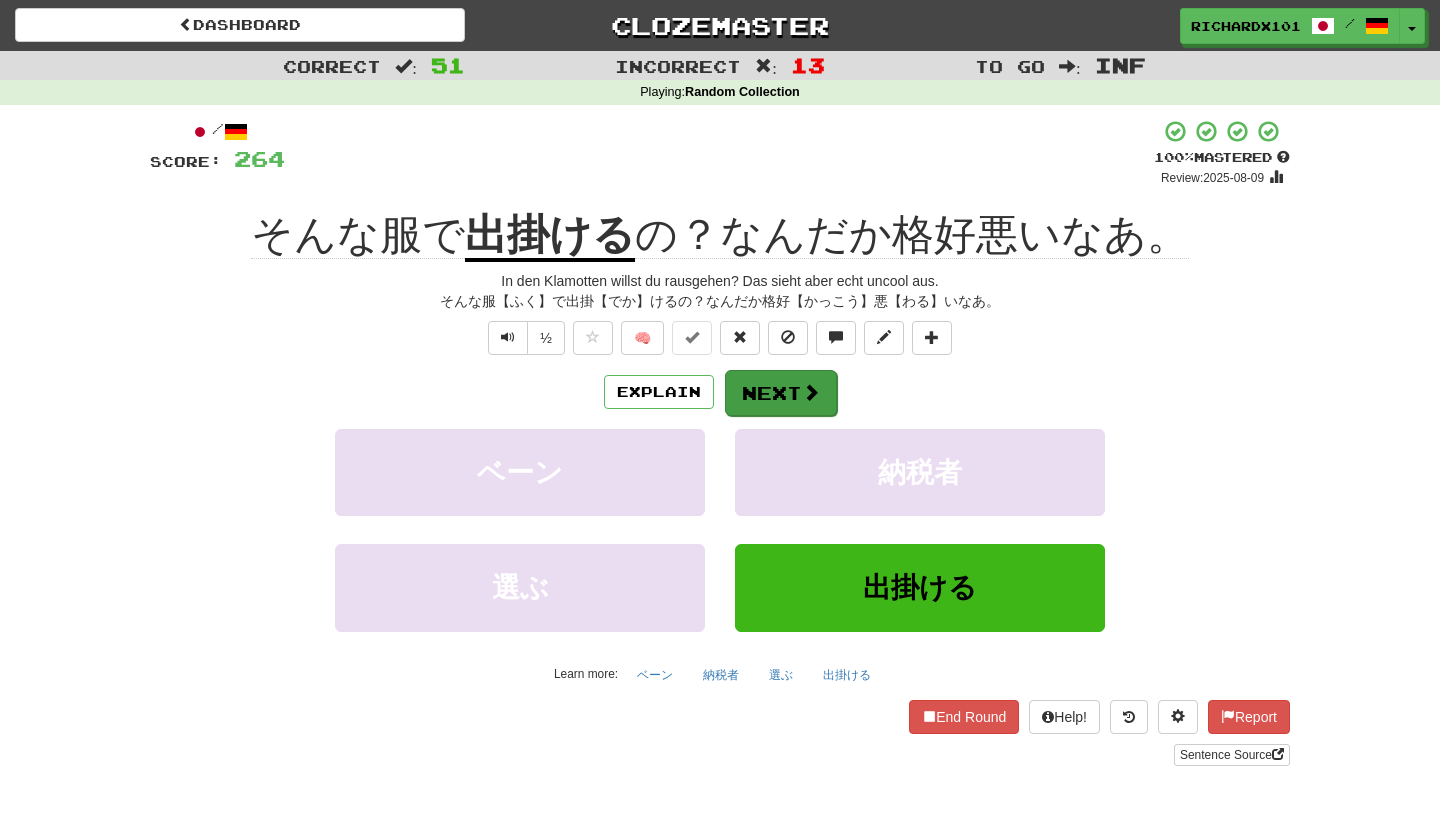 click on "Next" at bounding box center (781, 393) 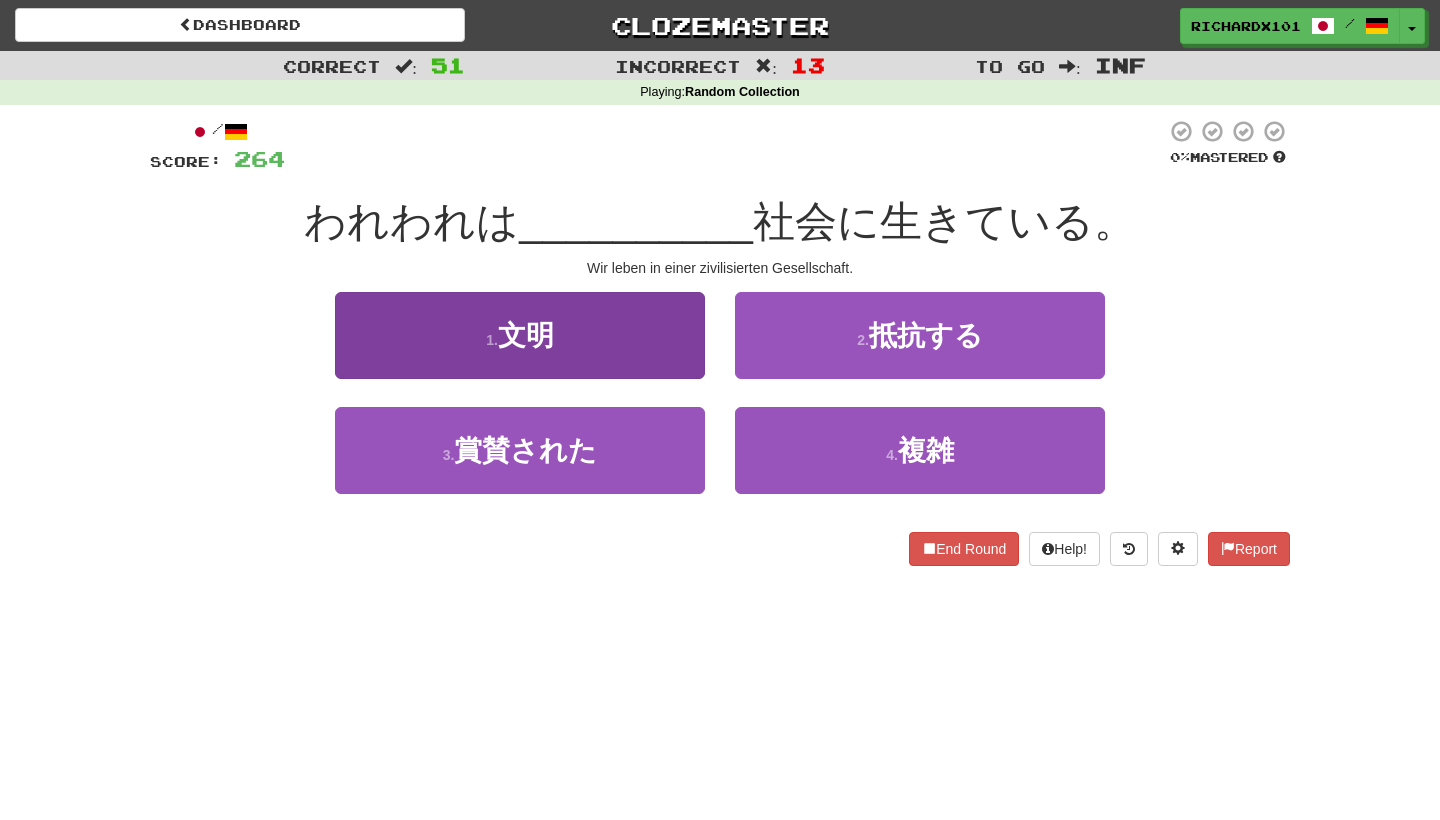click on "1 .  文明" at bounding box center (520, 335) 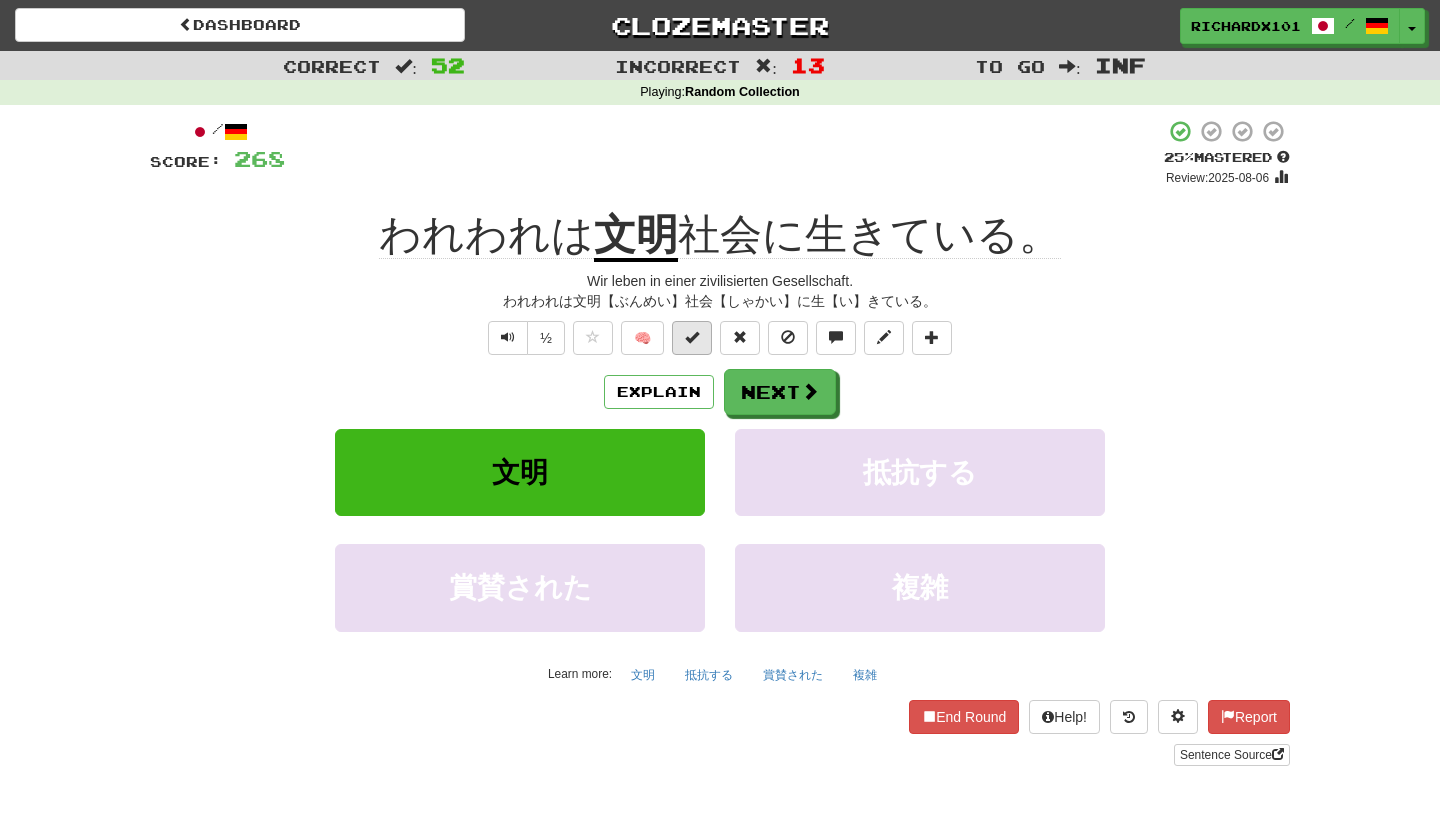 click at bounding box center (692, 337) 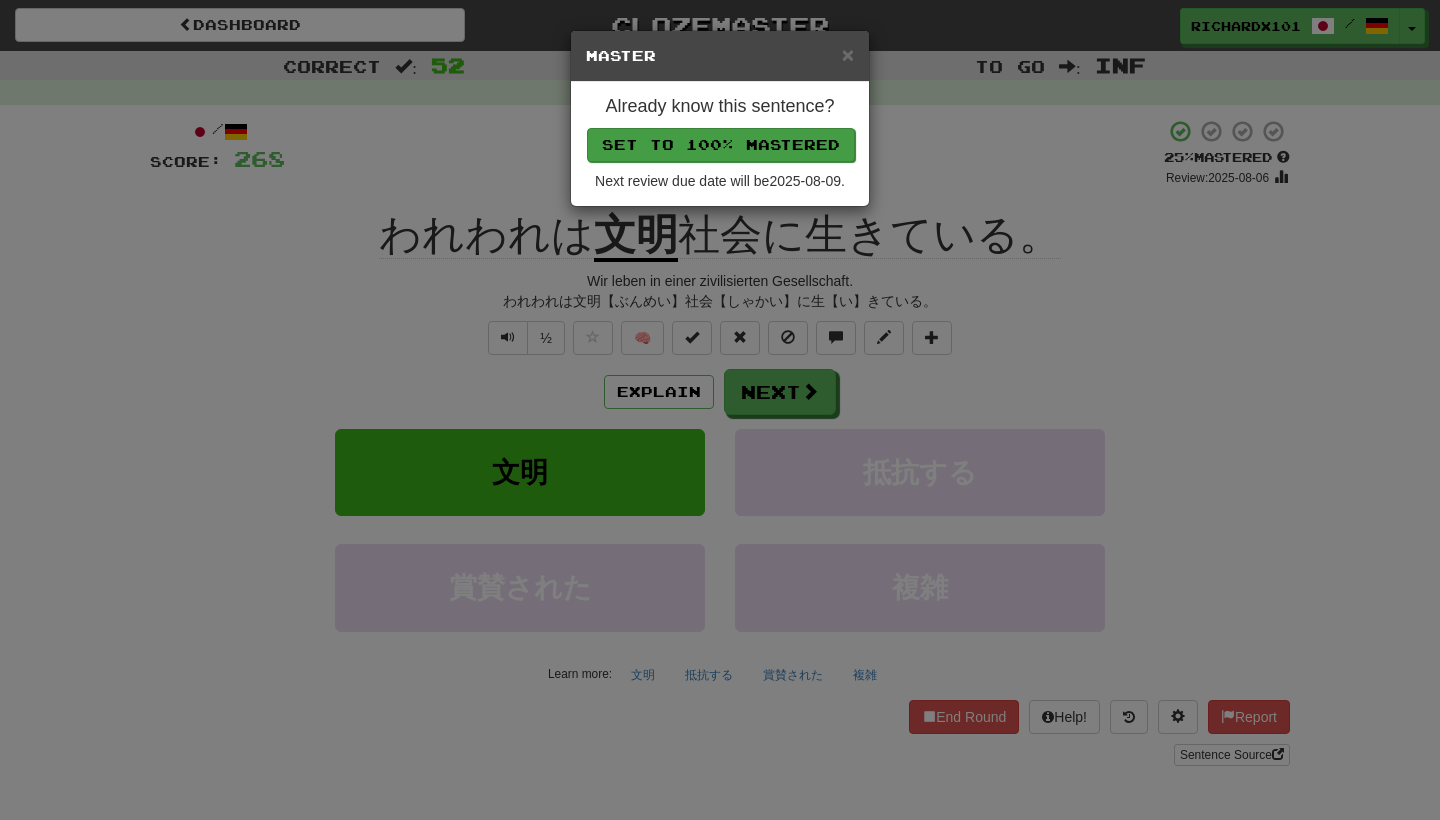 click on "Set to 100% Mastered" at bounding box center [721, 145] 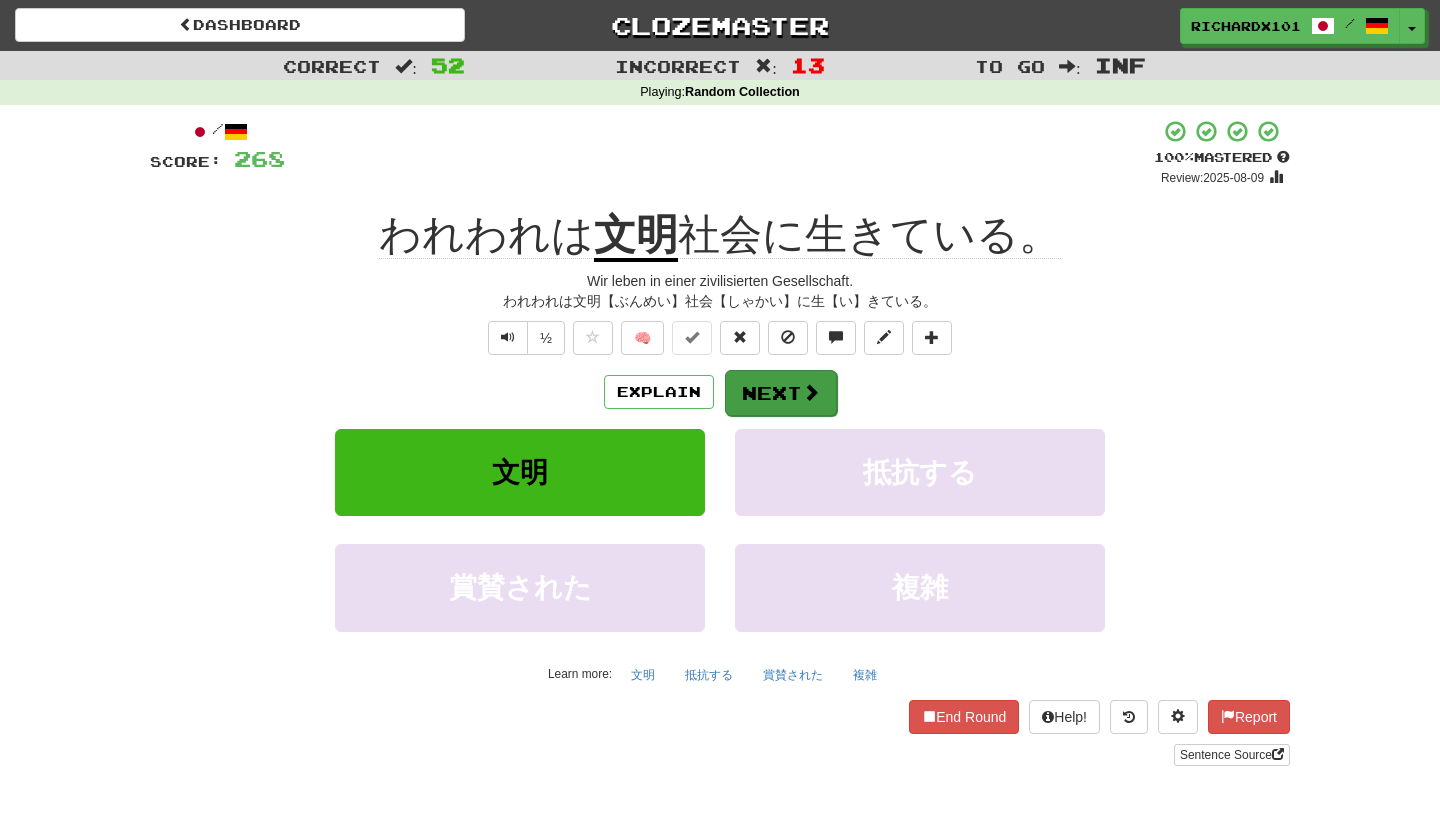 click on "Next" at bounding box center [781, 393] 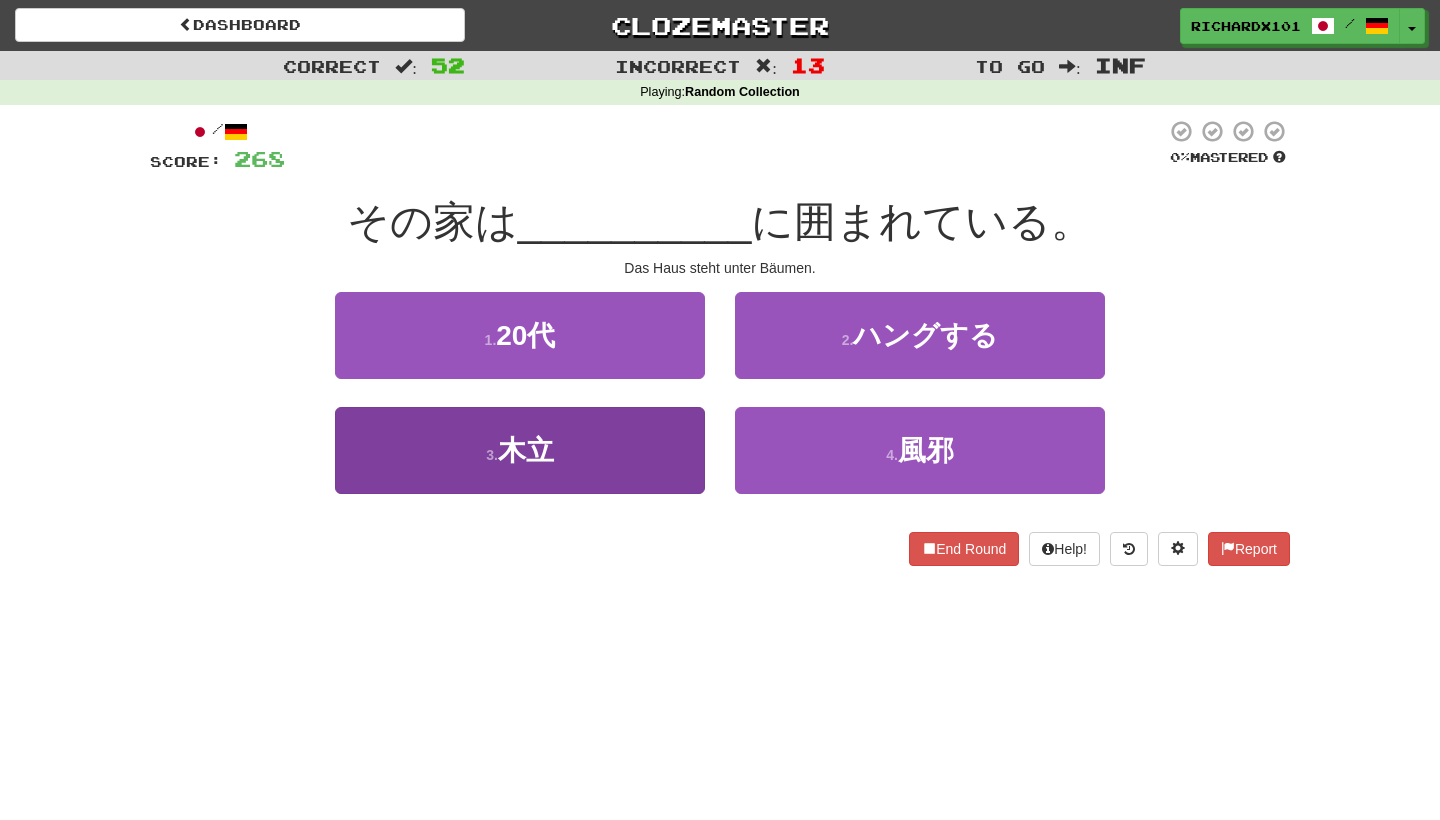 click on "3 .  木立" at bounding box center [520, 450] 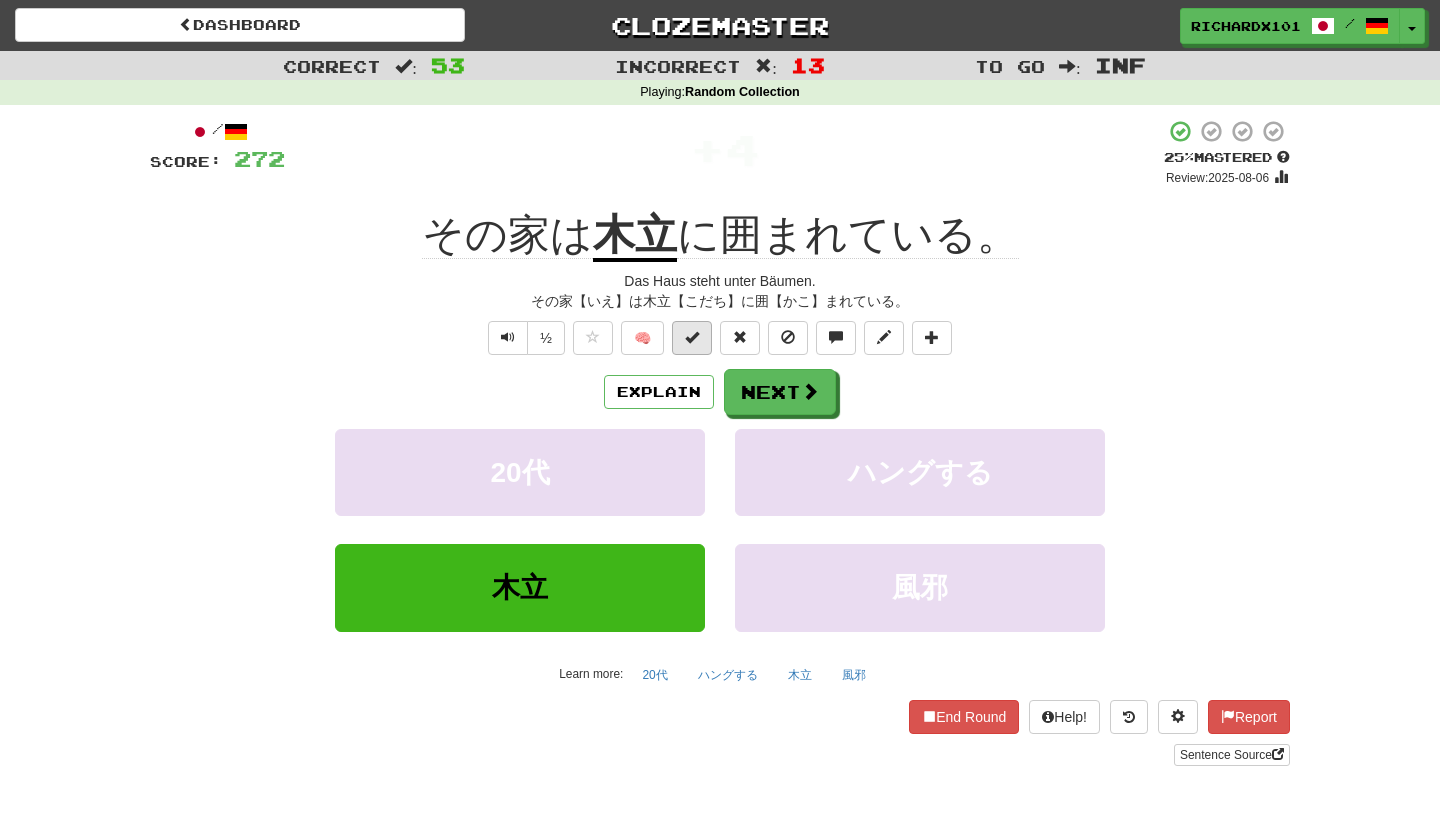 click at bounding box center (692, 337) 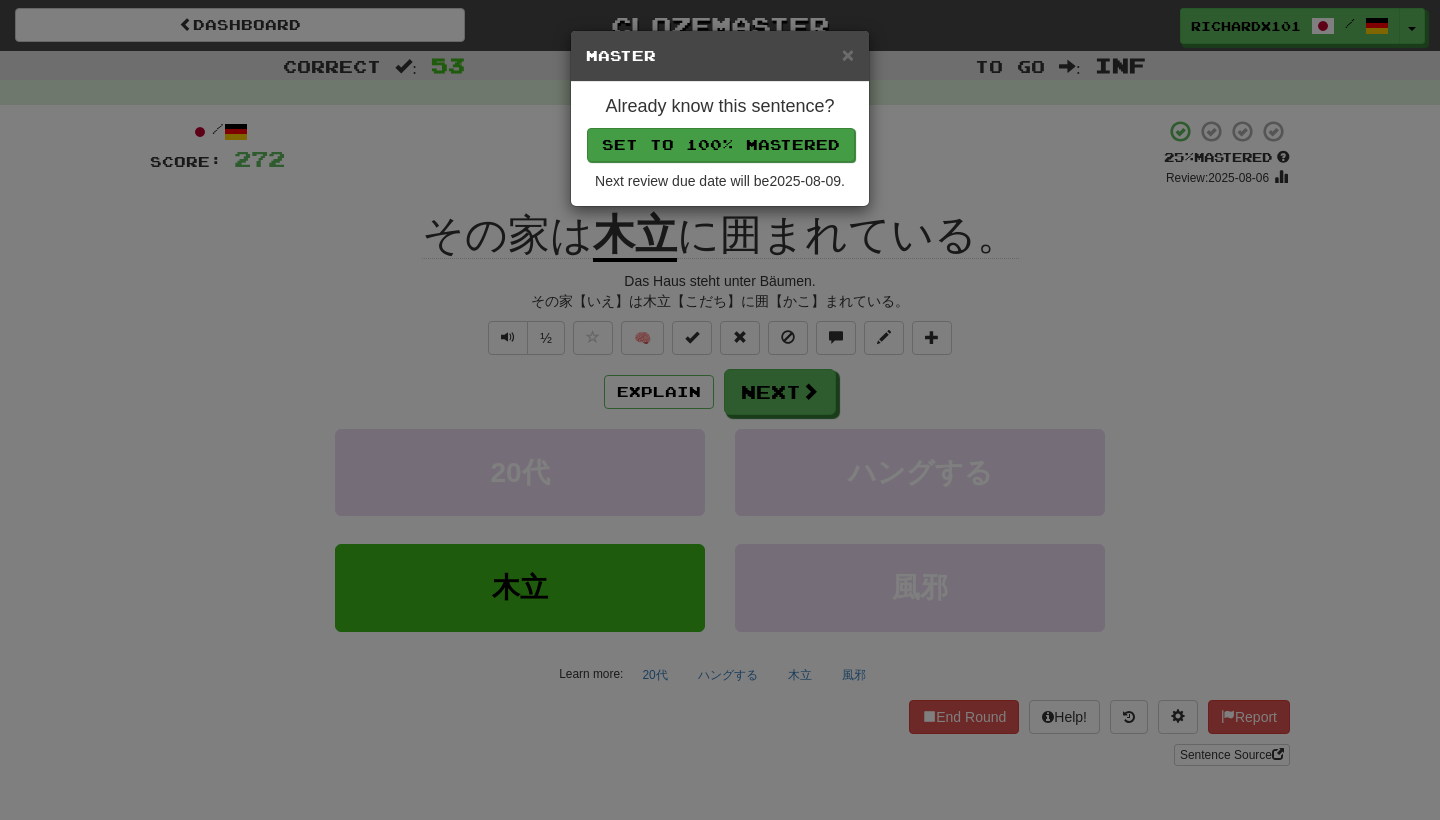click on "Set to 100% Mastered" at bounding box center [721, 145] 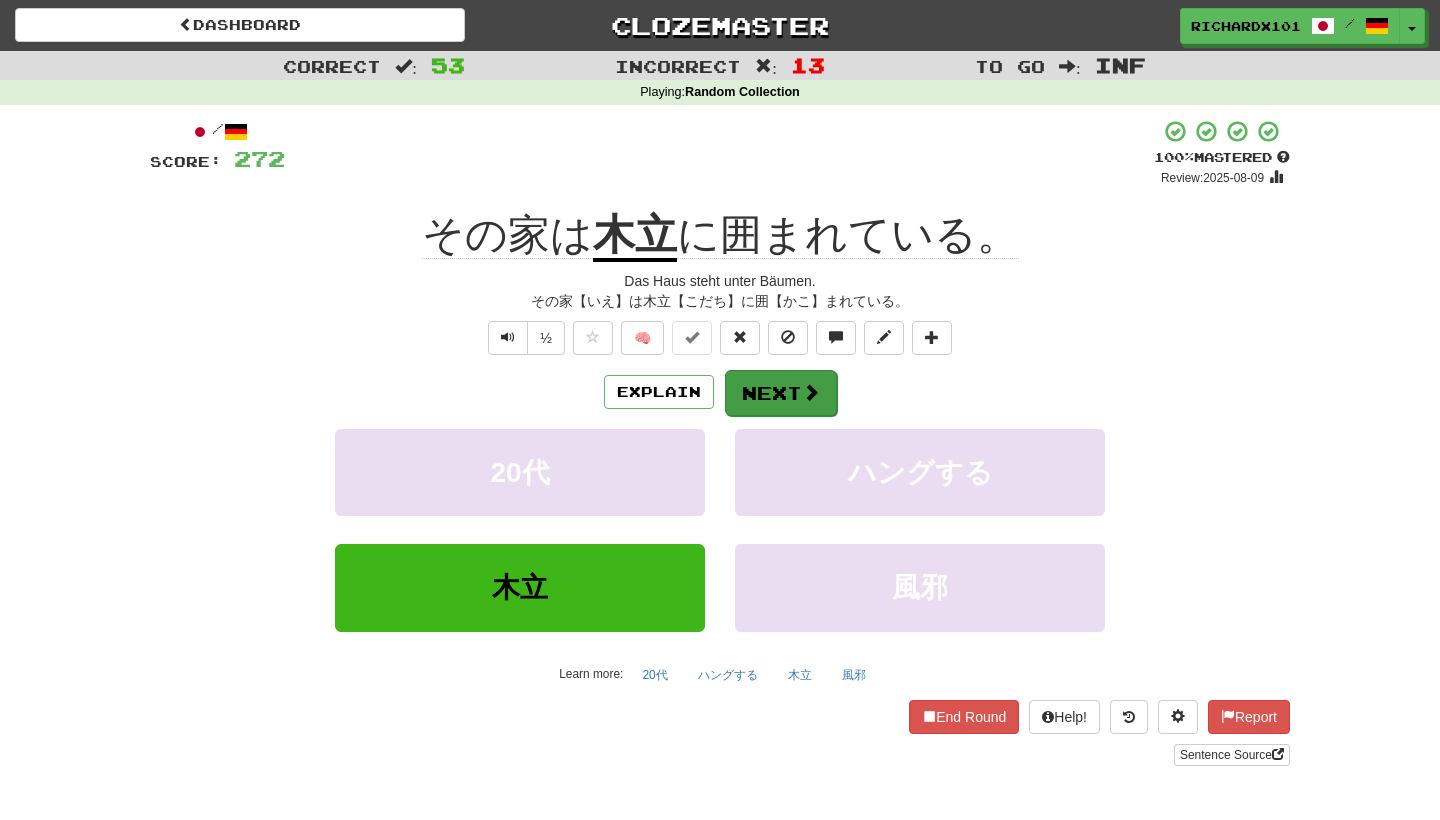 click on "Next" at bounding box center [781, 393] 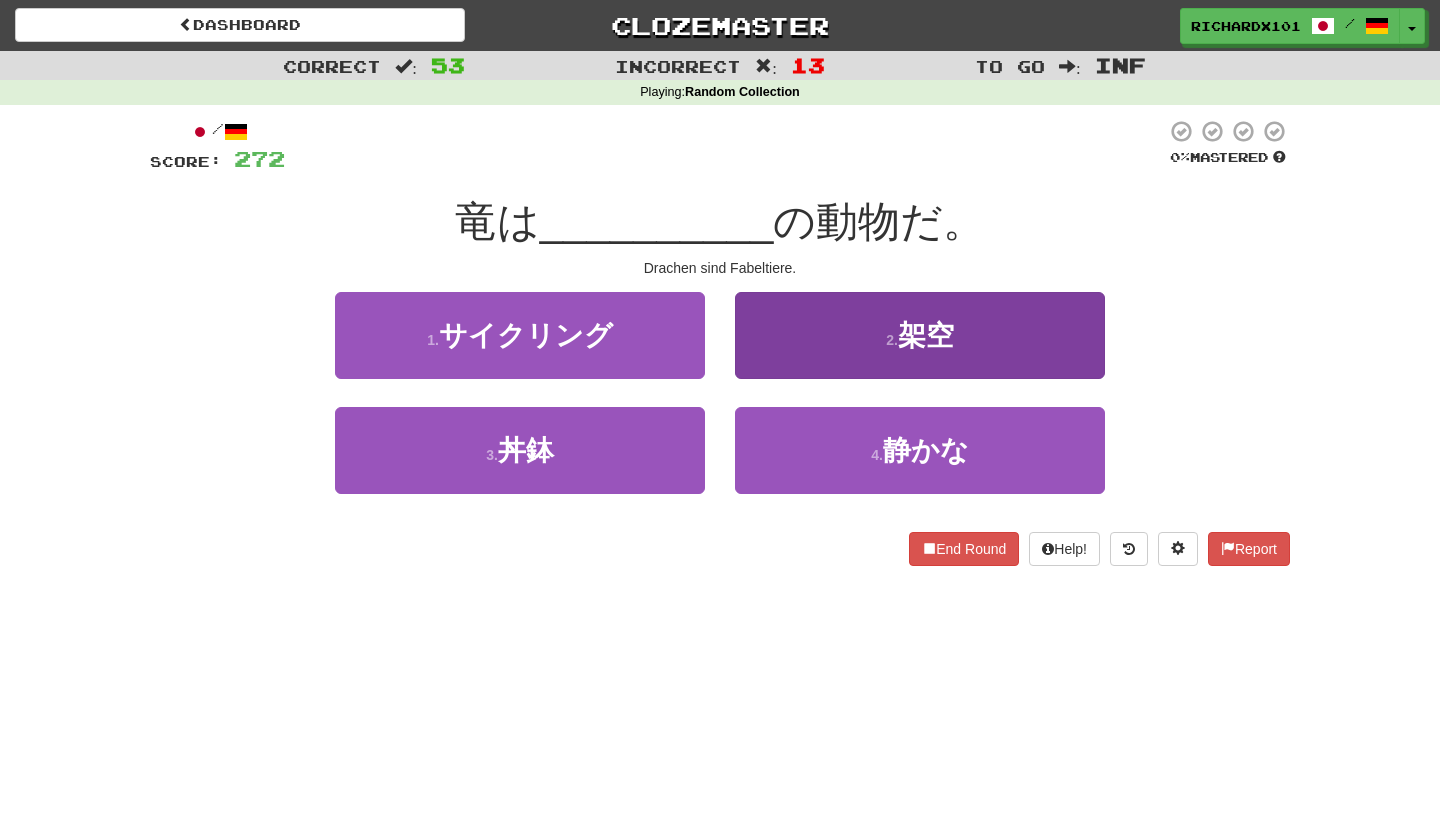 click on "2 .  架空" at bounding box center [920, 335] 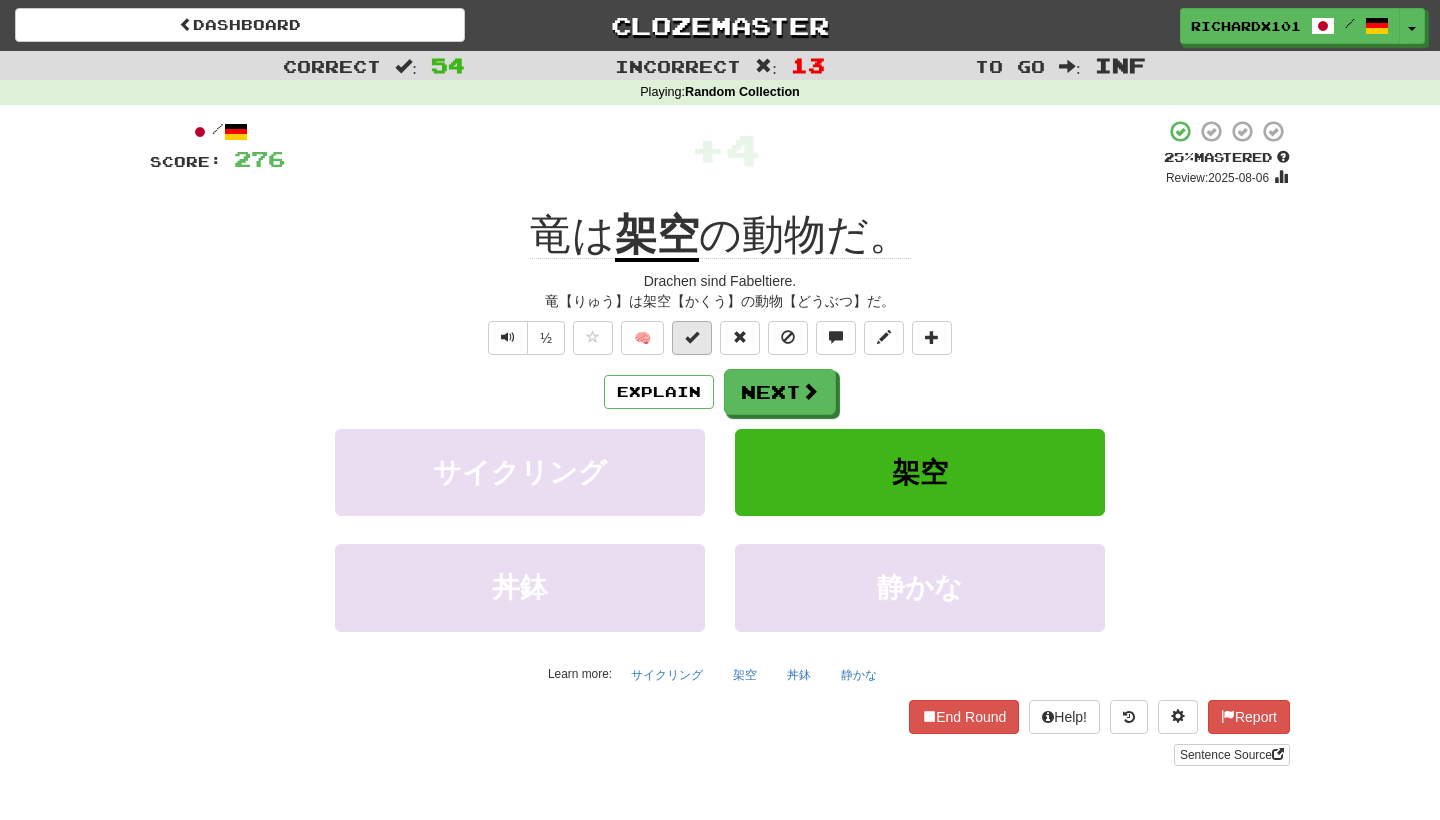click at bounding box center (692, 338) 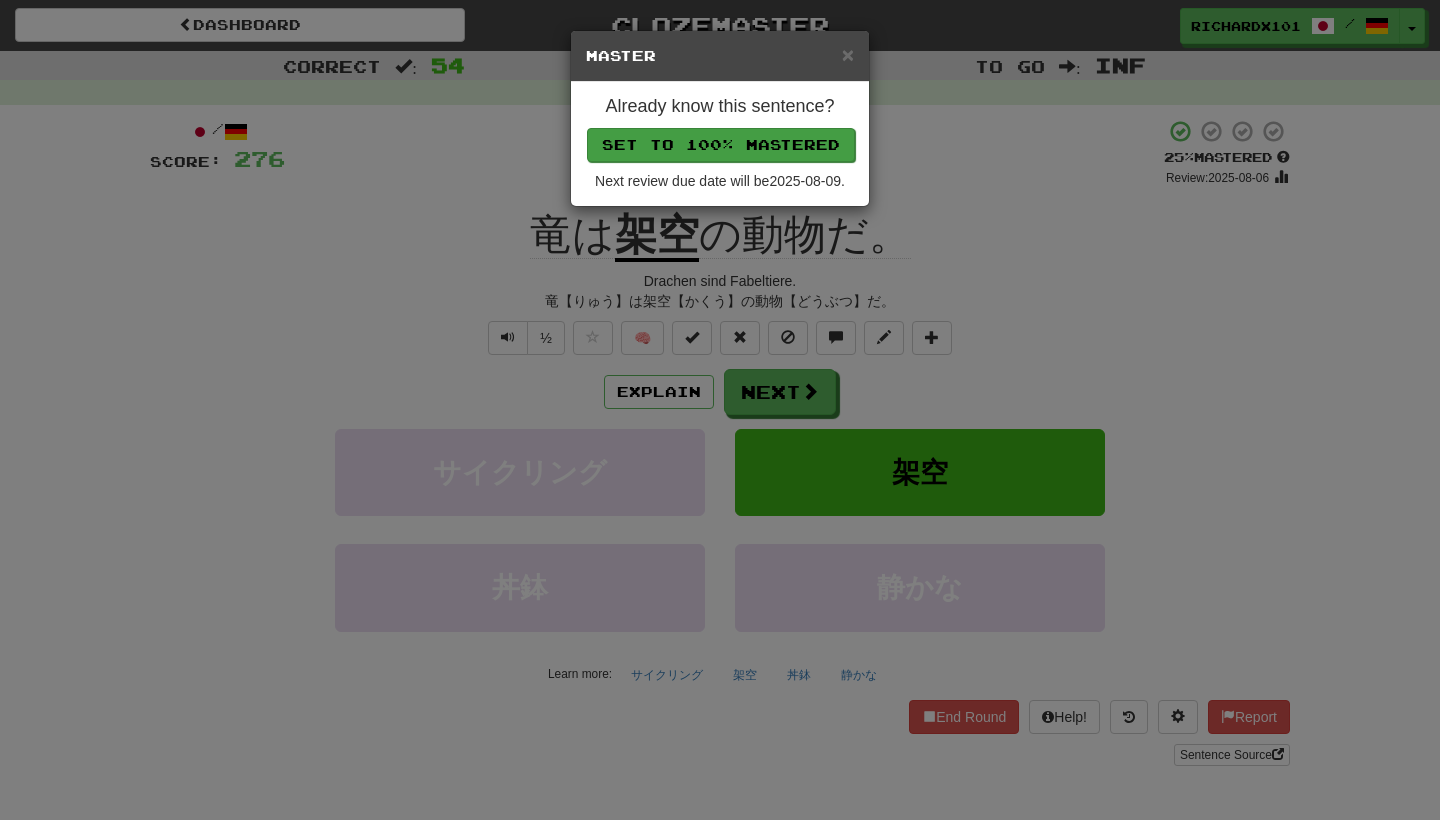 click on "Set to 100% Mastered" at bounding box center [721, 145] 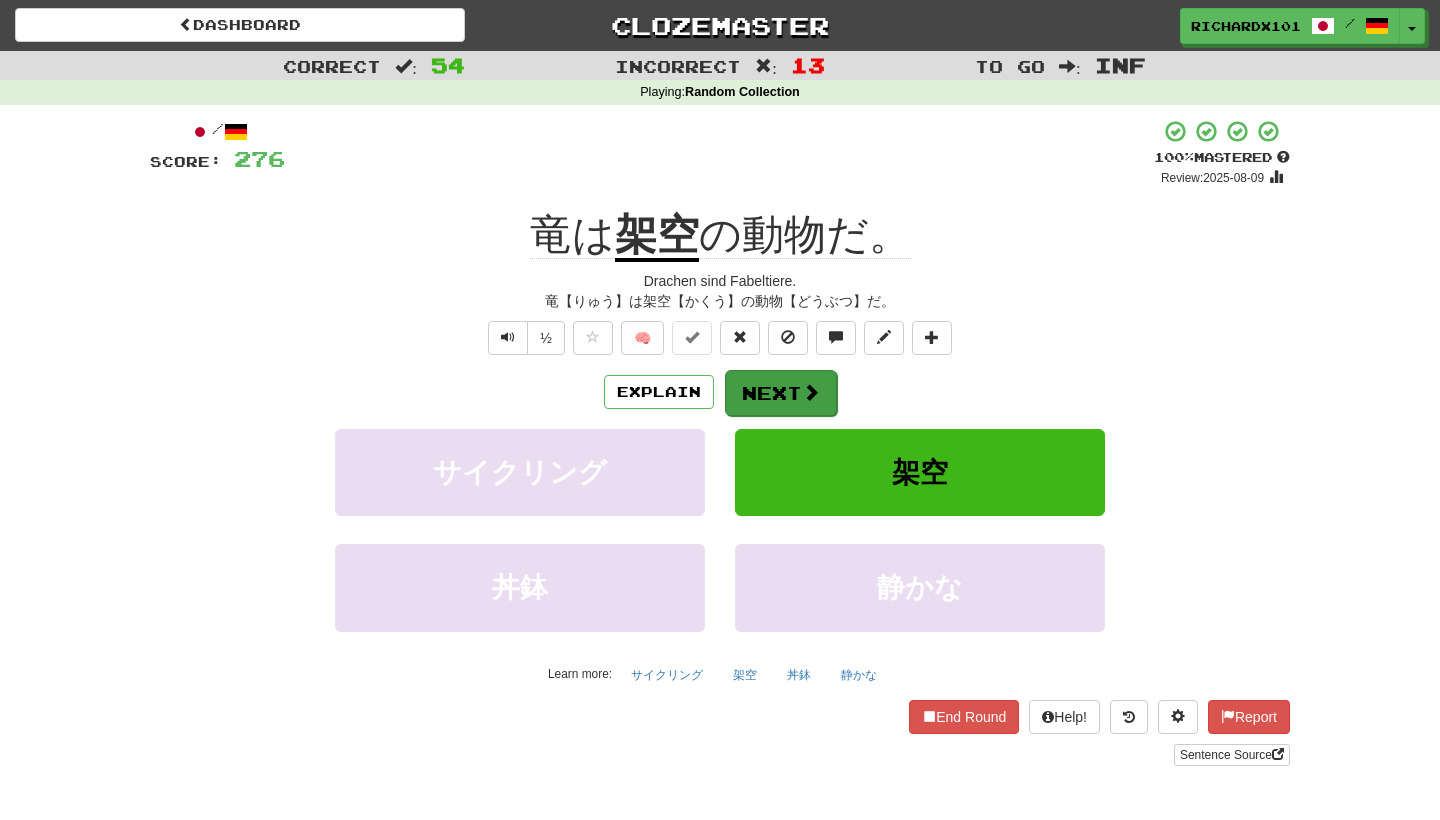 click on "Next" at bounding box center (781, 393) 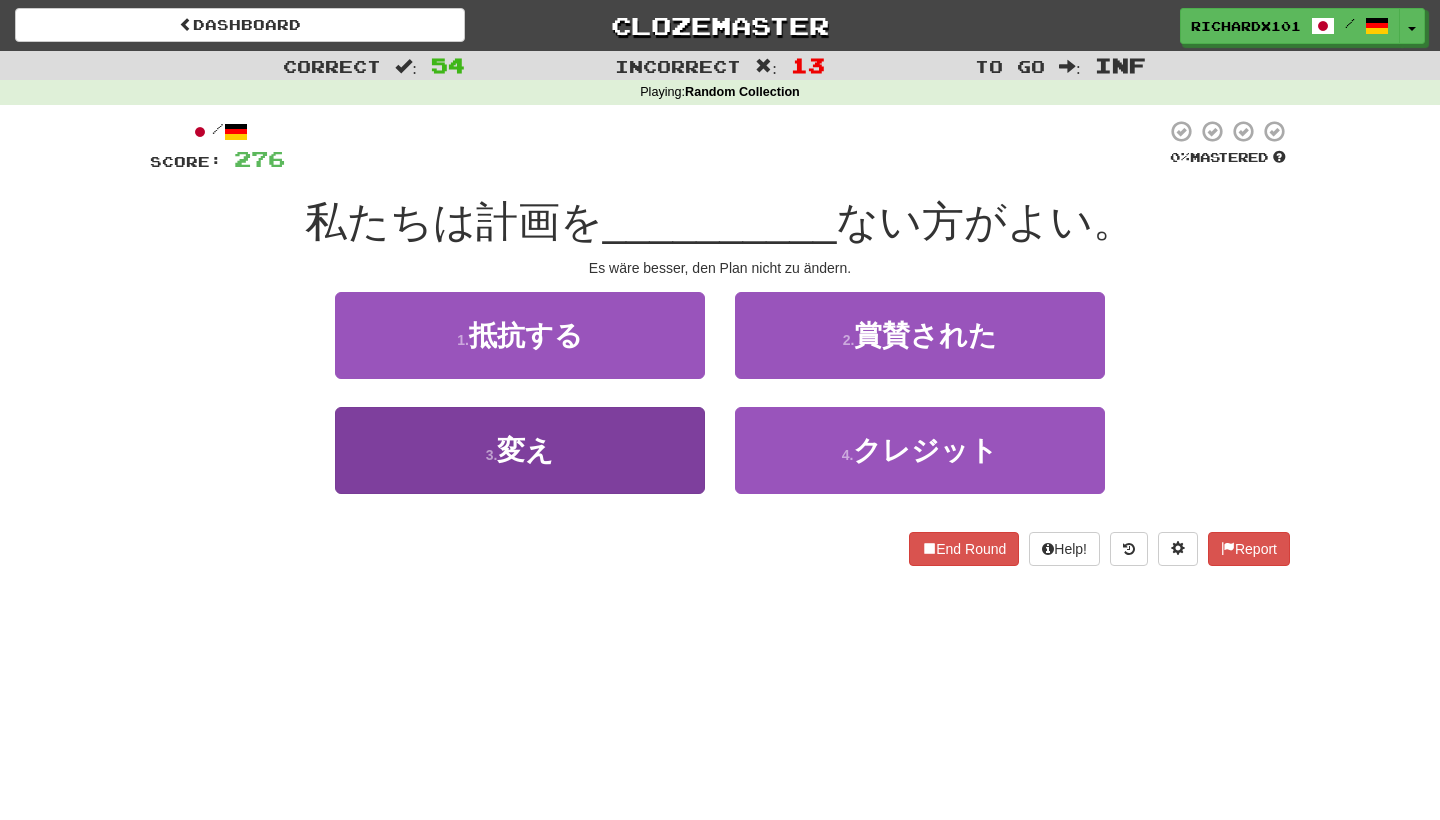 click on "3 .  変え" at bounding box center [520, 450] 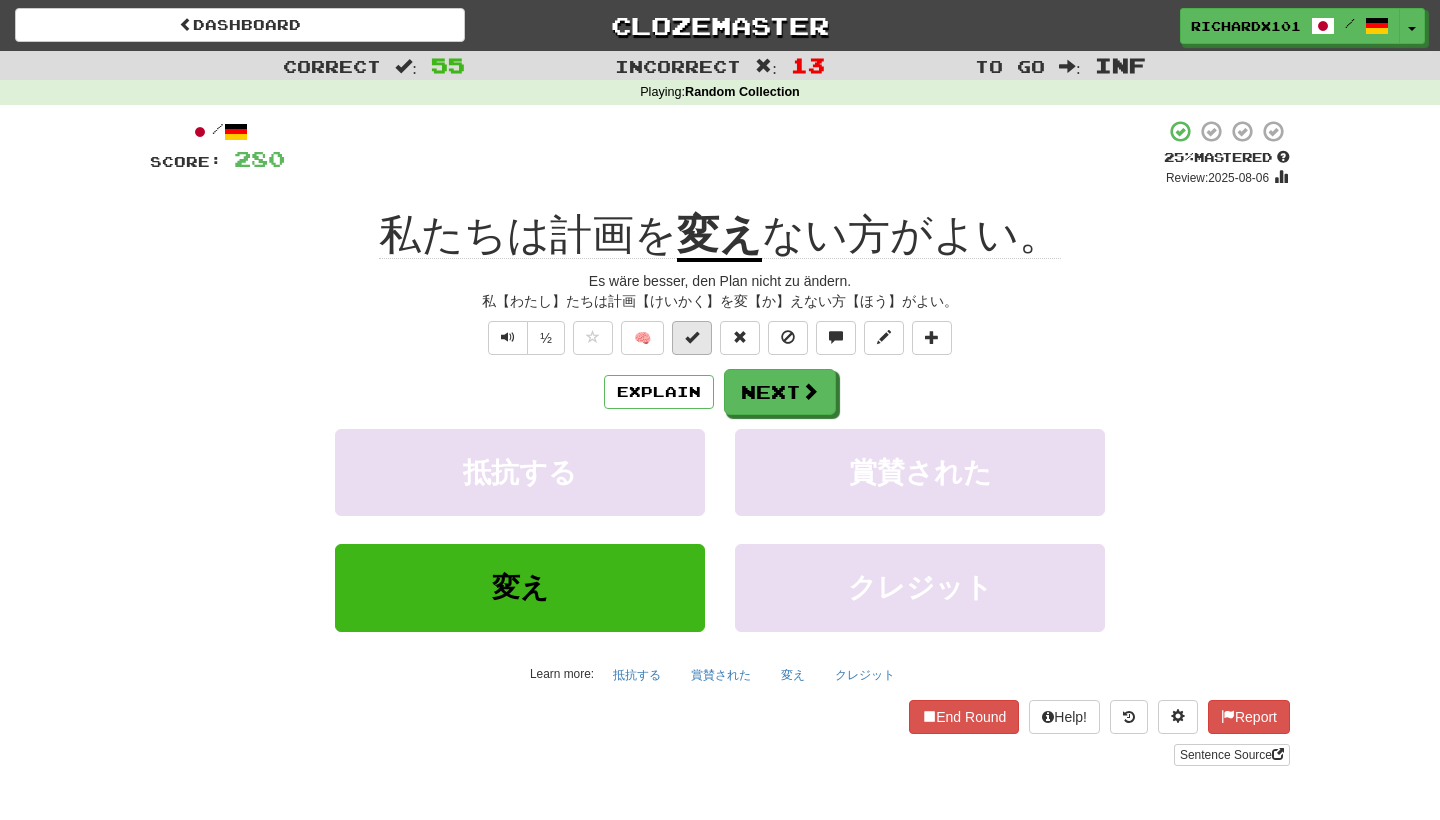click at bounding box center (692, 338) 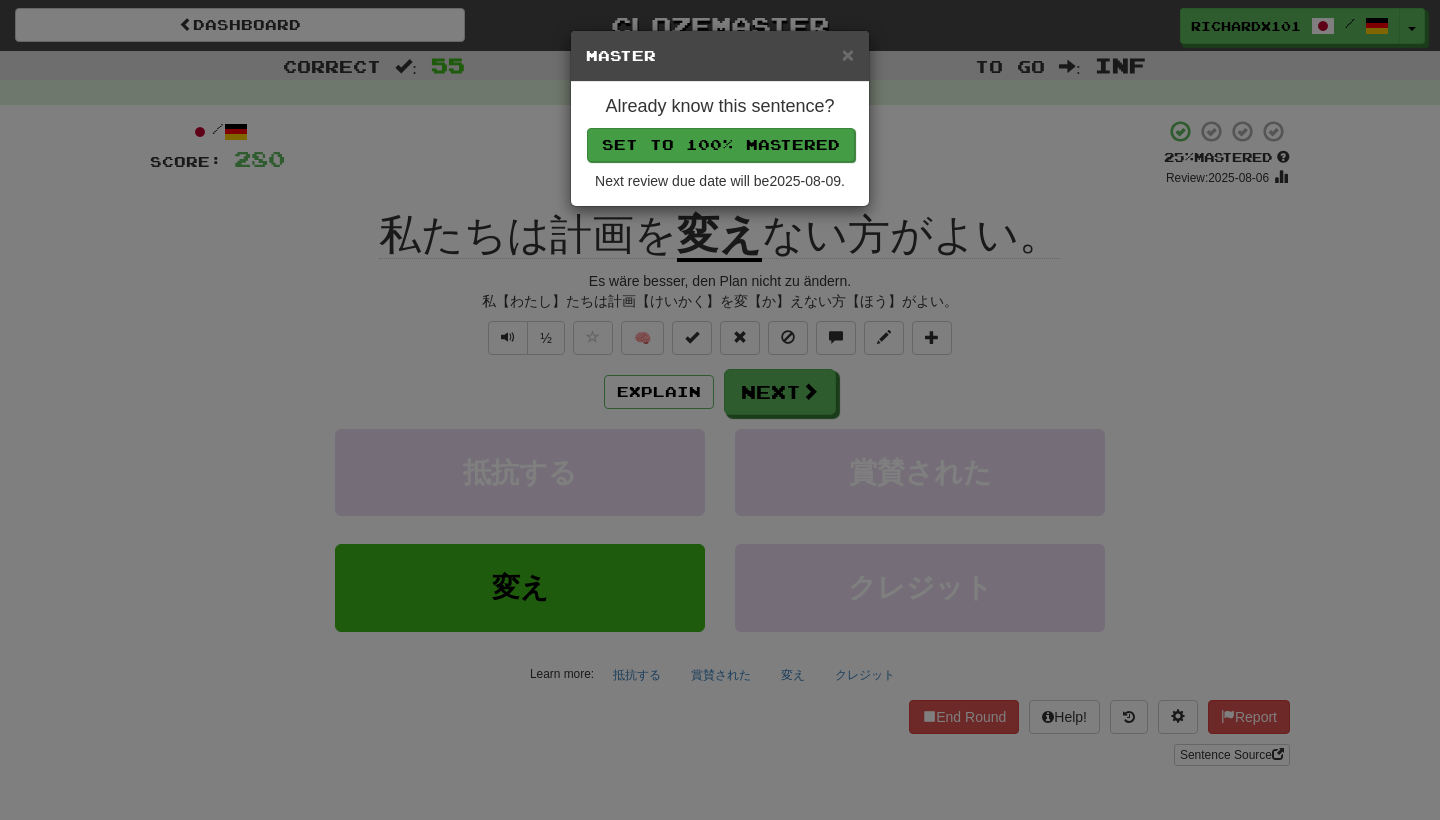 click on "Set to 100% Mastered" at bounding box center (721, 145) 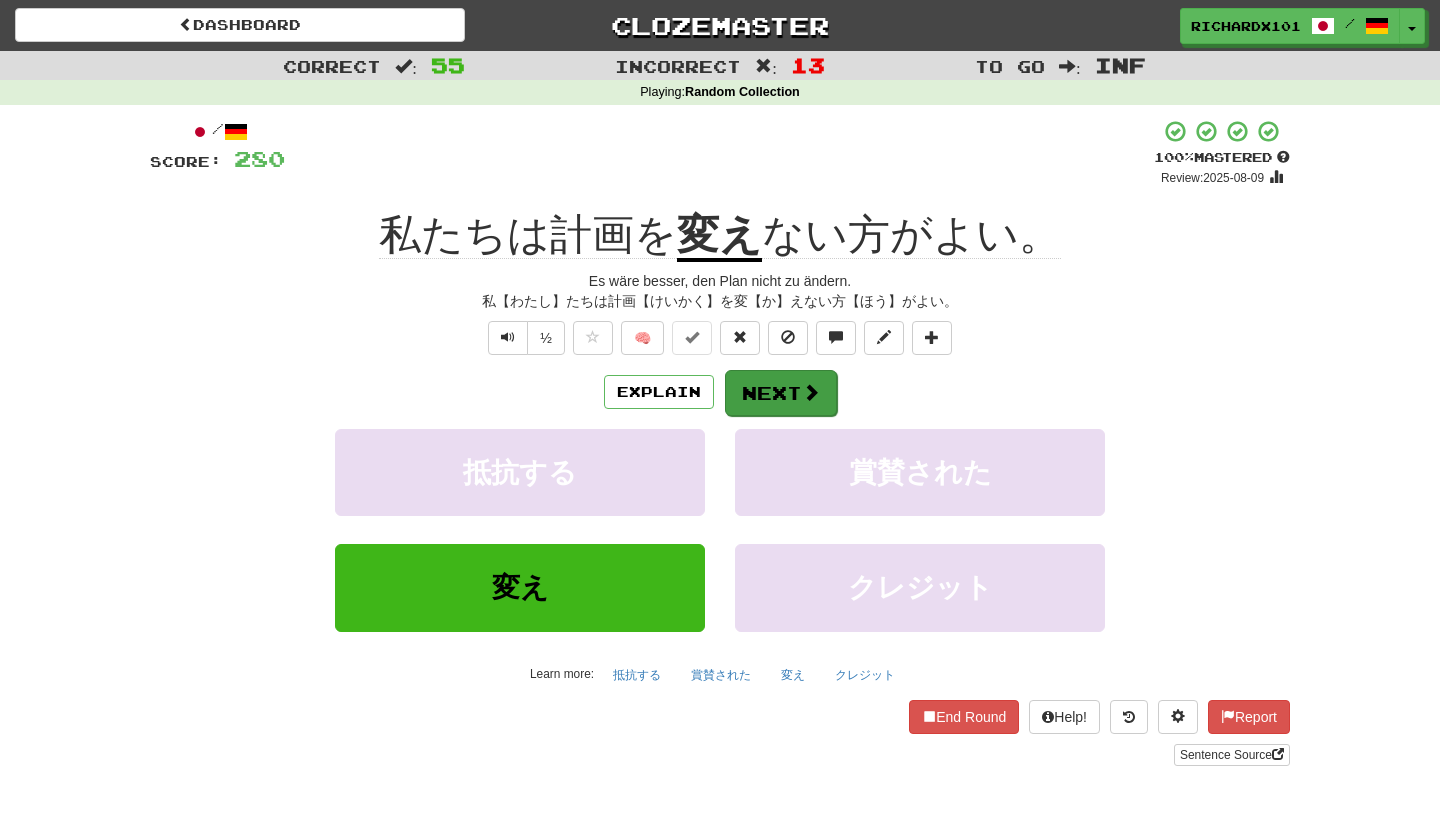 click on "Next" at bounding box center [781, 393] 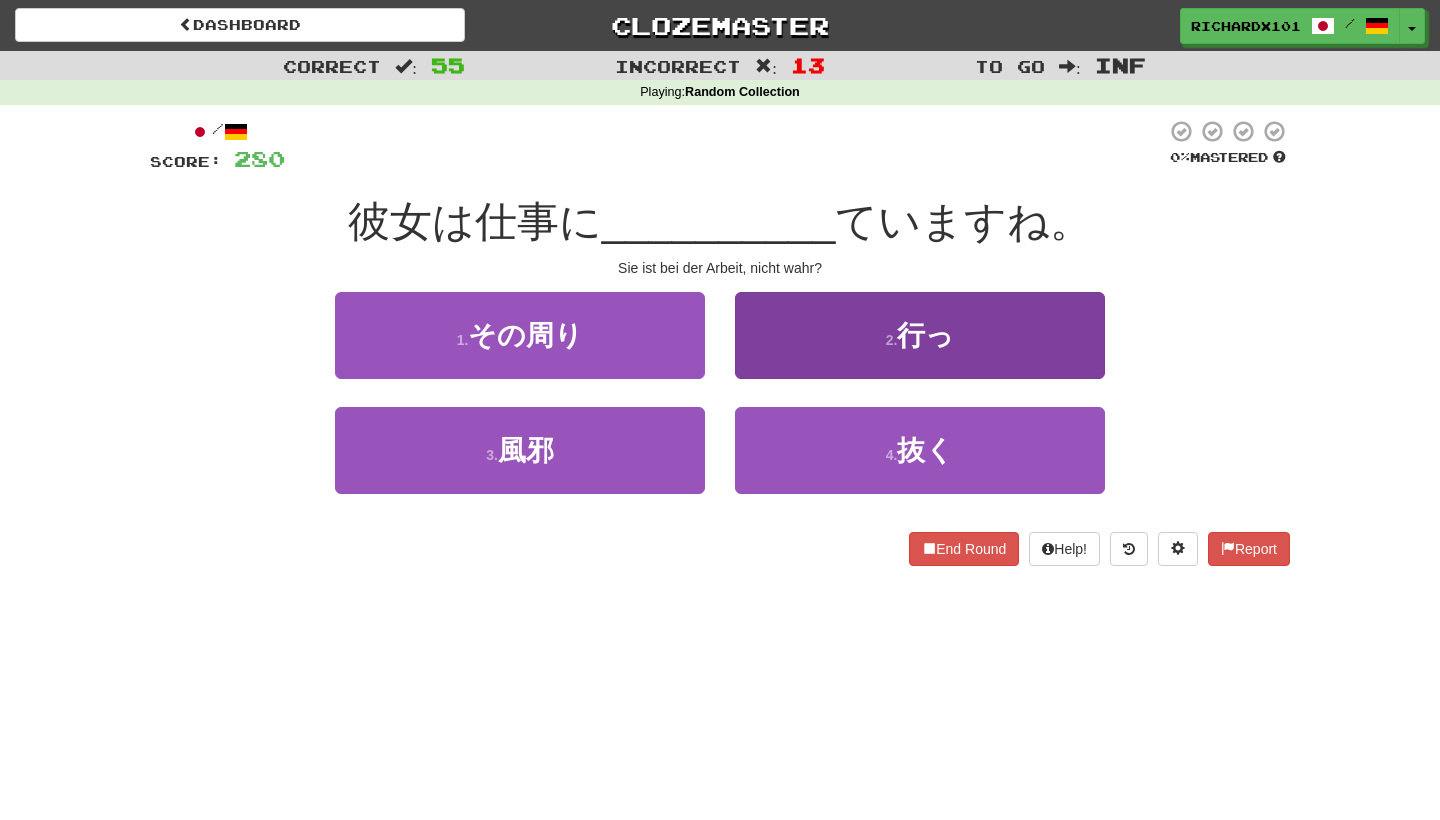 click on "2 .  行っ" at bounding box center (920, 335) 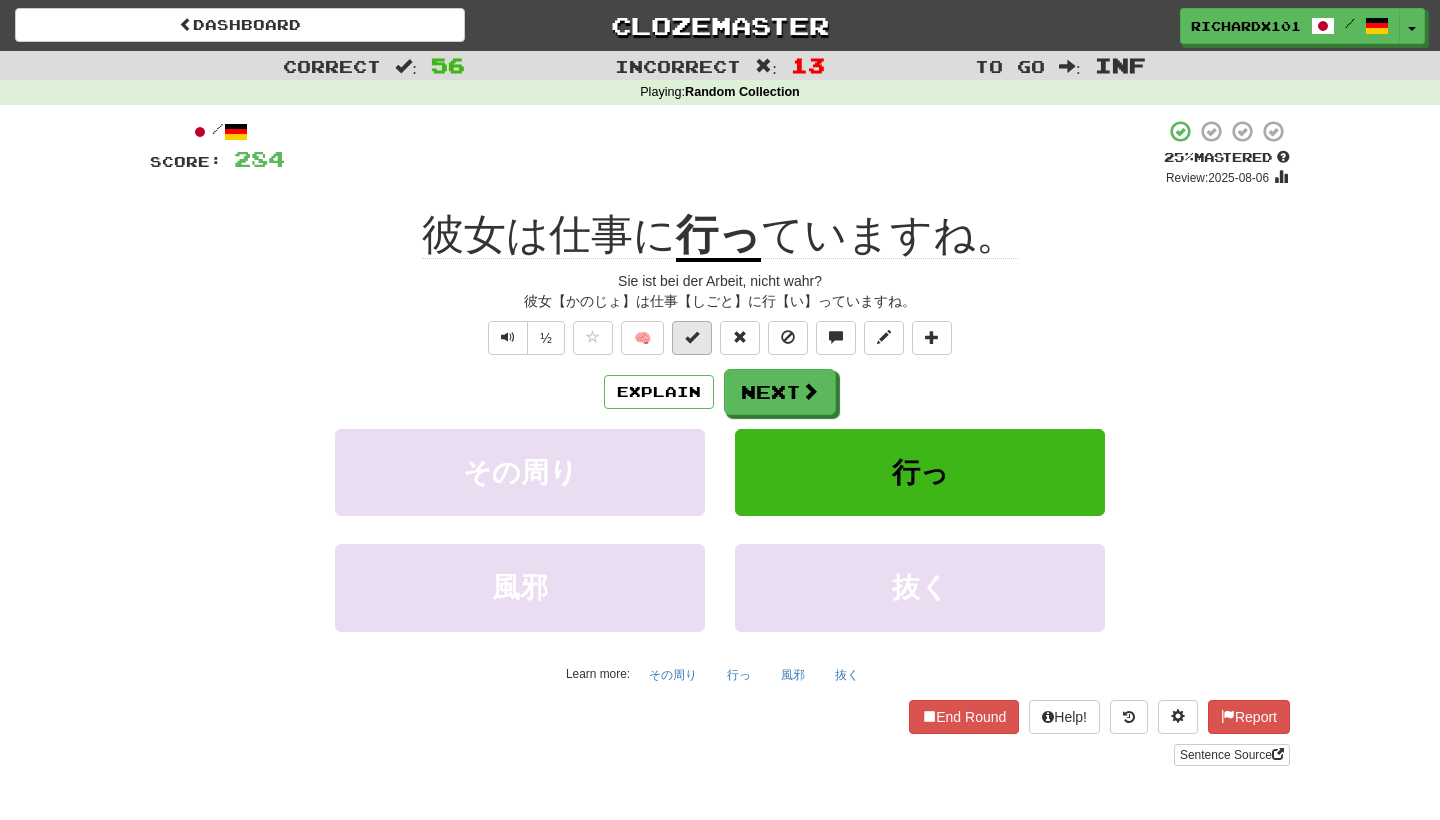 click at bounding box center (692, 338) 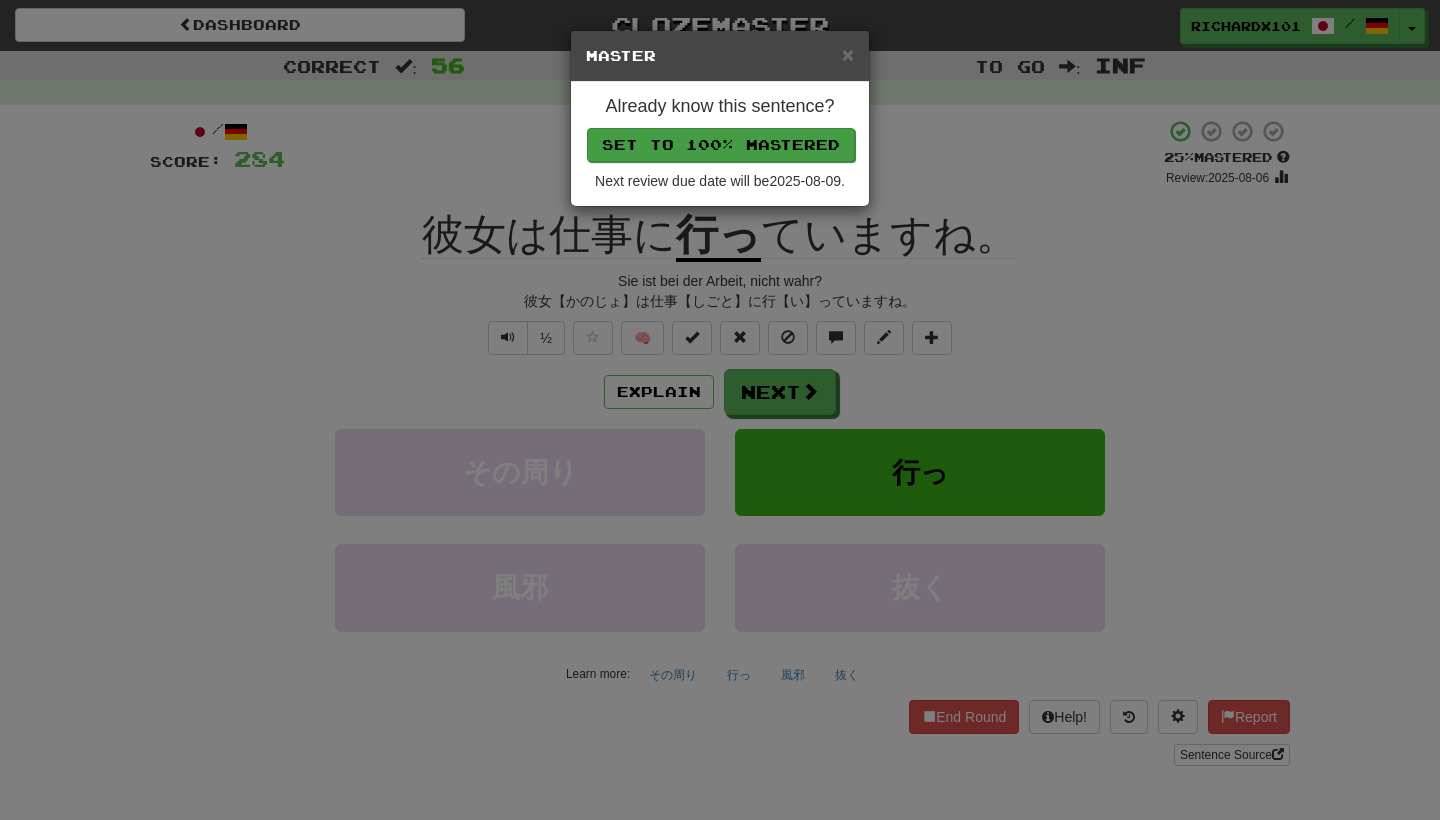 click on "Set to 100% Mastered" at bounding box center [721, 145] 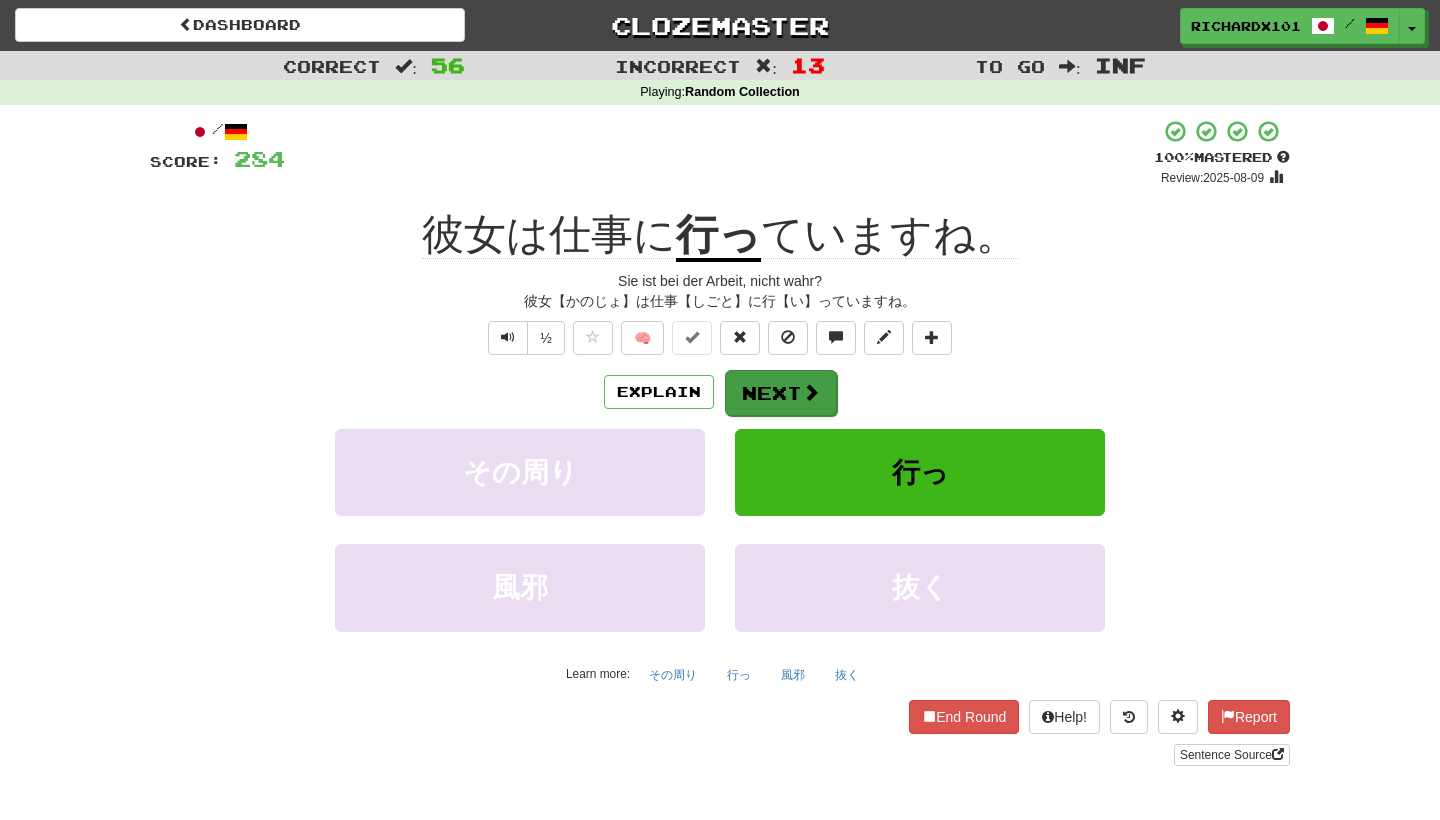click on "Next" at bounding box center (781, 393) 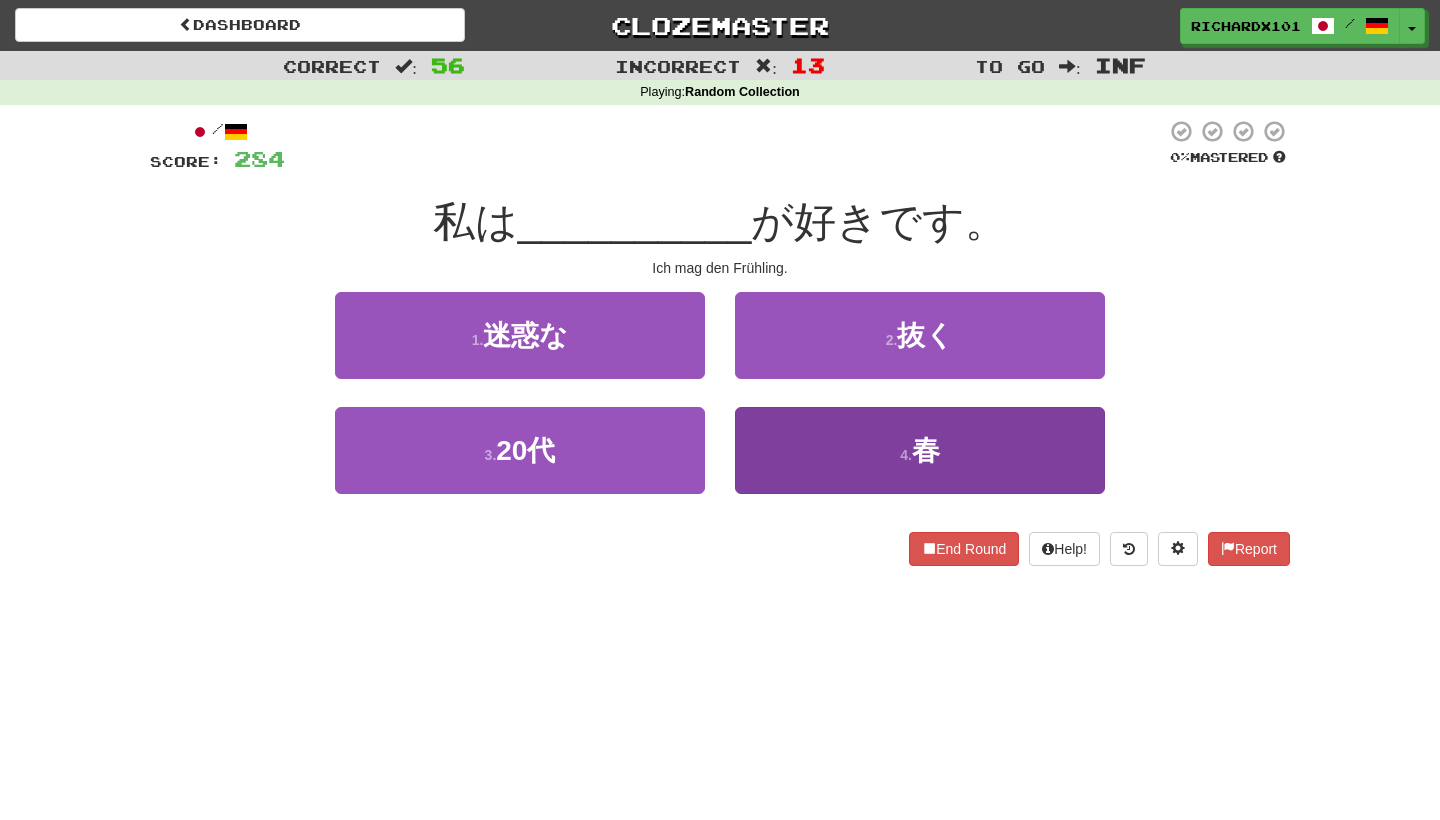click on "4 .  春" at bounding box center (920, 450) 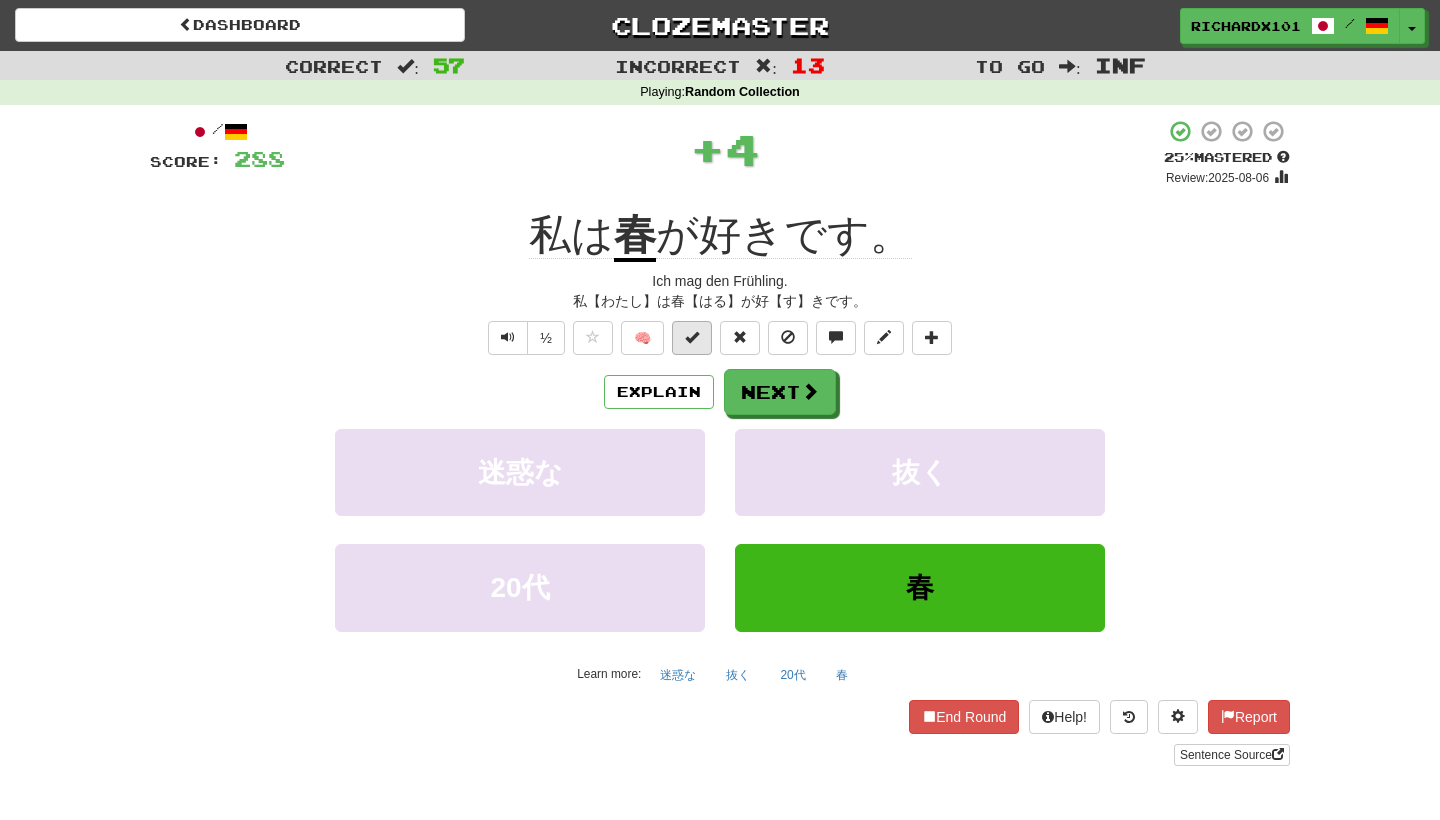 click at bounding box center [692, 338] 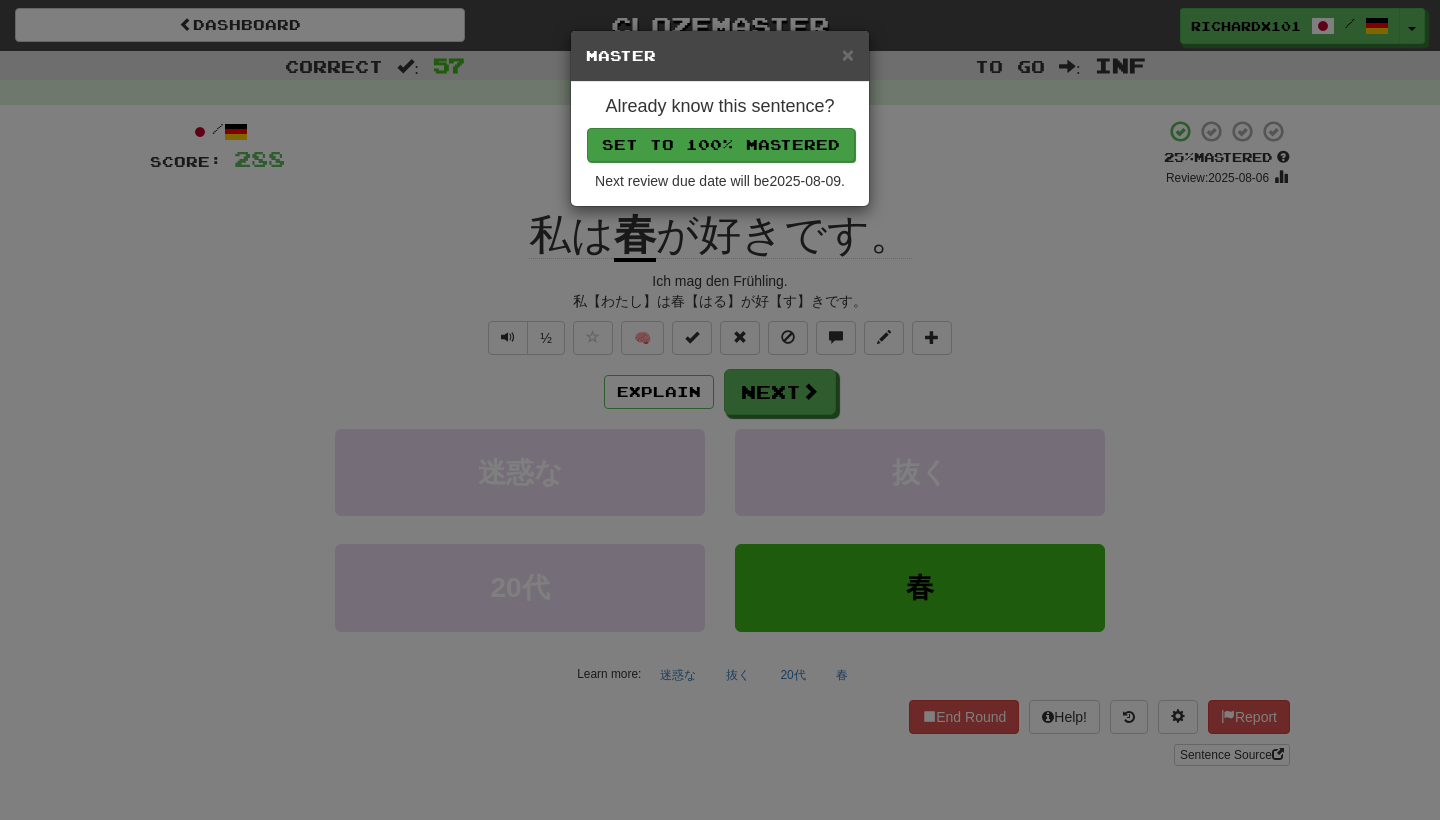 click on "Set to 100% Mastered" at bounding box center (721, 145) 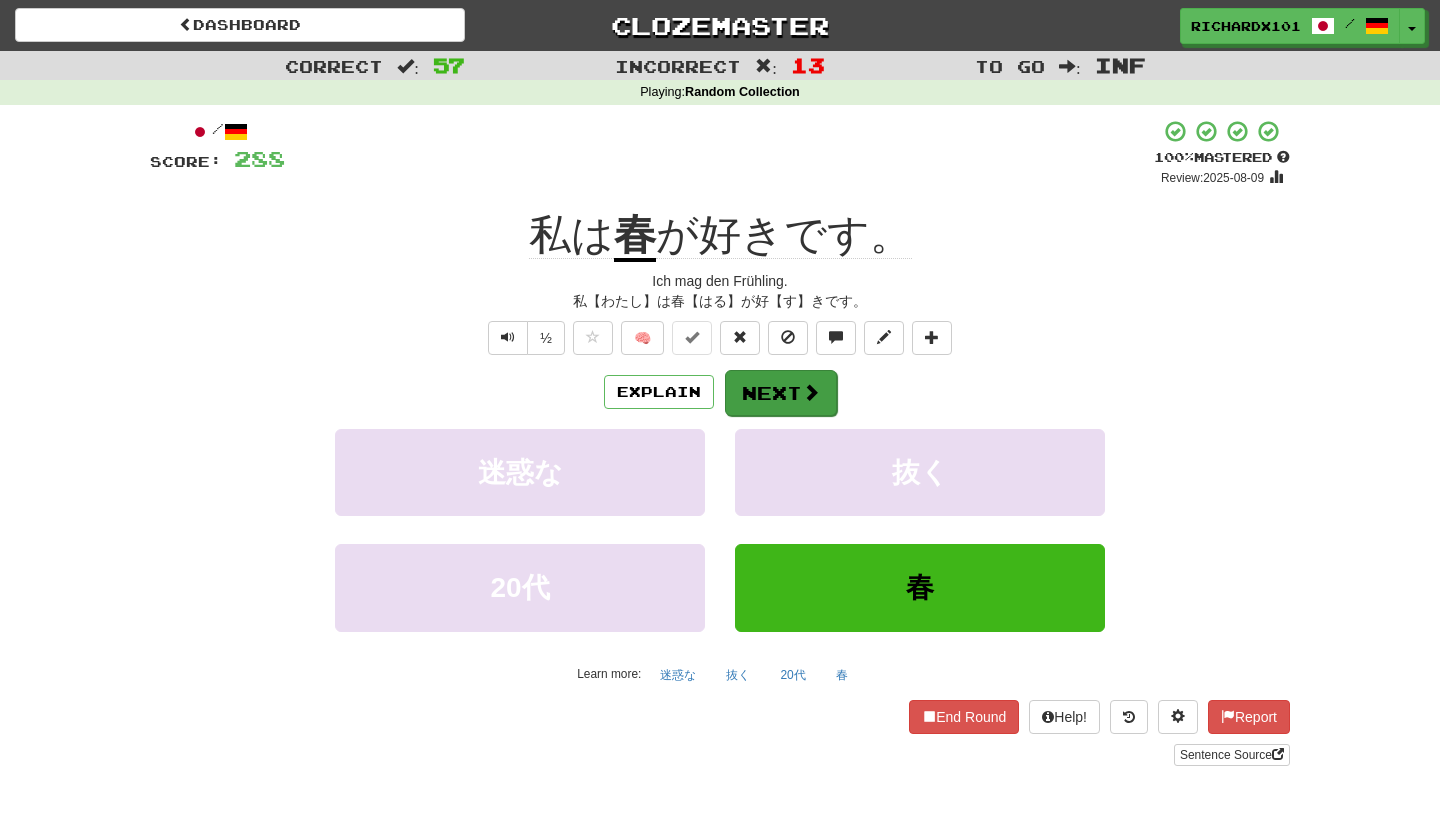 click on "Next" at bounding box center (781, 393) 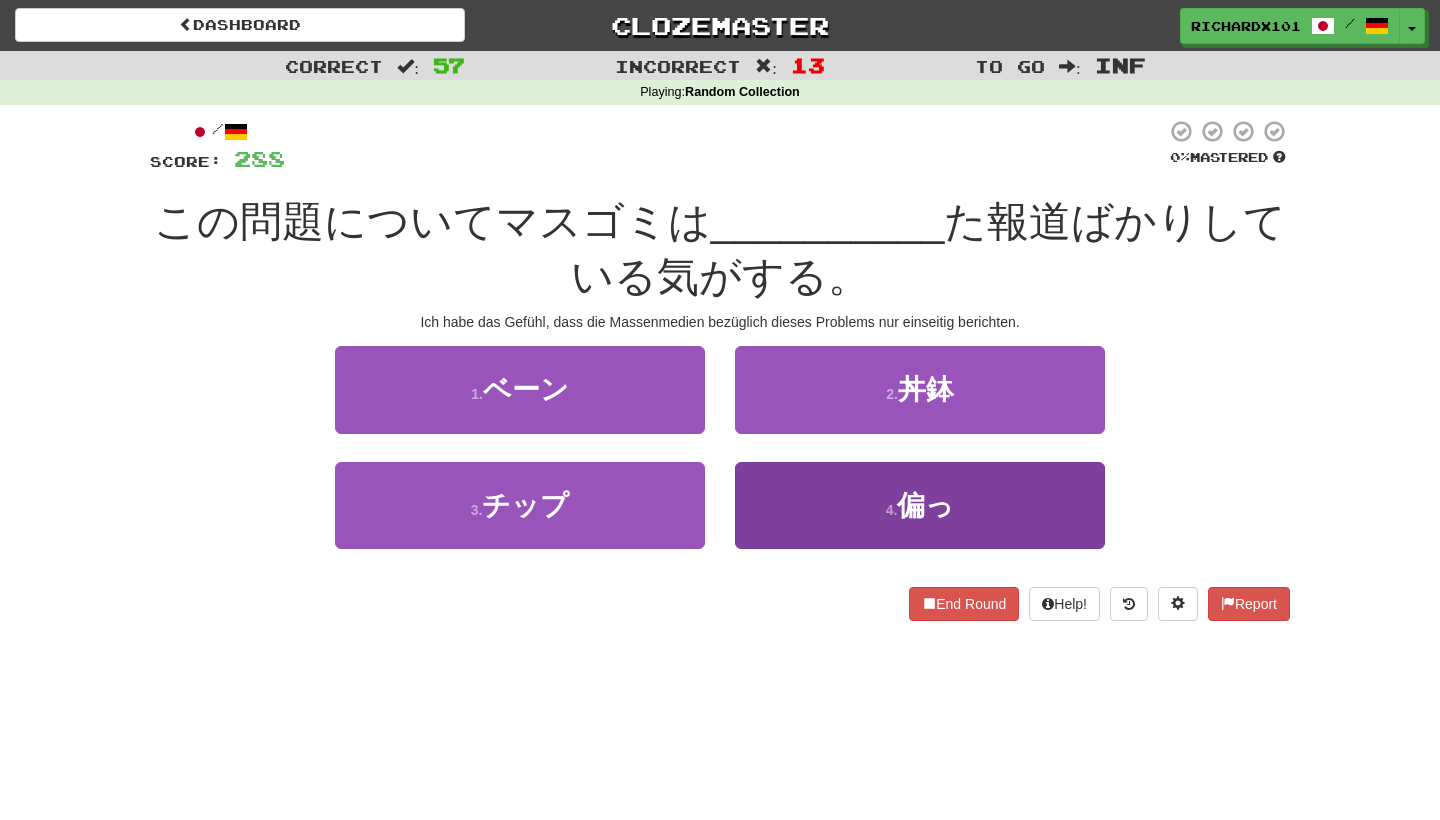 click on "4 .  偏っ" at bounding box center [920, 505] 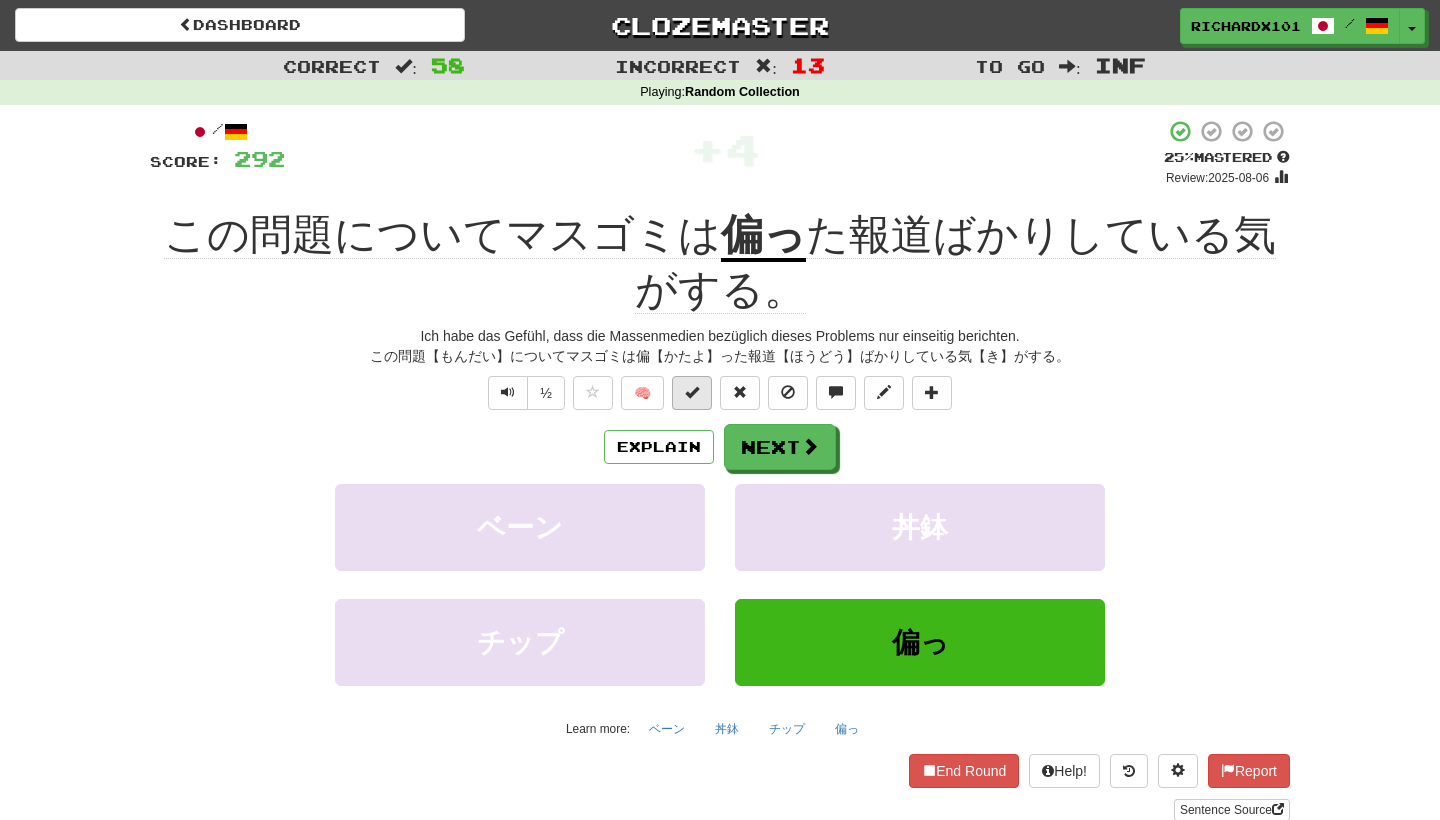 click at bounding box center [692, 393] 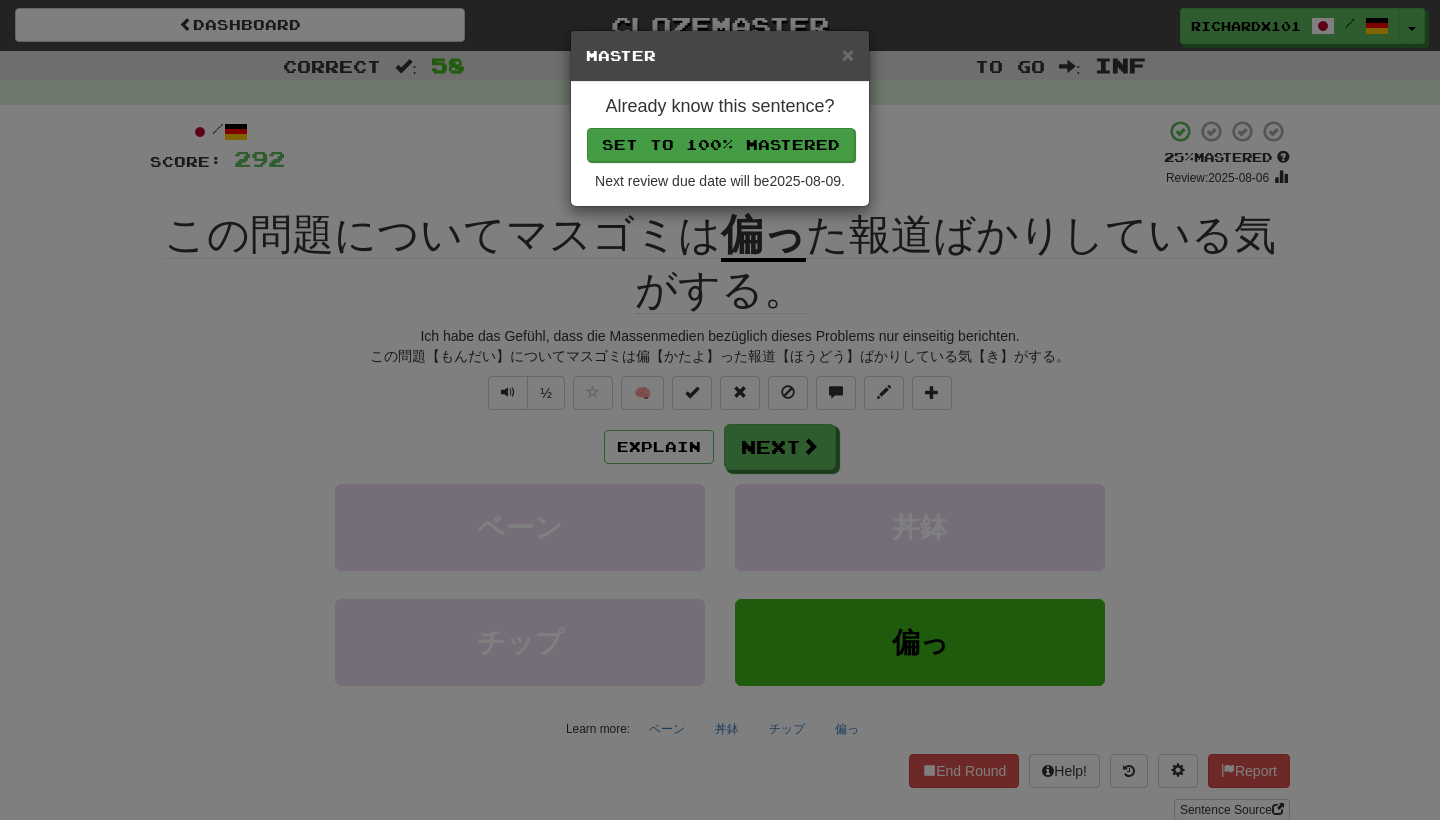 click on "Set to 100% Mastered" at bounding box center (721, 145) 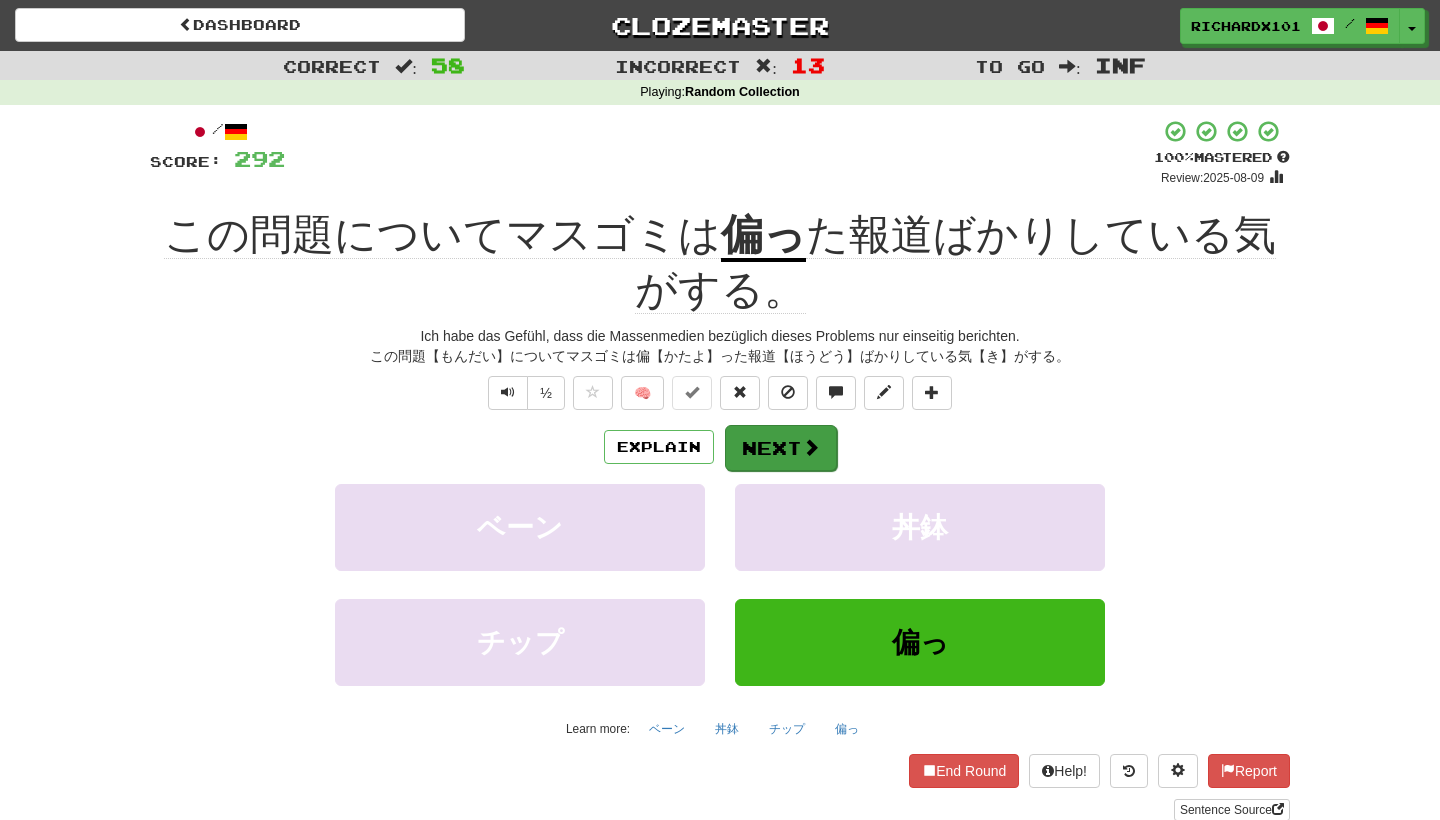 click on "Next" at bounding box center [781, 448] 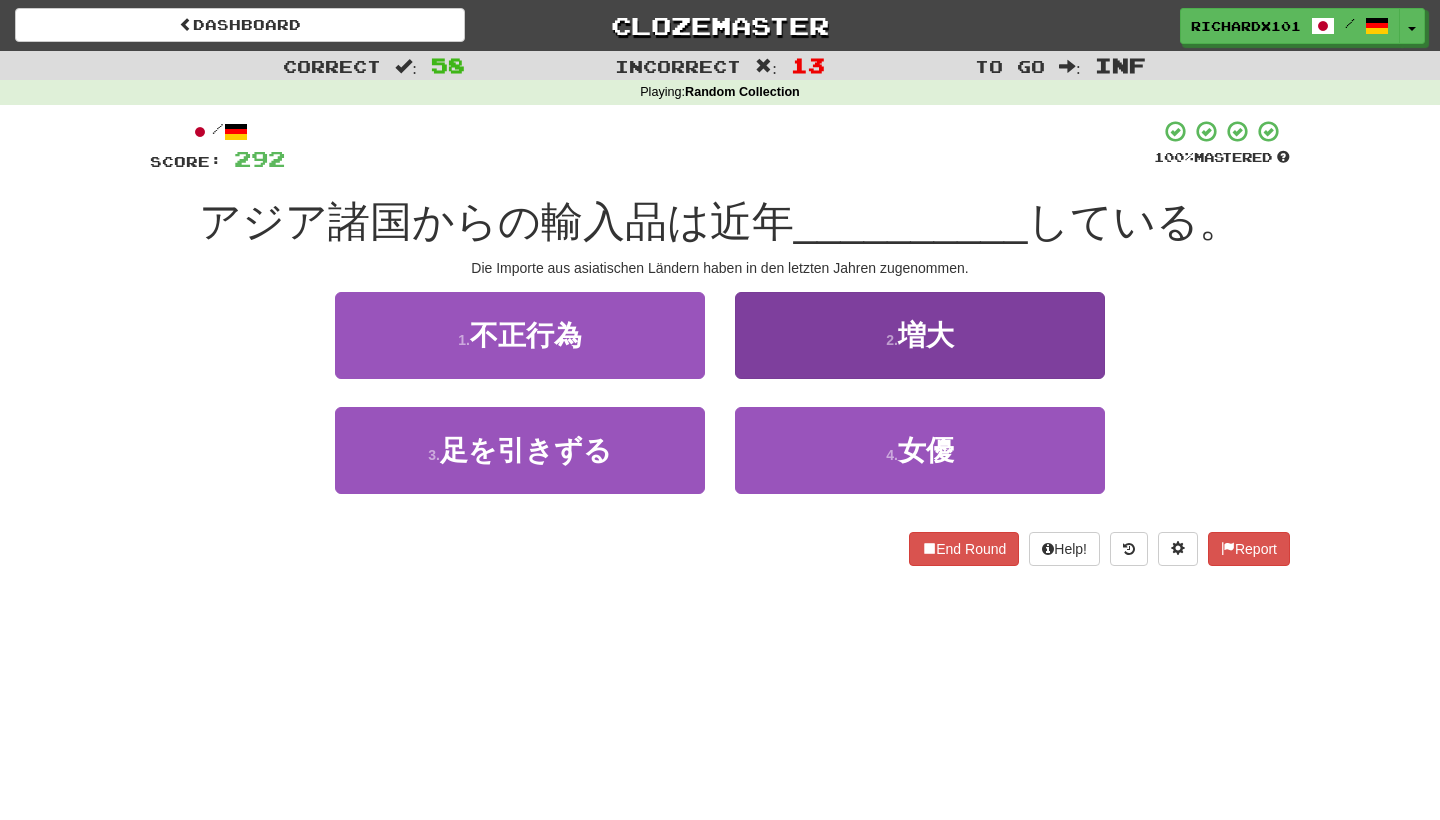 click on "2 .  増大" at bounding box center [920, 335] 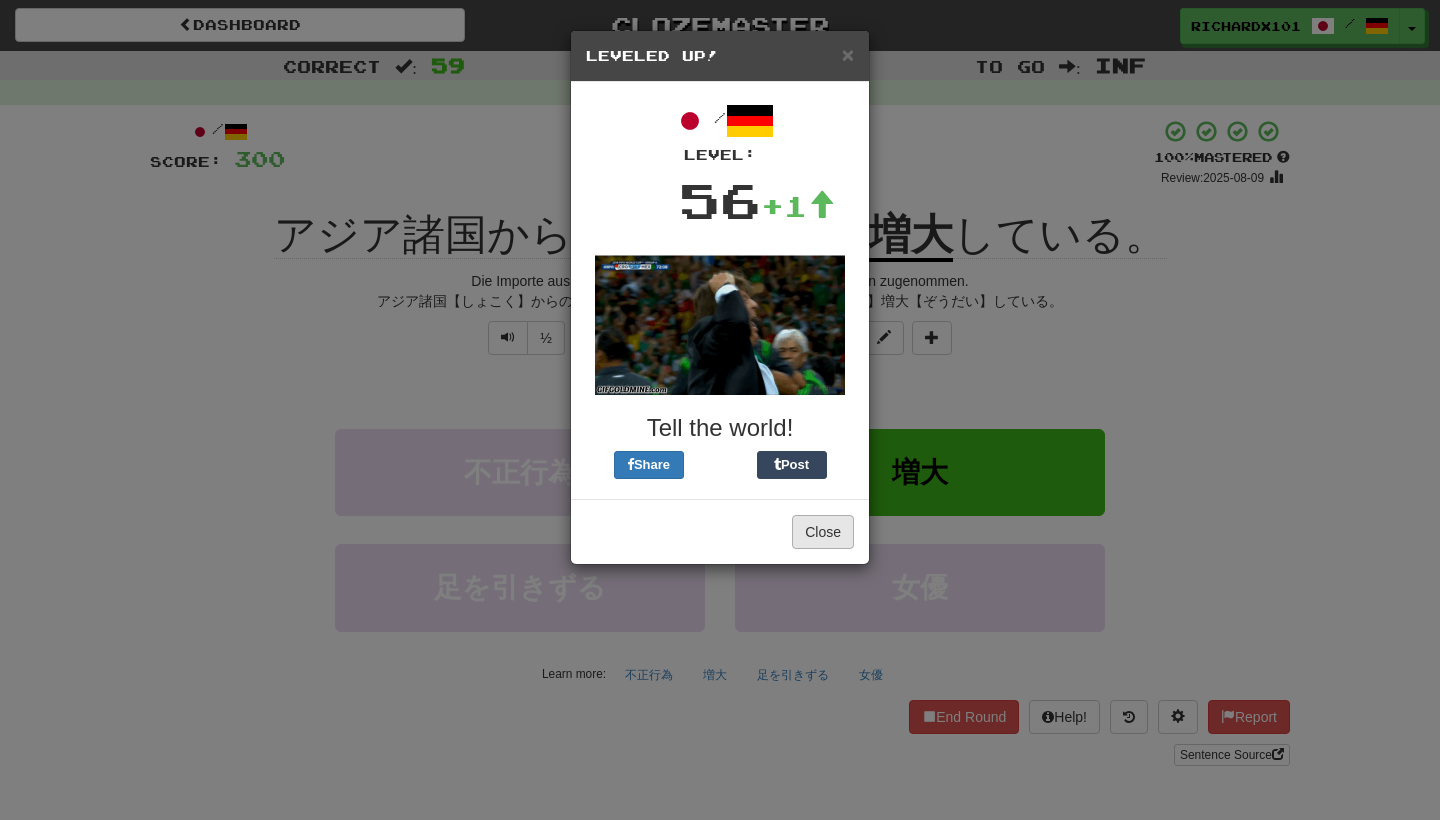 click on "Close" at bounding box center (823, 532) 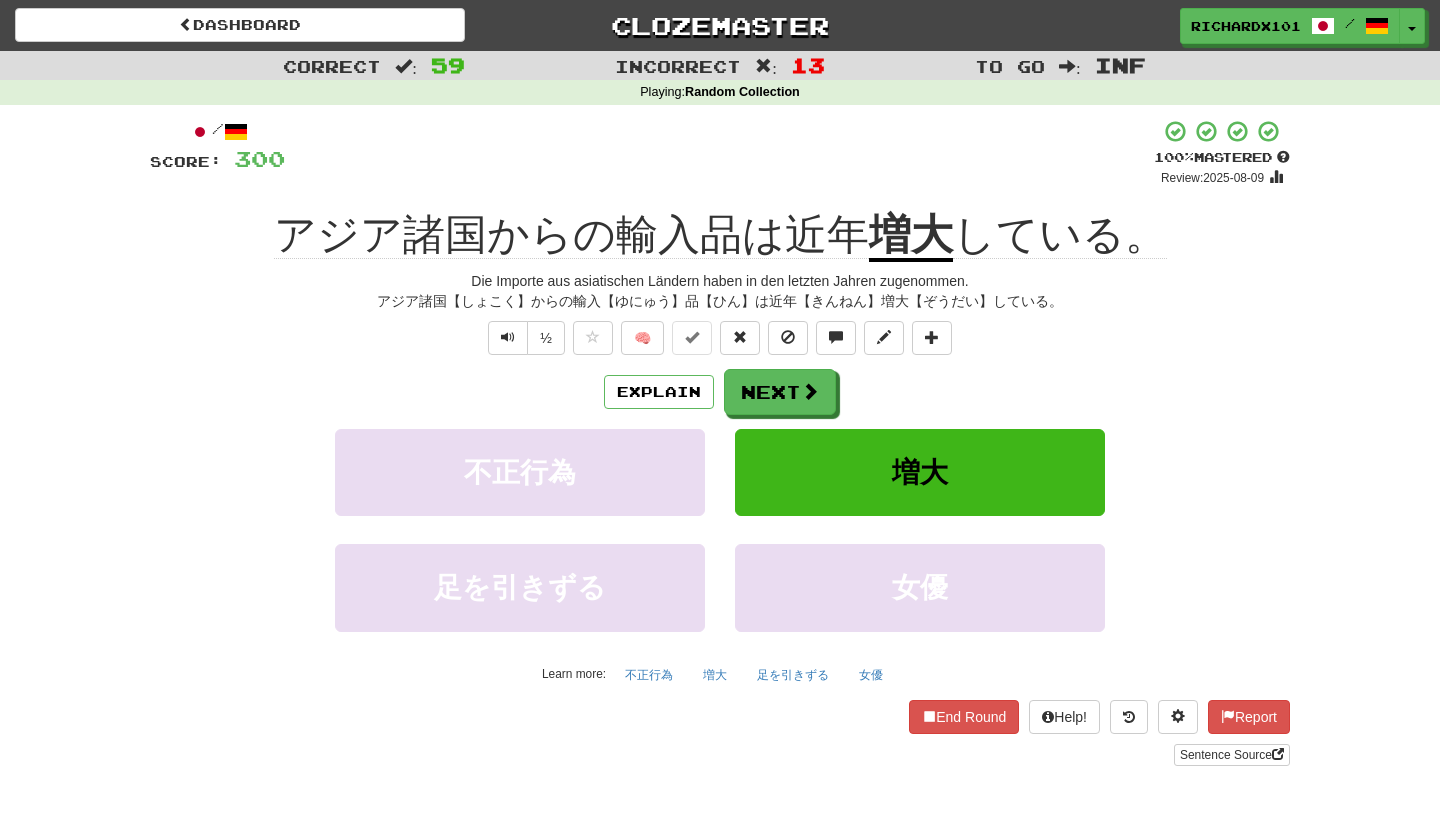 drag, startPoint x: 789, startPoint y: 377, endPoint x: 843, endPoint y: 376, distance: 54.00926 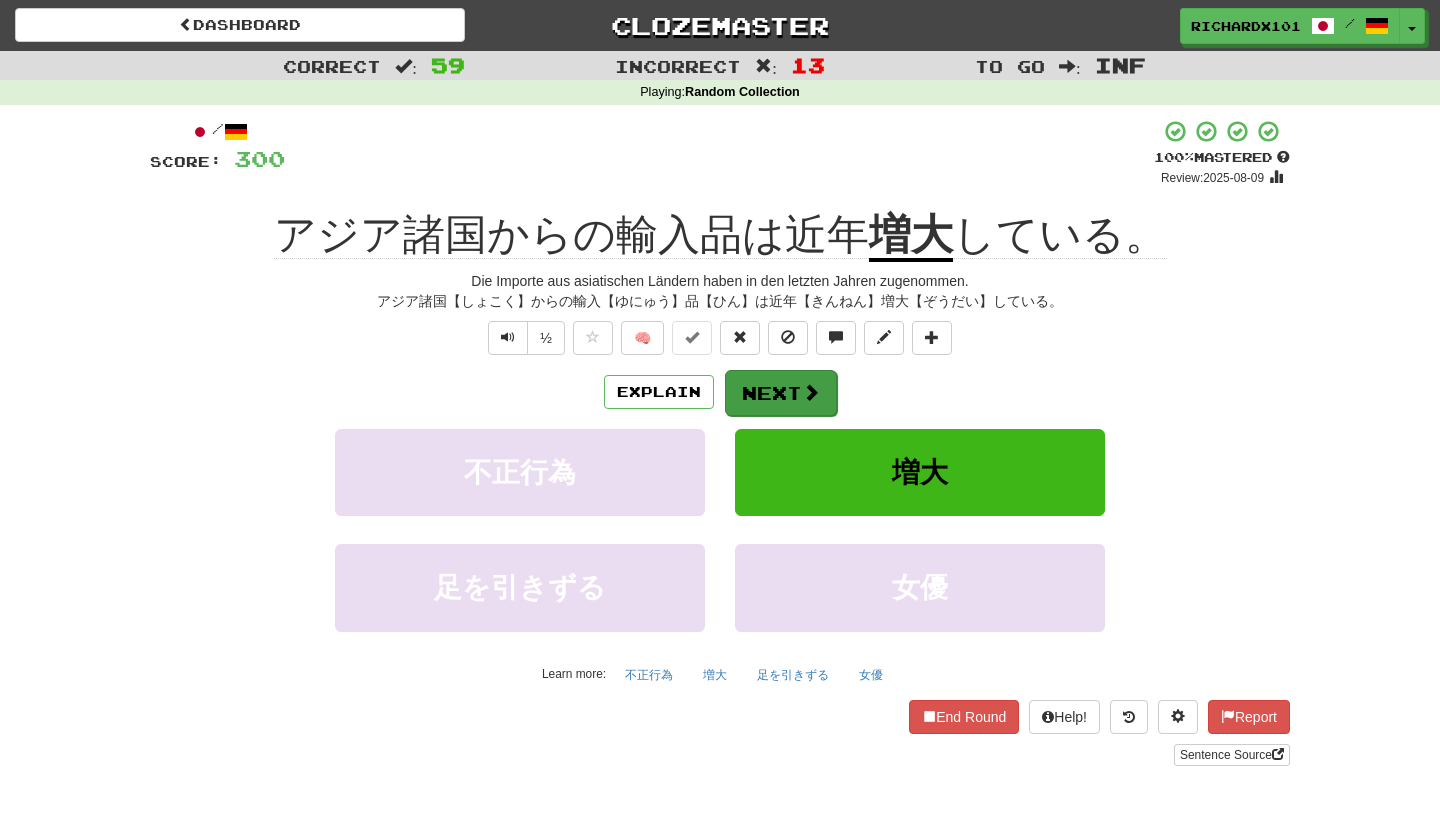 click at bounding box center [811, 392] 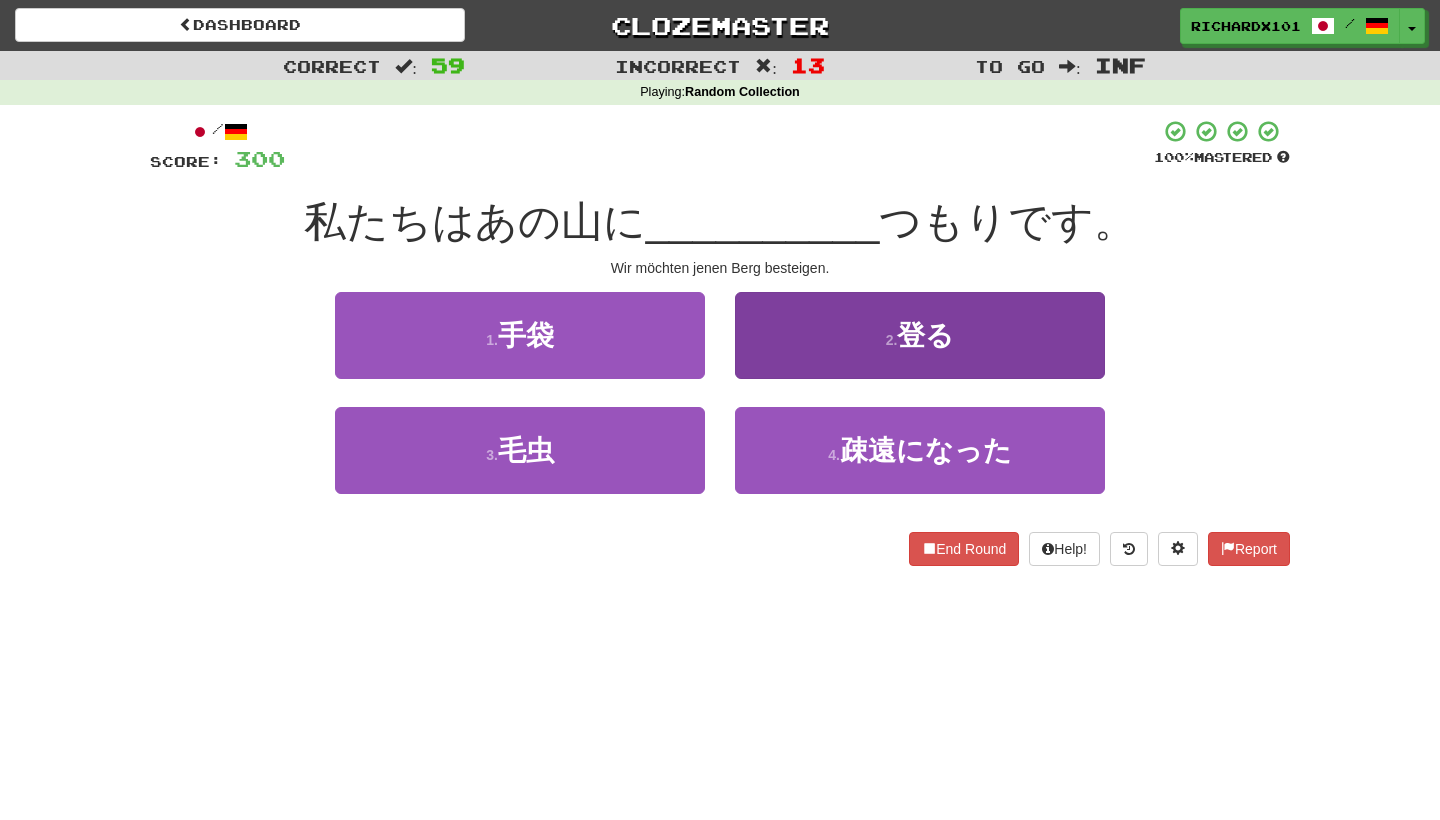 click on "2 .  登る" at bounding box center [920, 335] 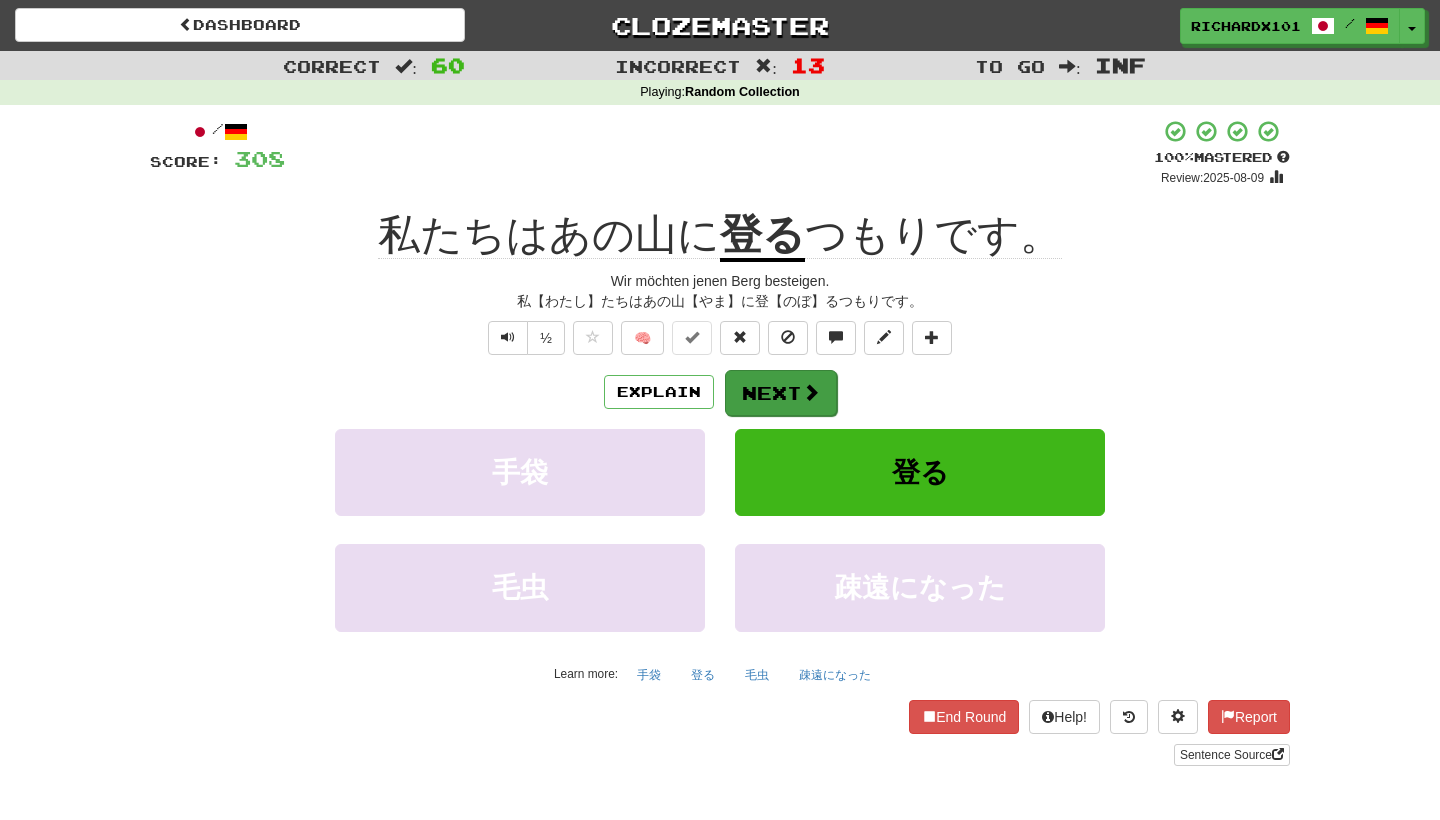 click on "Next" at bounding box center (781, 393) 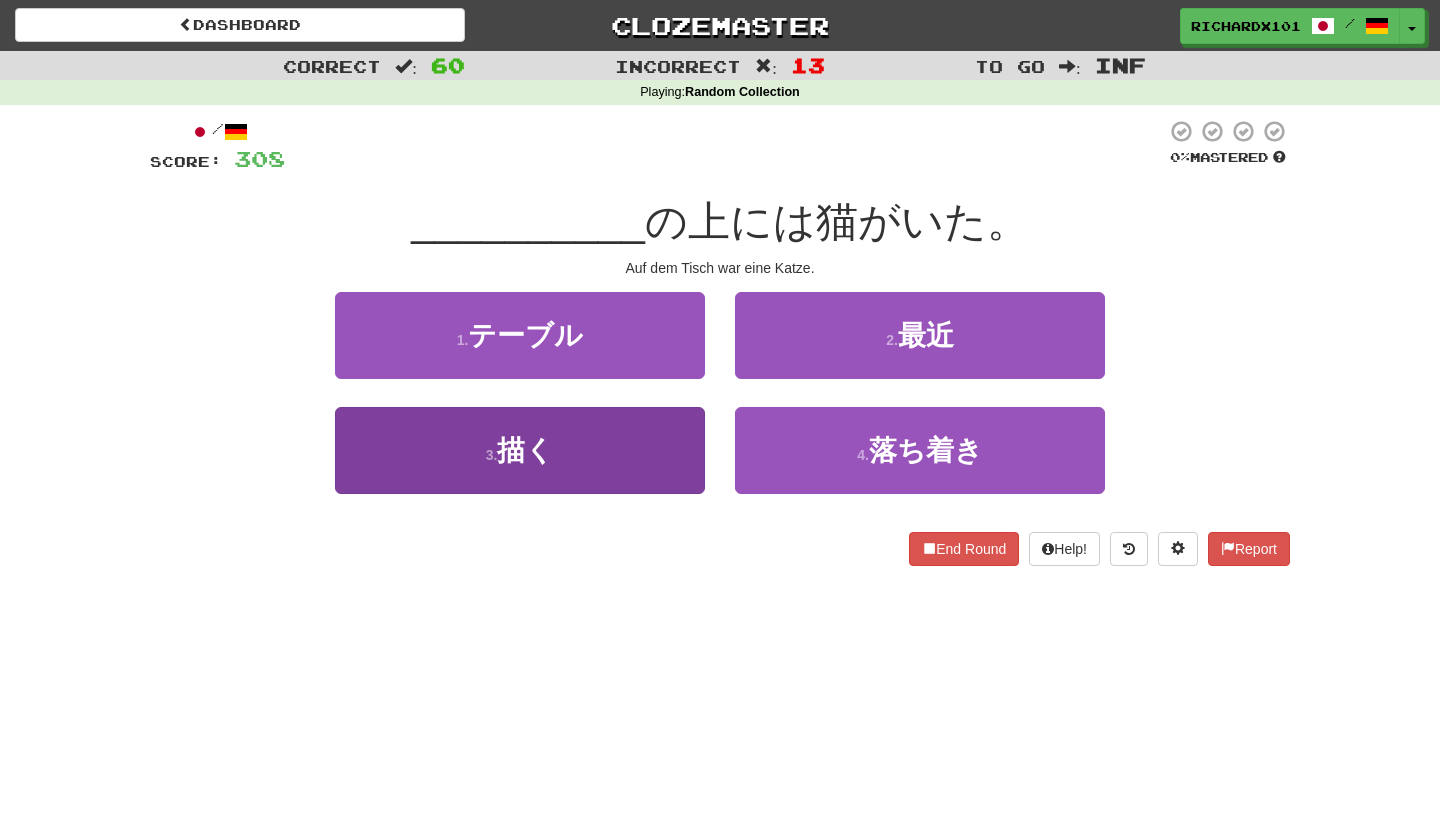 click on "3 .  描く" at bounding box center (520, 450) 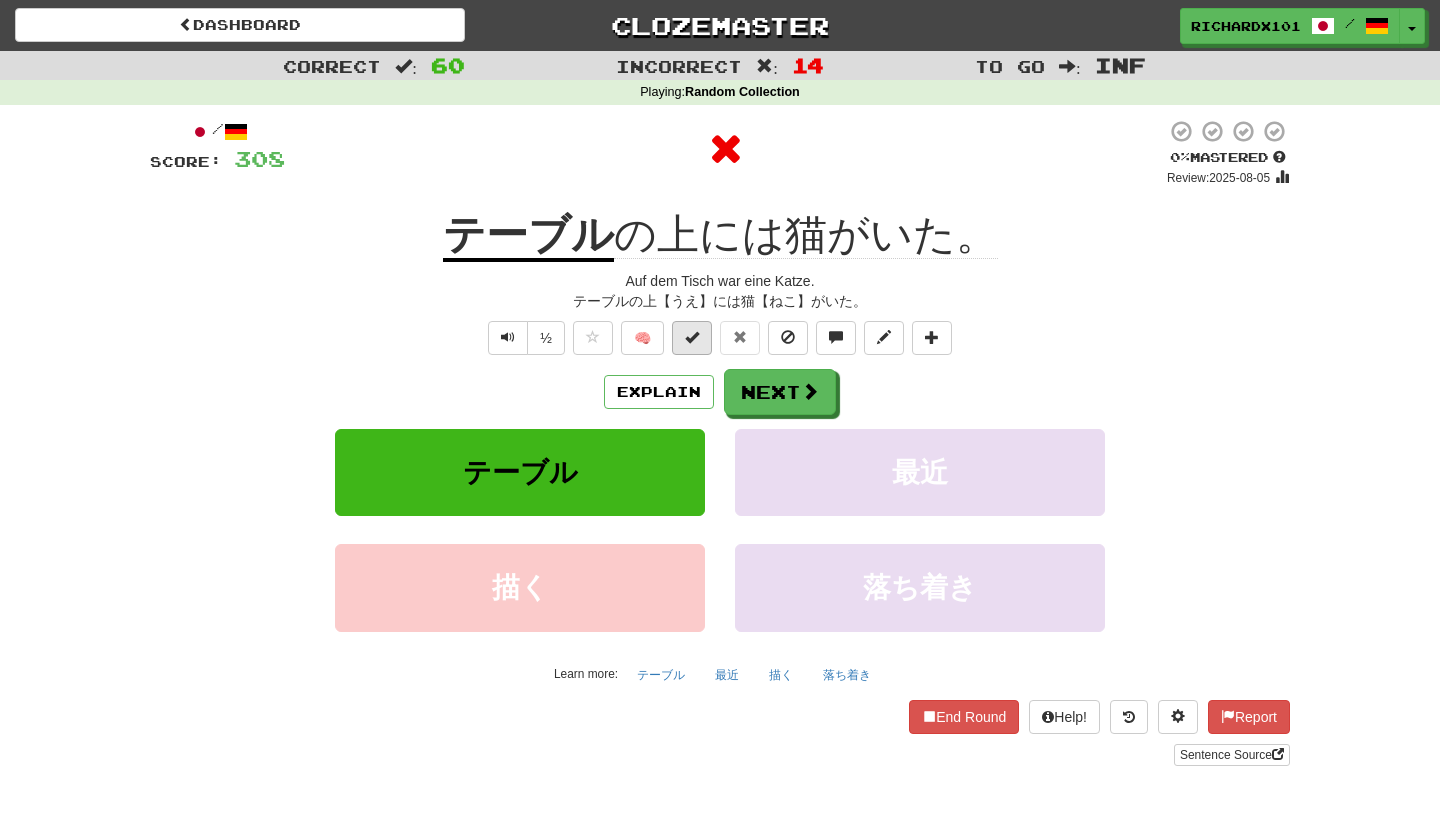 click at bounding box center [692, 337] 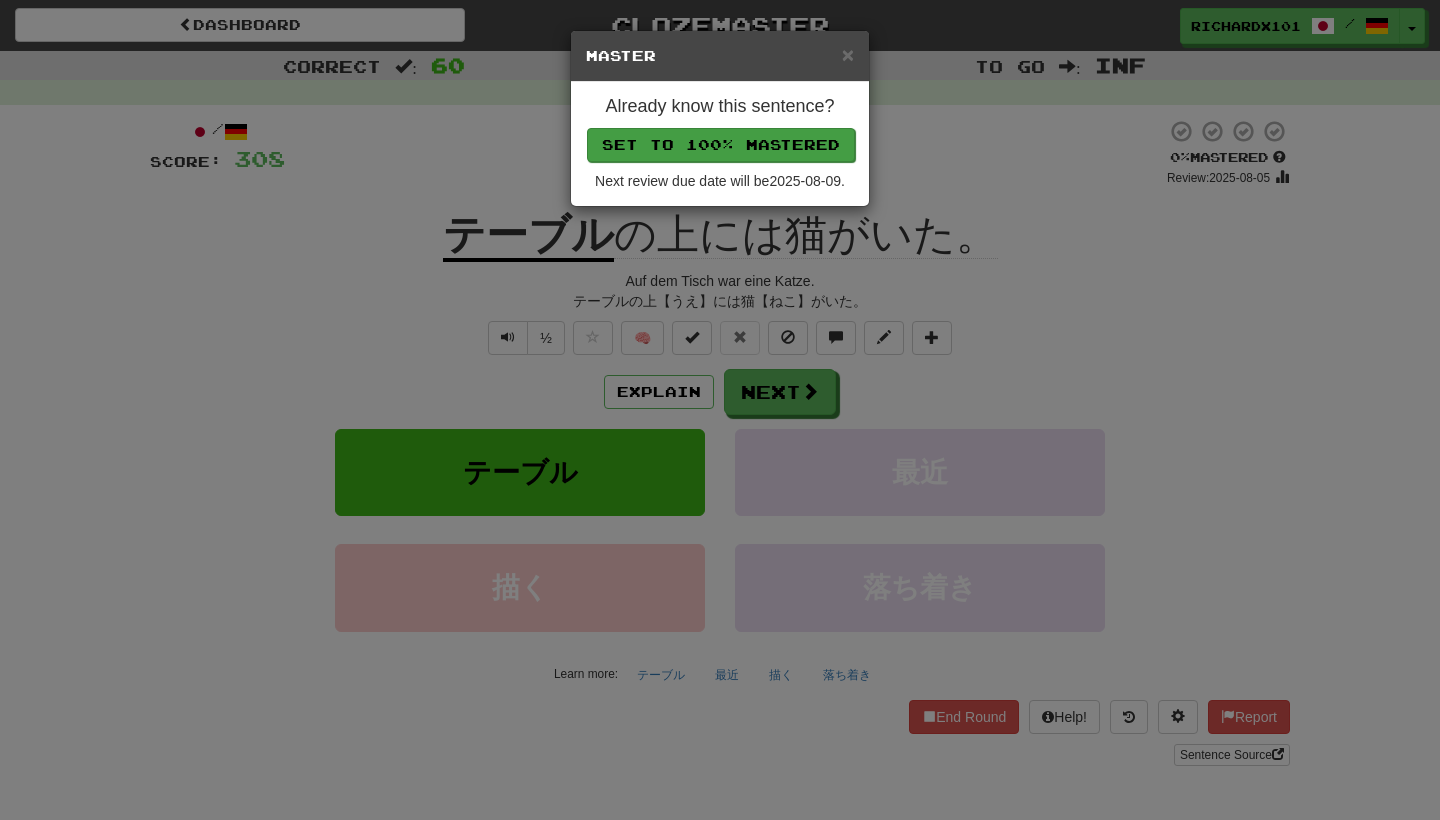 click on "Set to 100% Mastered" at bounding box center [721, 145] 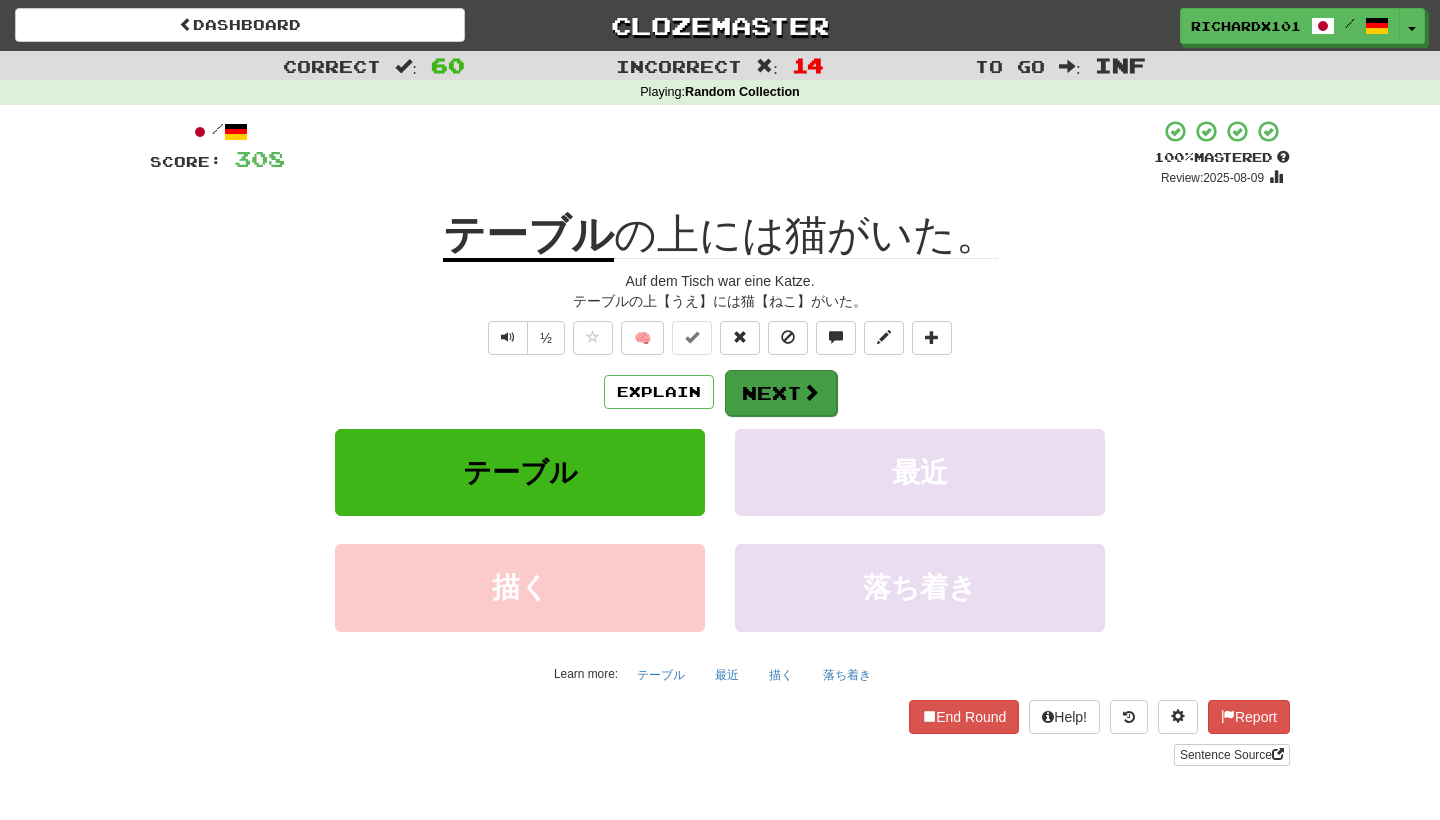 click at bounding box center (811, 392) 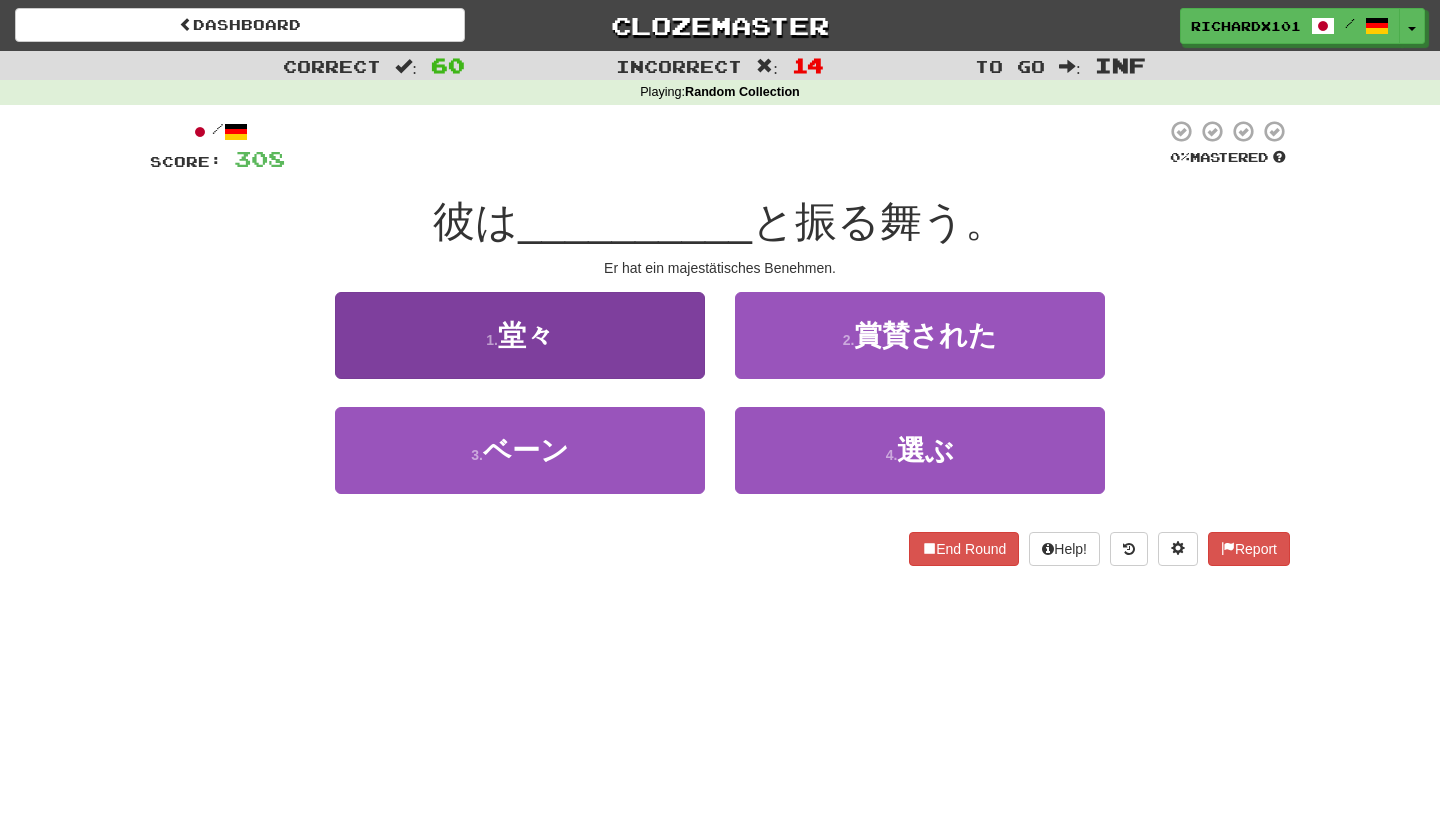 click on "1 .  堂々" at bounding box center (520, 335) 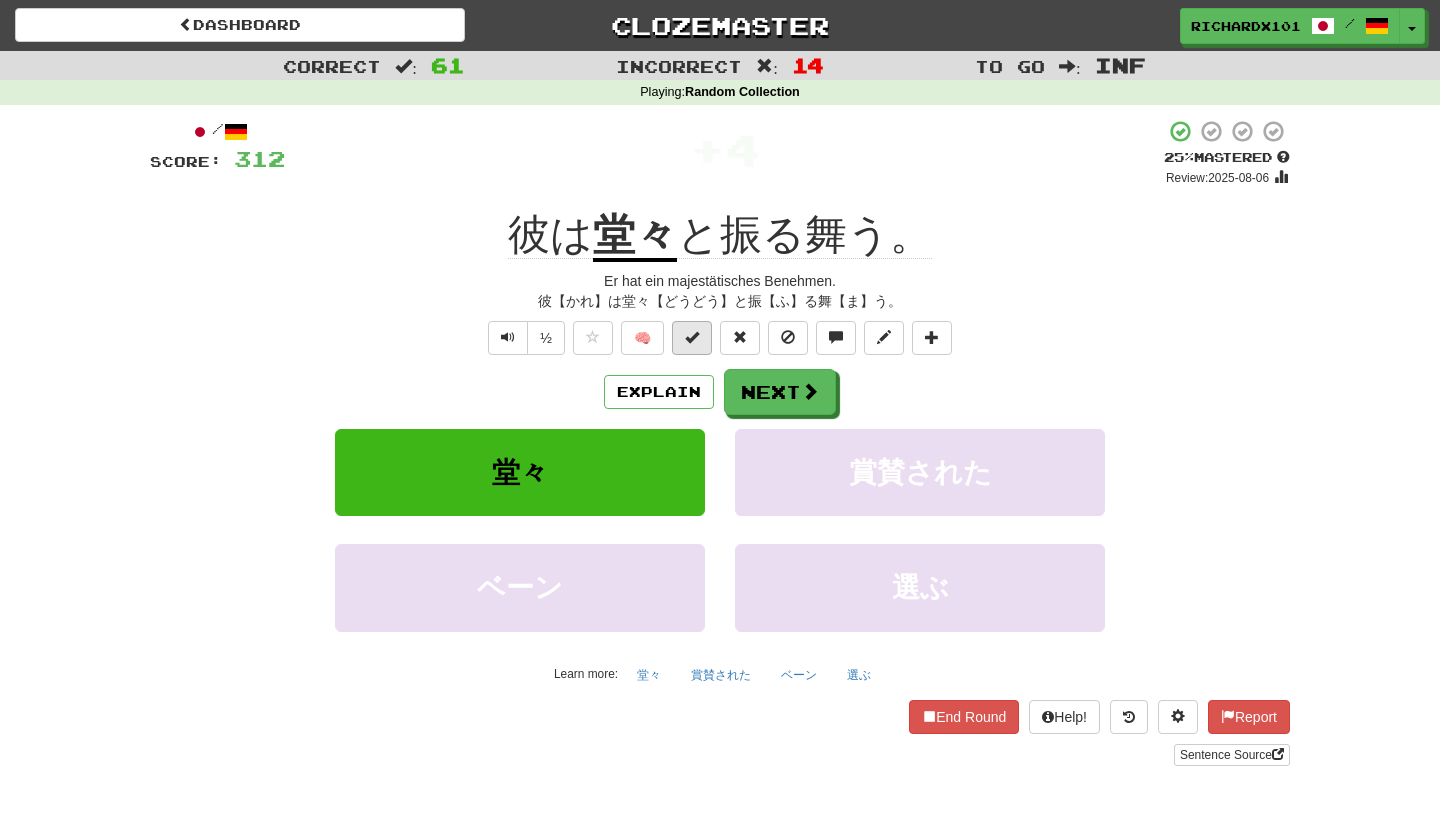 click at bounding box center (692, 337) 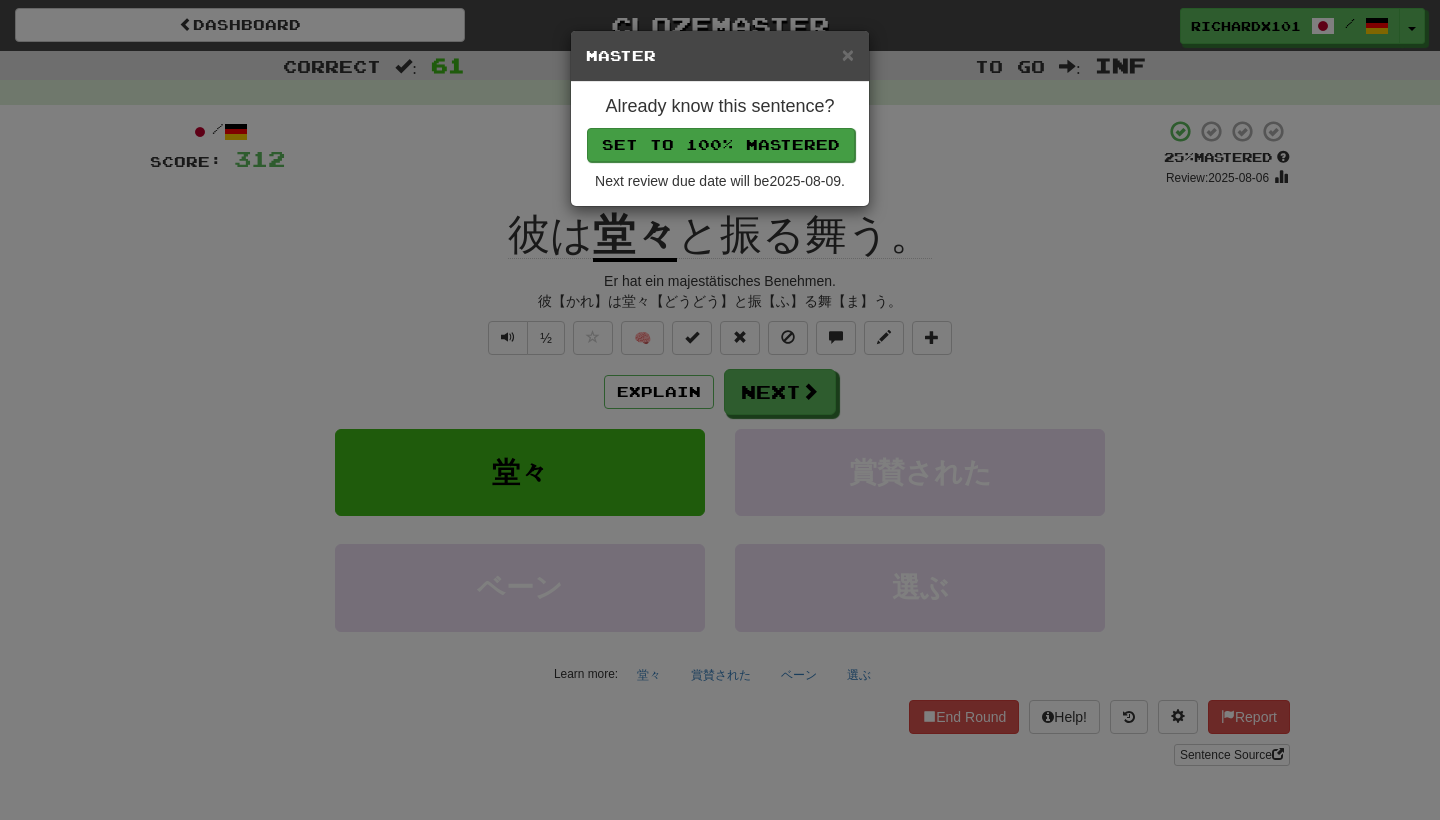 click on "Set to 100% Mastered" at bounding box center [721, 145] 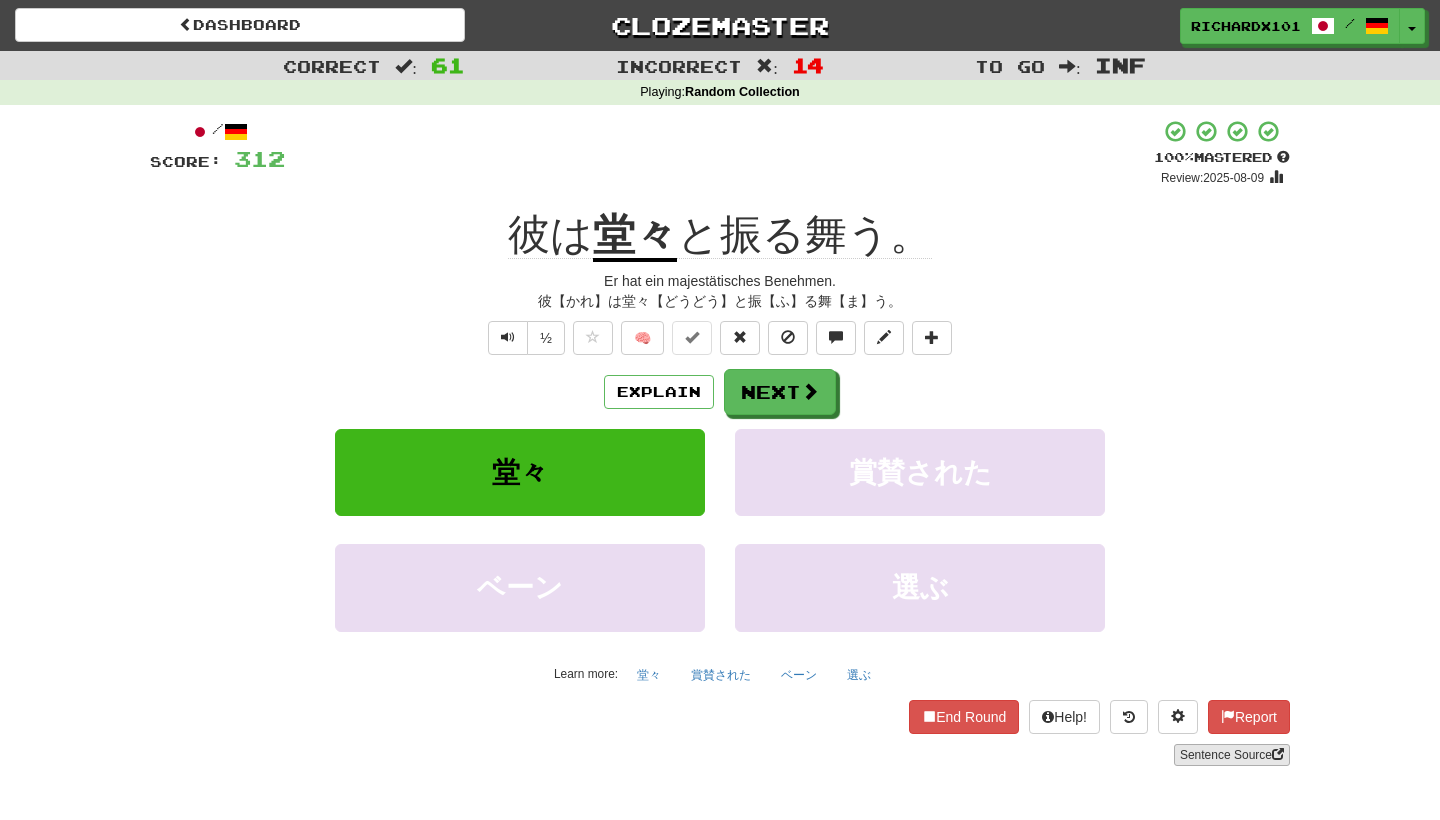 click on "Sentence Source" at bounding box center [1232, 755] 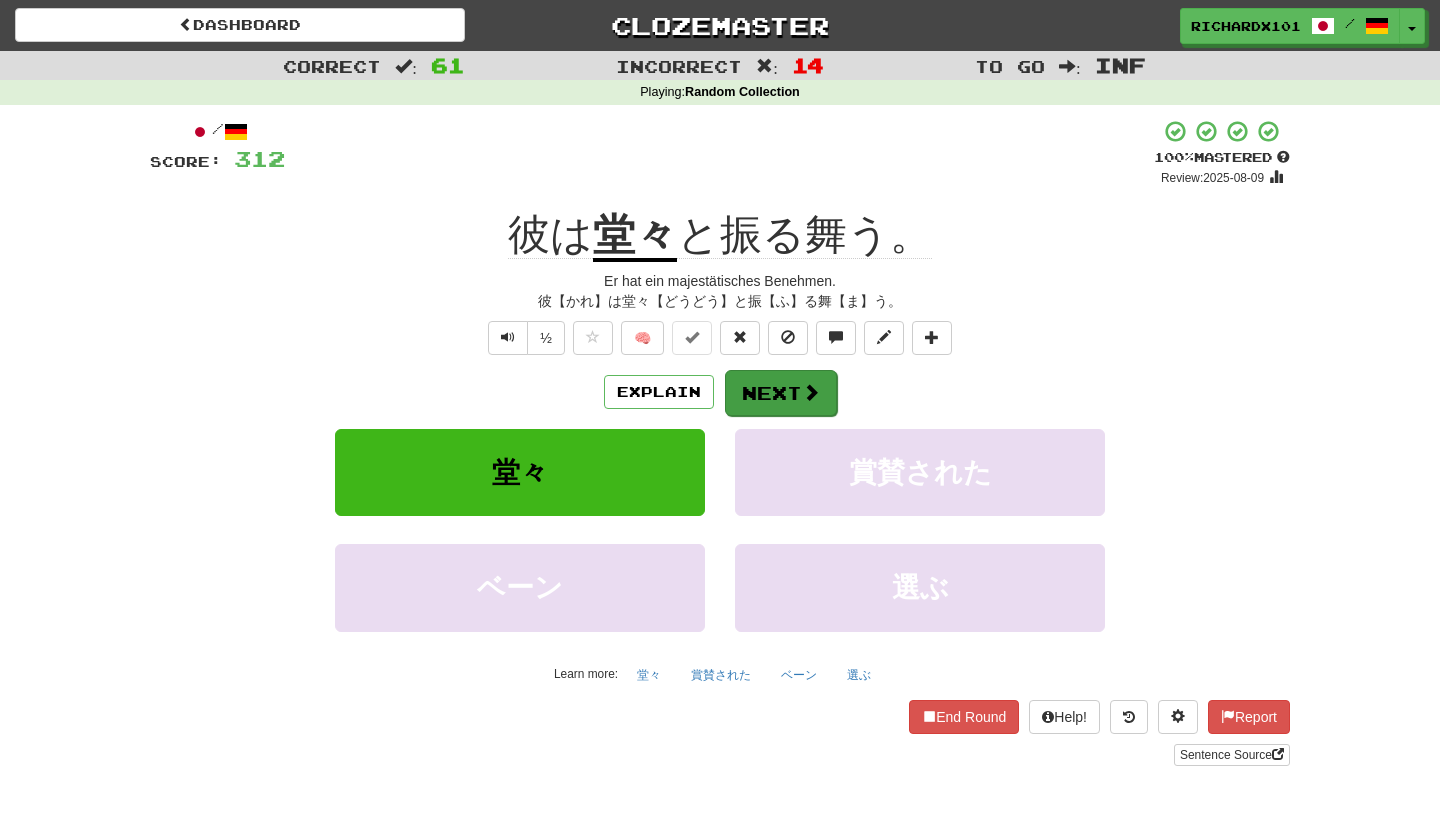 click on "Next" at bounding box center (781, 393) 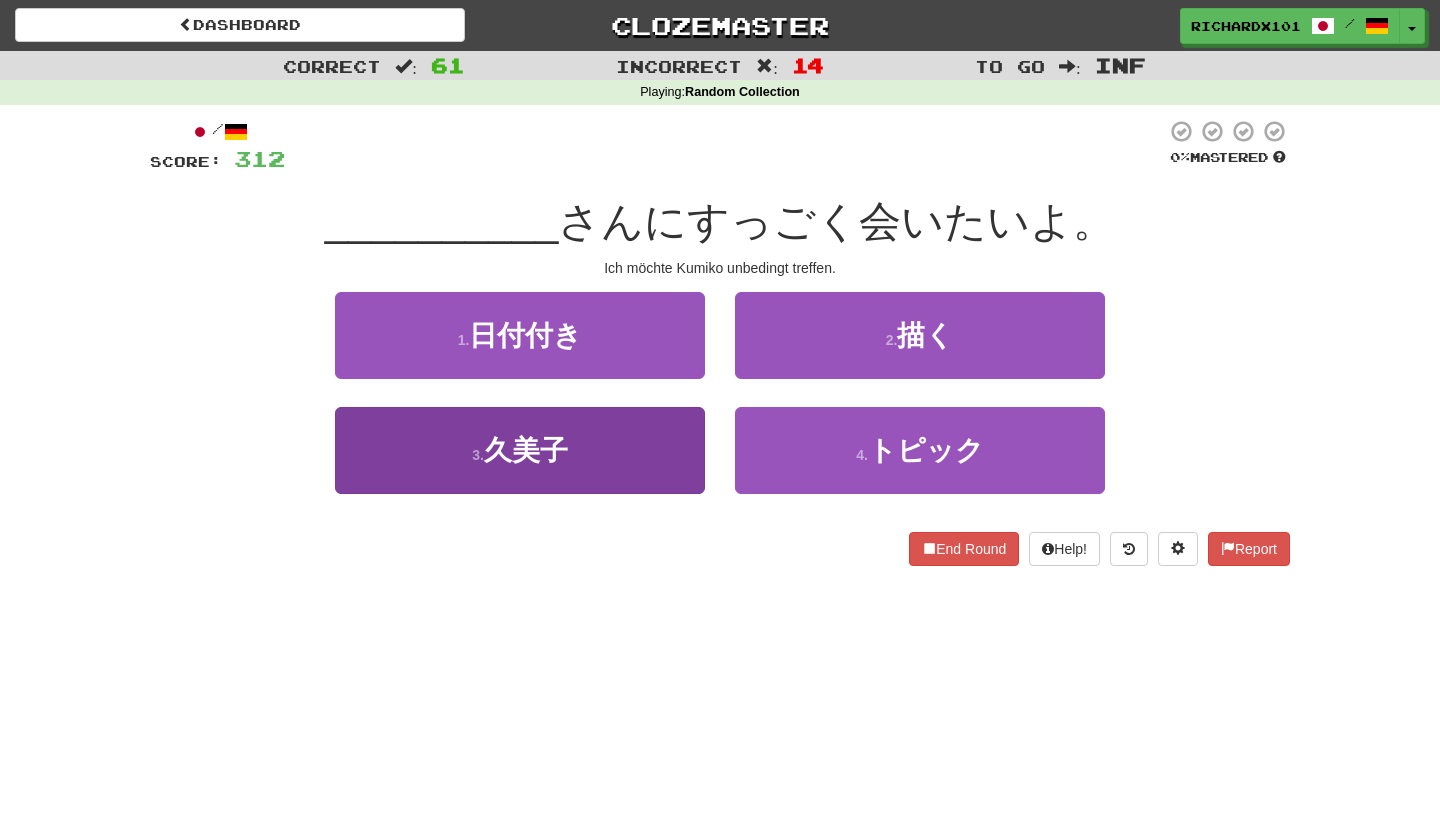 click on "3 .  久美子" at bounding box center [520, 450] 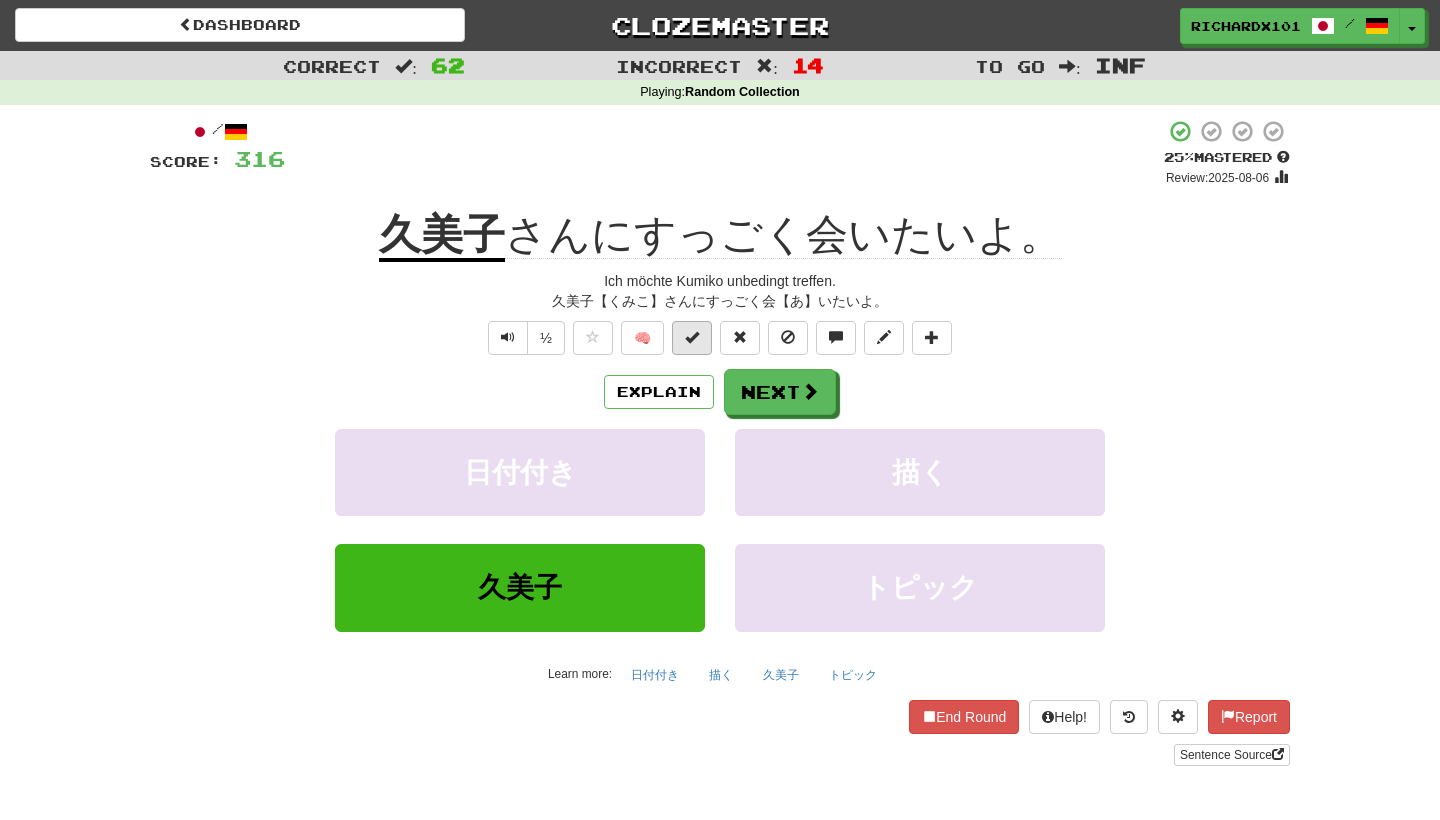 click at bounding box center [692, 338] 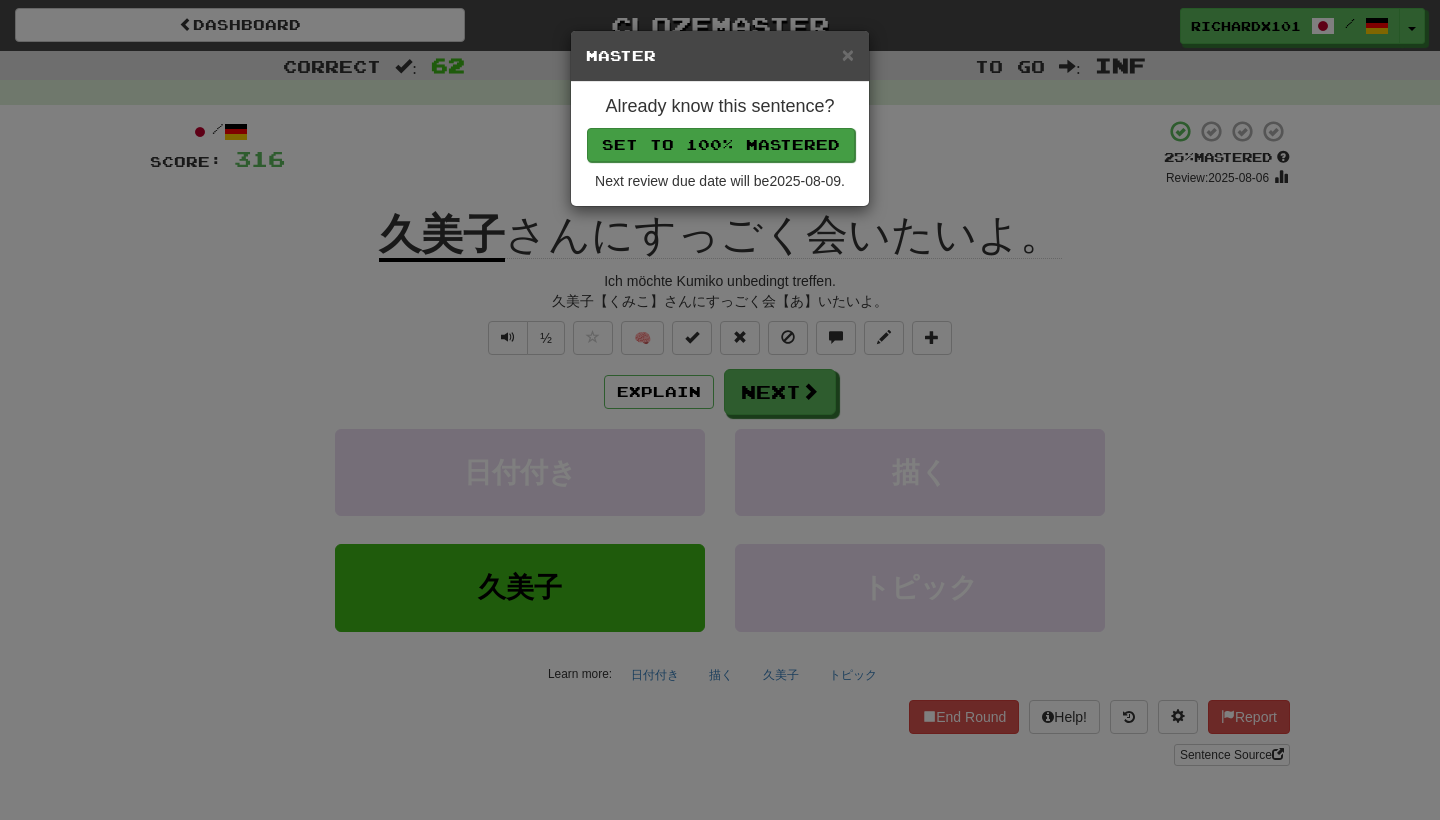 click on "Set to 100% Mastered" at bounding box center [721, 145] 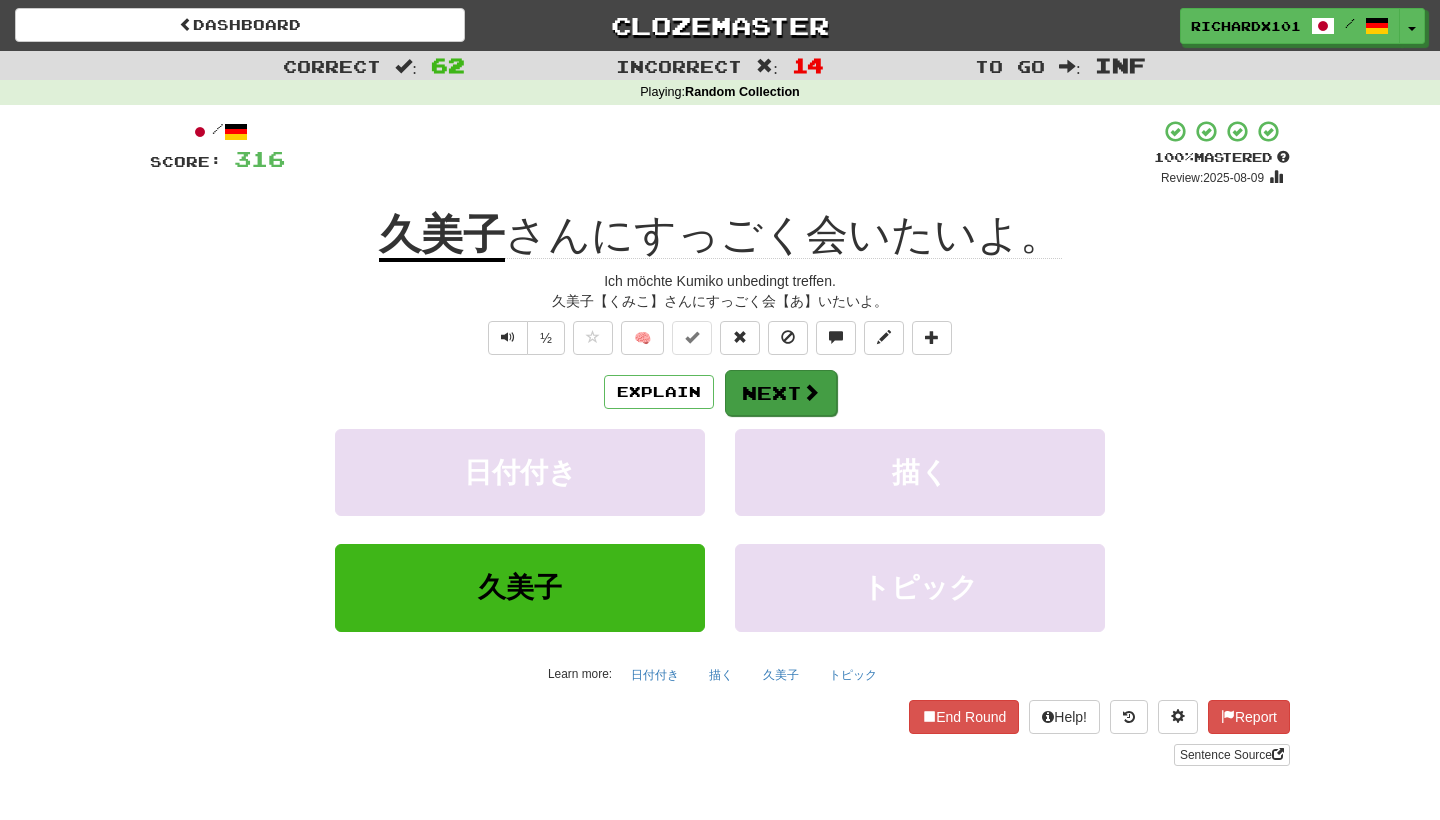 click on "Next" at bounding box center [781, 393] 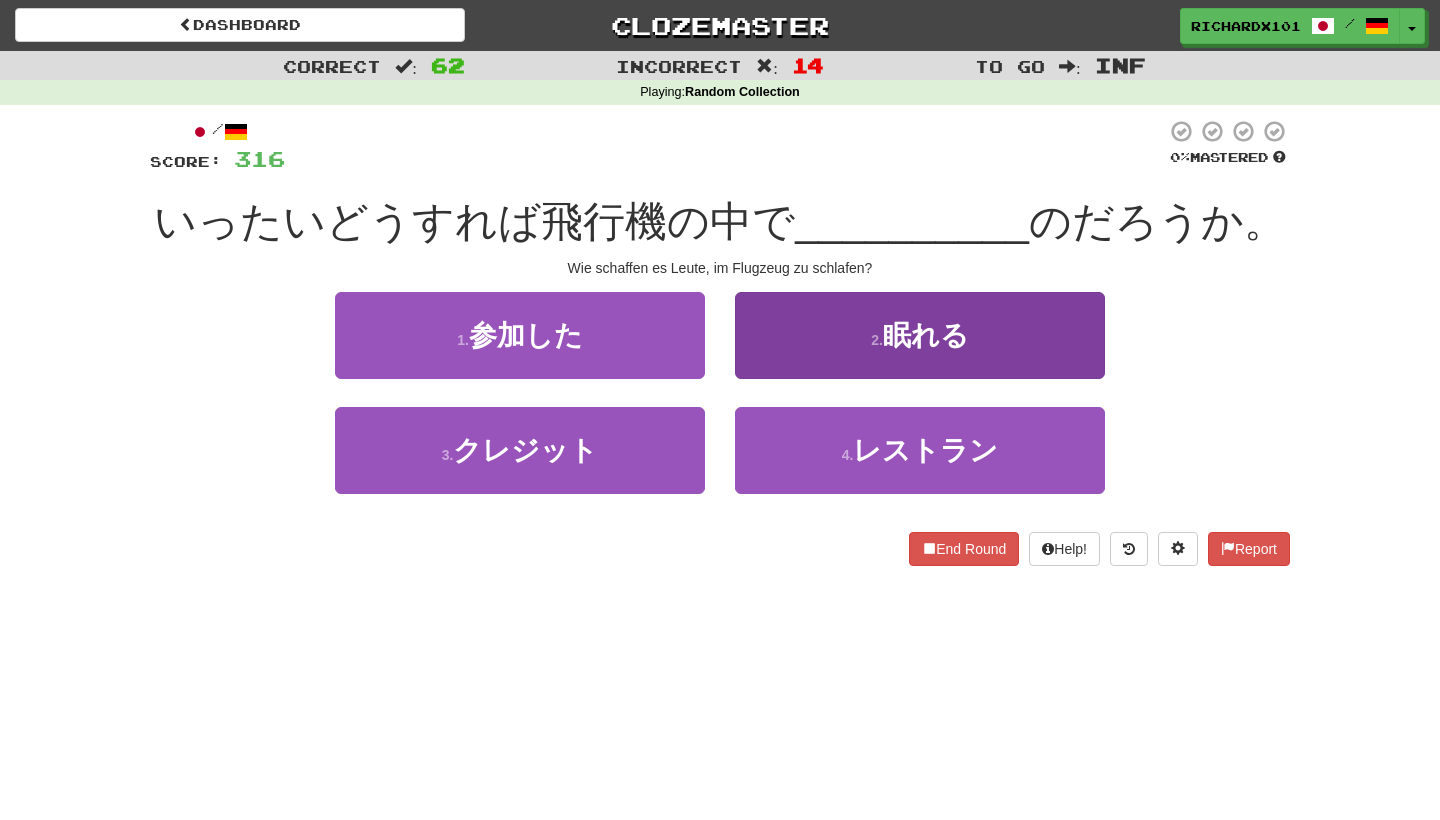 click on "2 .  眠れる" at bounding box center [920, 335] 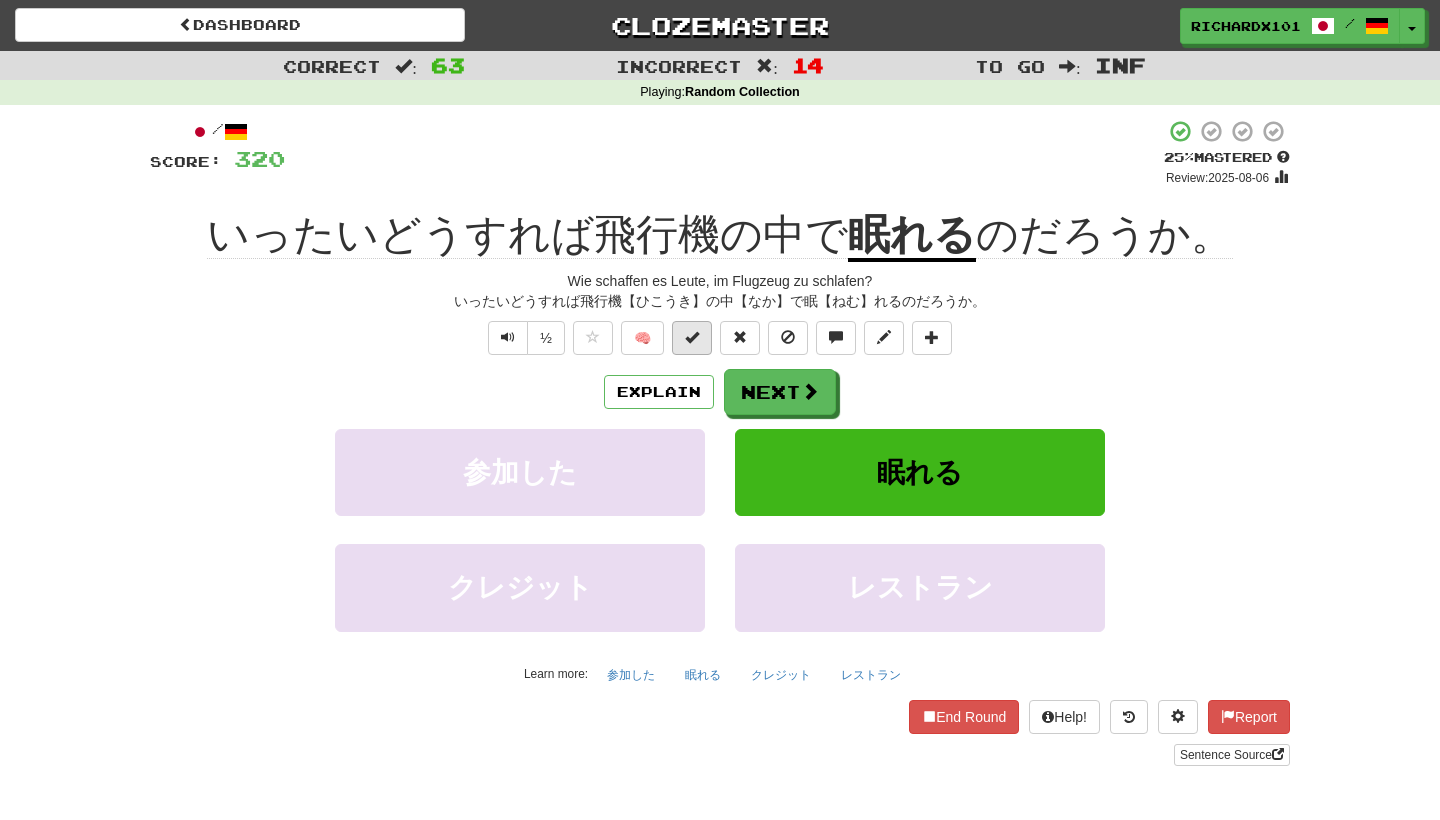 click at bounding box center [692, 337] 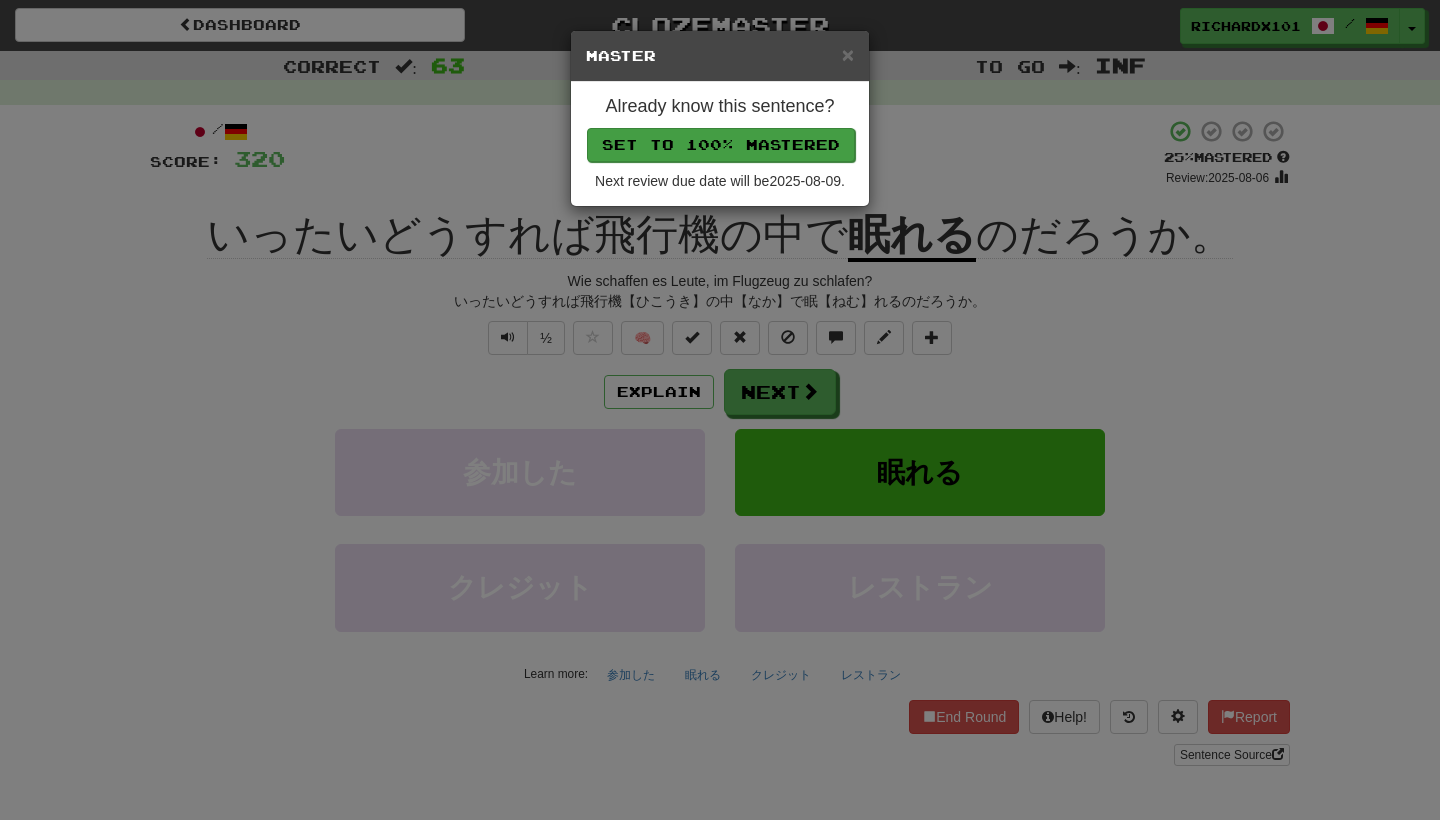 click on "Set to 100% Mastered" at bounding box center (721, 145) 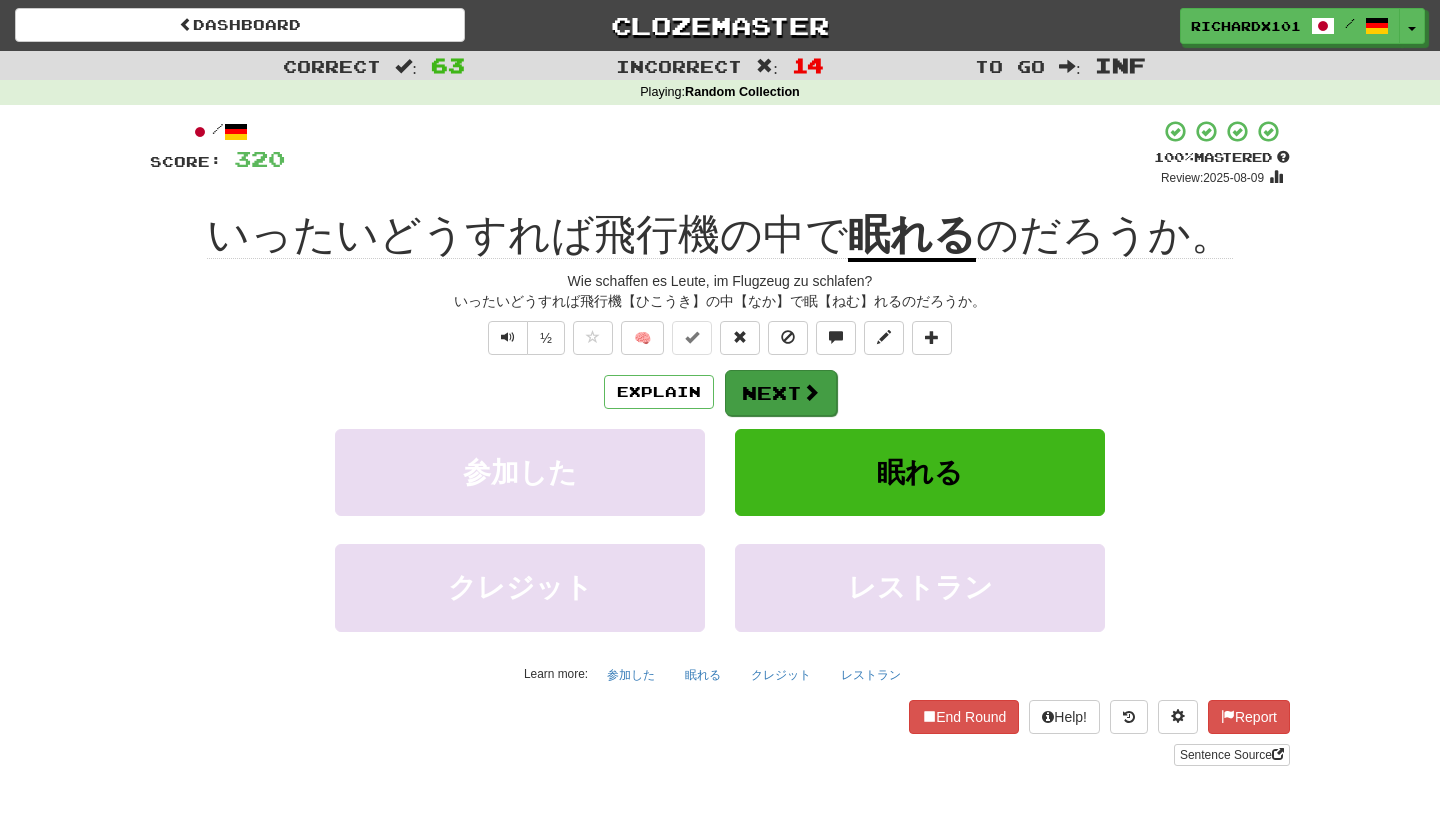 click on "Next" at bounding box center [781, 393] 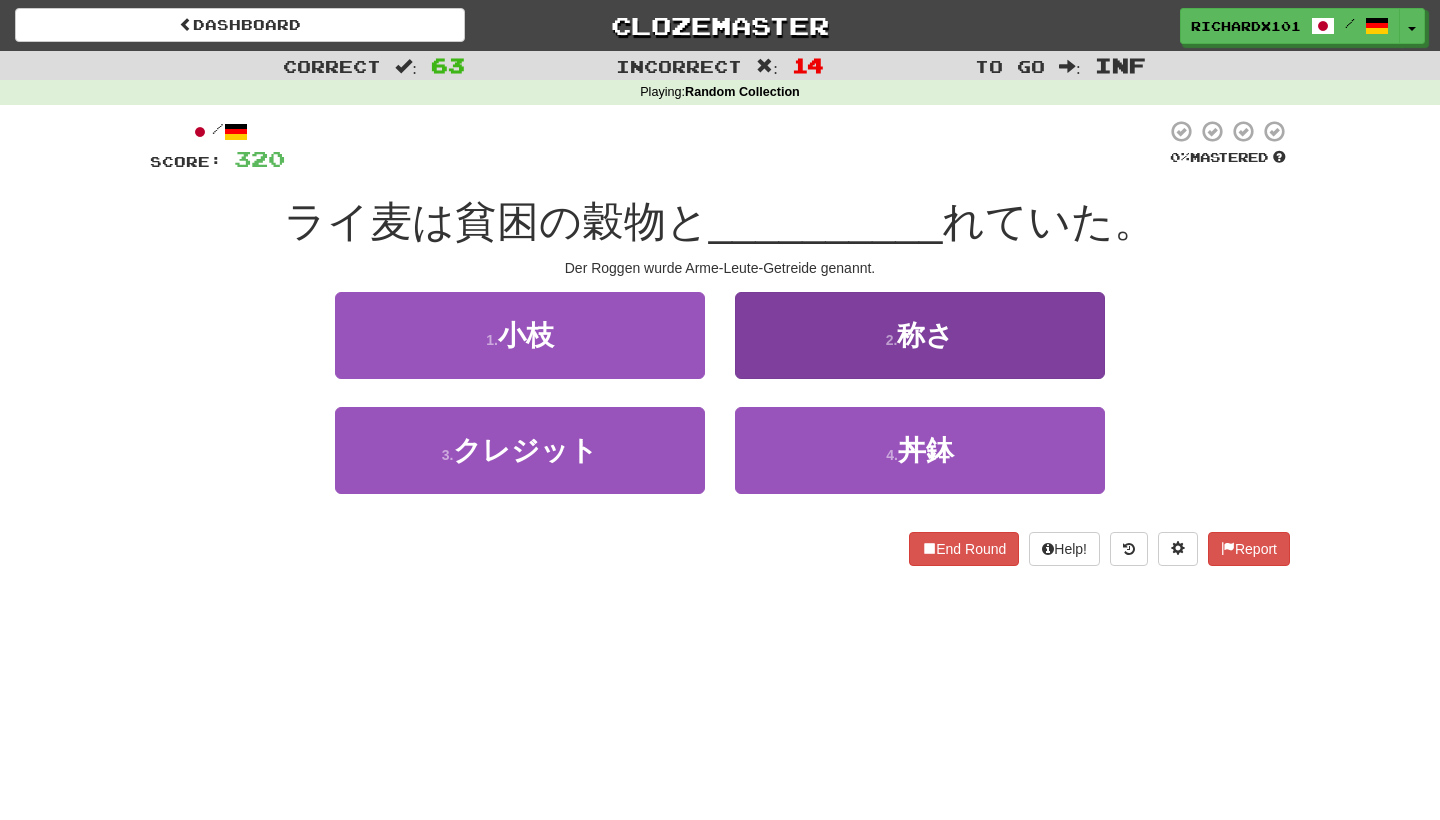 click on "2 .  称さ" at bounding box center [920, 335] 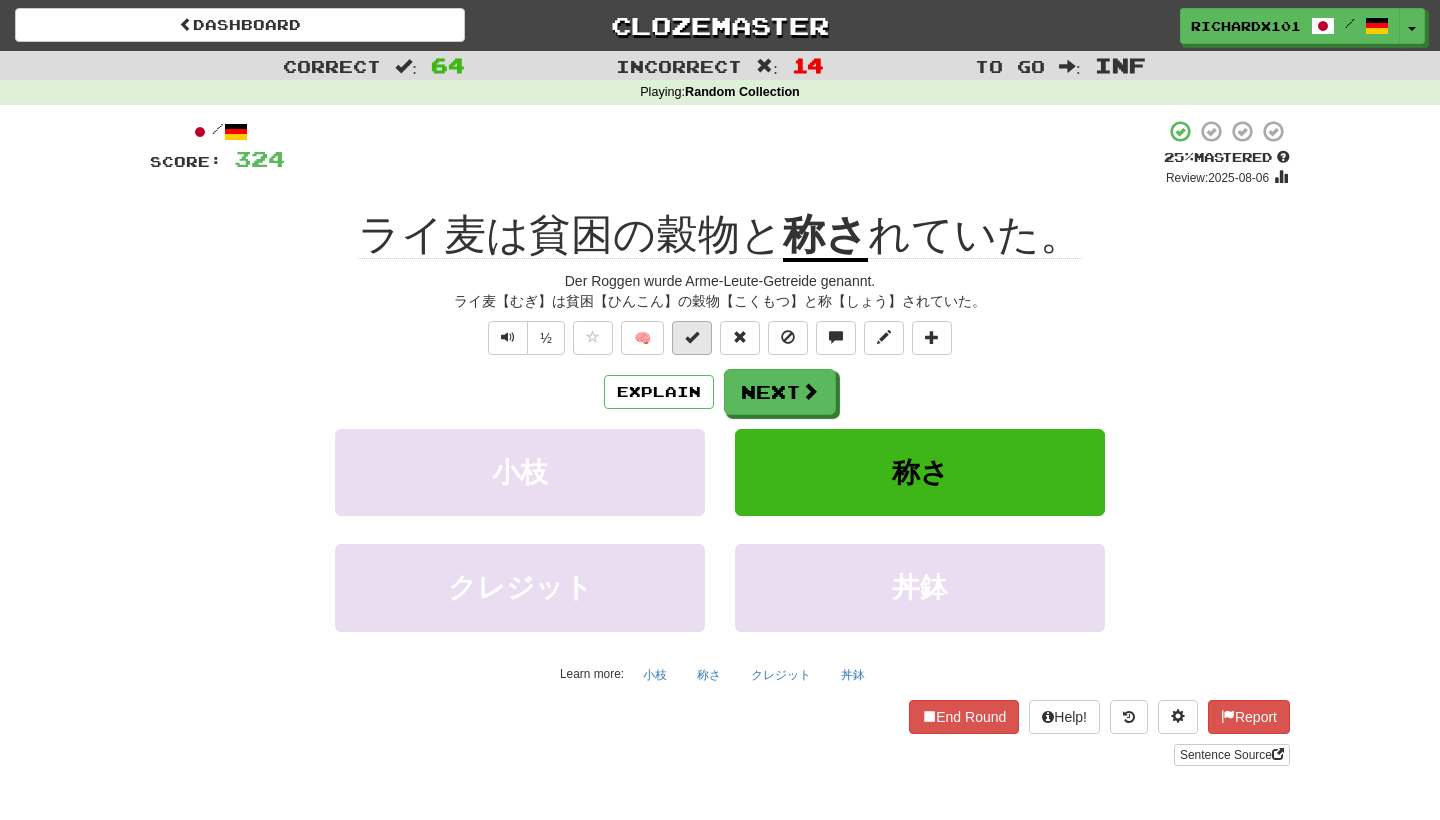 click at bounding box center (692, 337) 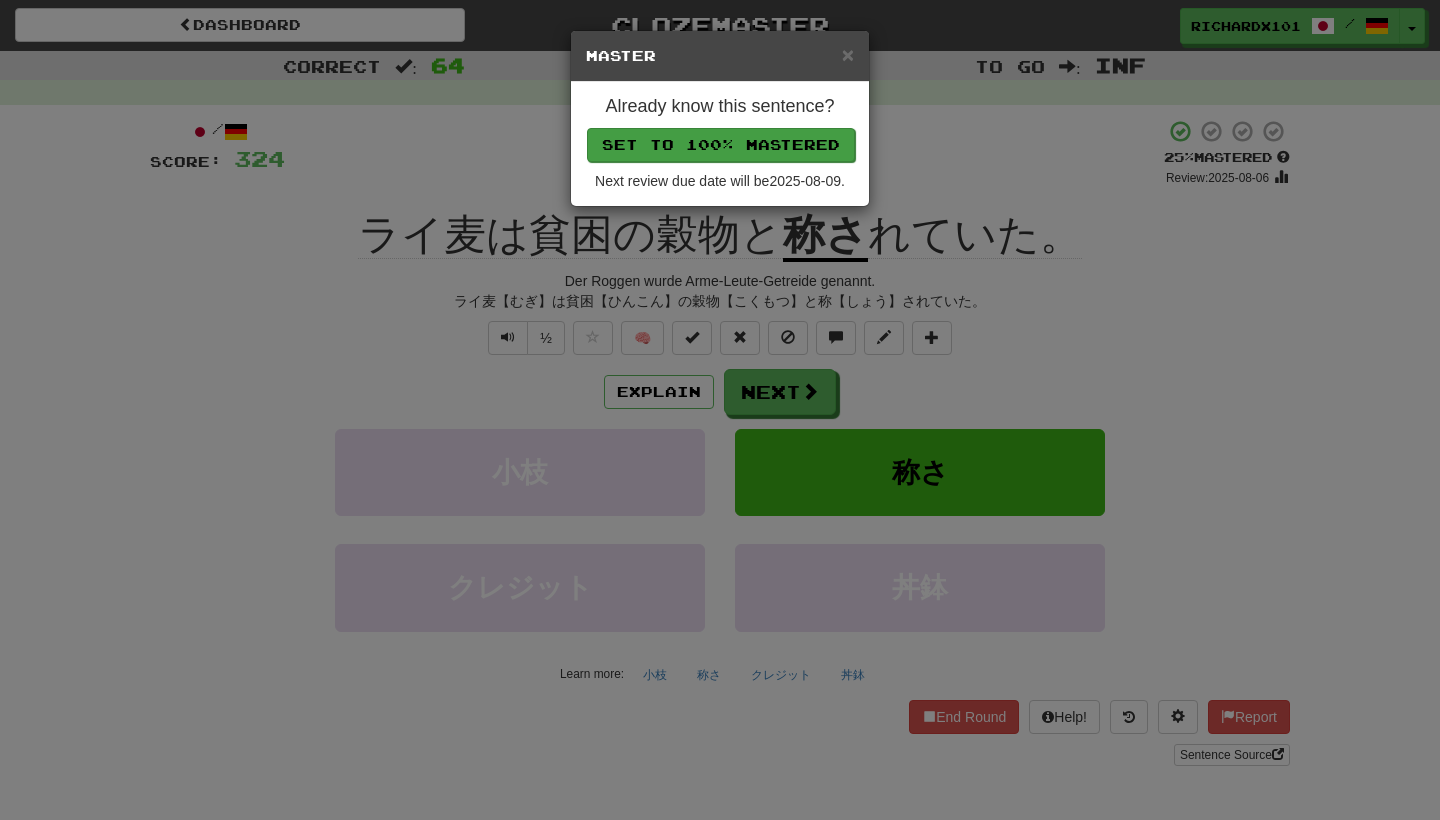 click on "Set to 100% Mastered" at bounding box center [721, 145] 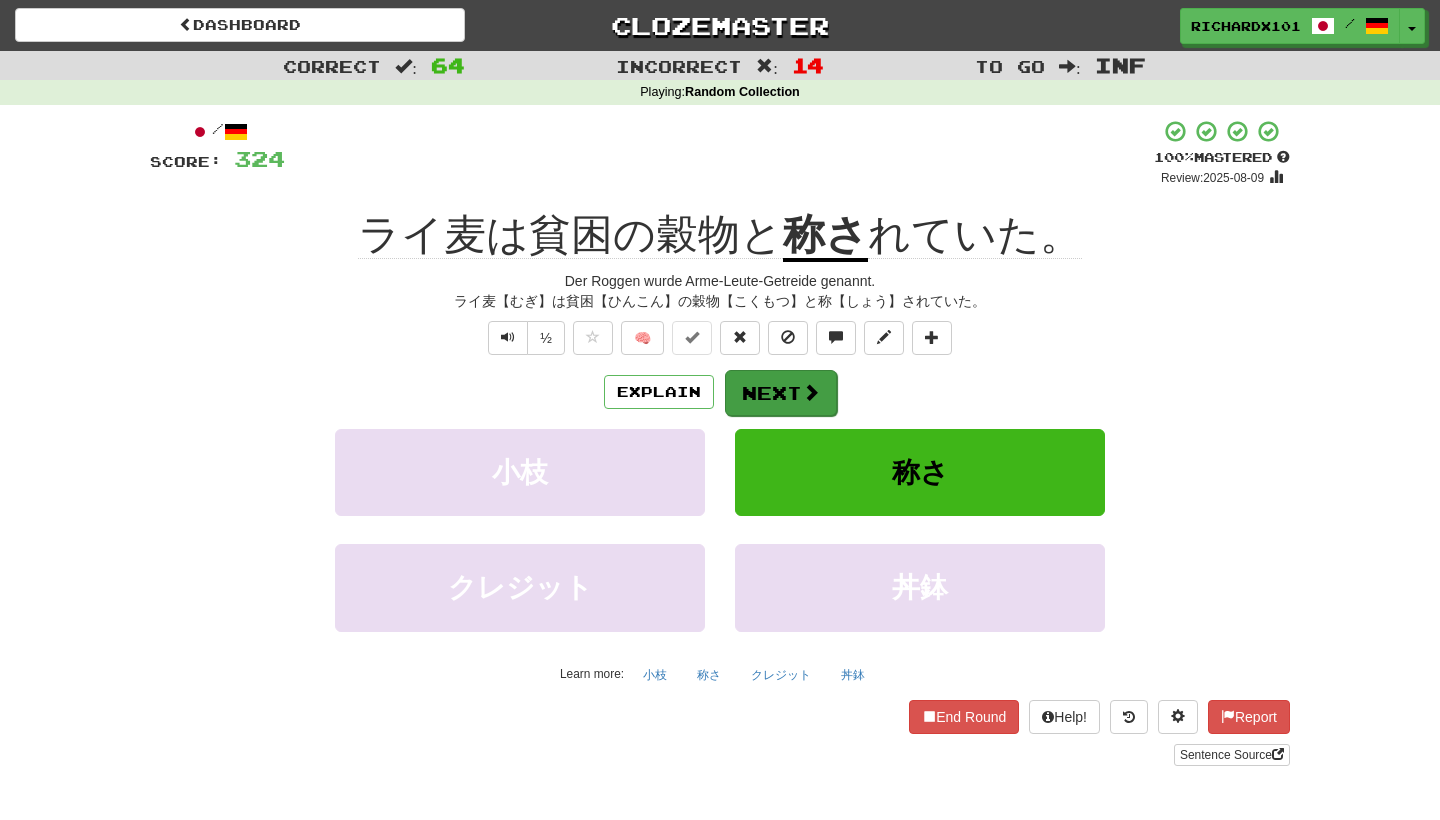 click on "Next" at bounding box center [781, 393] 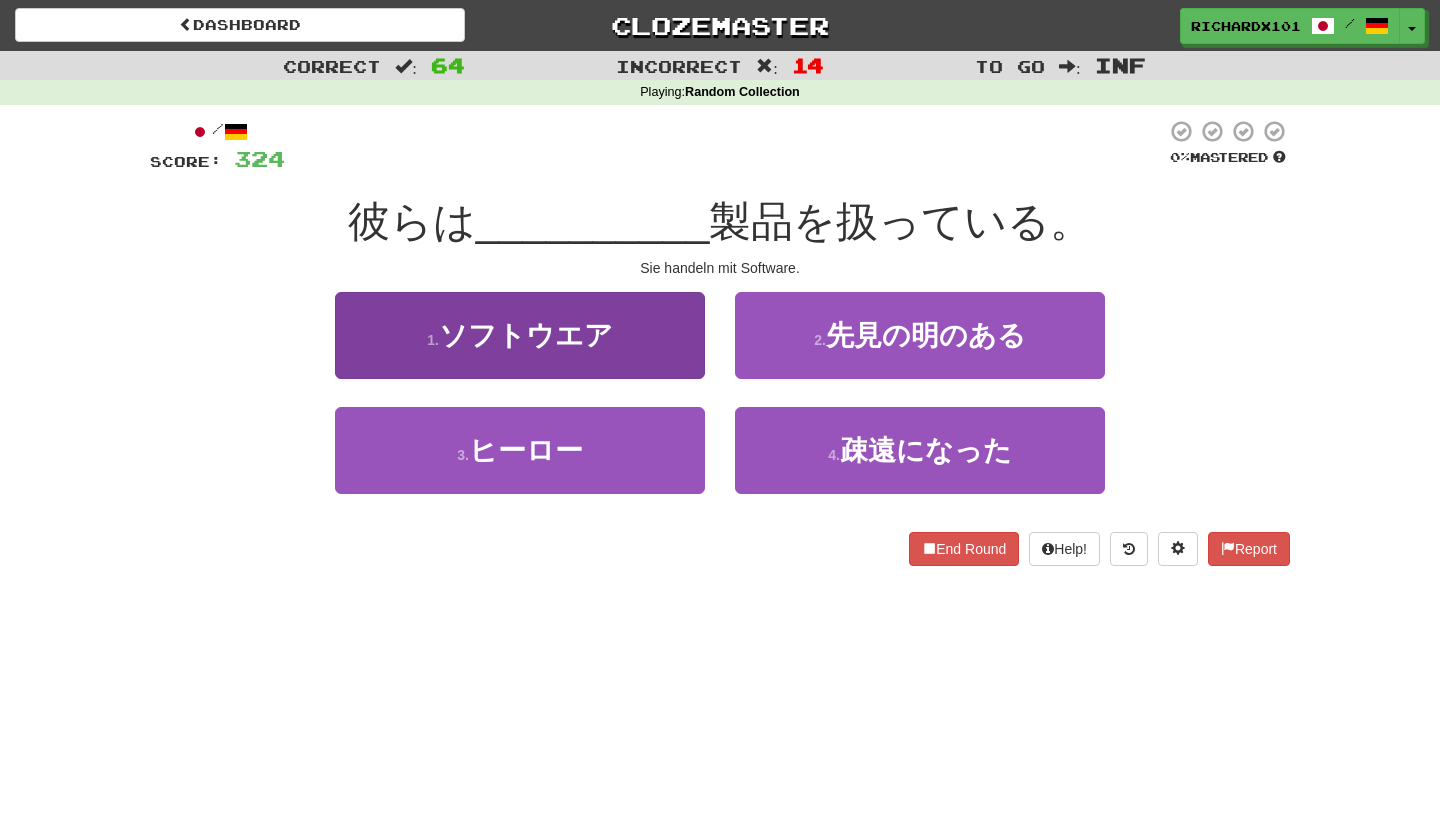click on "1 .  ソフトウエア" at bounding box center (520, 335) 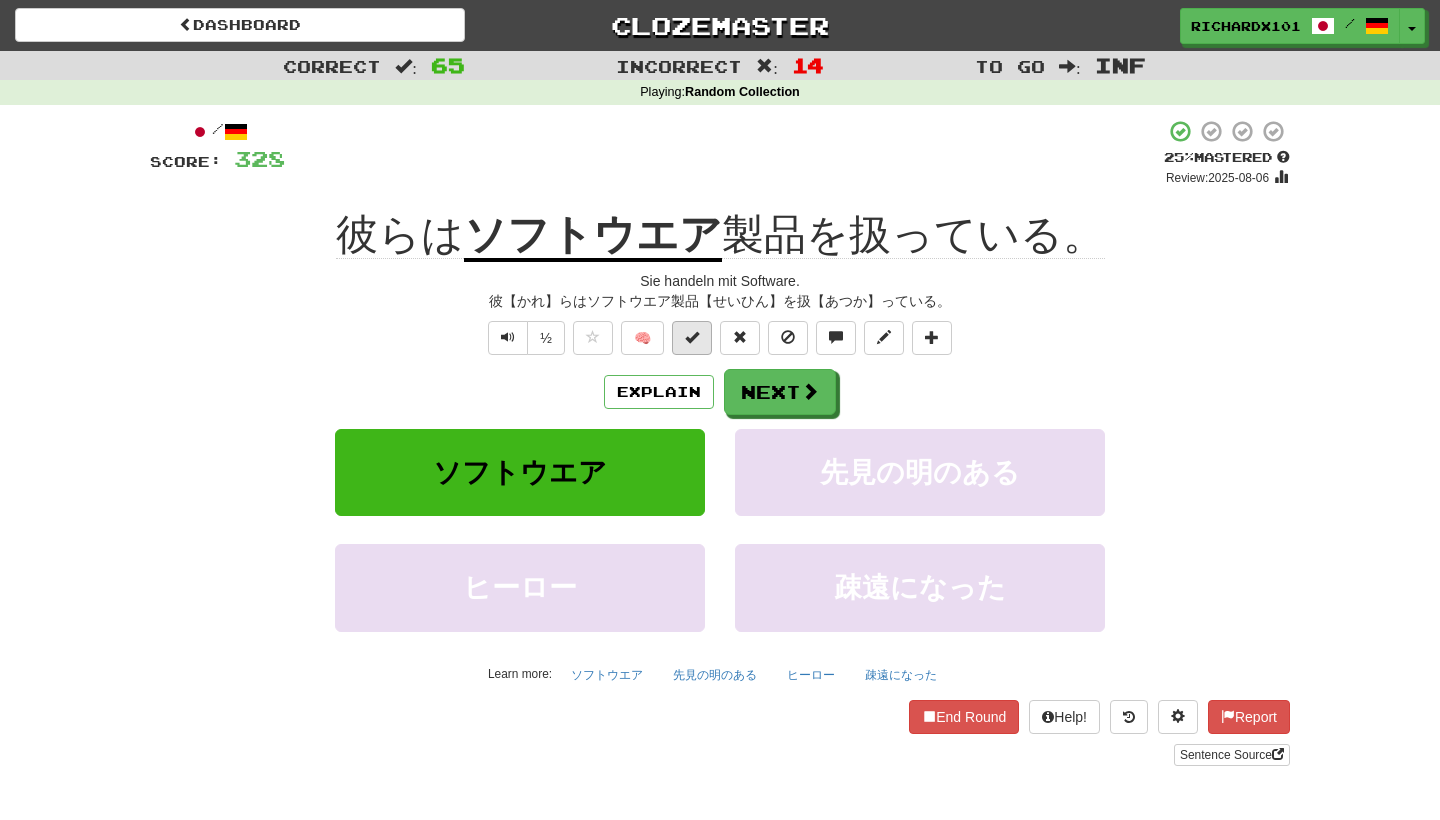 click at bounding box center [692, 337] 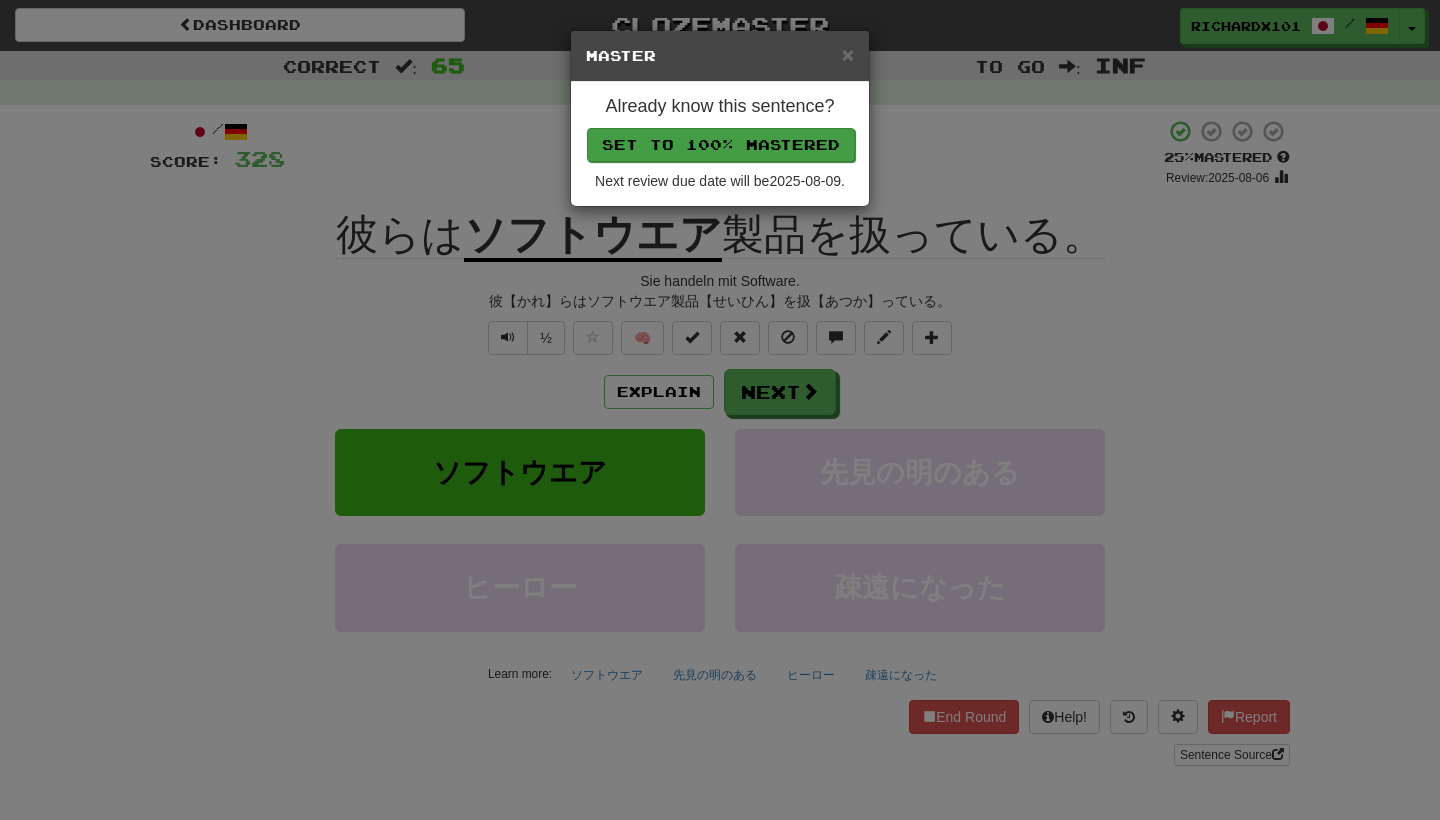 click on "Set to 100% Mastered" at bounding box center (721, 145) 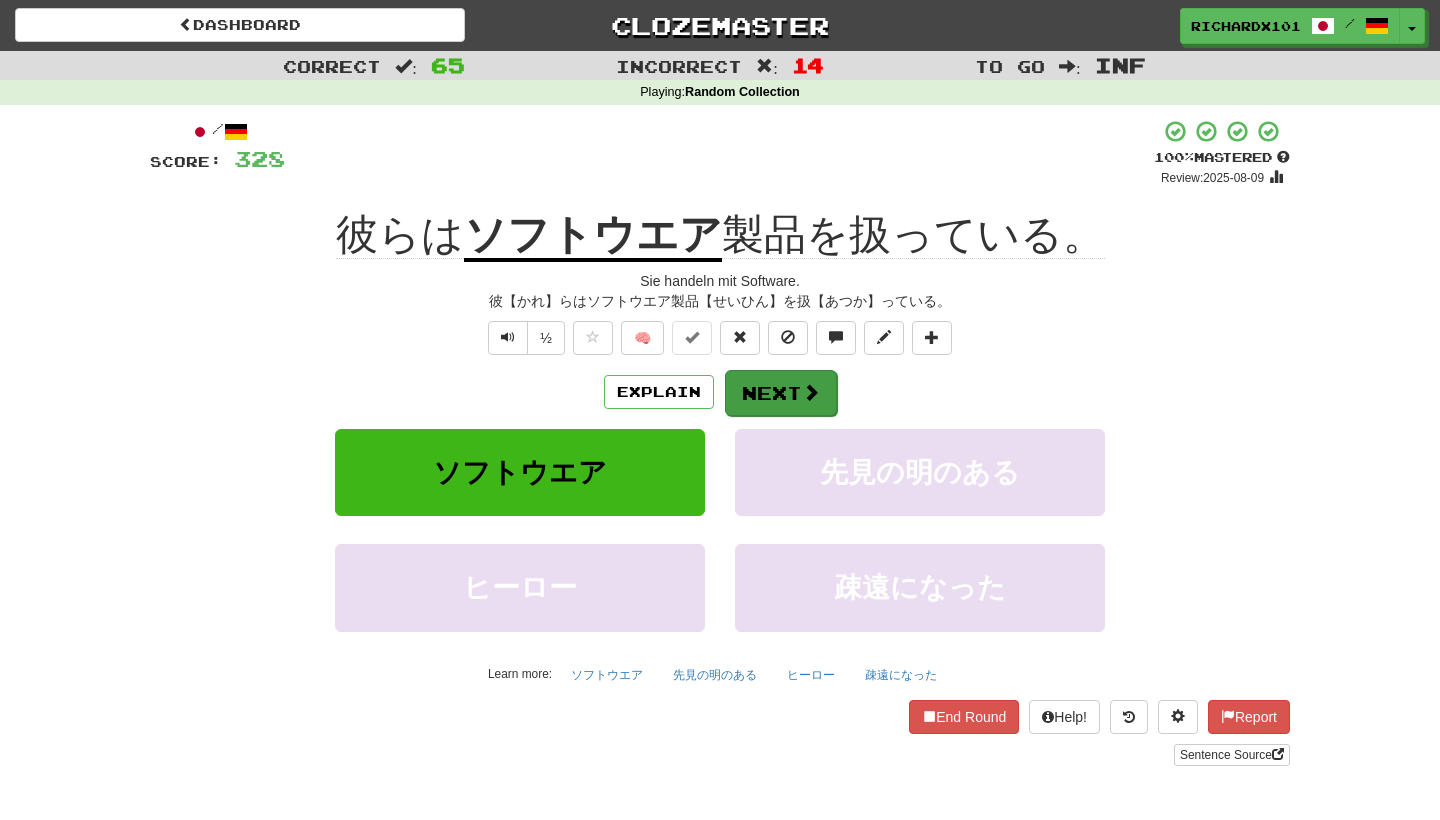 click on "Next" at bounding box center (781, 393) 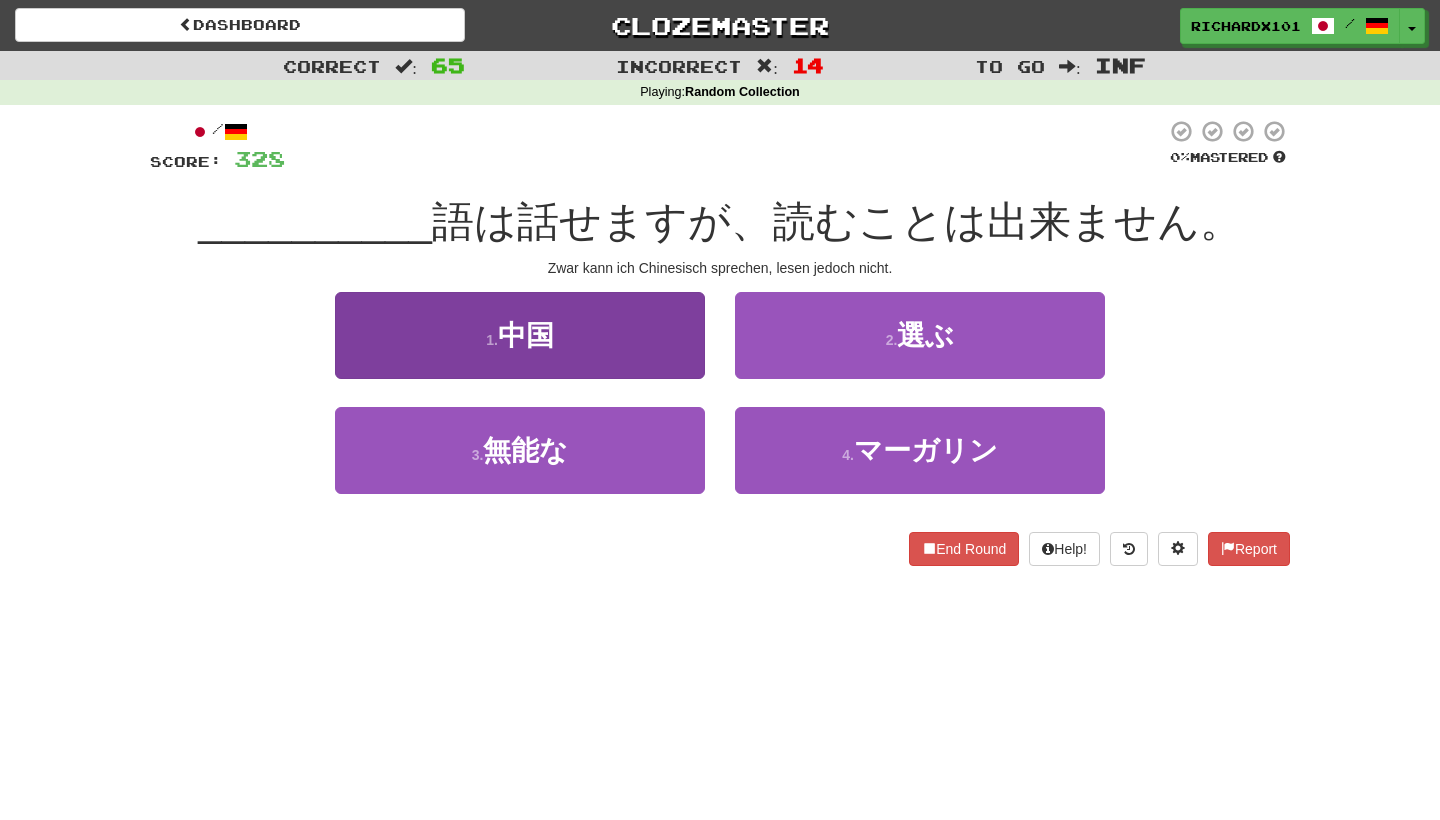 click on "1 .  中国" at bounding box center [520, 335] 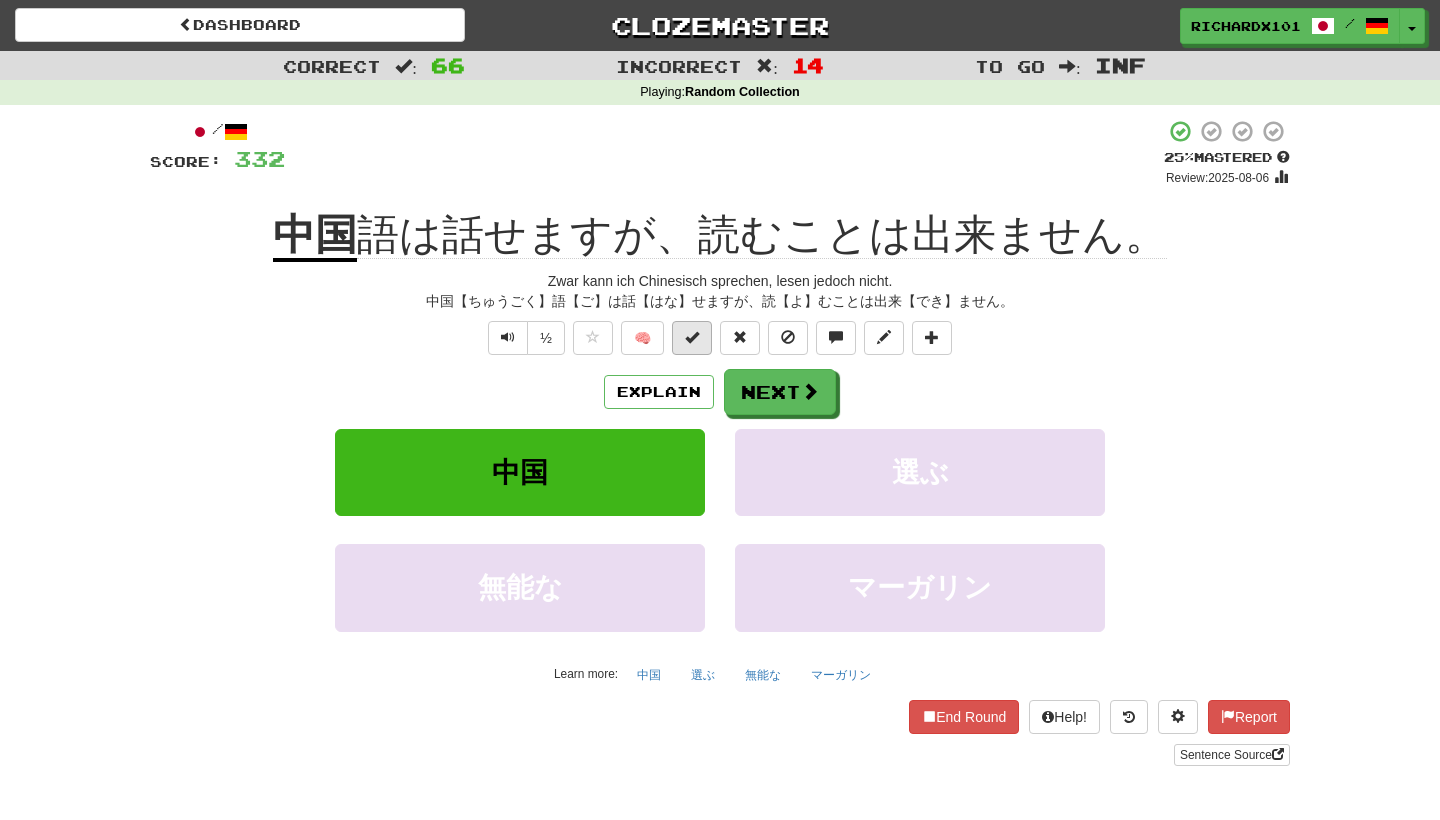 click at bounding box center (692, 338) 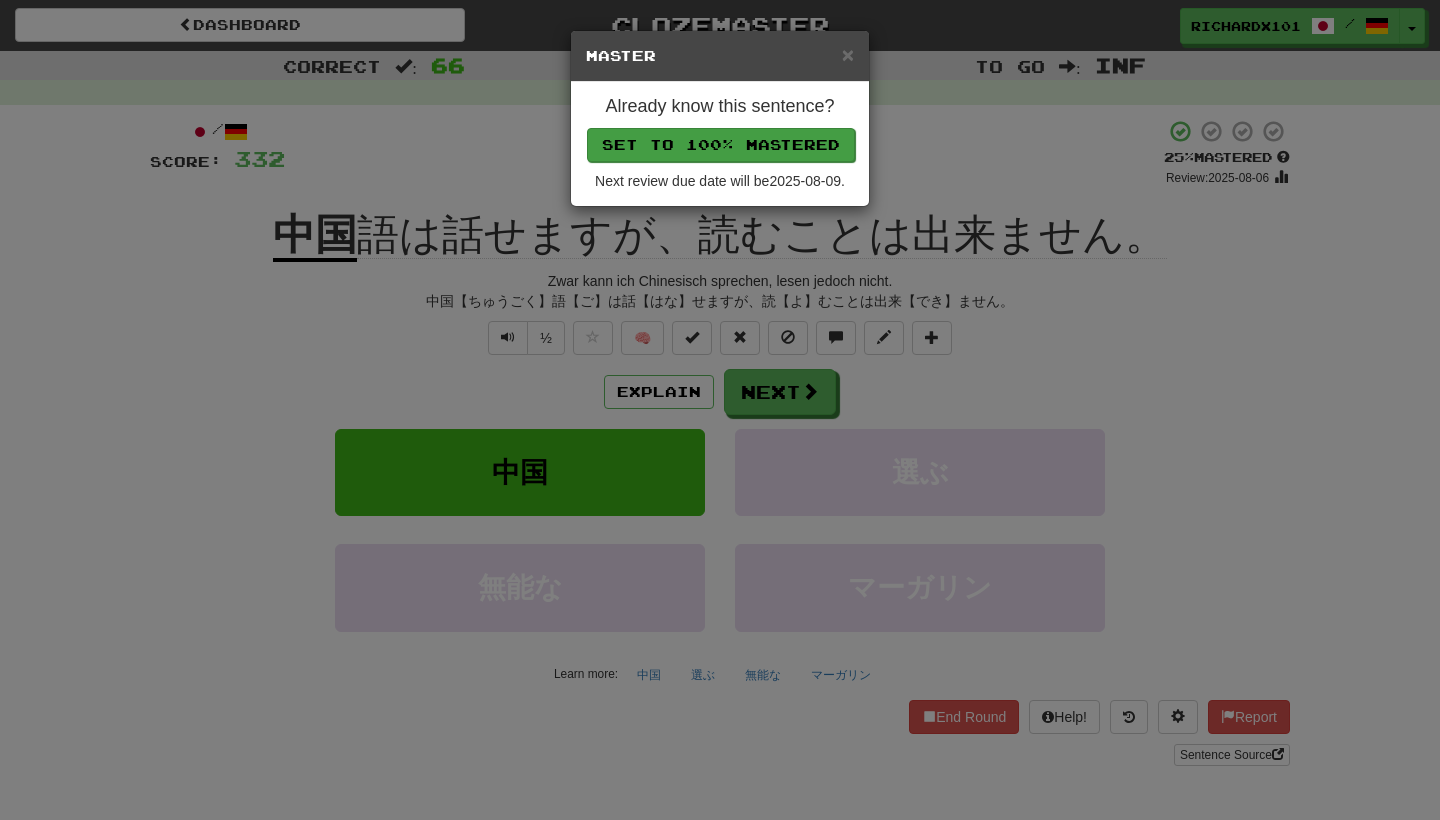 click on "Set to 100% Mastered" at bounding box center (721, 145) 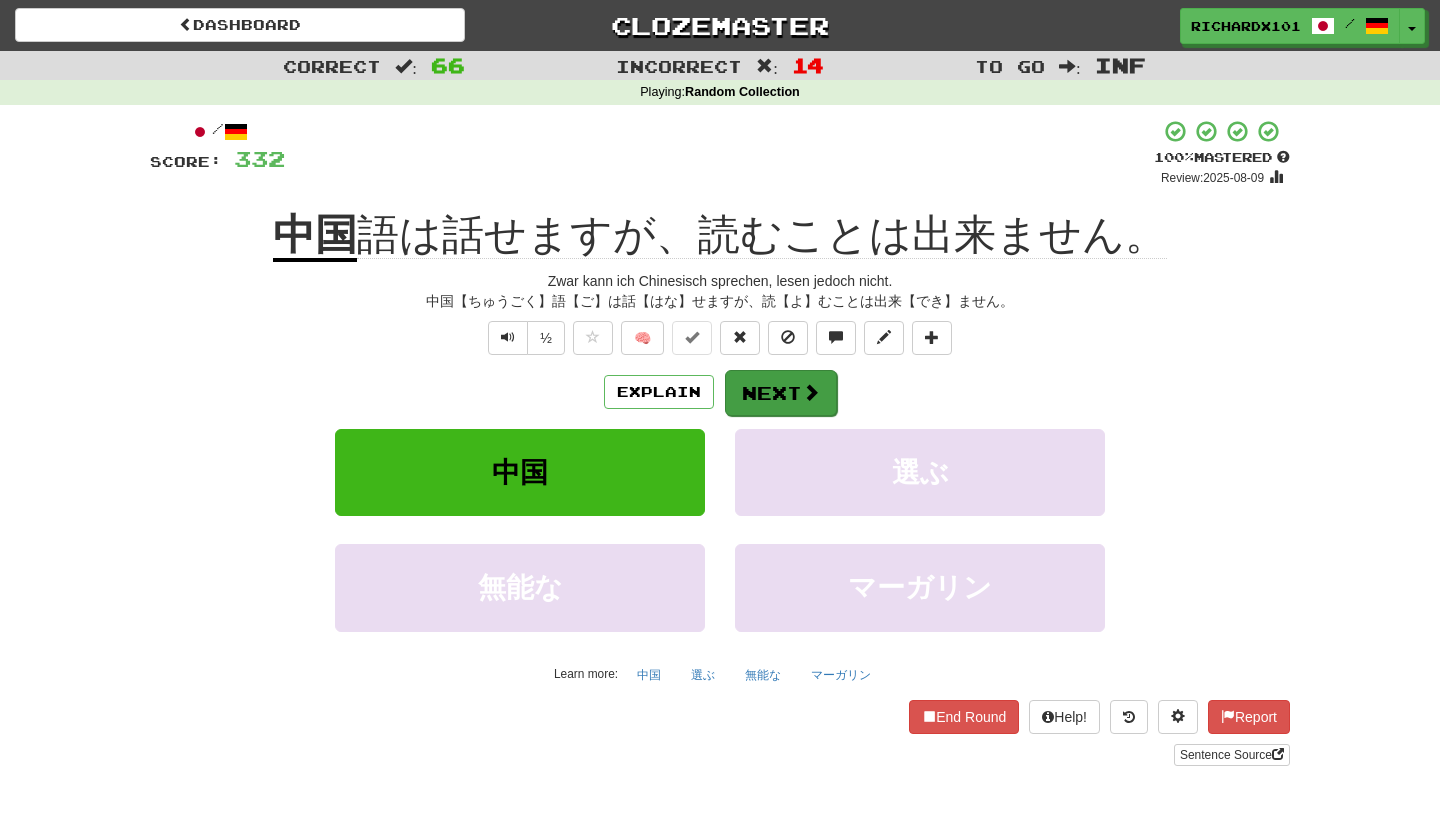 click on "Next" at bounding box center [781, 393] 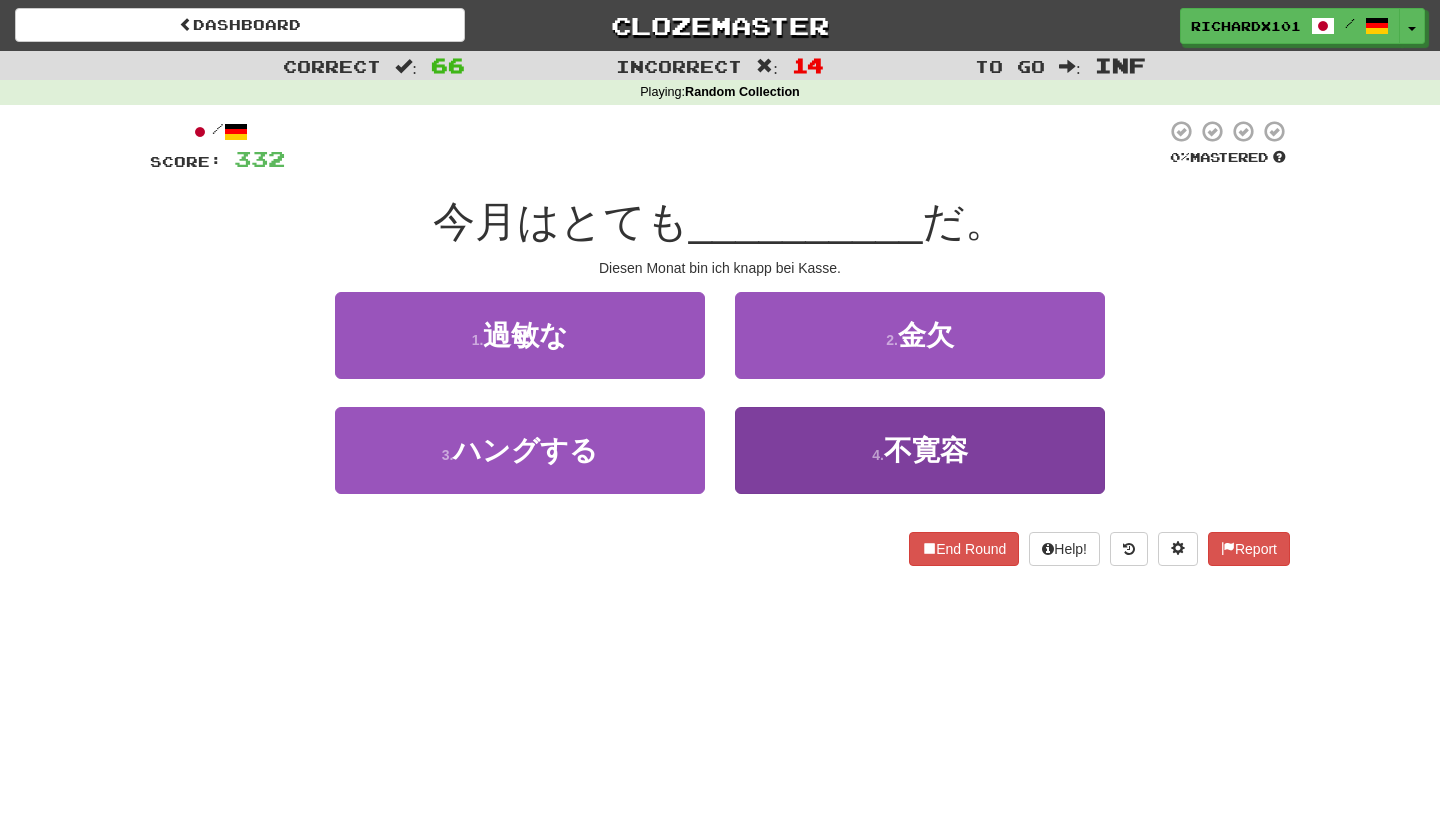 click on "4 .  不寛容" at bounding box center (920, 450) 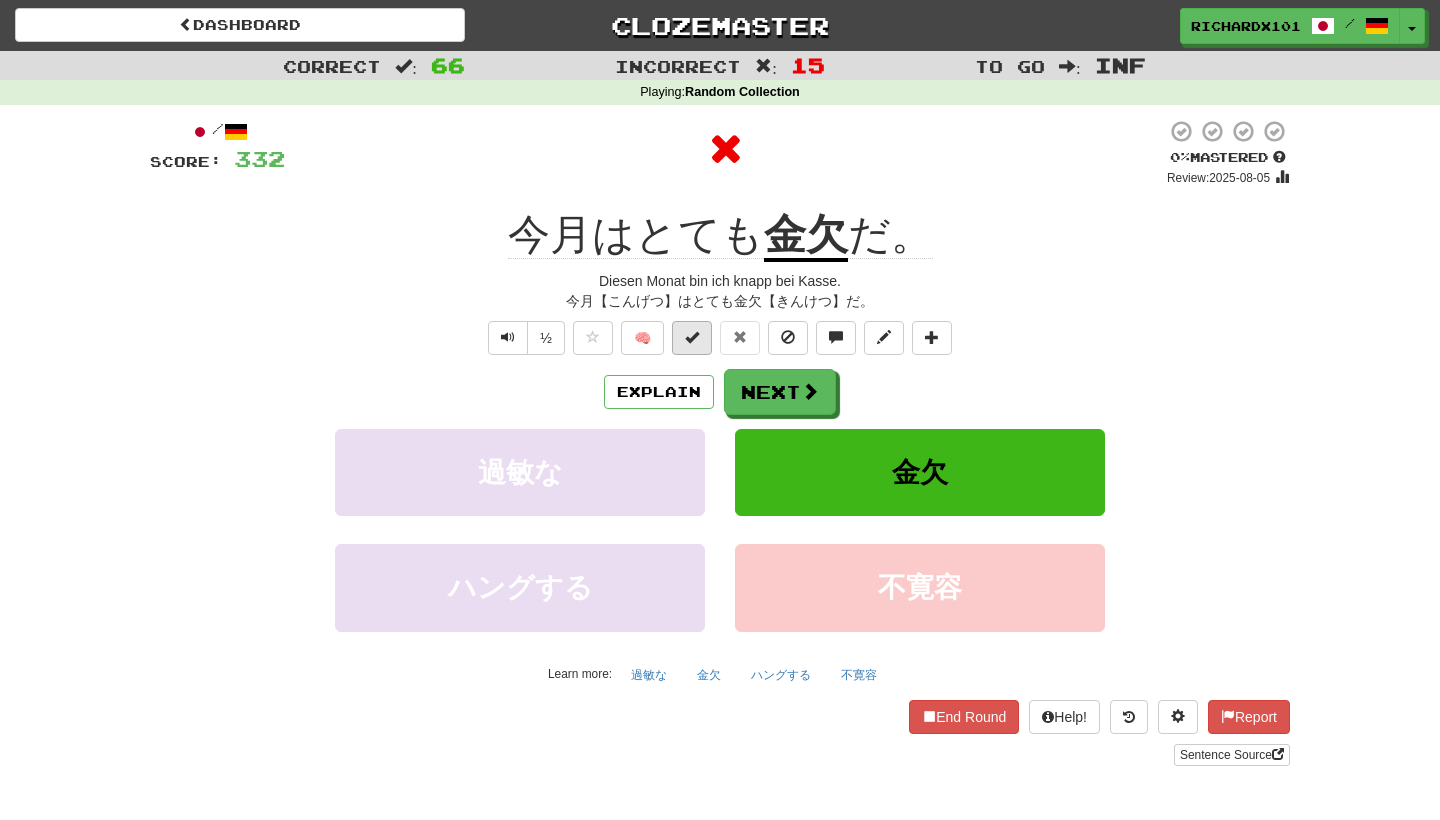 click at bounding box center [692, 337] 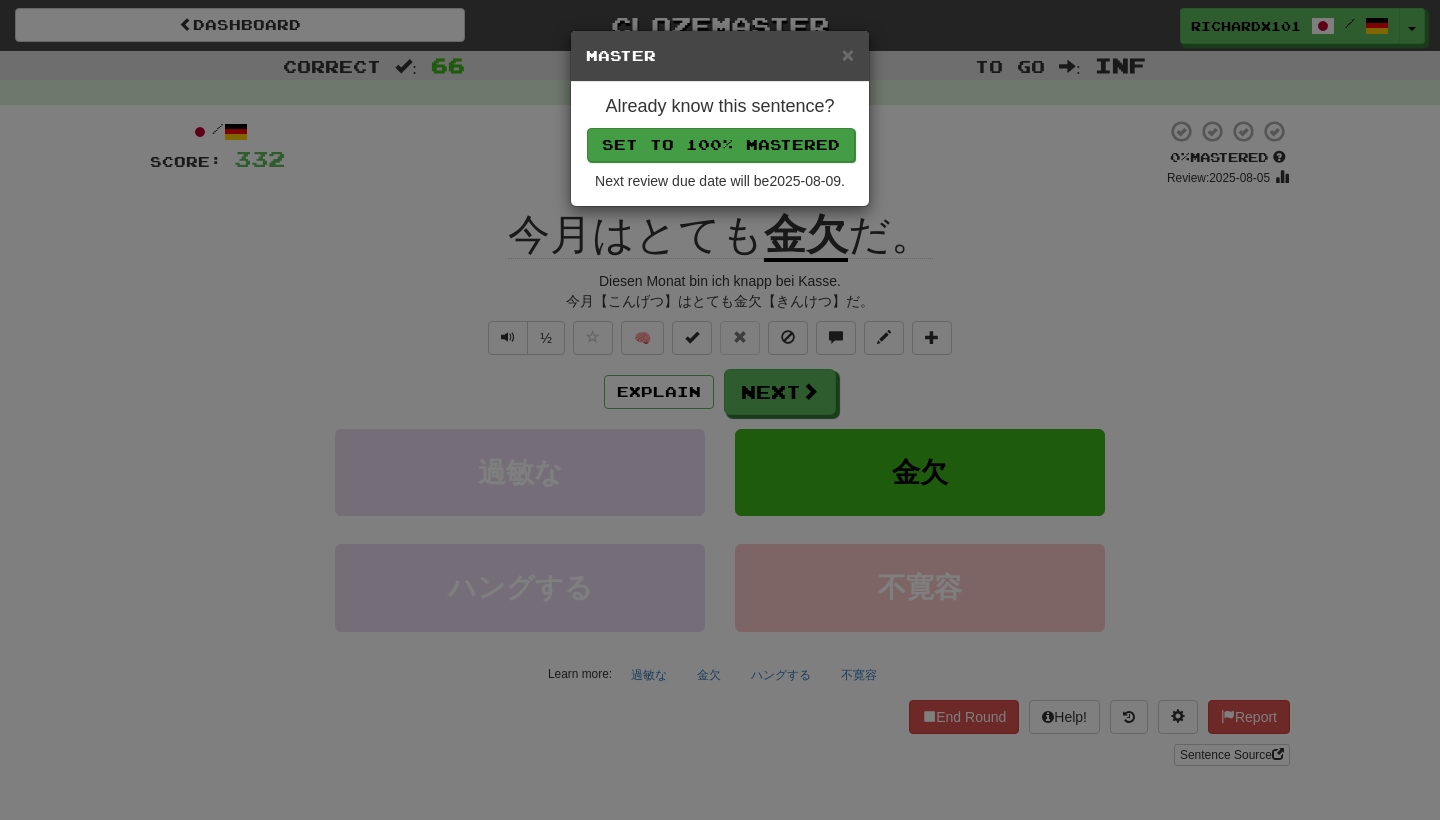 click on "Set to 100% Mastered" at bounding box center [721, 145] 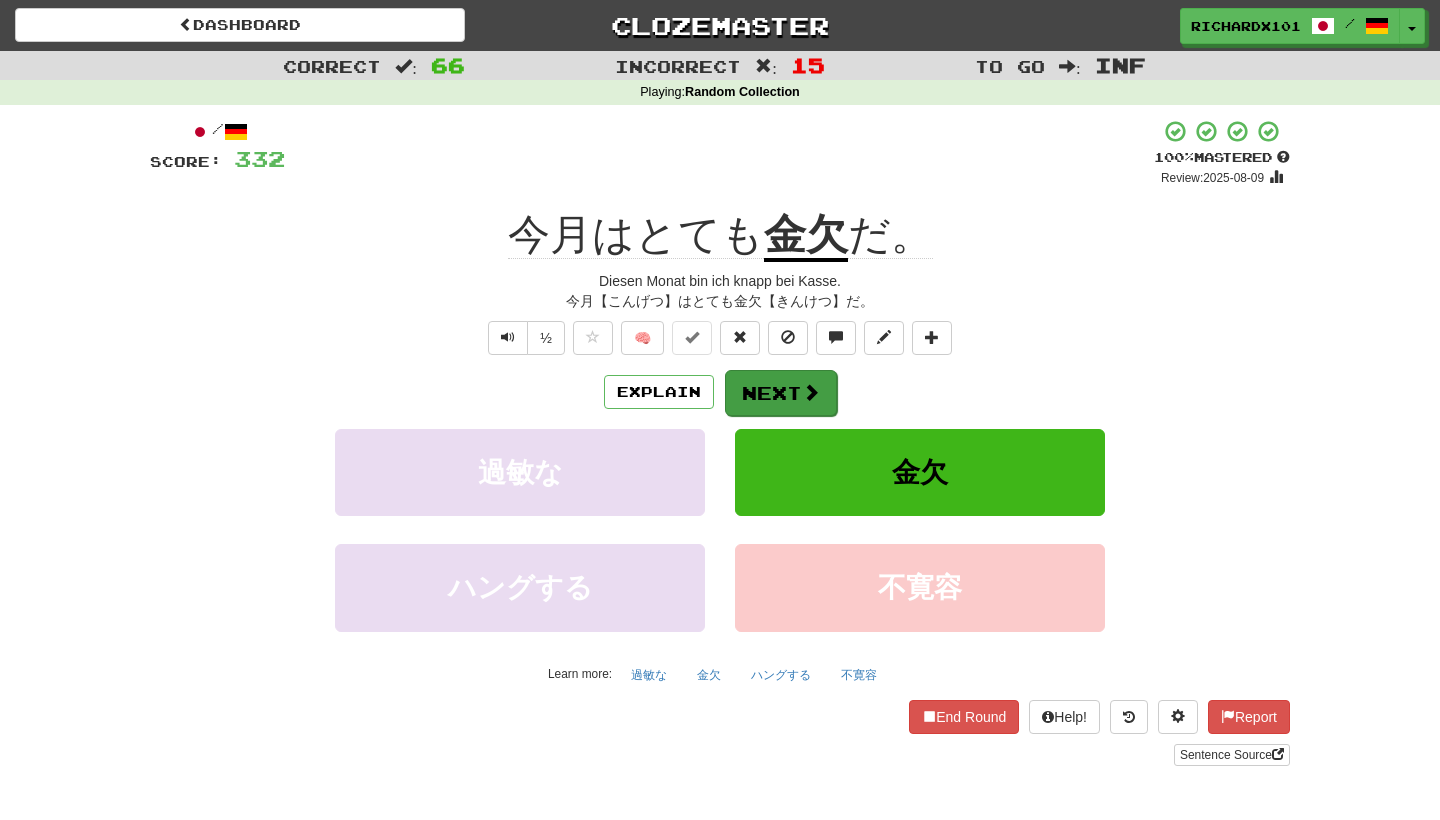 click at bounding box center [811, 392] 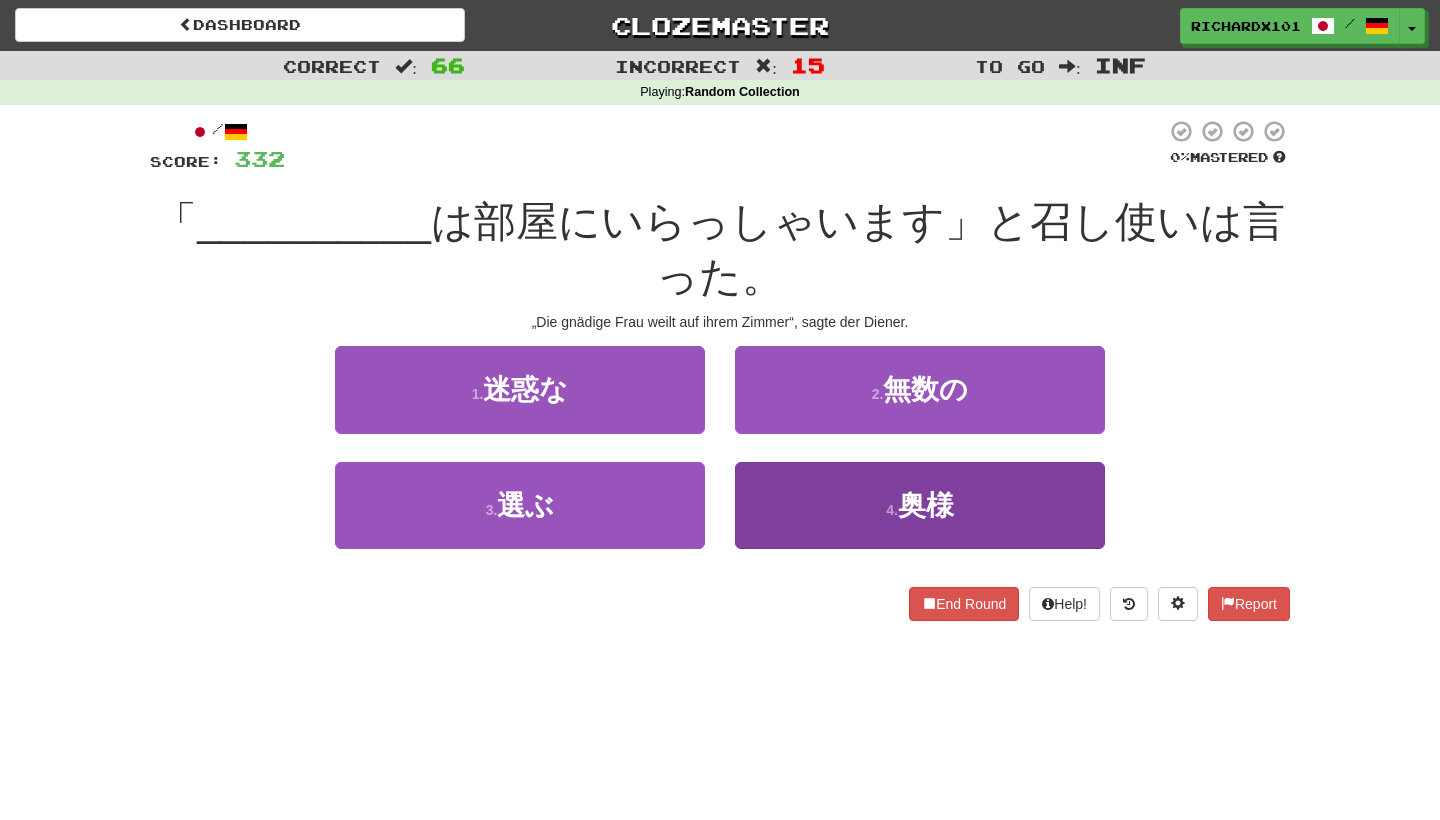 click on "4 .  奥様" at bounding box center [920, 505] 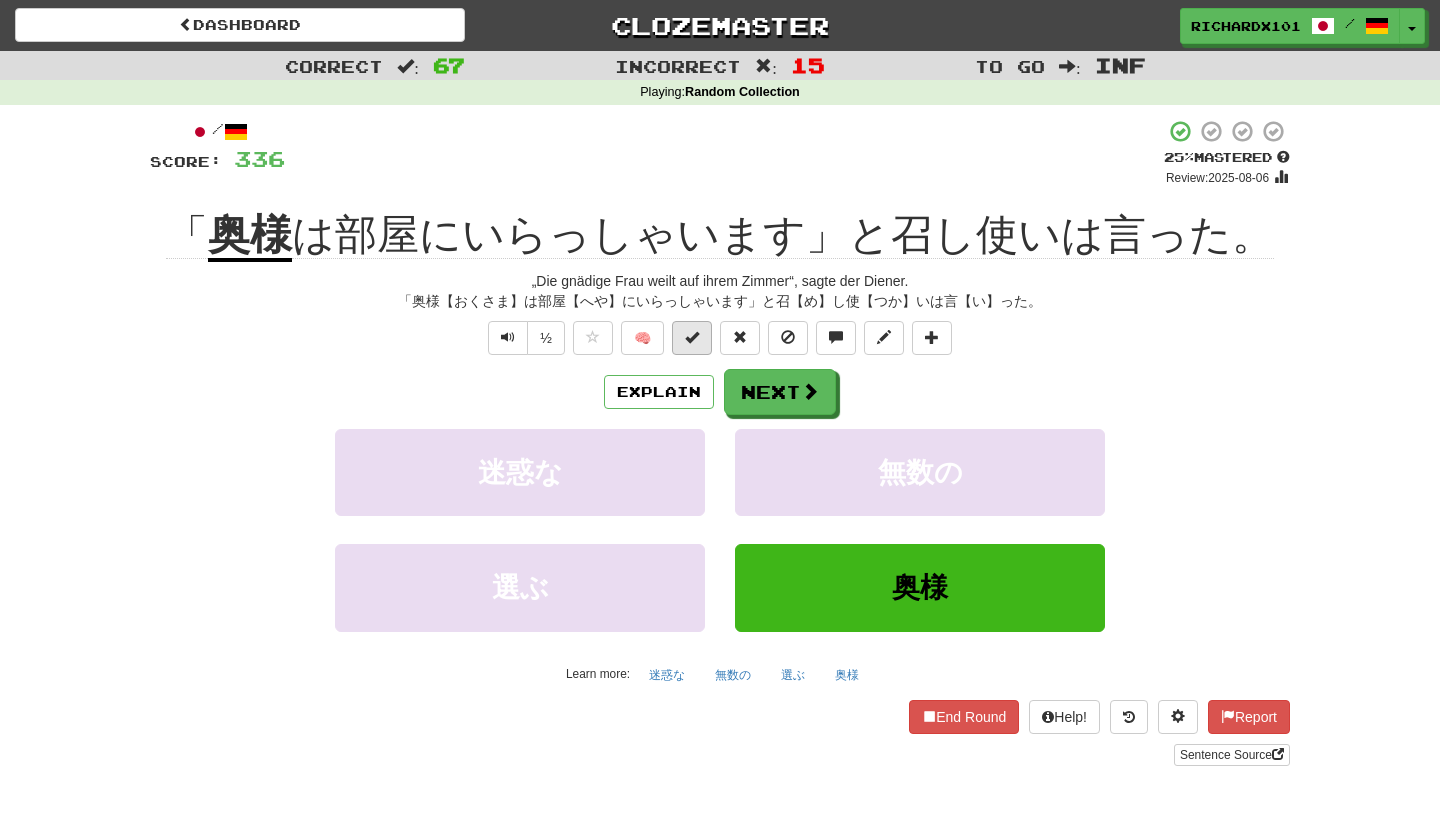 click at bounding box center (692, 337) 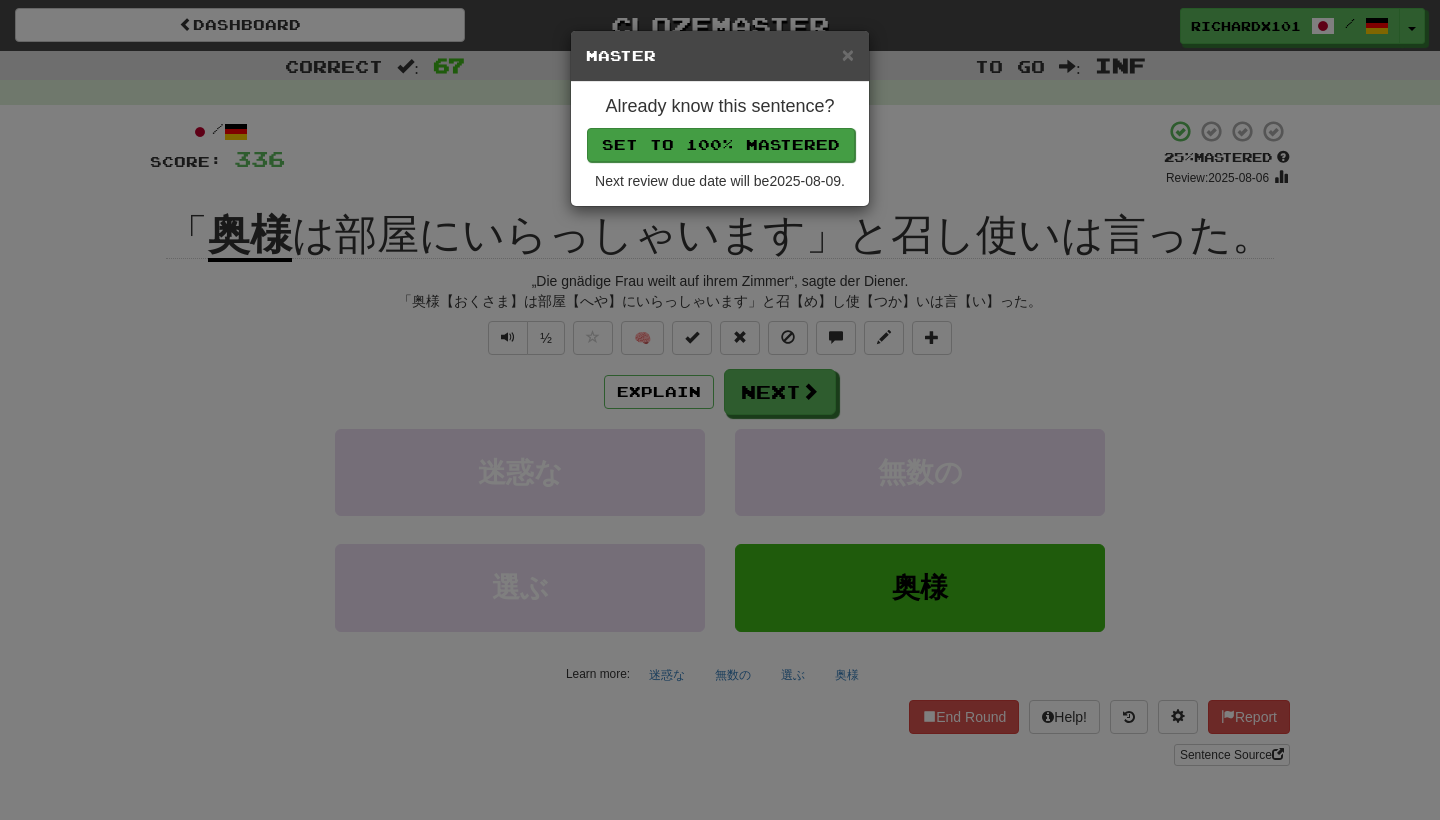 click on "Set to 100% Mastered" at bounding box center [721, 145] 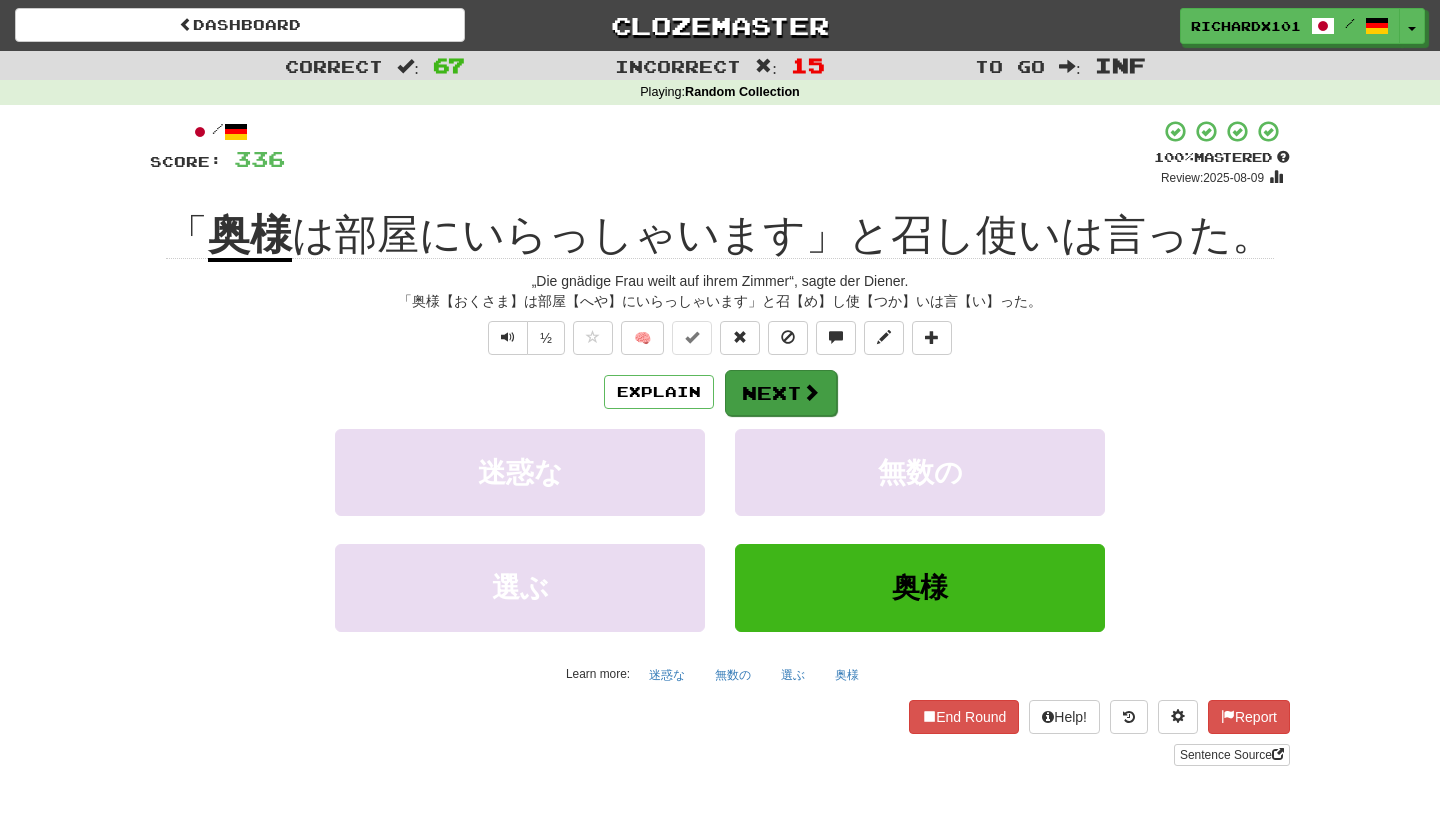 click on "Next" at bounding box center [781, 393] 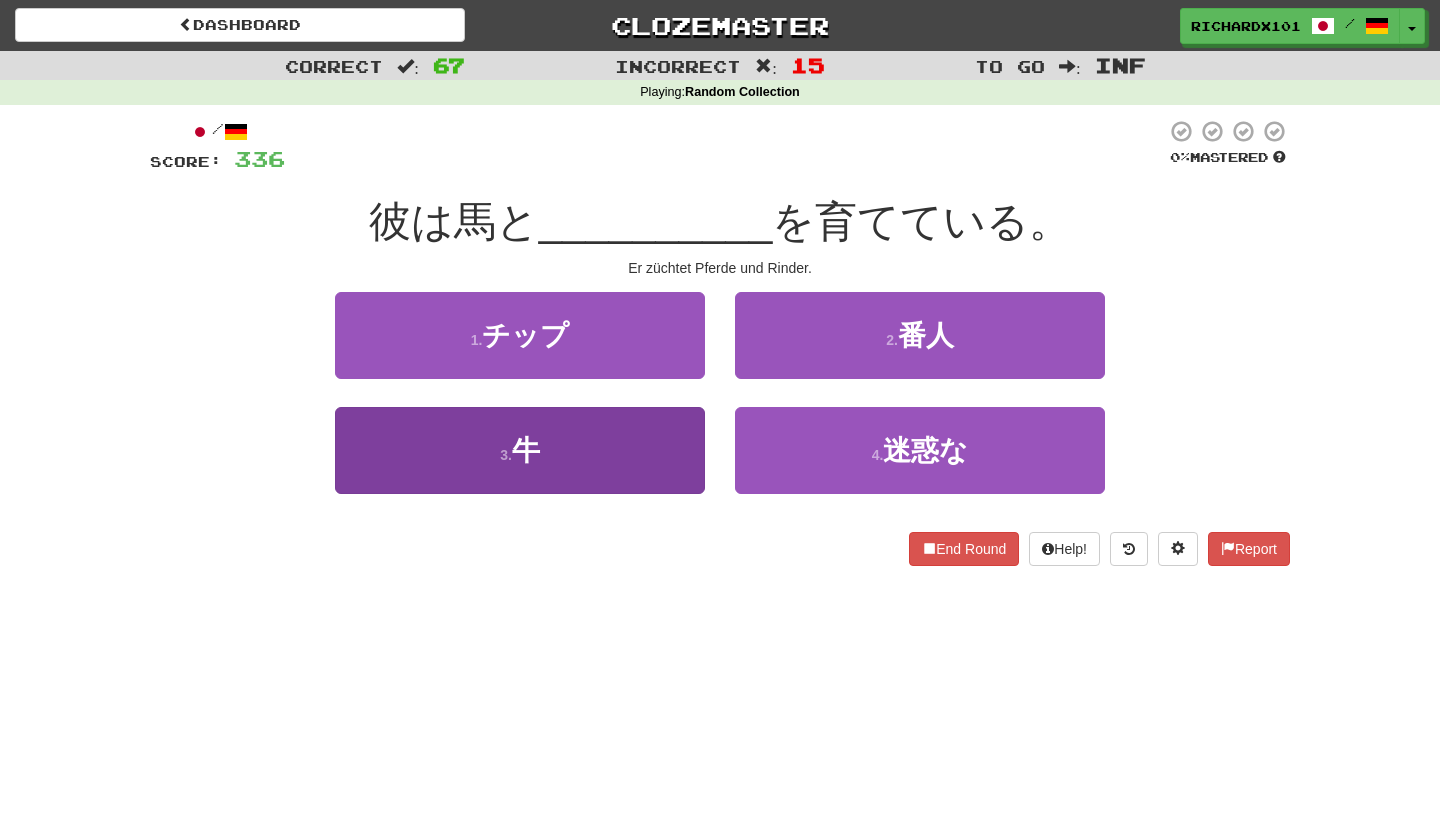 click on "3 .  牛" at bounding box center [520, 450] 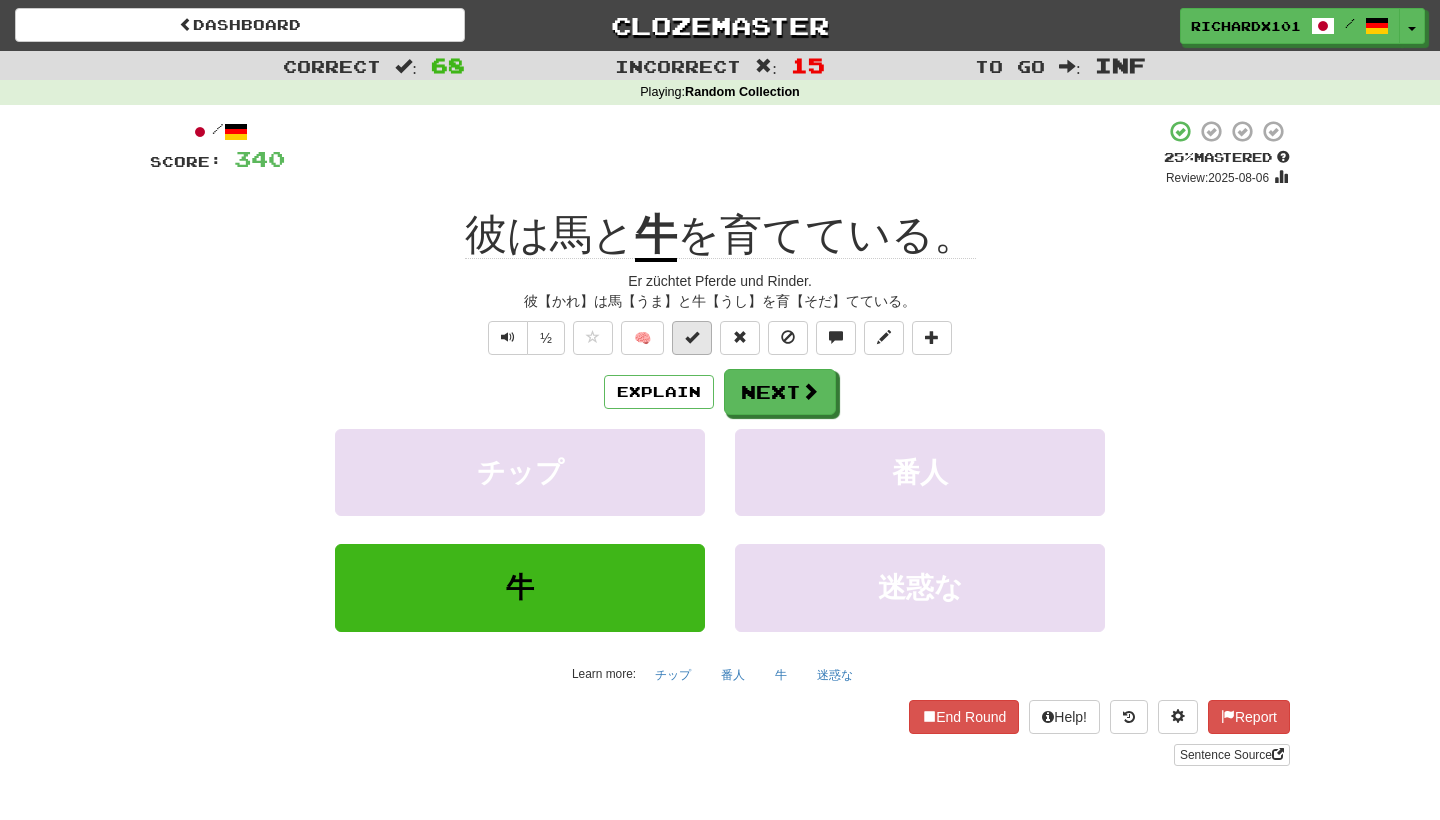 click at bounding box center (692, 337) 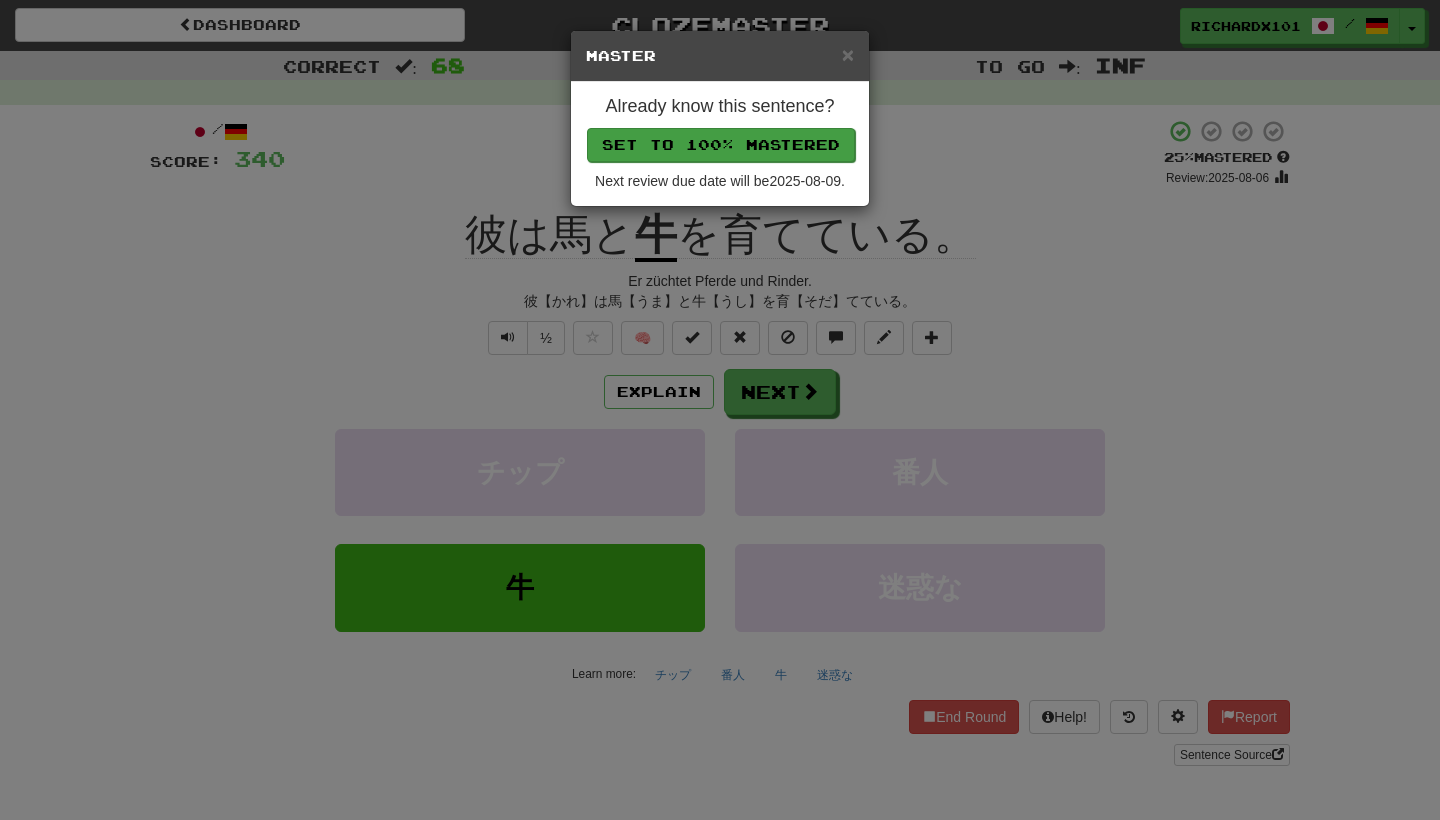 click on "Set to 100% Mastered" at bounding box center [721, 145] 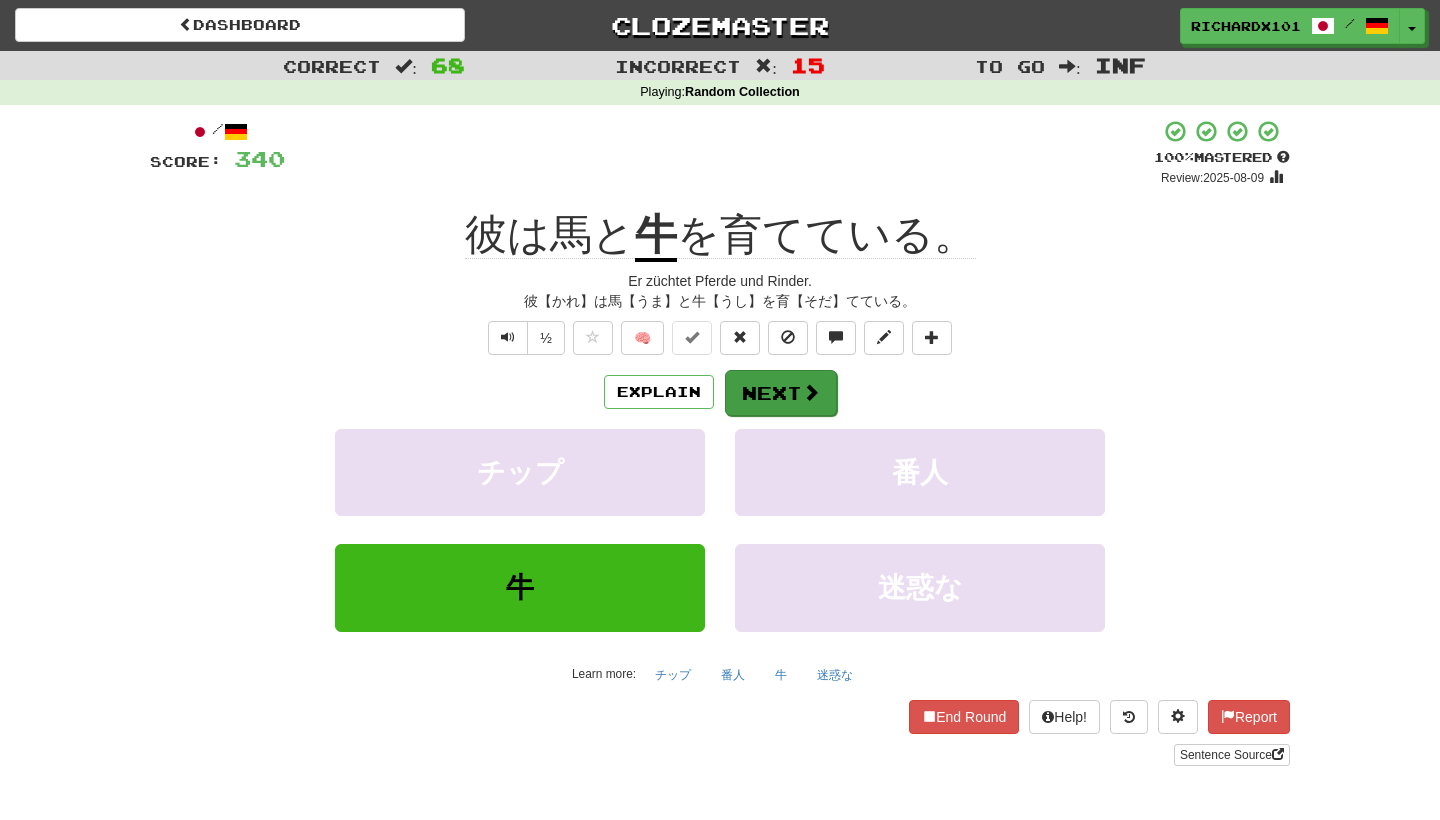 click on "Next" at bounding box center (781, 393) 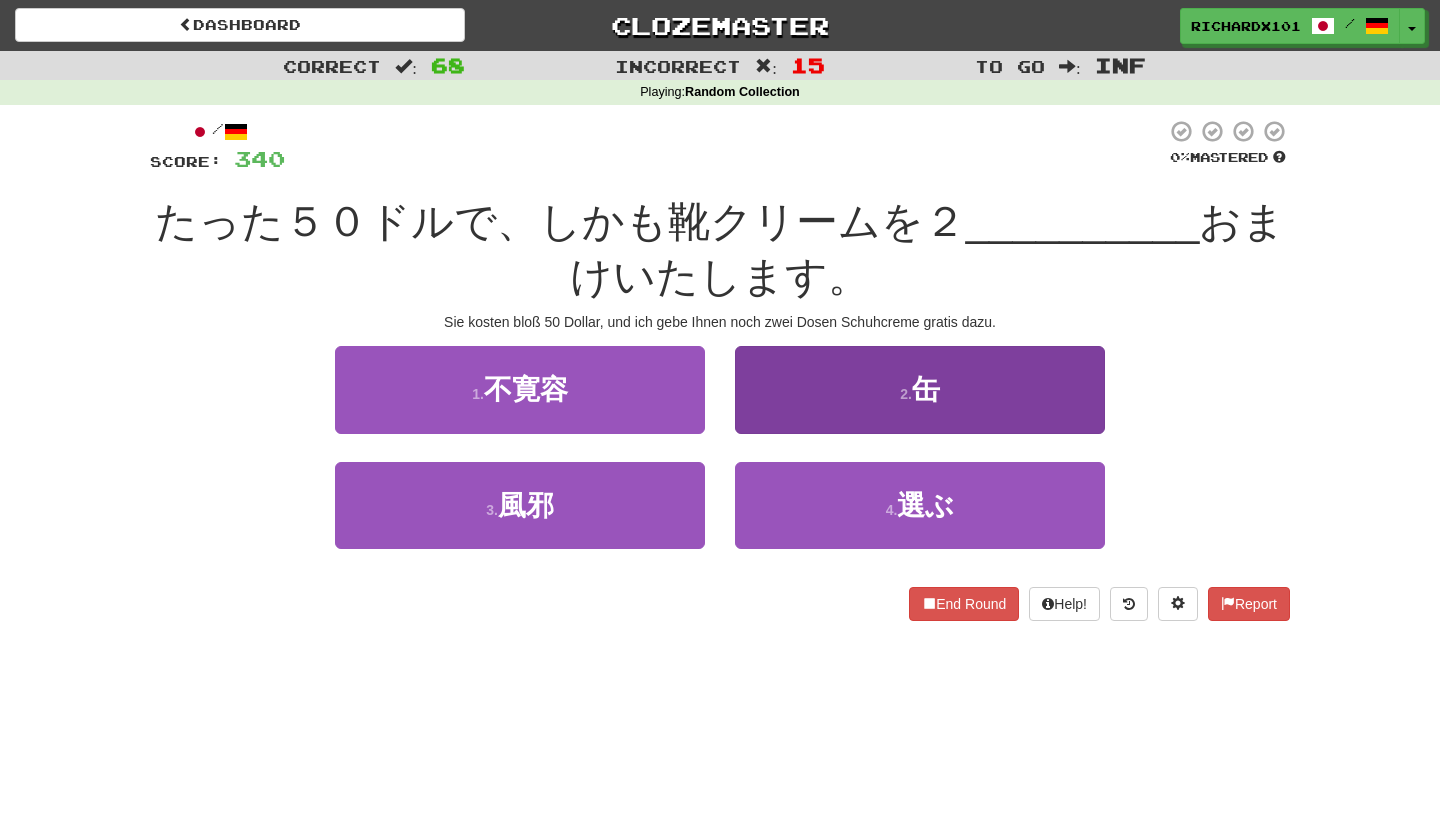 click on "2 .  缶" at bounding box center (920, 389) 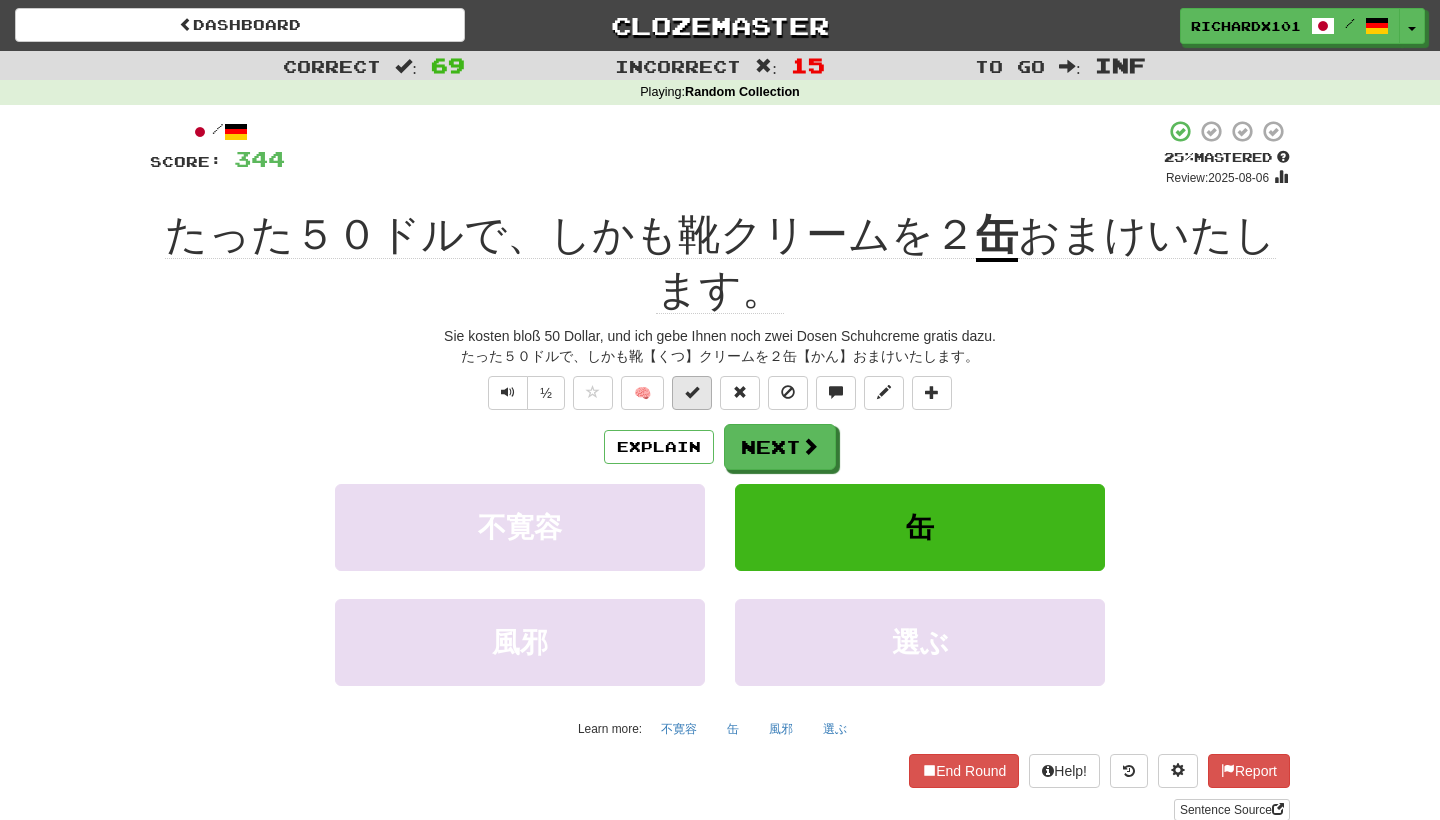 click at bounding box center (692, 392) 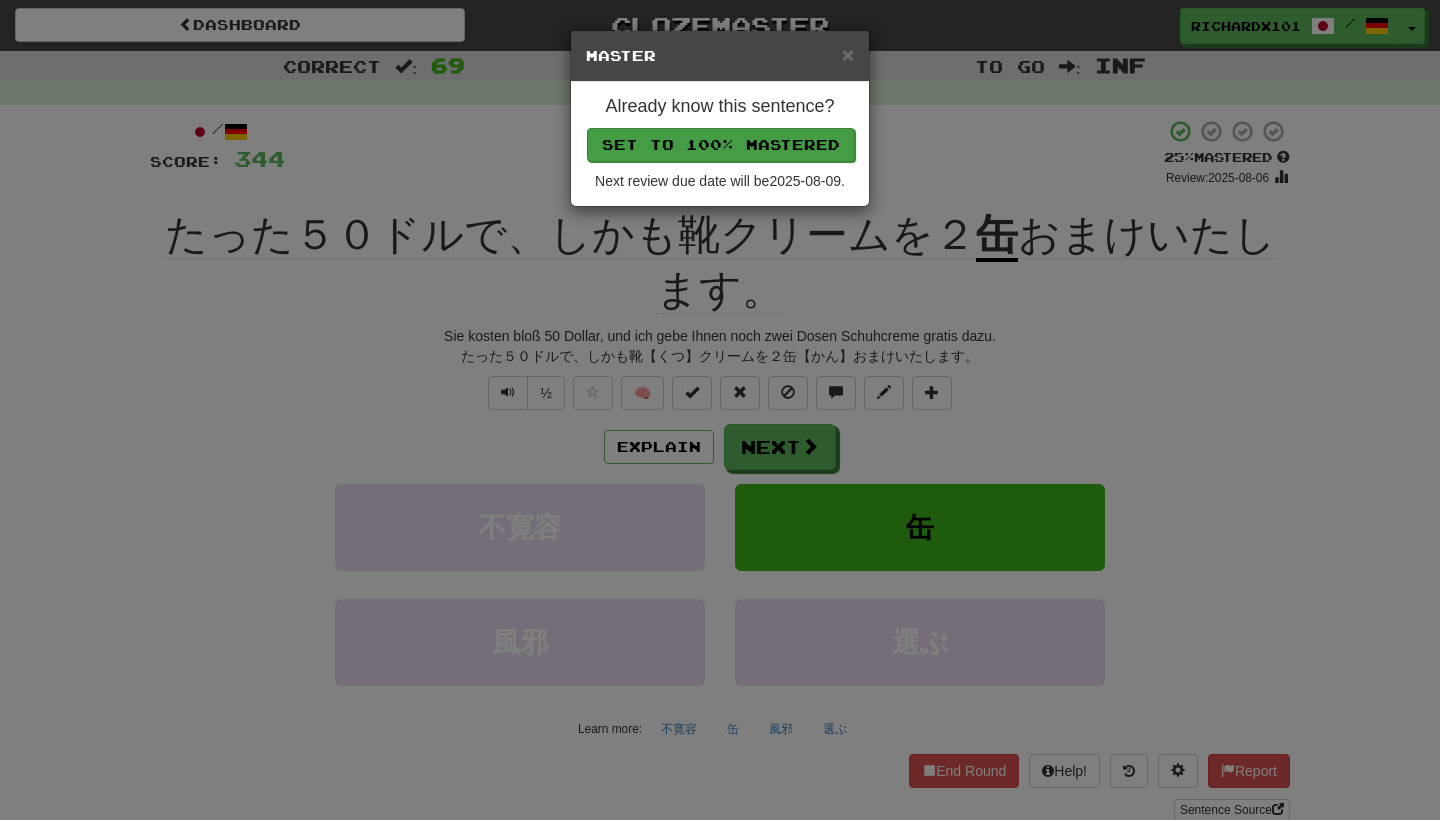 click on "Set to 100% Mastered" at bounding box center [721, 145] 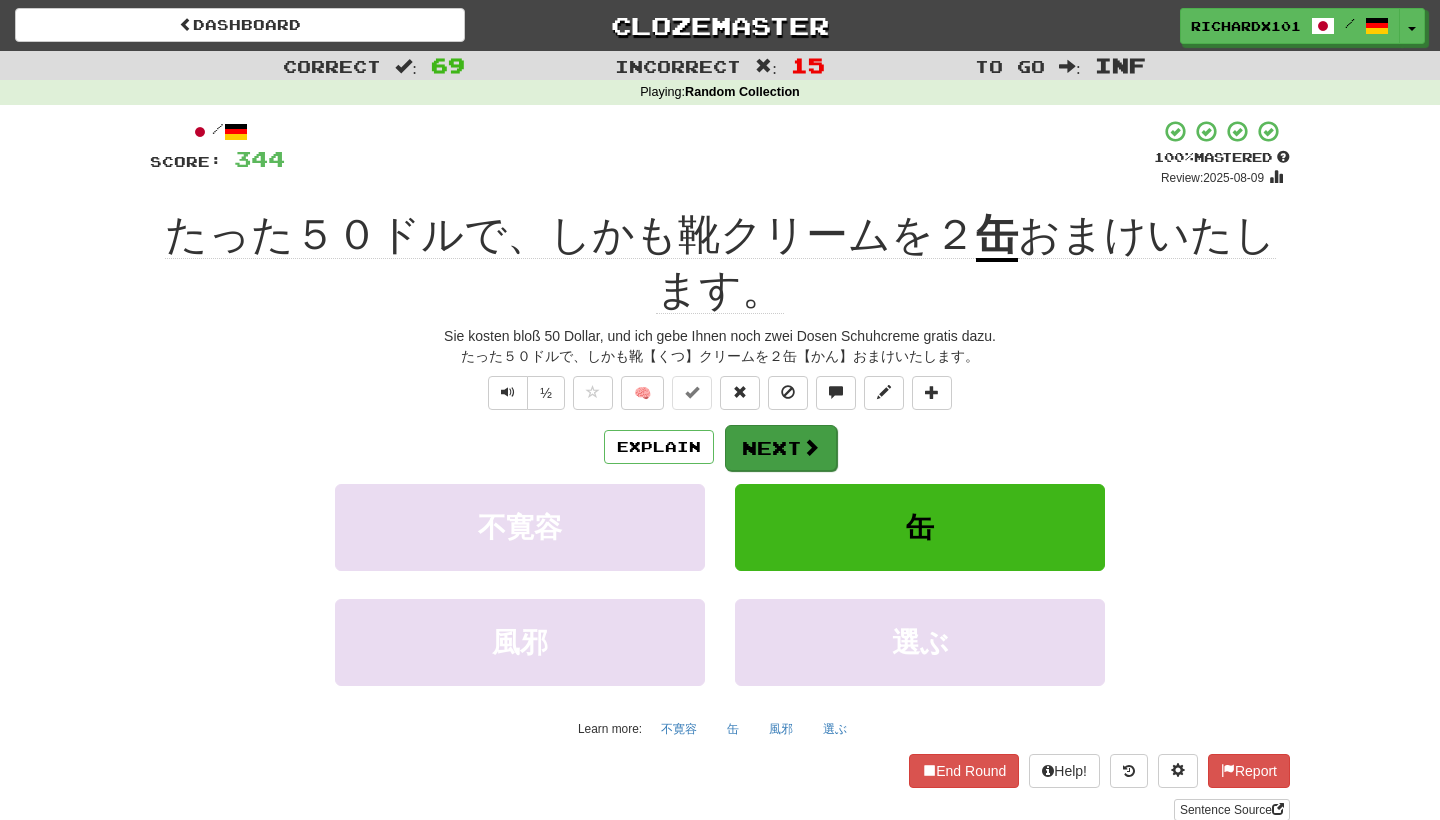 click on "Next" at bounding box center [781, 448] 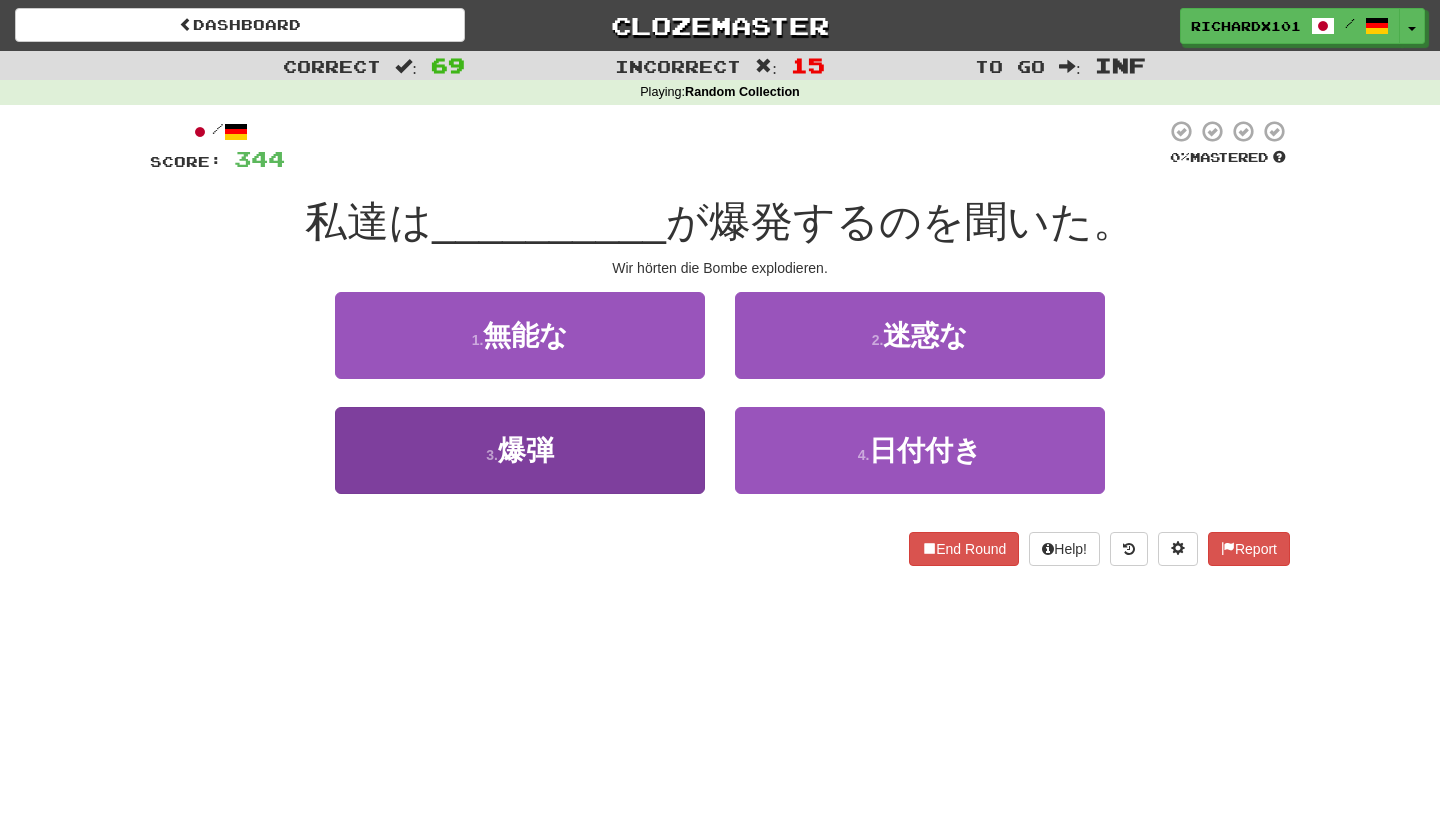 click on "3 .  爆弾" at bounding box center (520, 450) 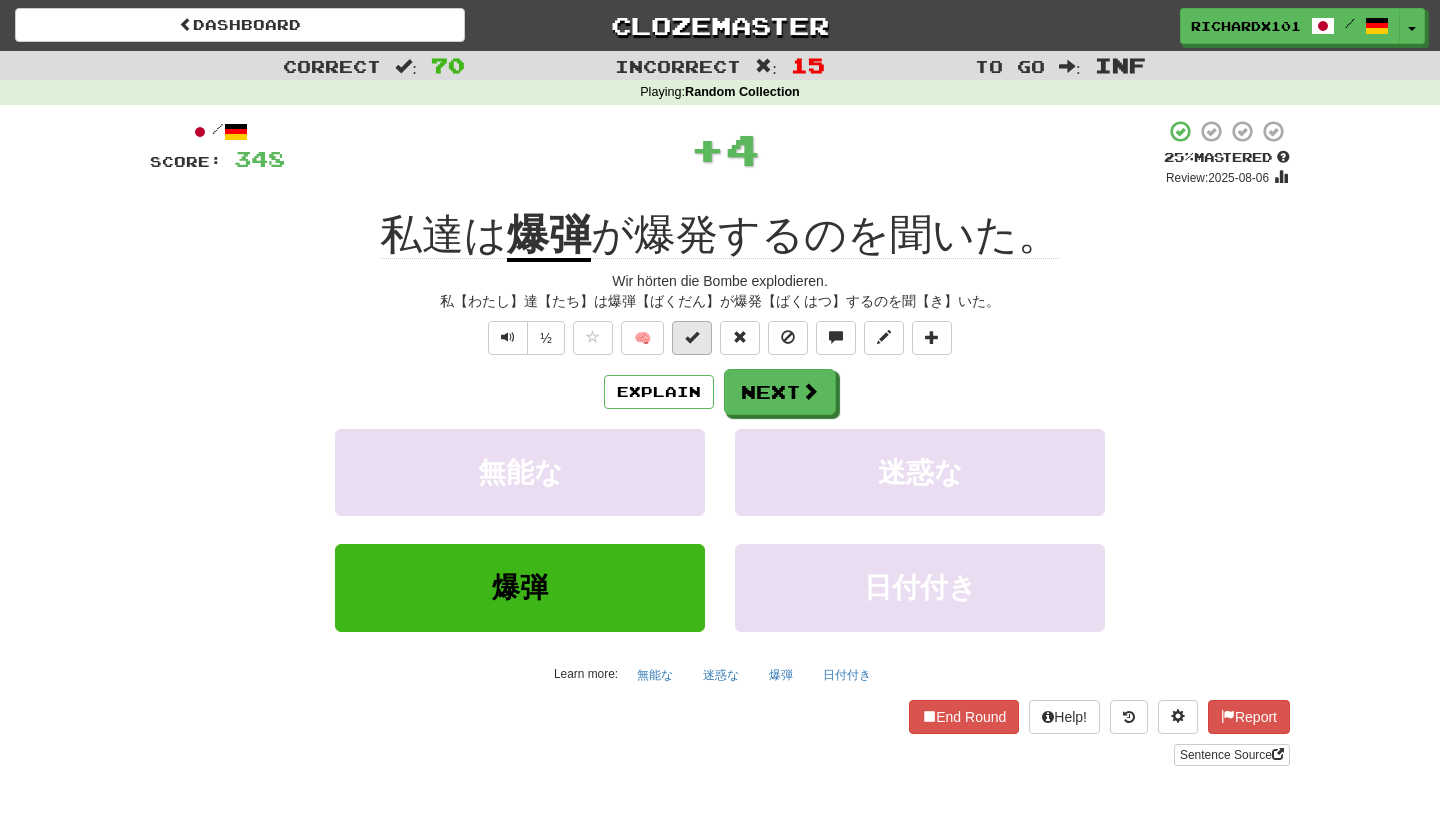 click at bounding box center (692, 338) 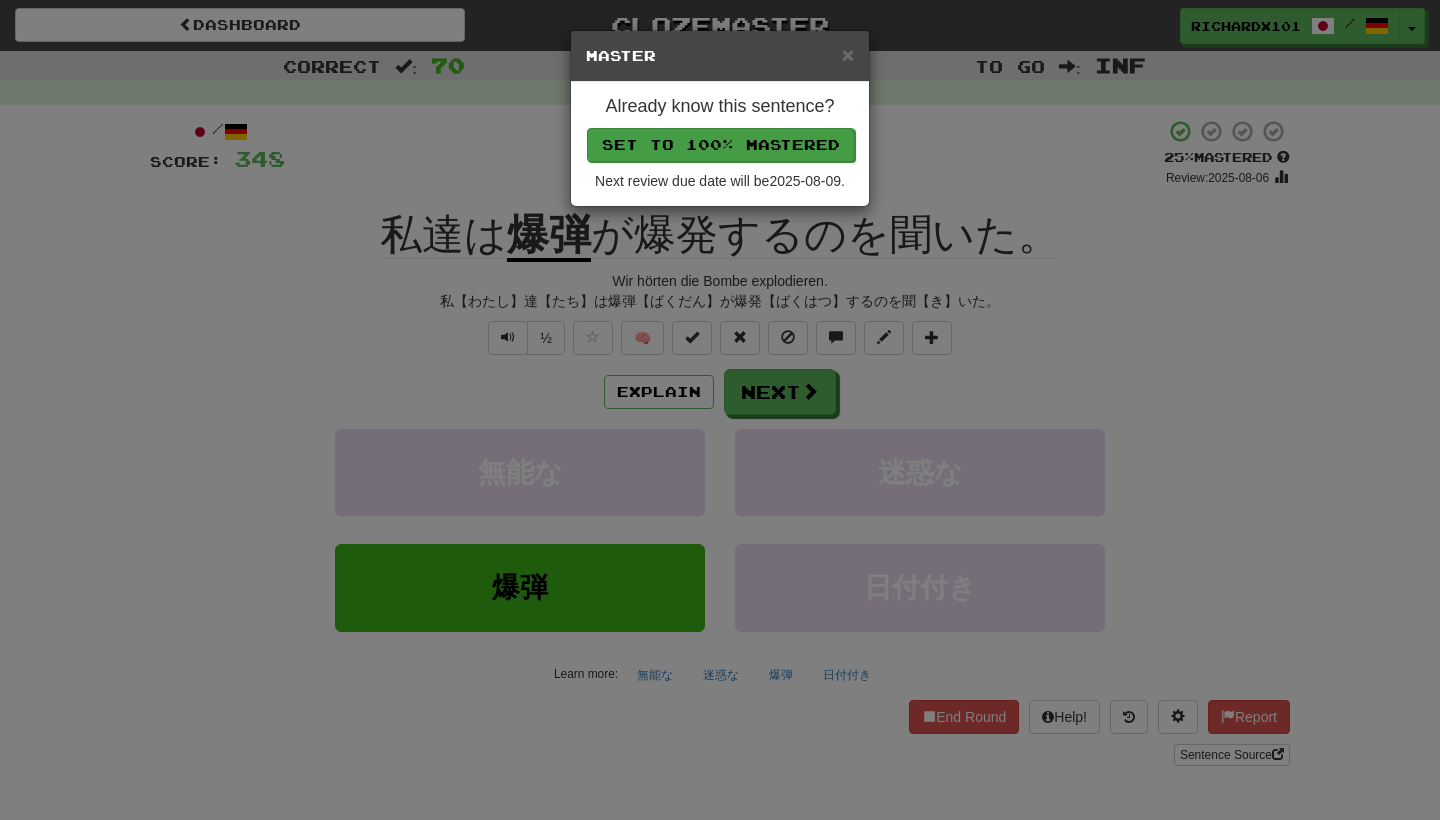 click on "Set to 100% Mastered" at bounding box center (721, 145) 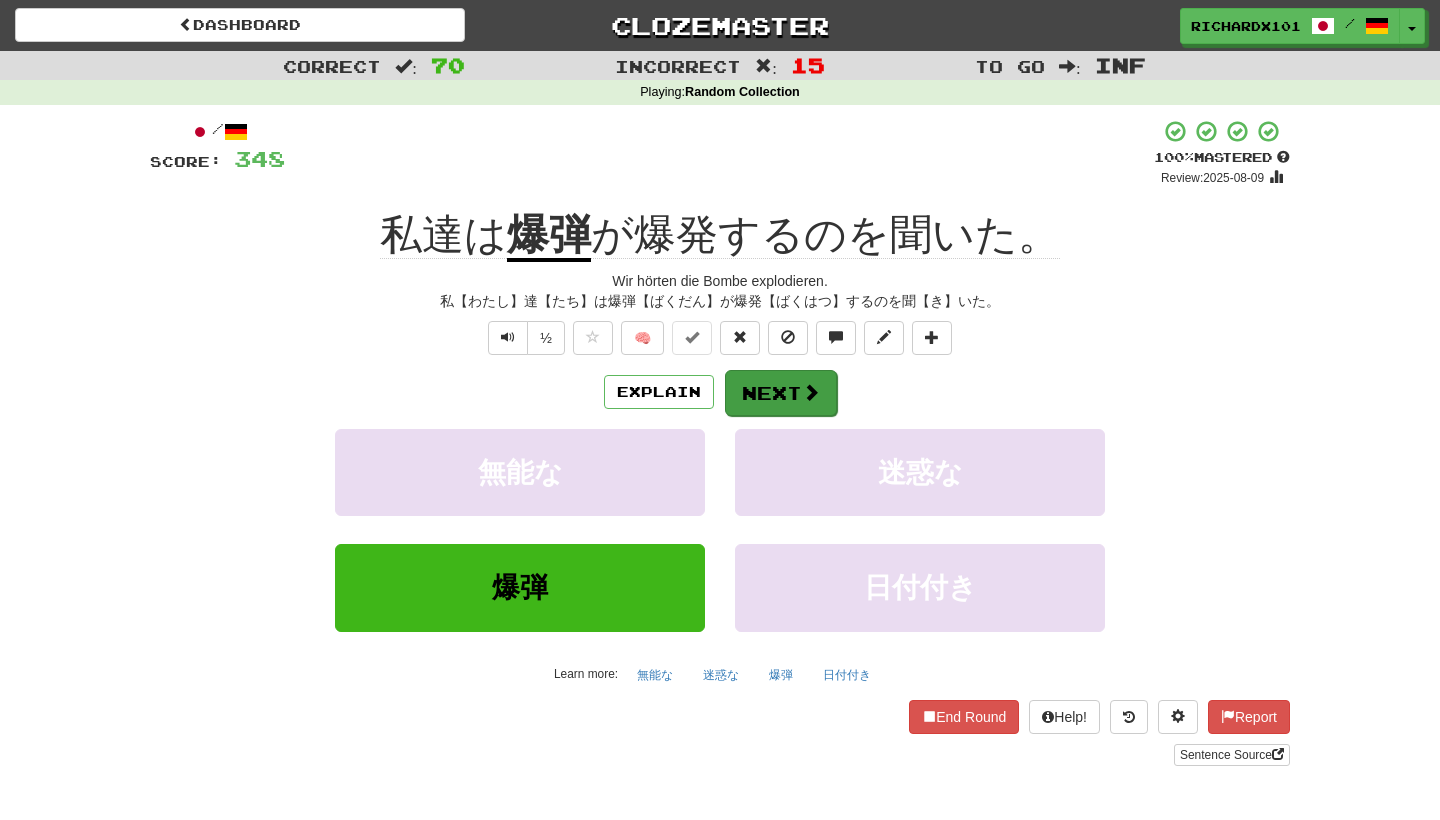 click on "Next" at bounding box center (781, 393) 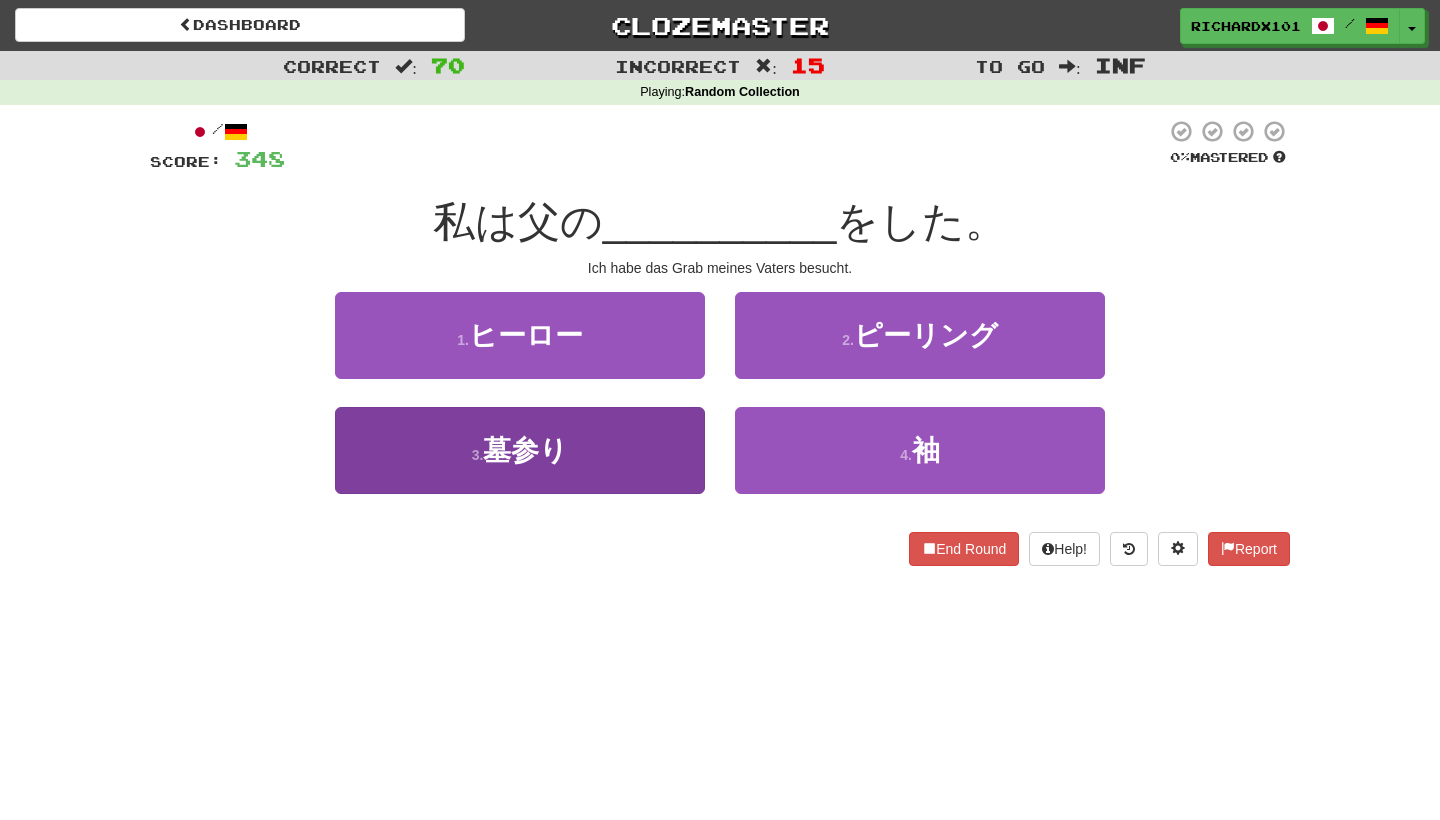click on "3 .  墓参り" at bounding box center (520, 450) 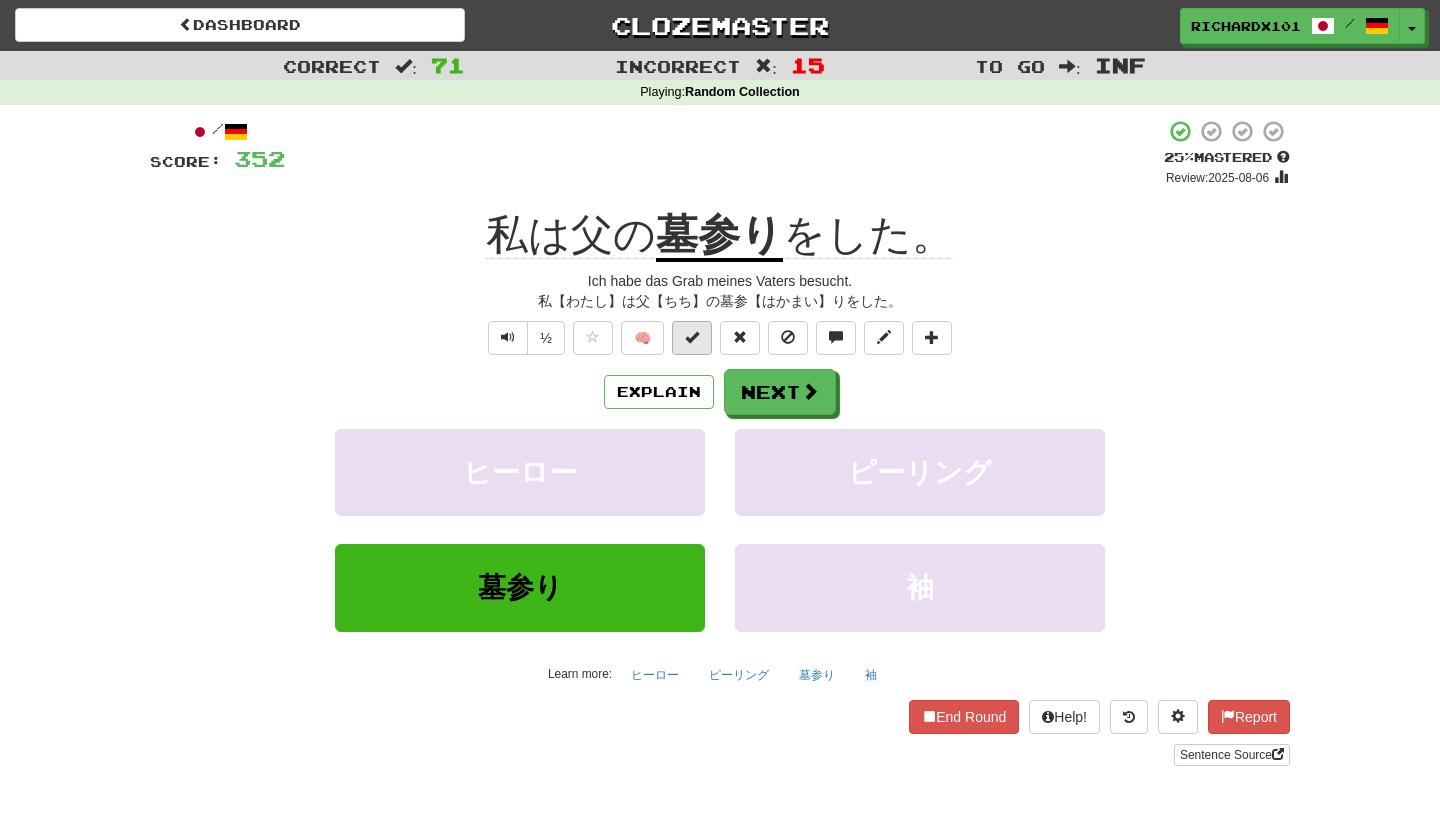 click at bounding box center (692, 338) 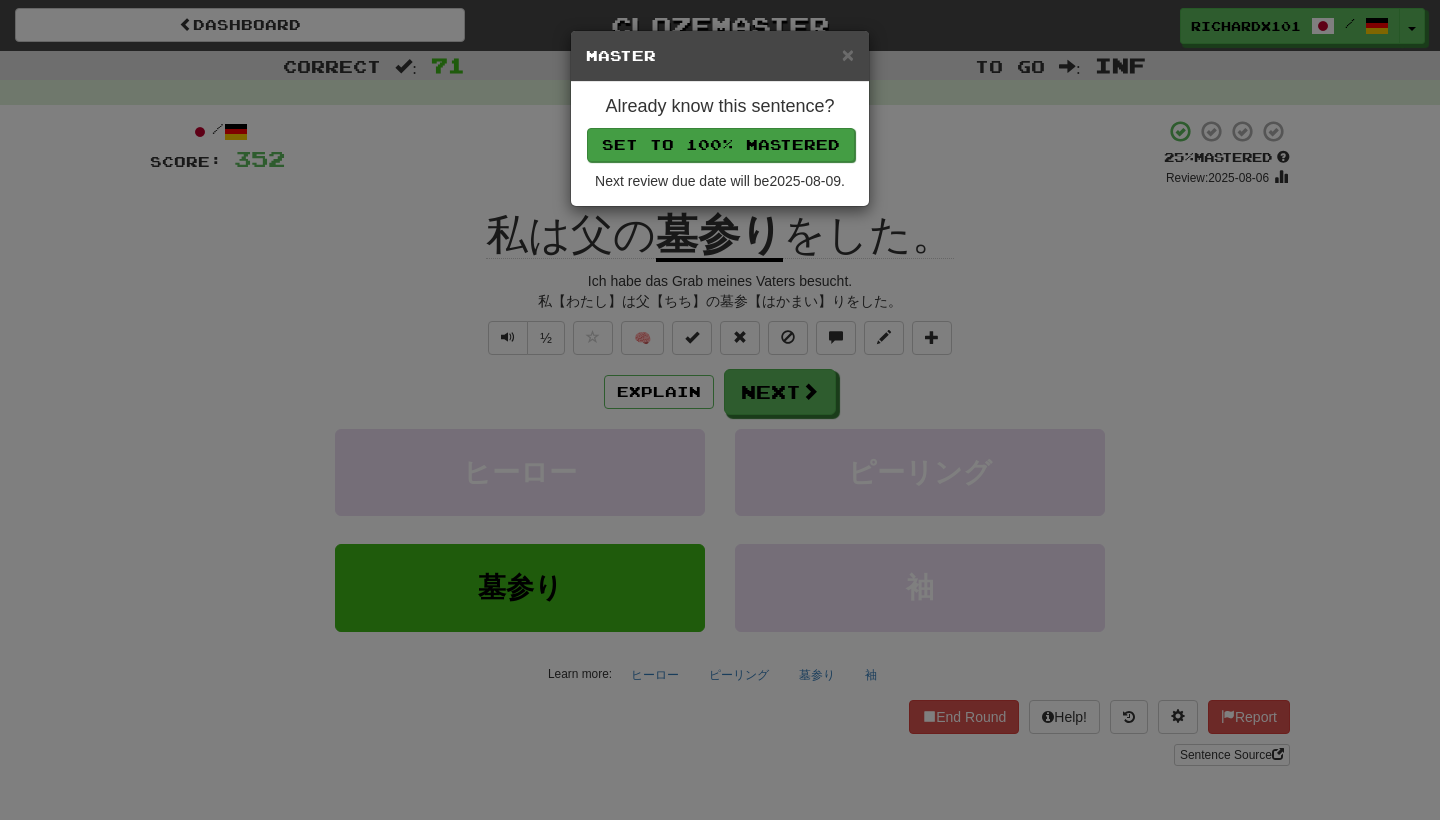 click on "Set to 100% Mastered" at bounding box center [721, 145] 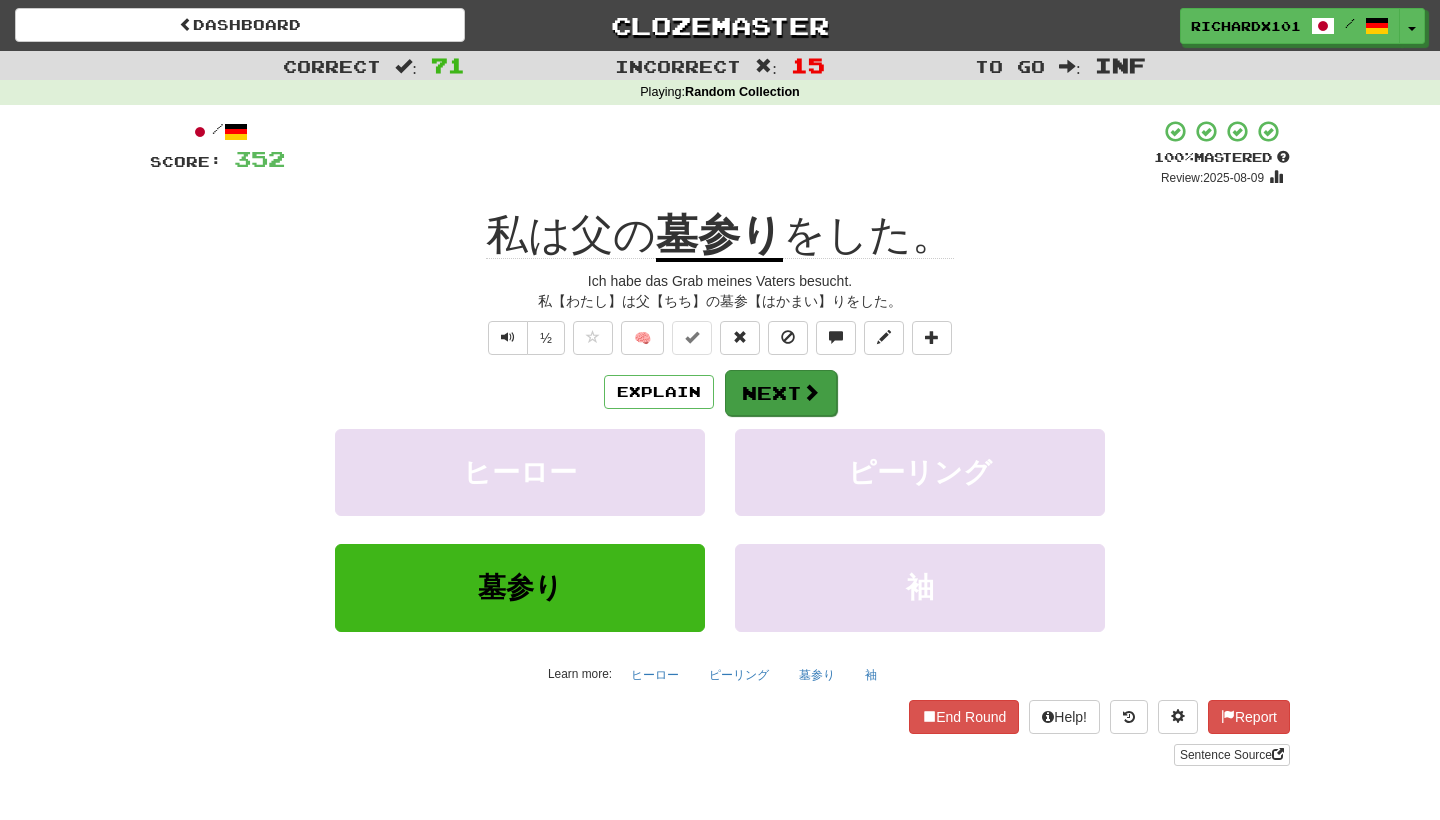 click on "Next" at bounding box center (781, 393) 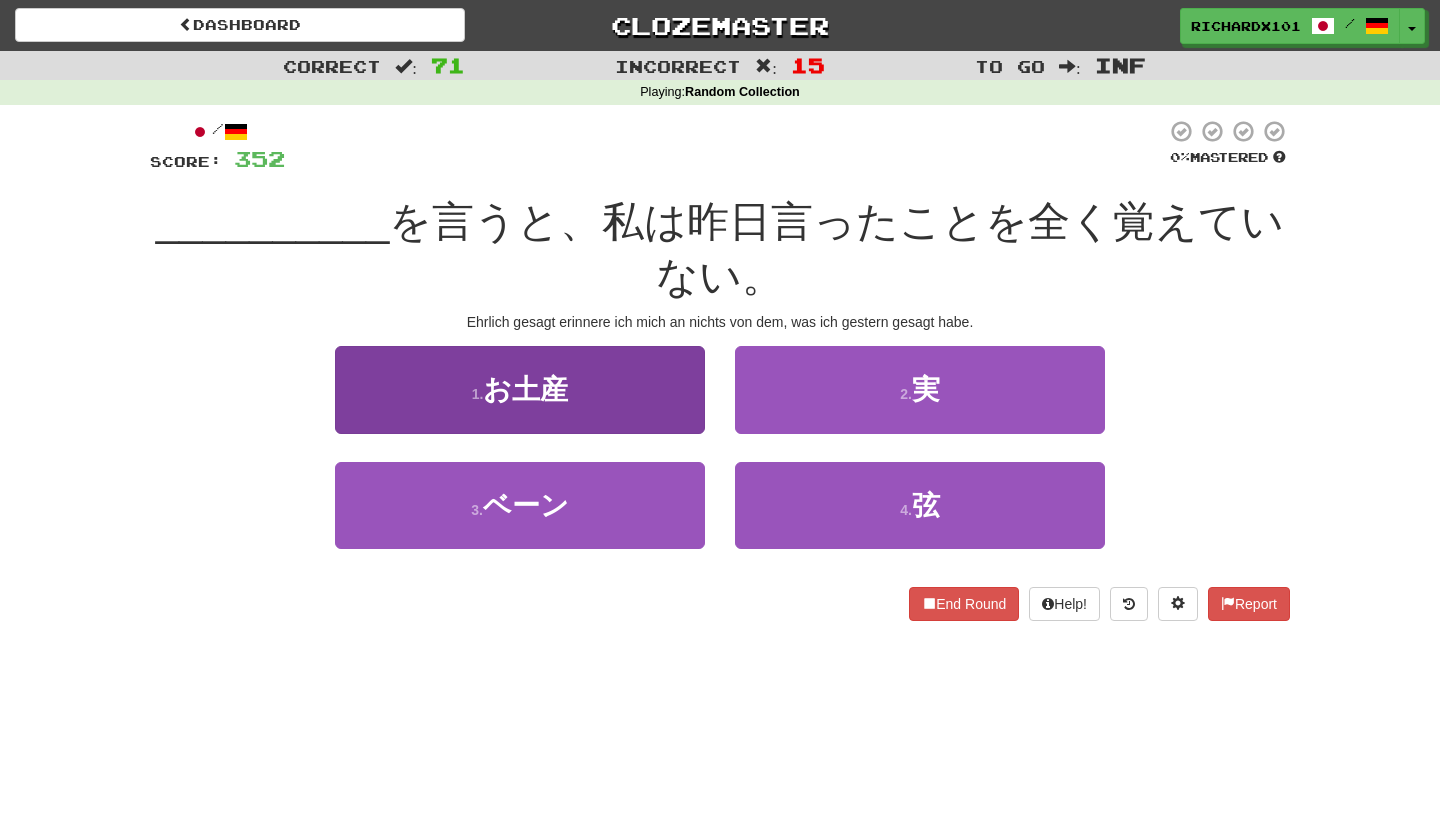 click on "1 .  お土産" at bounding box center [520, 389] 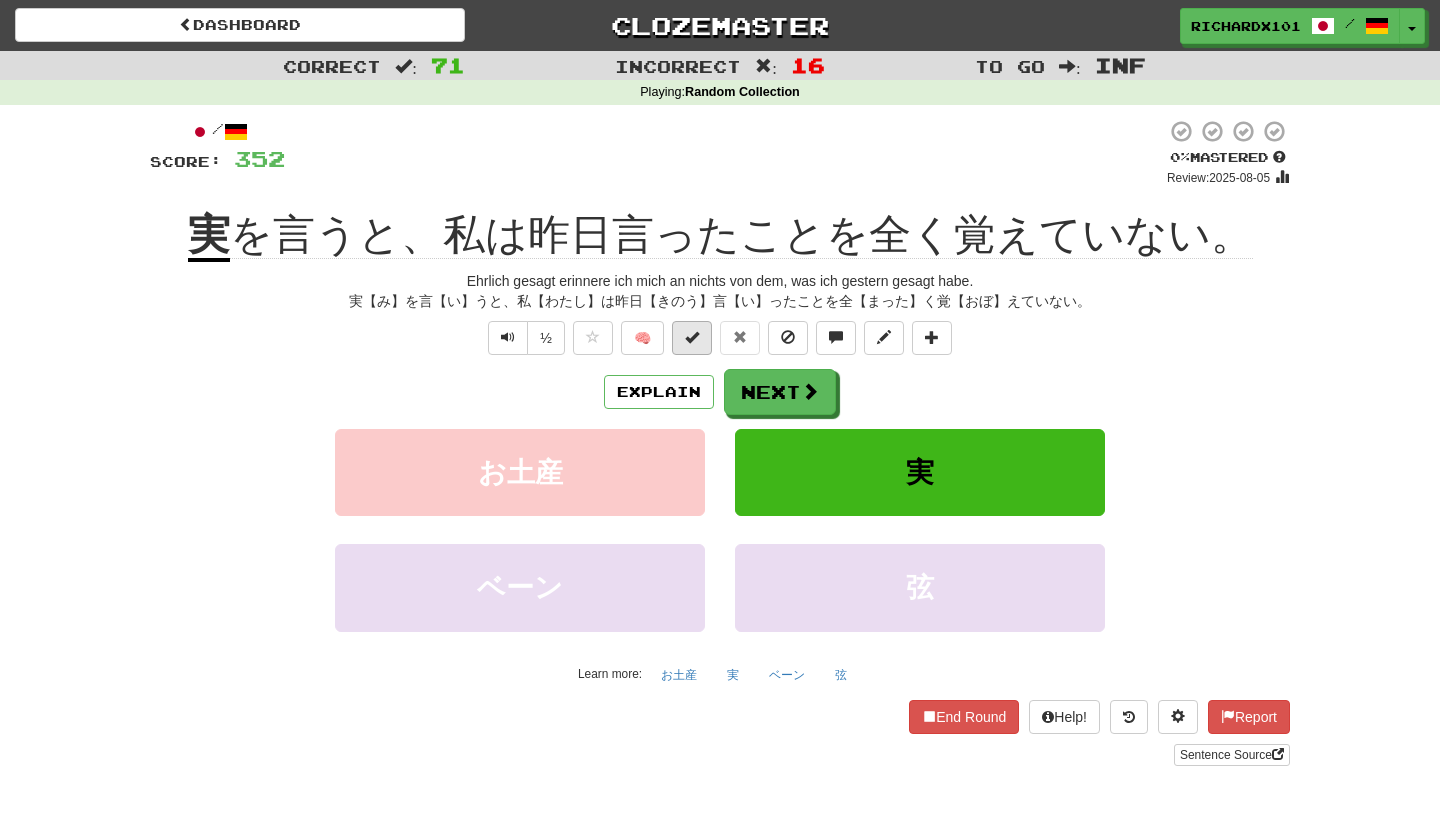 click at bounding box center (692, 337) 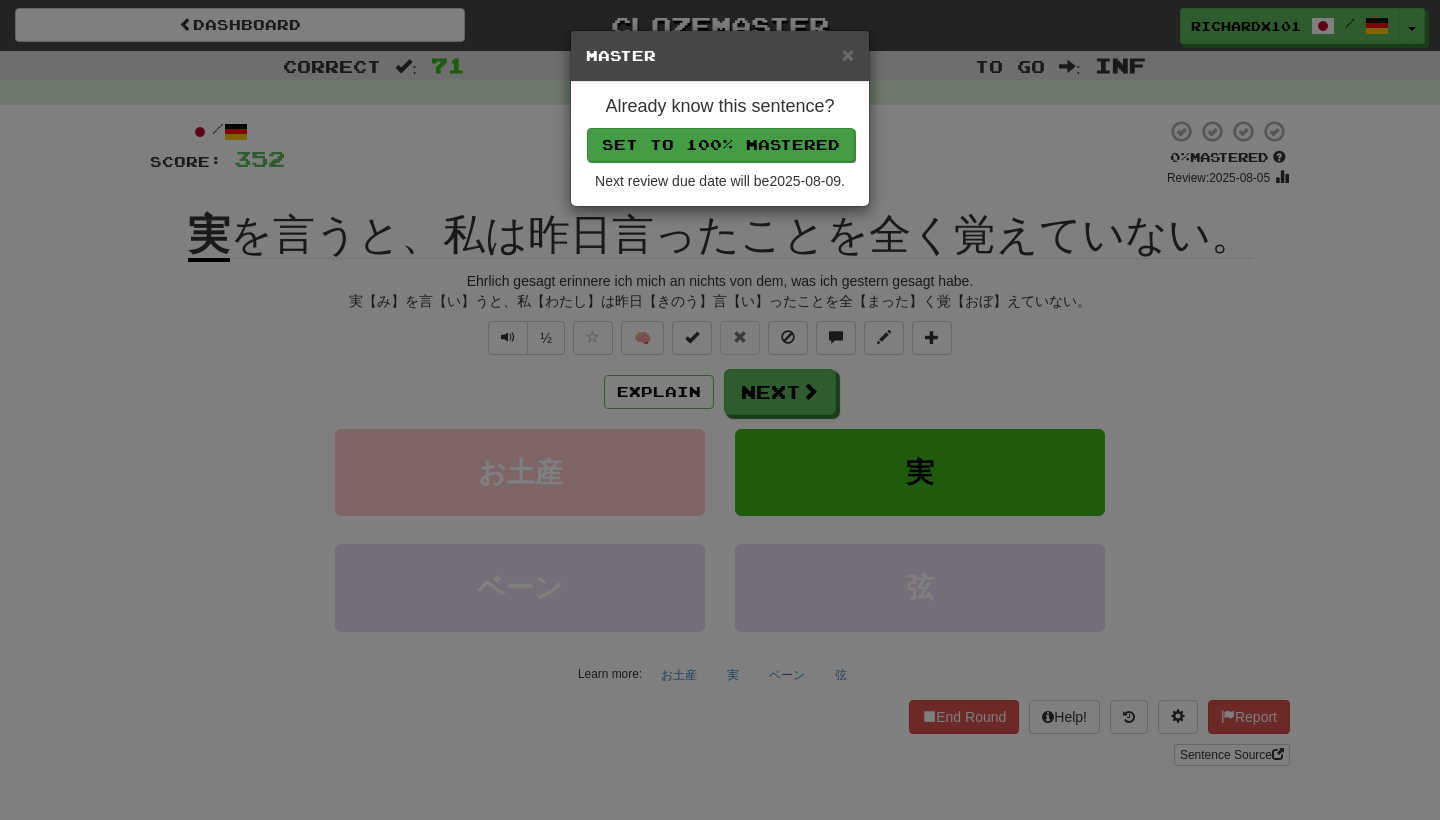 click on "Set to 100% Mastered" at bounding box center (721, 145) 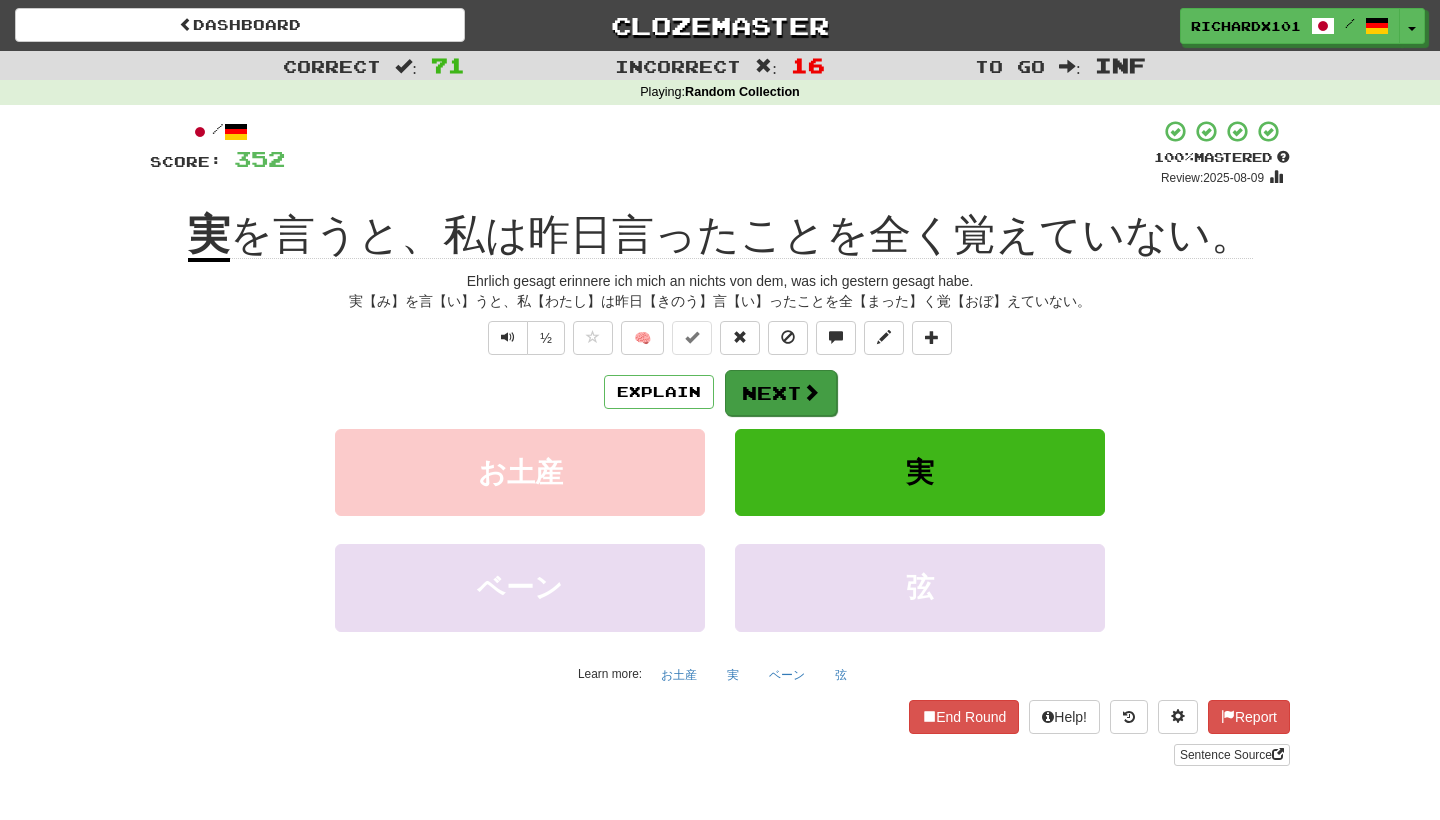 click on "Next" at bounding box center (781, 393) 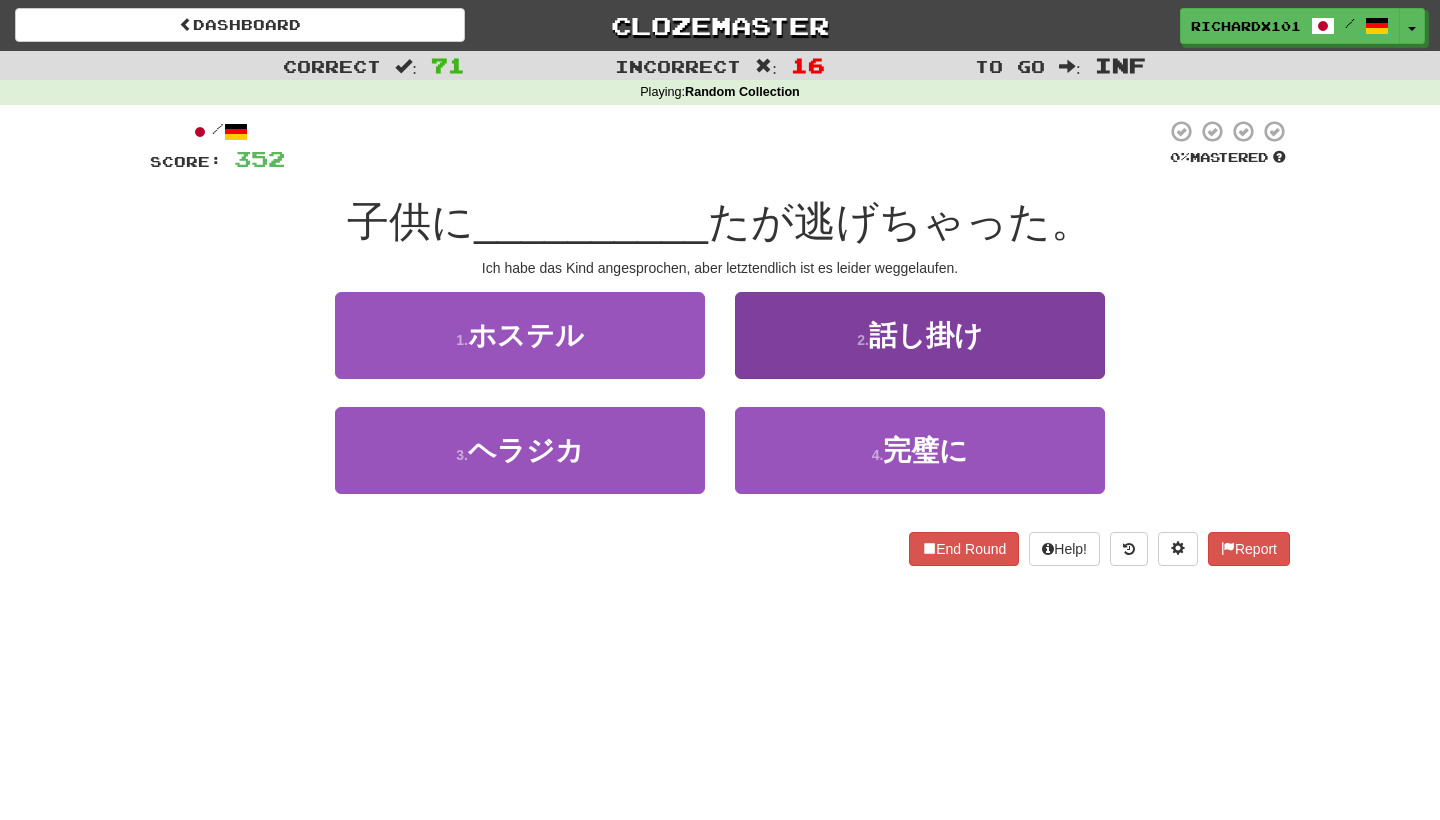 click on "2 .  話し掛け" at bounding box center (920, 335) 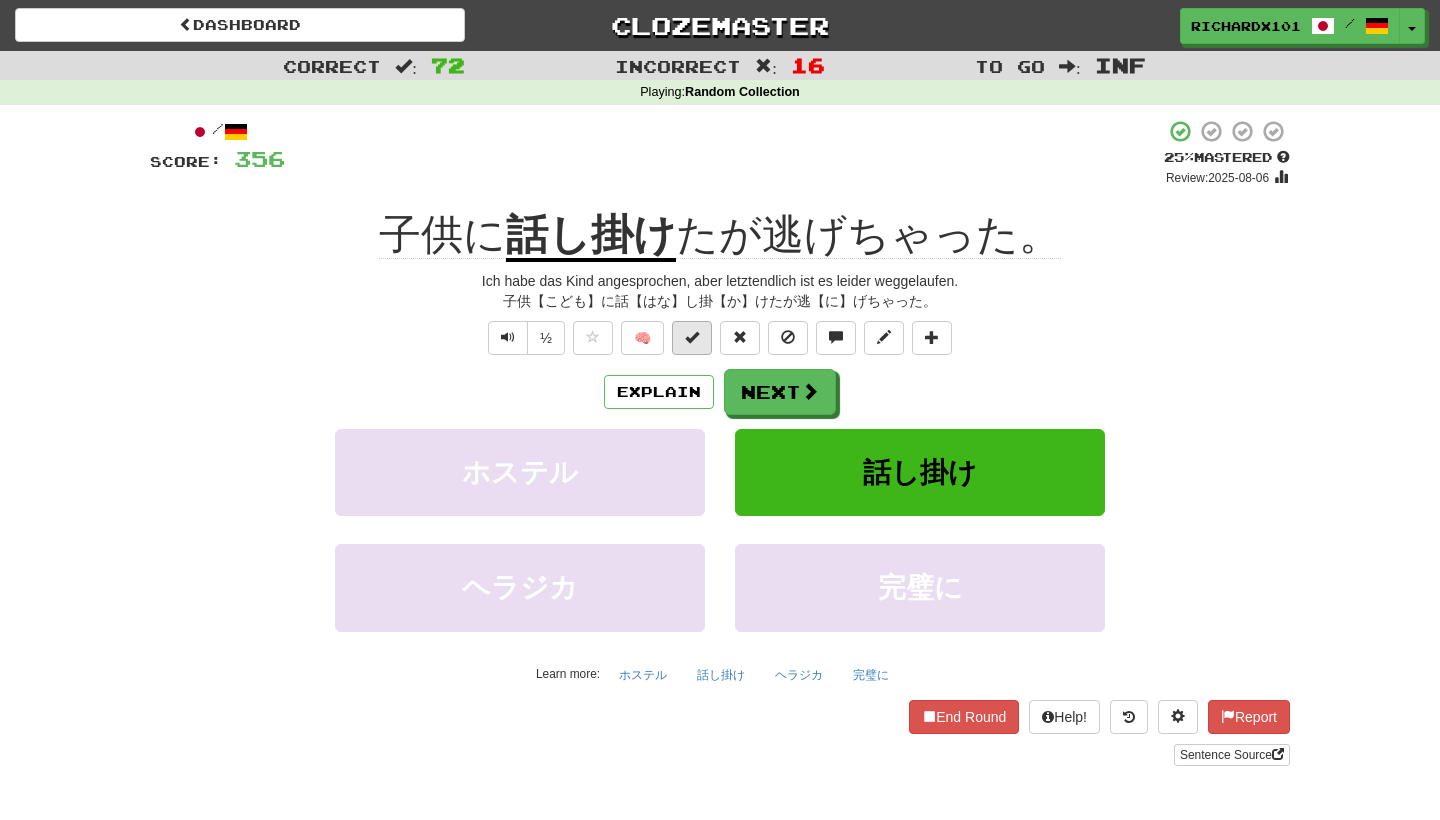 click at bounding box center (692, 338) 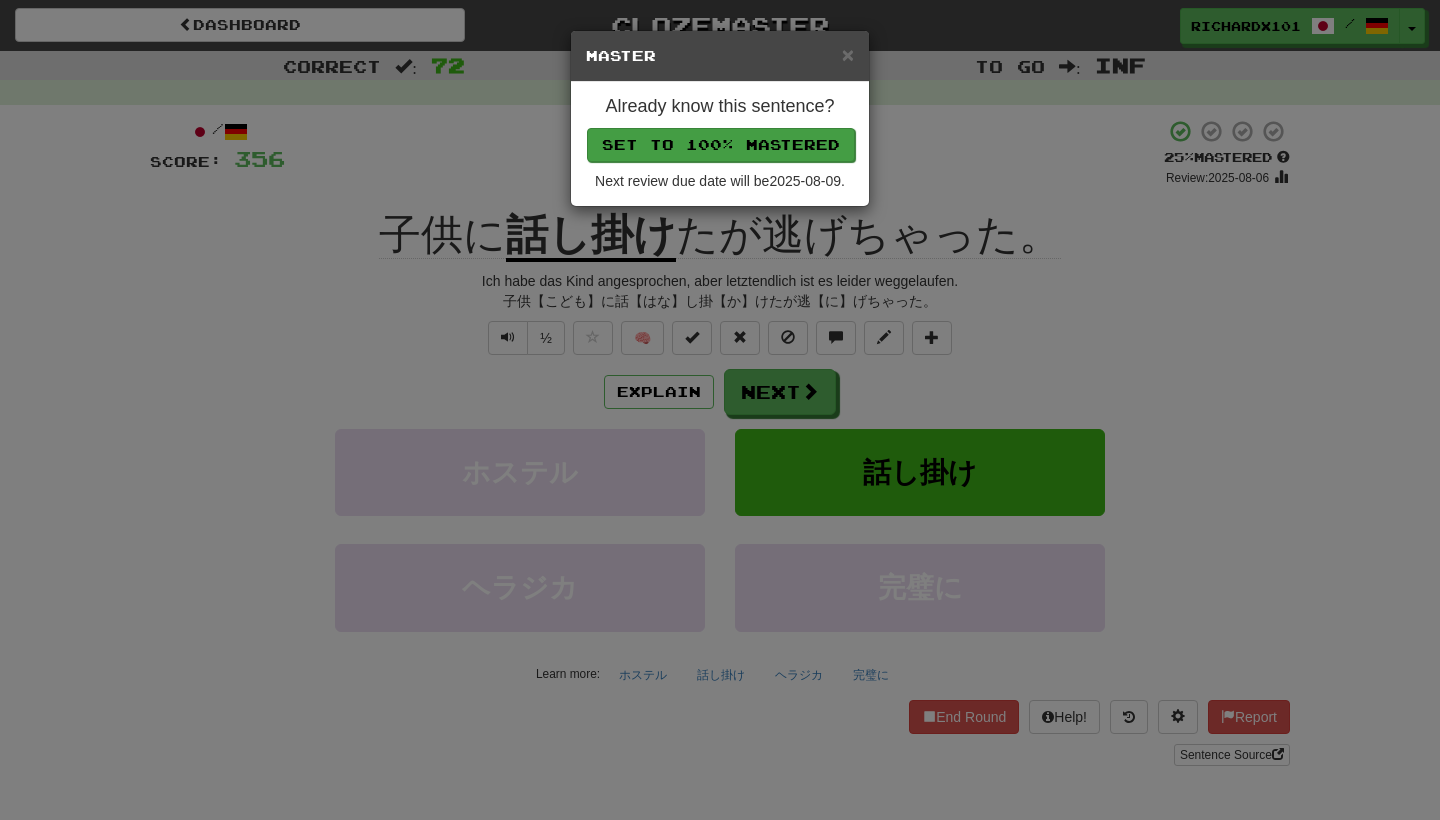 click on "Set to 100% Mastered" at bounding box center [721, 145] 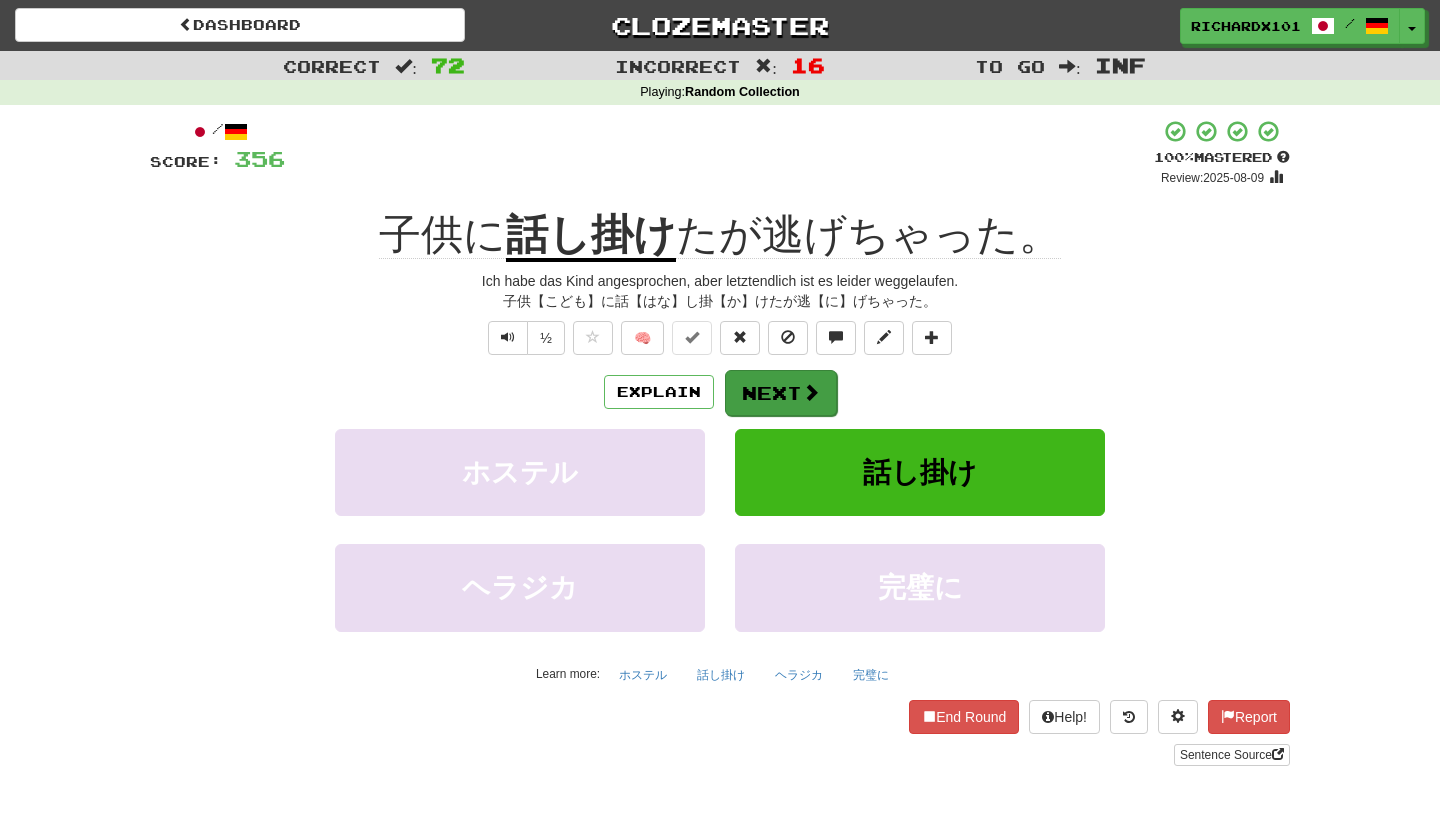 click on "Next" at bounding box center (781, 393) 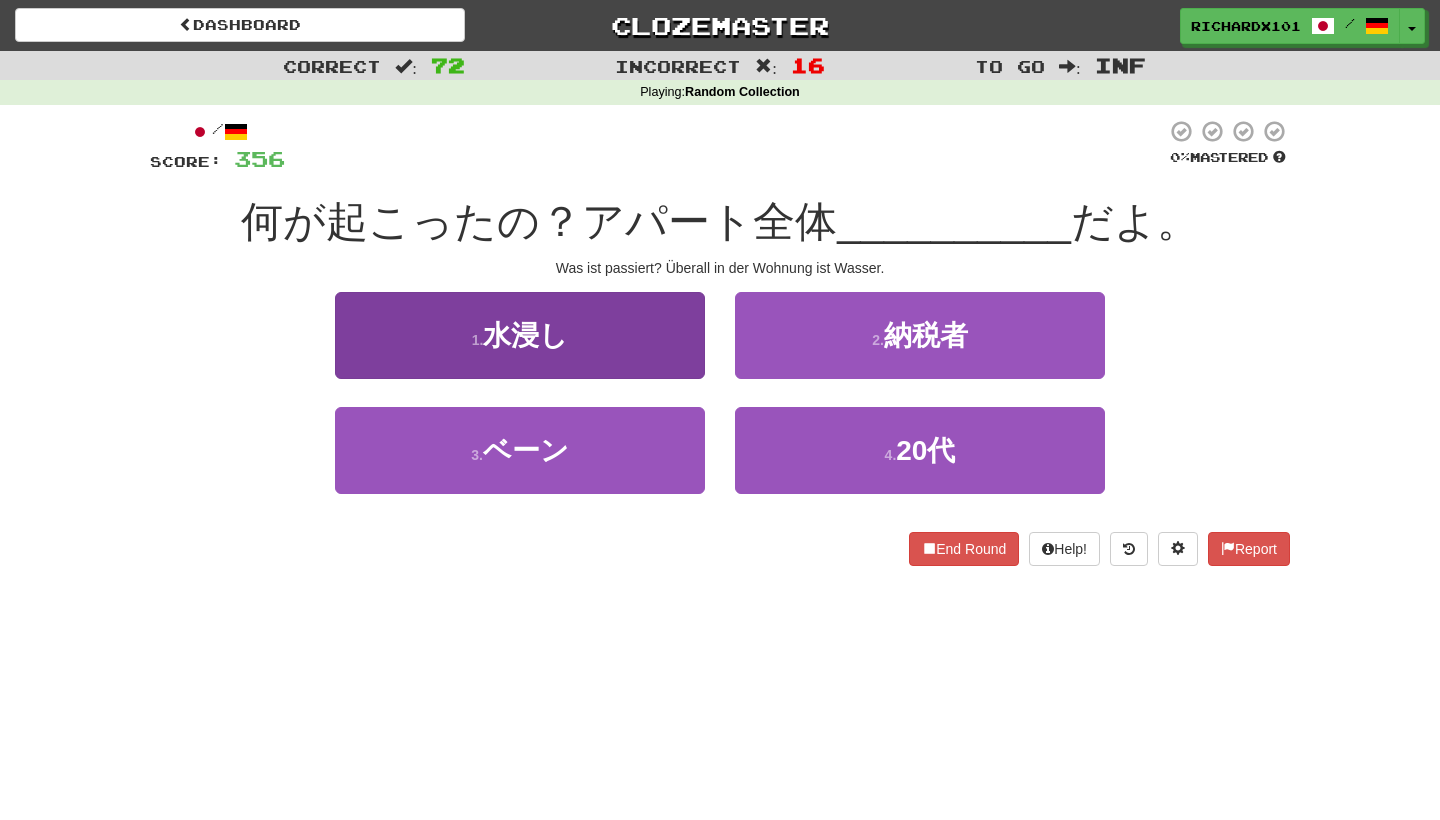 click on "1 .  水浸し" at bounding box center [520, 335] 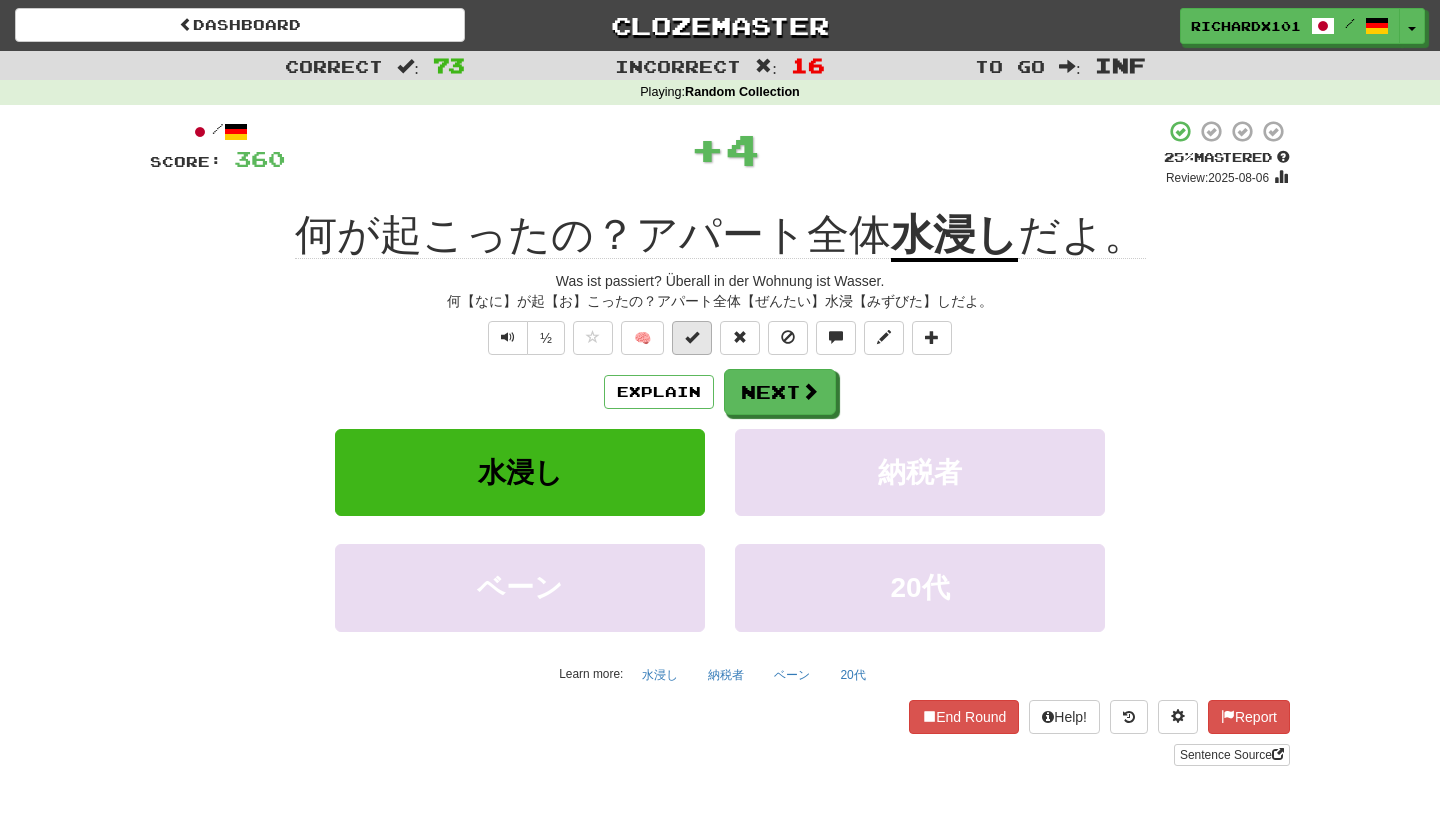 click at bounding box center (692, 338) 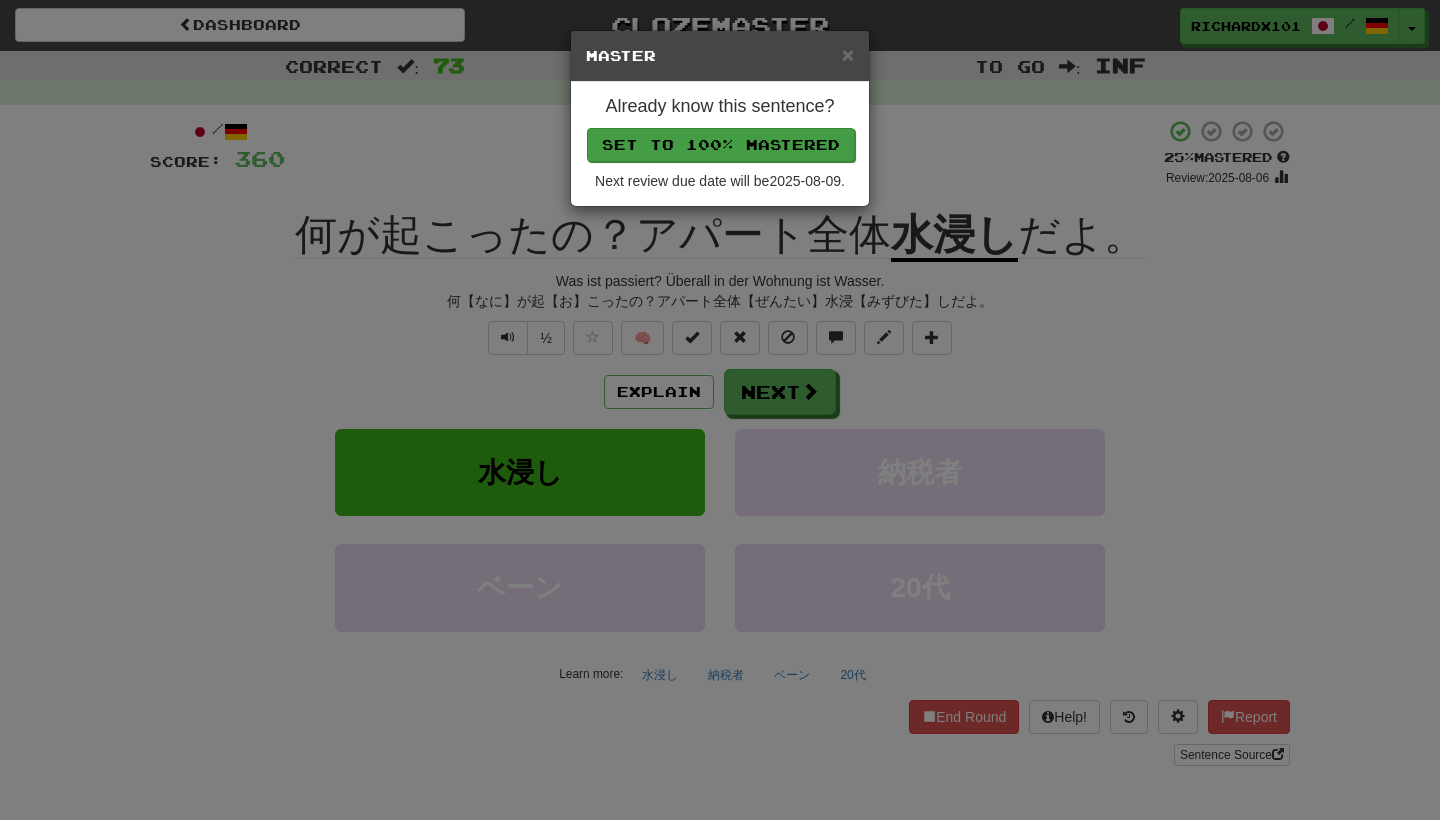 click on "Set to 100% Mastered" at bounding box center (721, 145) 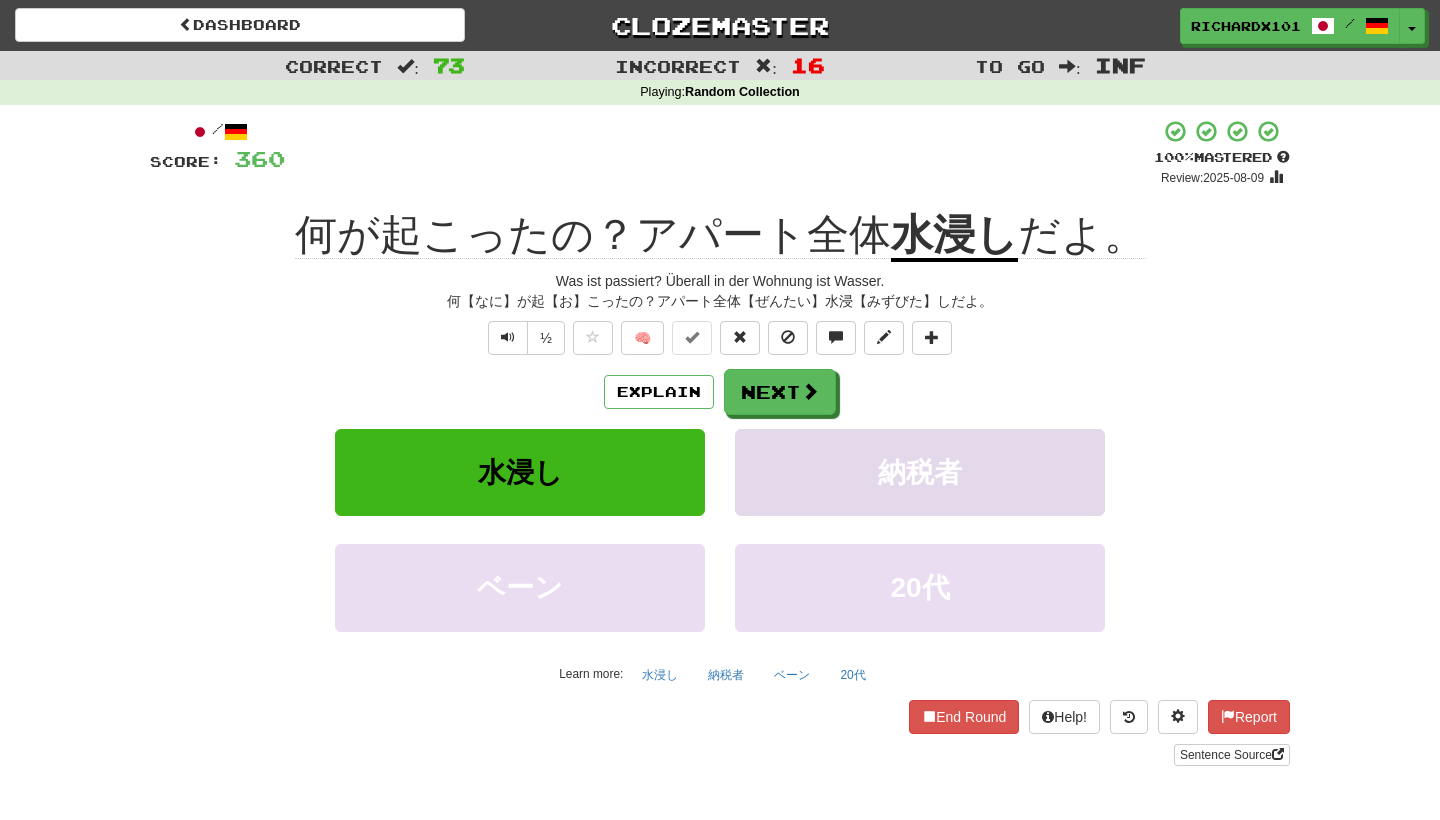 drag, startPoint x: 783, startPoint y: 393, endPoint x: 752, endPoint y: 465, distance: 78.39005 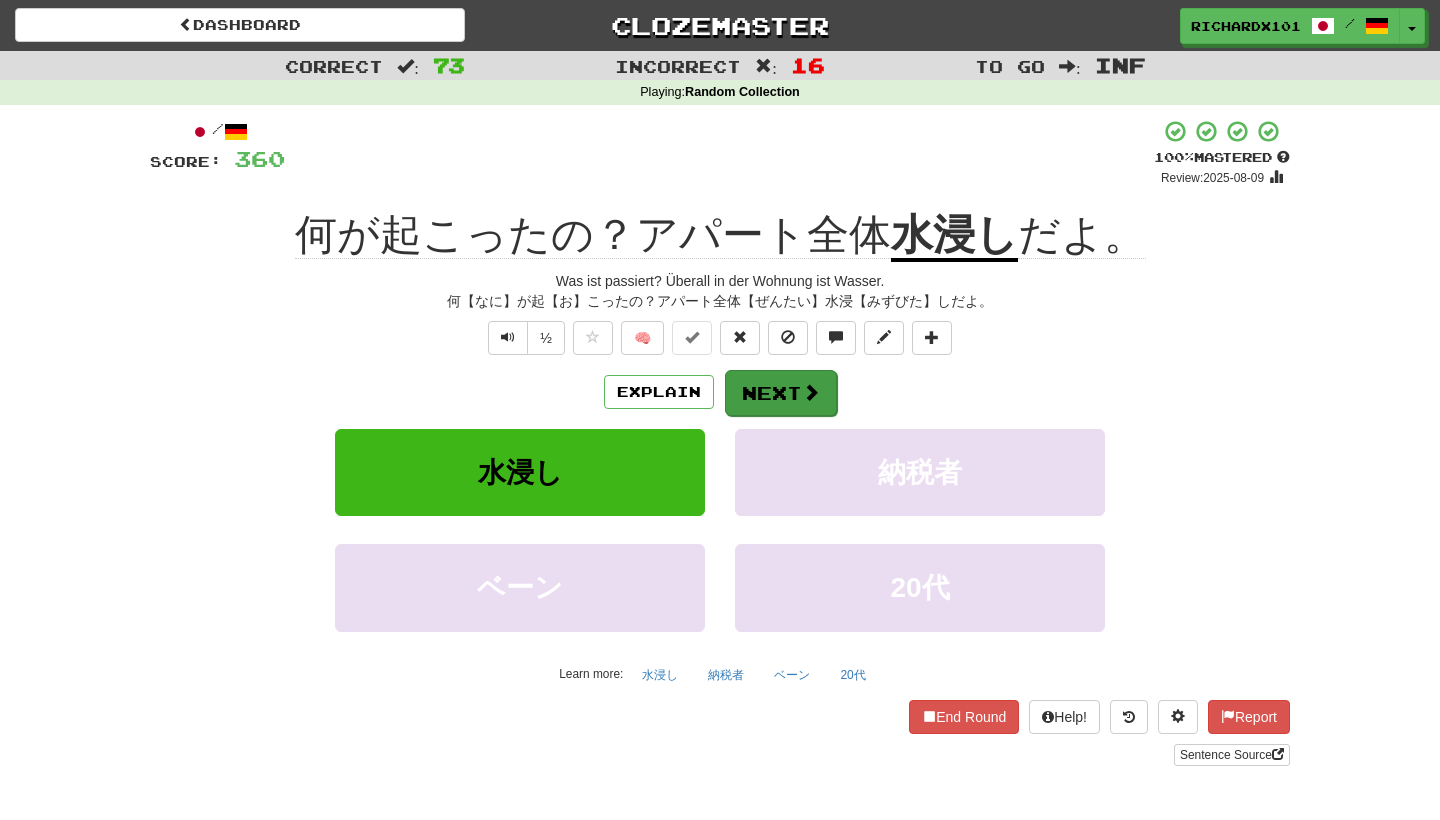 click on "Next" at bounding box center (781, 393) 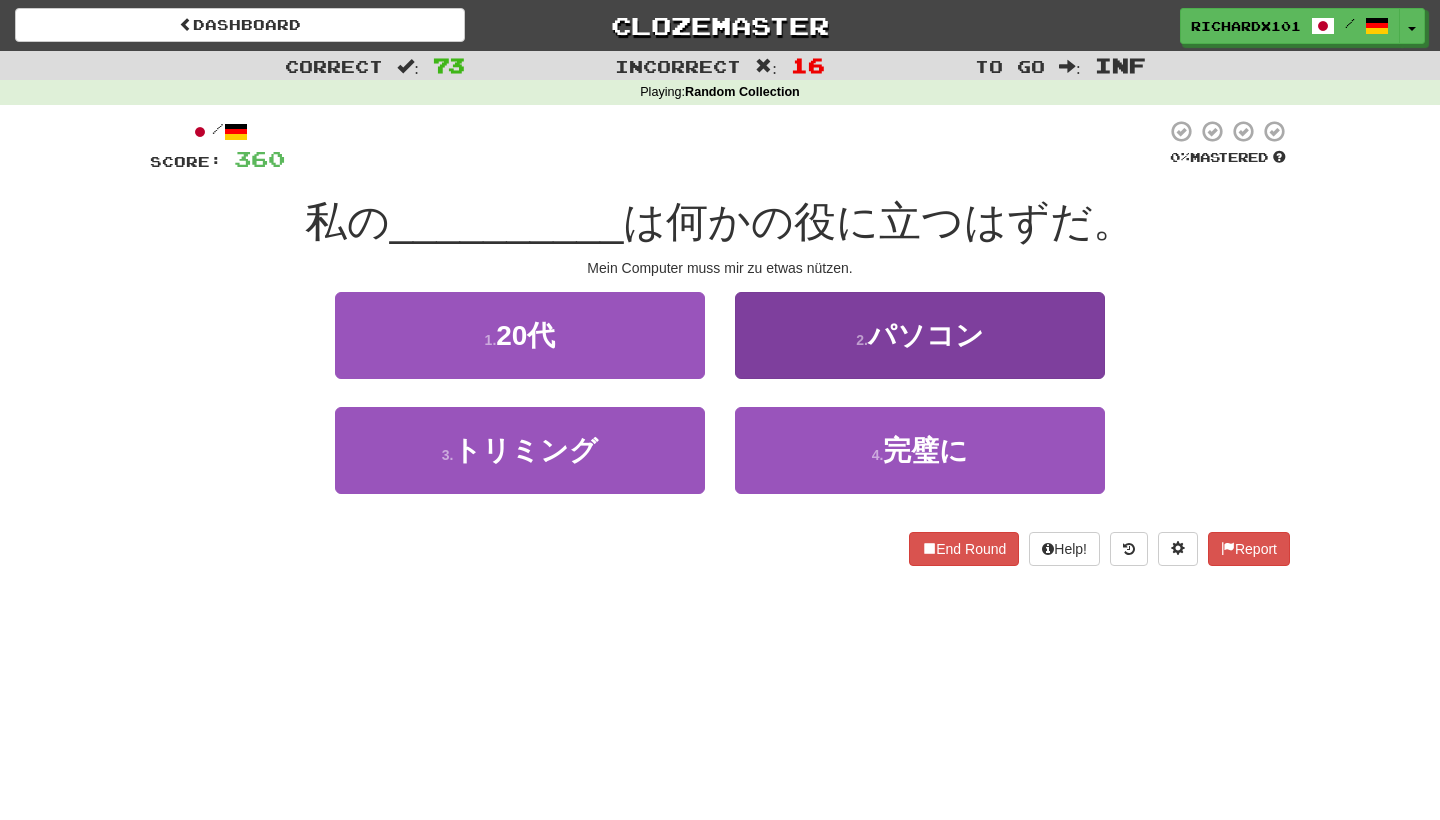 click on "2 .  パソコン" at bounding box center (920, 335) 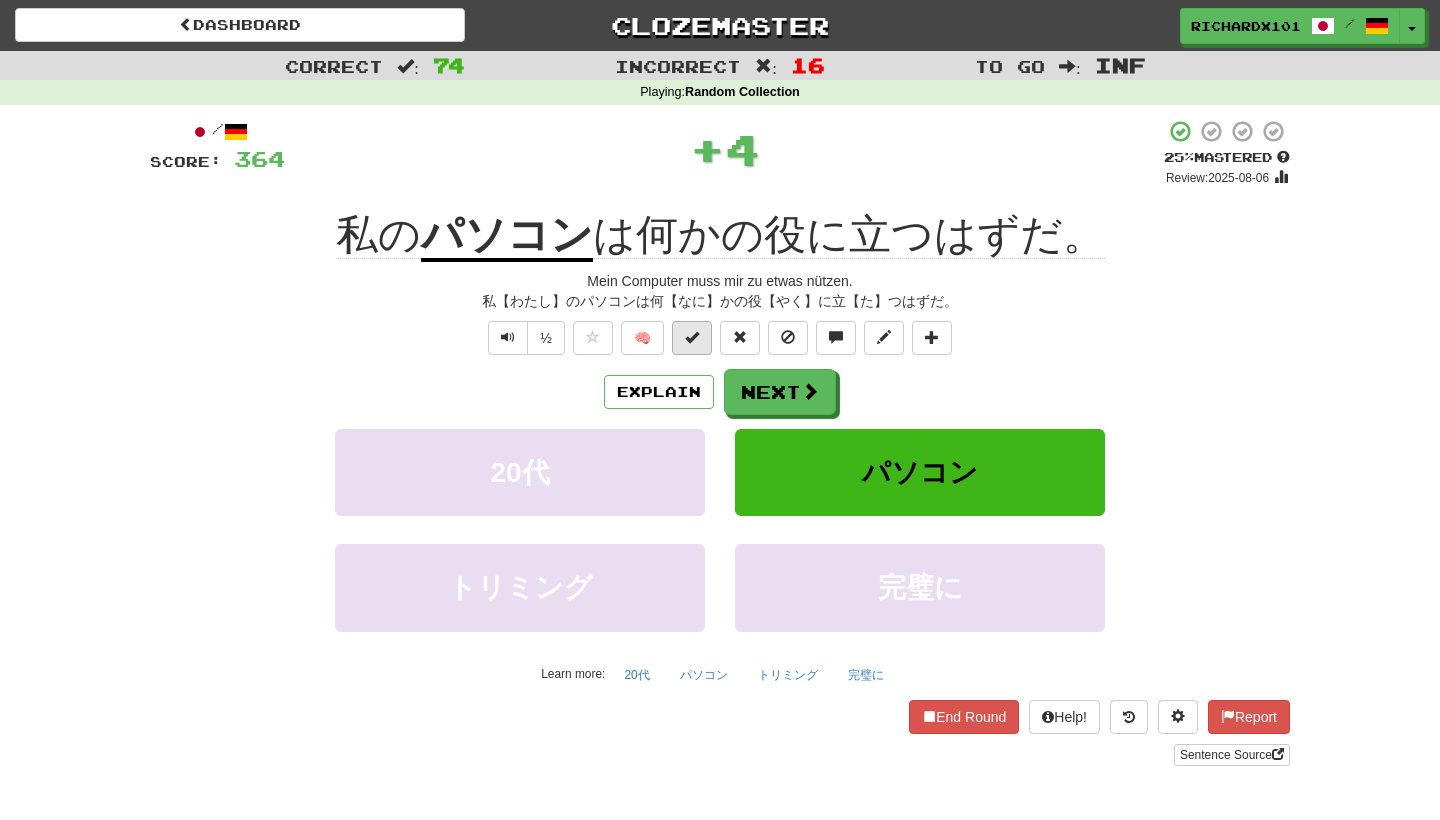 click at bounding box center (692, 338) 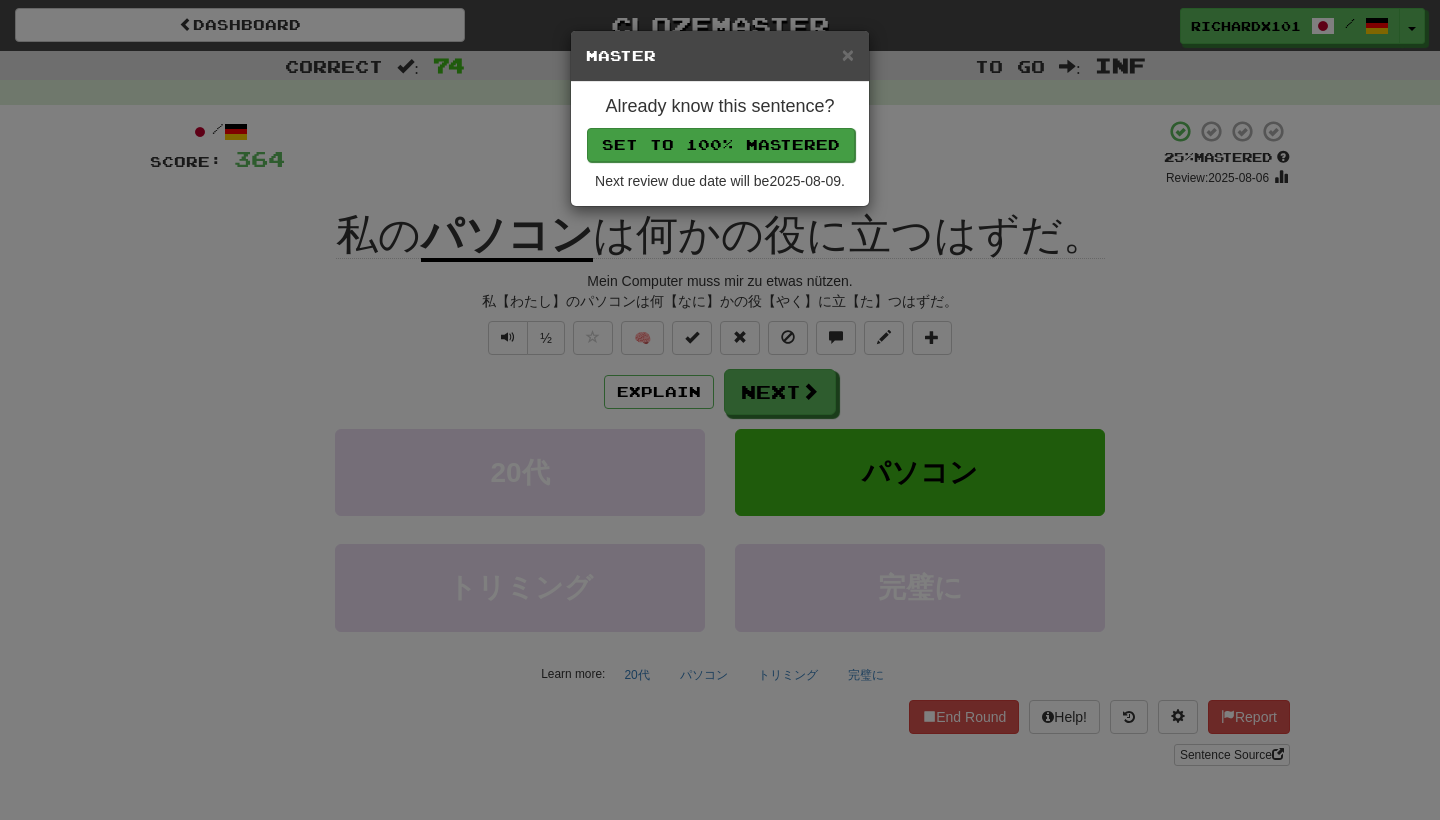 click on "Set to 100% Mastered" at bounding box center (721, 145) 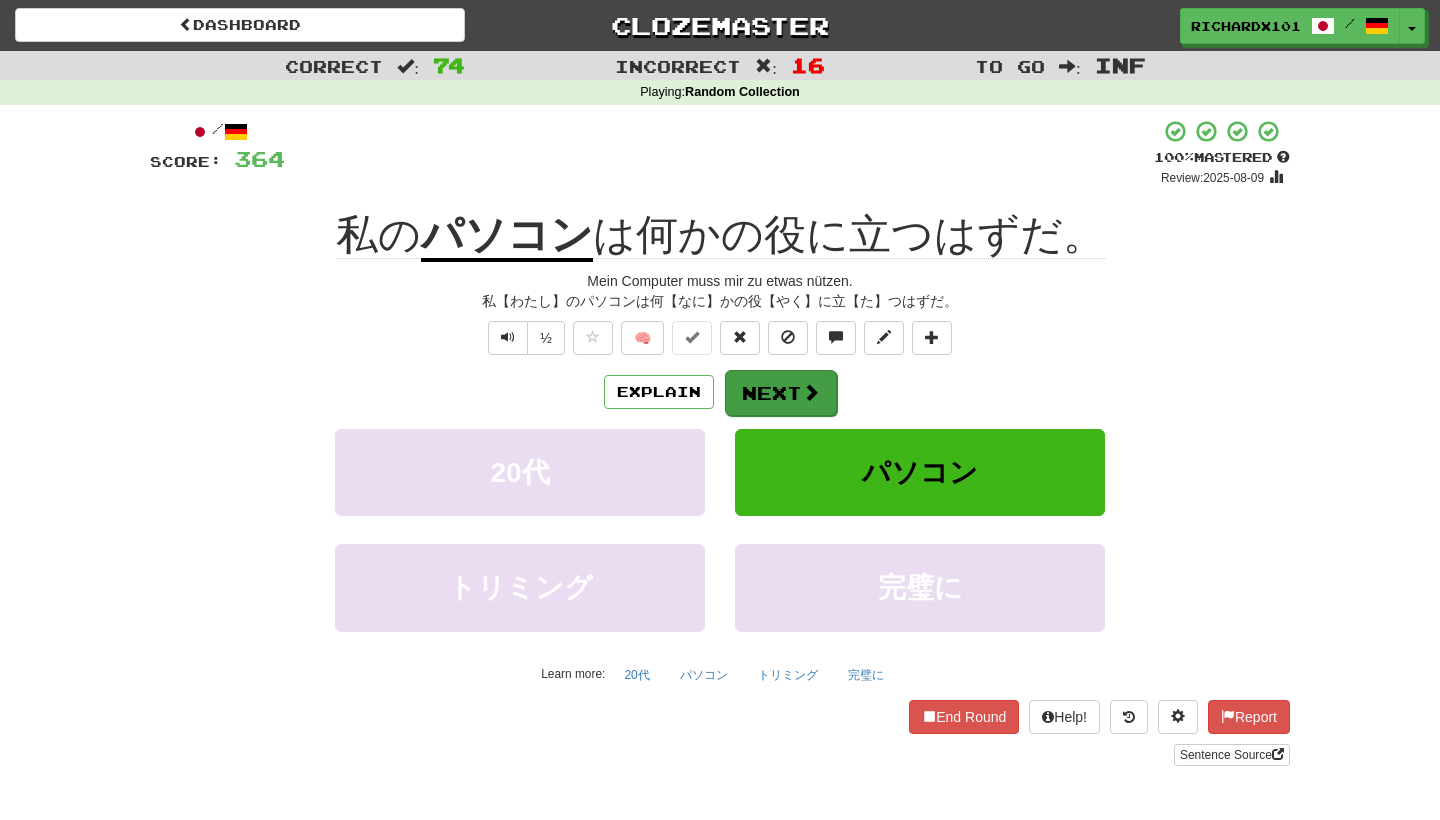 click on "Next" at bounding box center (781, 393) 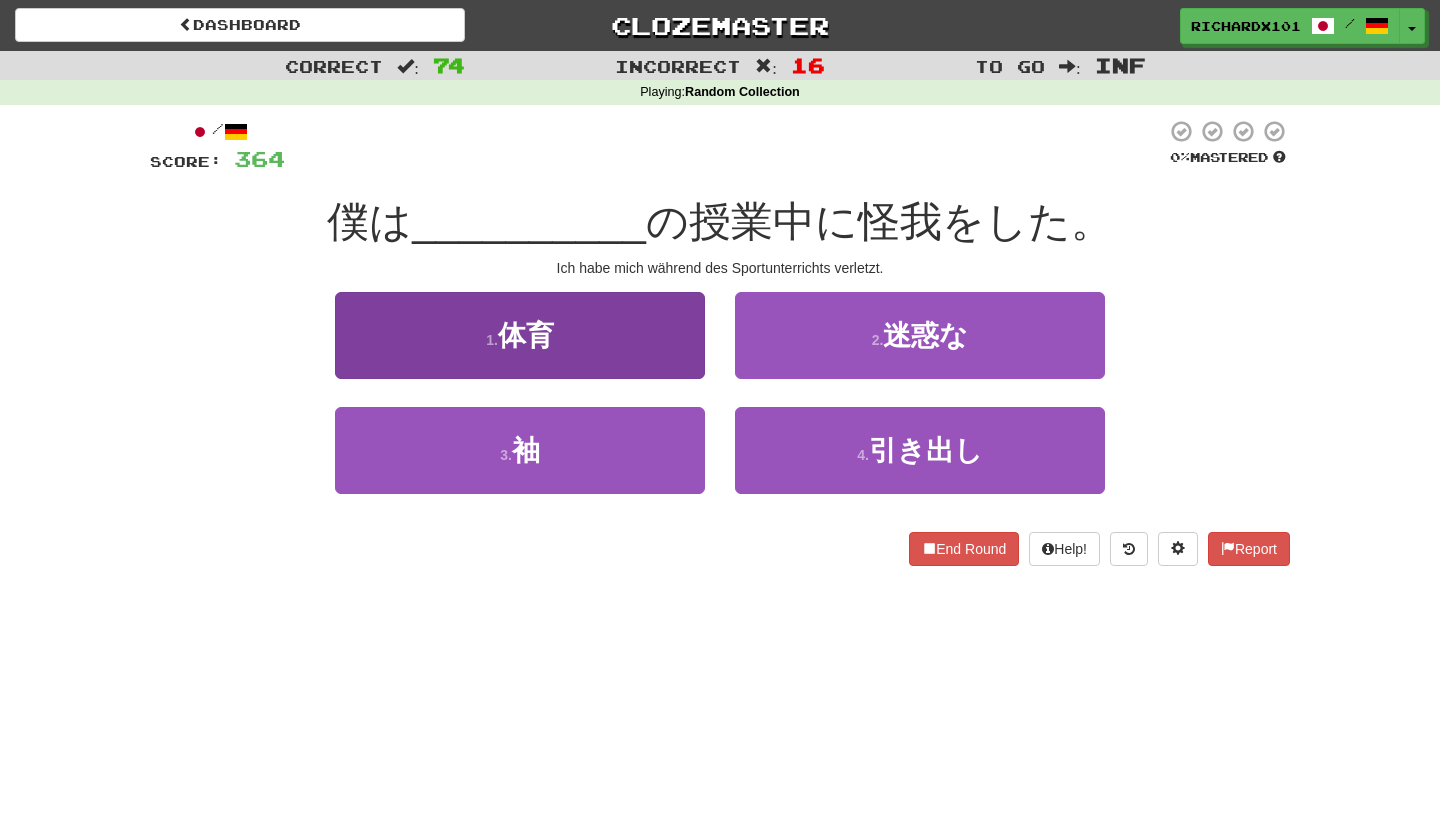 click on "1 .  体育" at bounding box center (520, 335) 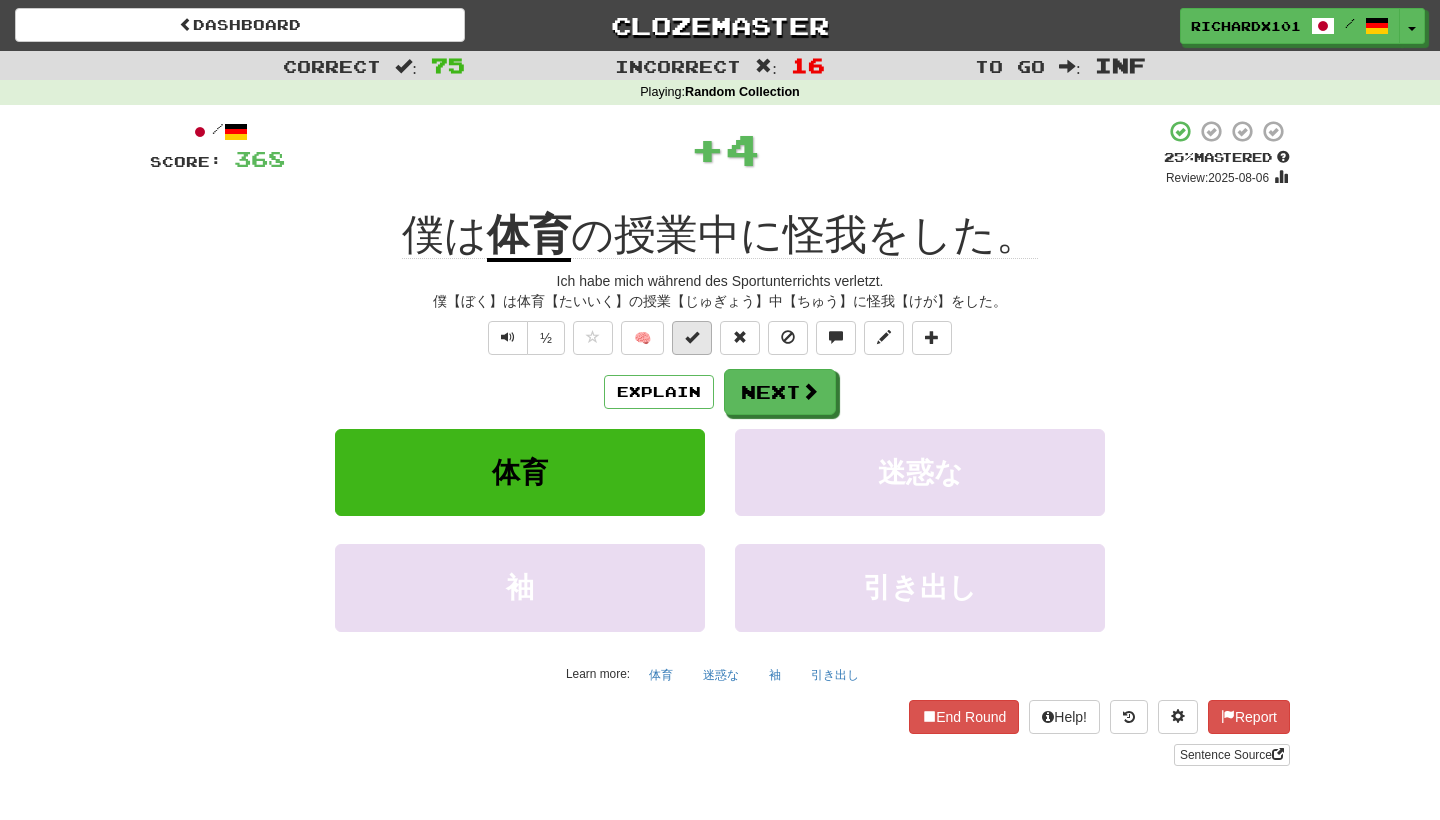 click at bounding box center (692, 337) 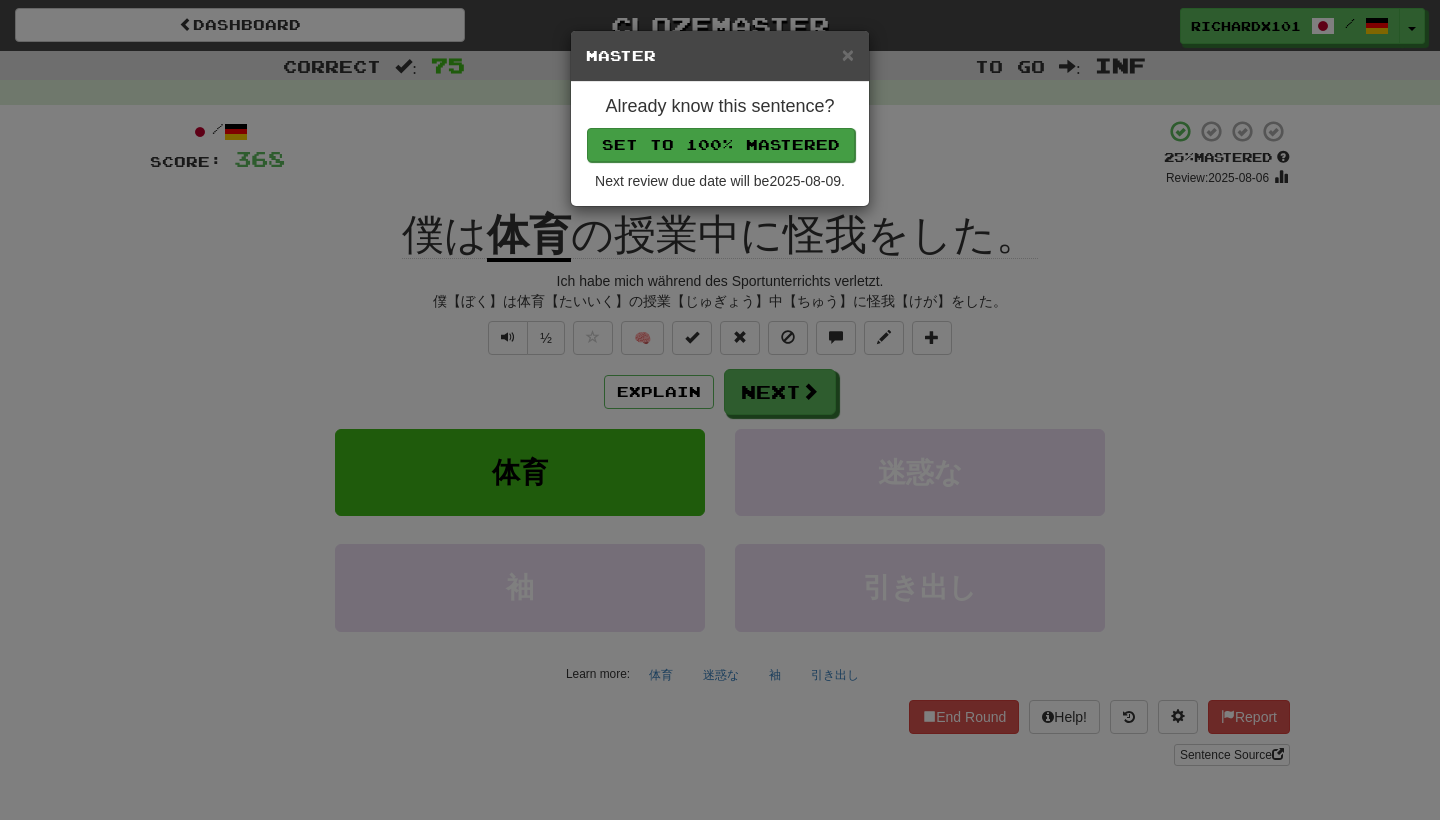 click on "Set to 100% Mastered" at bounding box center (721, 145) 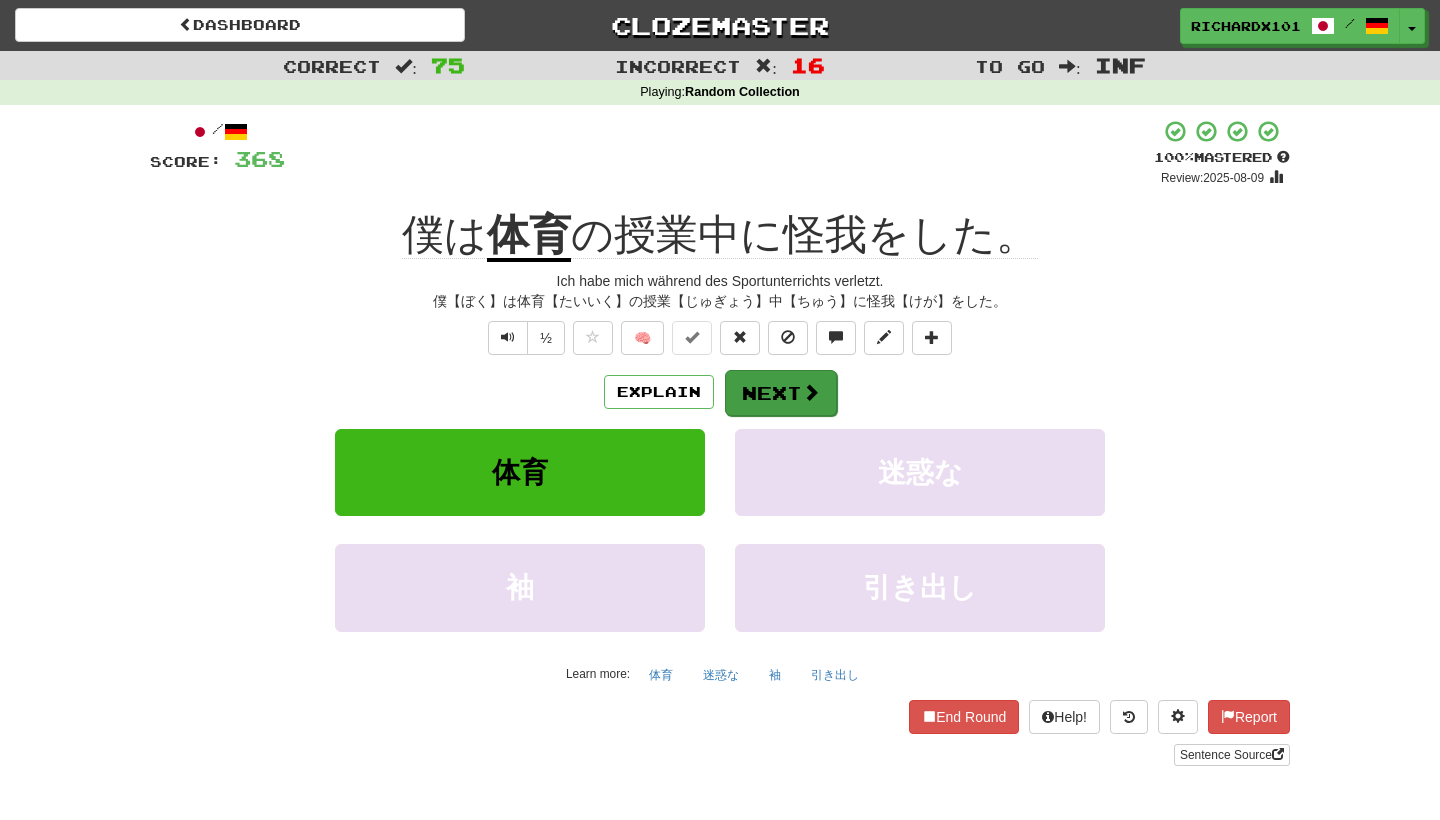 click on "Next" at bounding box center [781, 393] 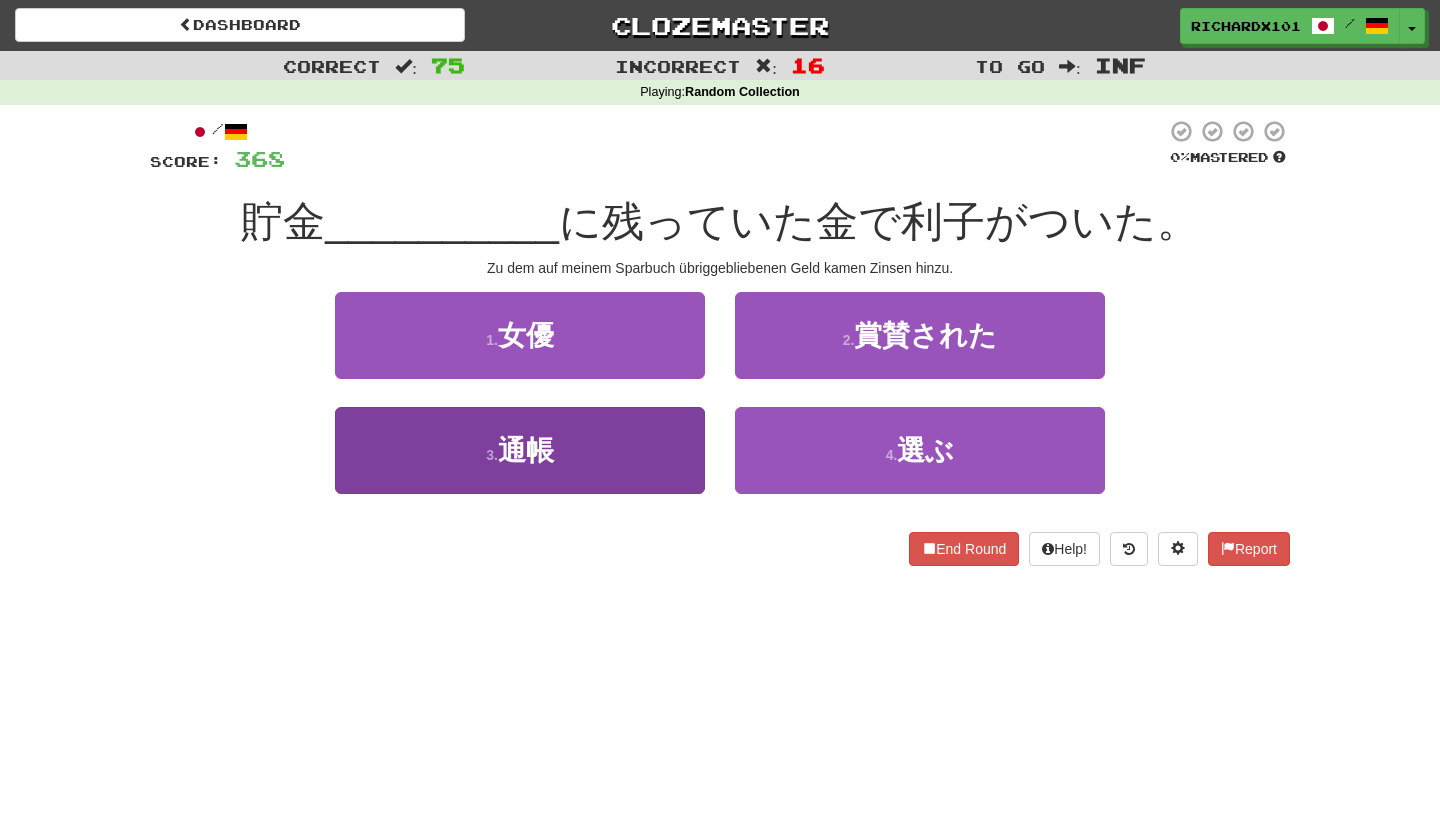 click on "3 .  通帳" at bounding box center [520, 450] 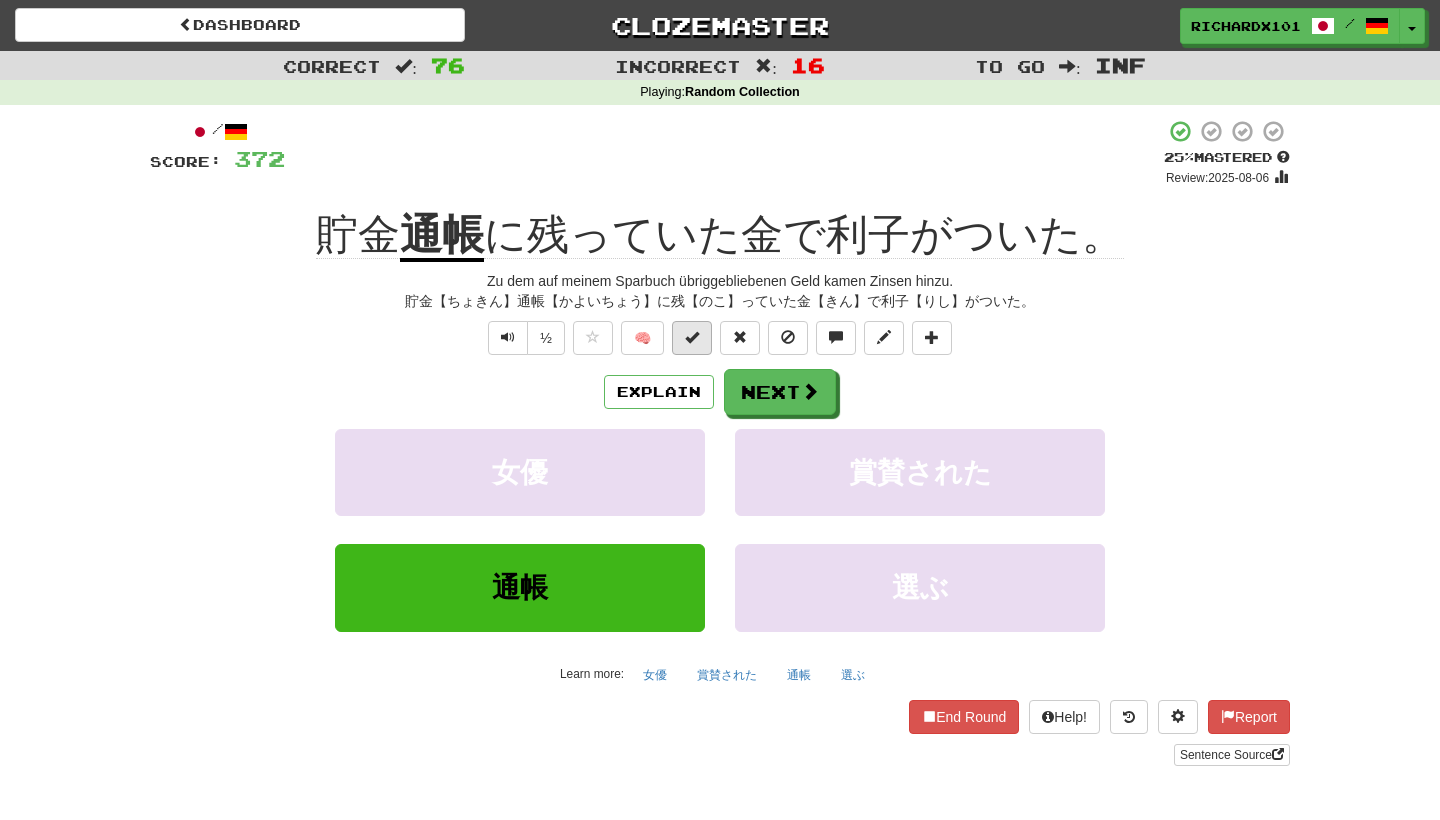click at bounding box center [692, 338] 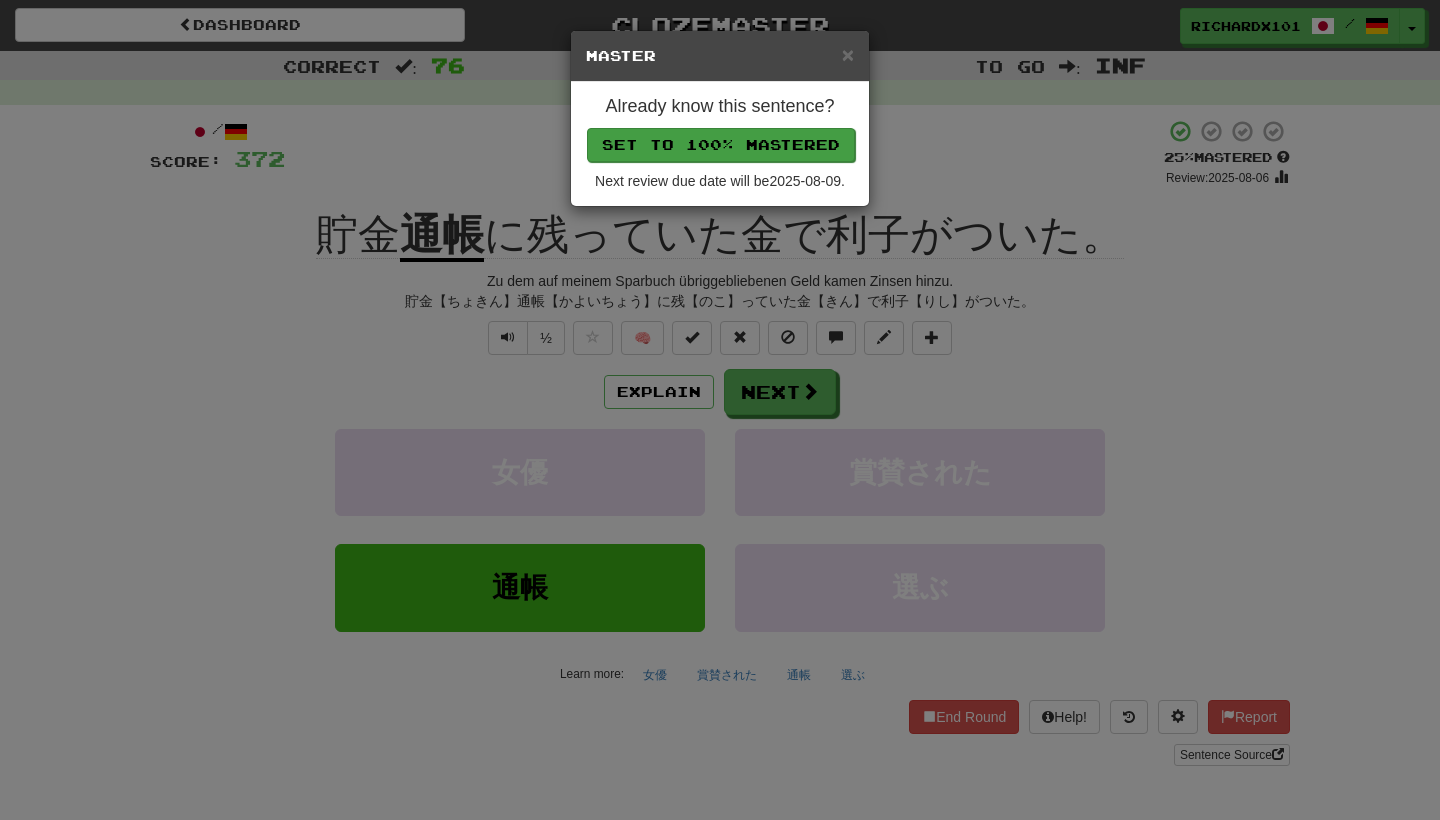 click on "Set to 100% Mastered" at bounding box center [721, 145] 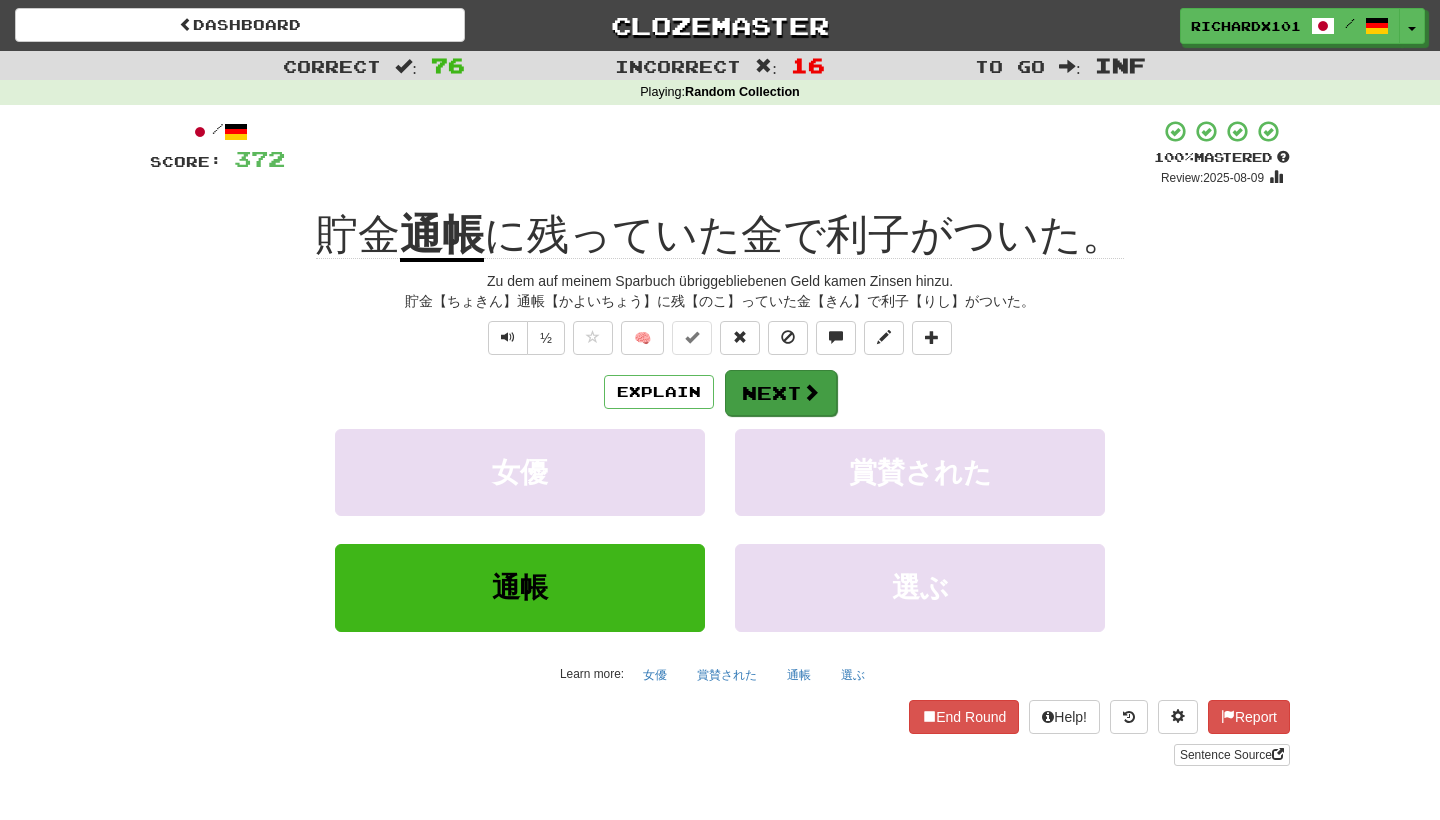 click on "Next" at bounding box center (781, 393) 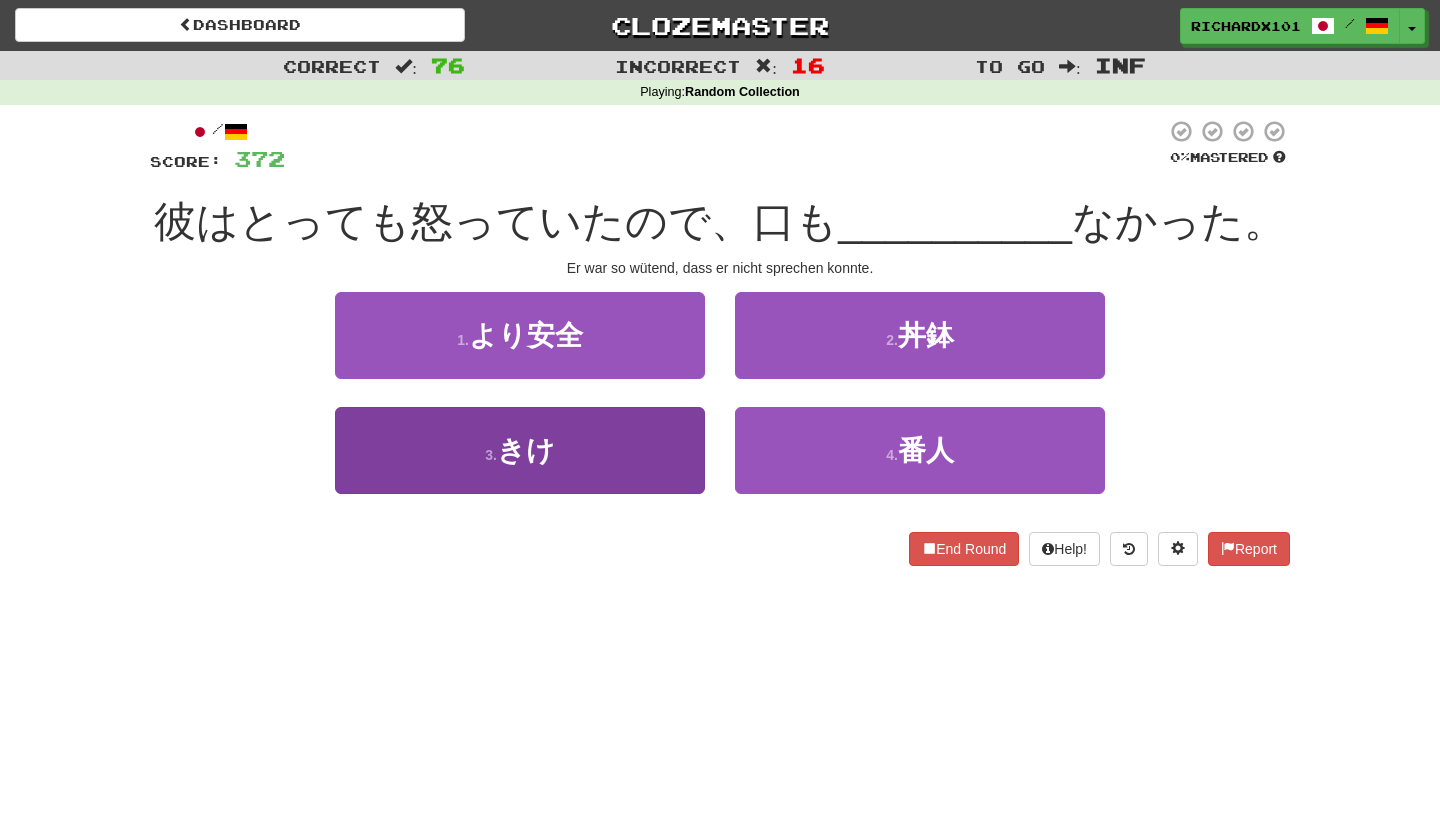 click on "3 .  きけ" at bounding box center (520, 450) 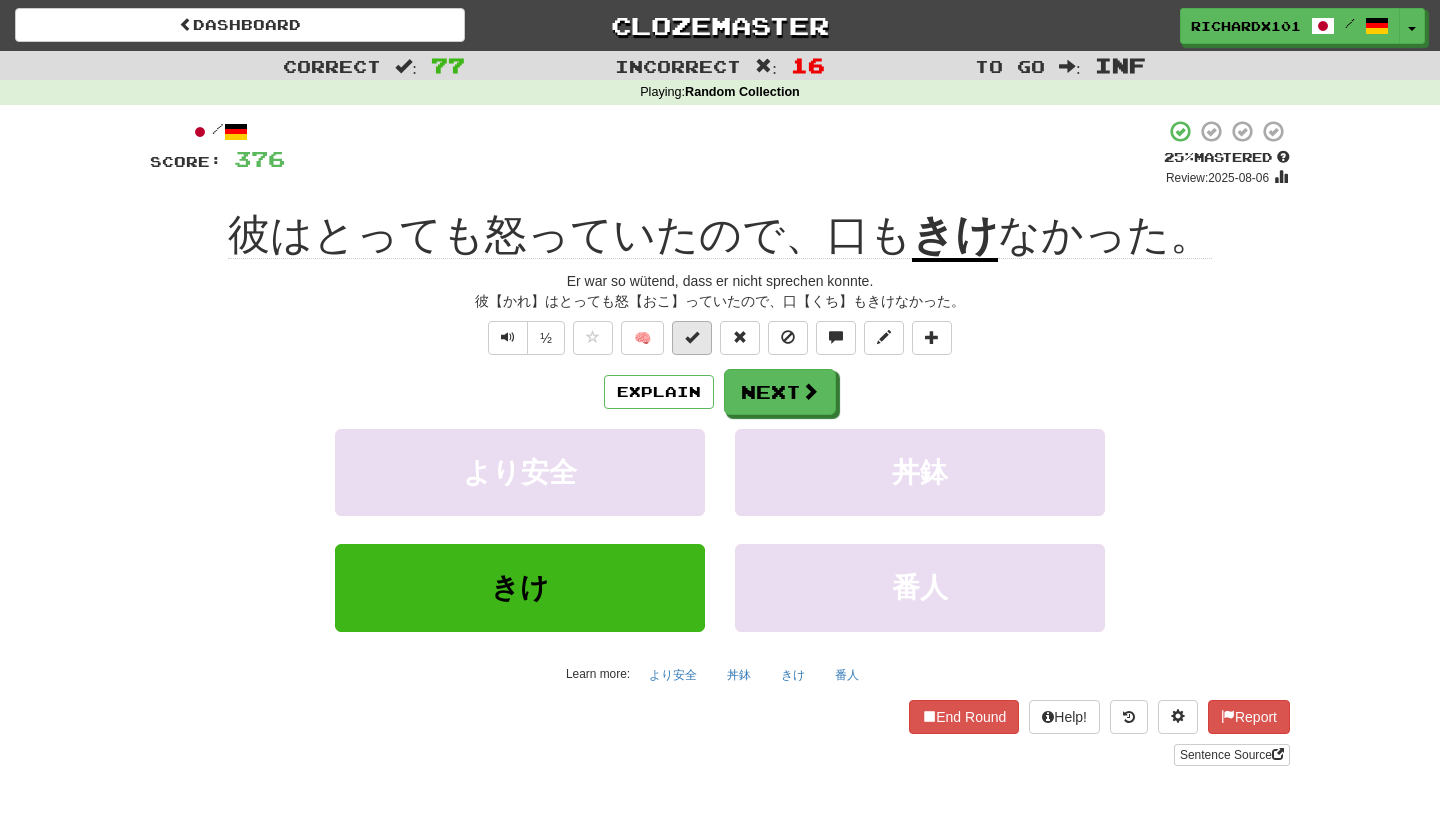 click at bounding box center [692, 337] 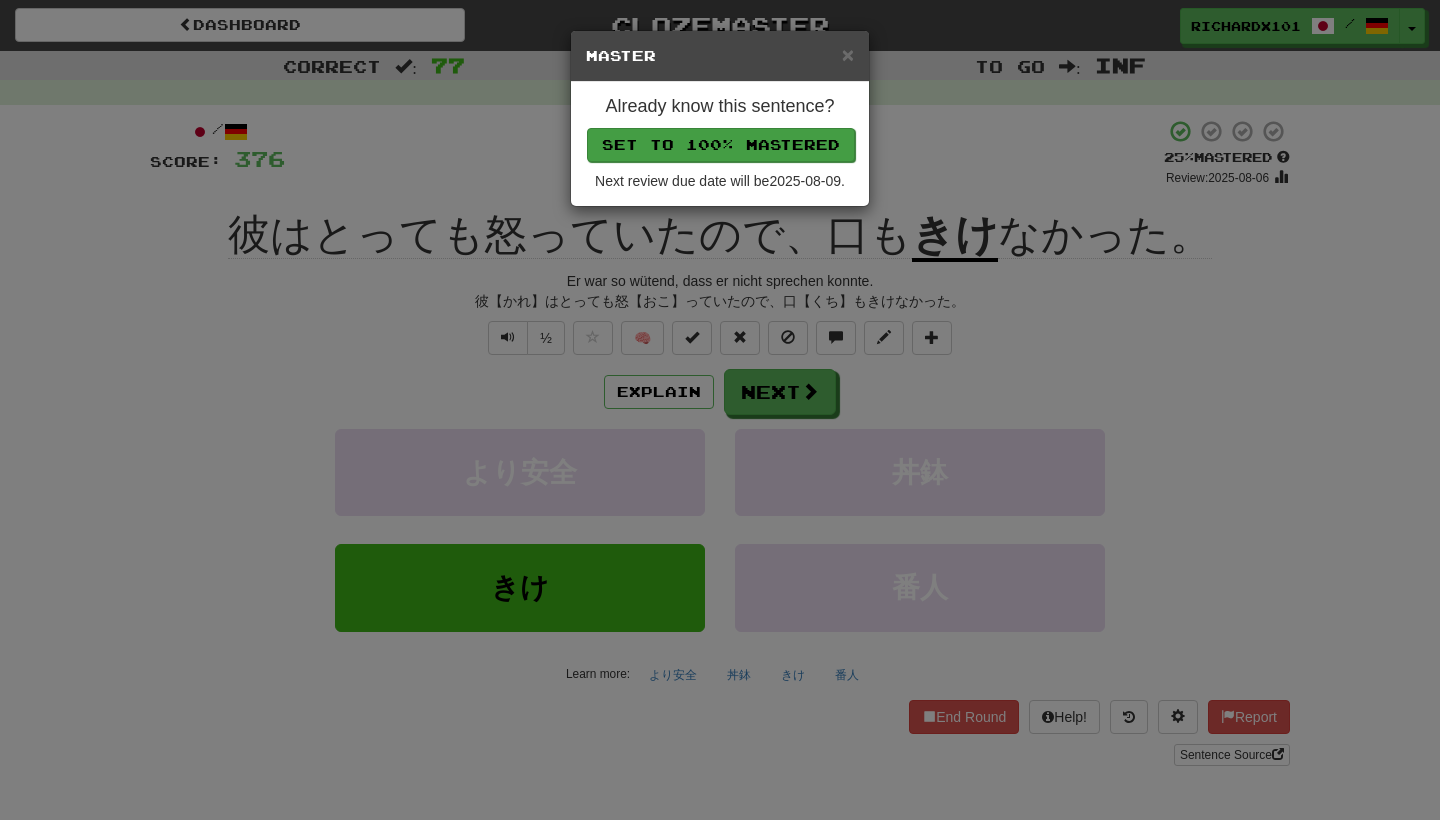 click on "Set to 100% Mastered" at bounding box center [721, 145] 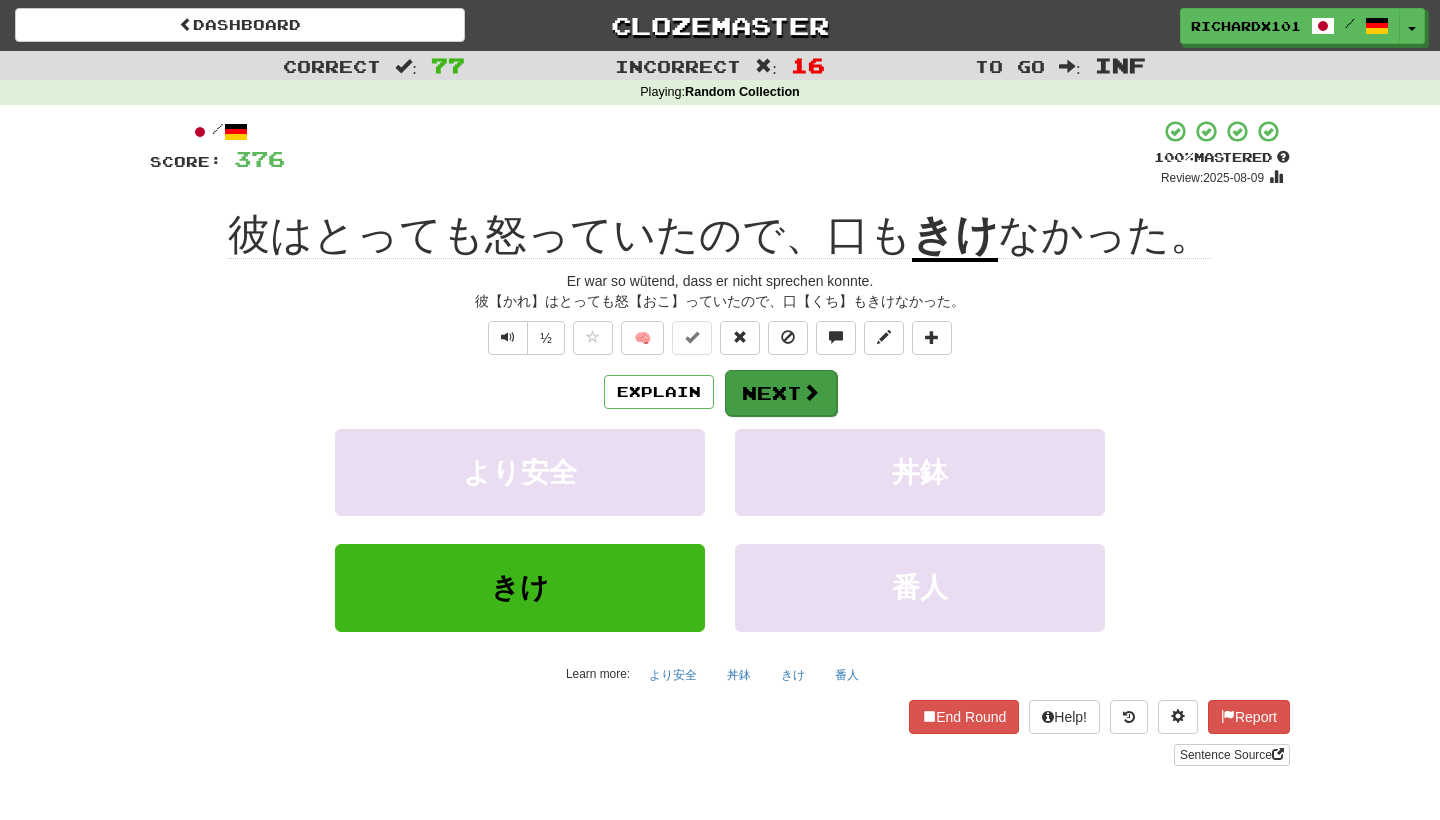 click at bounding box center (811, 392) 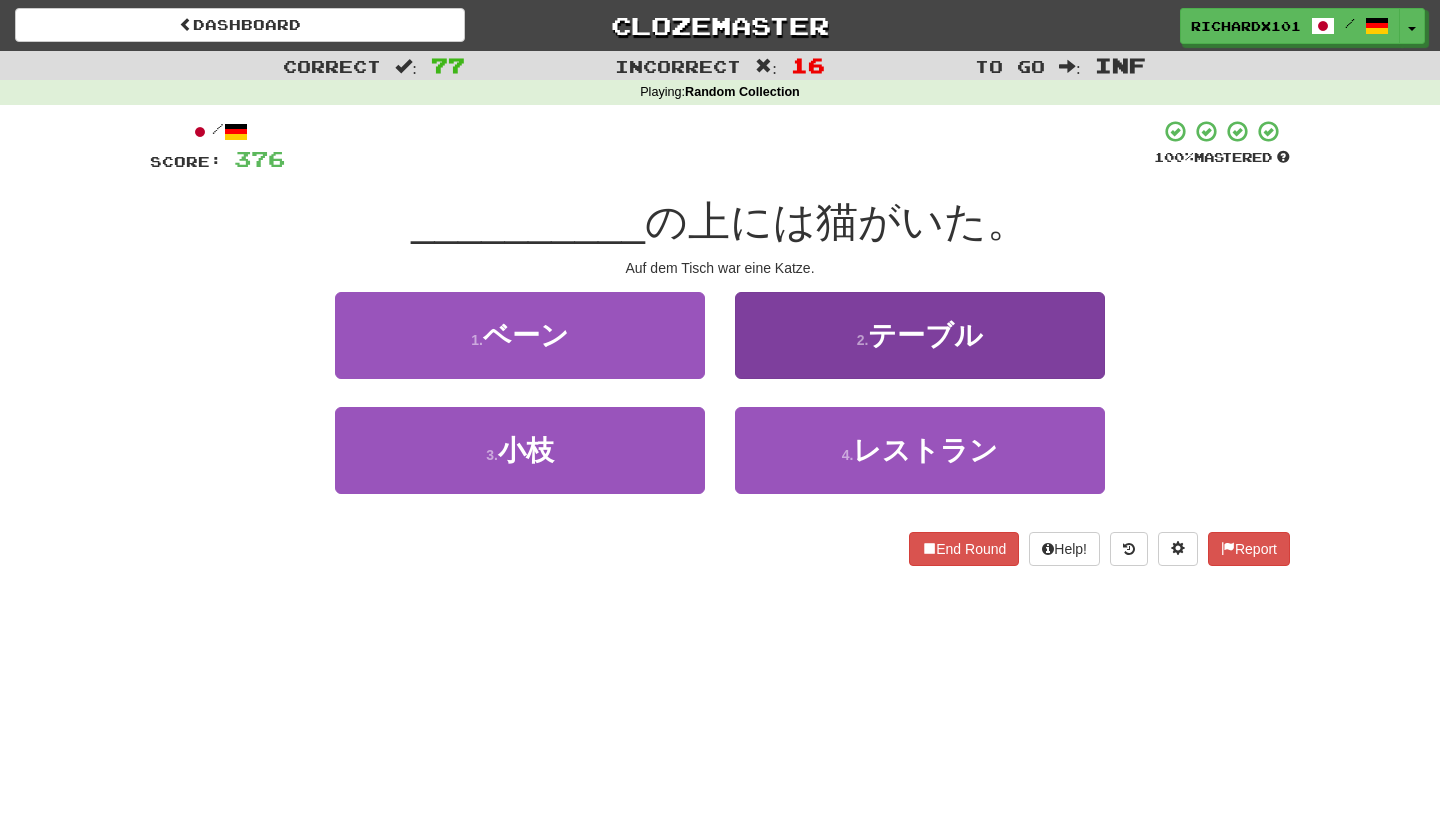 click on "2 .  テーブル" at bounding box center [920, 335] 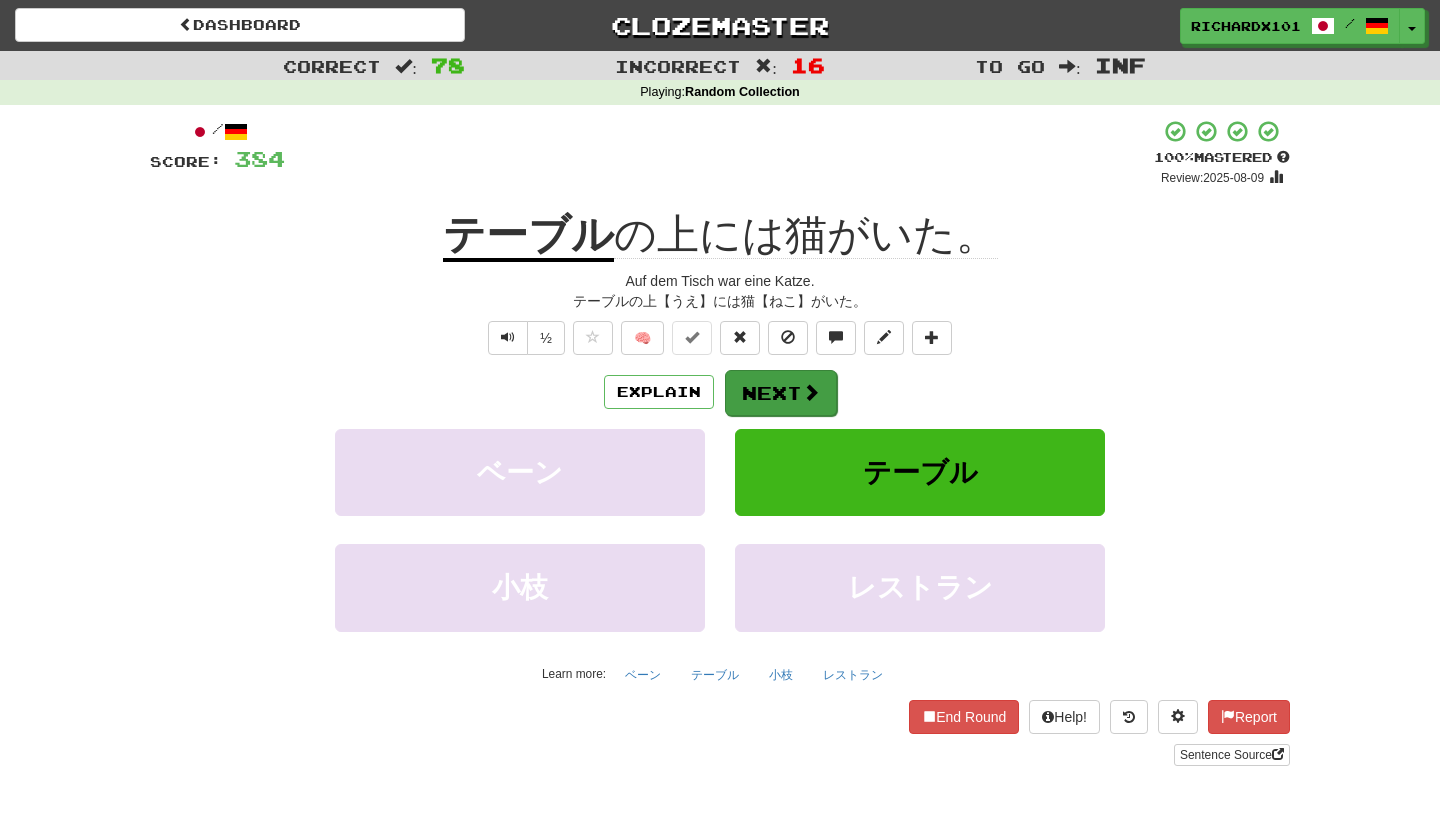 click on "Next" at bounding box center (781, 393) 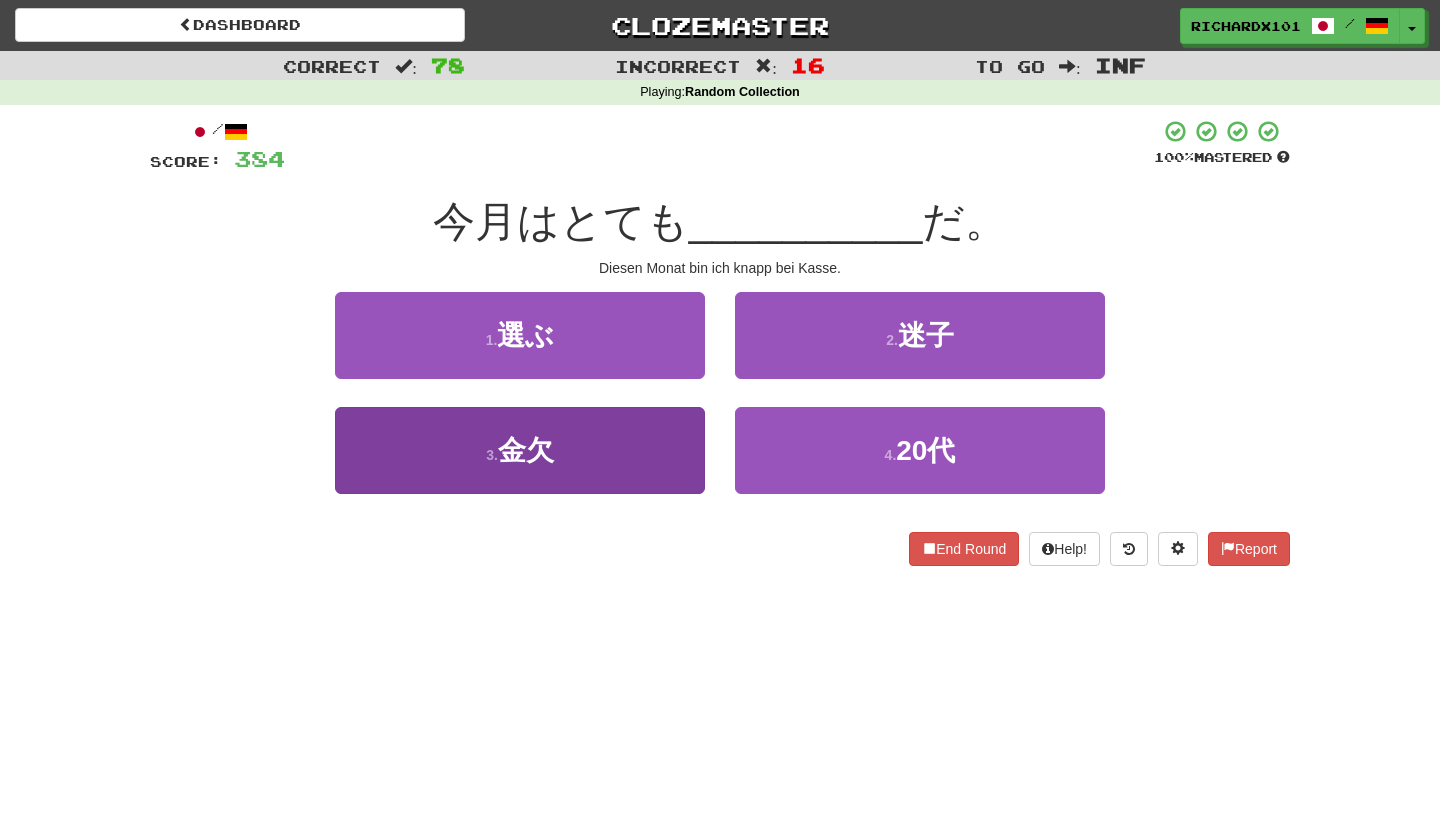 click on "3 .  金欠" at bounding box center [520, 450] 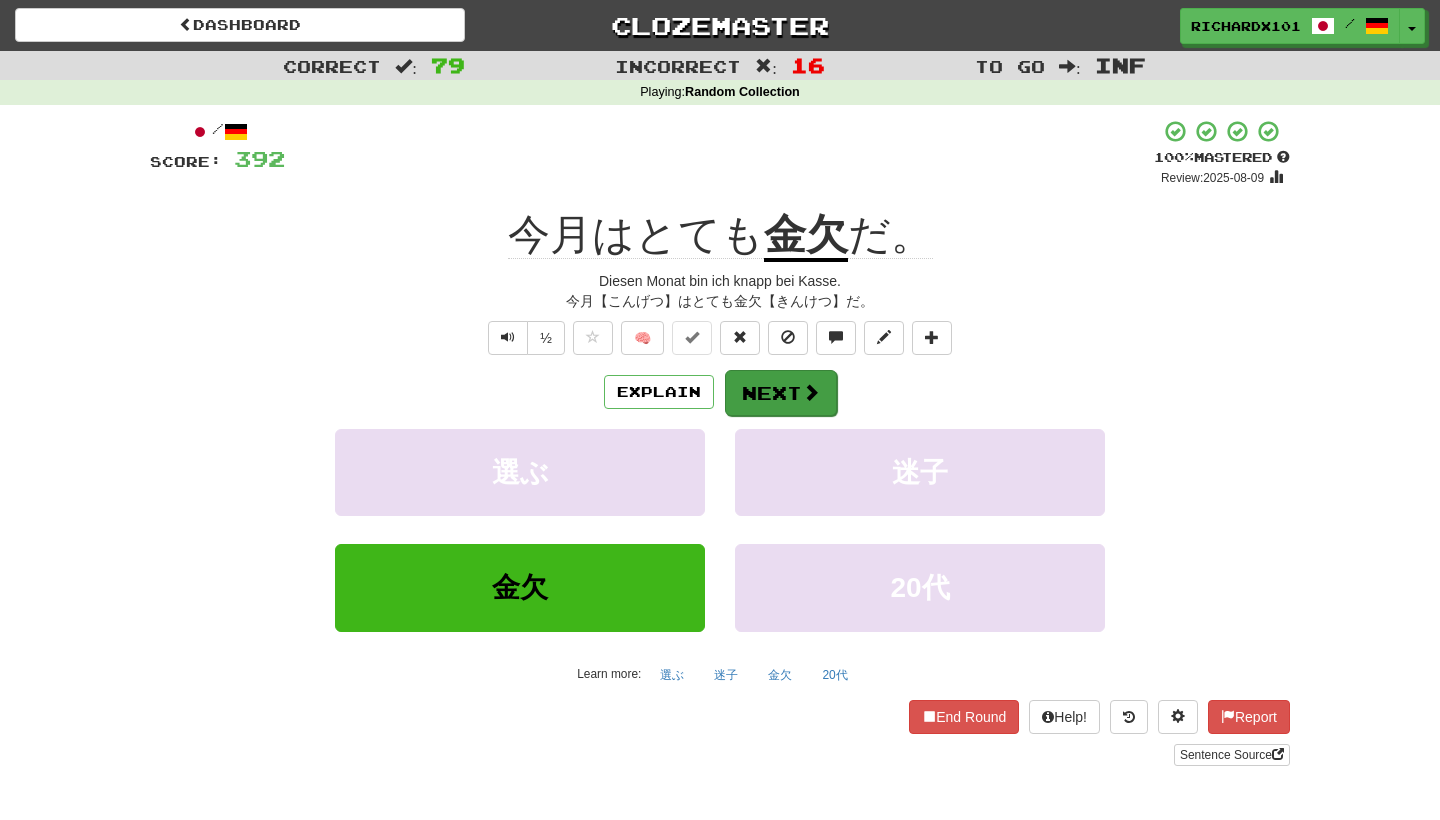 click on "Next" at bounding box center (781, 393) 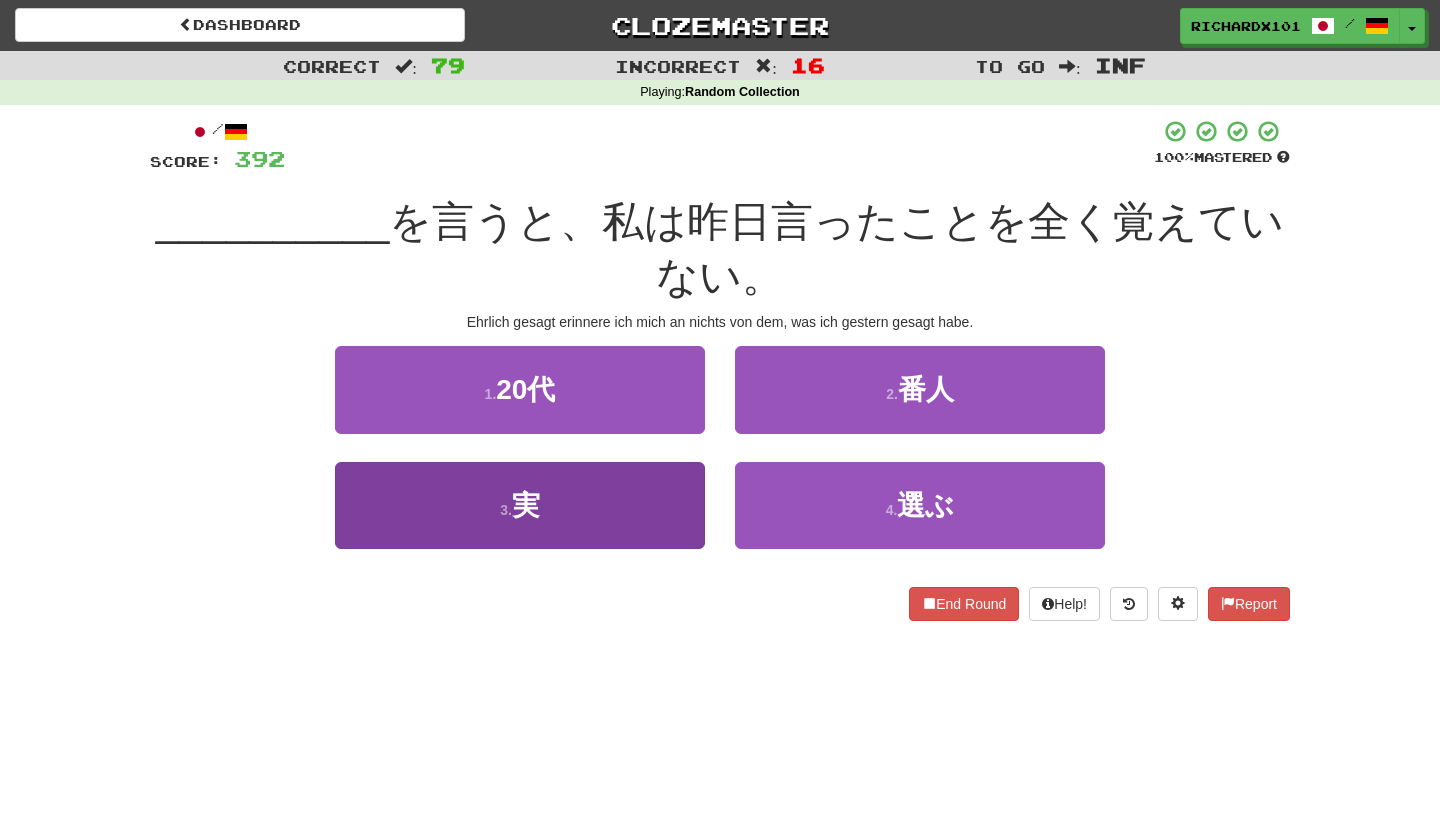 click on "3 .  実" at bounding box center [520, 505] 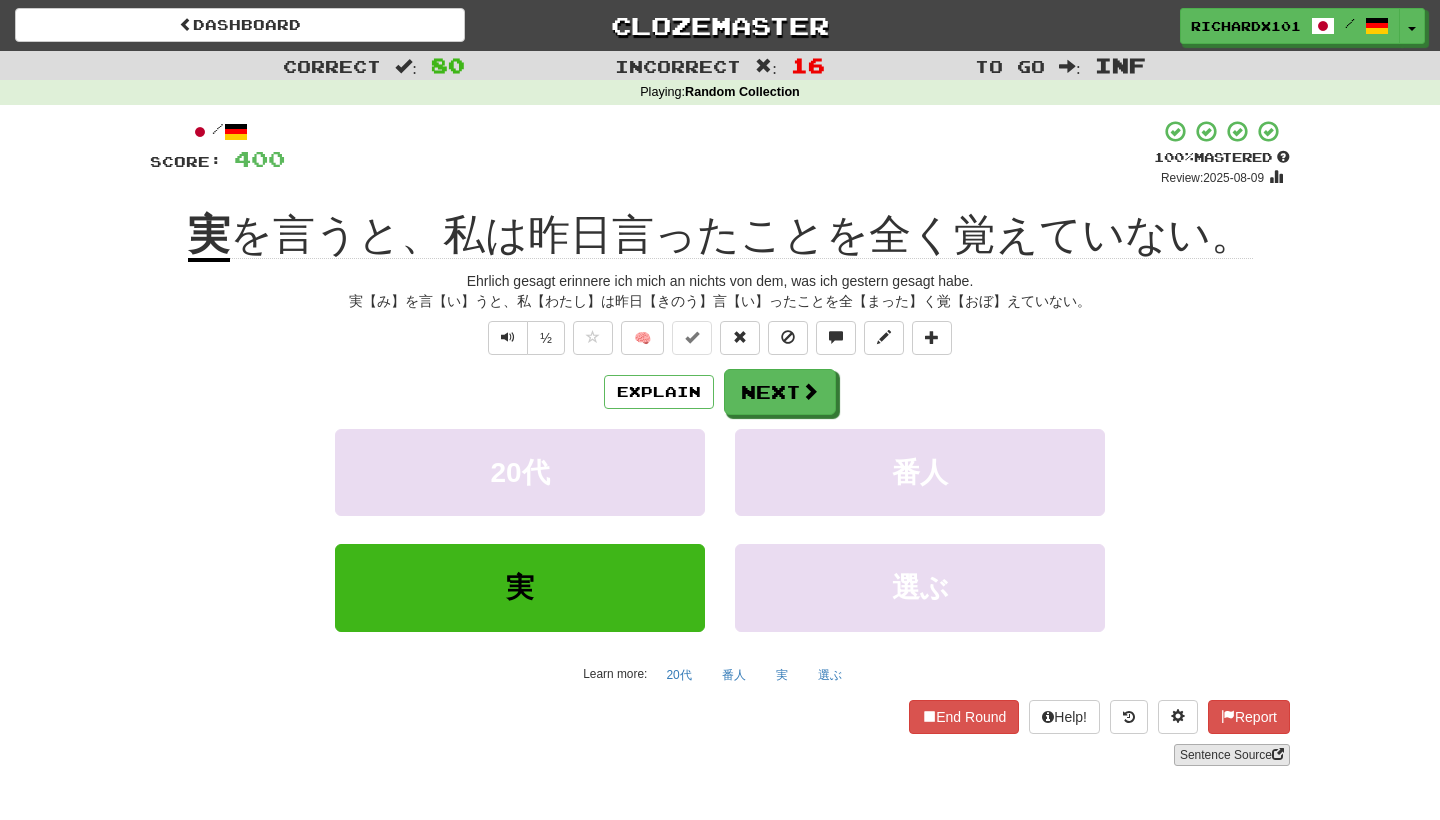 click on "Sentence Source" at bounding box center (1232, 755) 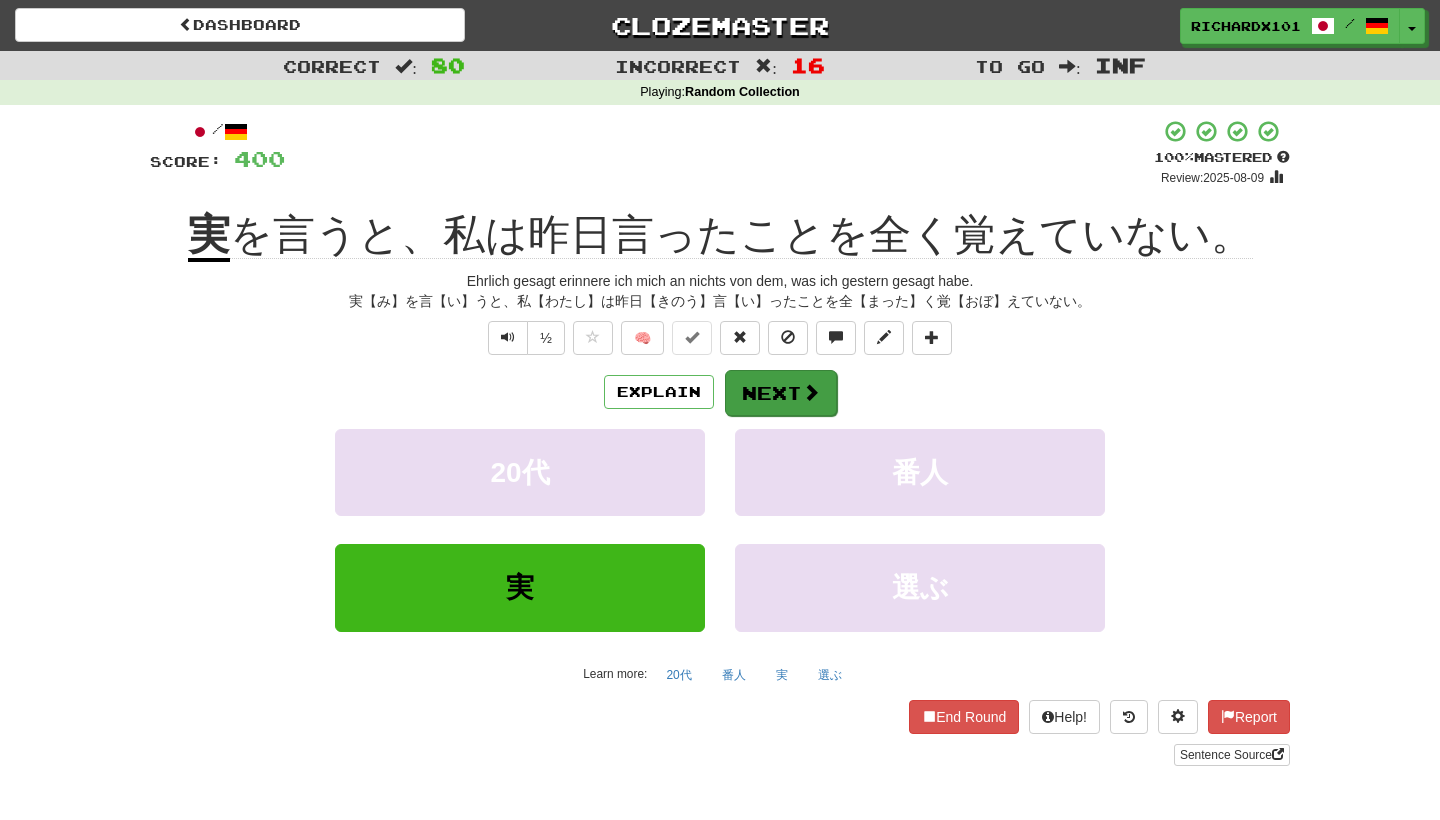 click on "Next" at bounding box center [781, 393] 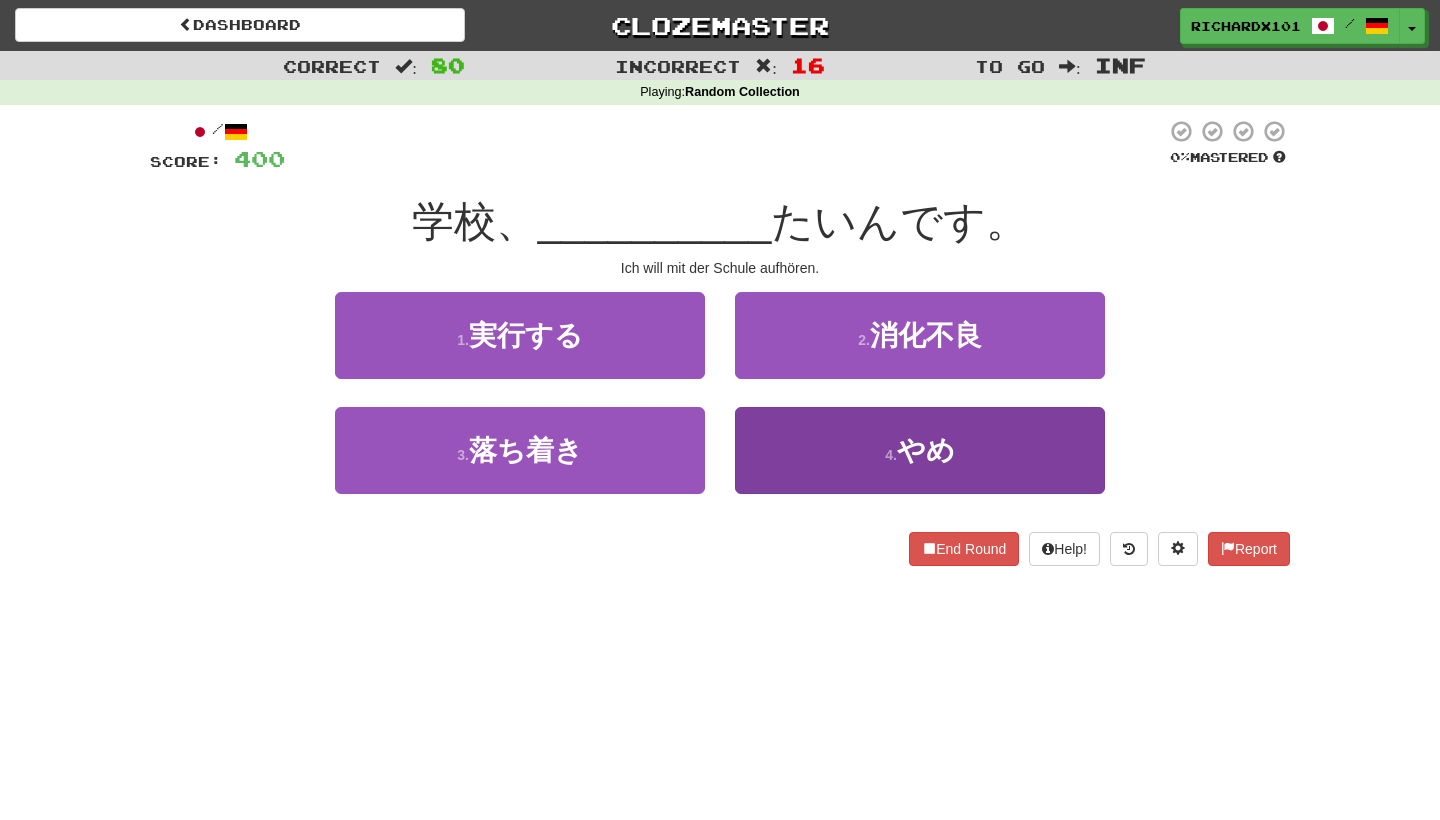 click on "4 .  やめ" at bounding box center (920, 450) 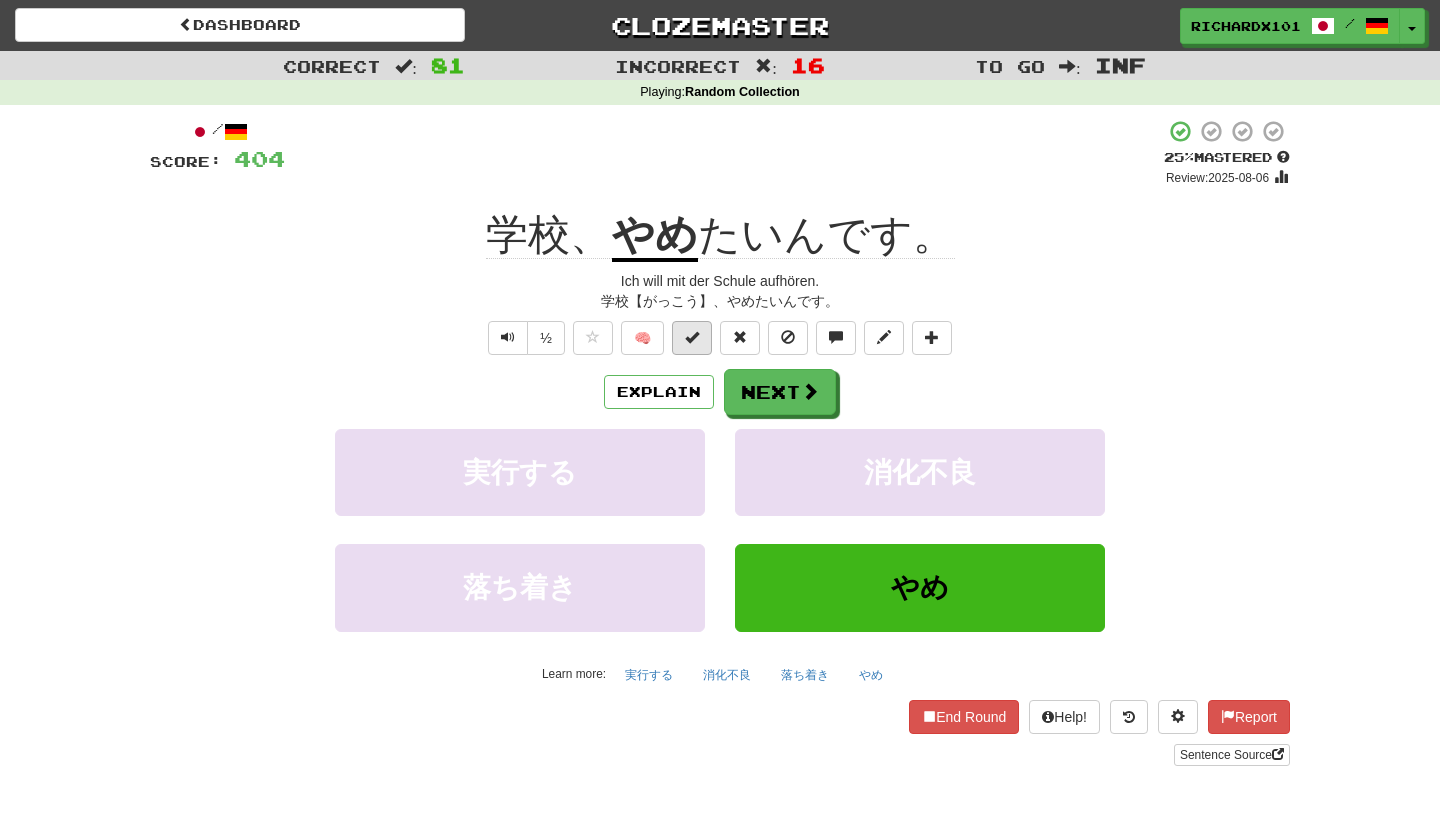 click at bounding box center (692, 338) 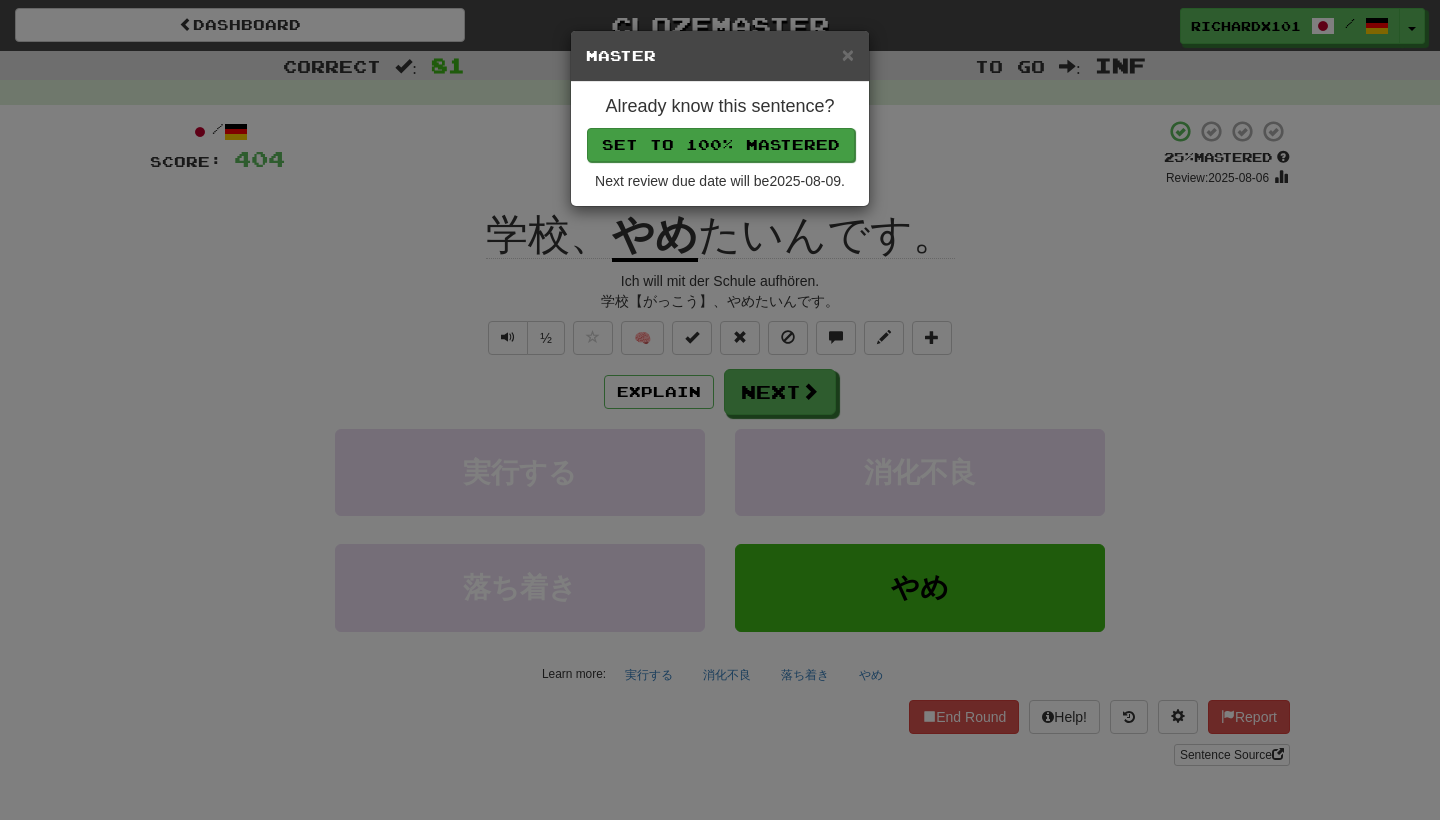 click on "Set to 100% Mastered" at bounding box center (721, 145) 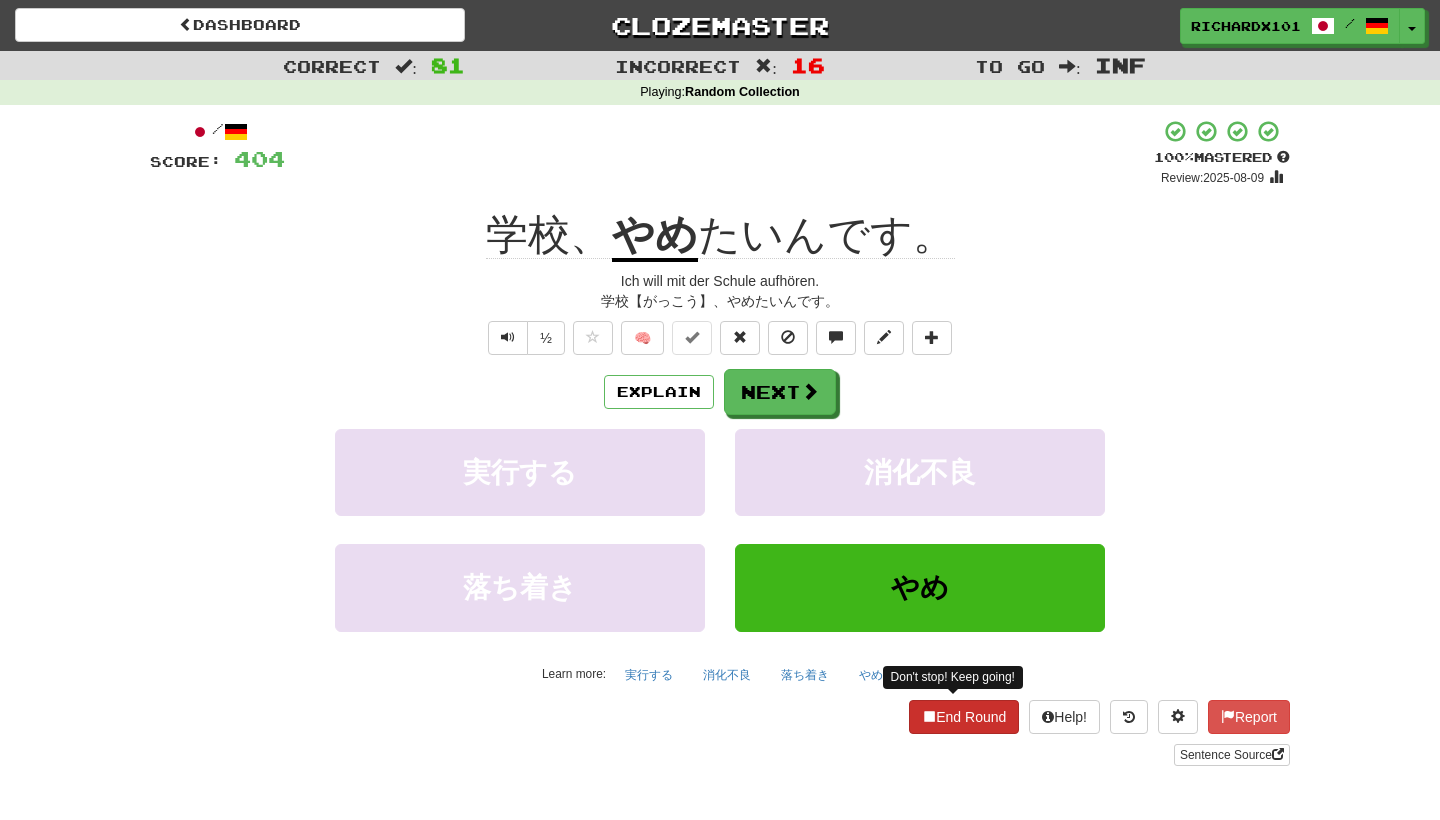 click on "End Round" at bounding box center (964, 717) 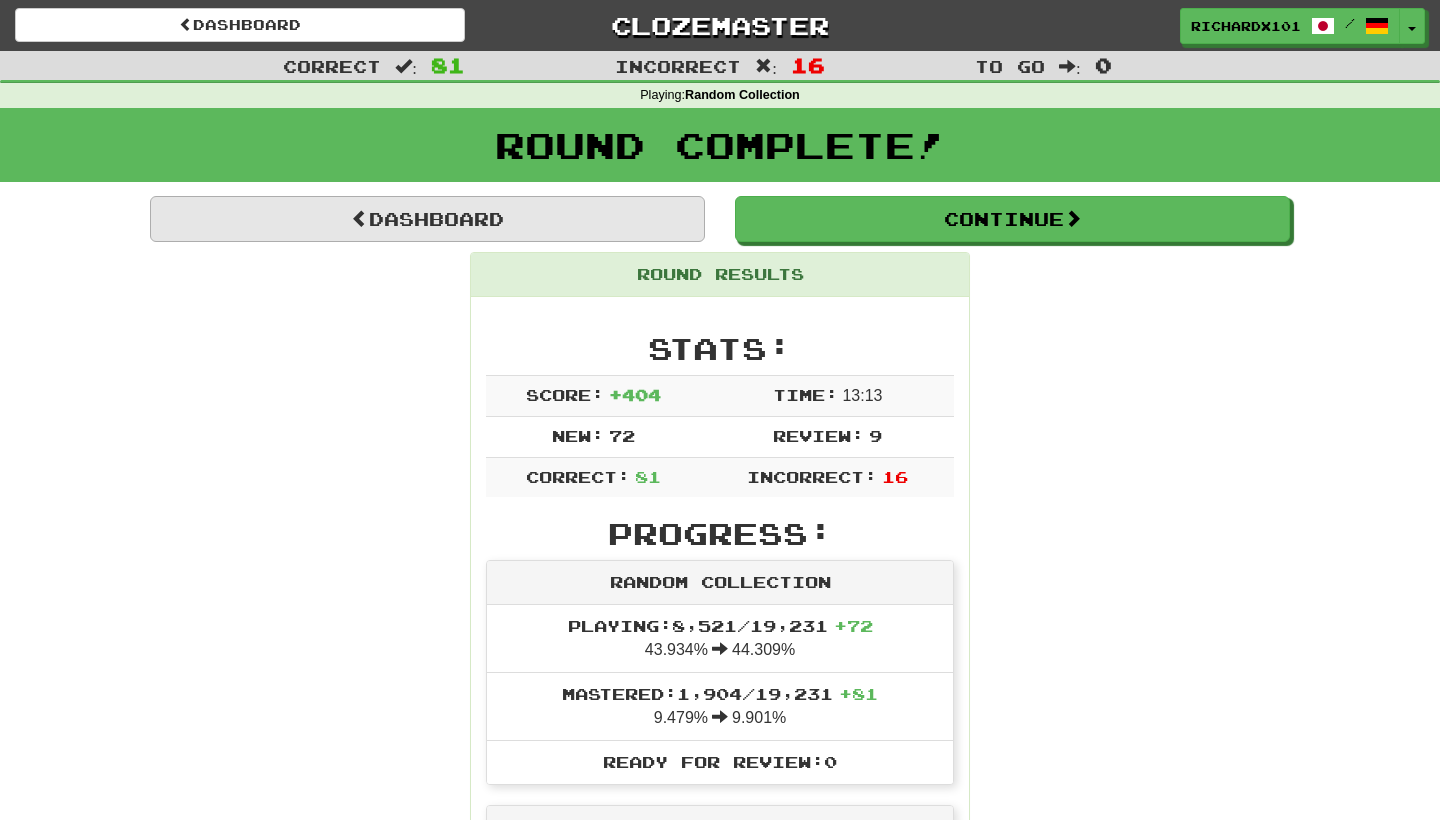 click on "Dashboard" at bounding box center (427, 219) 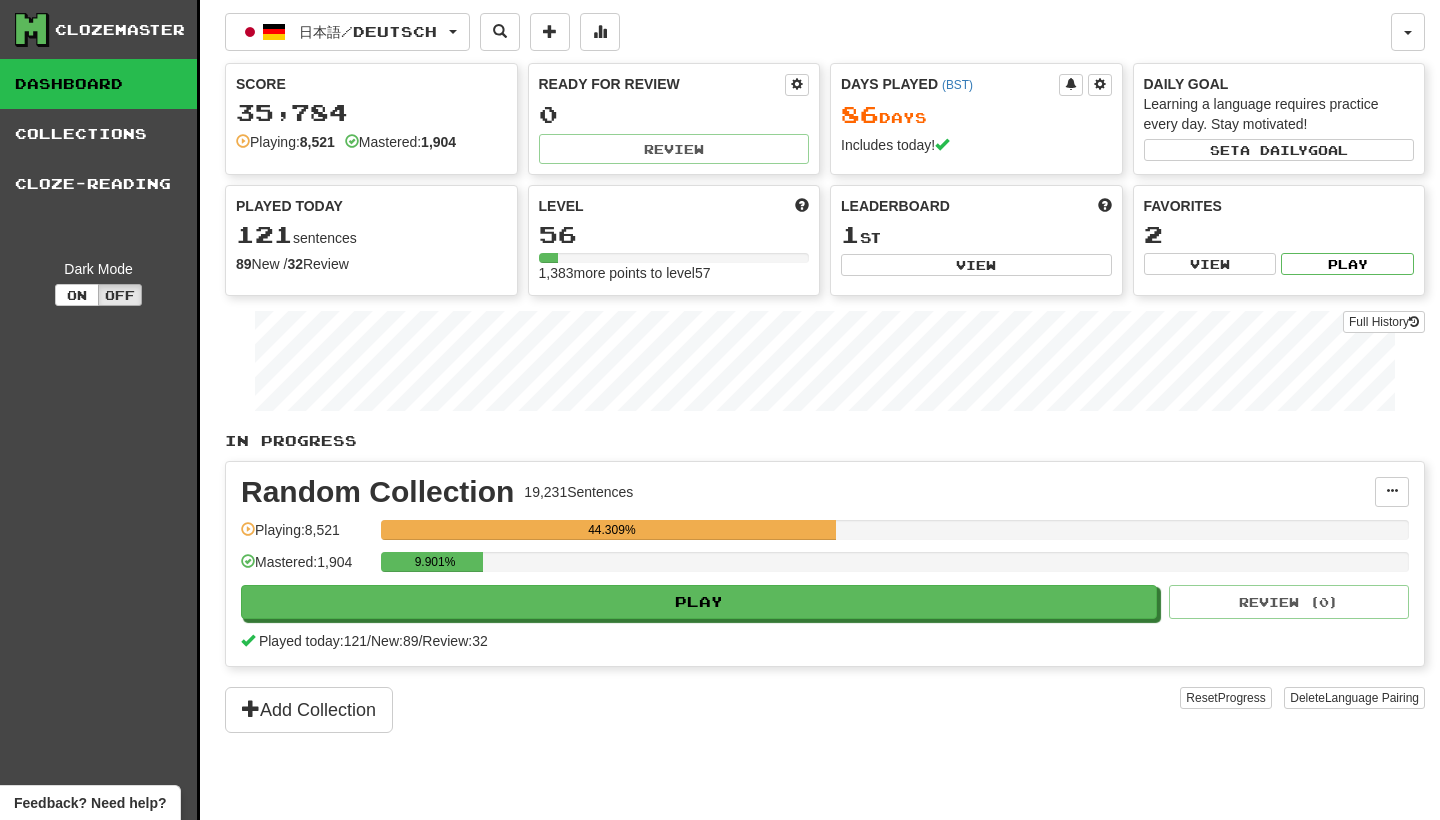 scroll, scrollTop: 0, scrollLeft: 0, axis: both 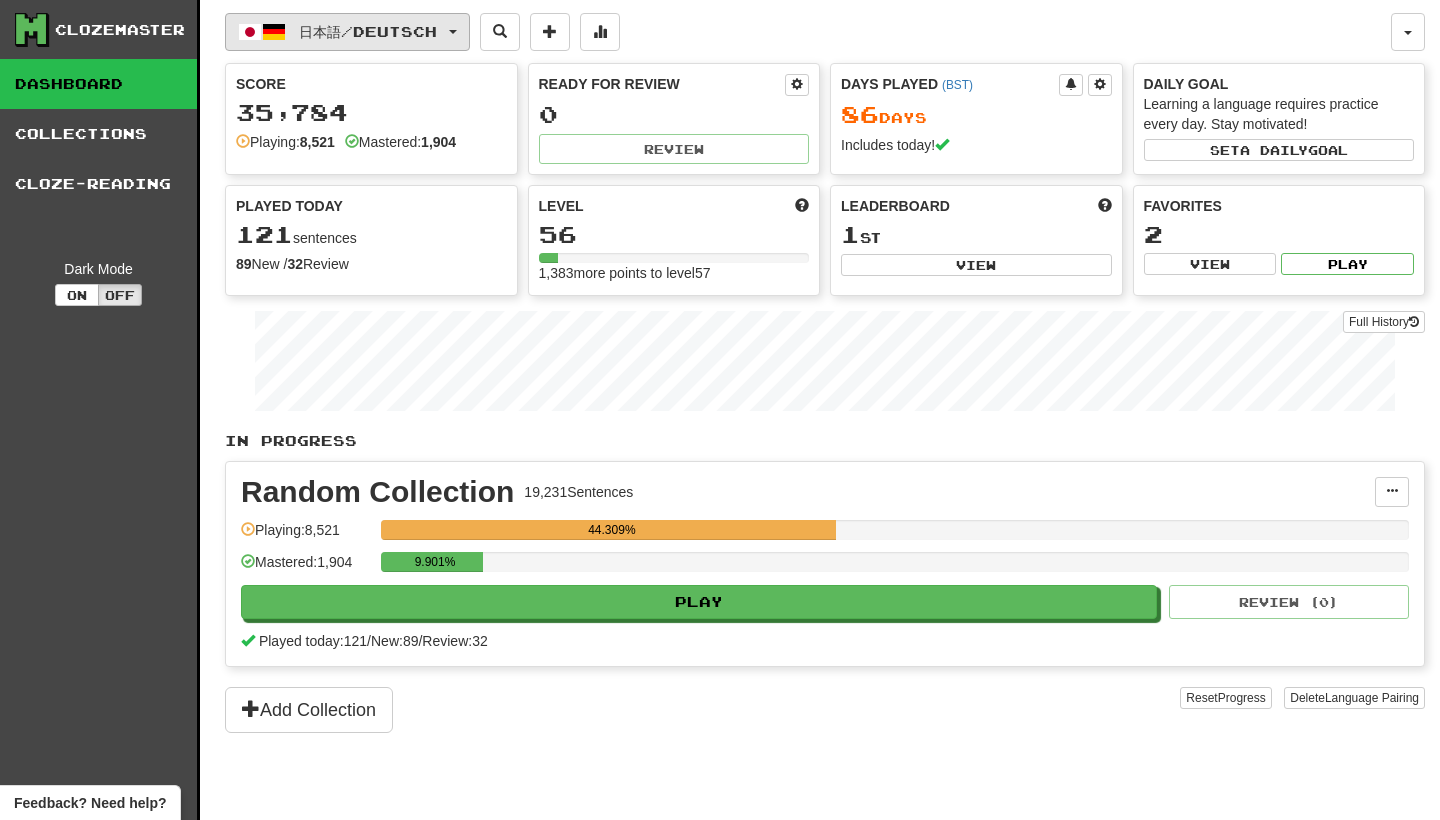 click on "日本語  /  Deutsch" at bounding box center (347, 32) 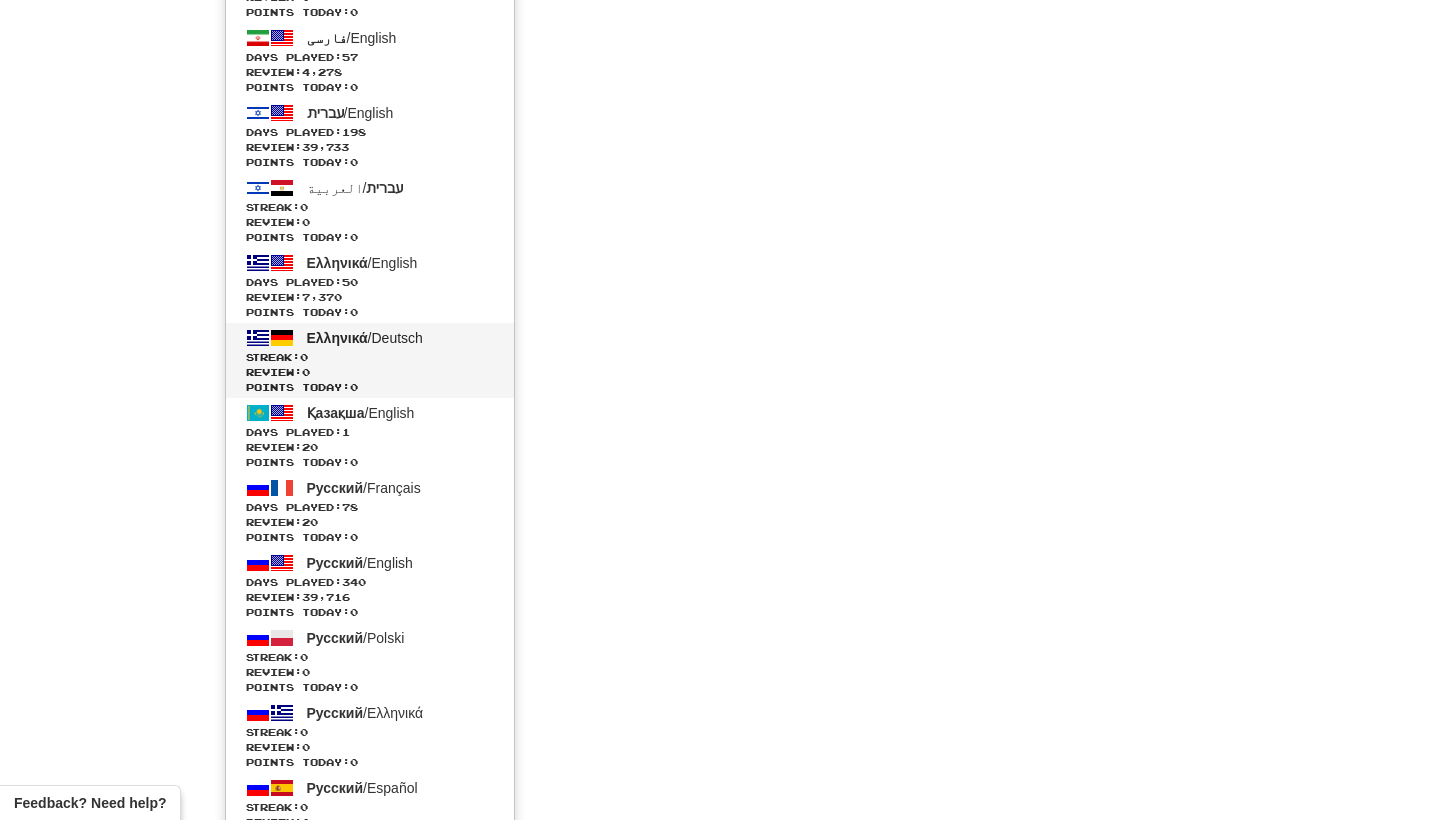 scroll, scrollTop: 4012, scrollLeft: 0, axis: vertical 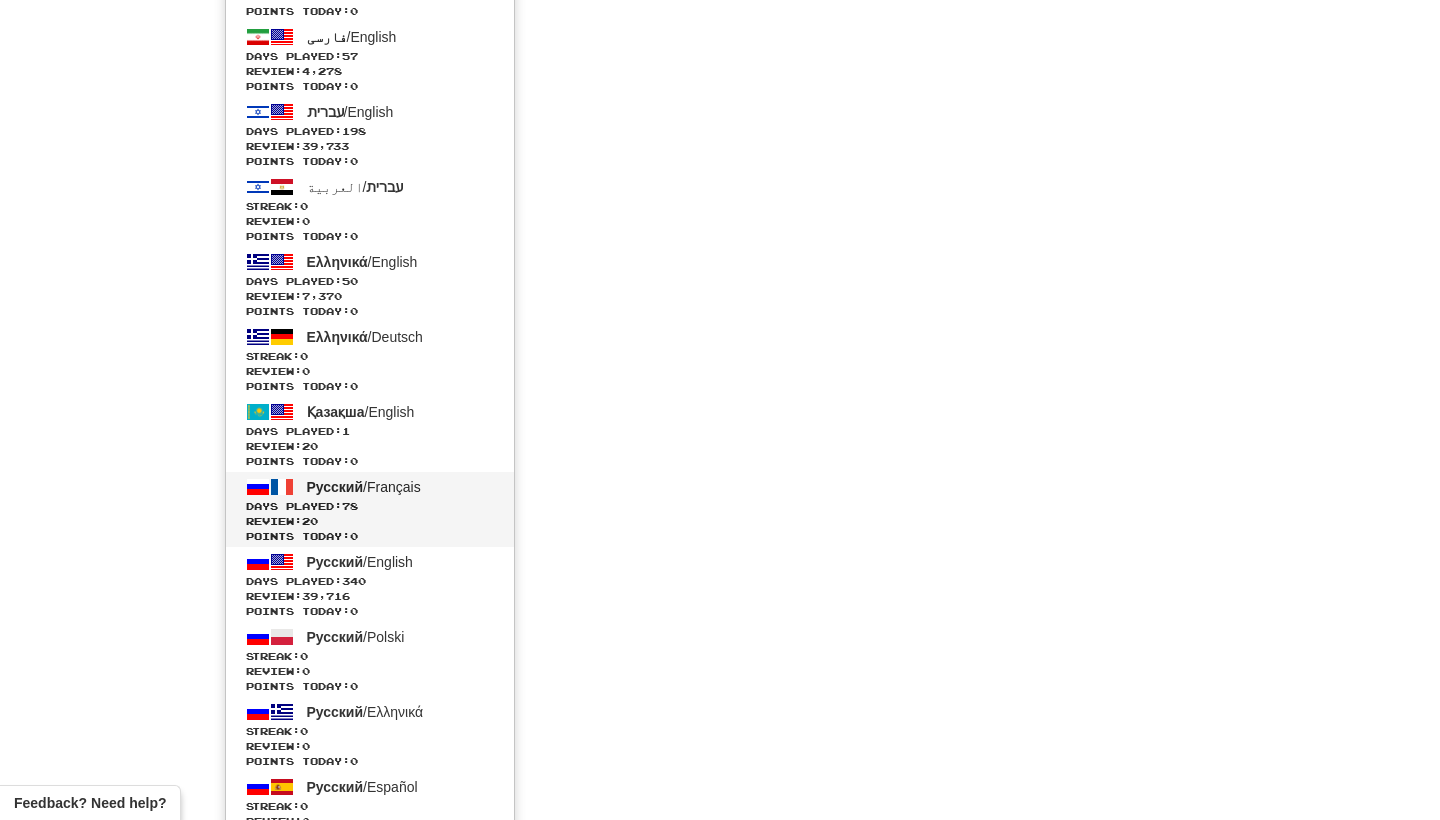click on "Days Played:  78" at bounding box center (370, 506) 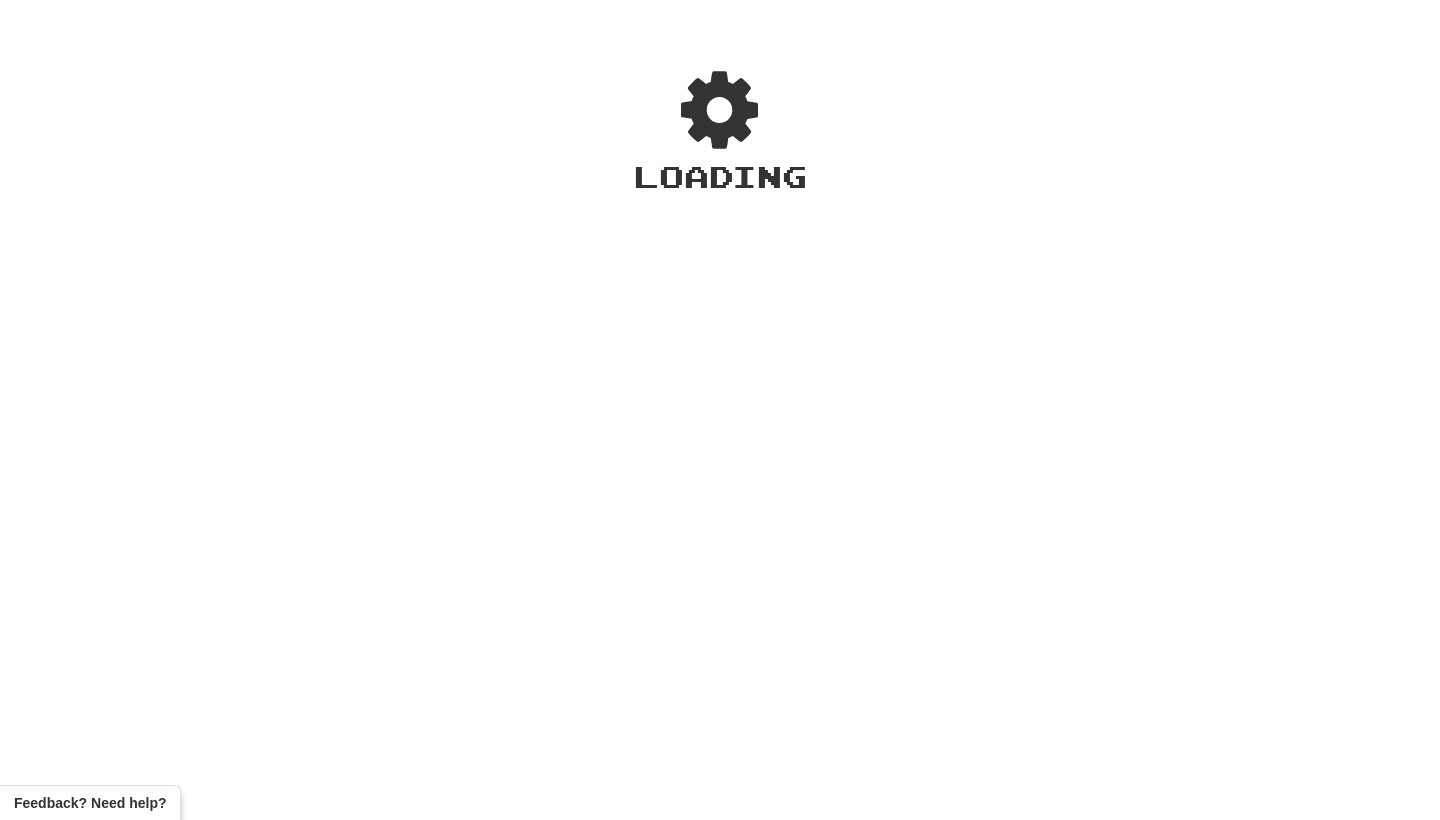 scroll, scrollTop: 0, scrollLeft: 0, axis: both 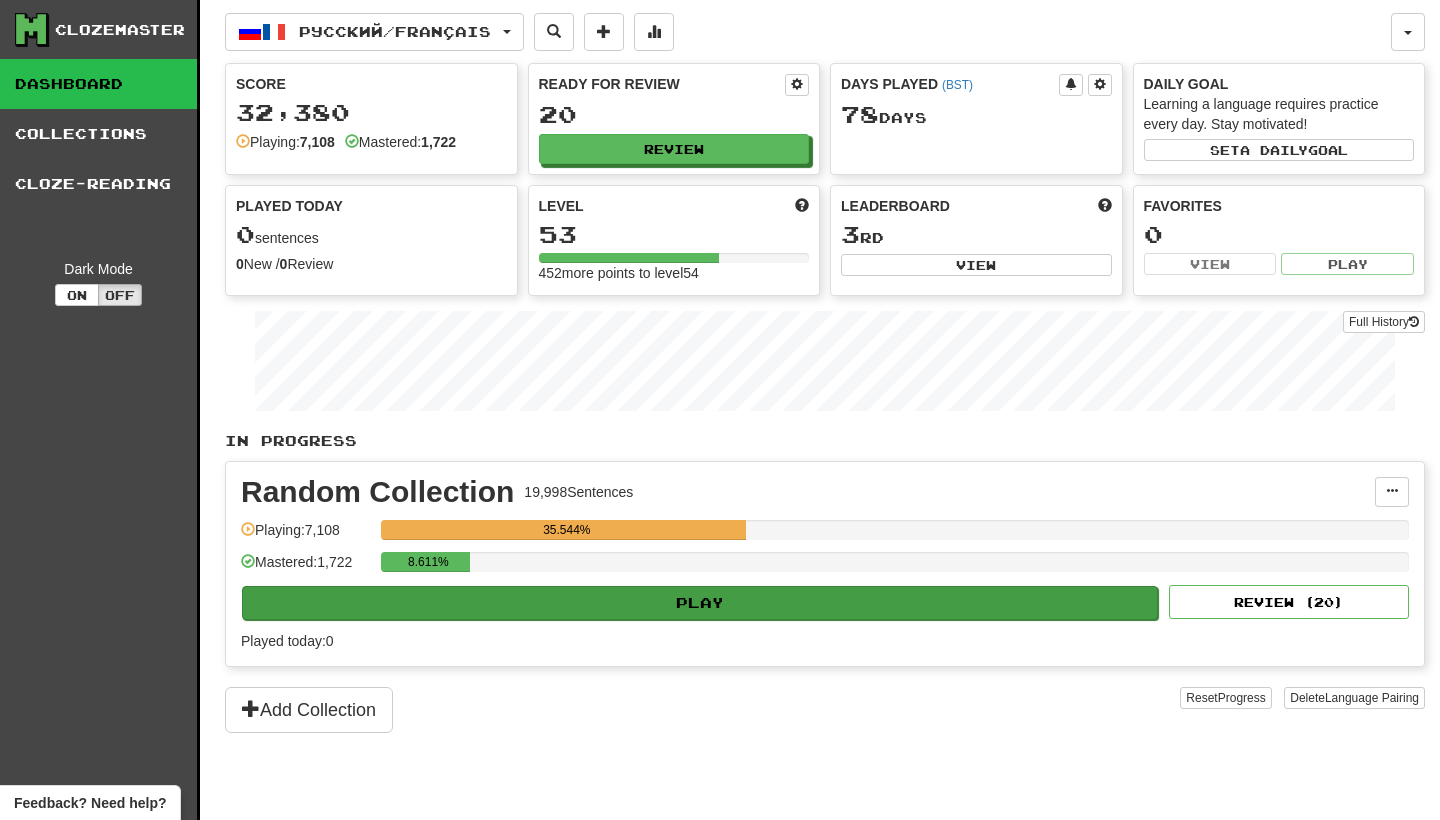 click on "Play" at bounding box center (700, 603) 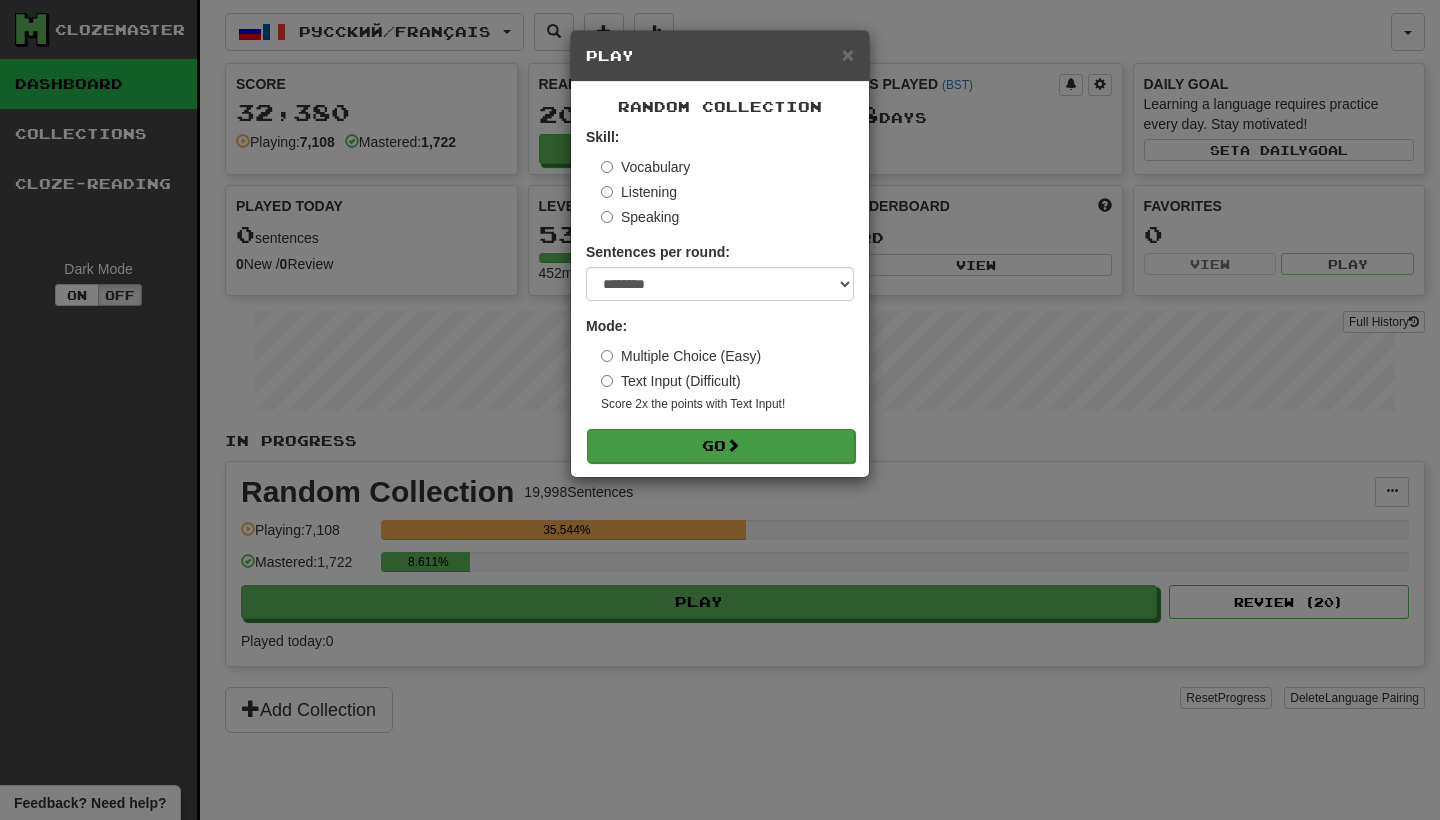 click on "Go" at bounding box center (721, 446) 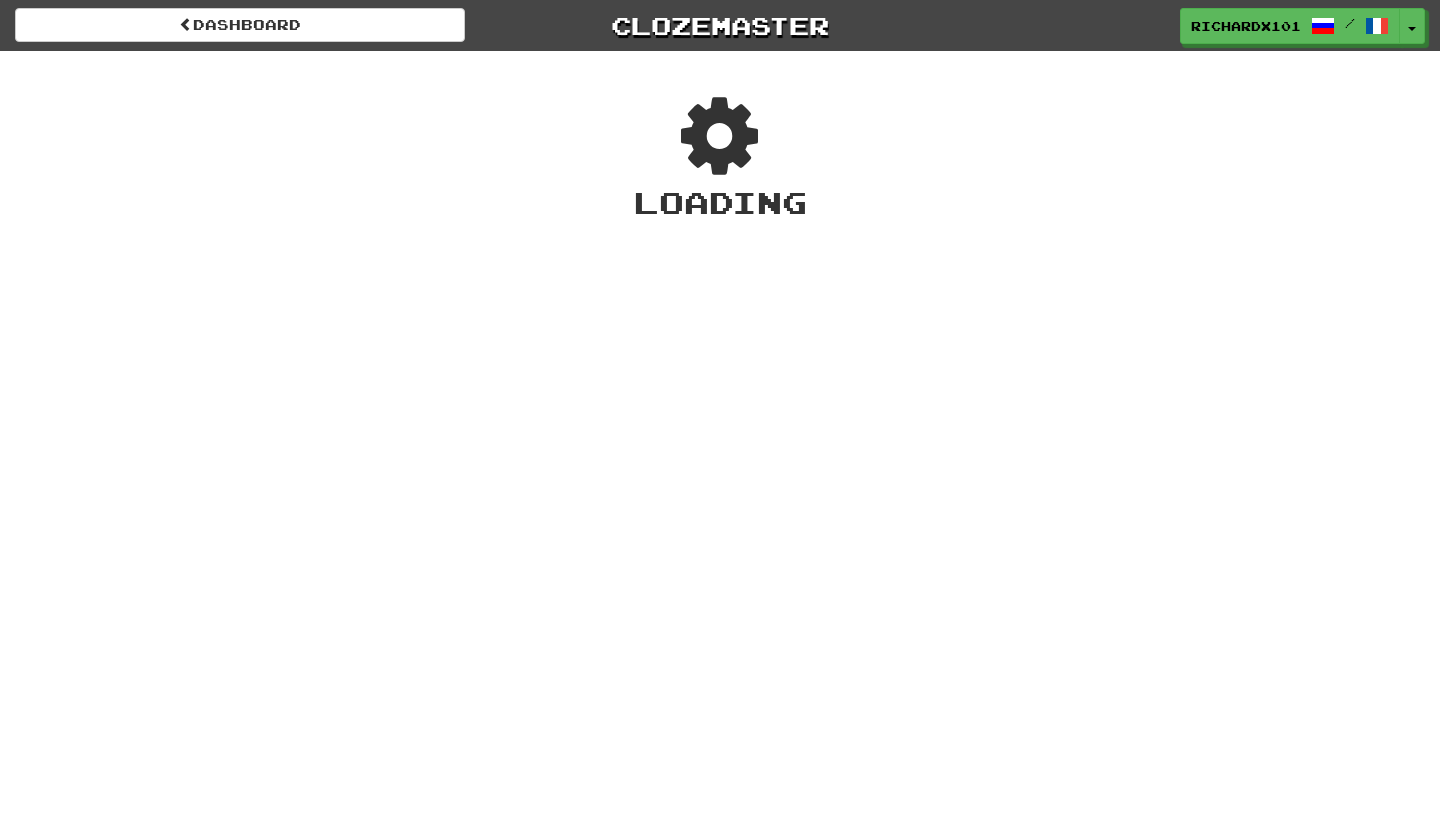 scroll, scrollTop: 0, scrollLeft: 0, axis: both 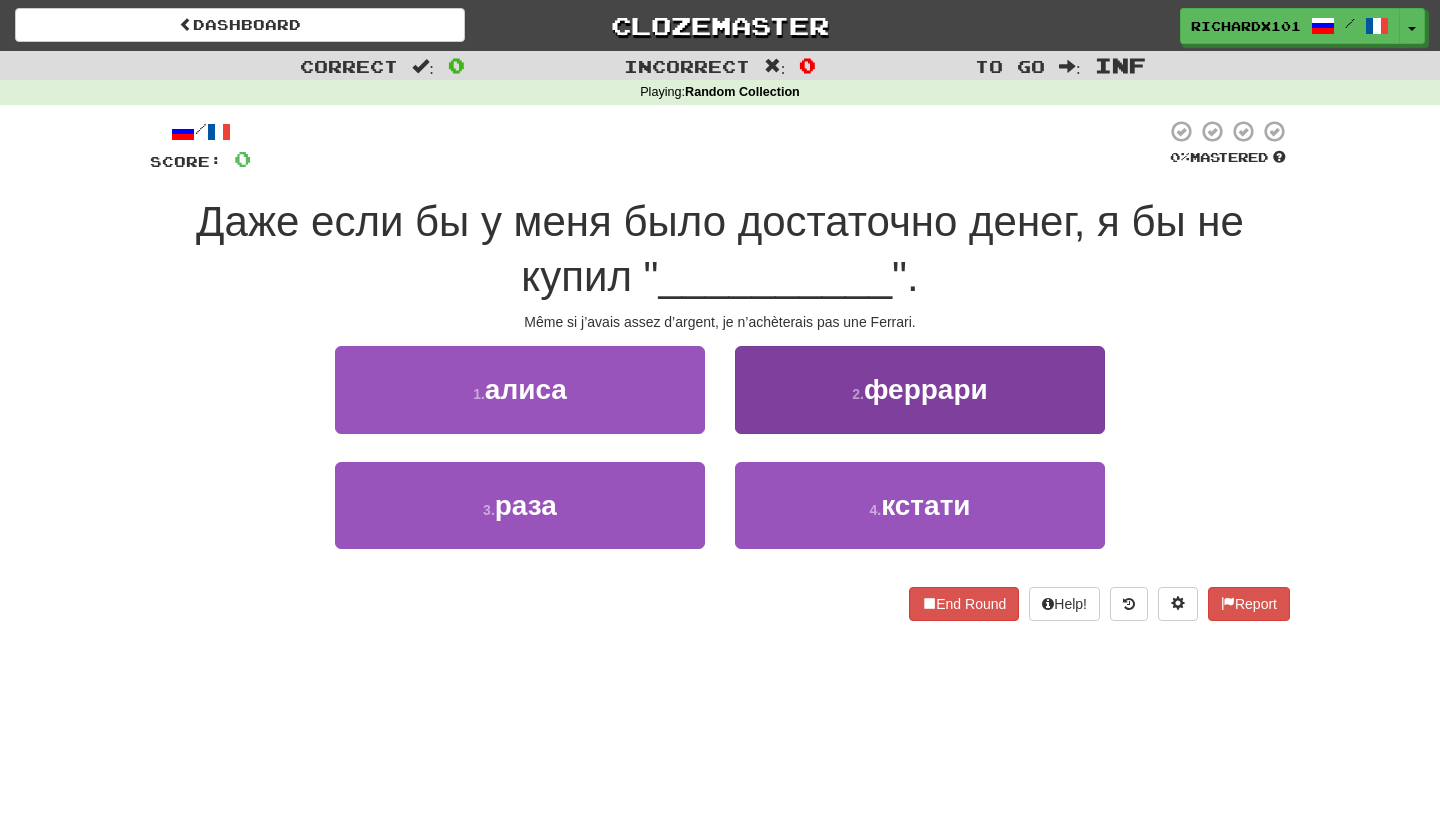click on "2 .  феррари" at bounding box center (920, 389) 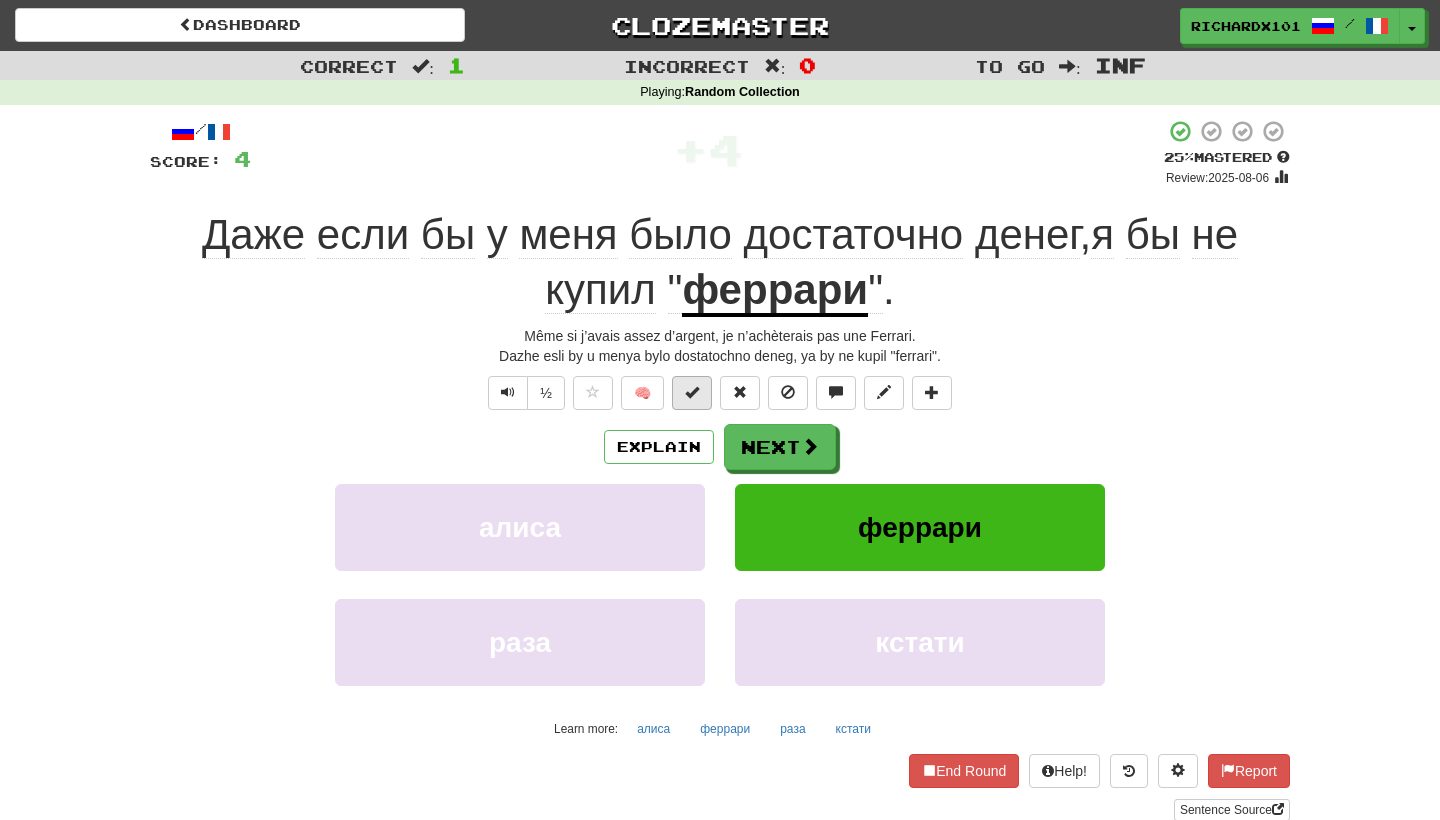 click at bounding box center [692, 392] 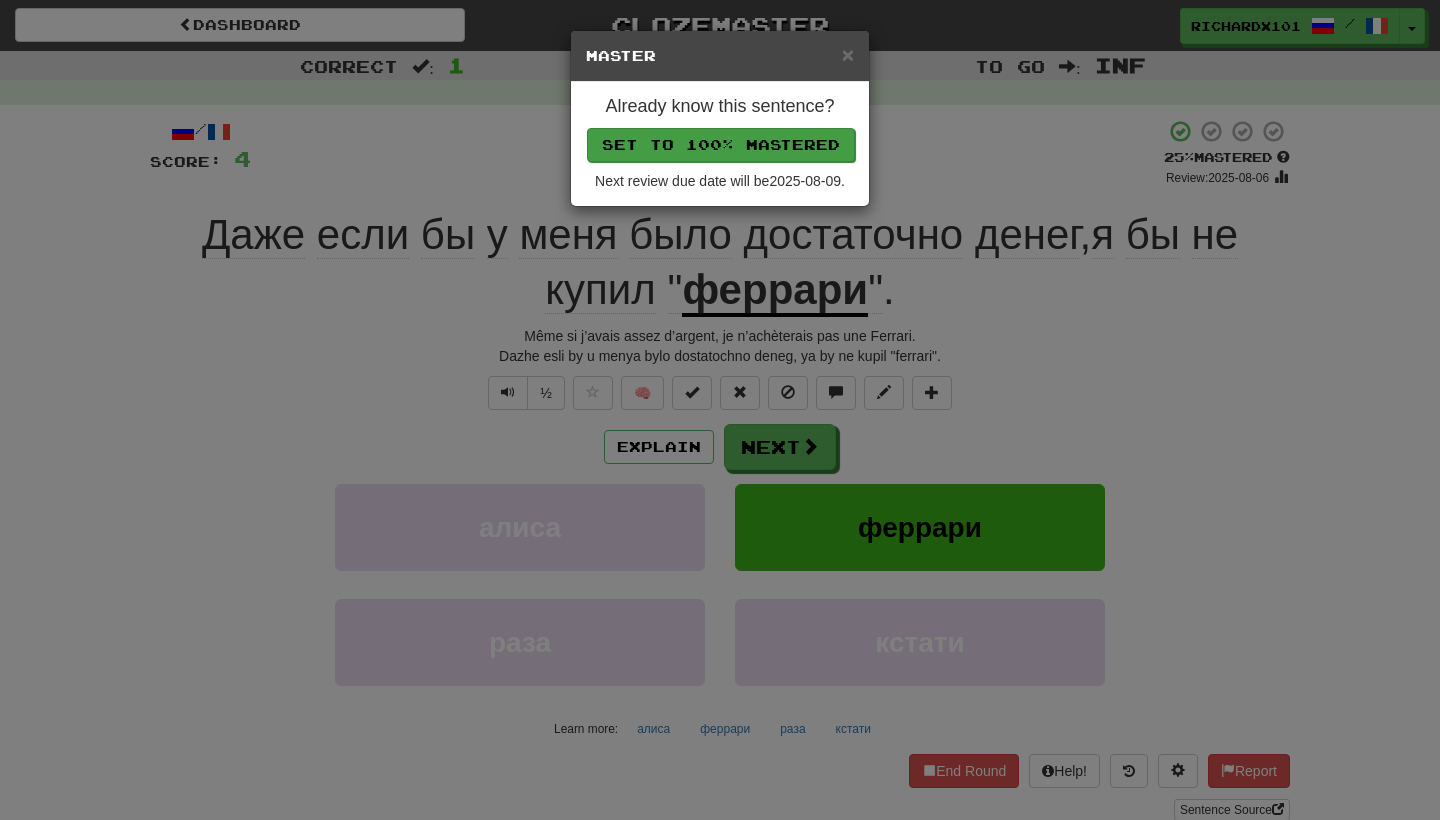 click on "Set to 100% Mastered" at bounding box center [721, 145] 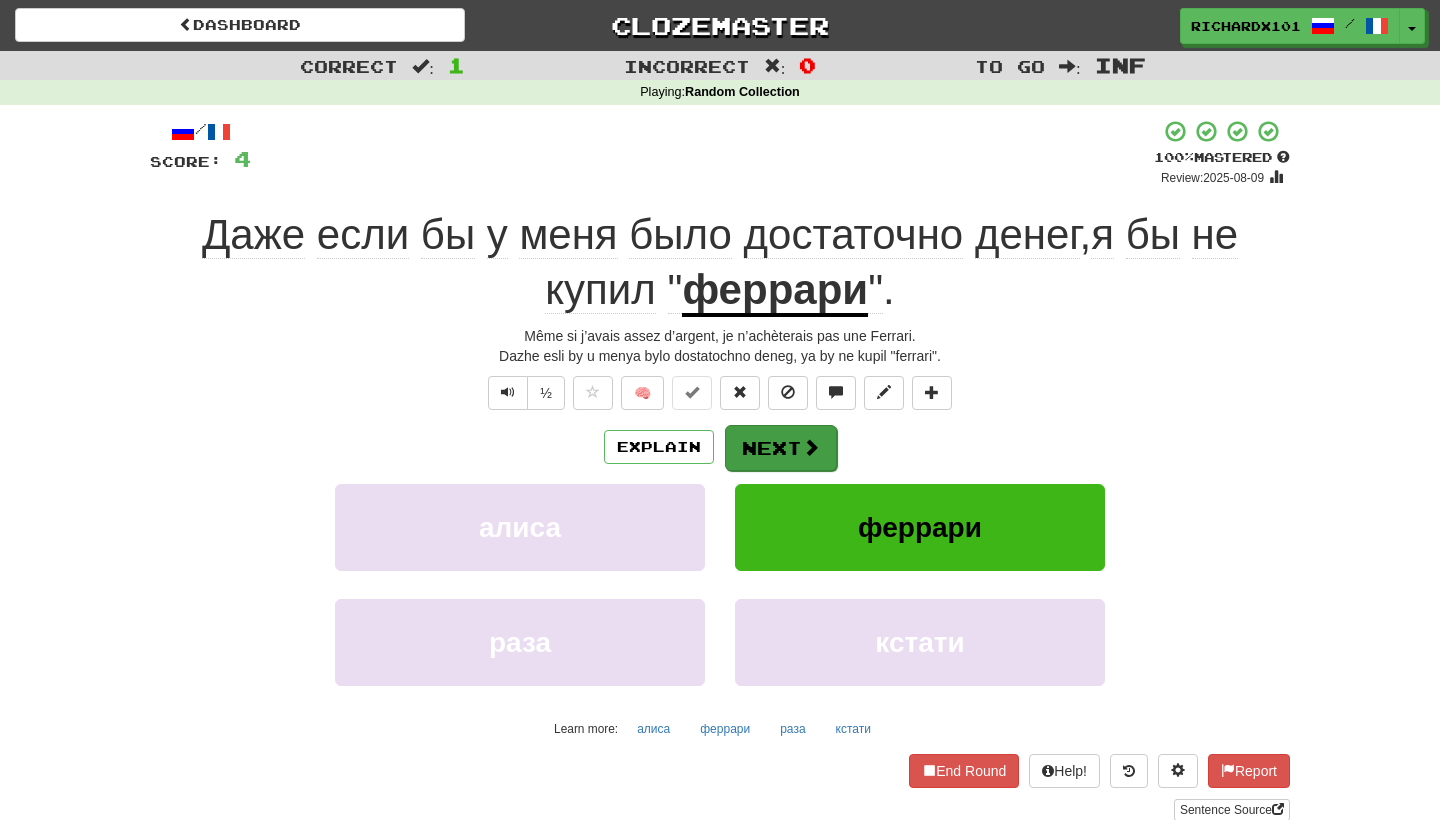 click on "Next" at bounding box center (781, 448) 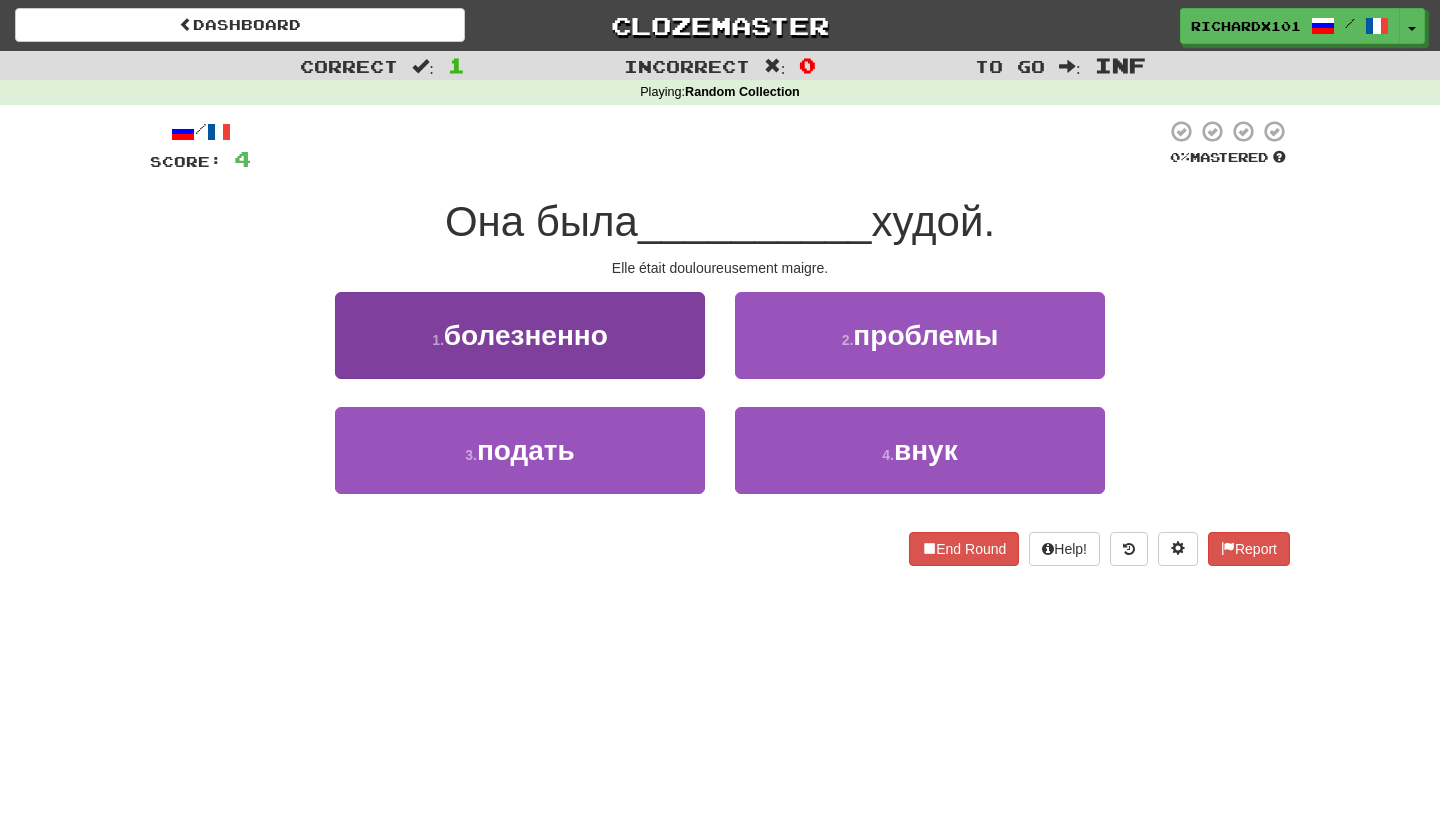 click on "1 .  болезненно" at bounding box center (520, 335) 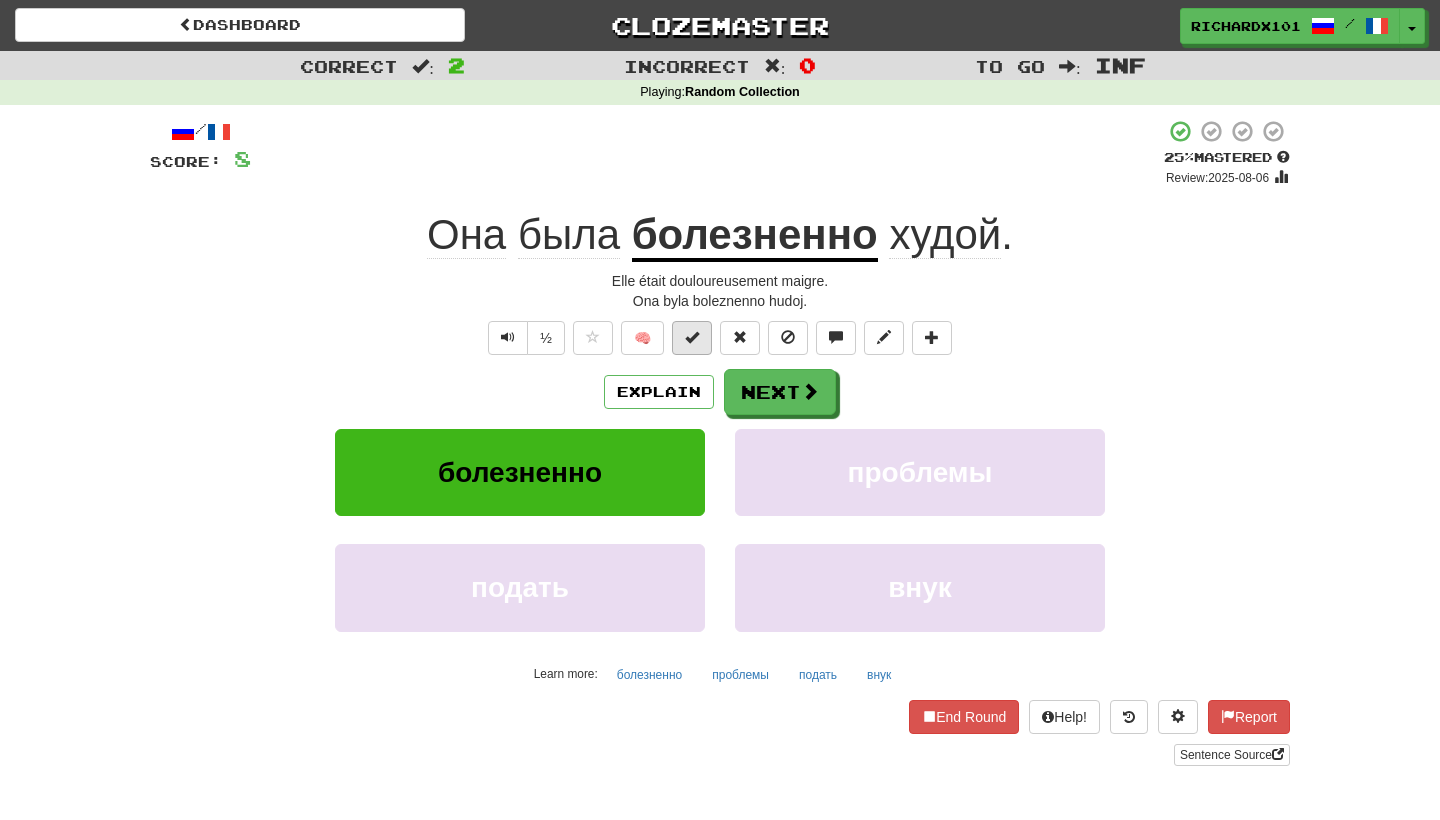 click at bounding box center (692, 338) 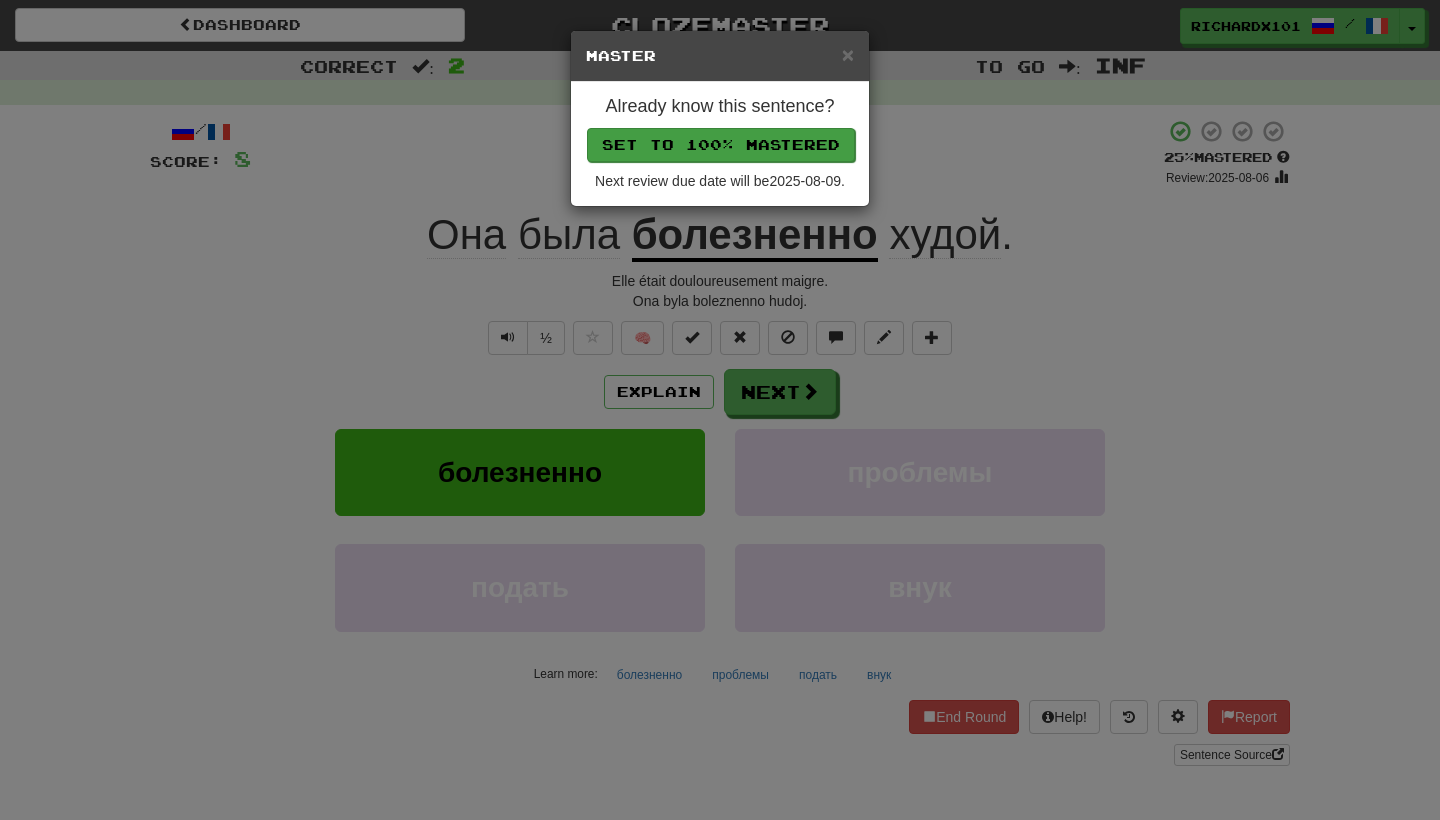 click on "Set to 100% Mastered" at bounding box center [721, 145] 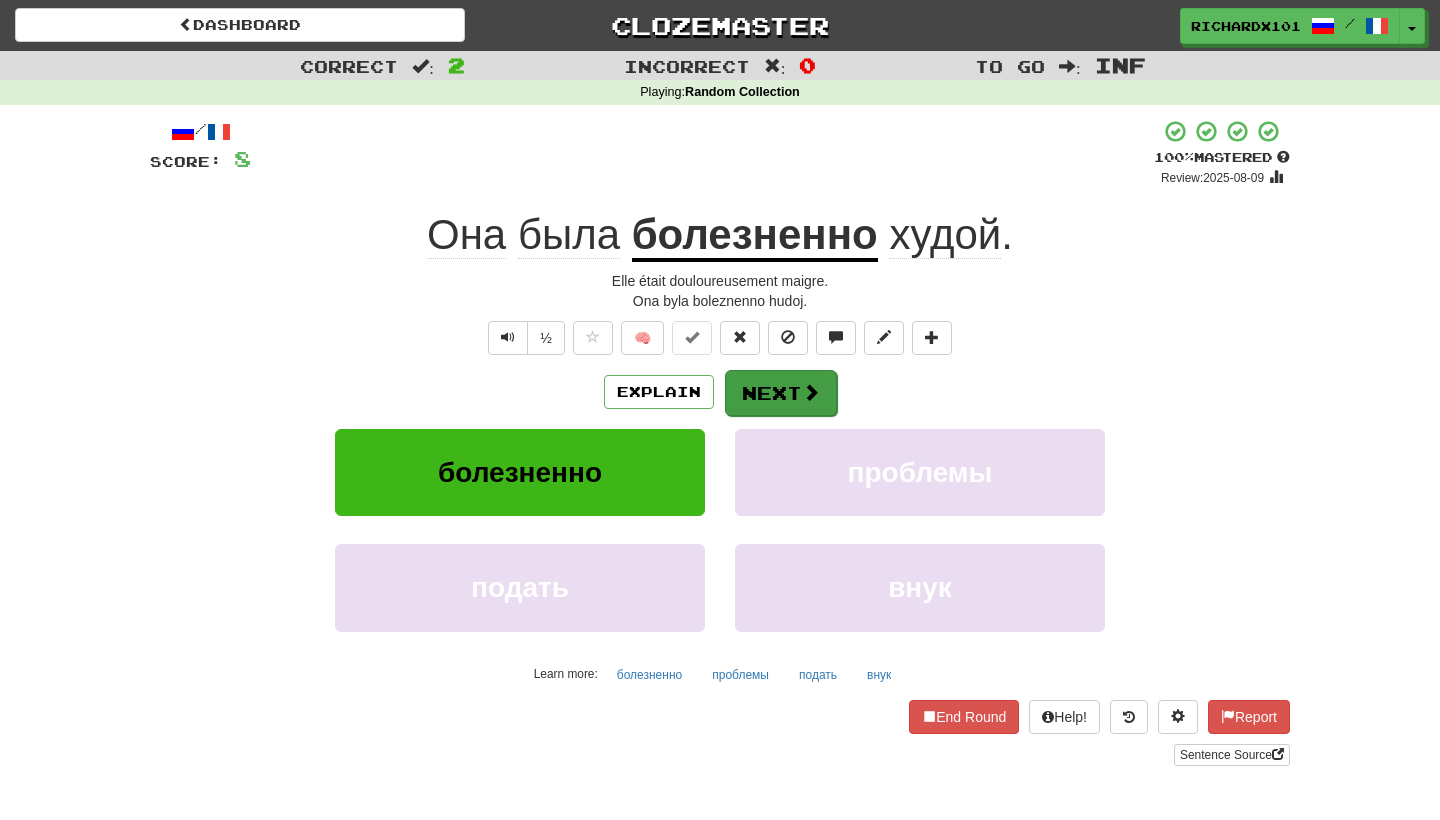 click on "Next" at bounding box center (781, 393) 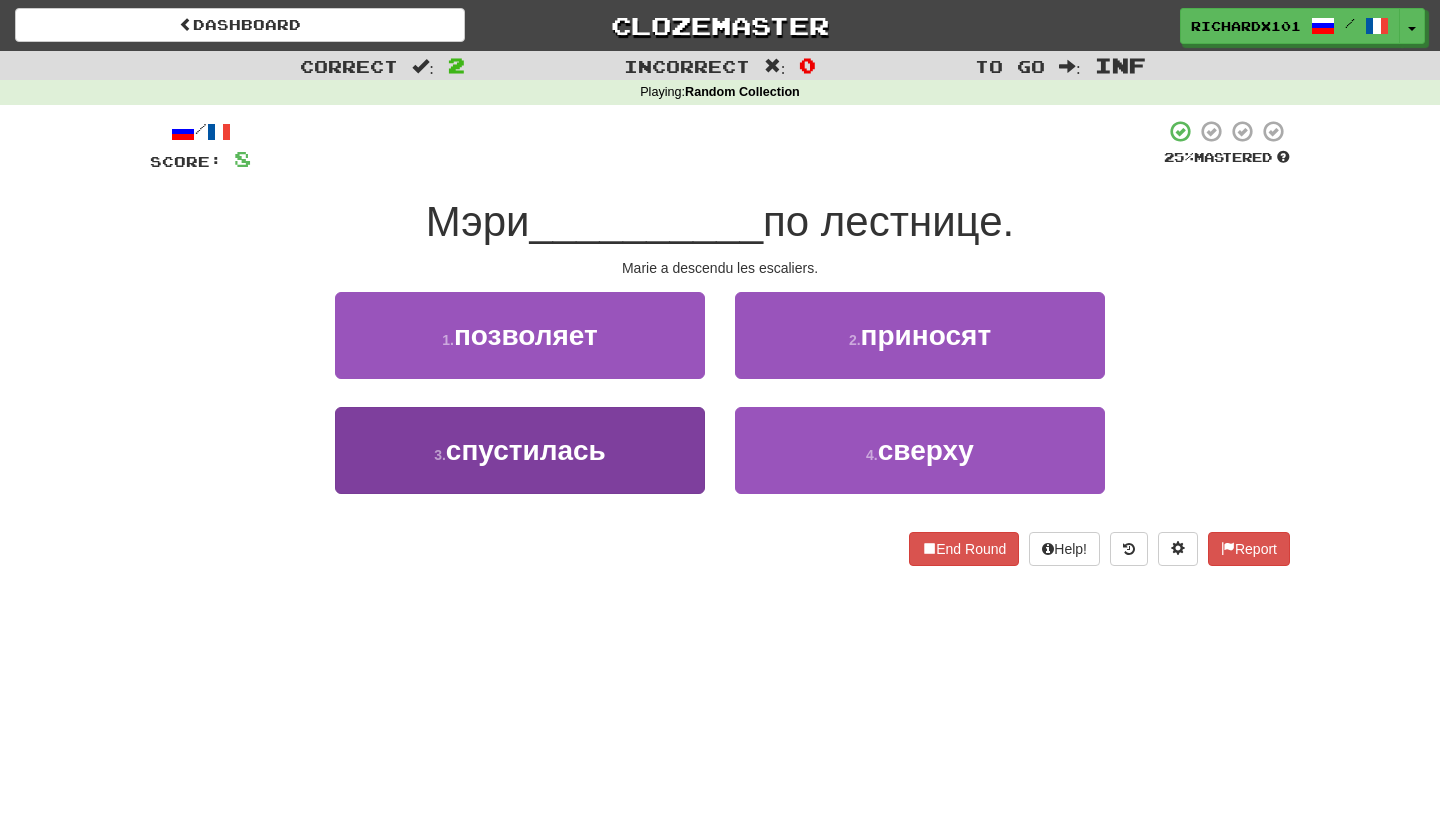 click on "3 .  спустилась" at bounding box center [520, 450] 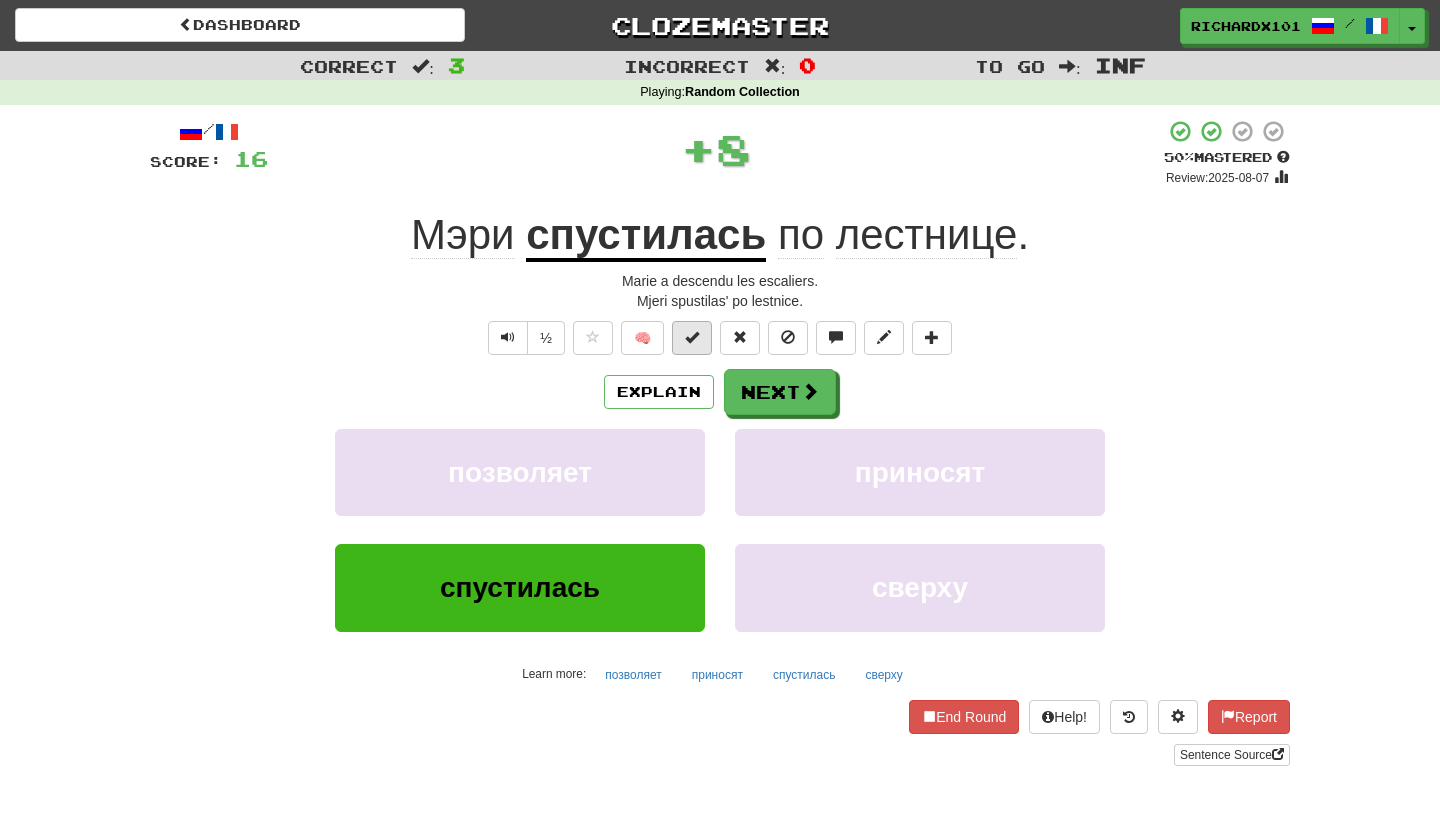 click at bounding box center [692, 338] 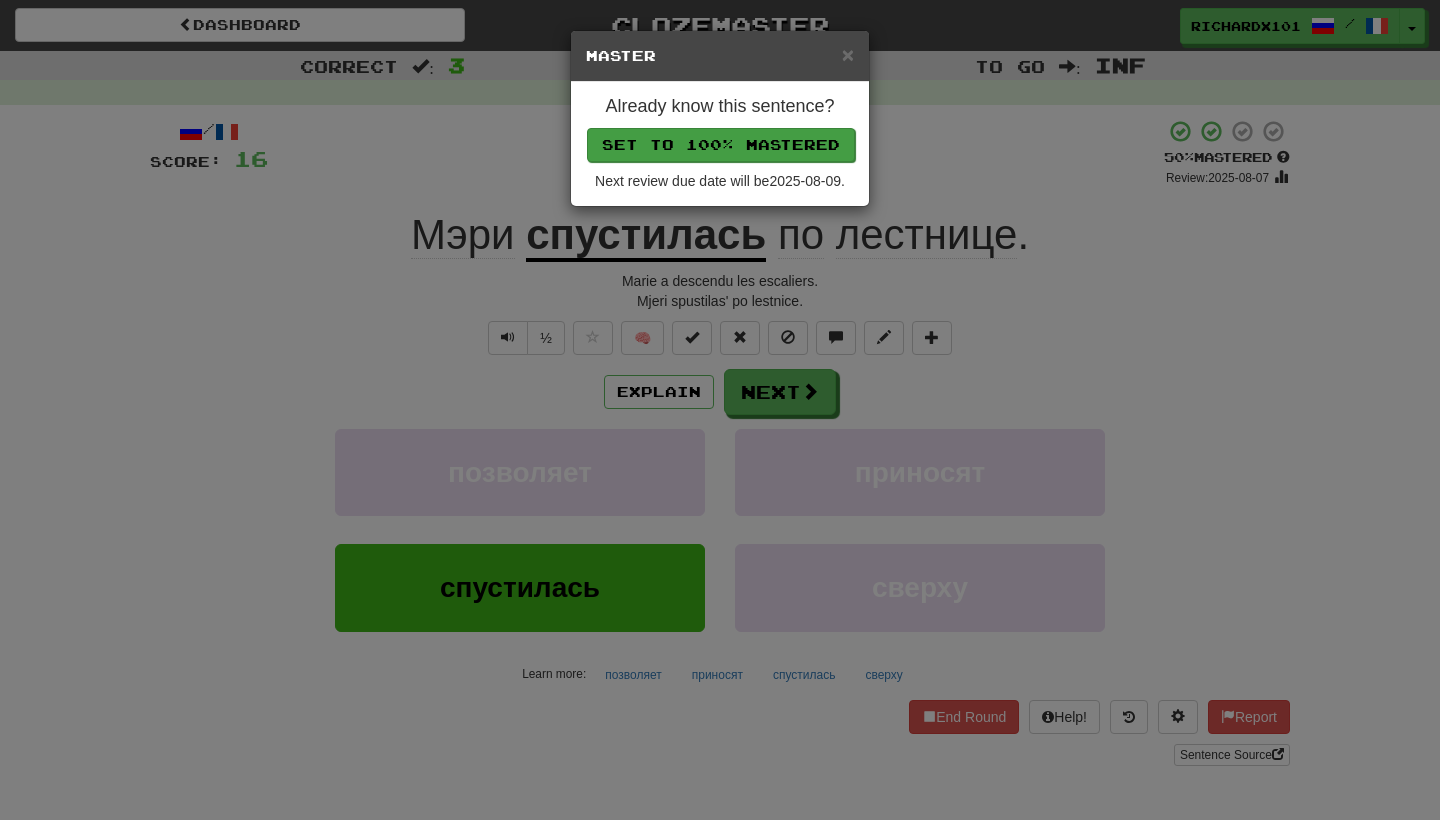 click on "Set to 100% Mastered" at bounding box center (721, 145) 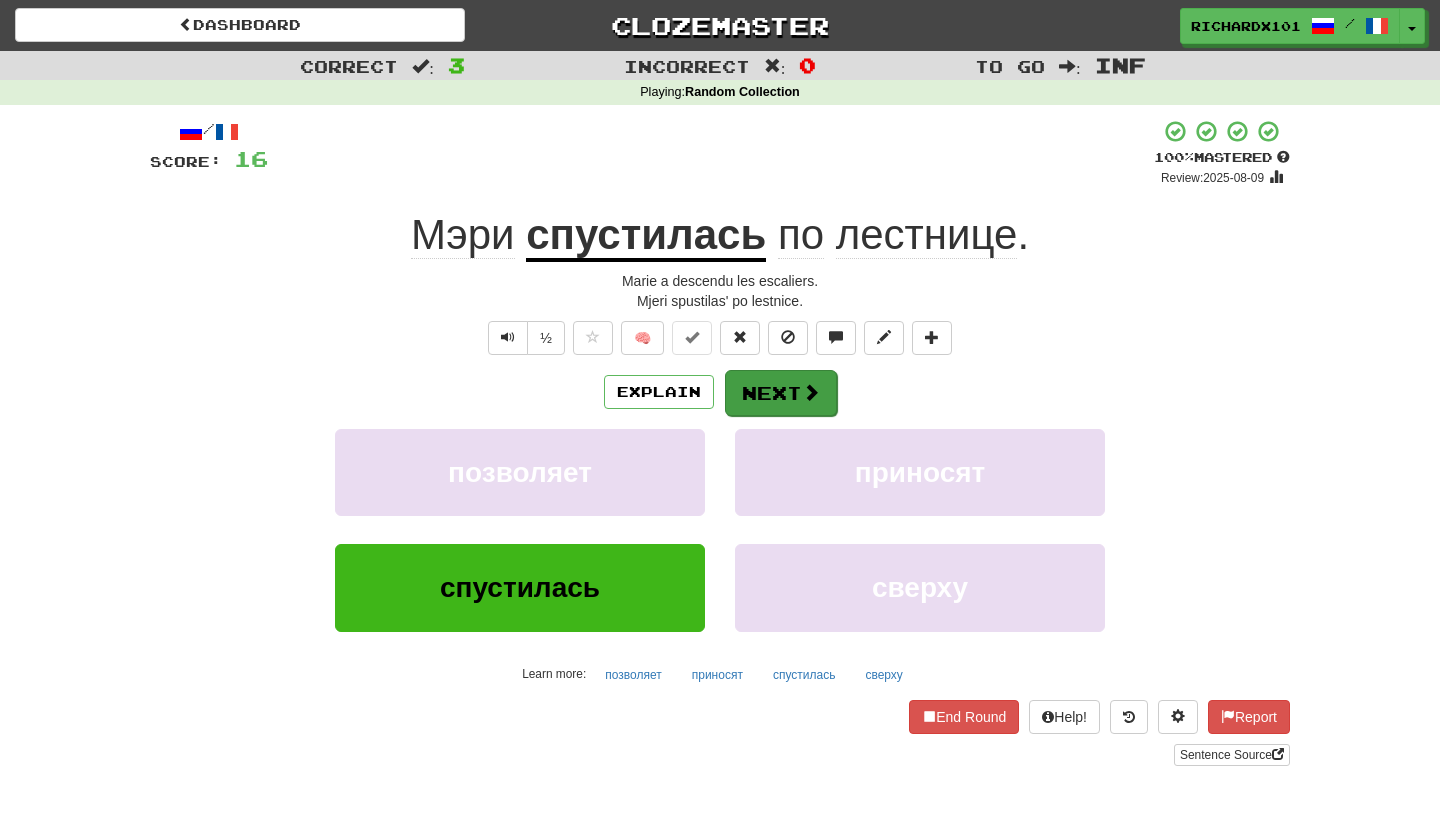 click on "Next" at bounding box center (781, 393) 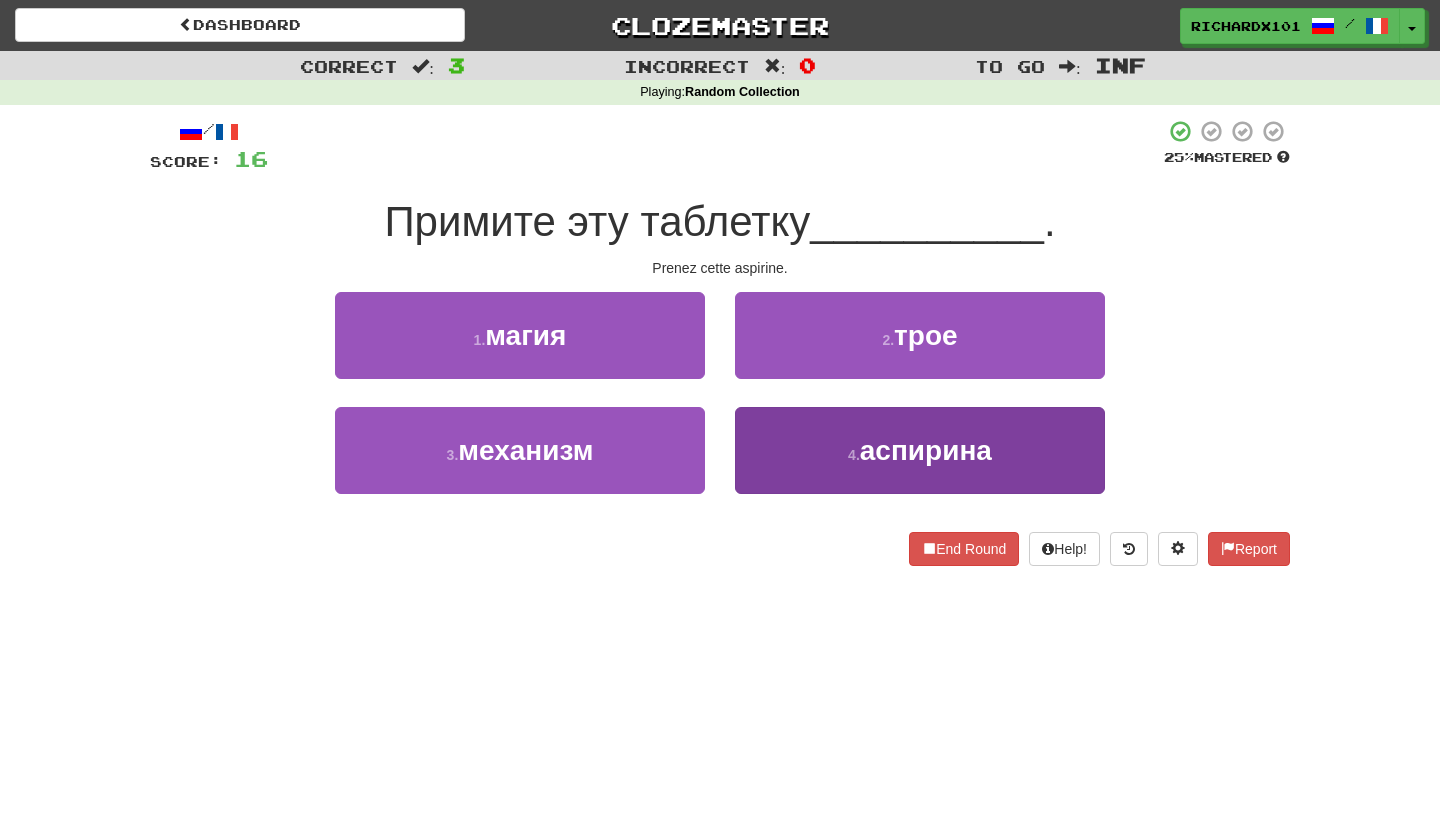 click on "4 .  аспирина" at bounding box center (920, 450) 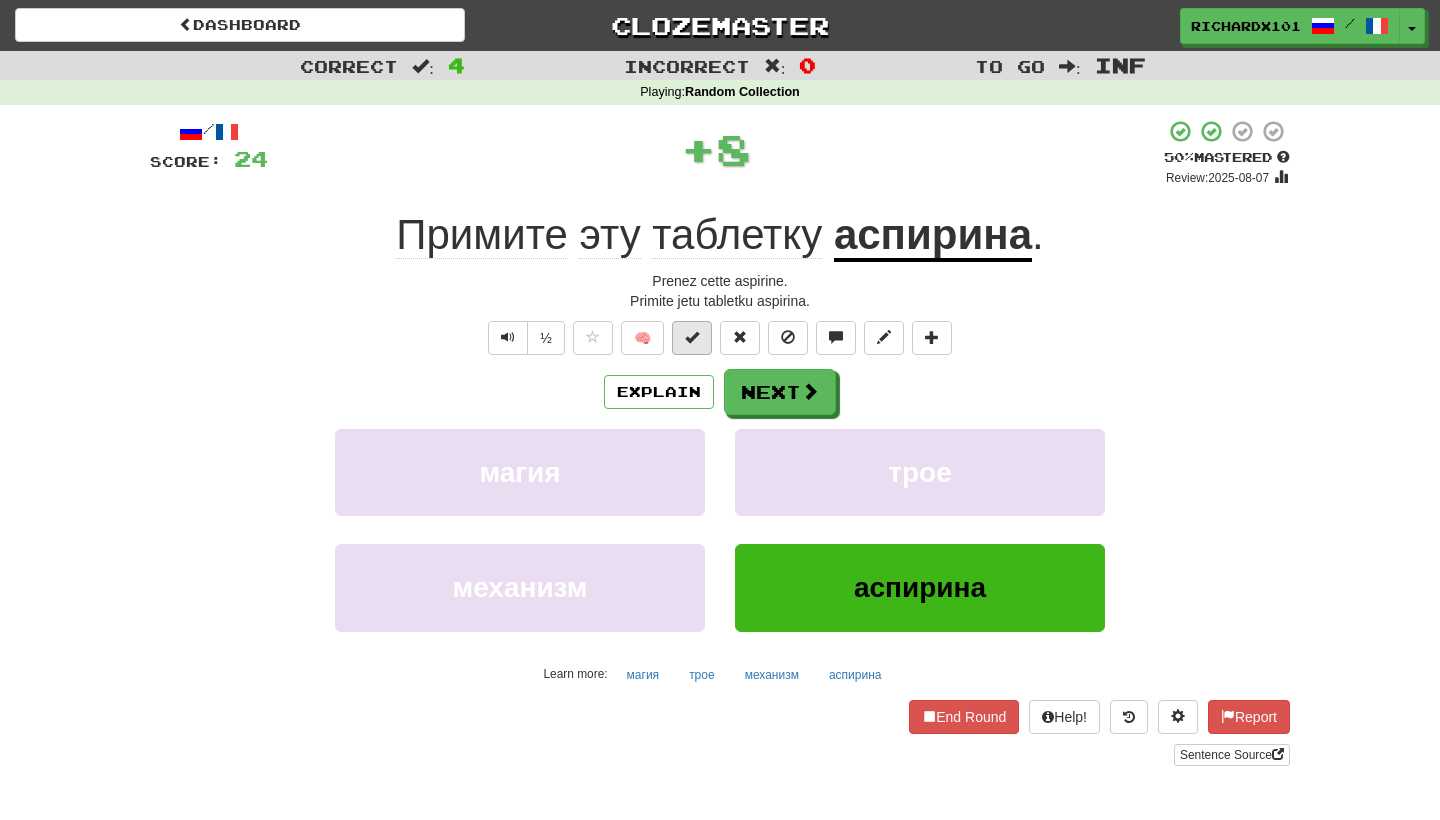 click at bounding box center (692, 338) 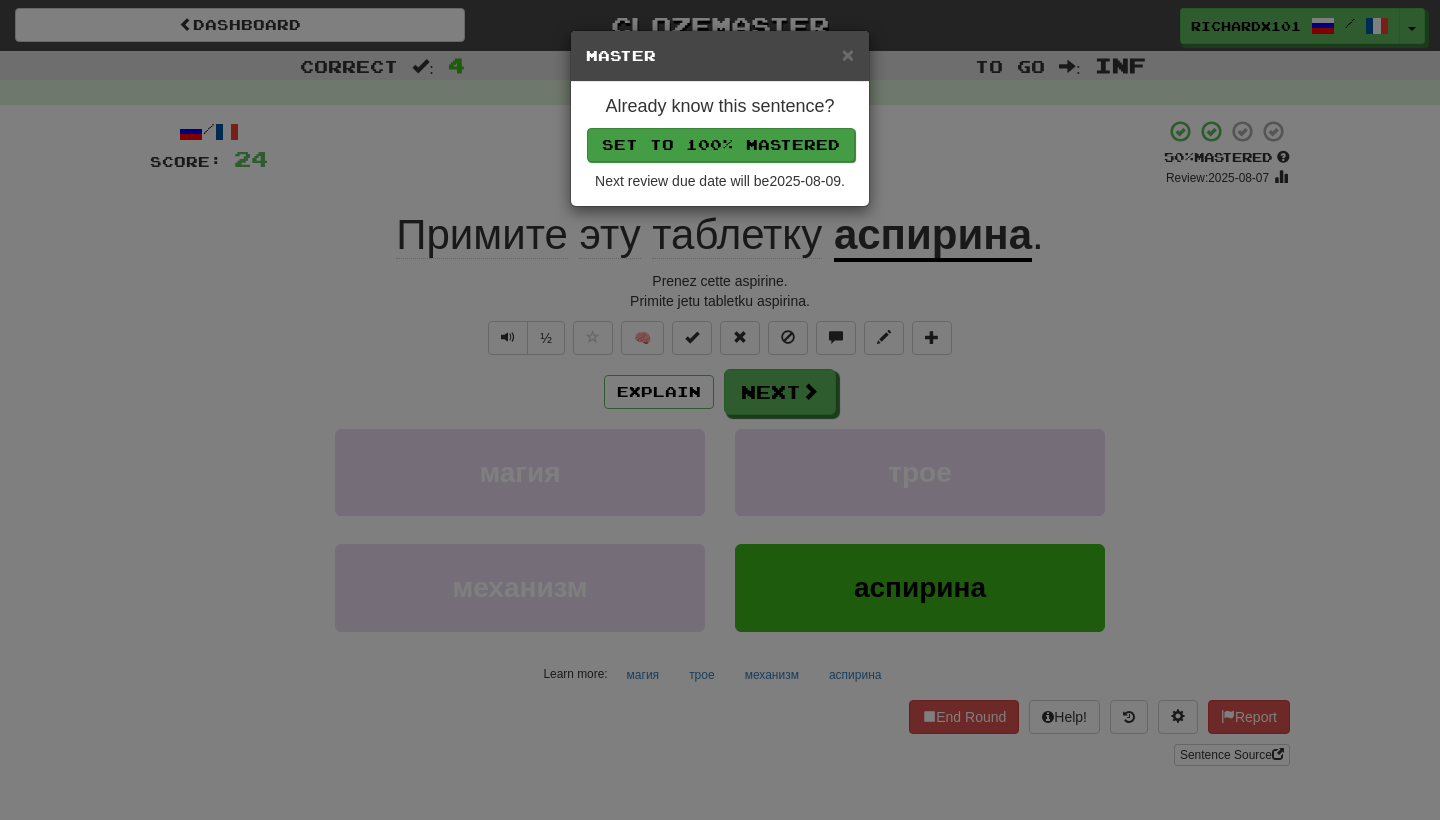click on "Set to 100% Mastered" at bounding box center (721, 145) 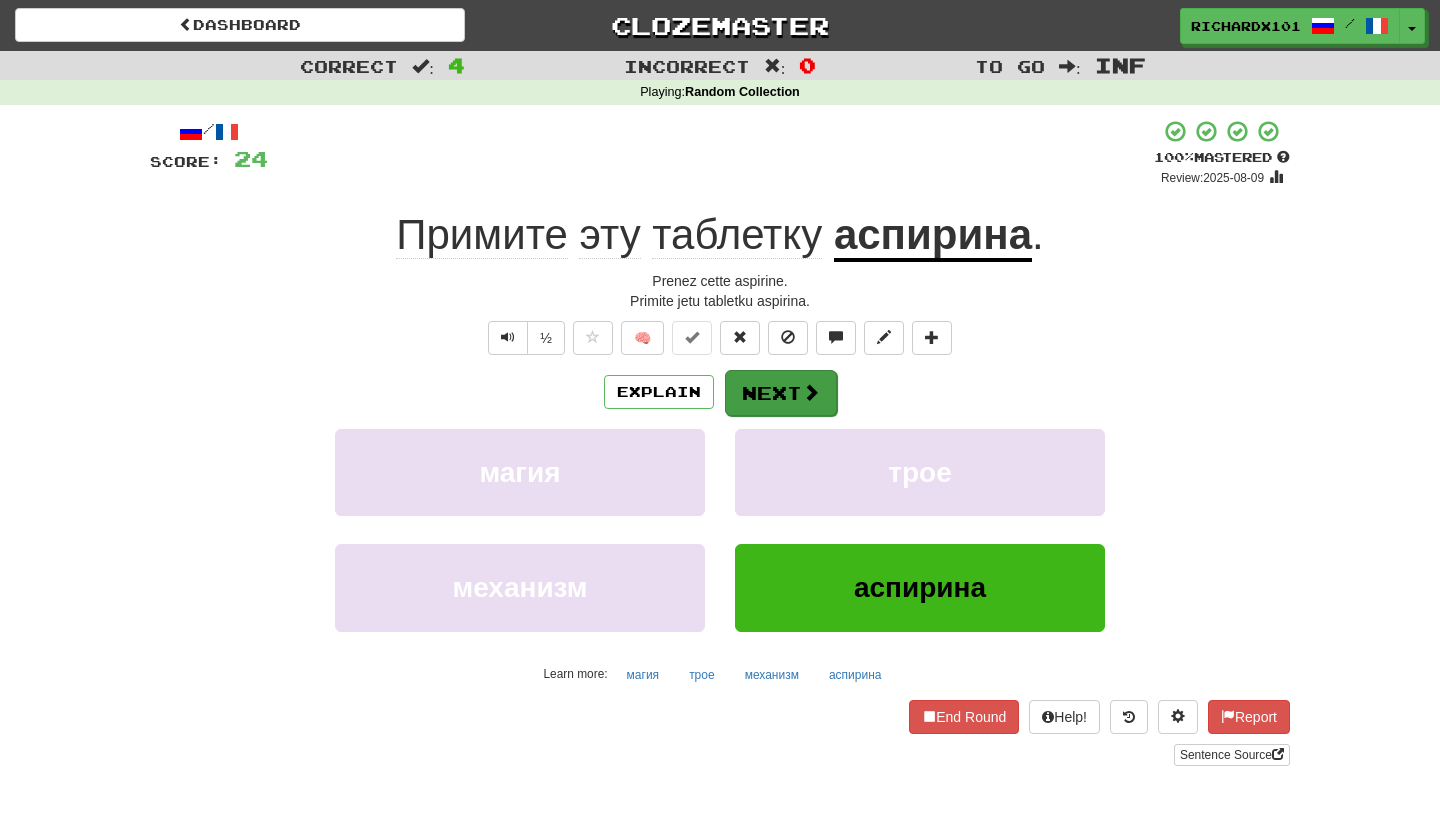 click on "Next" at bounding box center [781, 393] 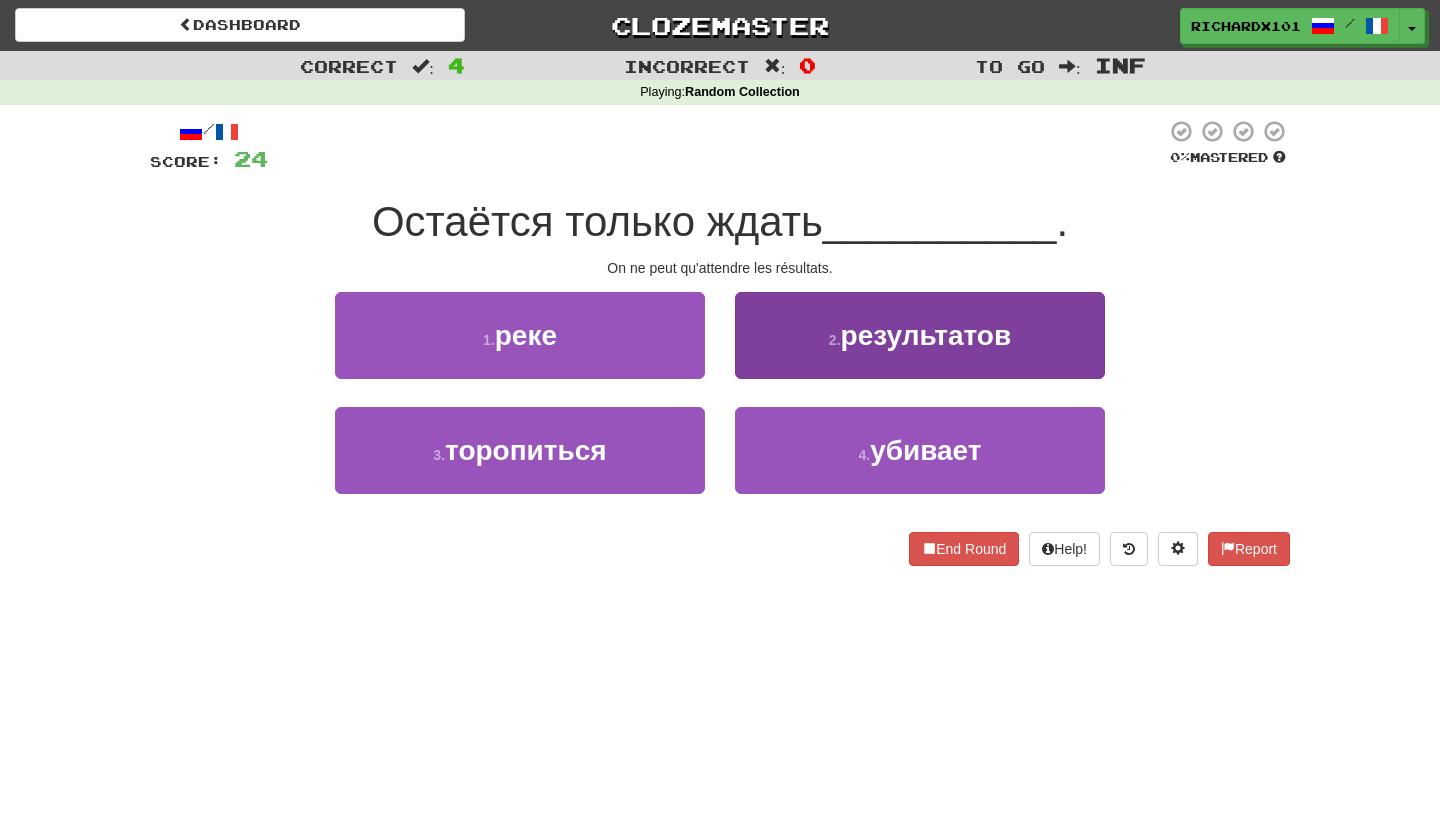 click on "2 .  результатов" at bounding box center [920, 335] 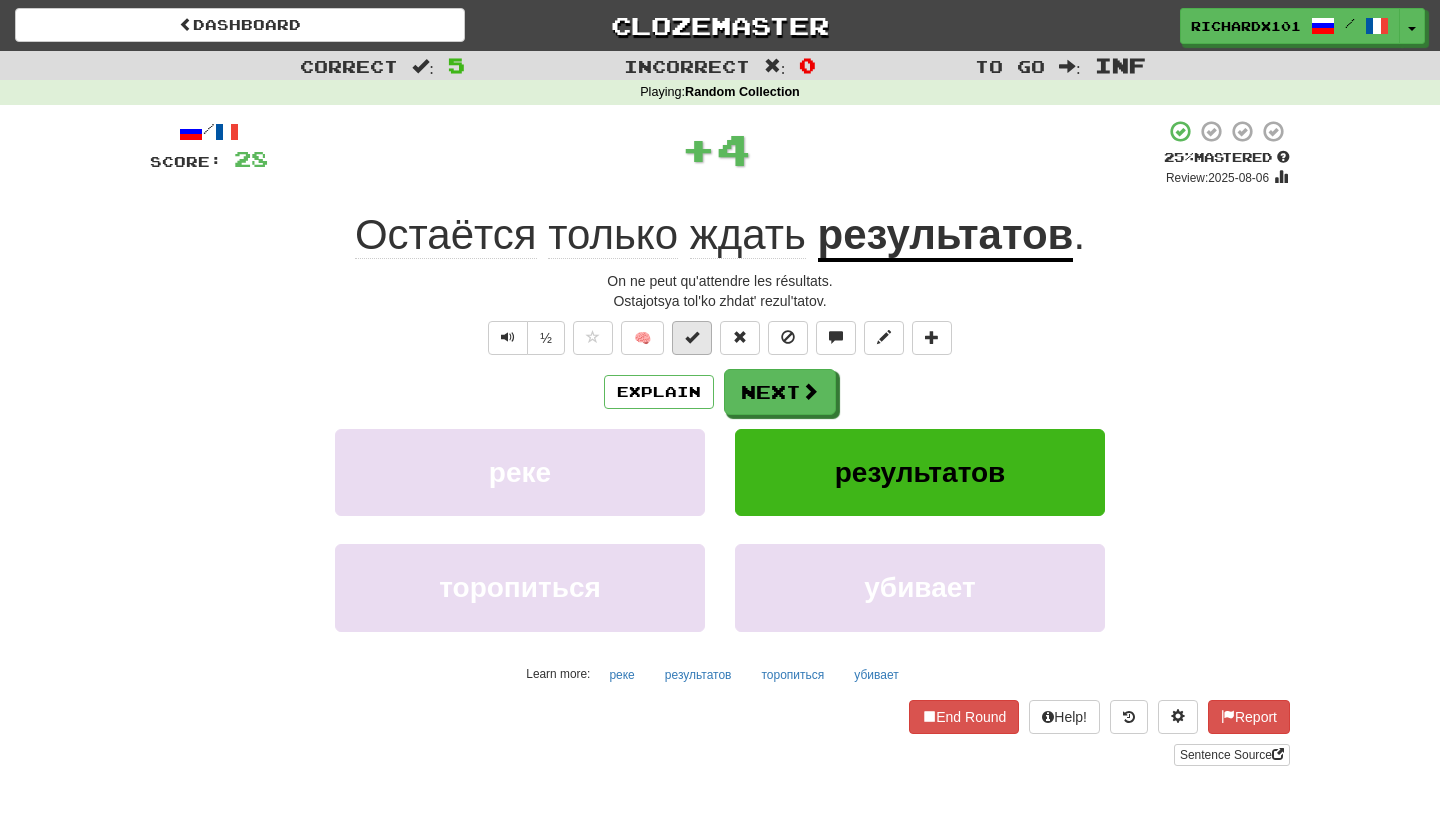 click at bounding box center [692, 337] 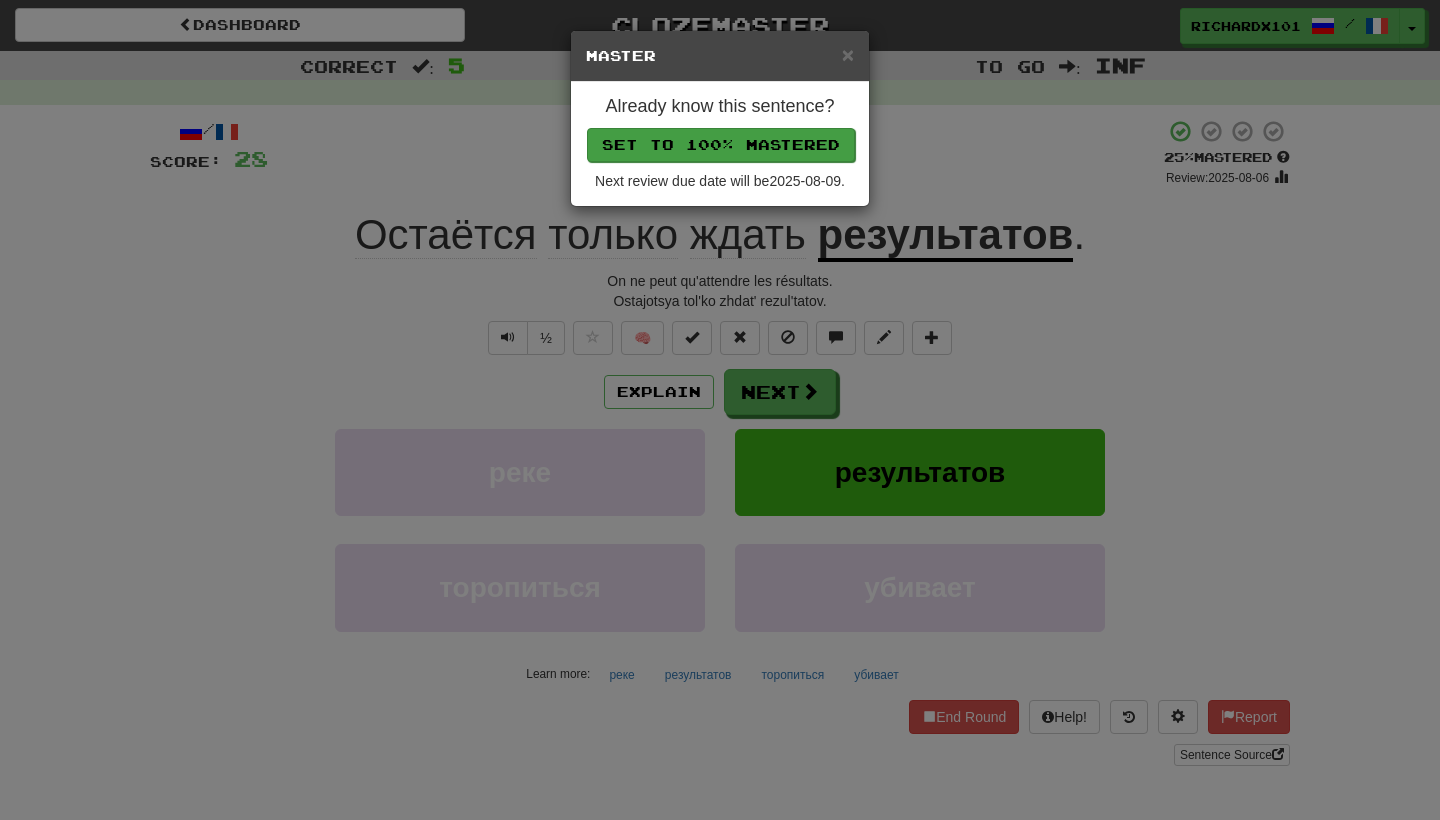 click on "Set to 100% Mastered" at bounding box center (721, 145) 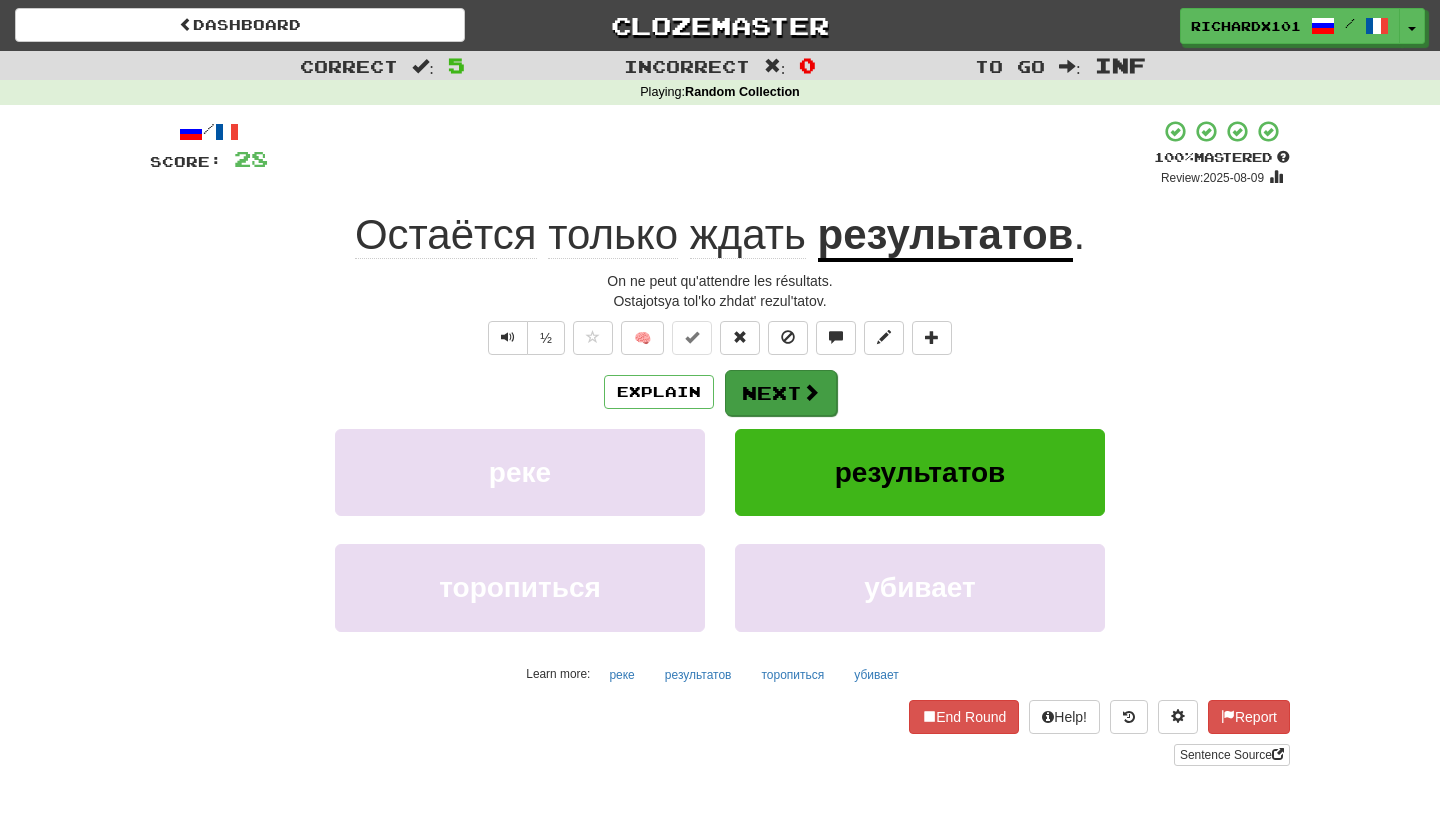 click on "Next" at bounding box center [781, 393] 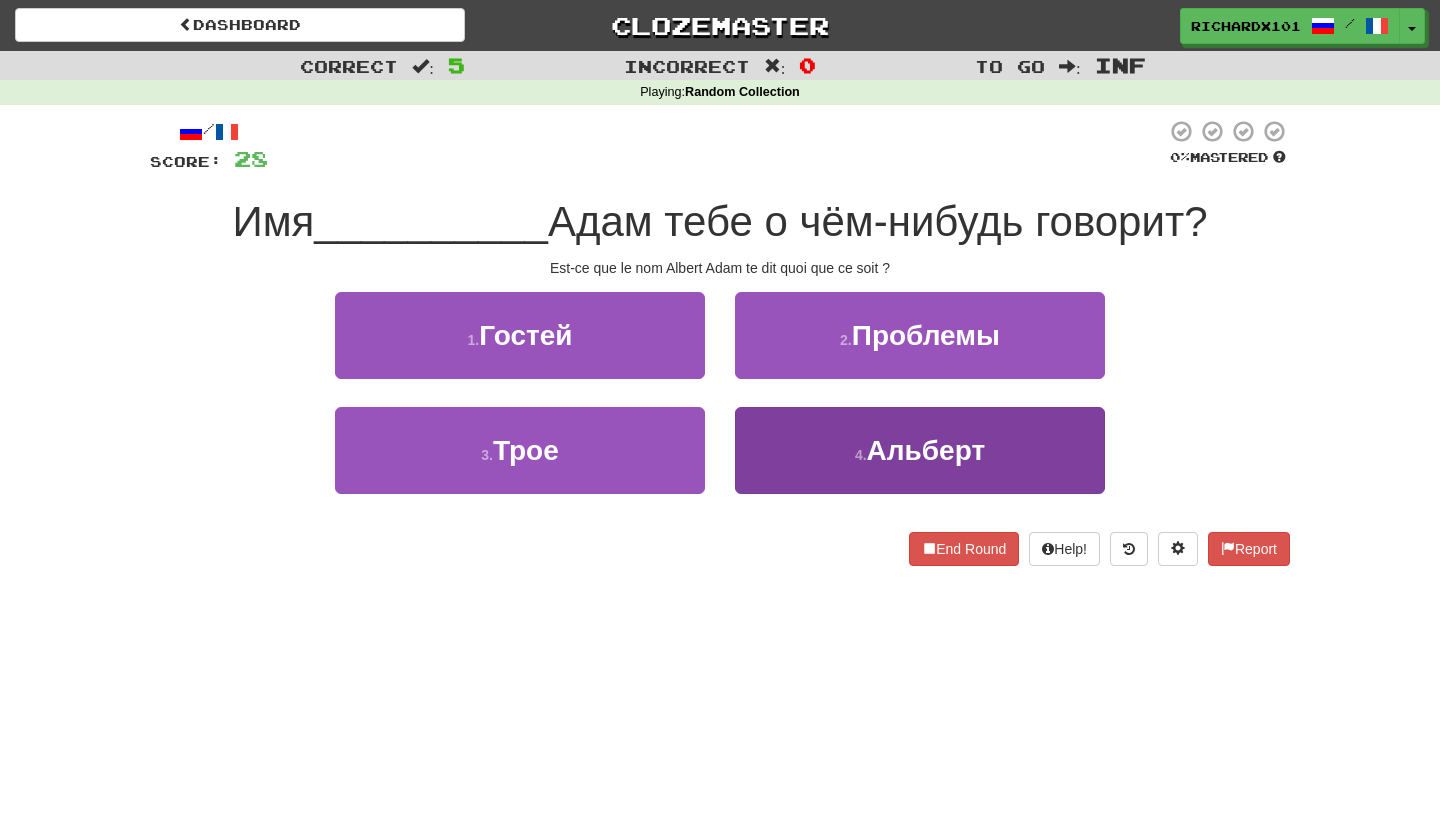 click on "4 .  Альберт" at bounding box center [920, 450] 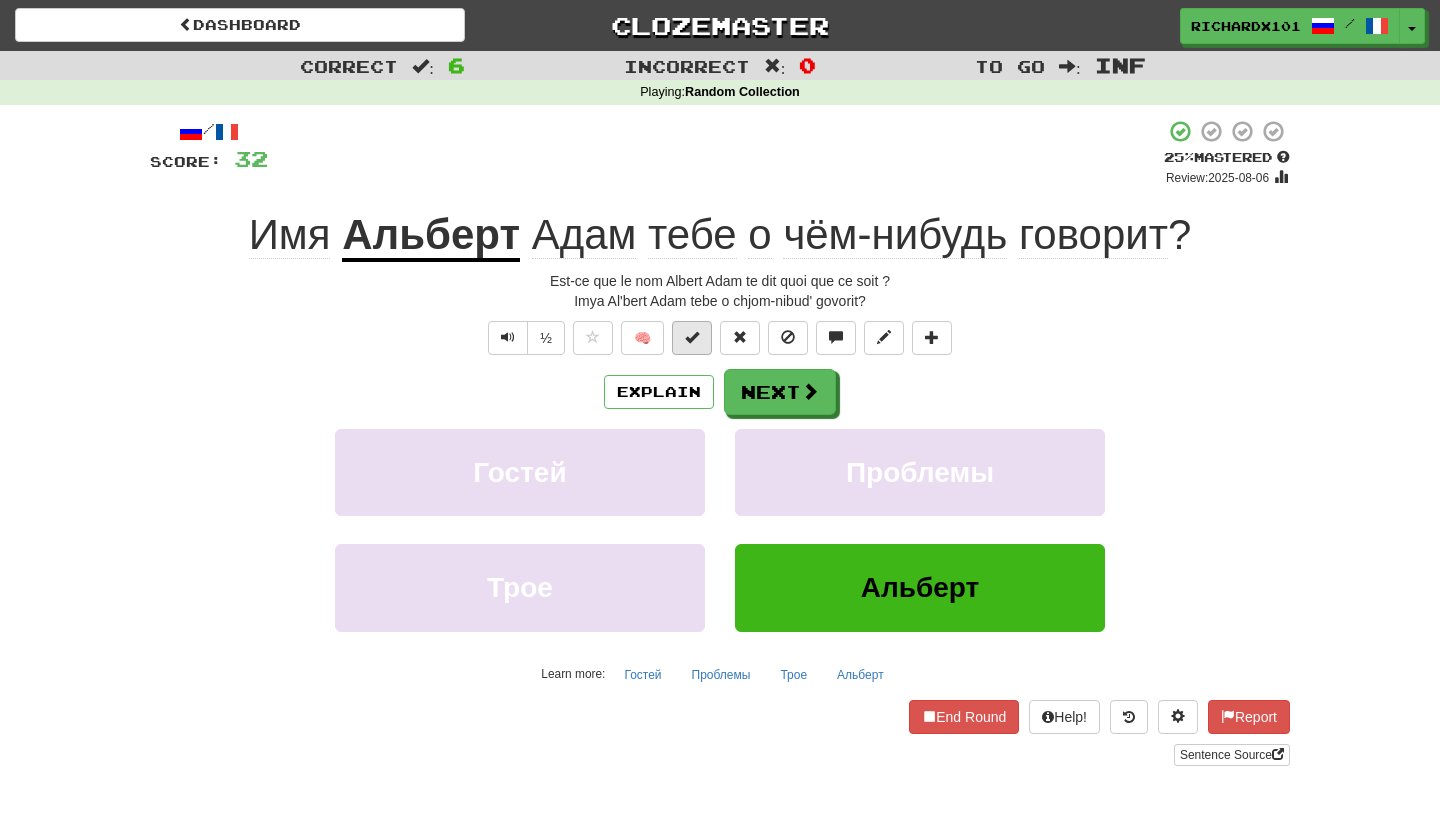 click at bounding box center [692, 338] 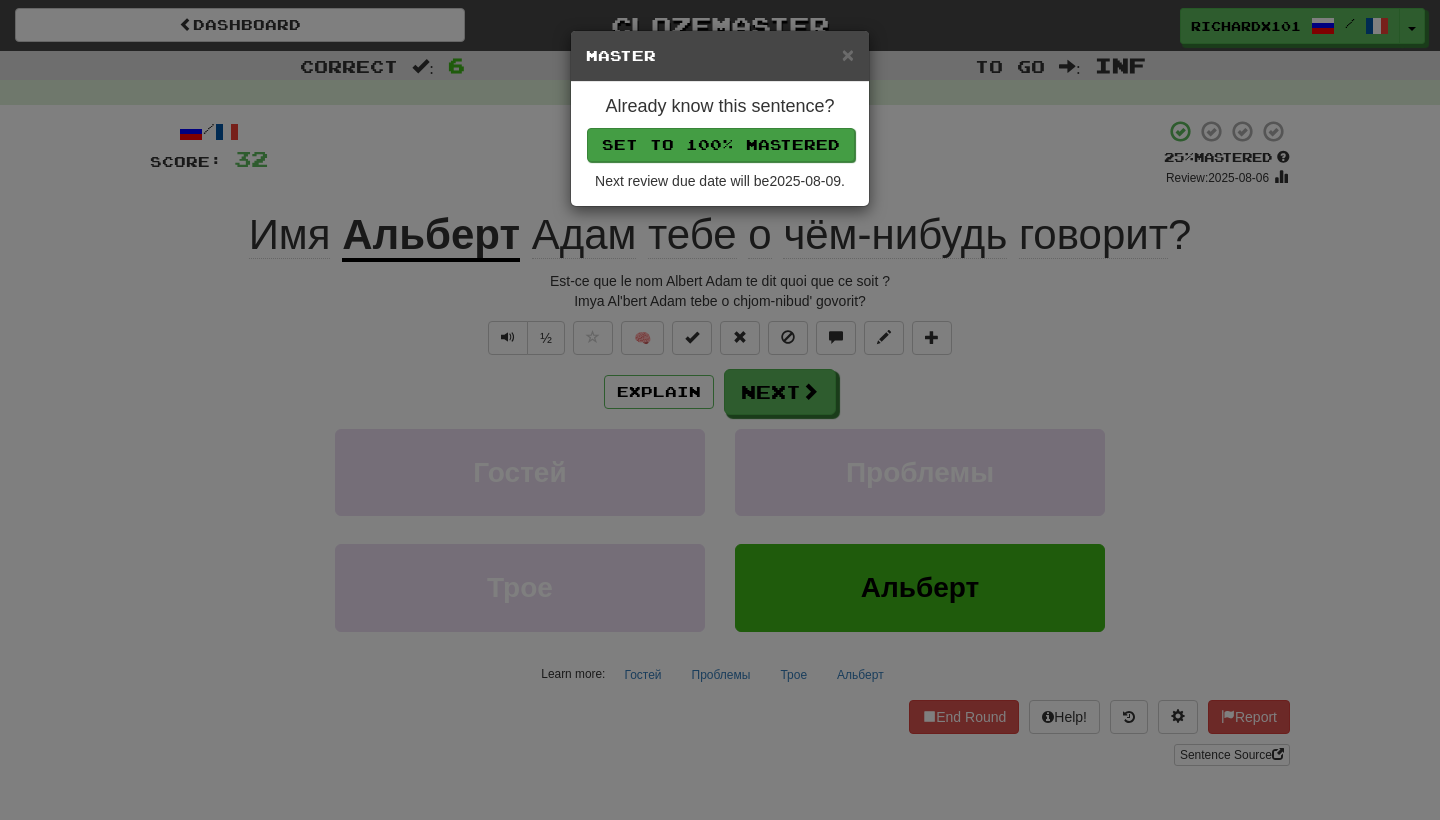 click on "Set to 100% Mastered" at bounding box center (721, 145) 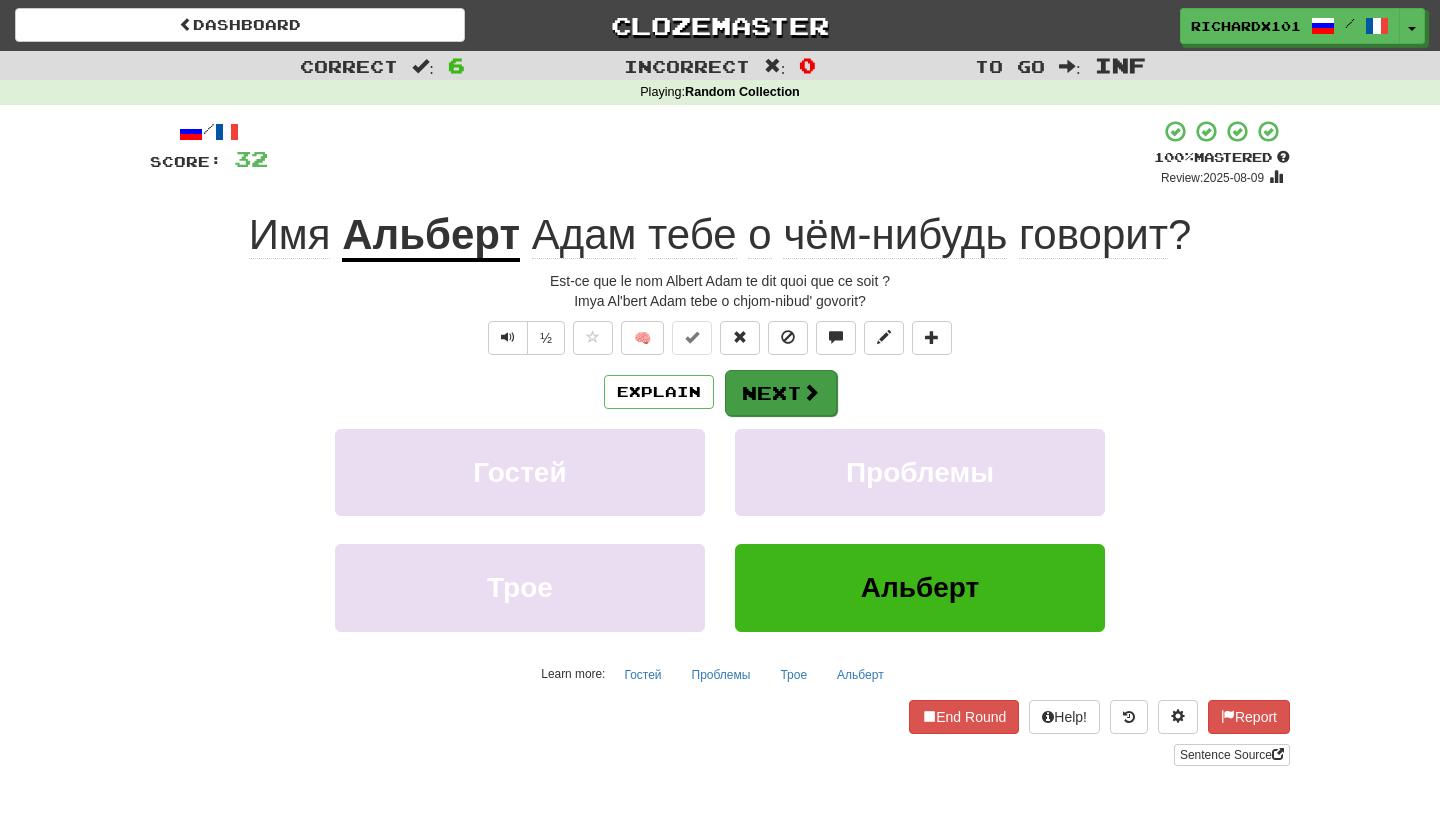 click on "Next" at bounding box center [781, 393] 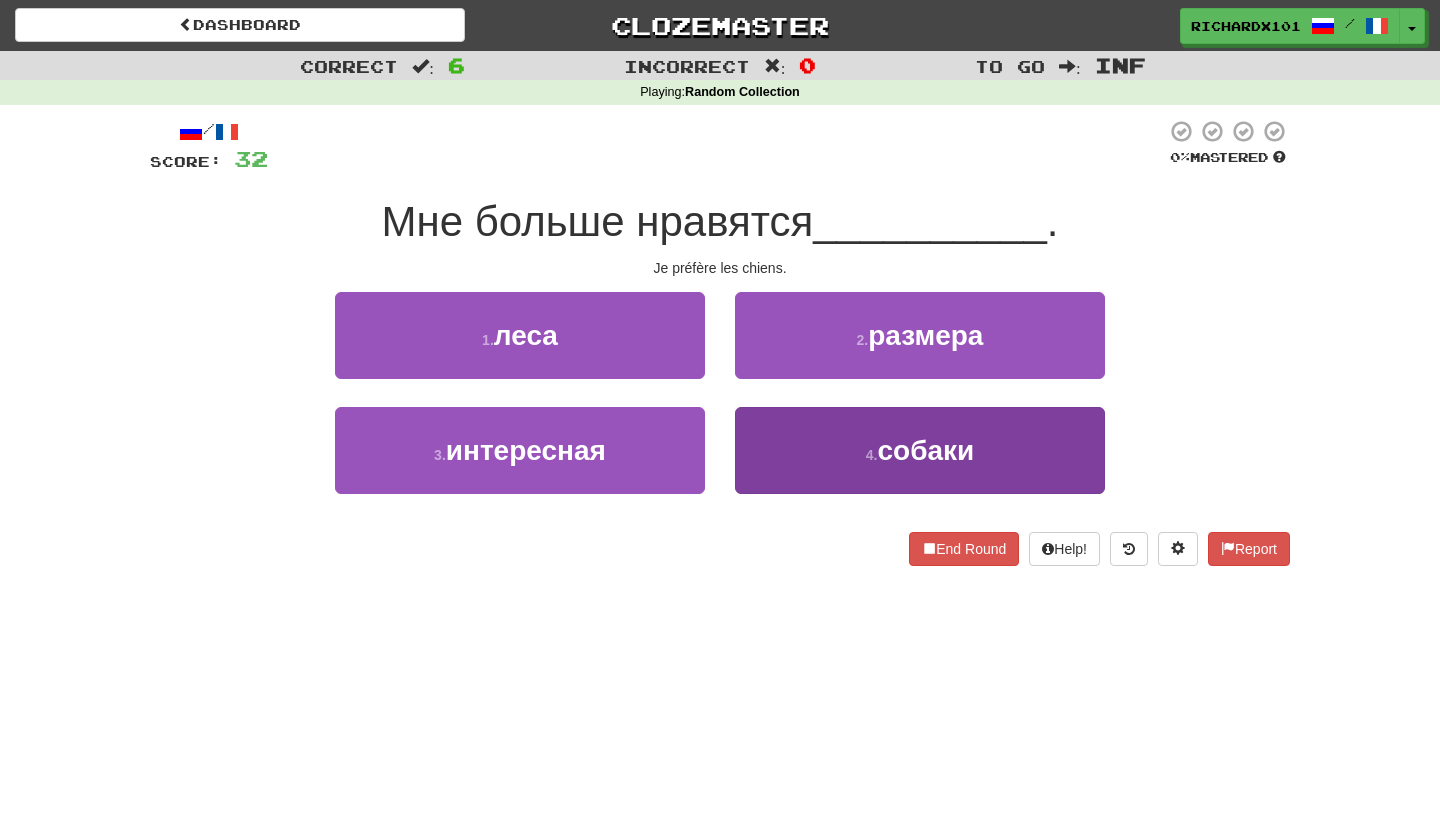 click on "4 .  собаки" at bounding box center [920, 450] 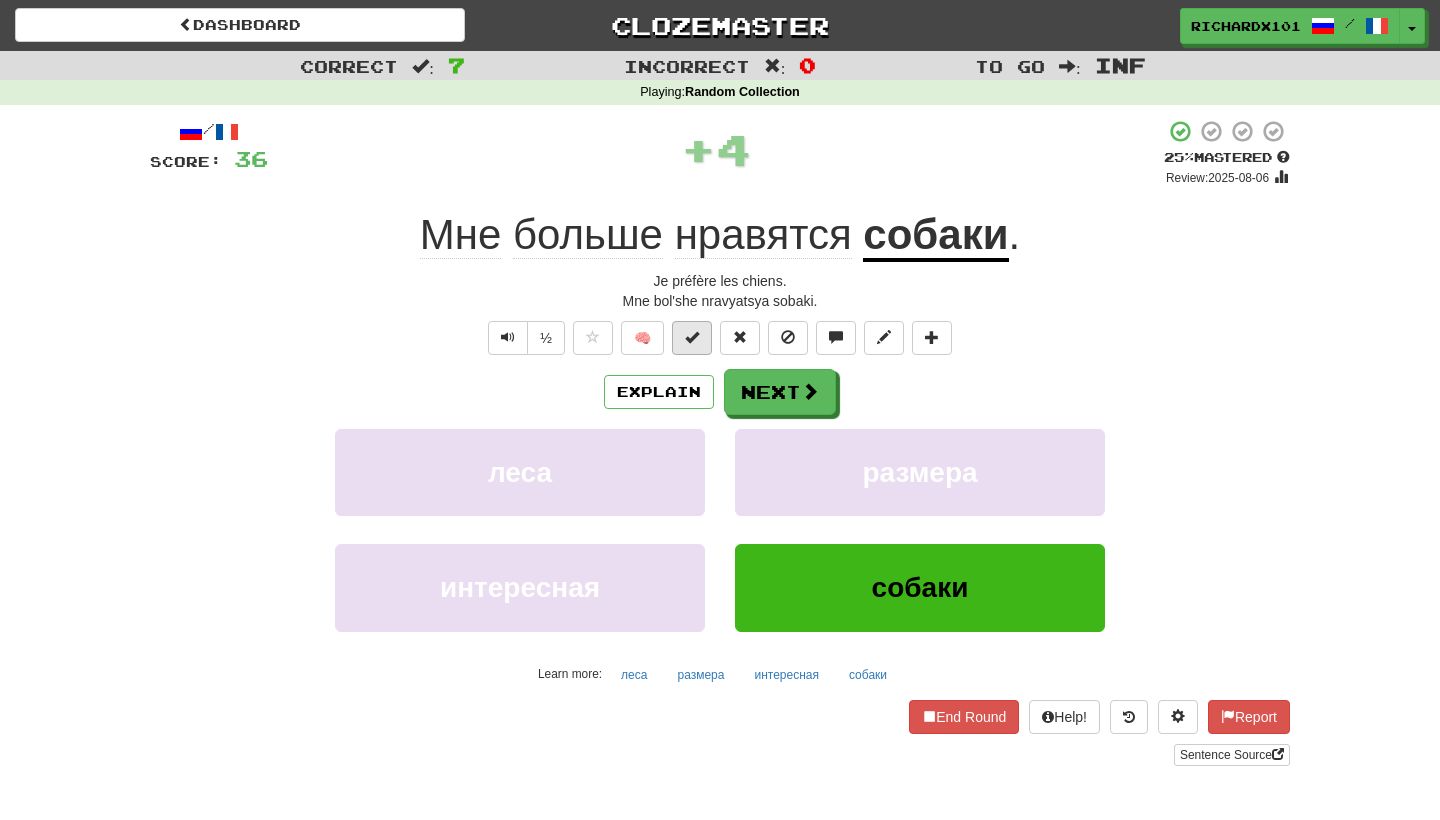 click at bounding box center (692, 337) 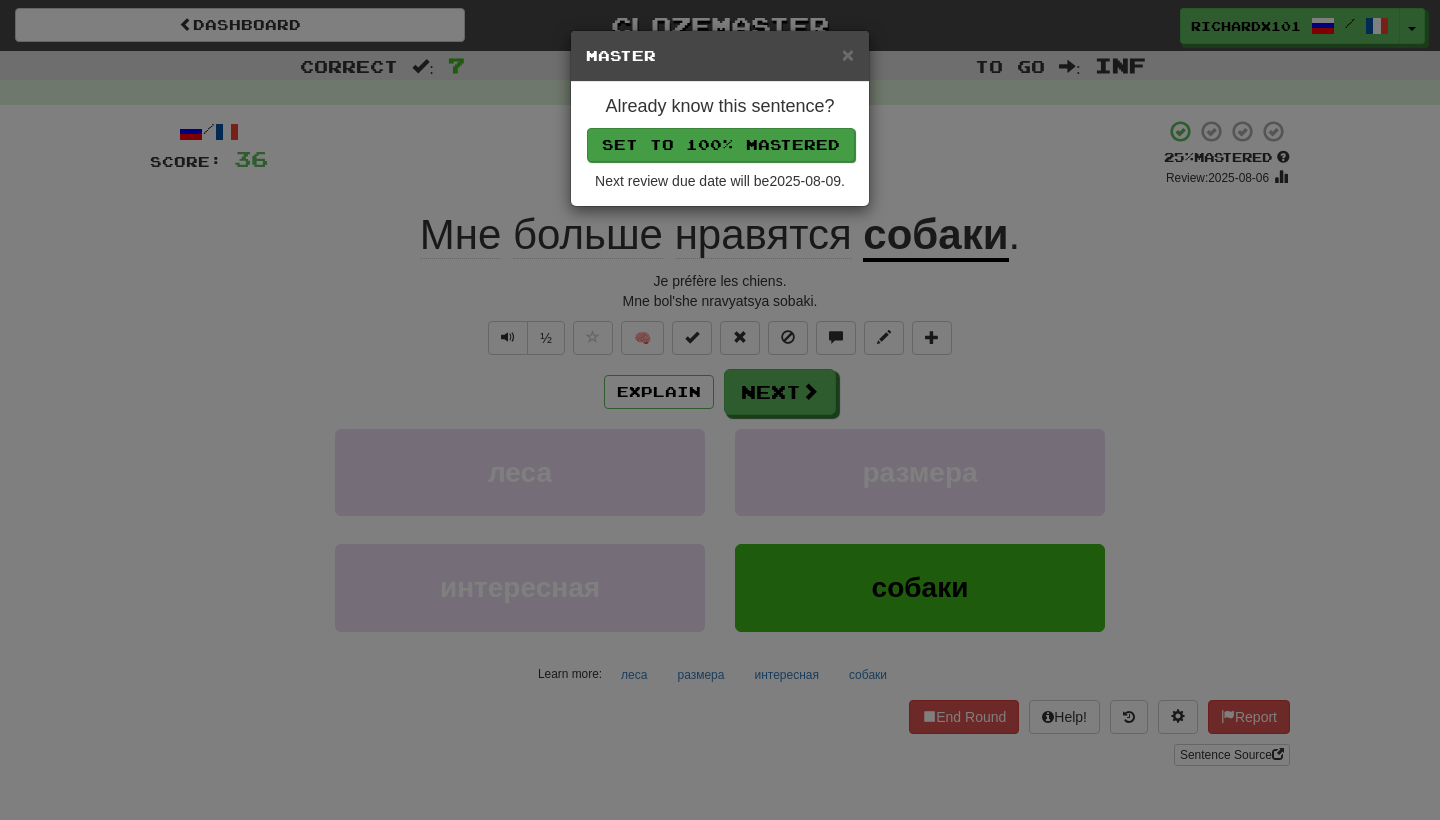 click on "Set to 100% Mastered" at bounding box center [721, 145] 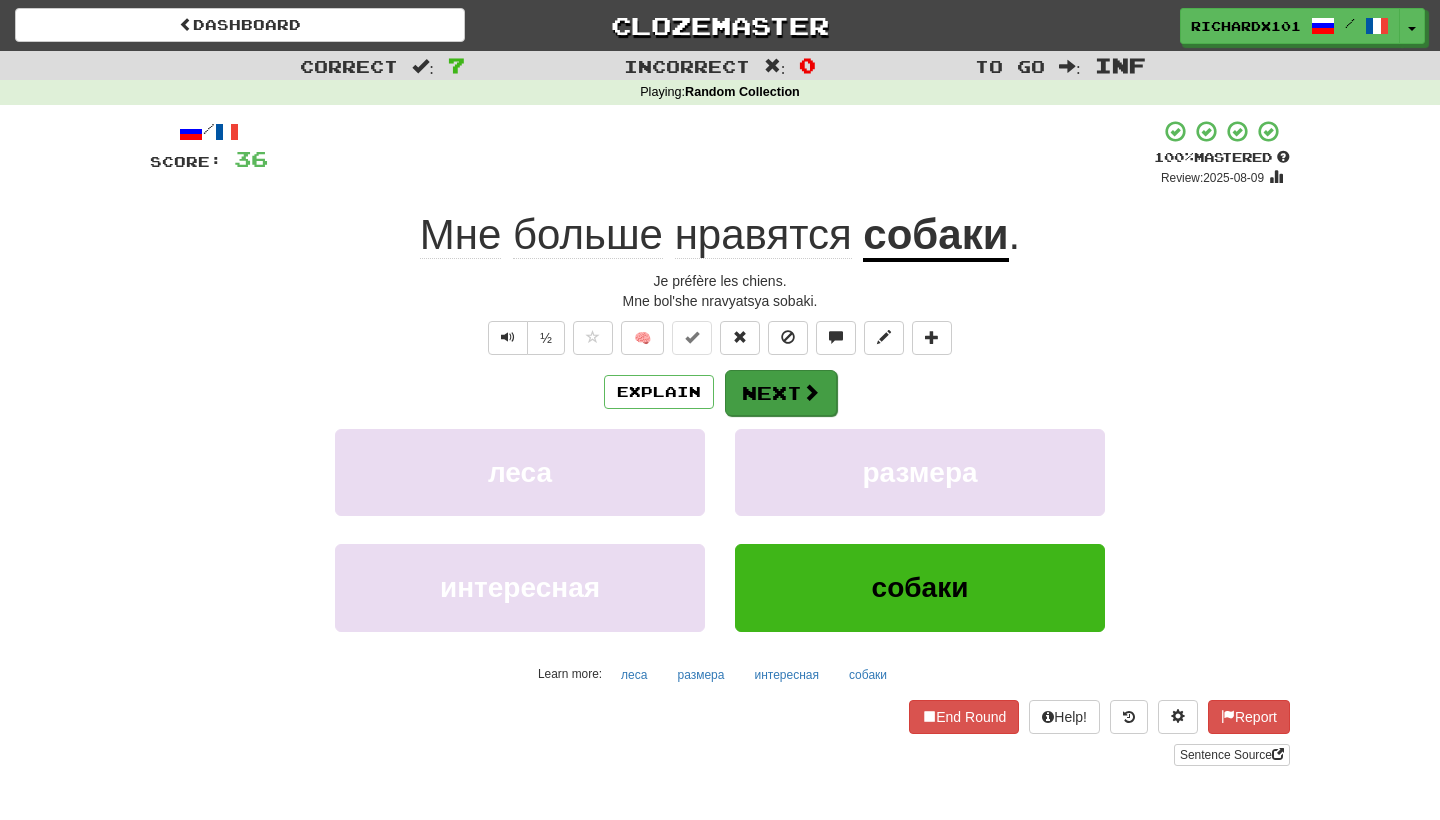 click on "Next" at bounding box center [781, 393] 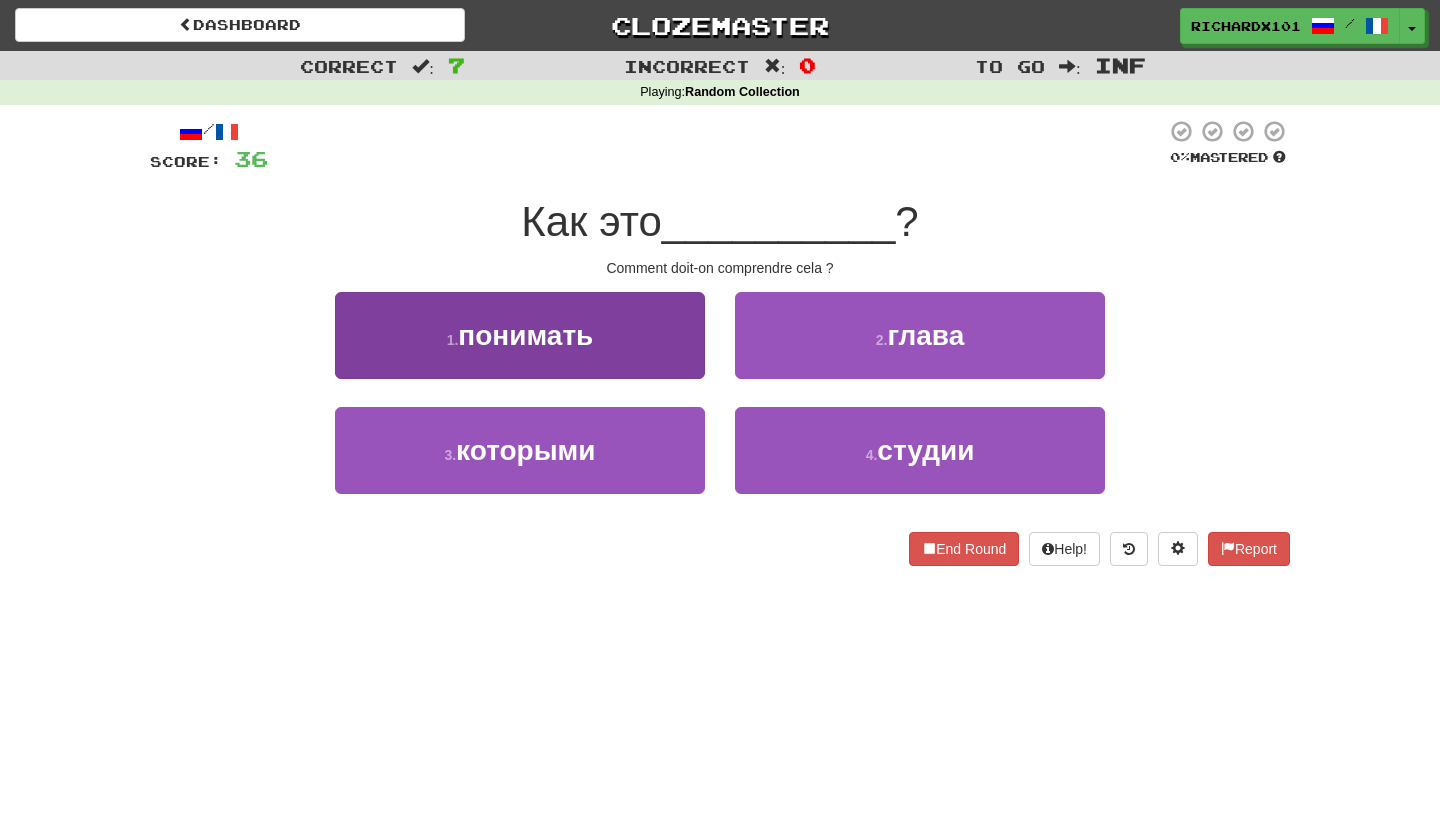 click on "1 .  понимать" at bounding box center [520, 335] 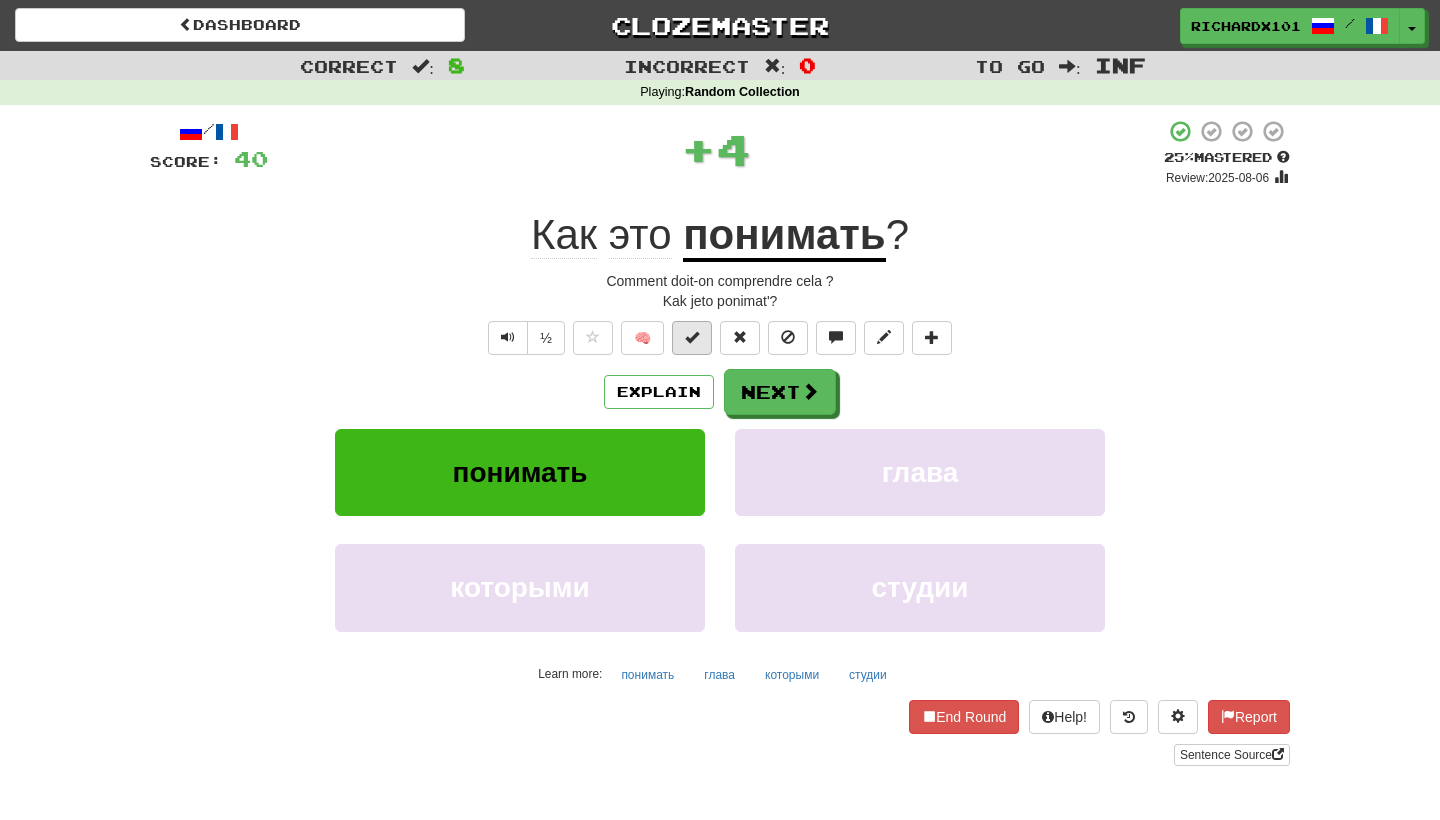 click at bounding box center [692, 337] 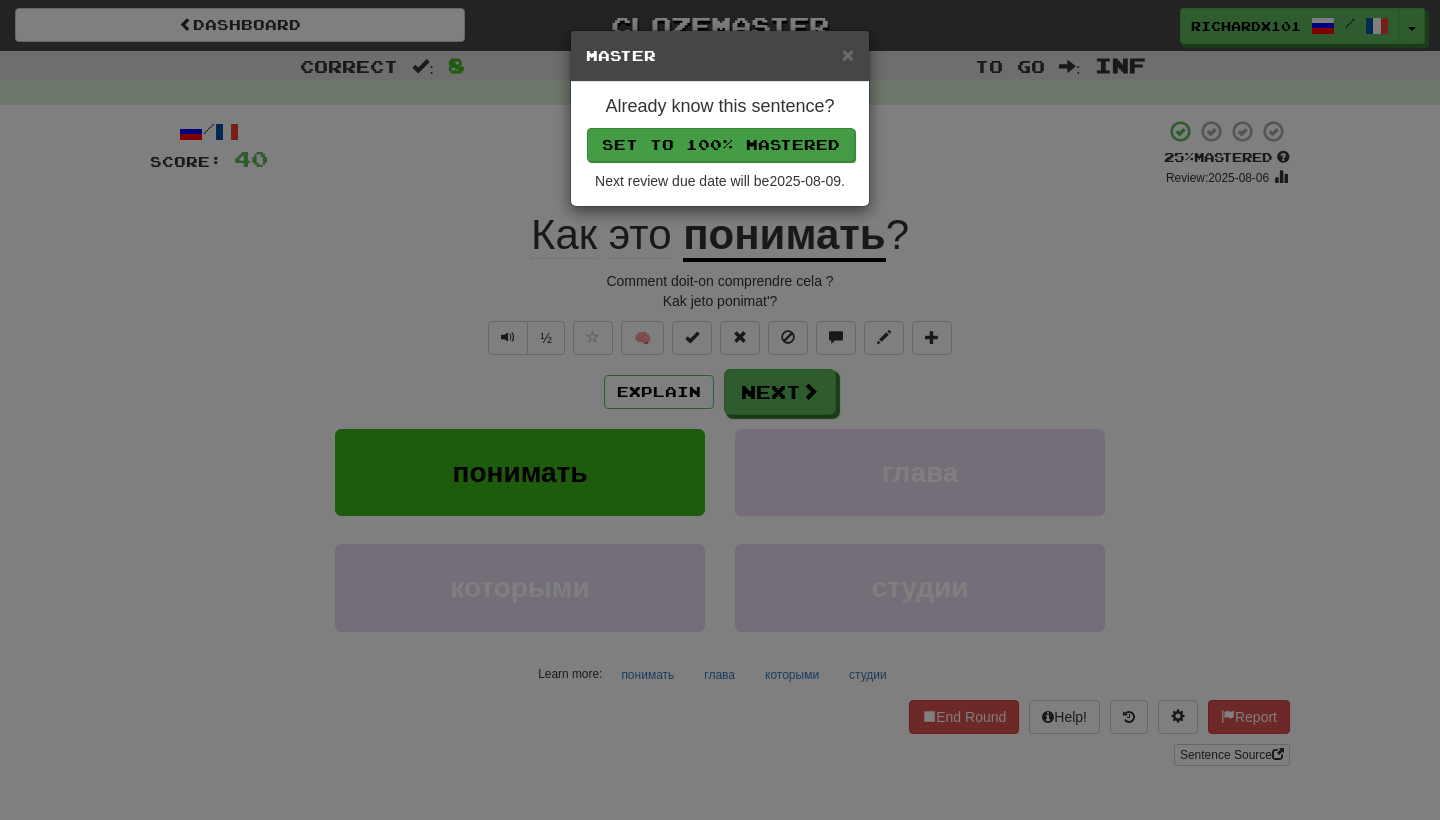 click on "Set to 100% Mastered" at bounding box center [721, 145] 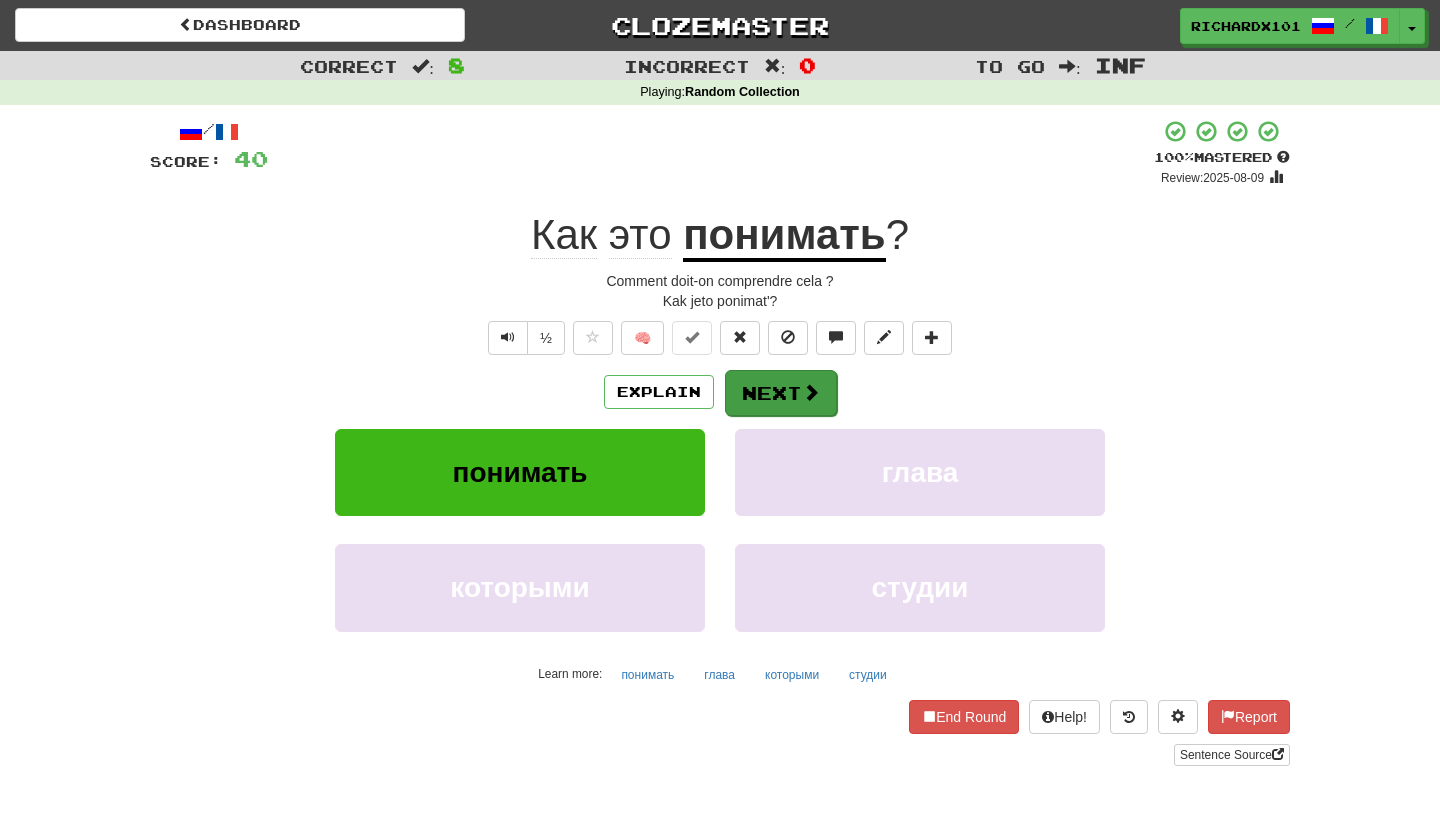 click on "Next" at bounding box center [781, 393] 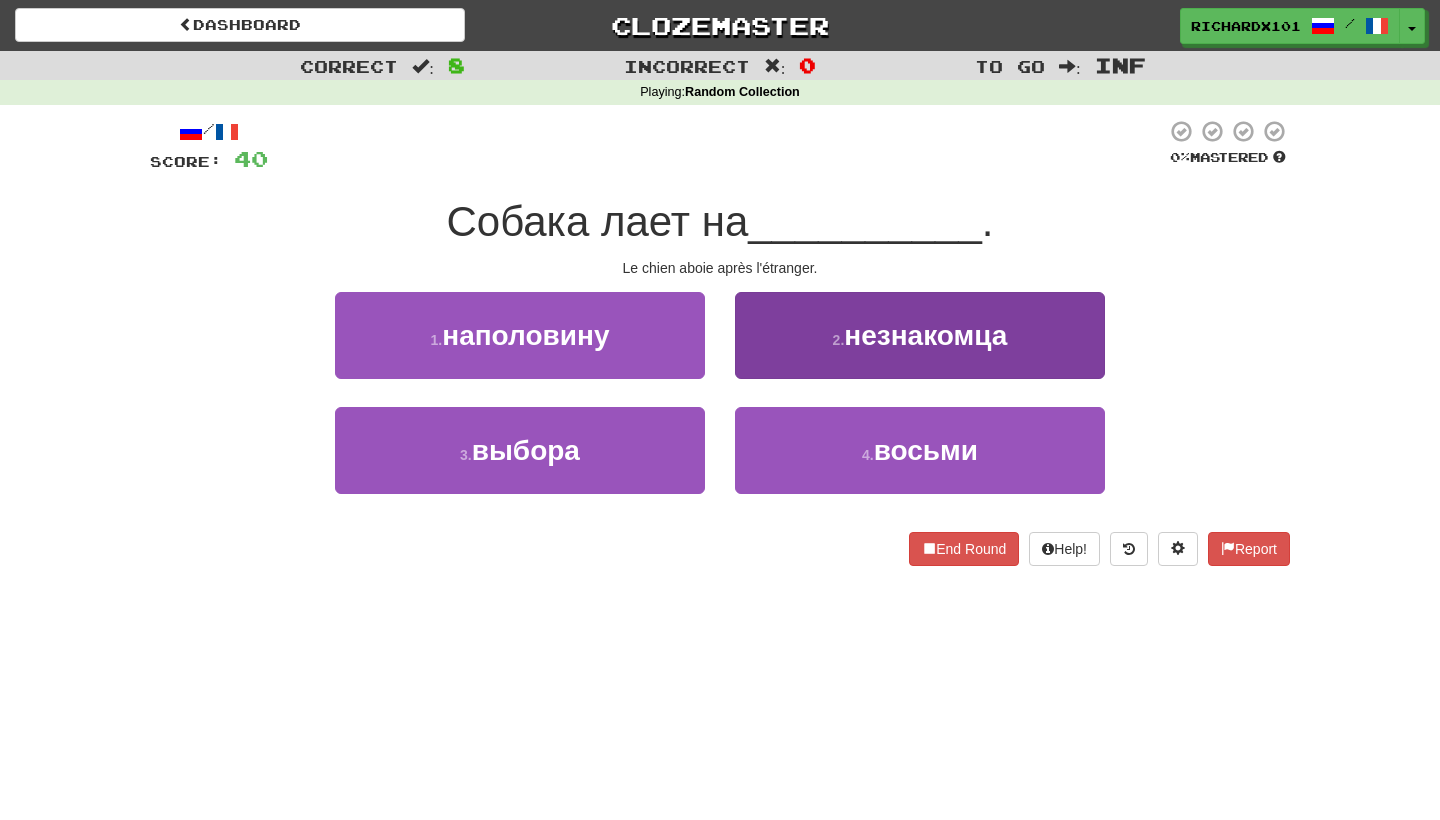 click on "2 .  незнакомца" at bounding box center [920, 335] 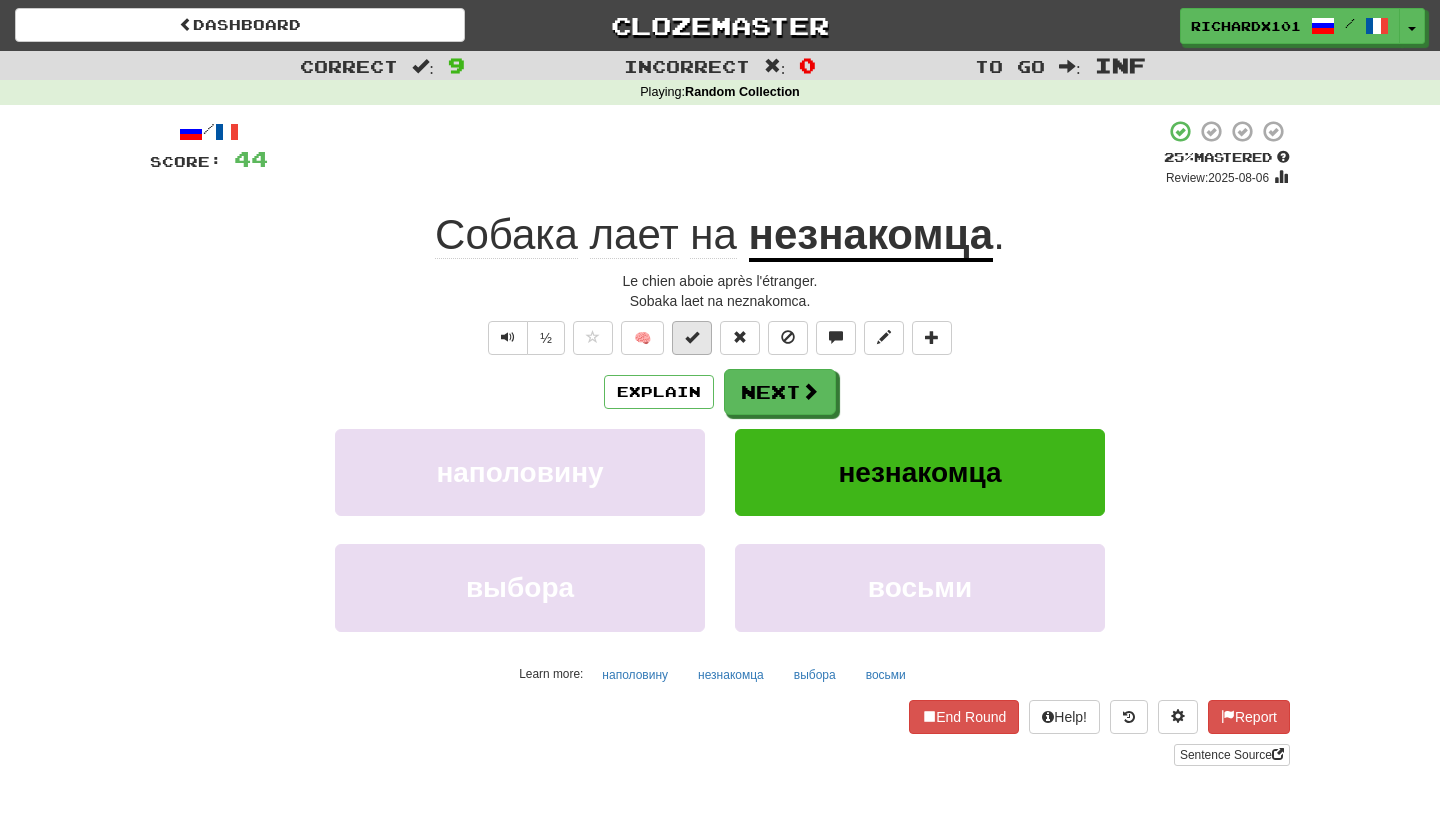 click at bounding box center [692, 338] 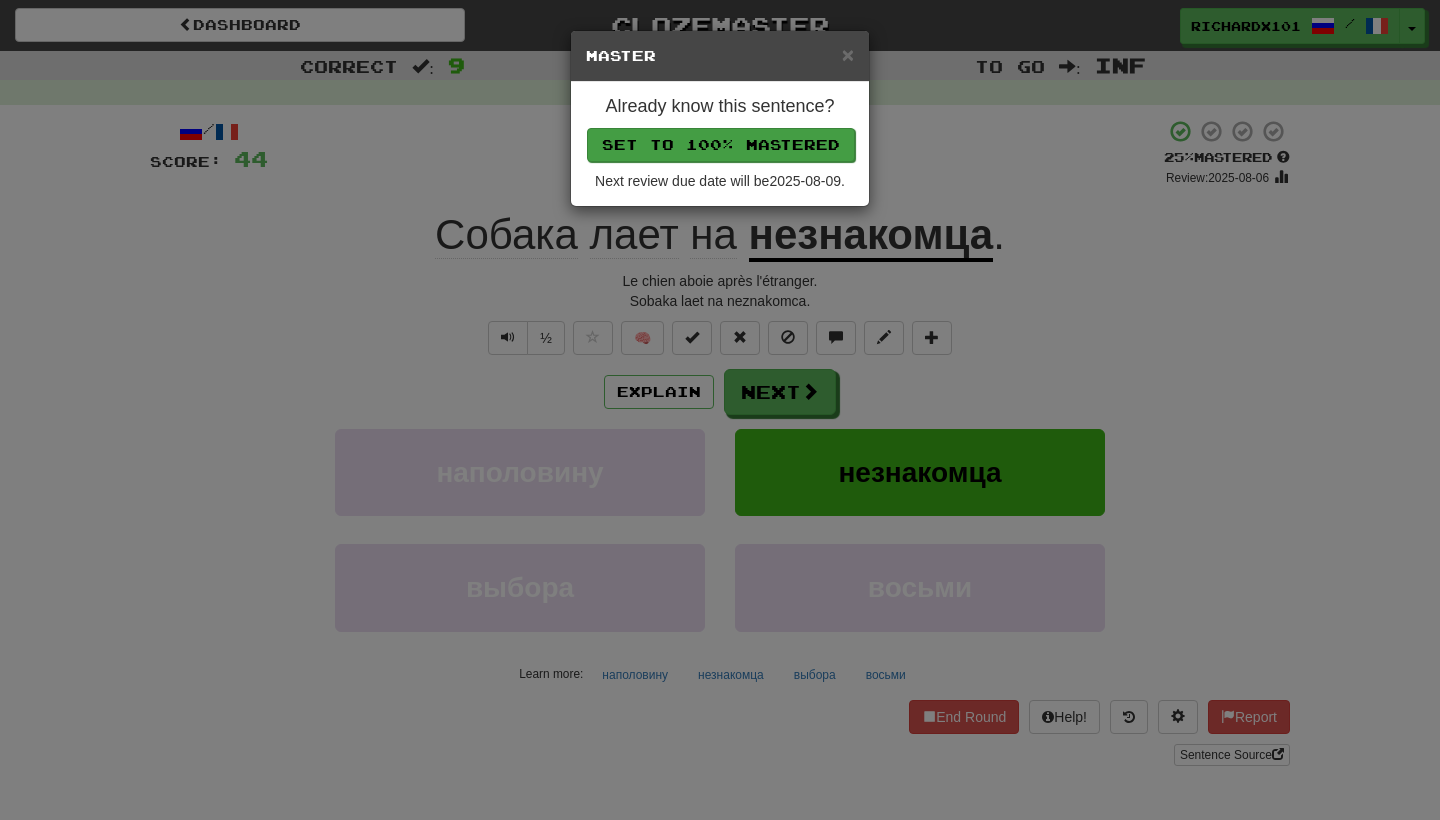 click on "Set to 100% Mastered" at bounding box center (721, 145) 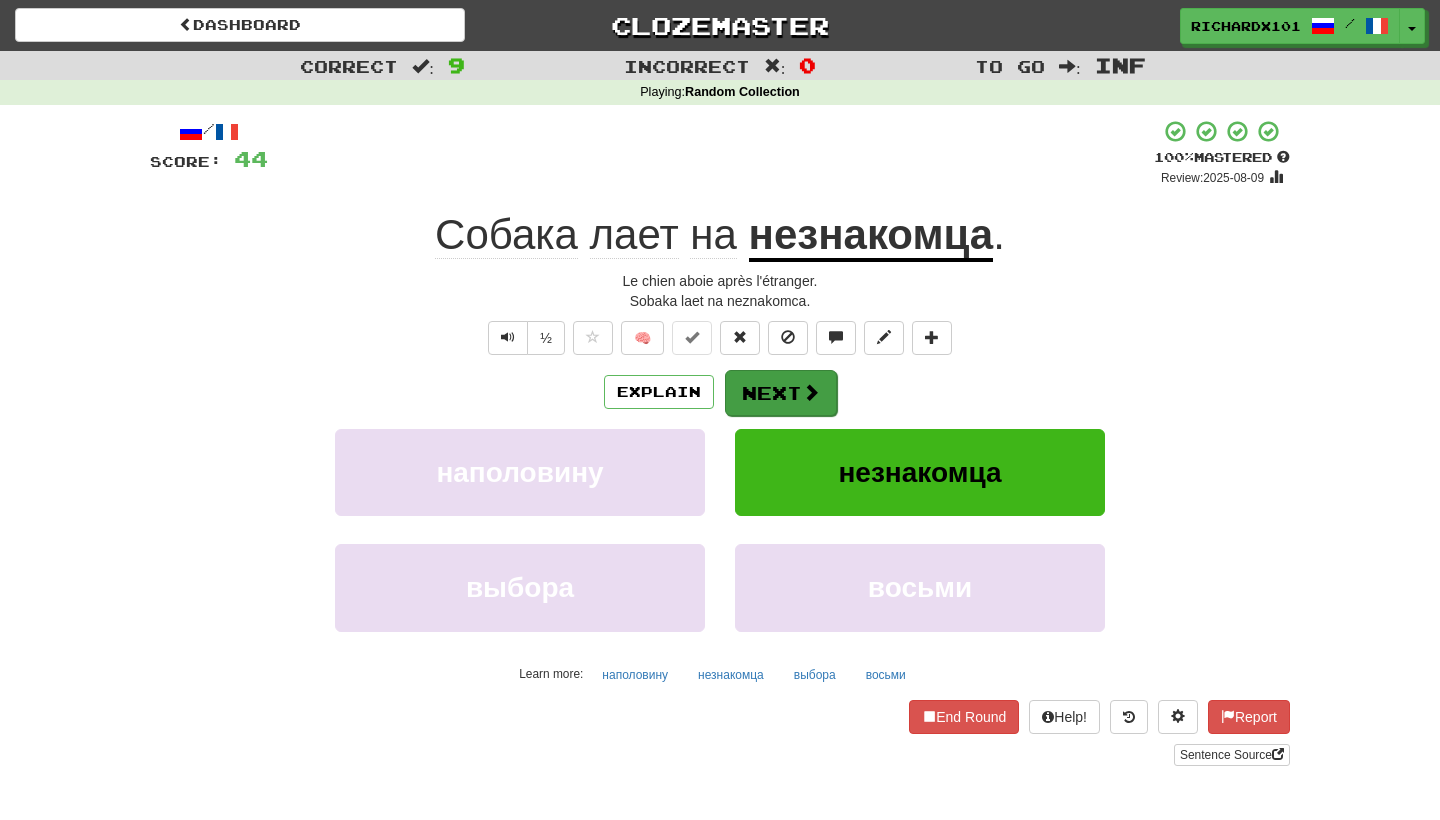 click on "Next" at bounding box center [781, 393] 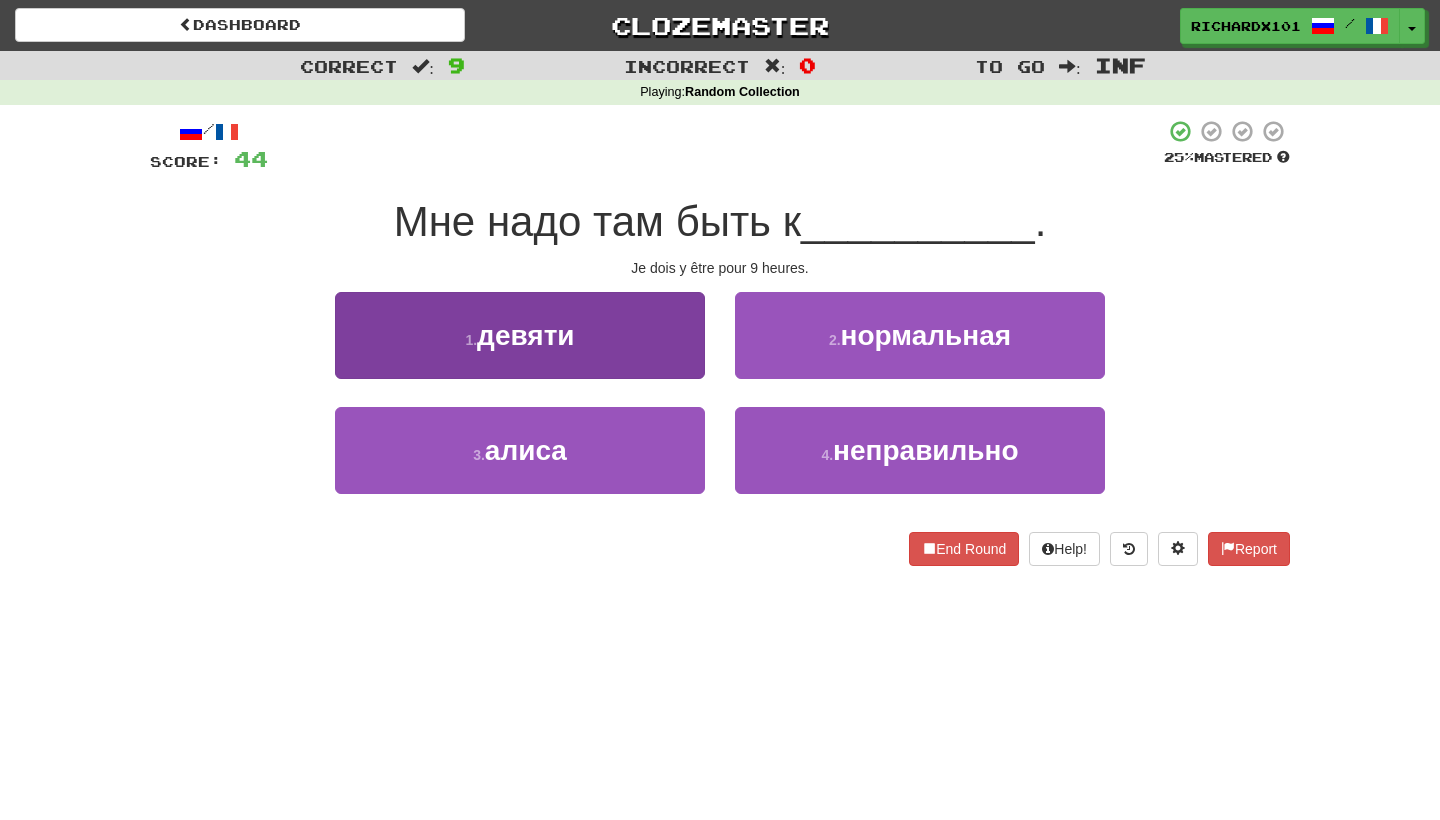 click on "1 .  девяти" at bounding box center [520, 335] 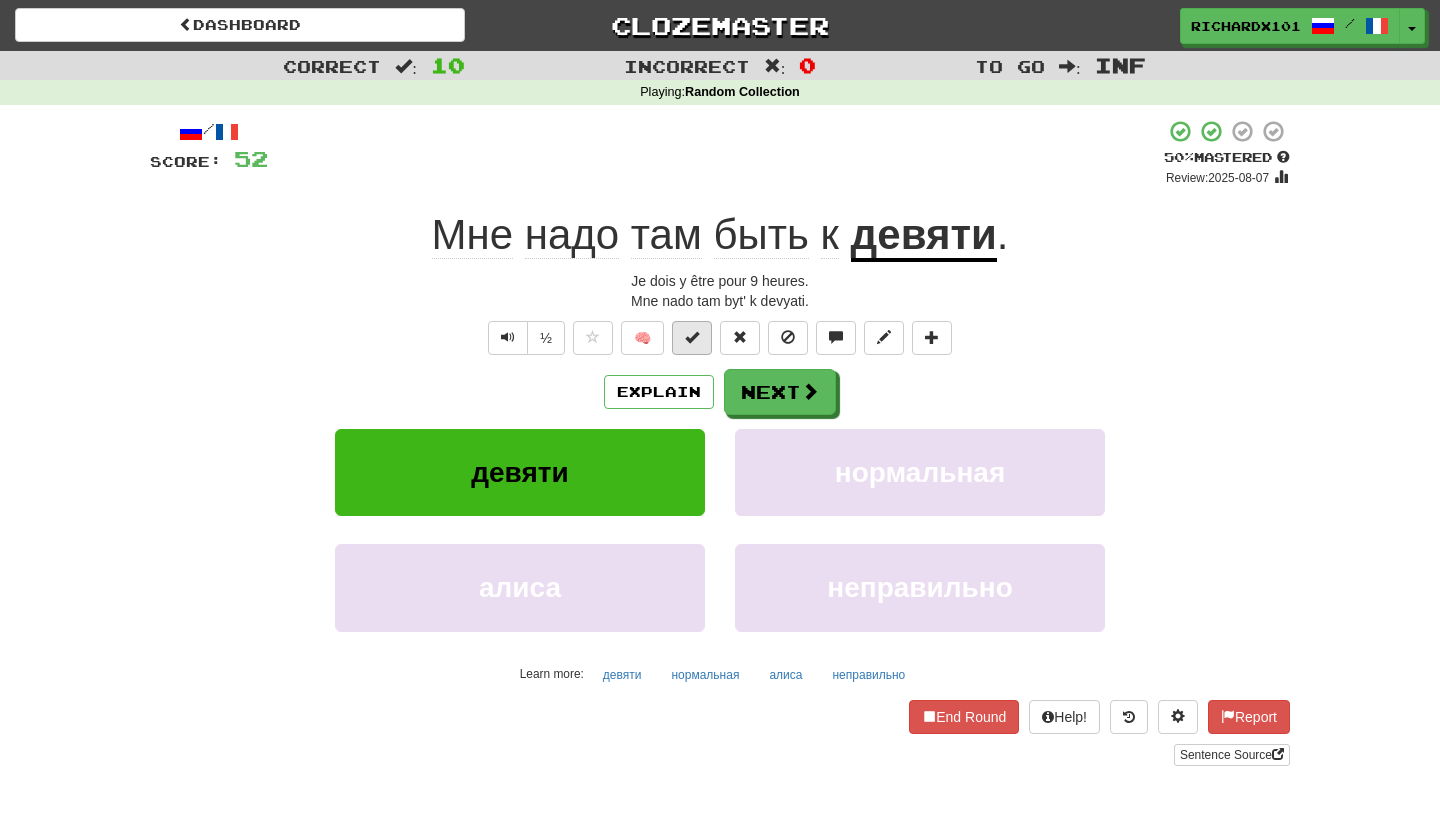 click at bounding box center [692, 337] 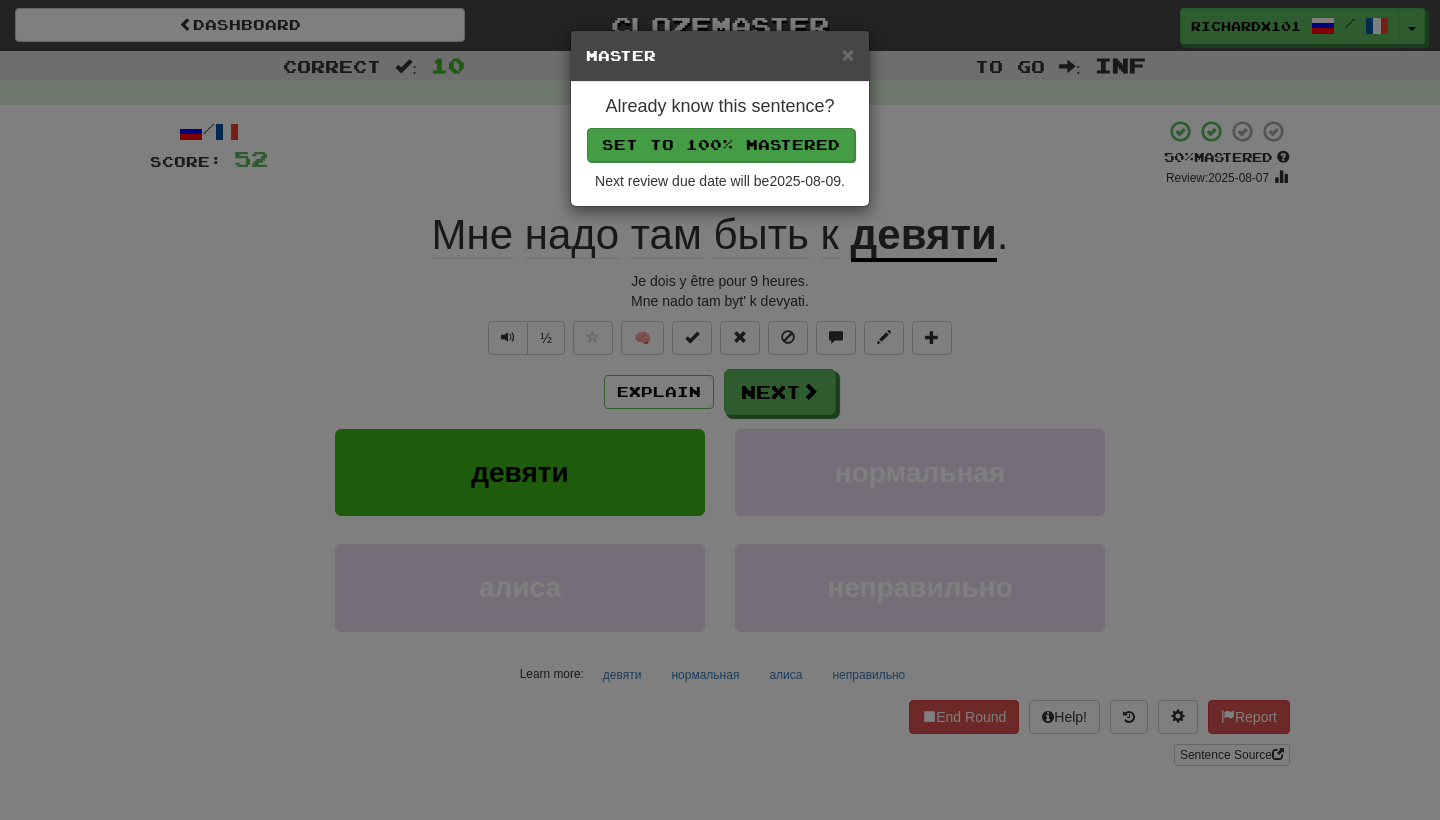 click on "Set to 100% Mastered" at bounding box center [721, 145] 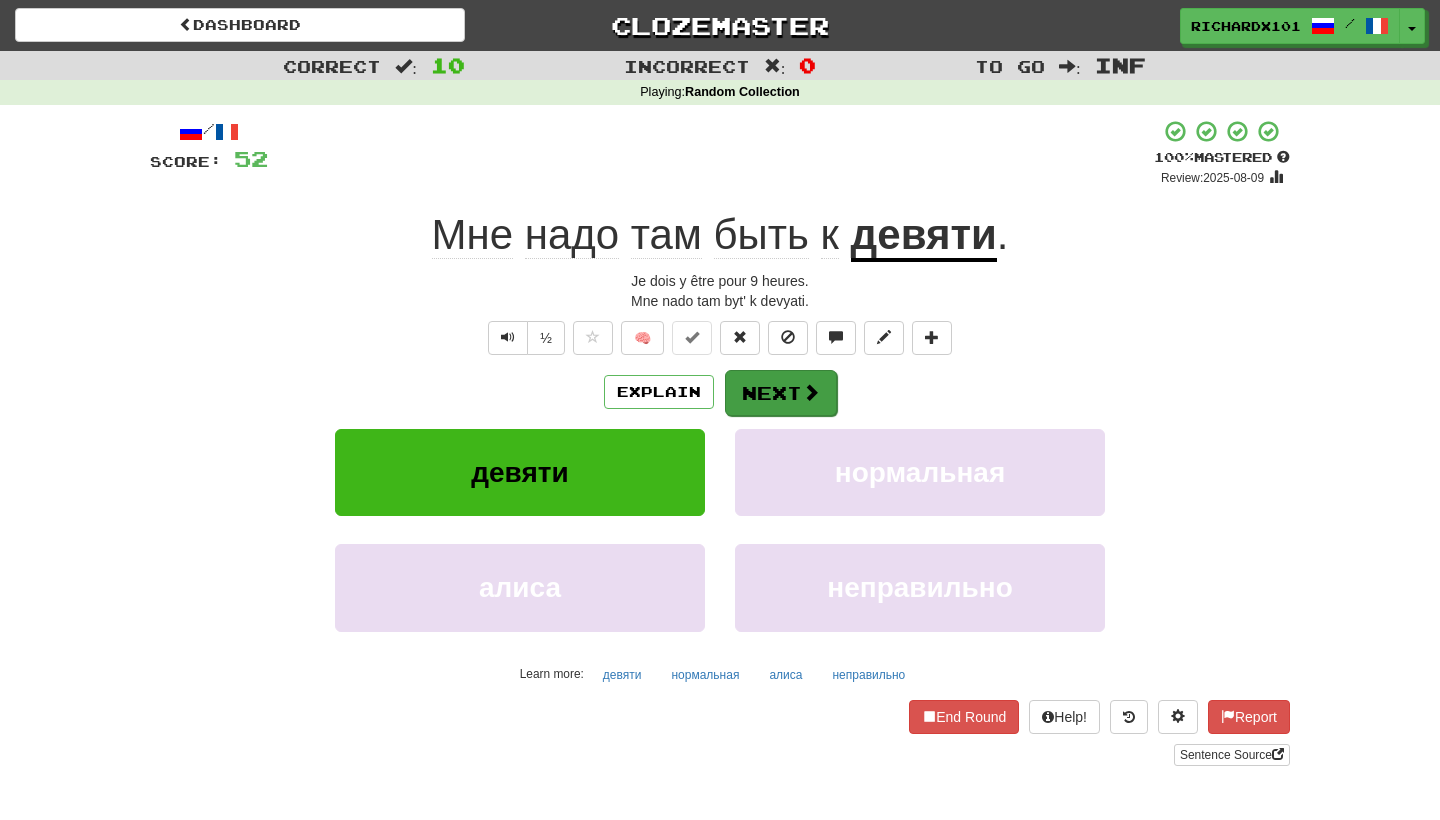click on "Next" at bounding box center [781, 393] 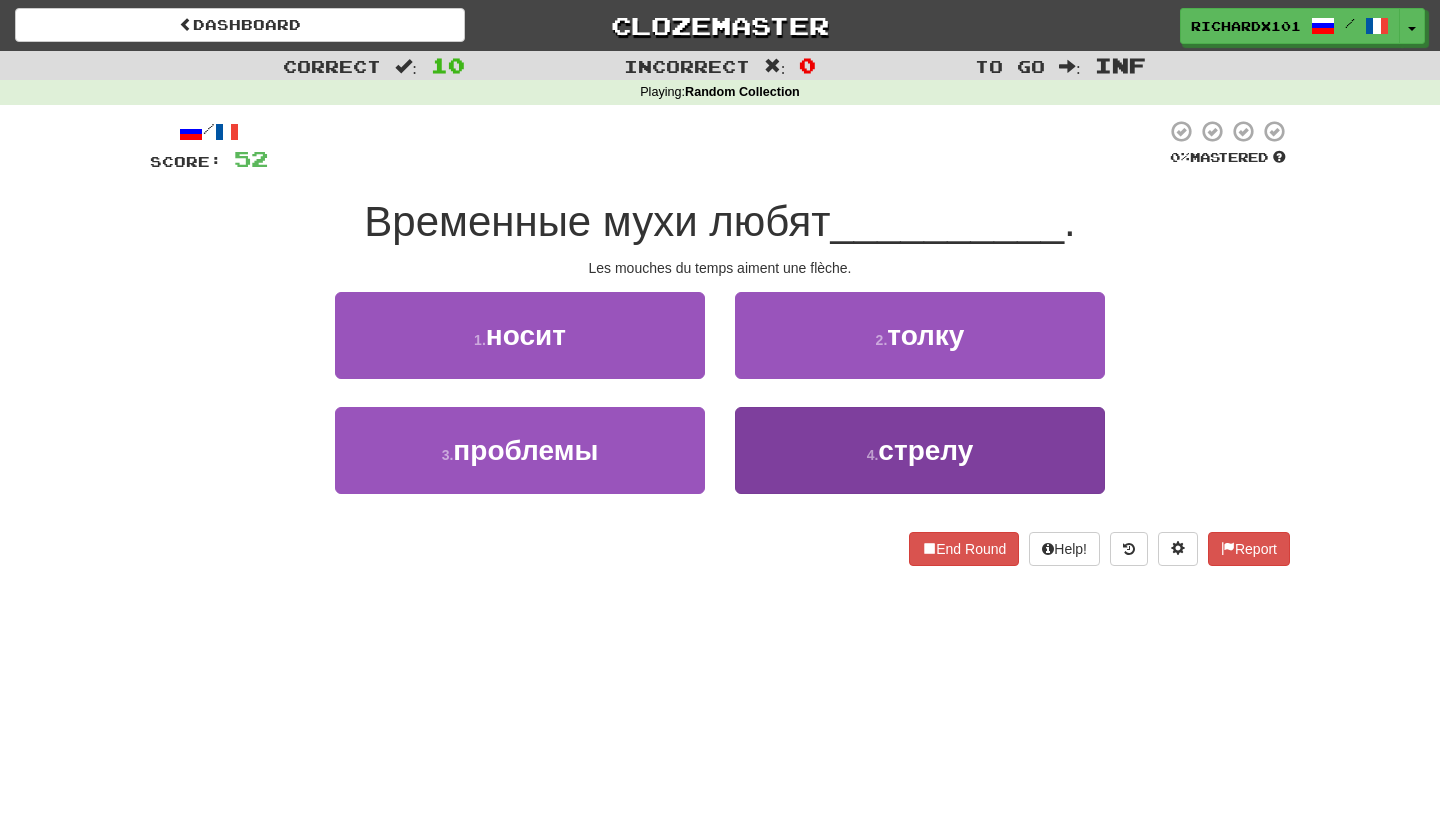 click on "4 .  стрелу" at bounding box center [920, 450] 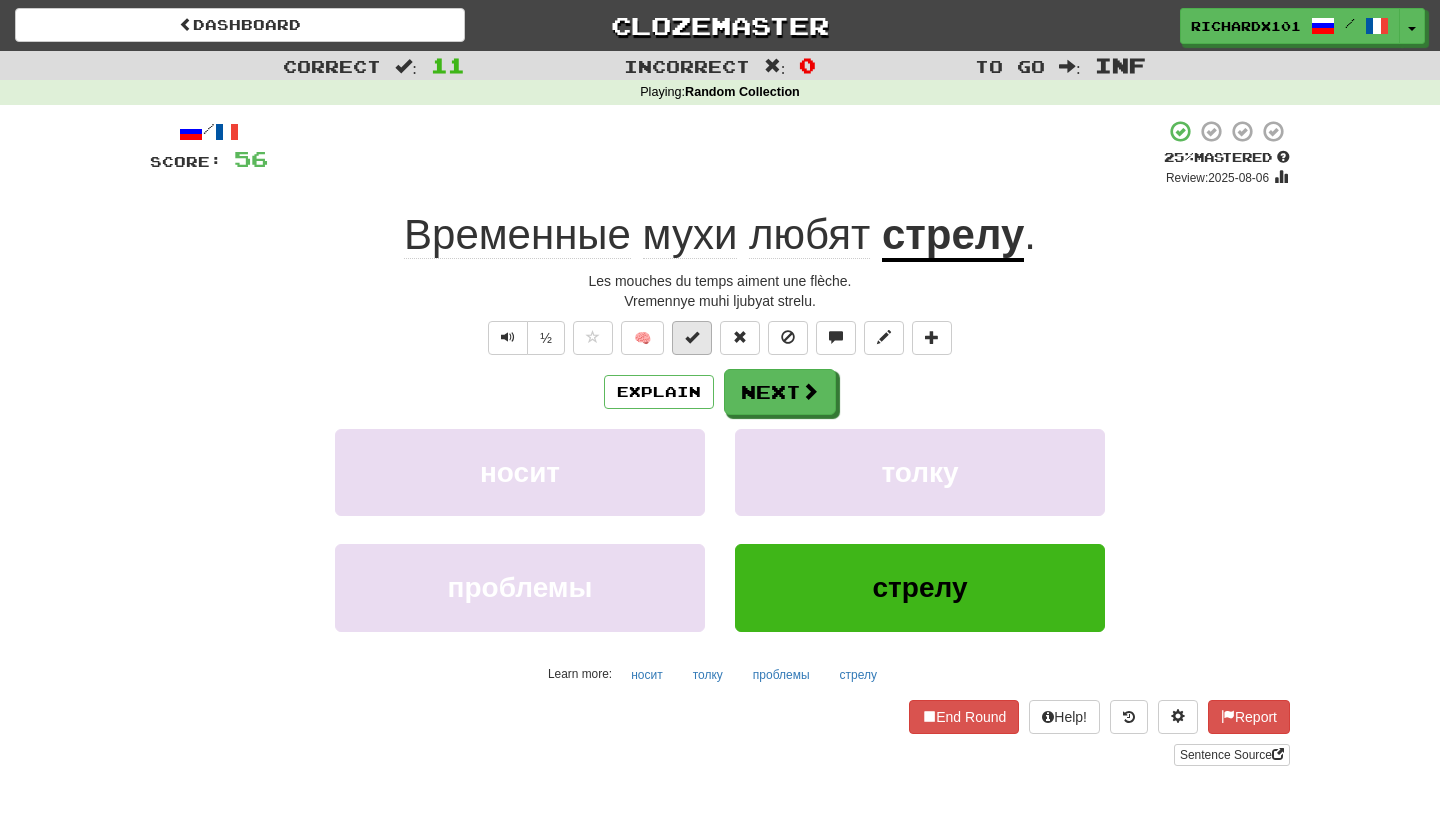 click at bounding box center [692, 338] 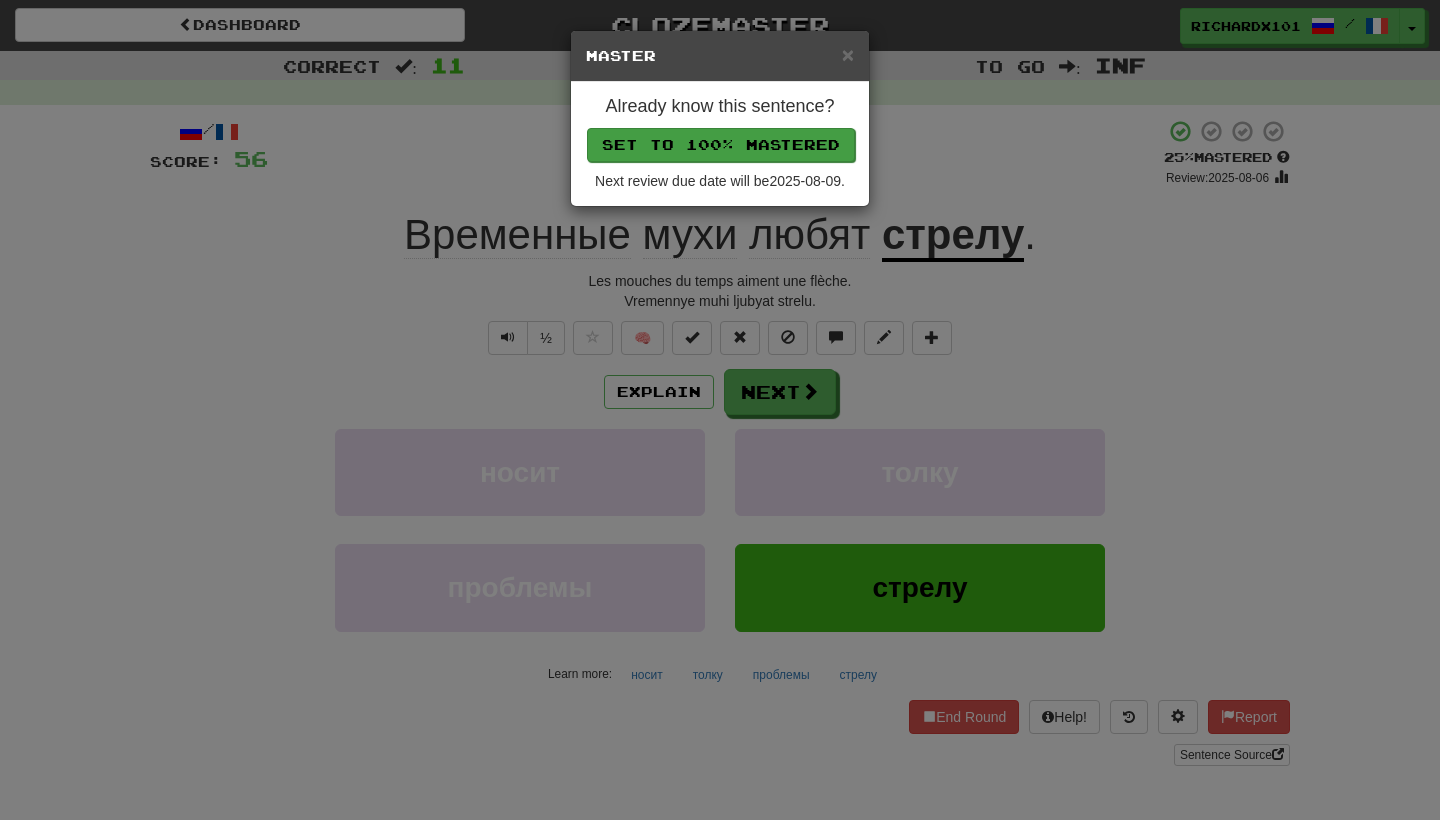 click on "Set to 100% Mastered" at bounding box center [721, 145] 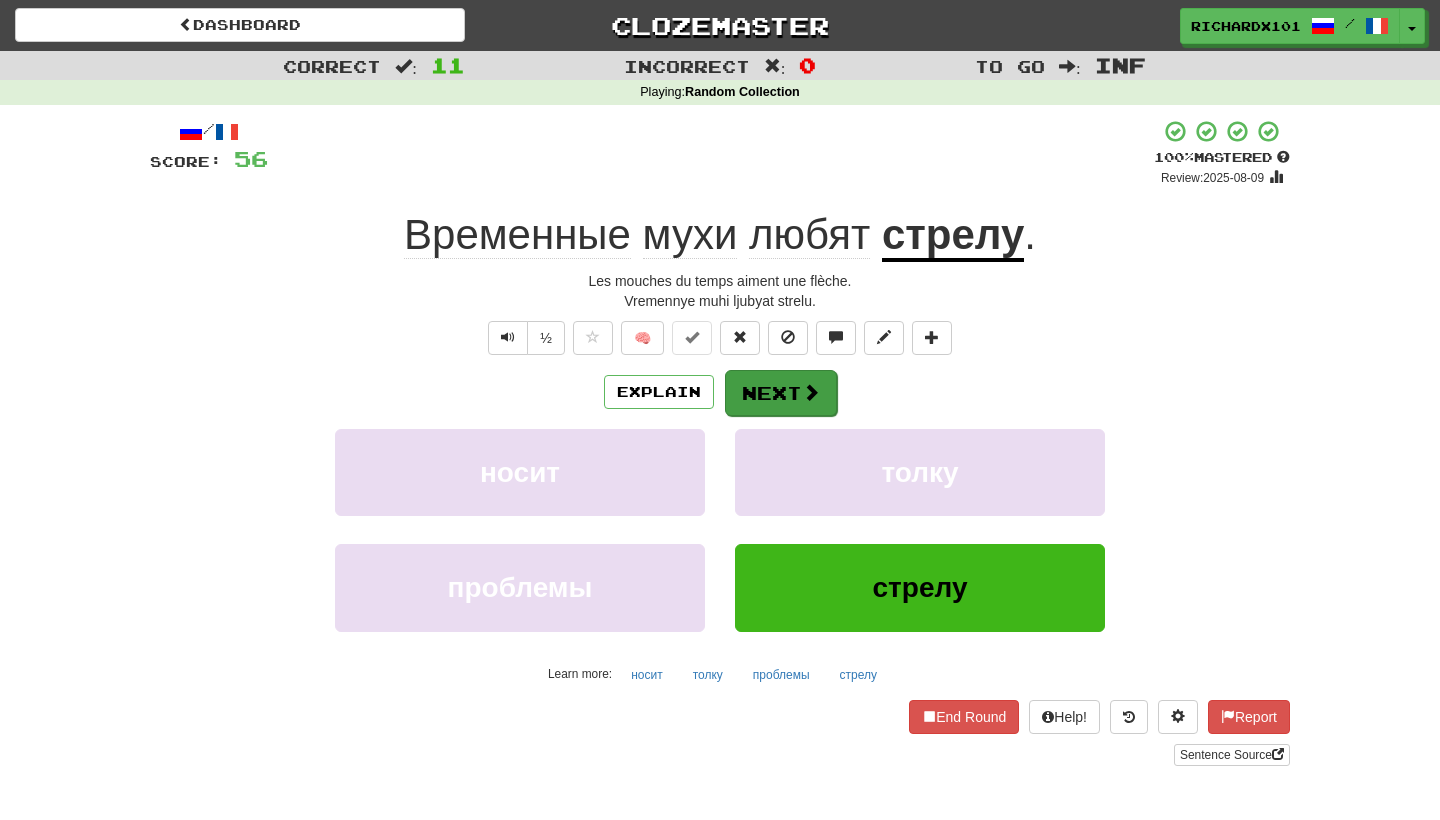 click on "Next" at bounding box center (781, 393) 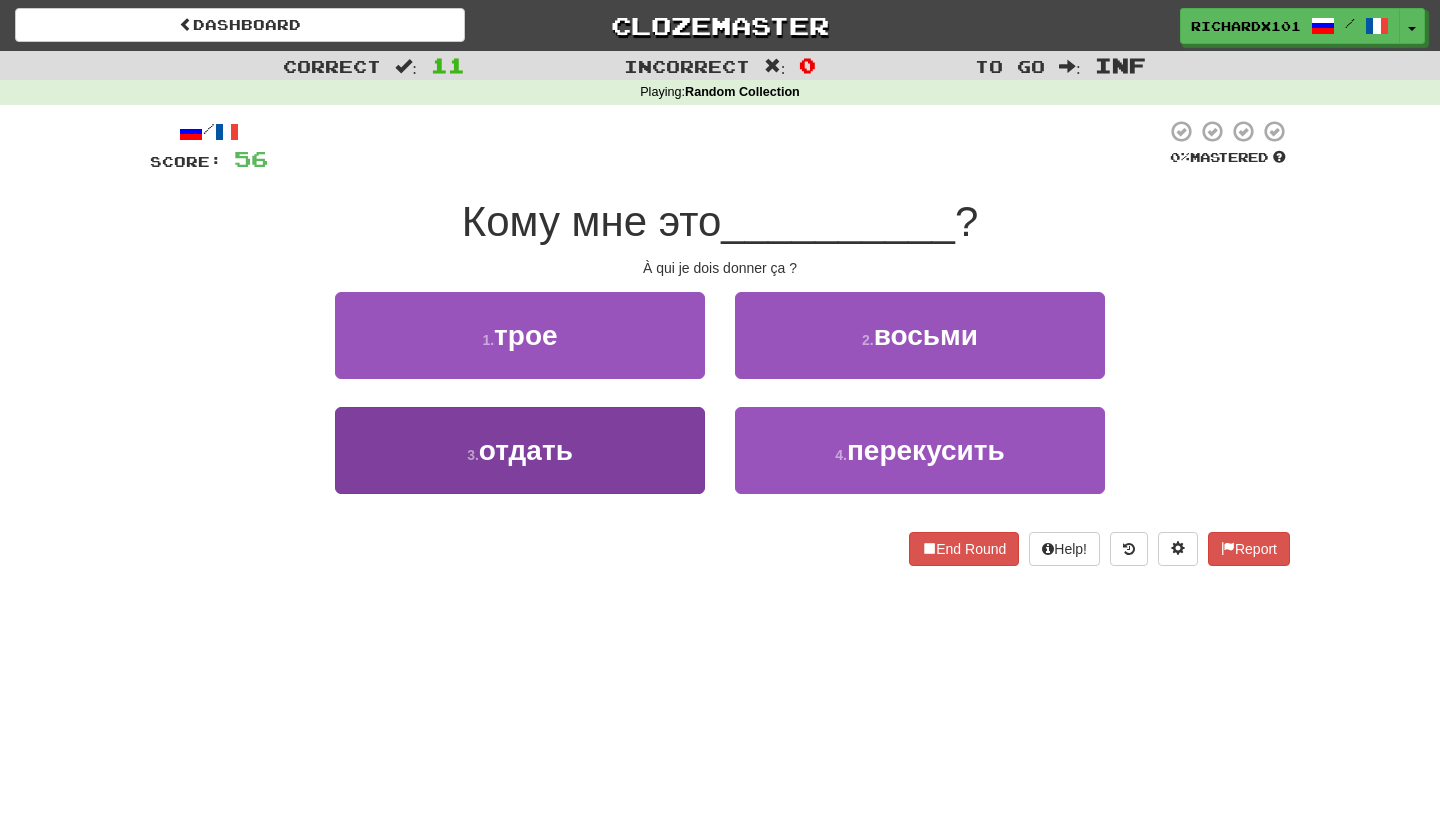 click on "3 .  отдать" at bounding box center [520, 450] 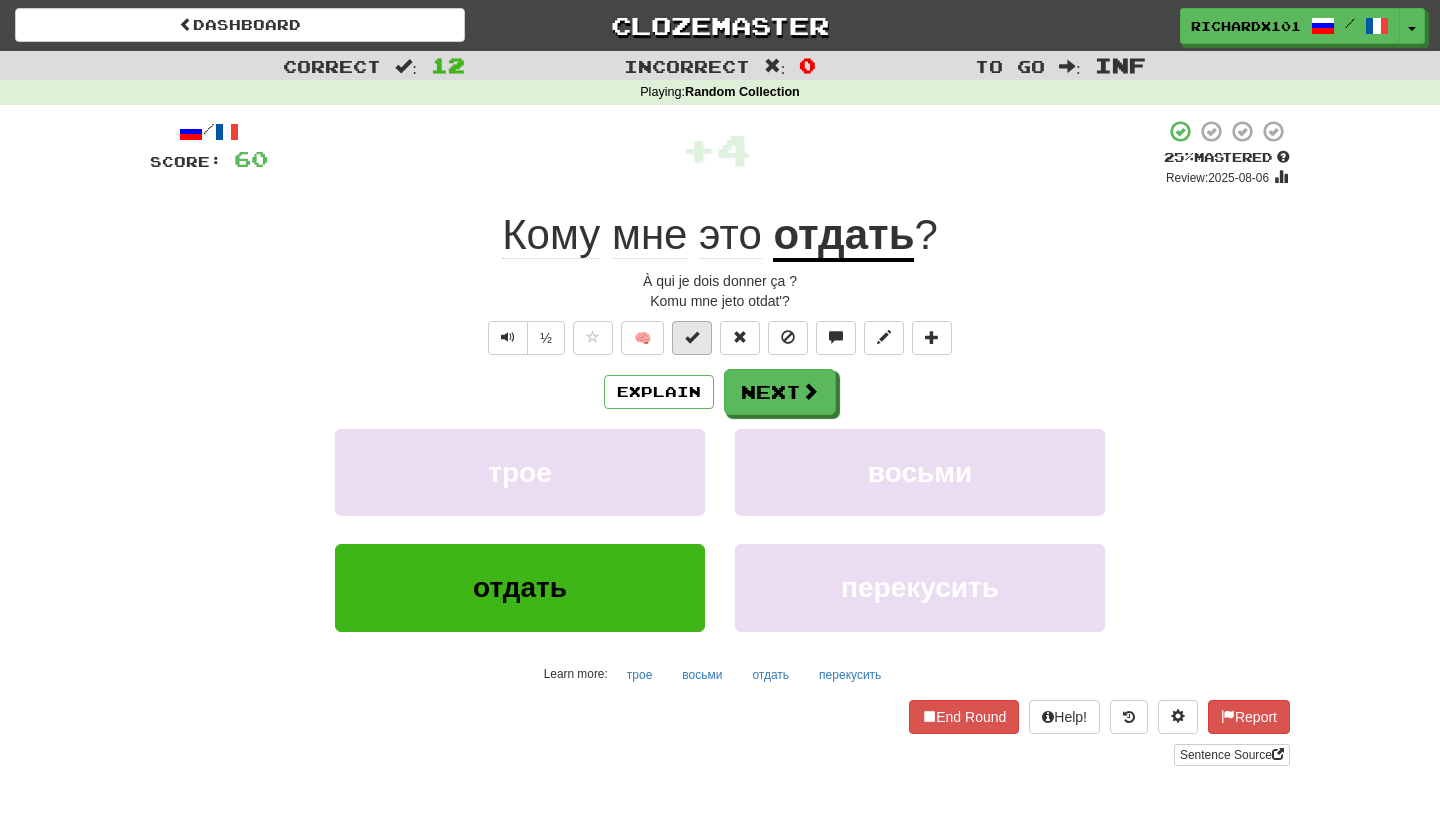click at bounding box center [692, 337] 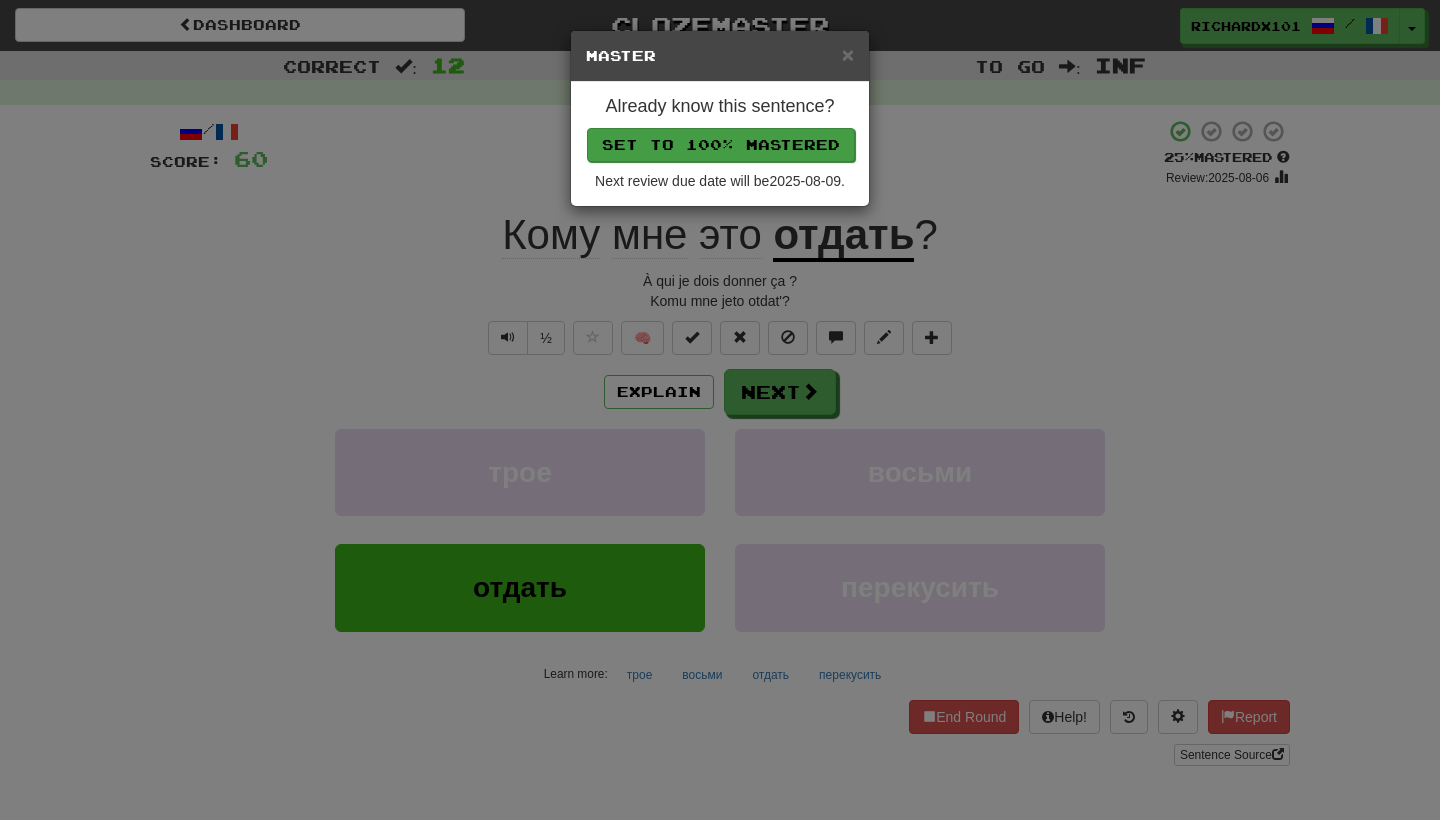 click on "Set to 100% Mastered" at bounding box center (721, 145) 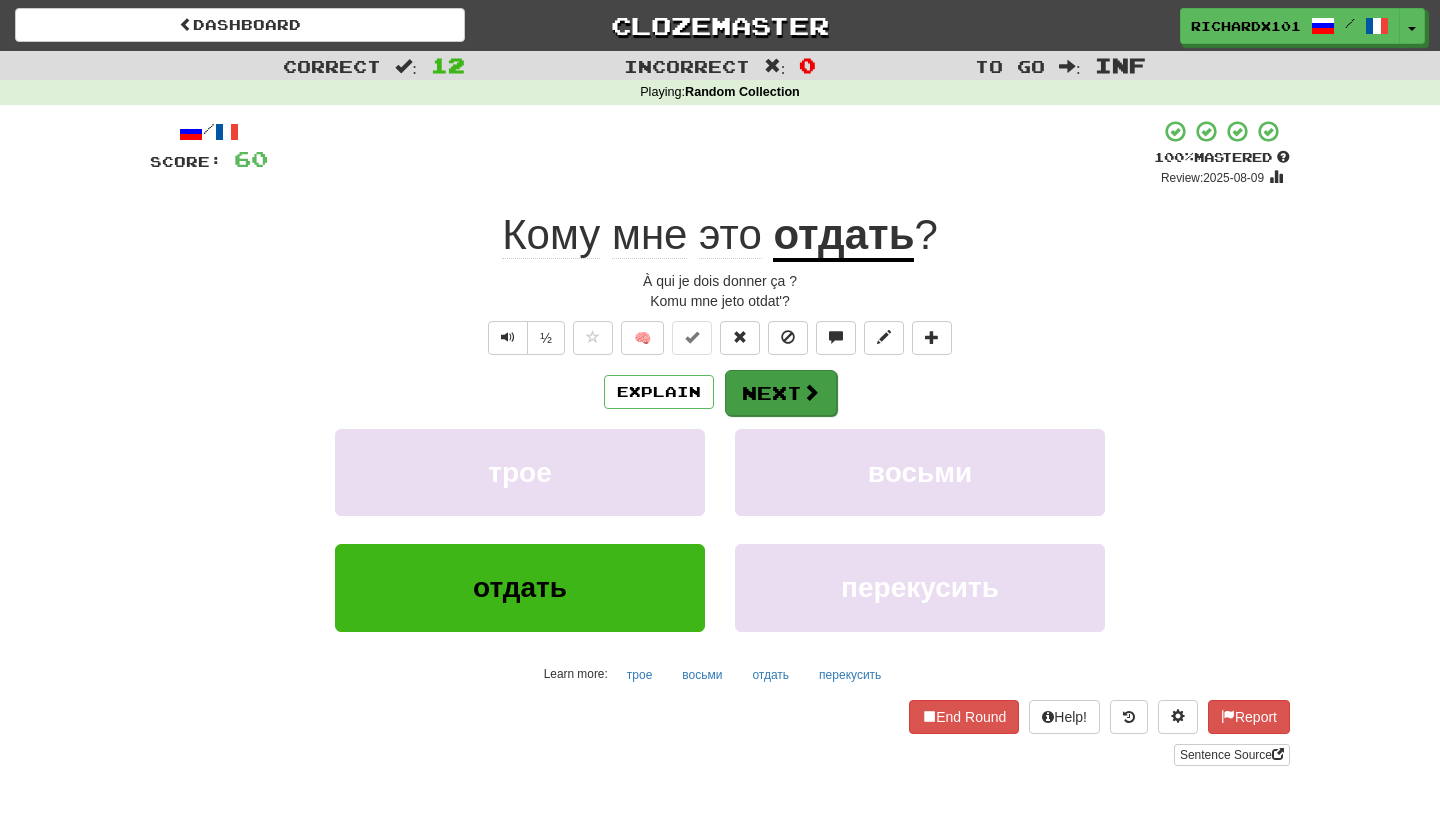 click on "Next" at bounding box center (781, 393) 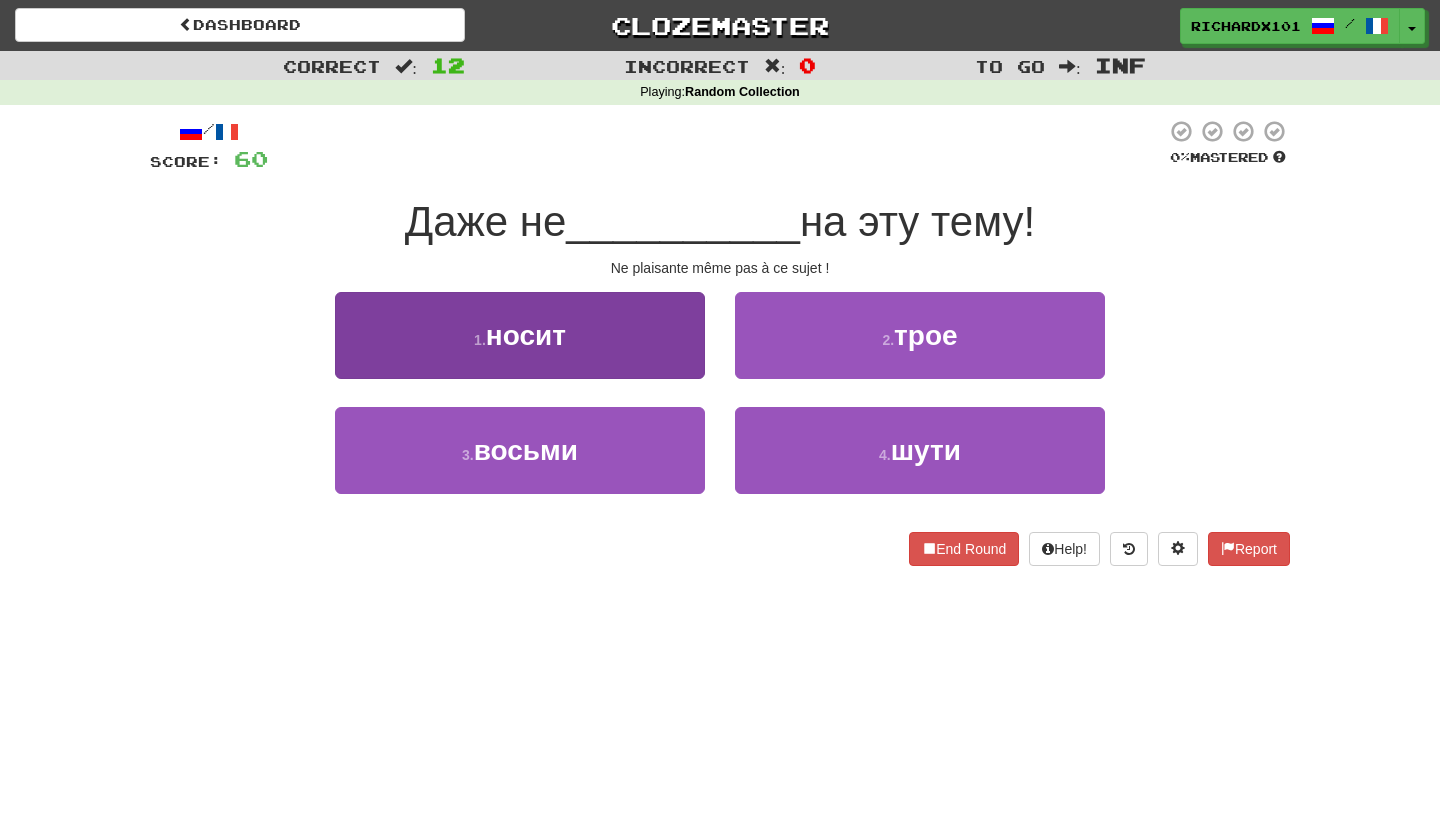 click on "1 .  носит" at bounding box center [520, 335] 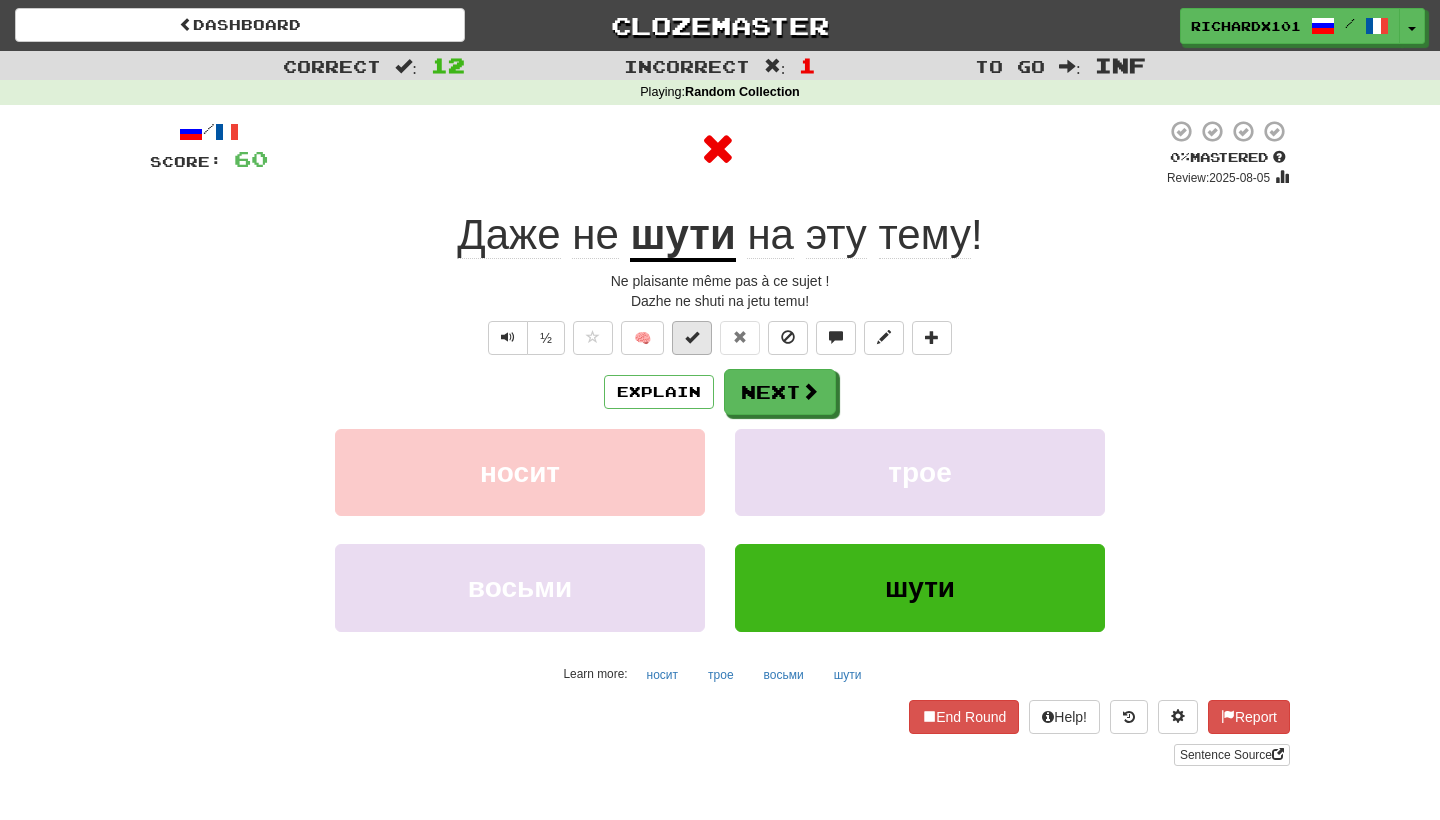 drag, startPoint x: 760, startPoint y: 383, endPoint x: 694, endPoint y: 335, distance: 81.608826 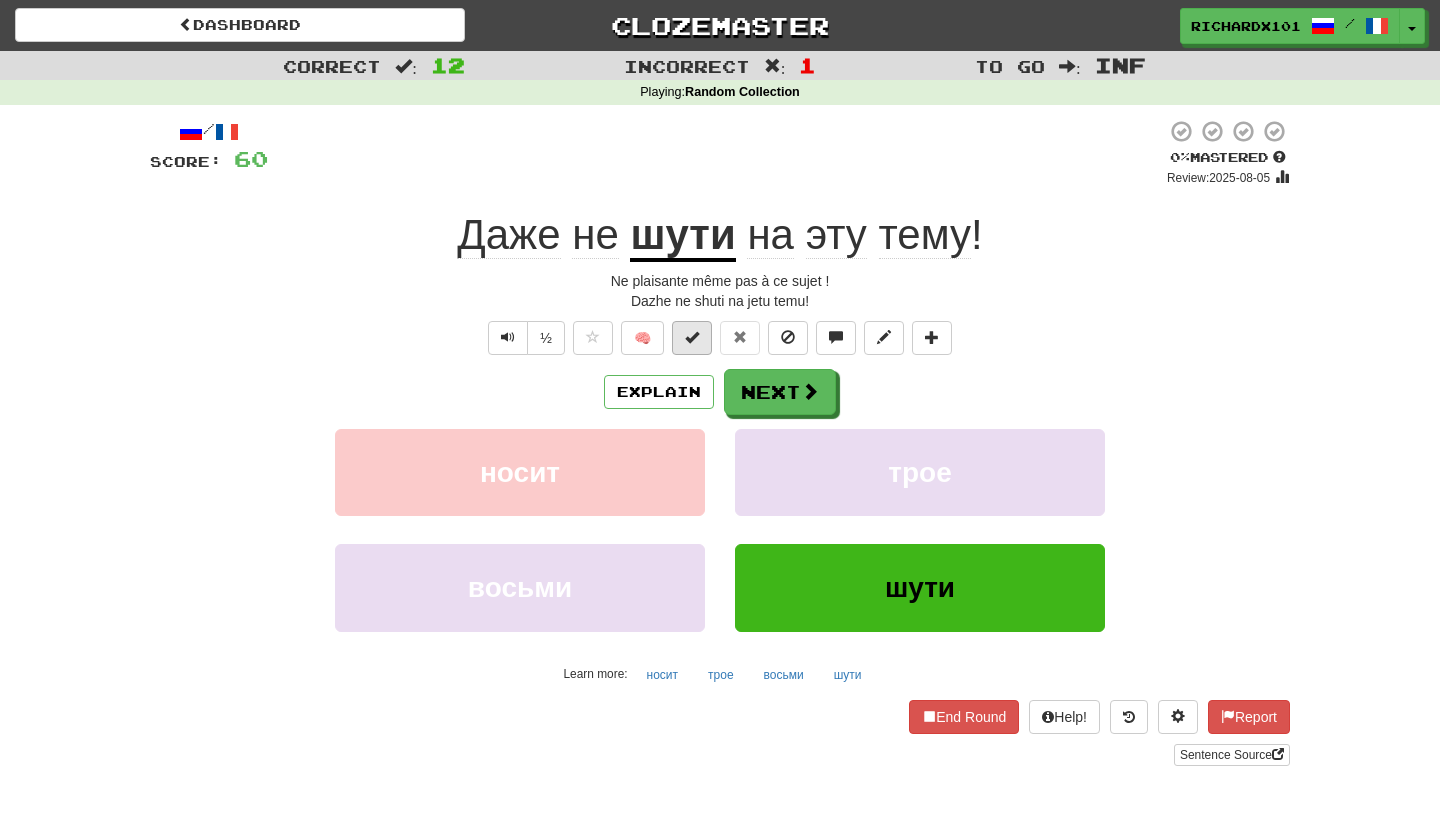 click at bounding box center [692, 337] 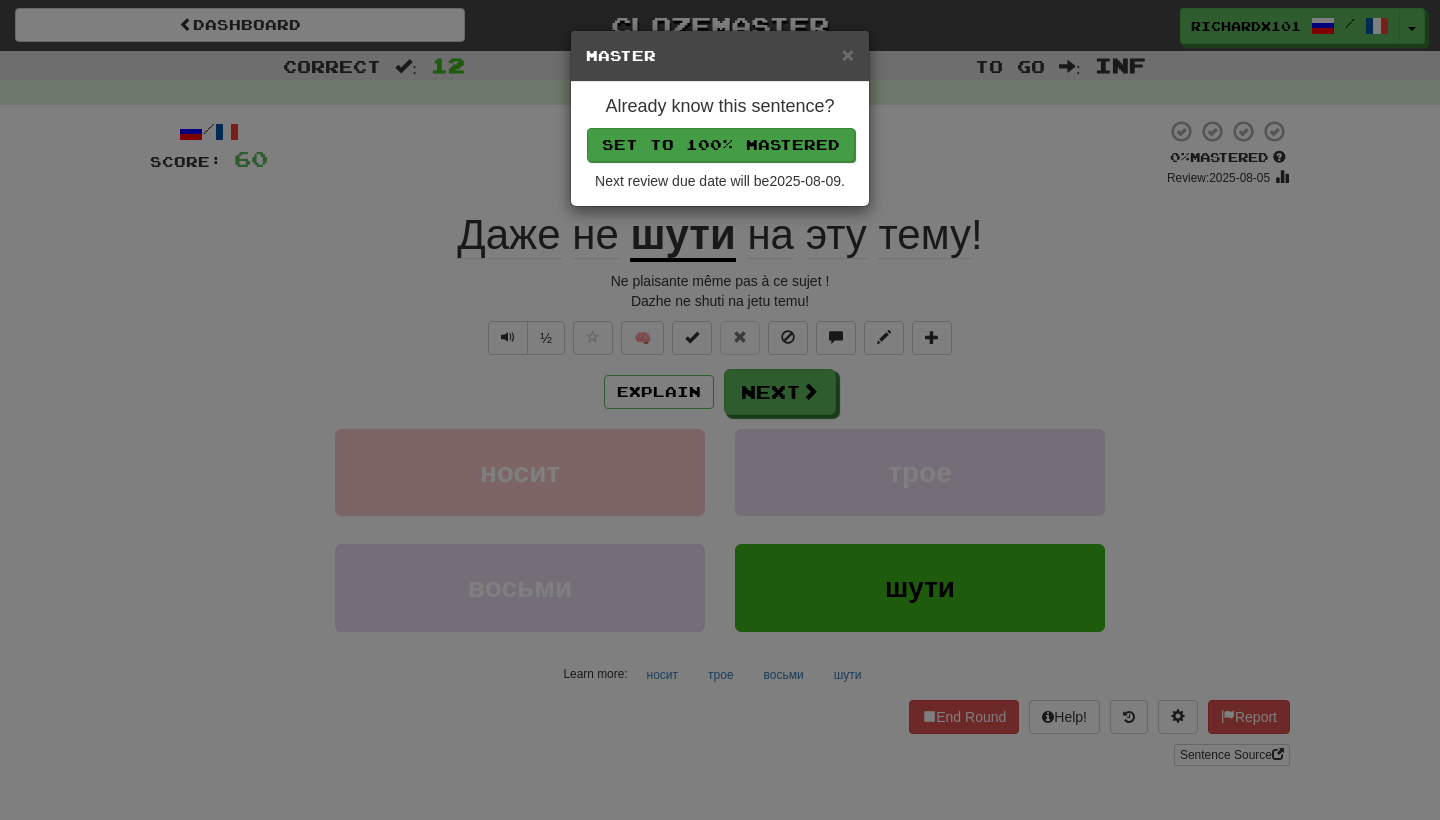 click on "Set to 100% Mastered" at bounding box center [721, 145] 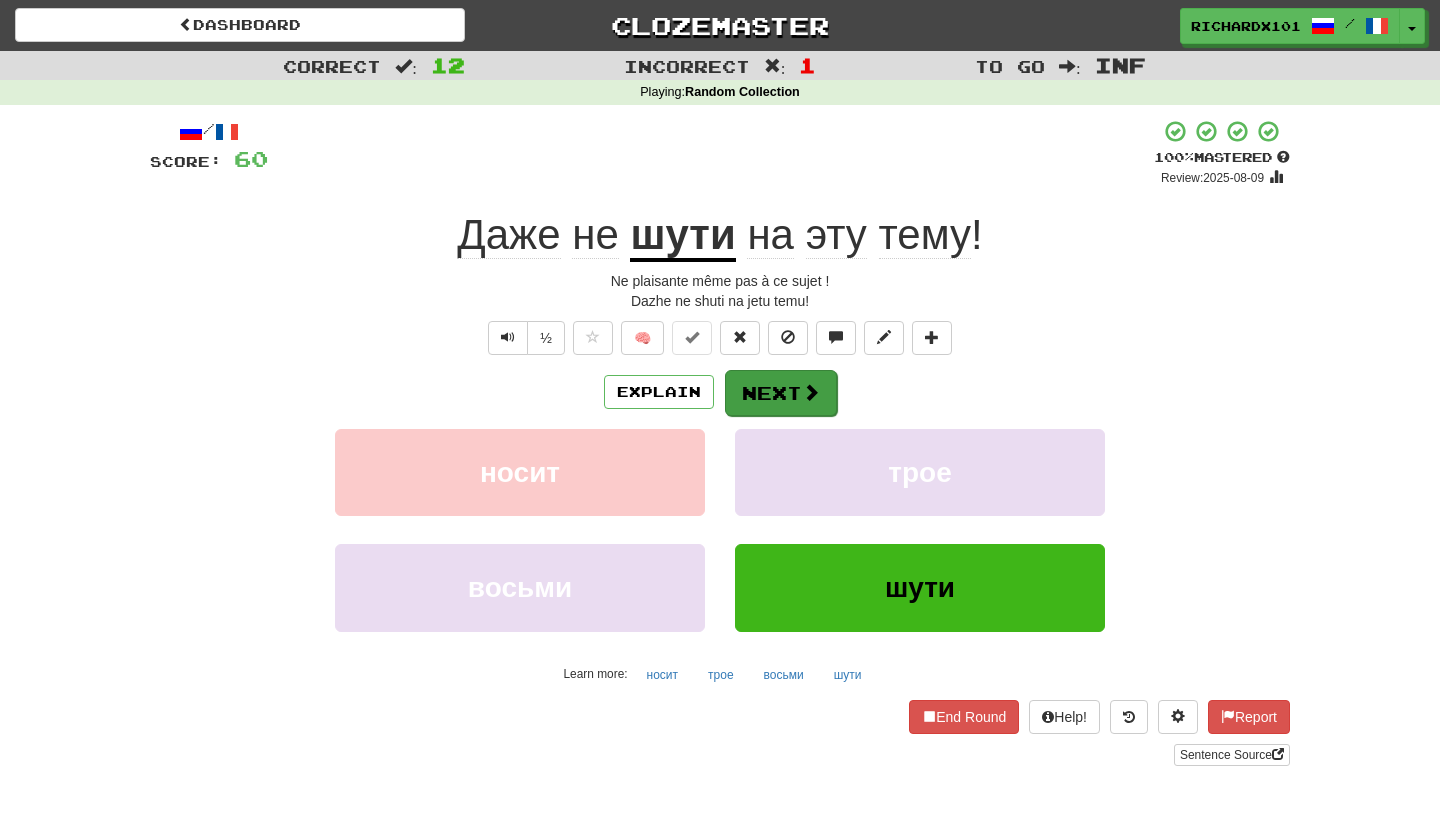 click on "Next" at bounding box center (781, 393) 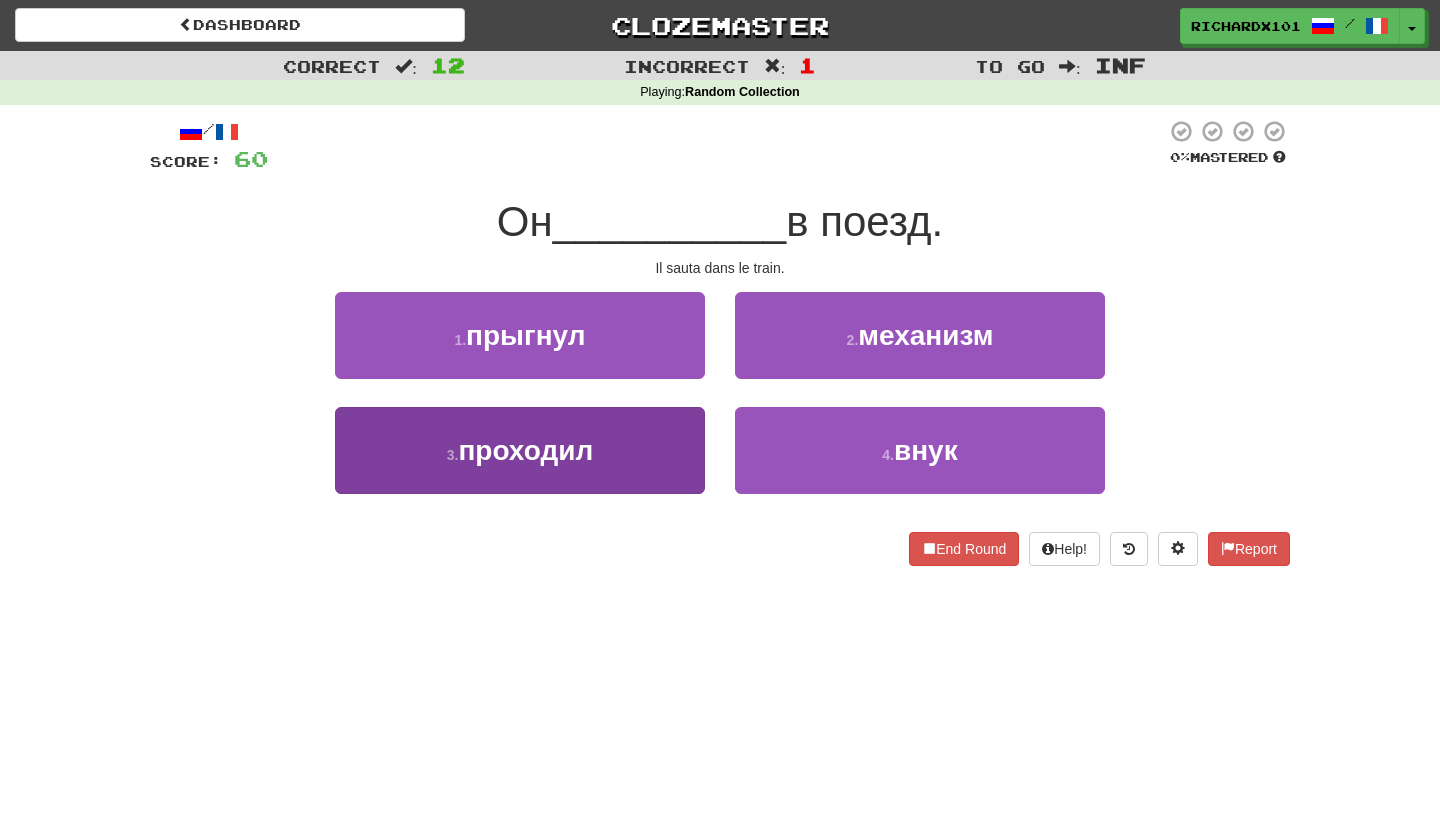 click on "3 .  проходил" at bounding box center (520, 450) 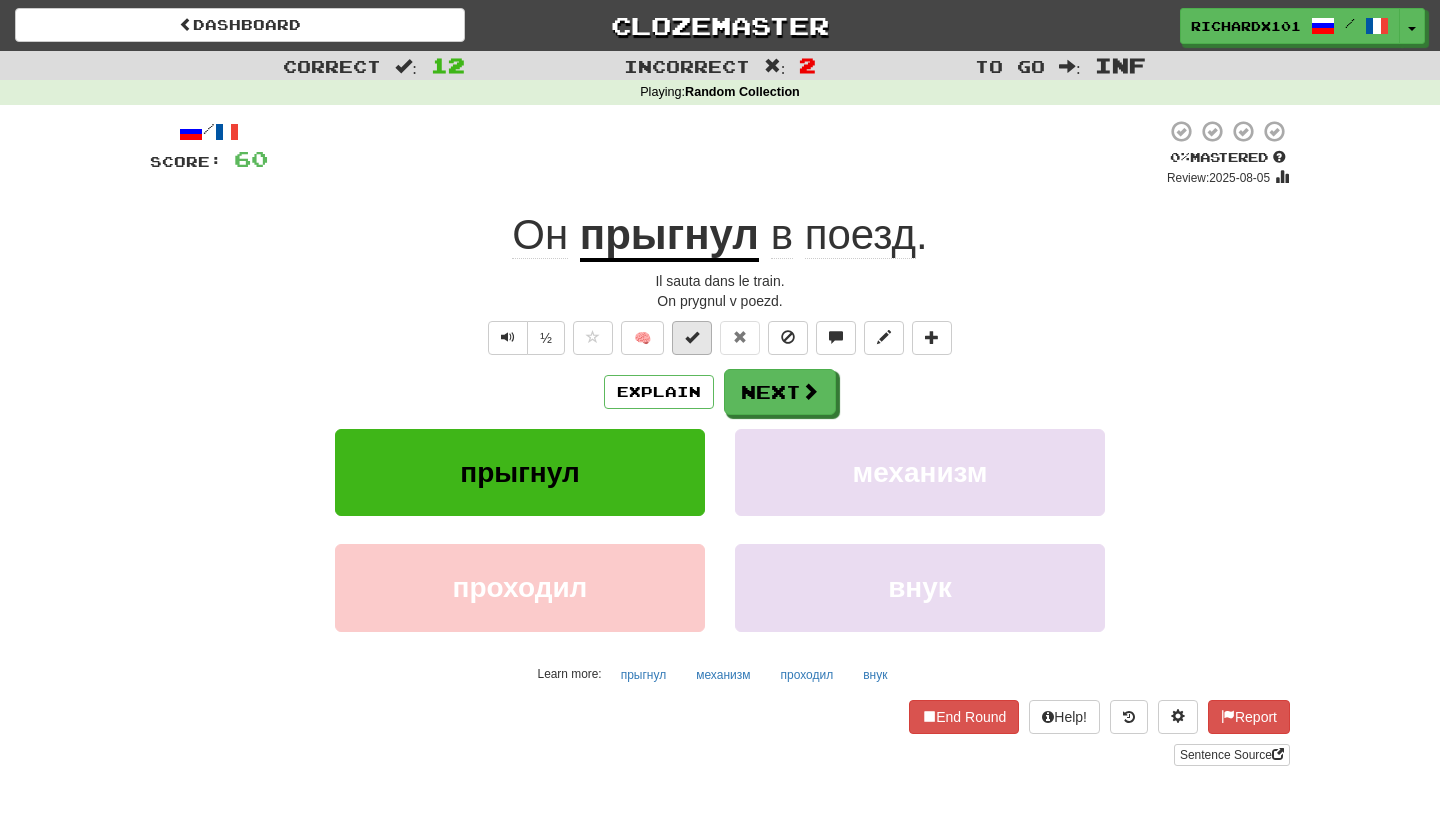 click at bounding box center (692, 337) 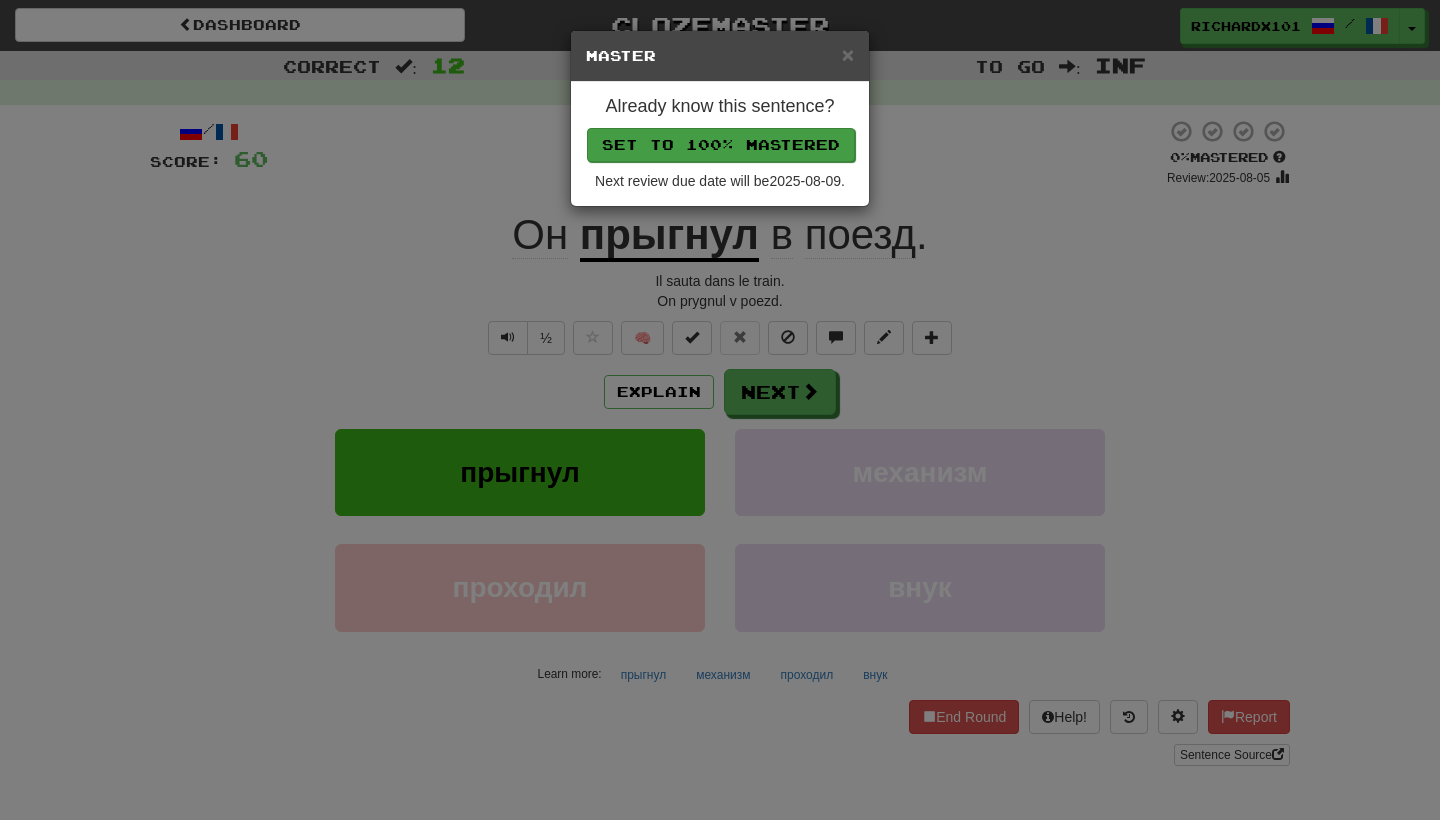 click on "Set to 100% Mastered" at bounding box center [721, 145] 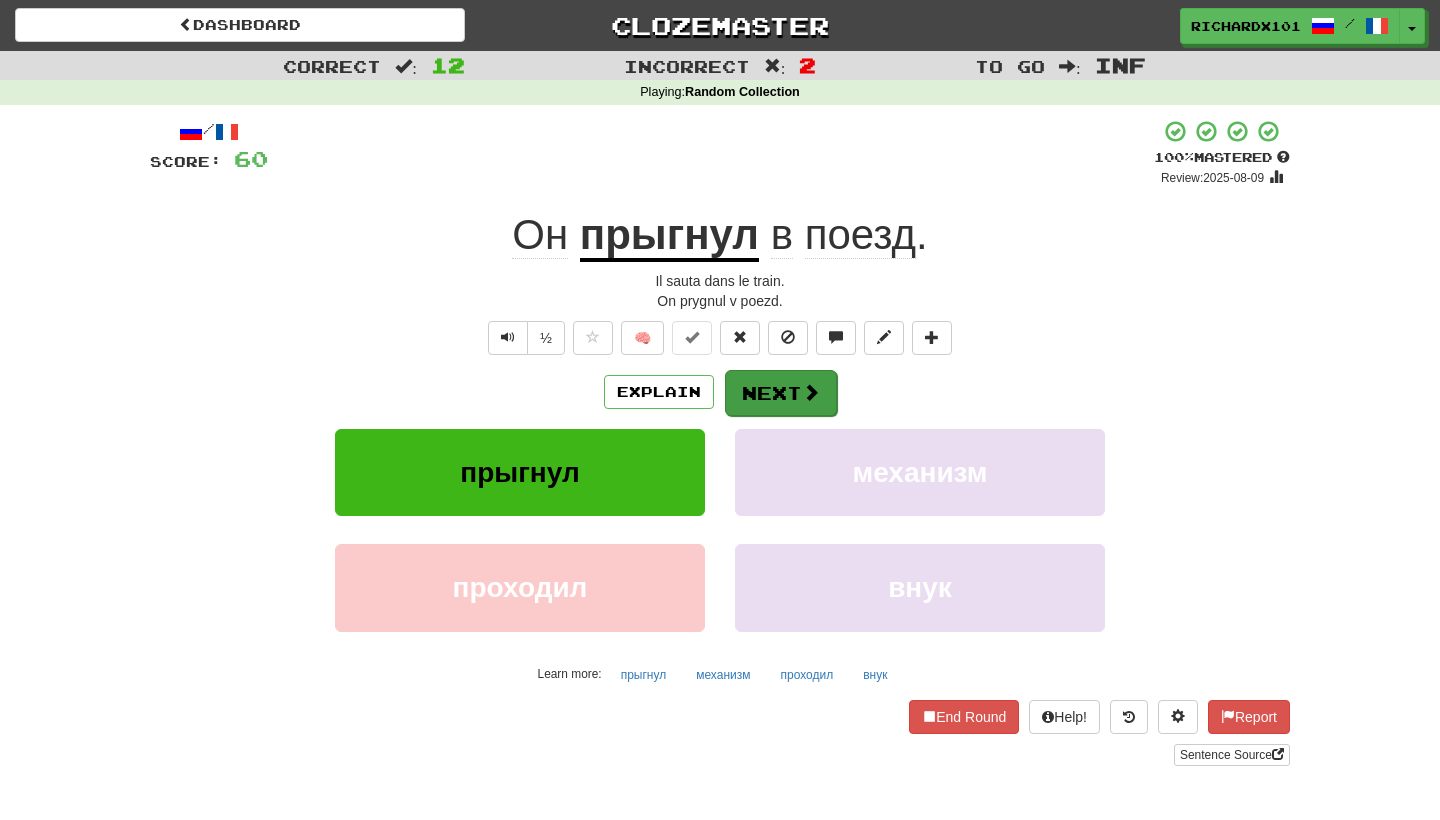 click on "Next" at bounding box center (781, 393) 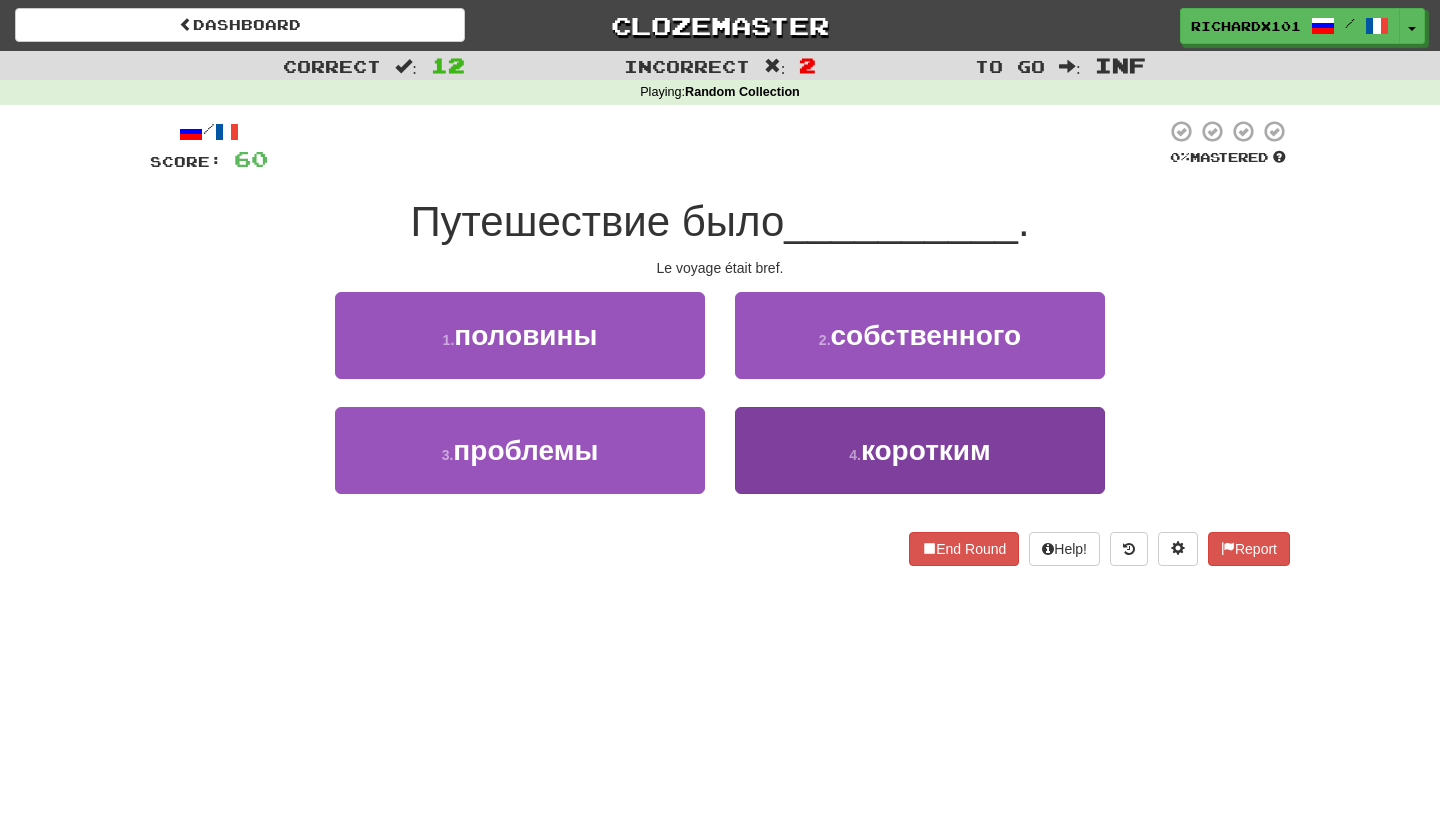click on "4 .  коротким" at bounding box center [920, 450] 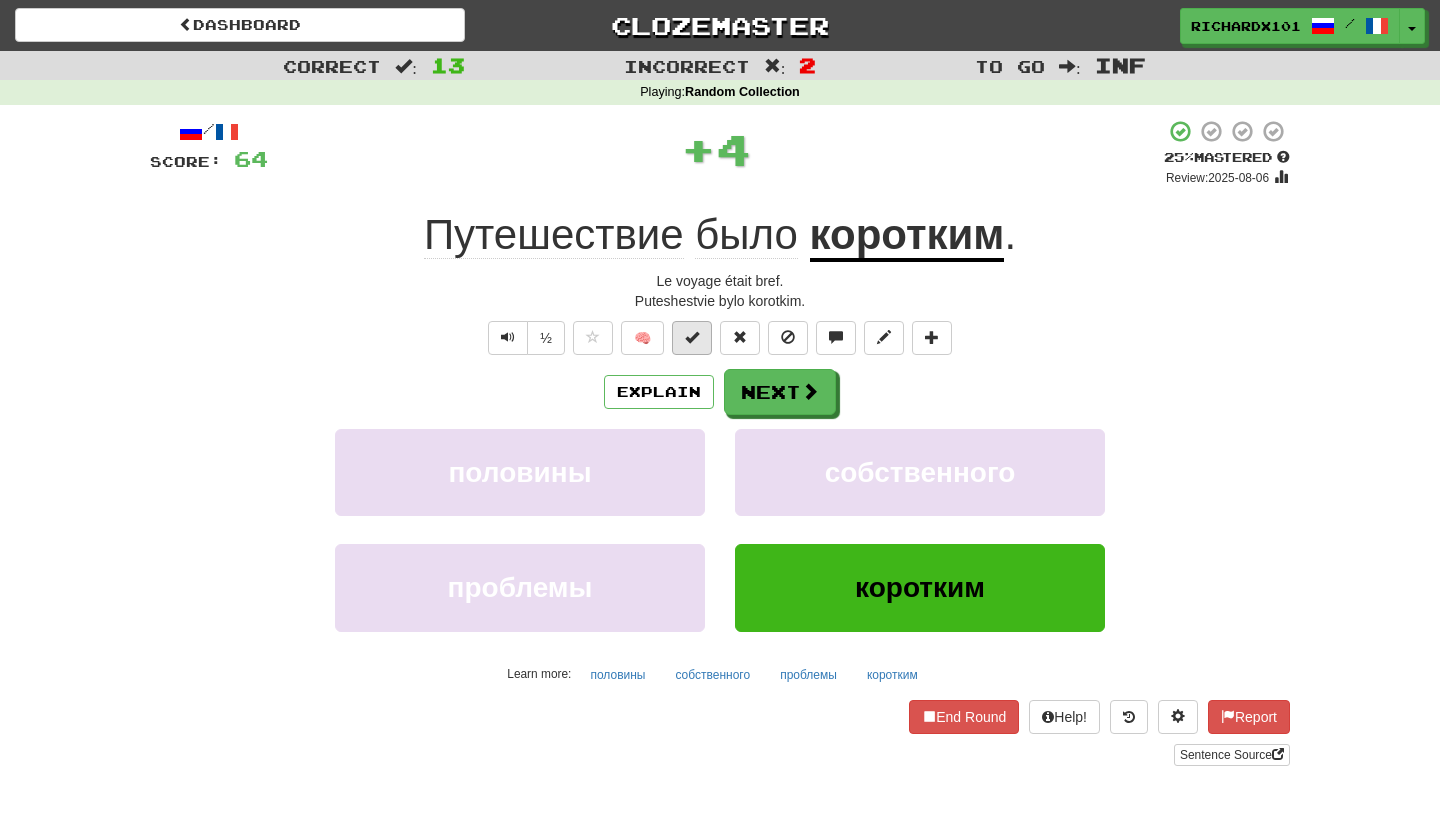 drag, startPoint x: 784, startPoint y: 378, endPoint x: 685, endPoint y: 342, distance: 105.3423 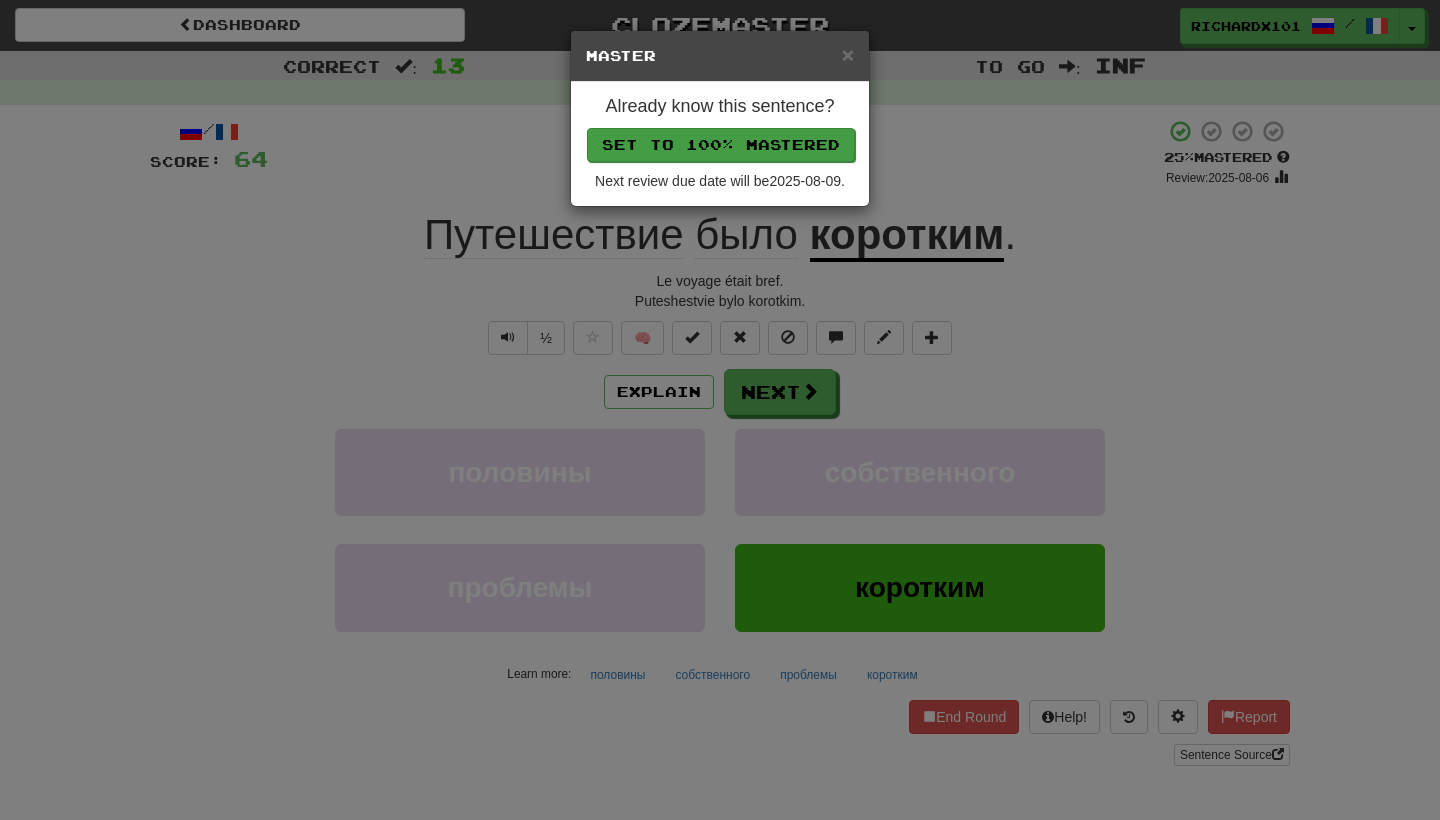 click on "Set to 100% Mastered" at bounding box center [721, 145] 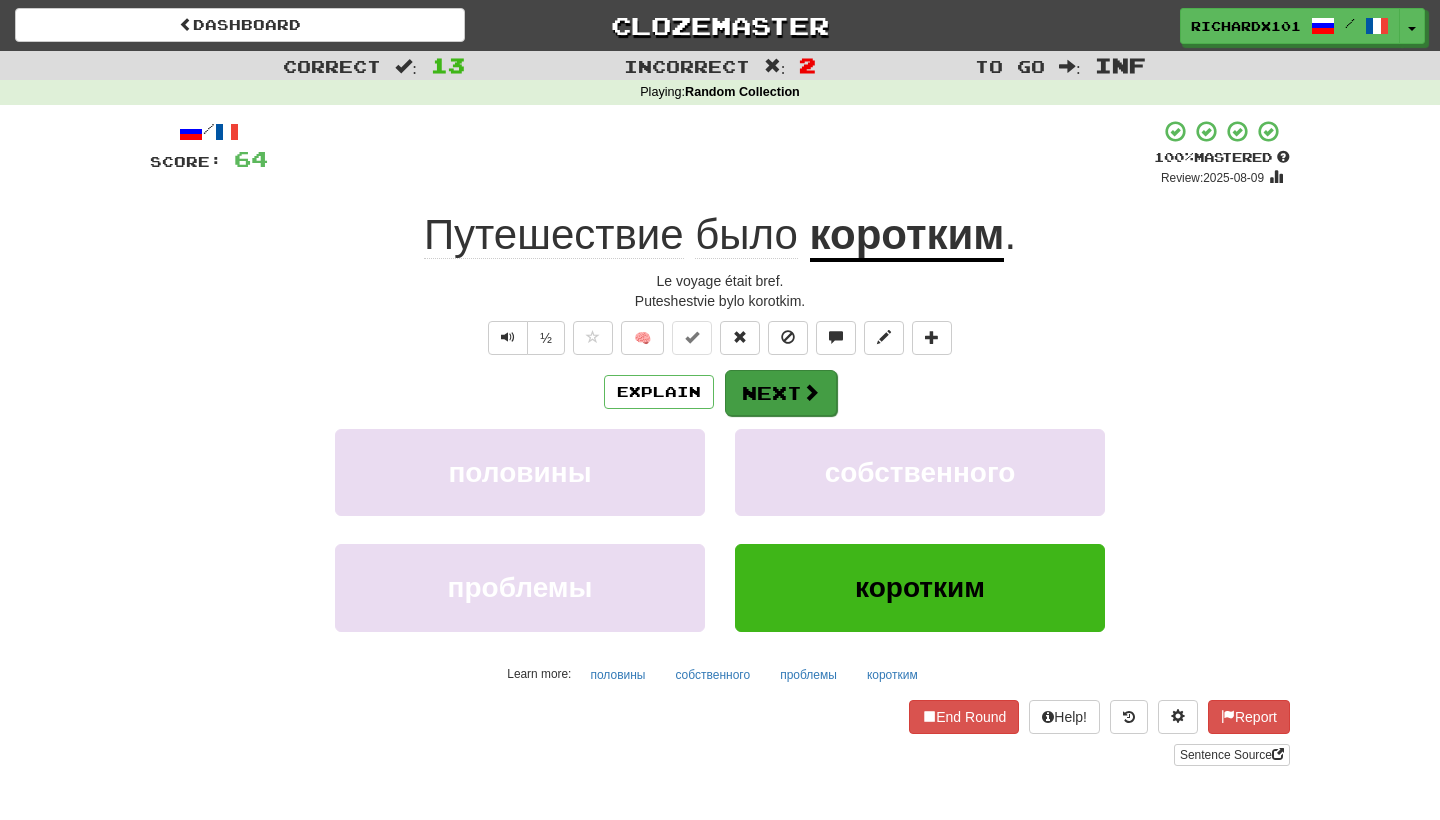 click on "Next" at bounding box center [781, 393] 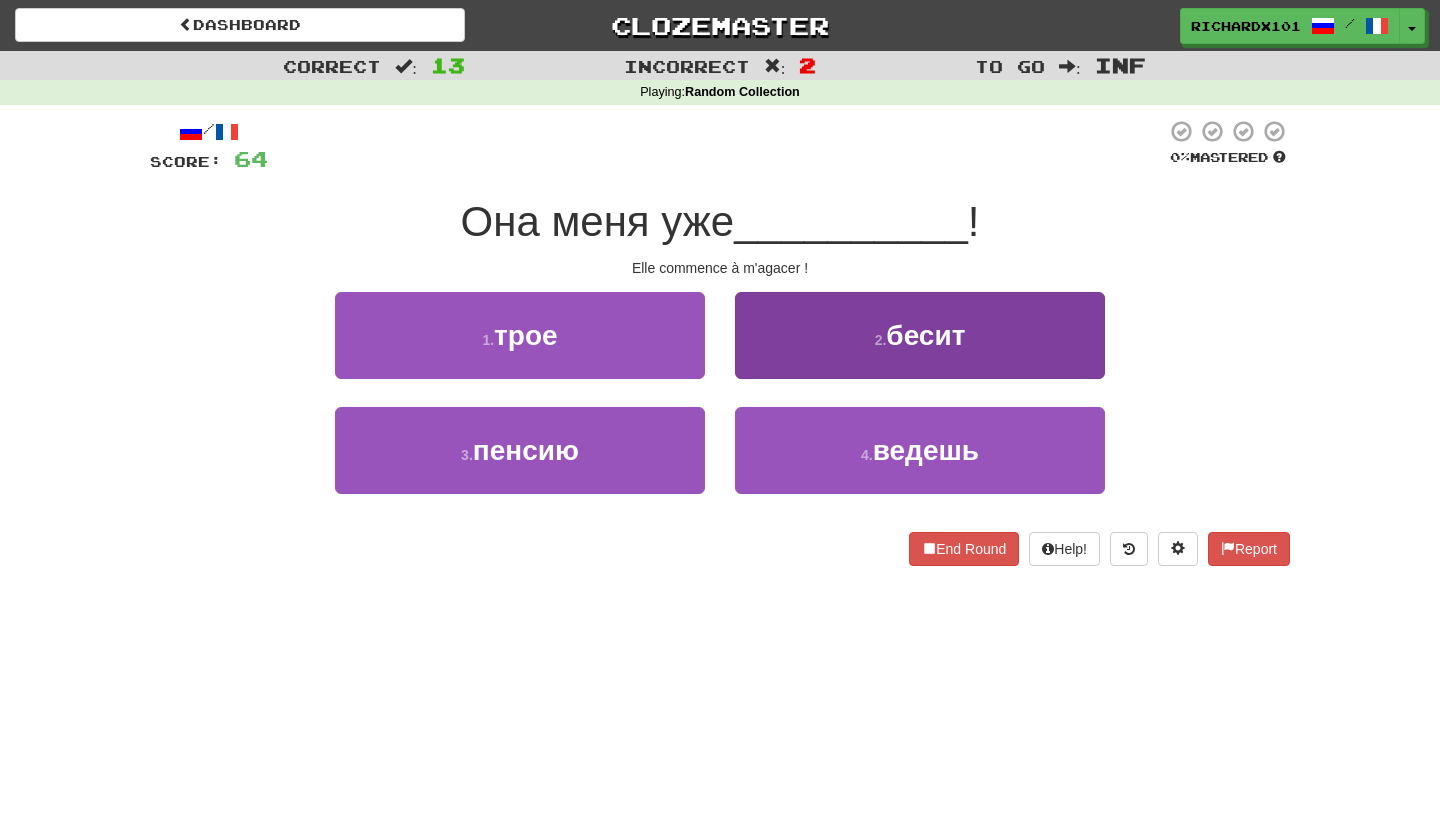 click on "2 .  бесит" at bounding box center [920, 335] 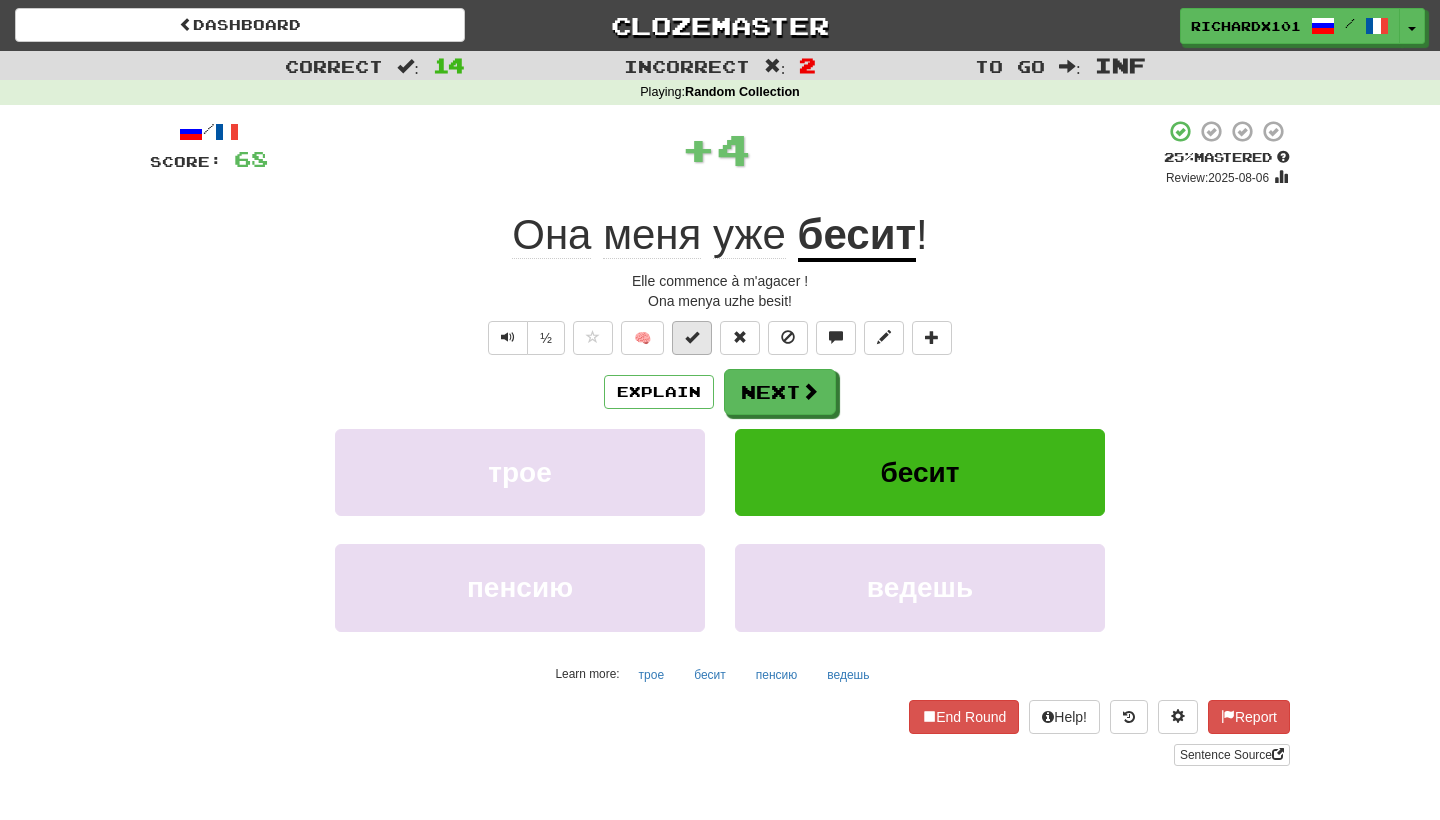 click at bounding box center [692, 338] 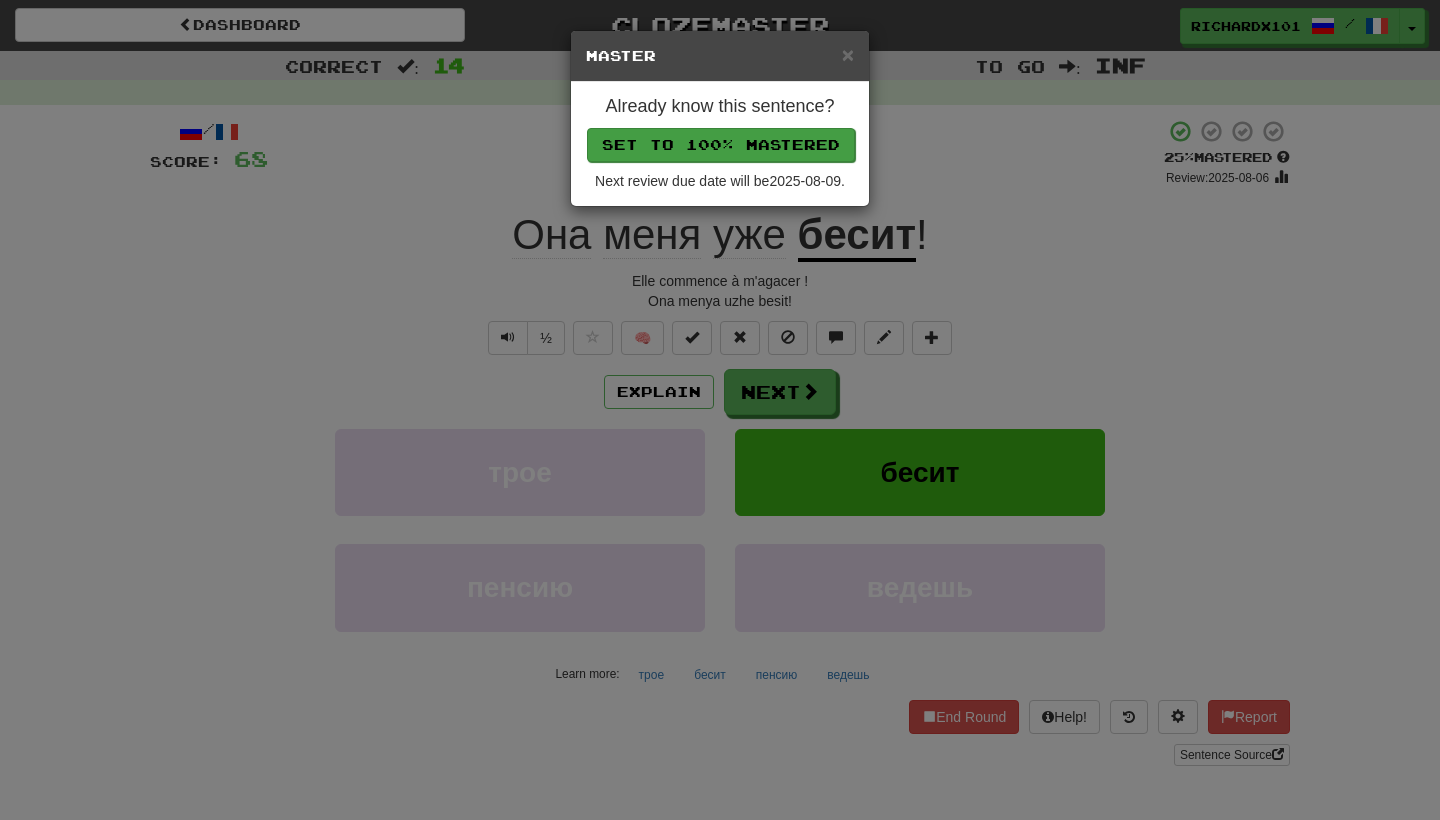 click on "Set to 100% Mastered" at bounding box center [721, 145] 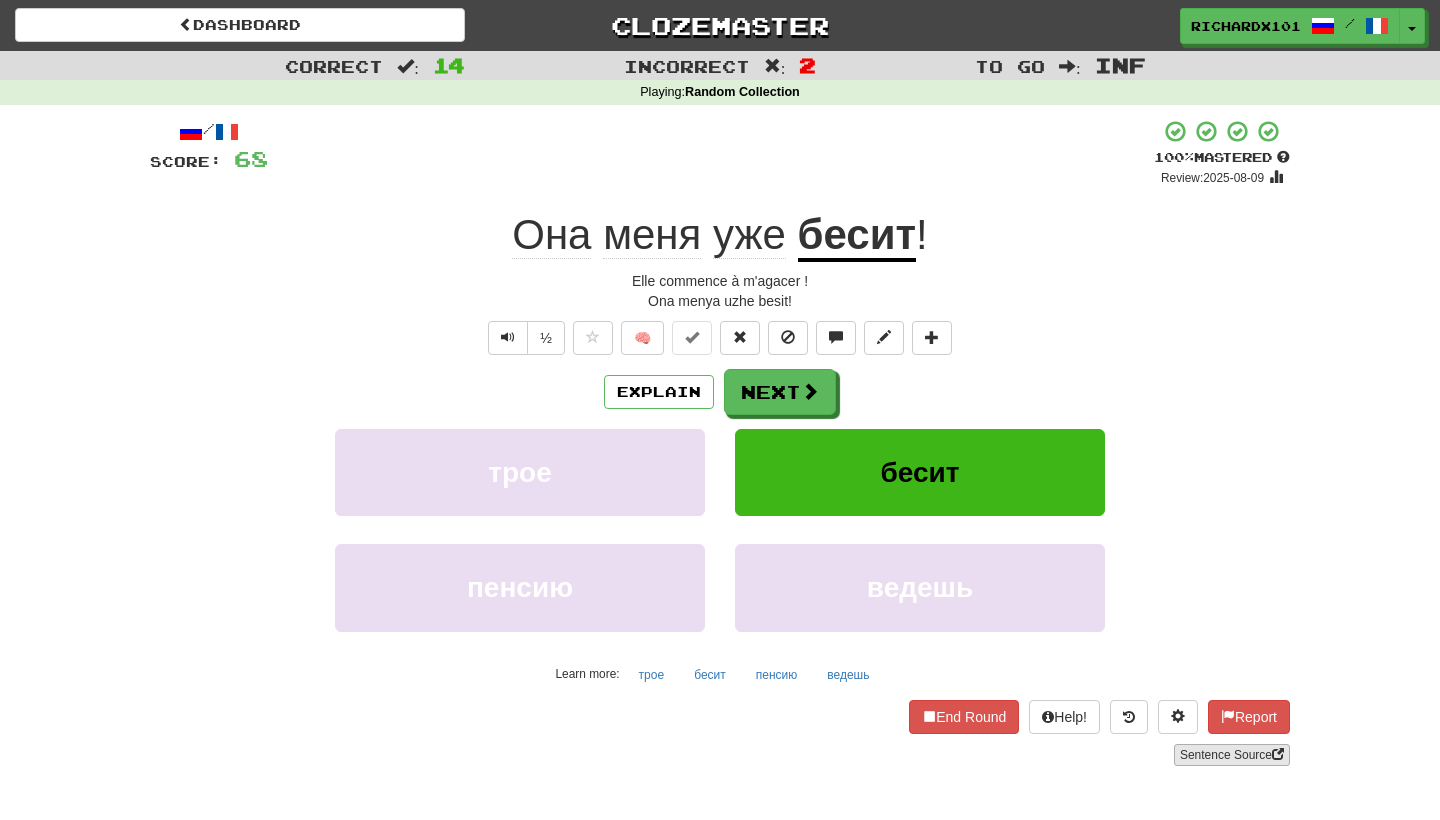 click on "Sentence Source" at bounding box center [1232, 755] 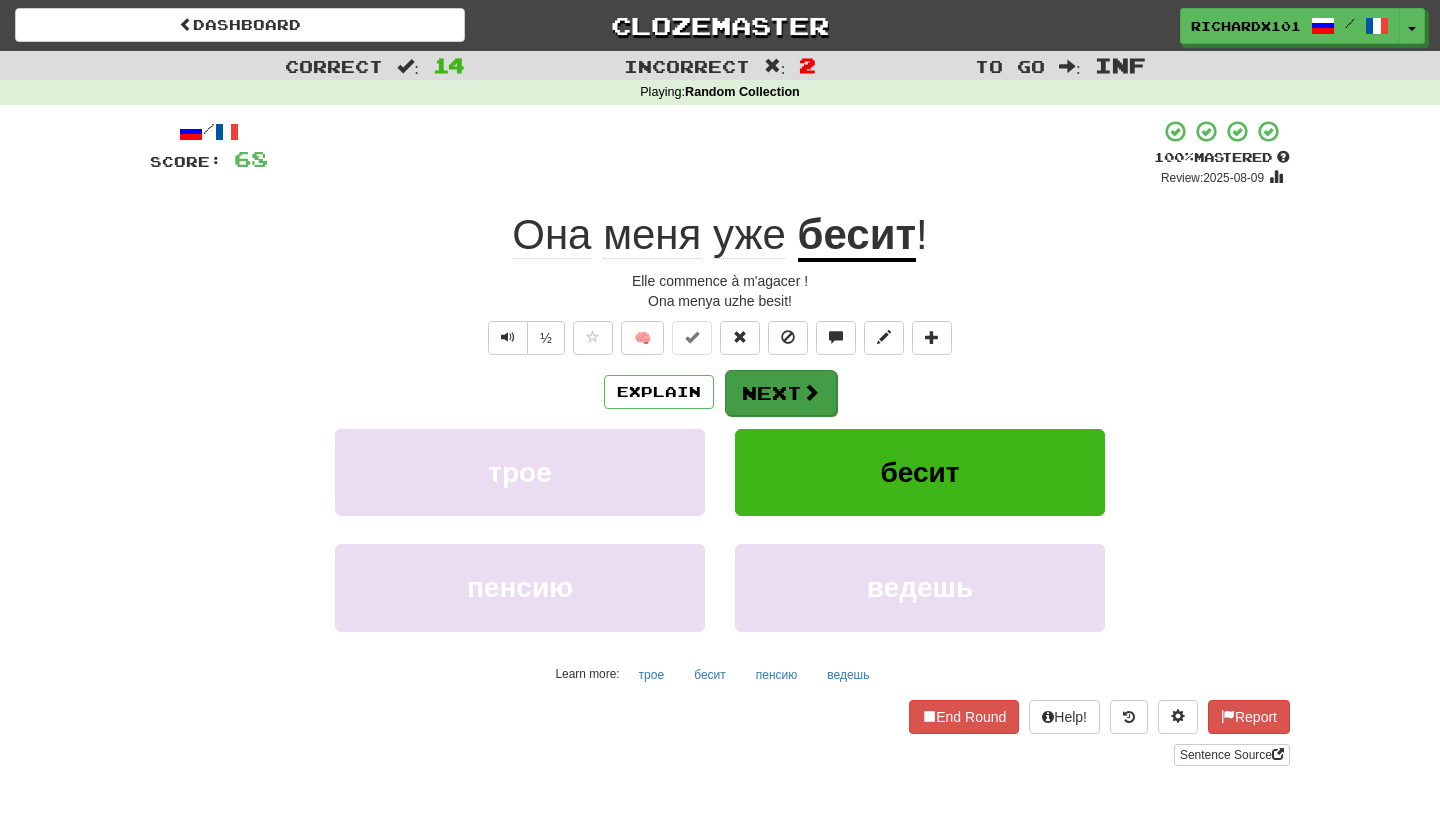 click on "Next" at bounding box center (781, 393) 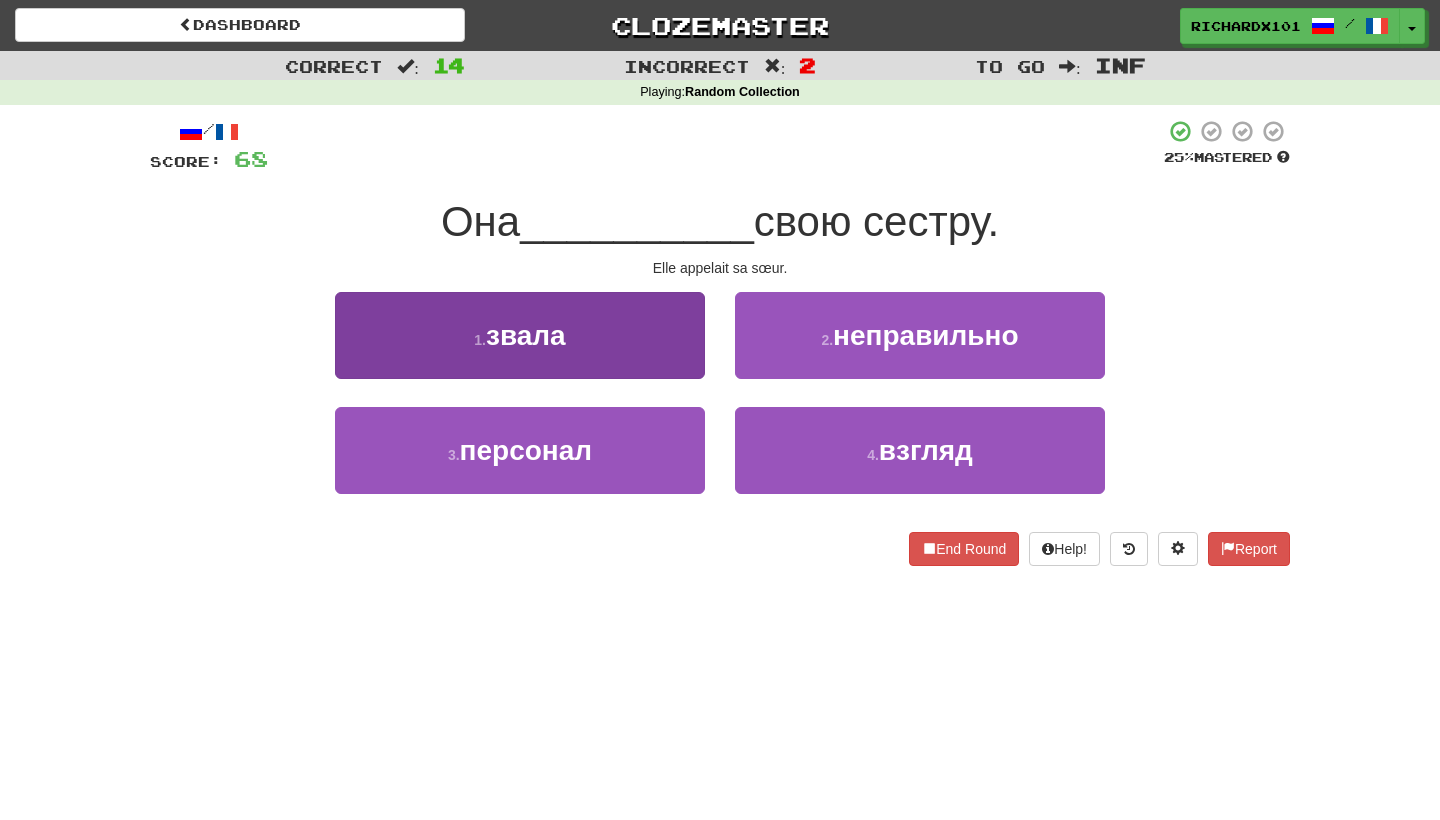 click on "1 .  звала" at bounding box center (520, 335) 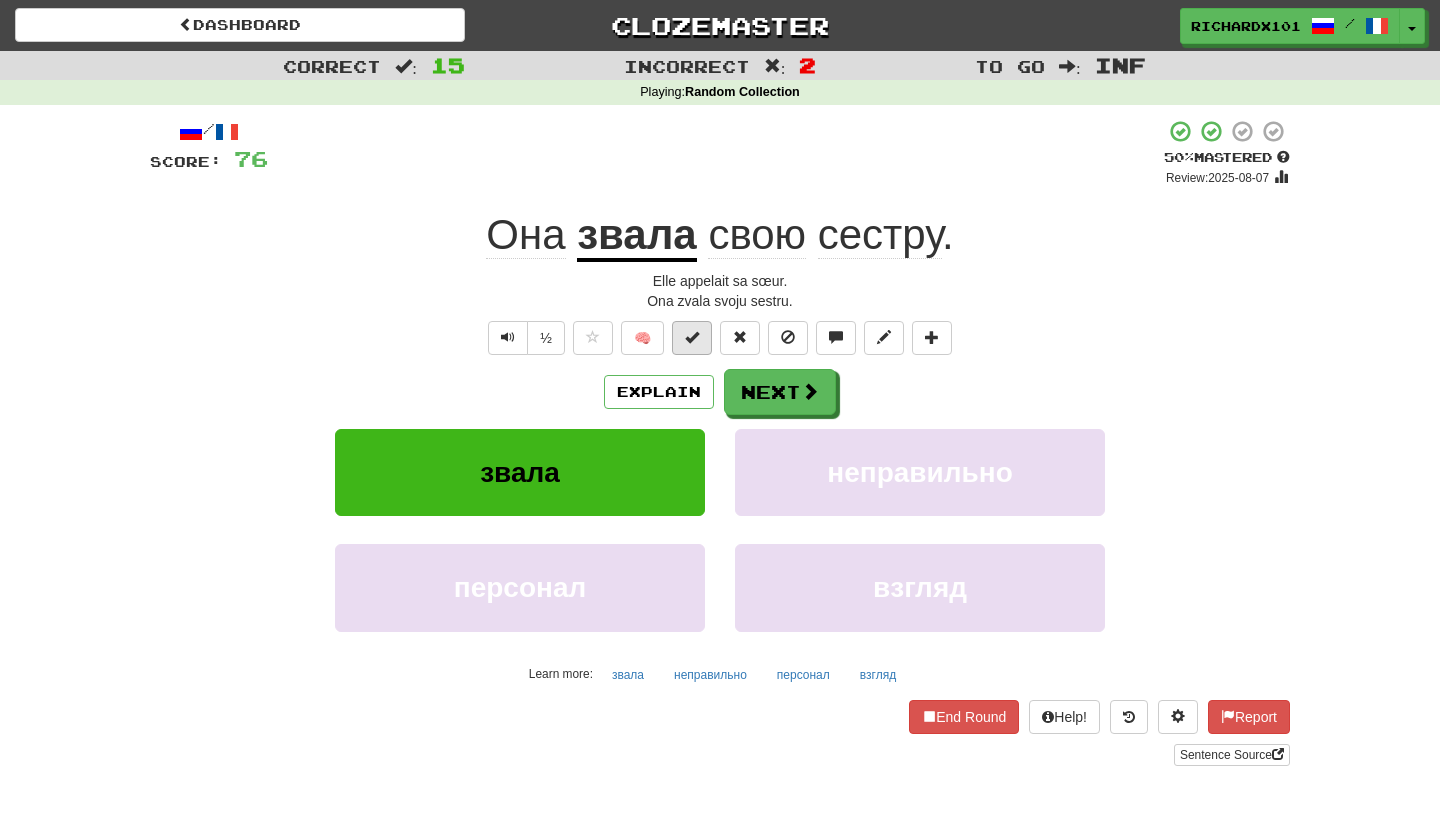 click at bounding box center (692, 338) 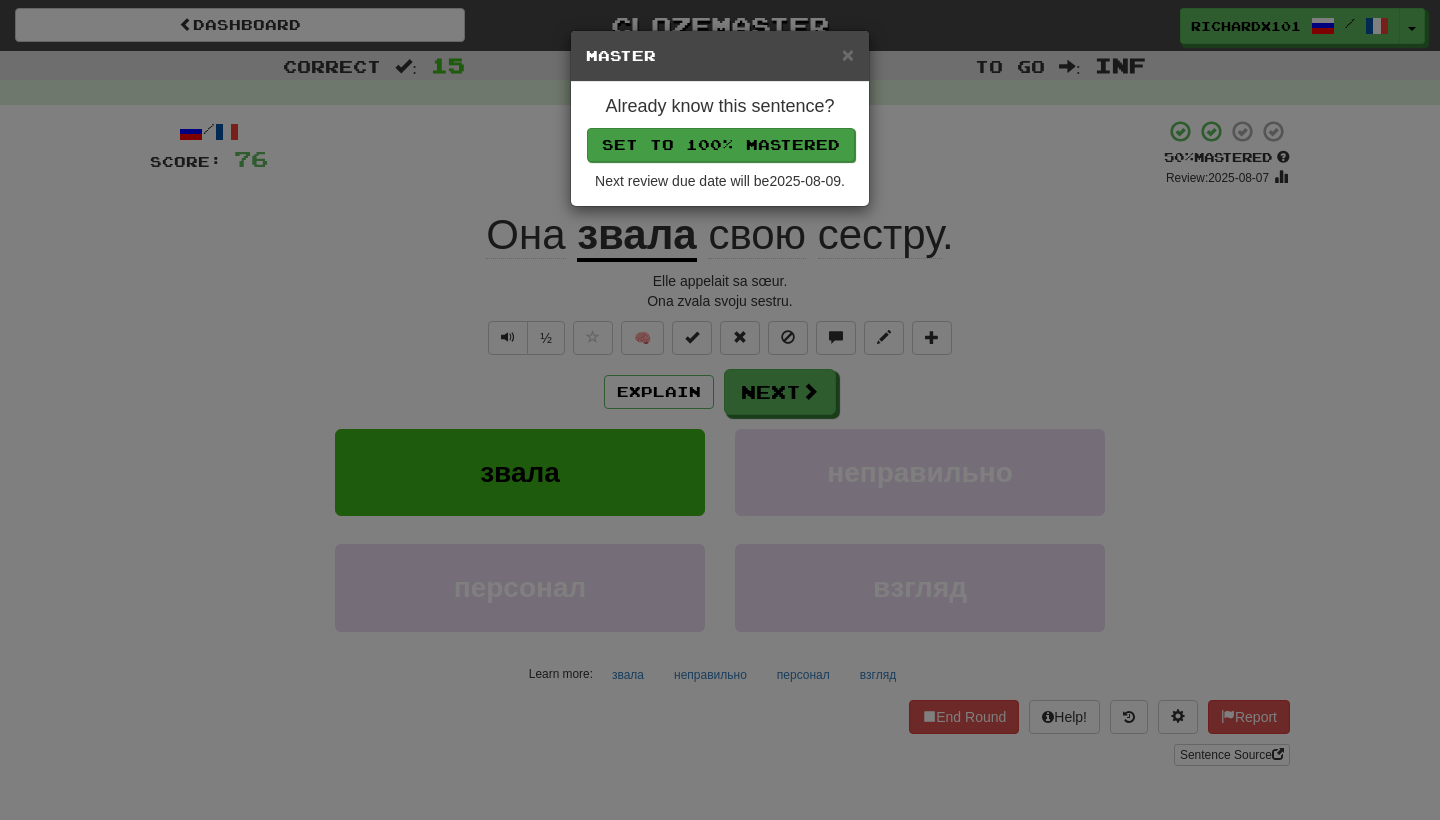 click on "Set to 100% Mastered" at bounding box center (721, 145) 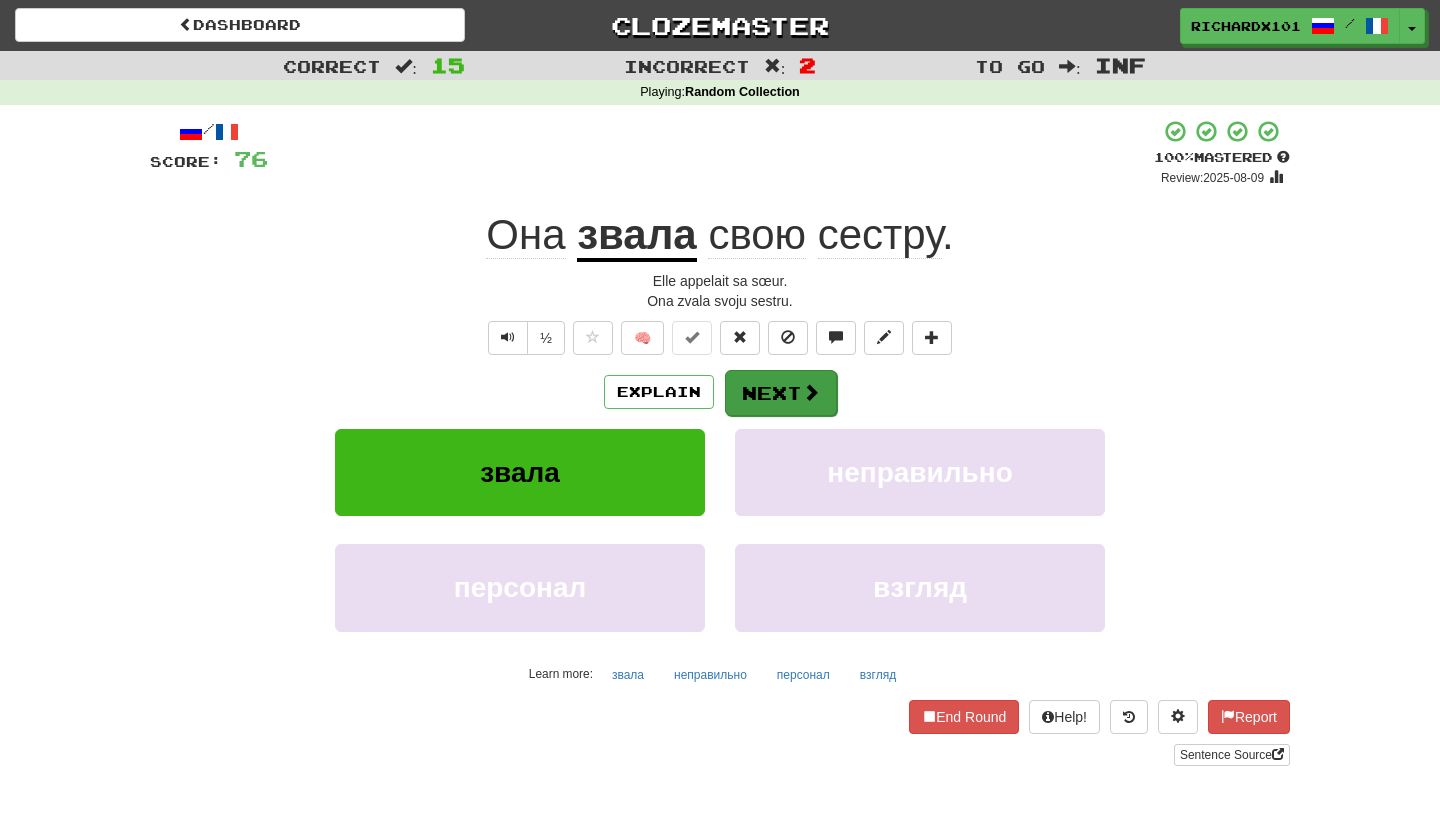 click on "Next" at bounding box center [781, 393] 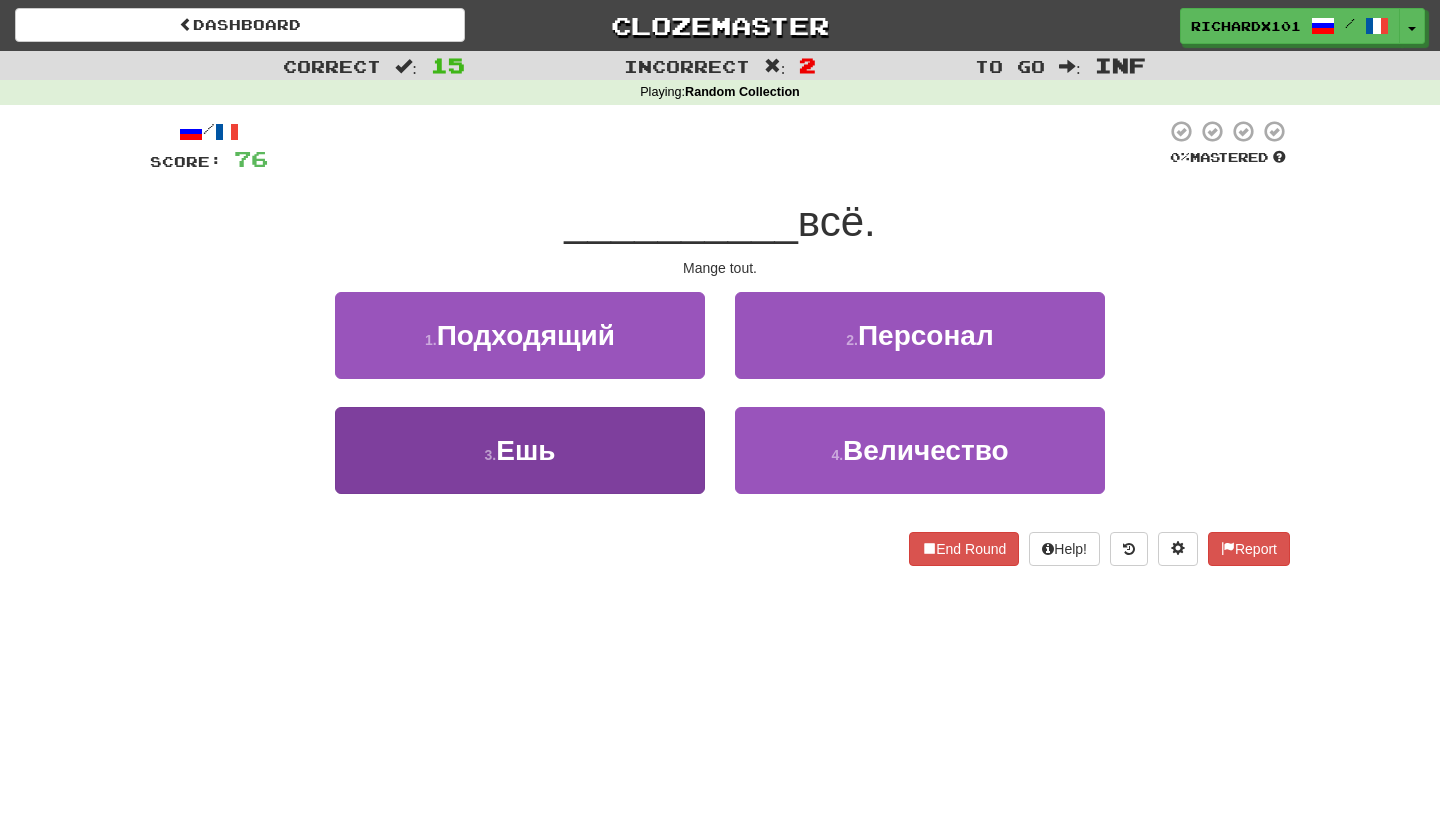 click on "3 .  Ешь" at bounding box center [520, 450] 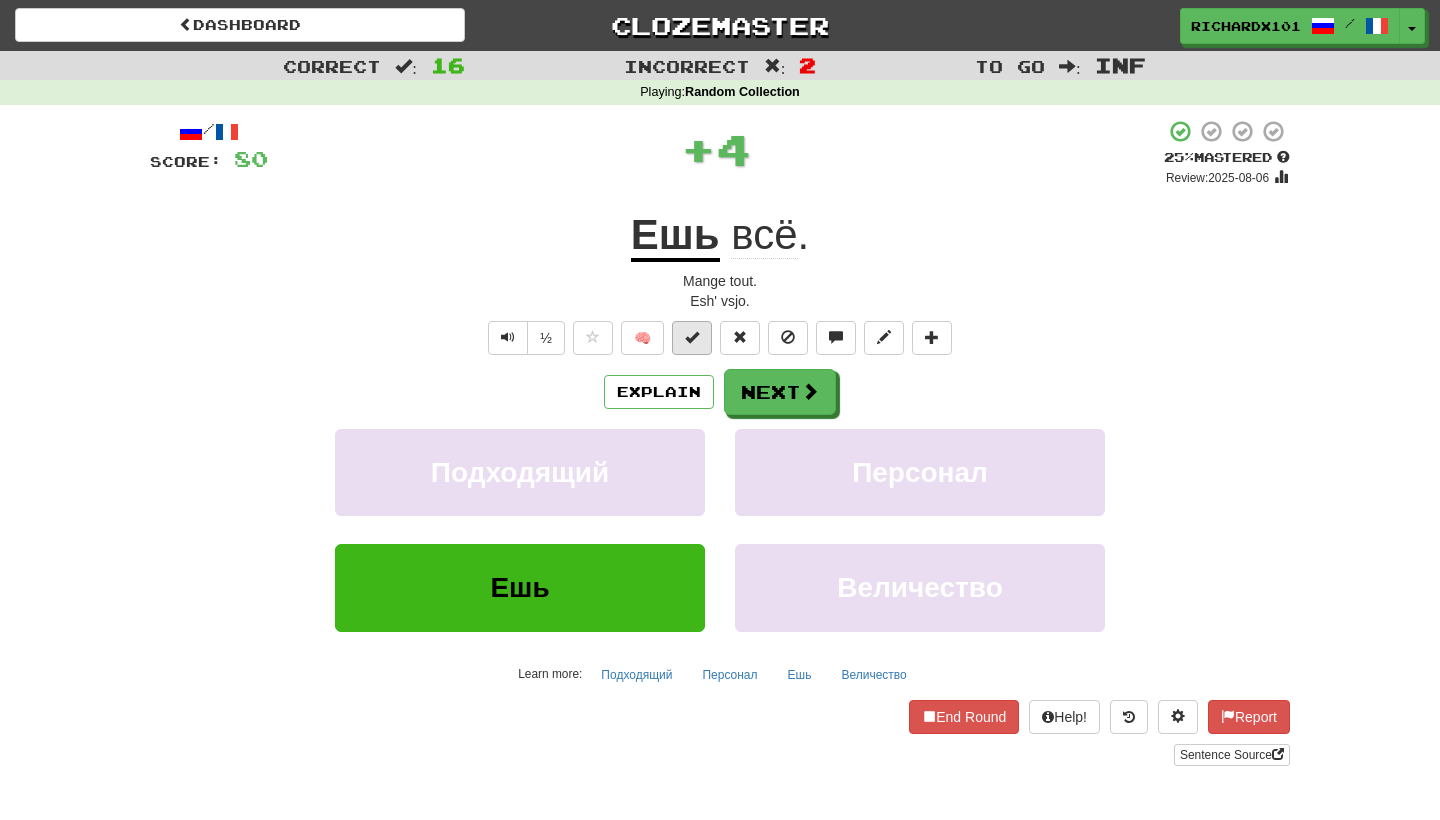 click at bounding box center (692, 337) 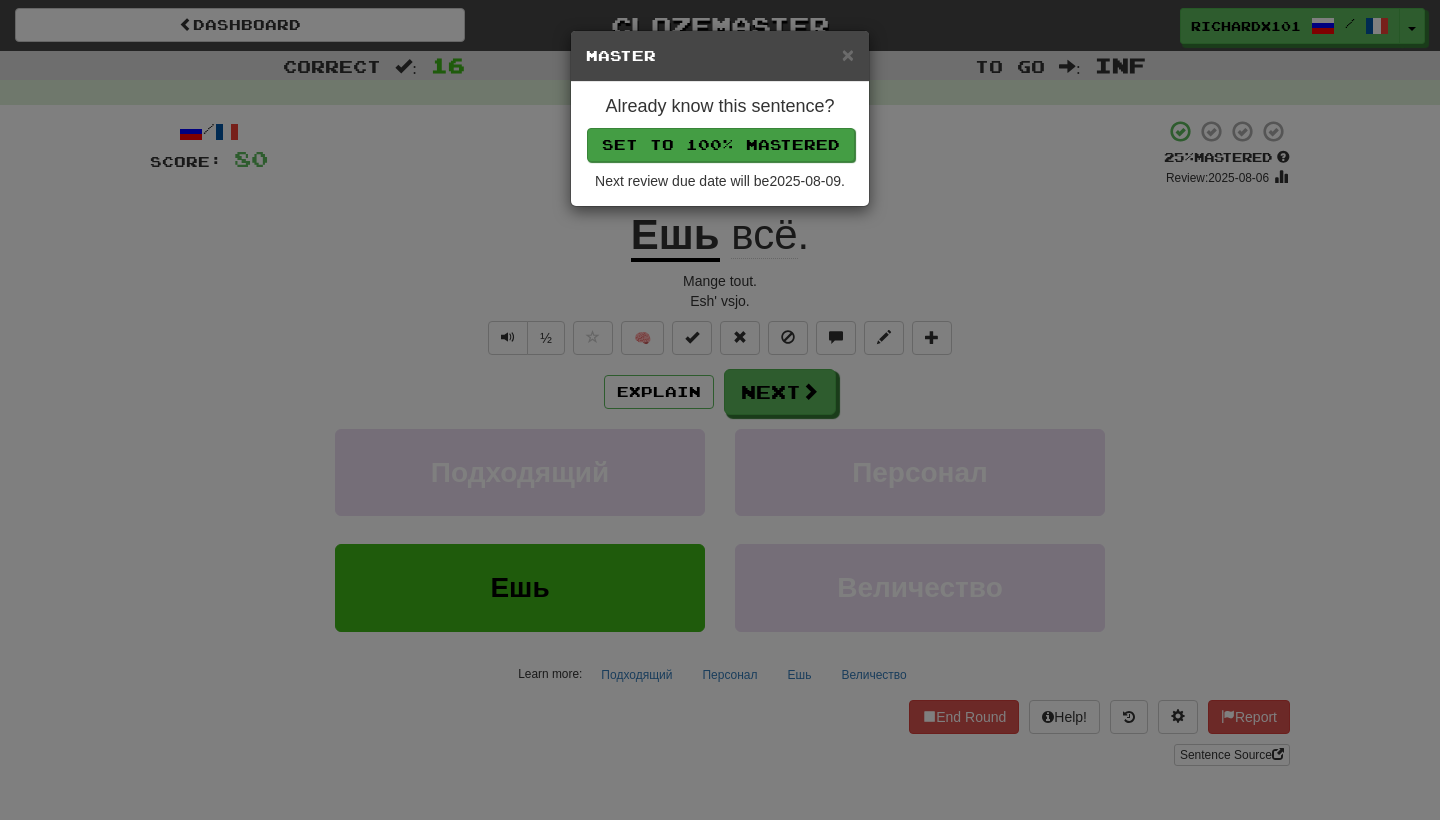 click on "Set to 100% Mastered" at bounding box center [721, 145] 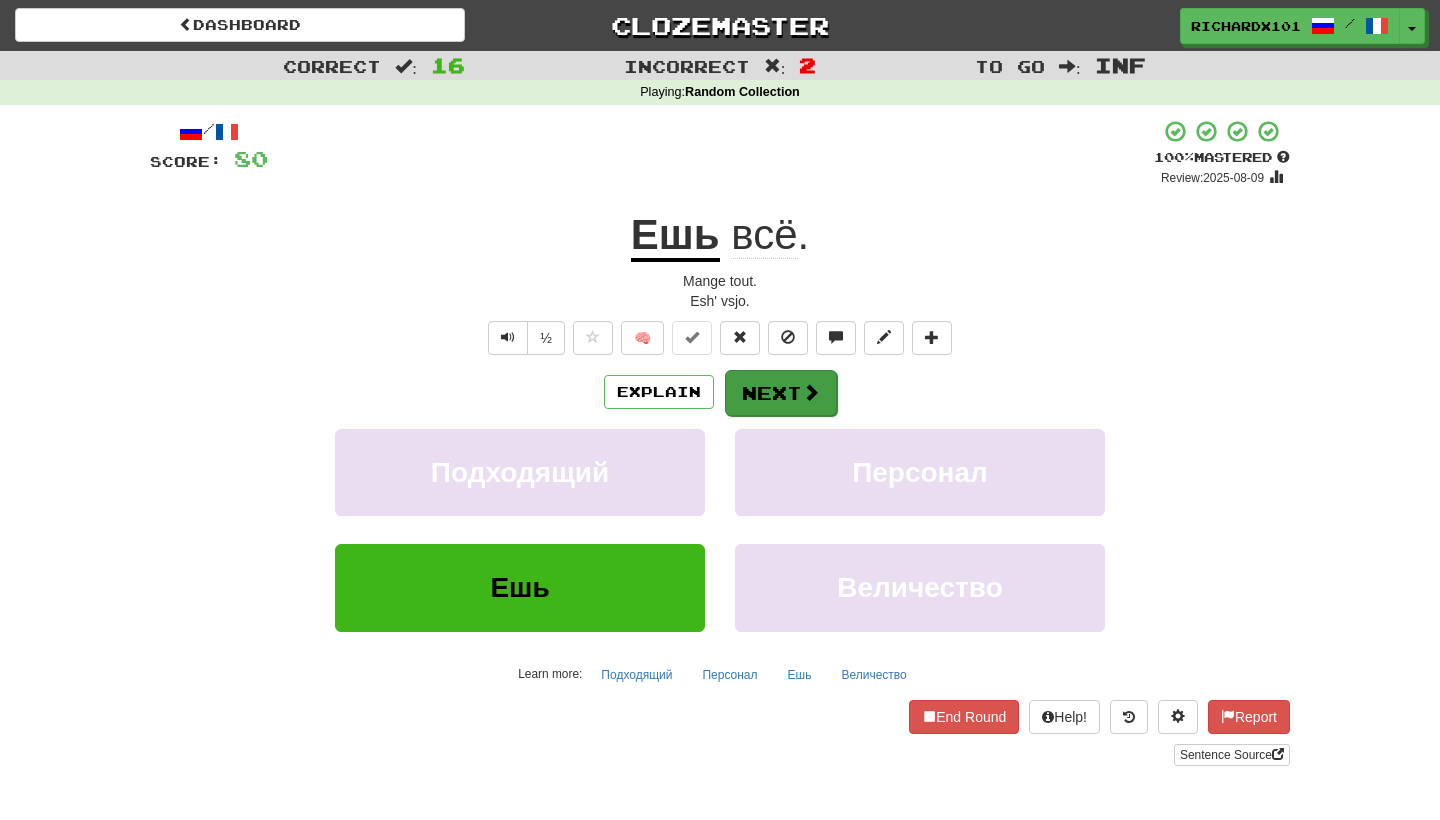 click on "Next" at bounding box center (781, 393) 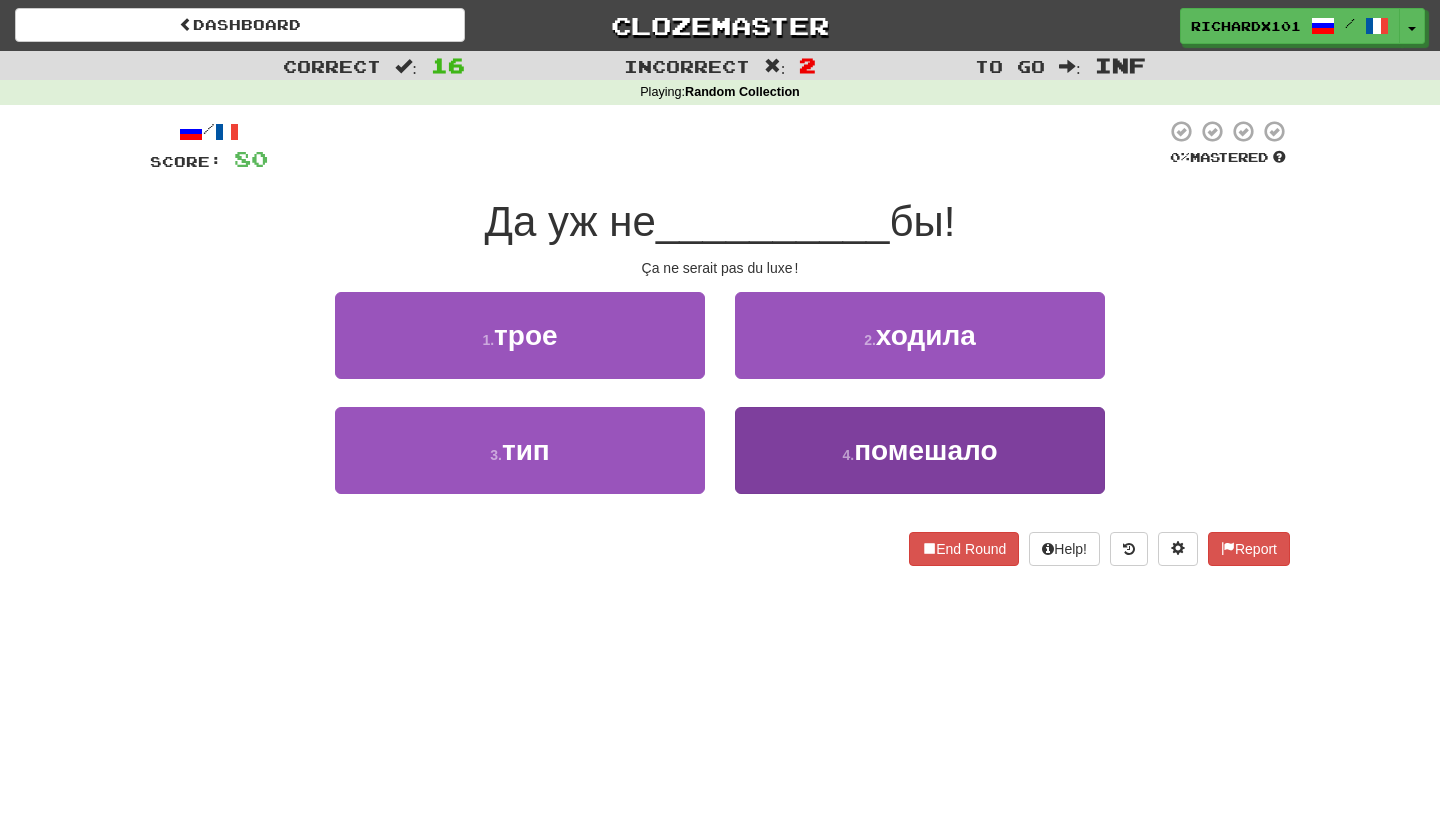 click on "4 .  помешало" at bounding box center [920, 450] 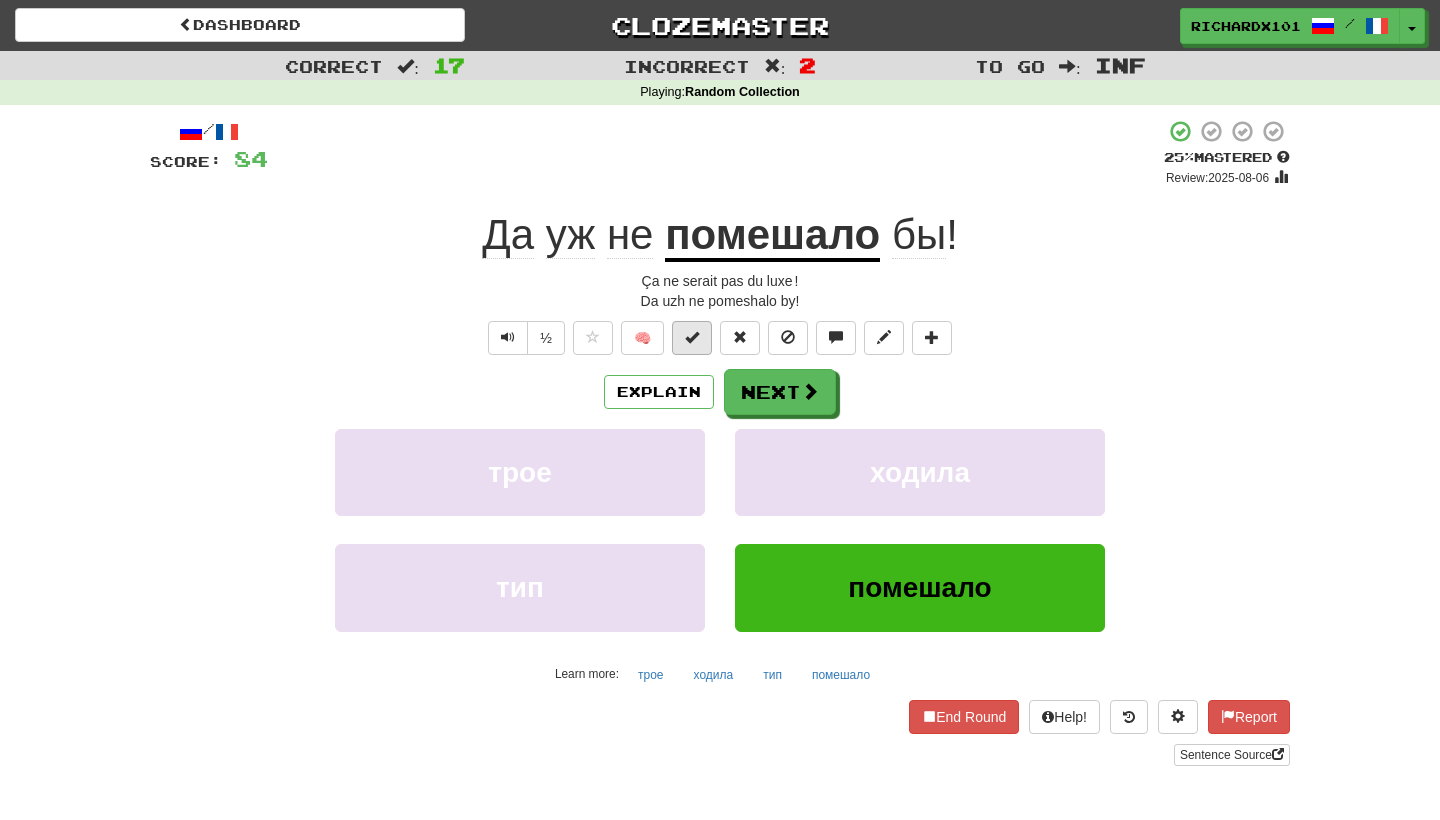 click at bounding box center (692, 338) 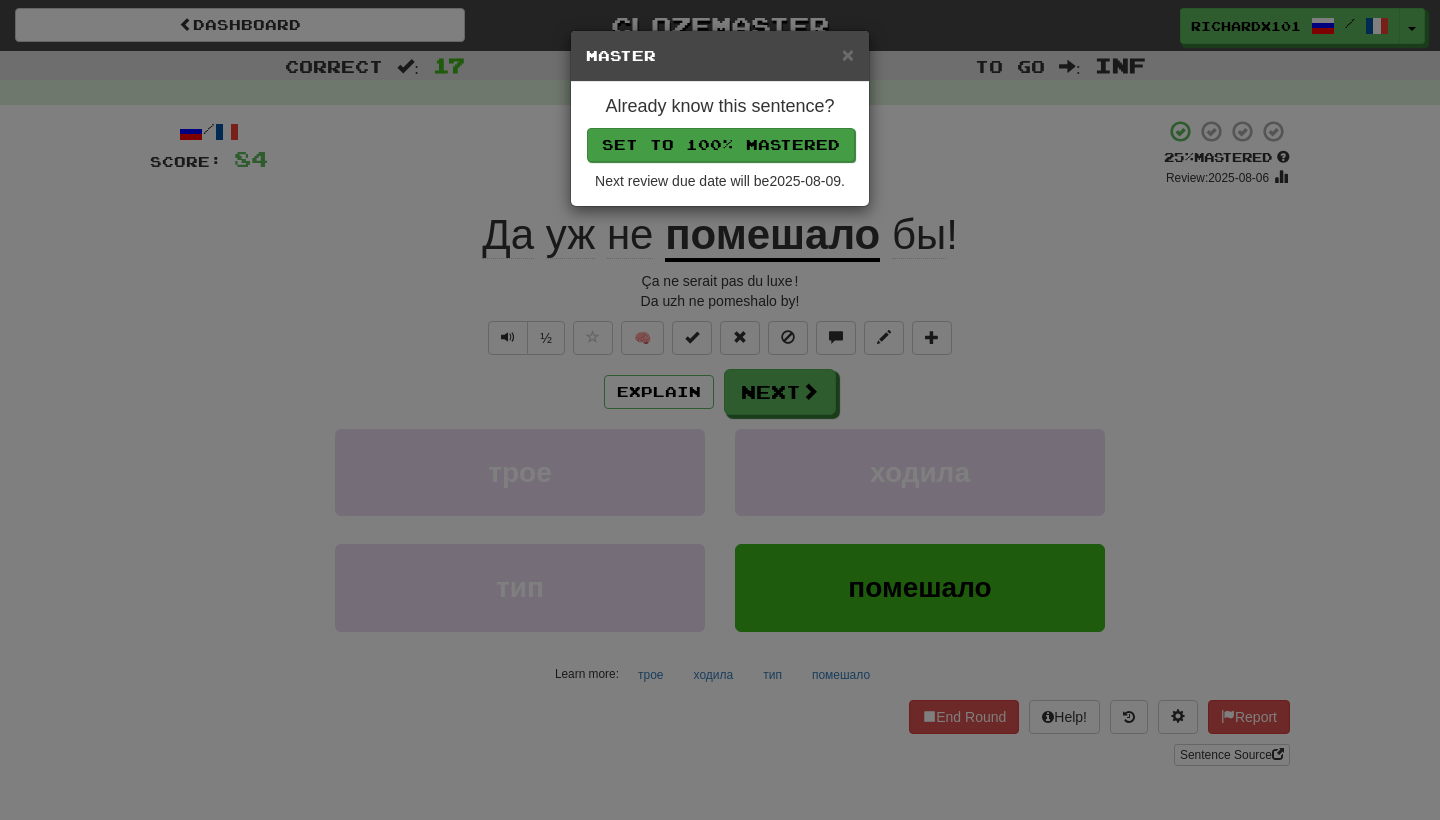 click on "Set to 100% Mastered" at bounding box center [721, 145] 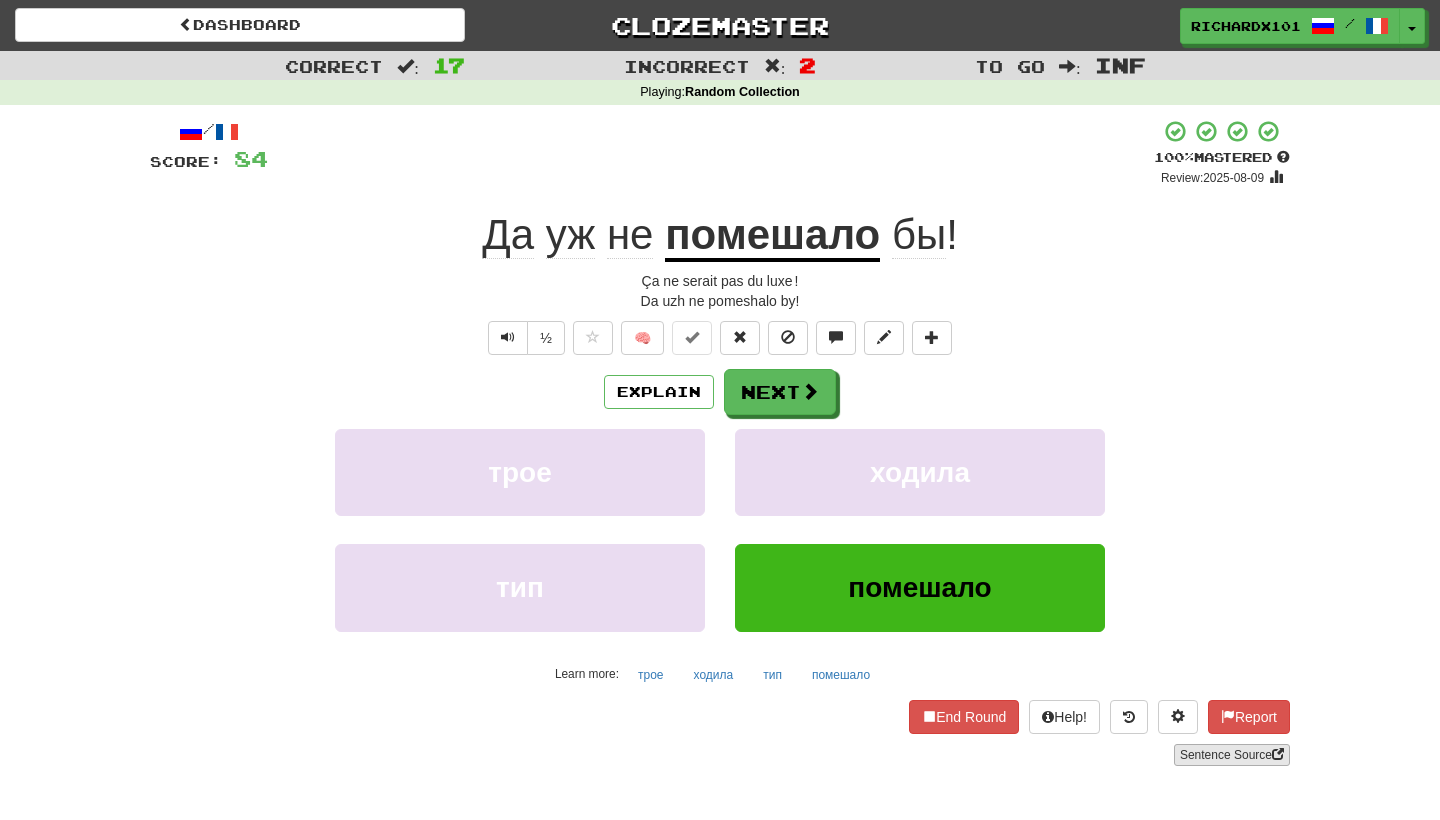 click on "Sentence Source" at bounding box center [1232, 755] 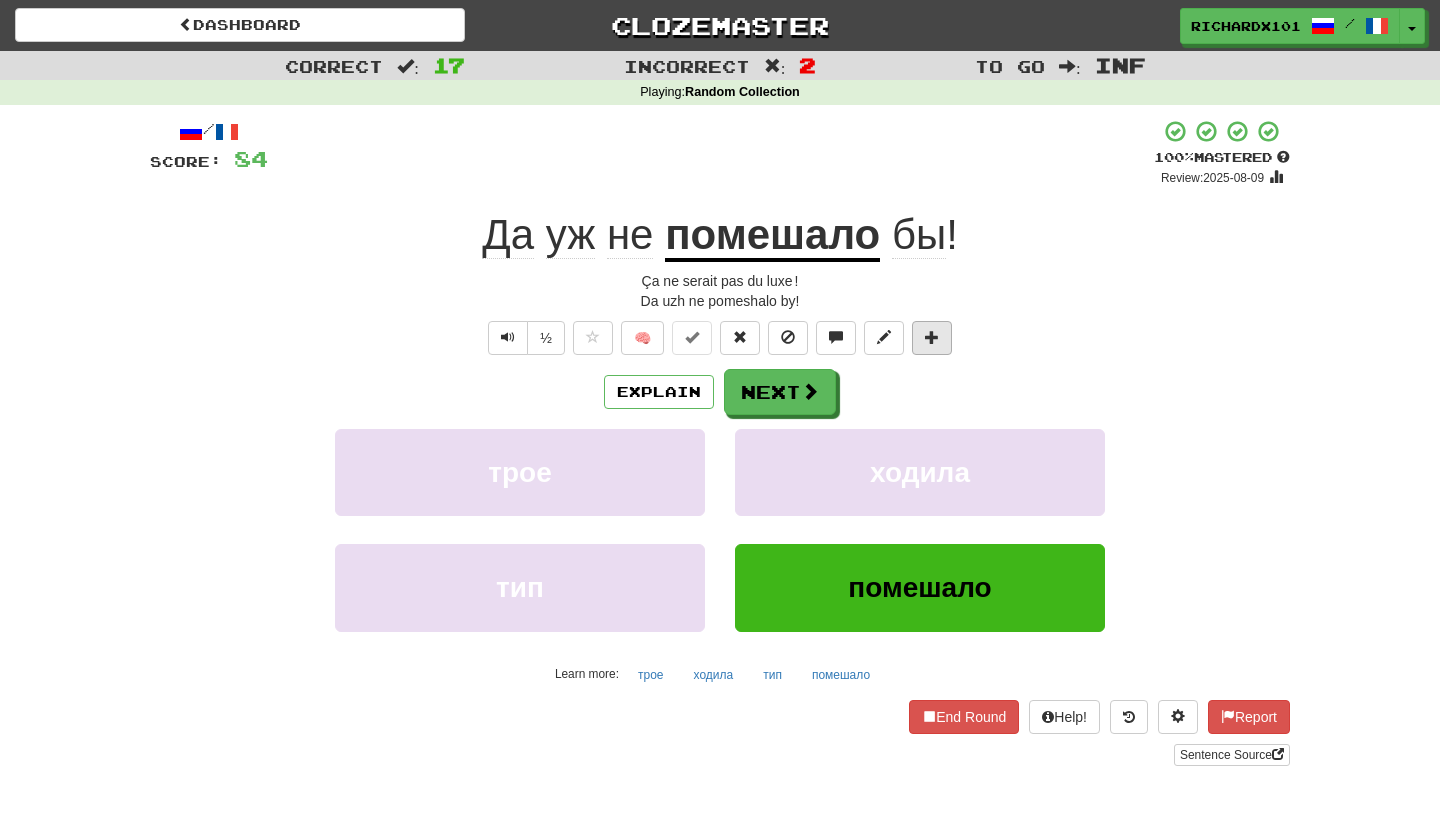 click at bounding box center (932, 338) 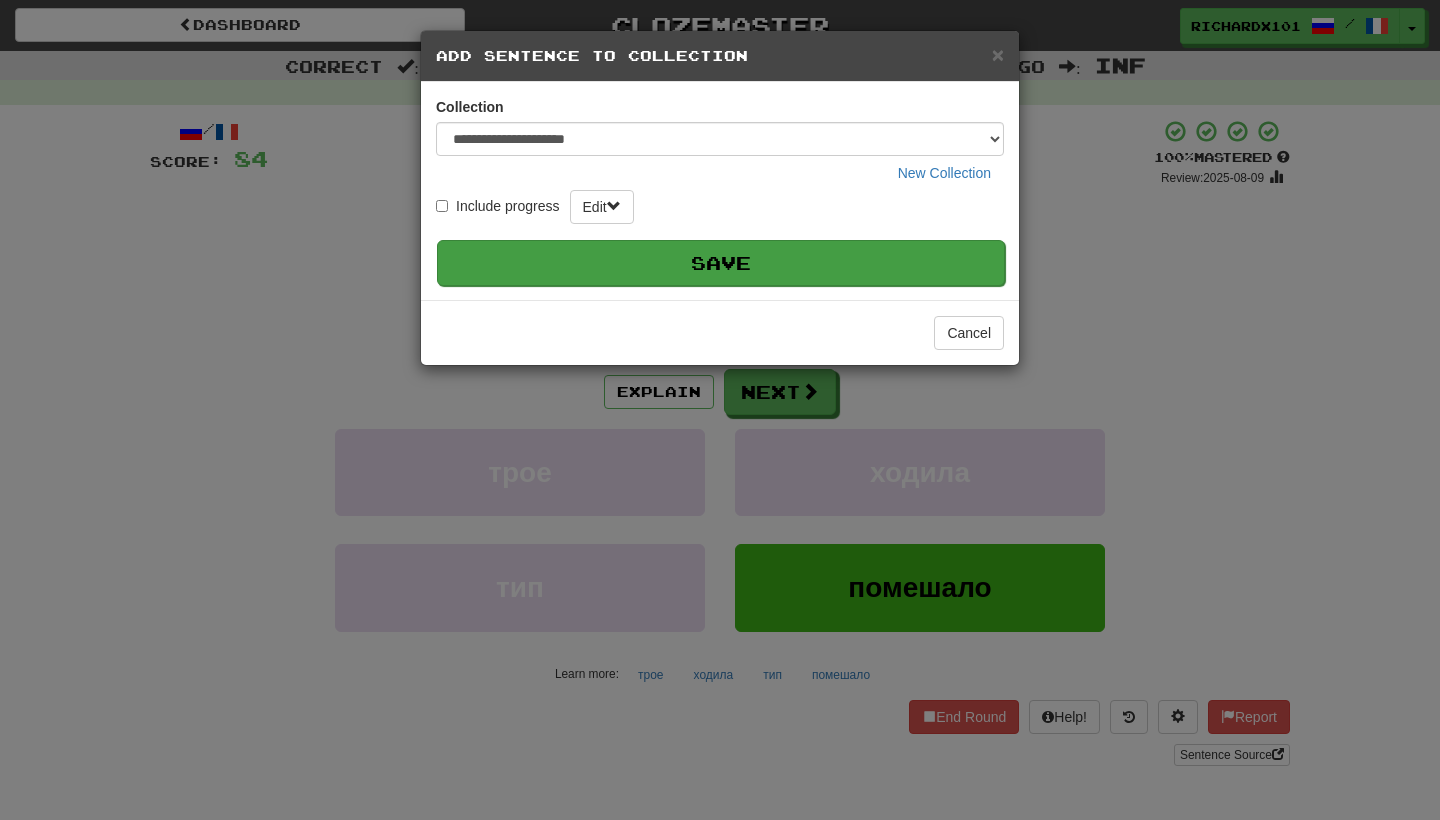 click on "Save" at bounding box center (721, 263) 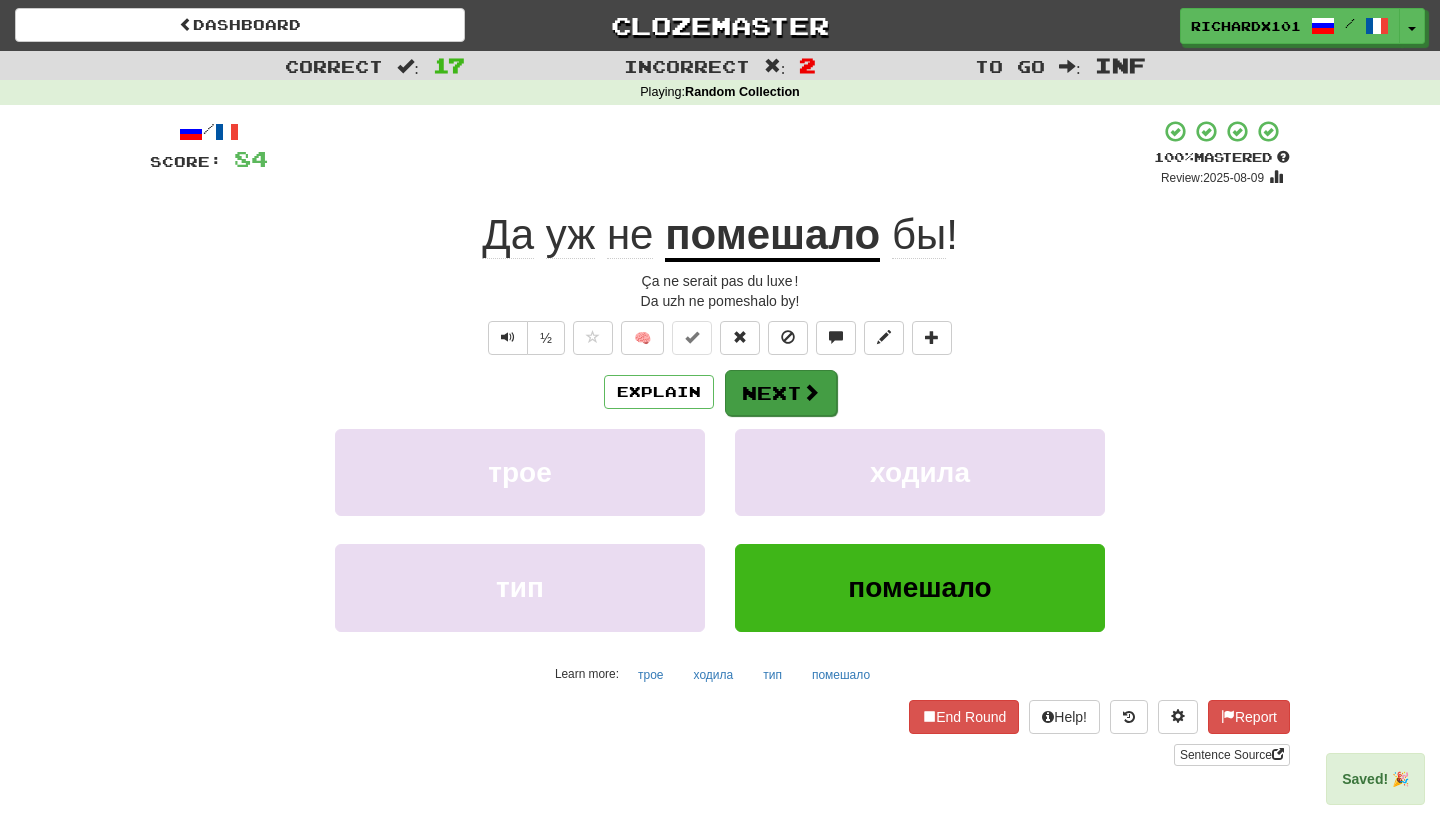 click on "Next" at bounding box center [781, 393] 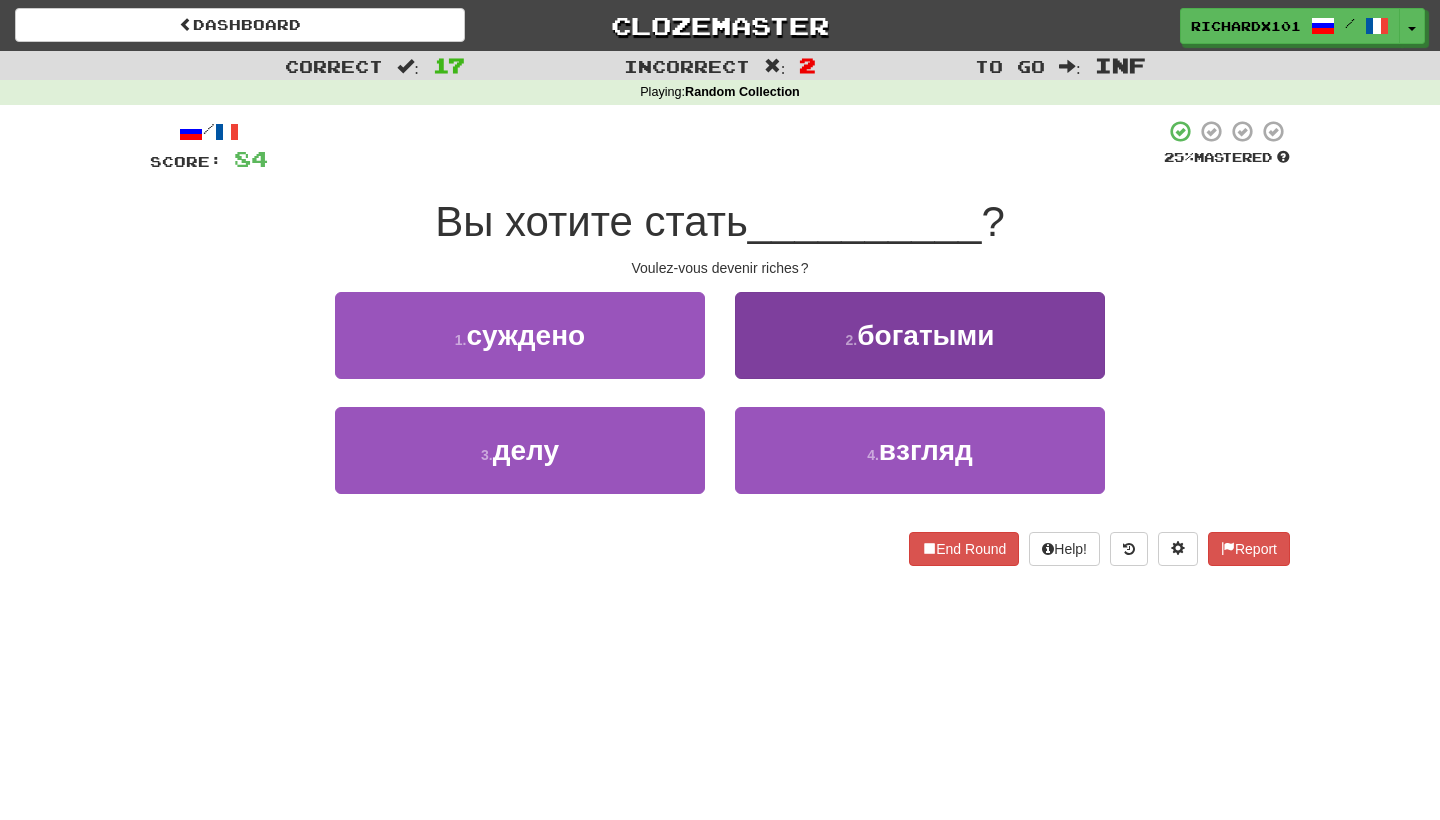click on "2 .  богатыми" at bounding box center [920, 335] 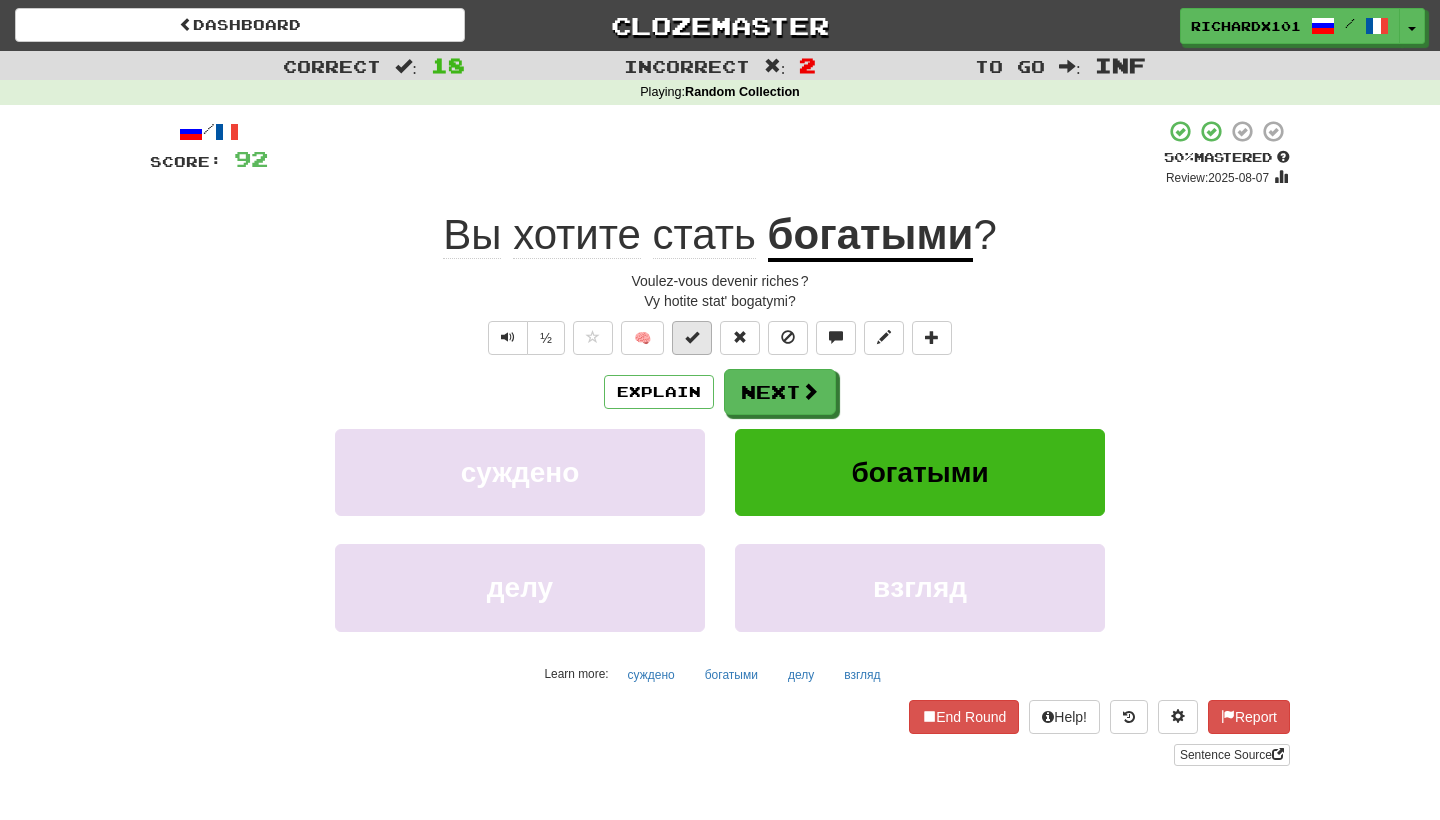 click at bounding box center [692, 337] 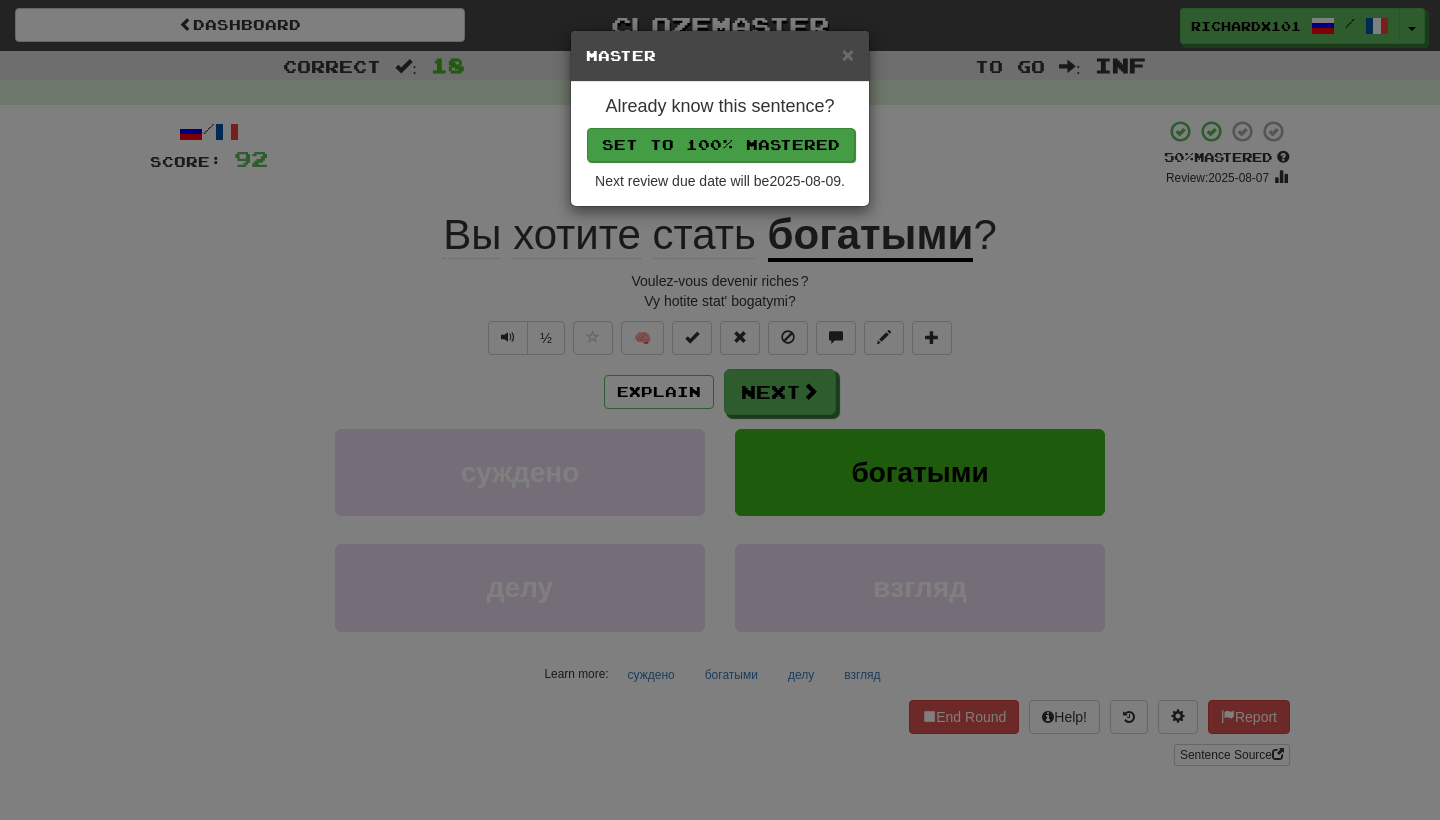 click on "Set to 100% Mastered" at bounding box center (721, 145) 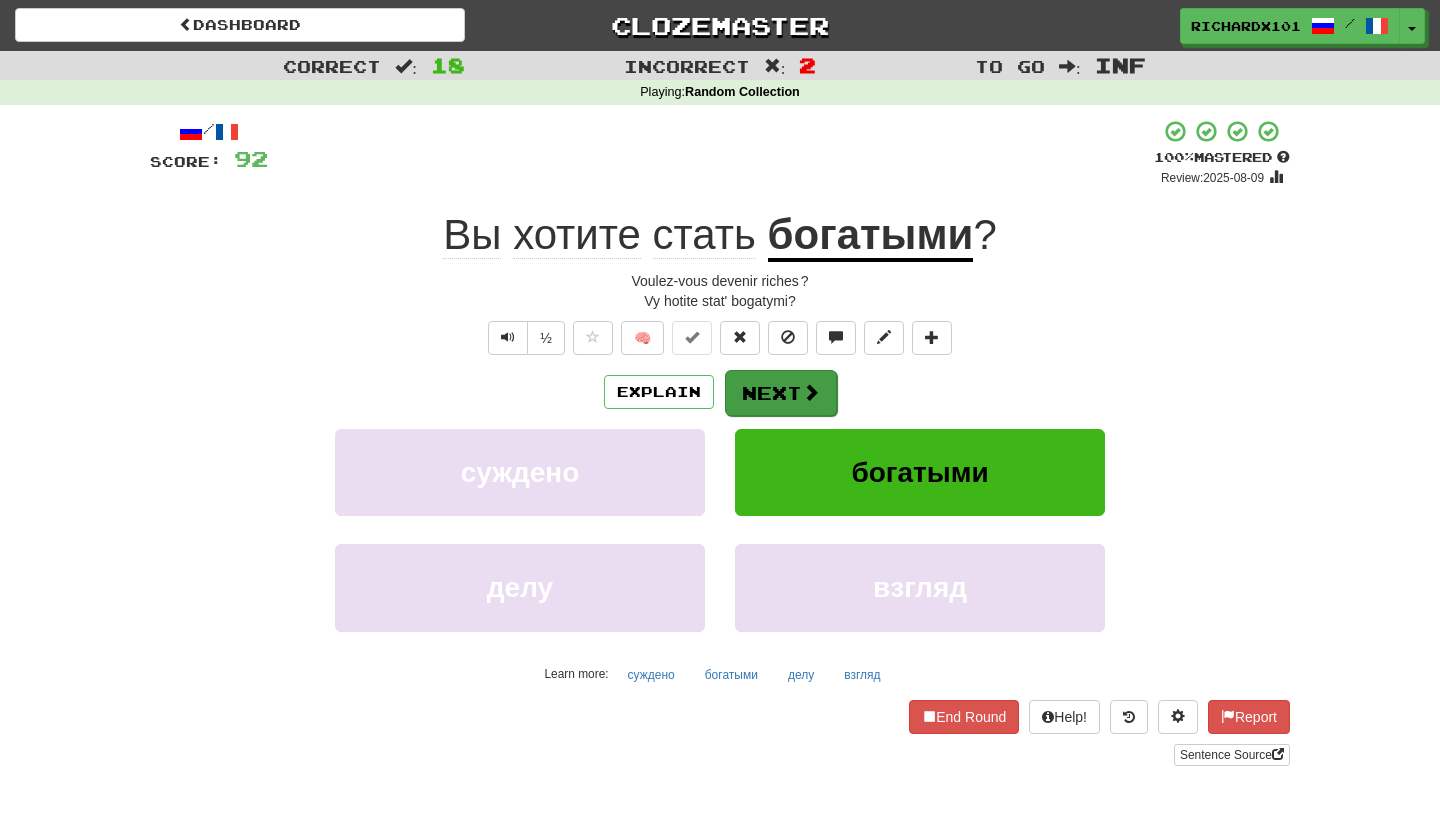 click on "Next" at bounding box center [781, 393] 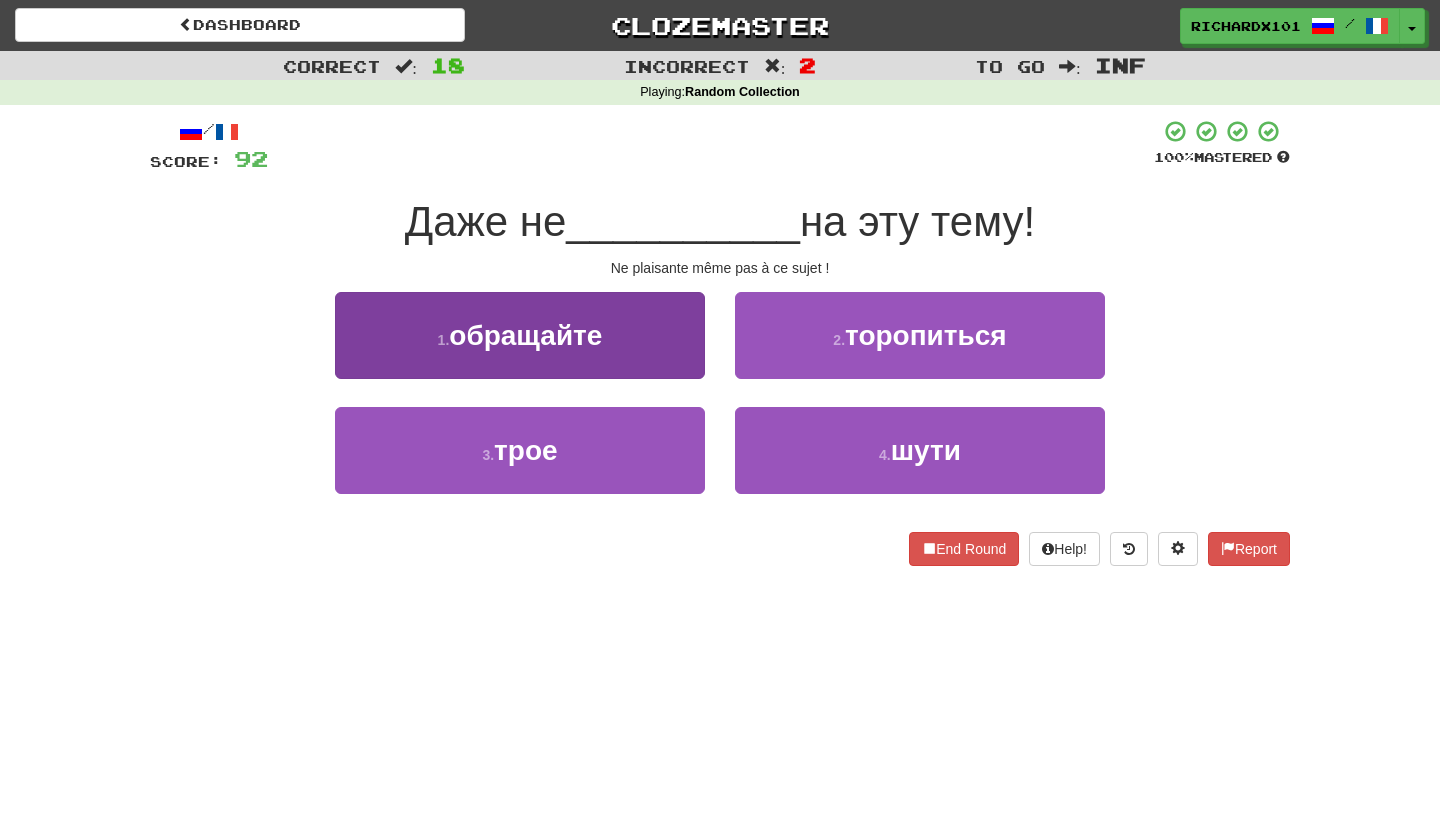 click on "1 .  обращайте" at bounding box center (520, 335) 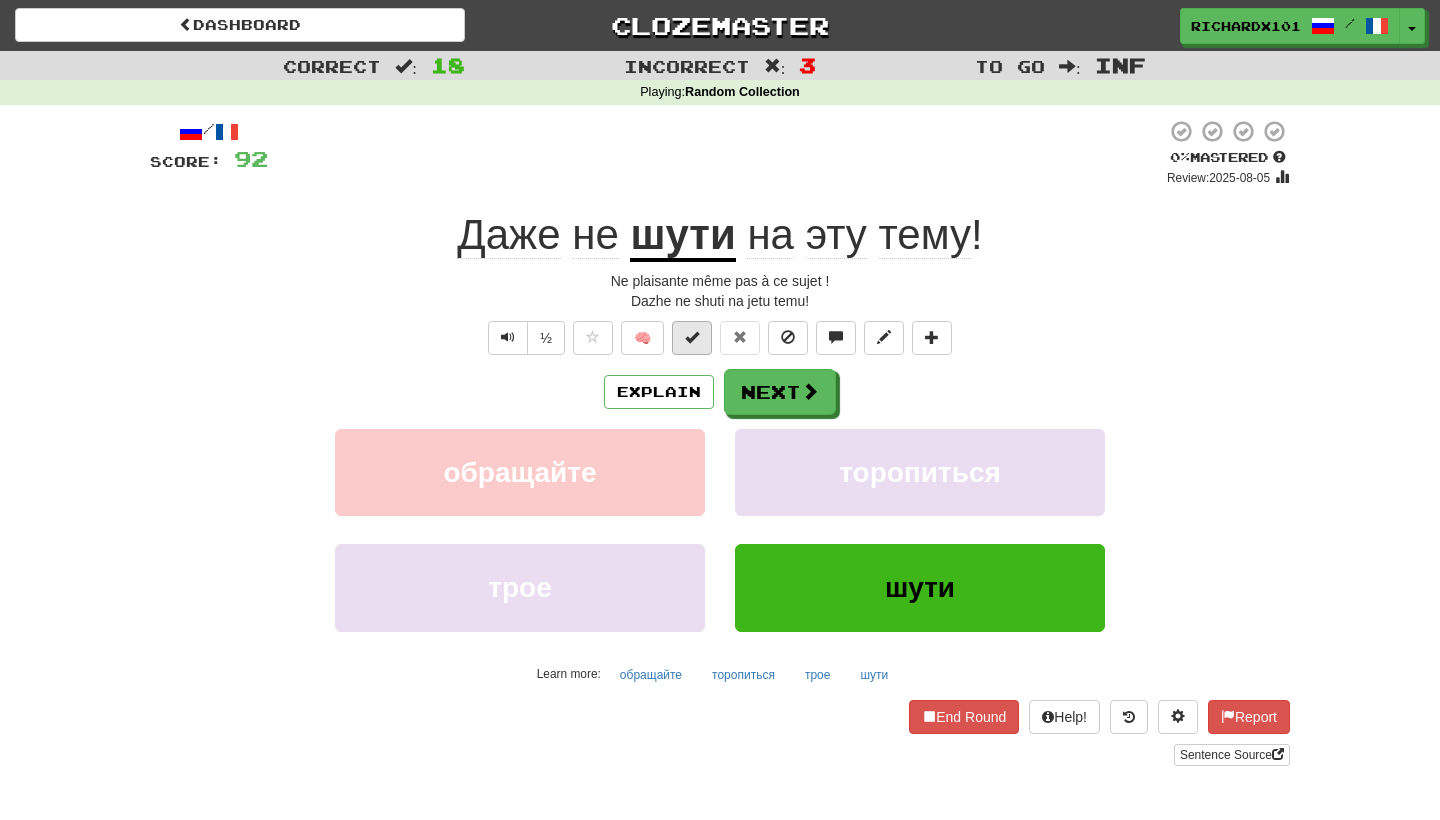 click at bounding box center [692, 338] 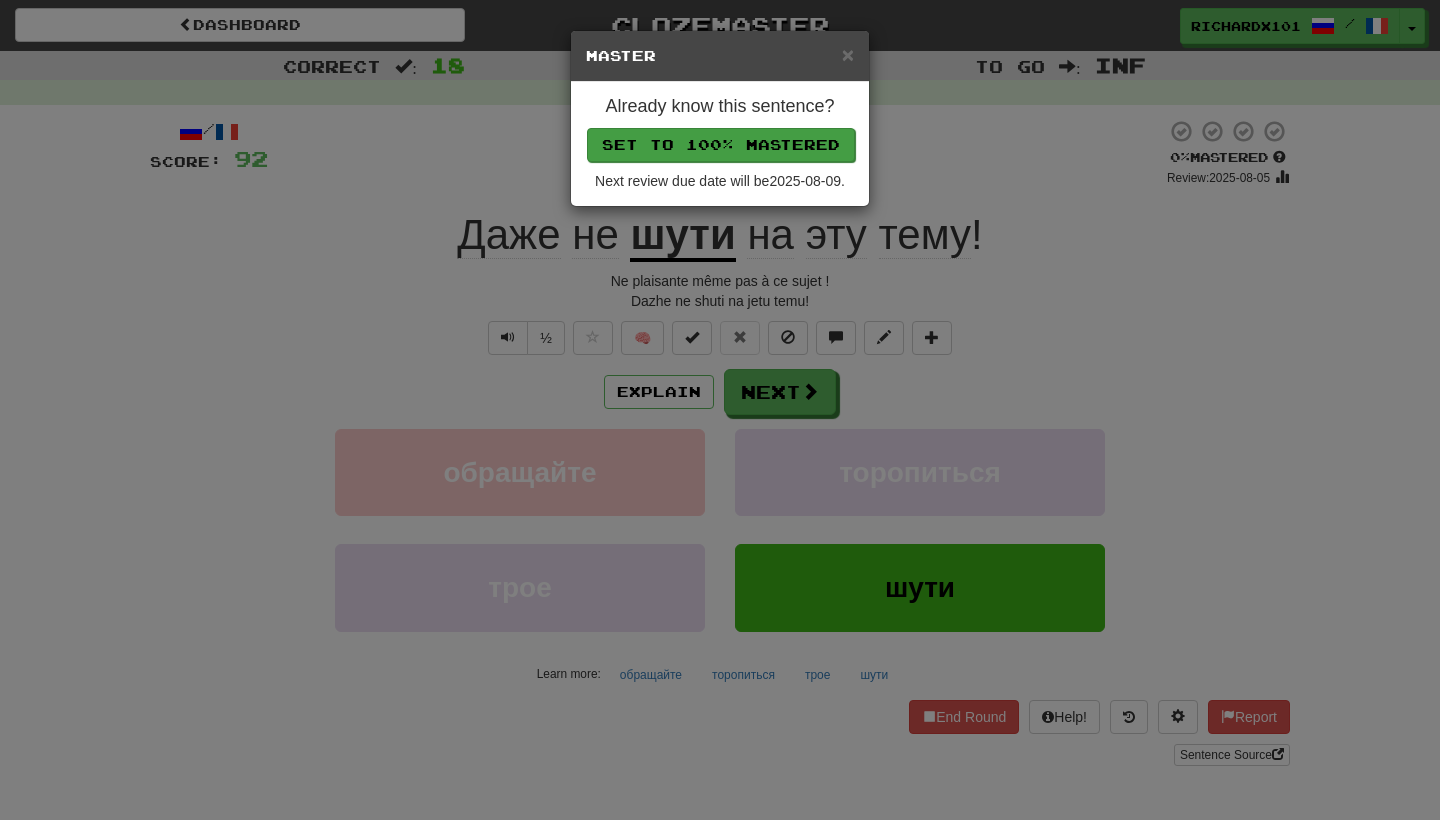 click on "Set to 100% Mastered" at bounding box center (721, 145) 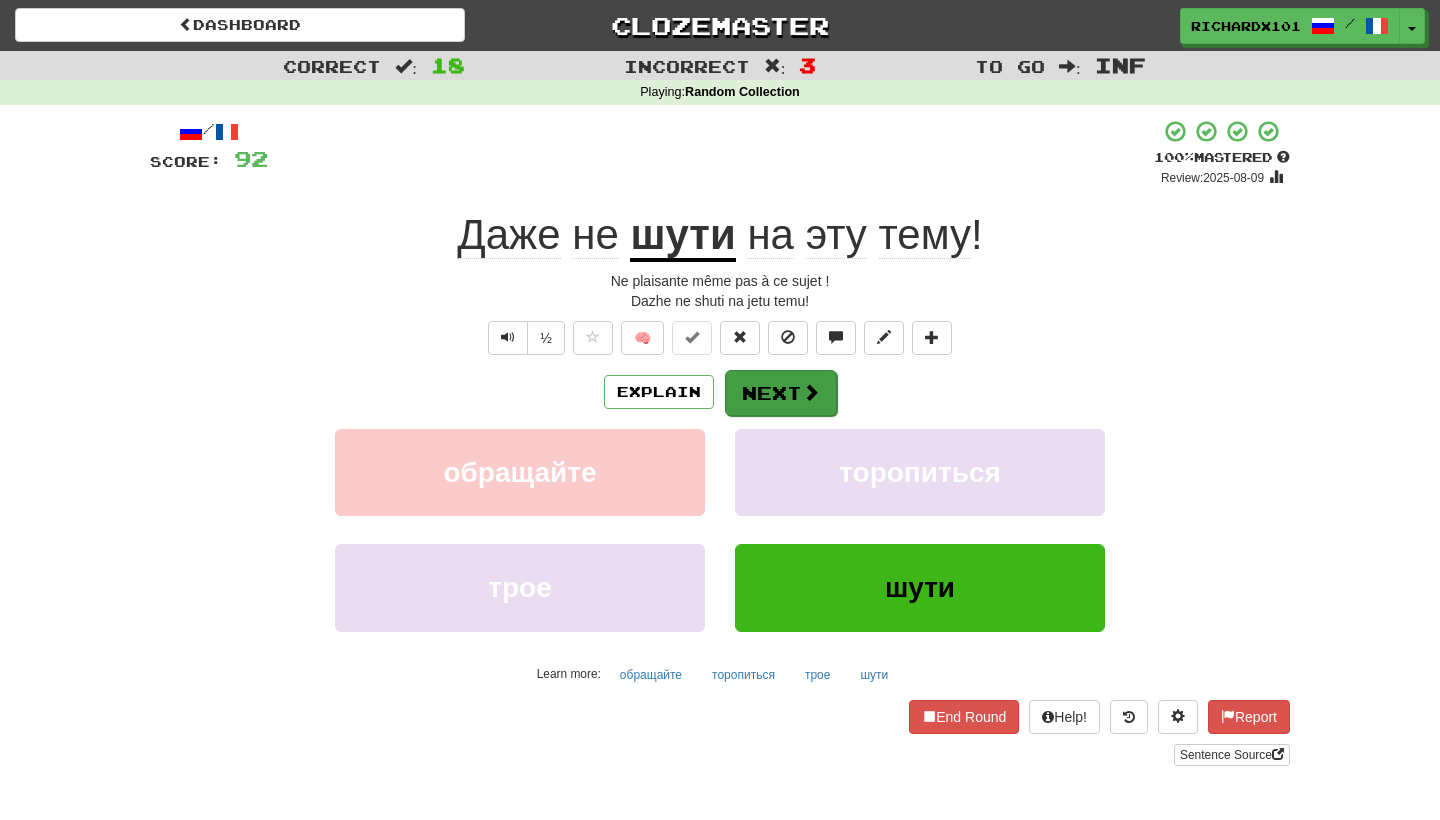 click on "Next" at bounding box center (781, 393) 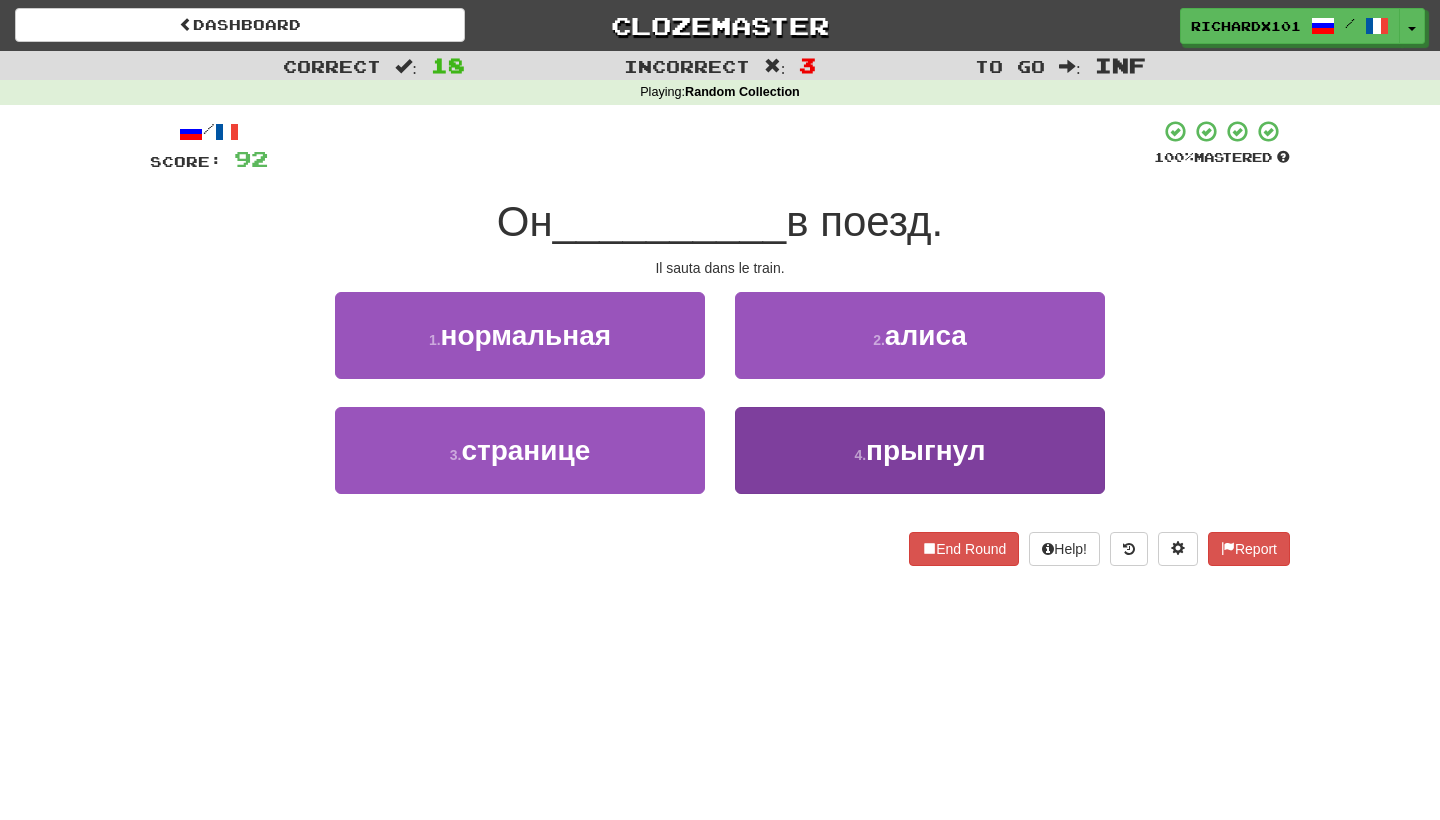 click on "4 .  прыгнул" at bounding box center (920, 450) 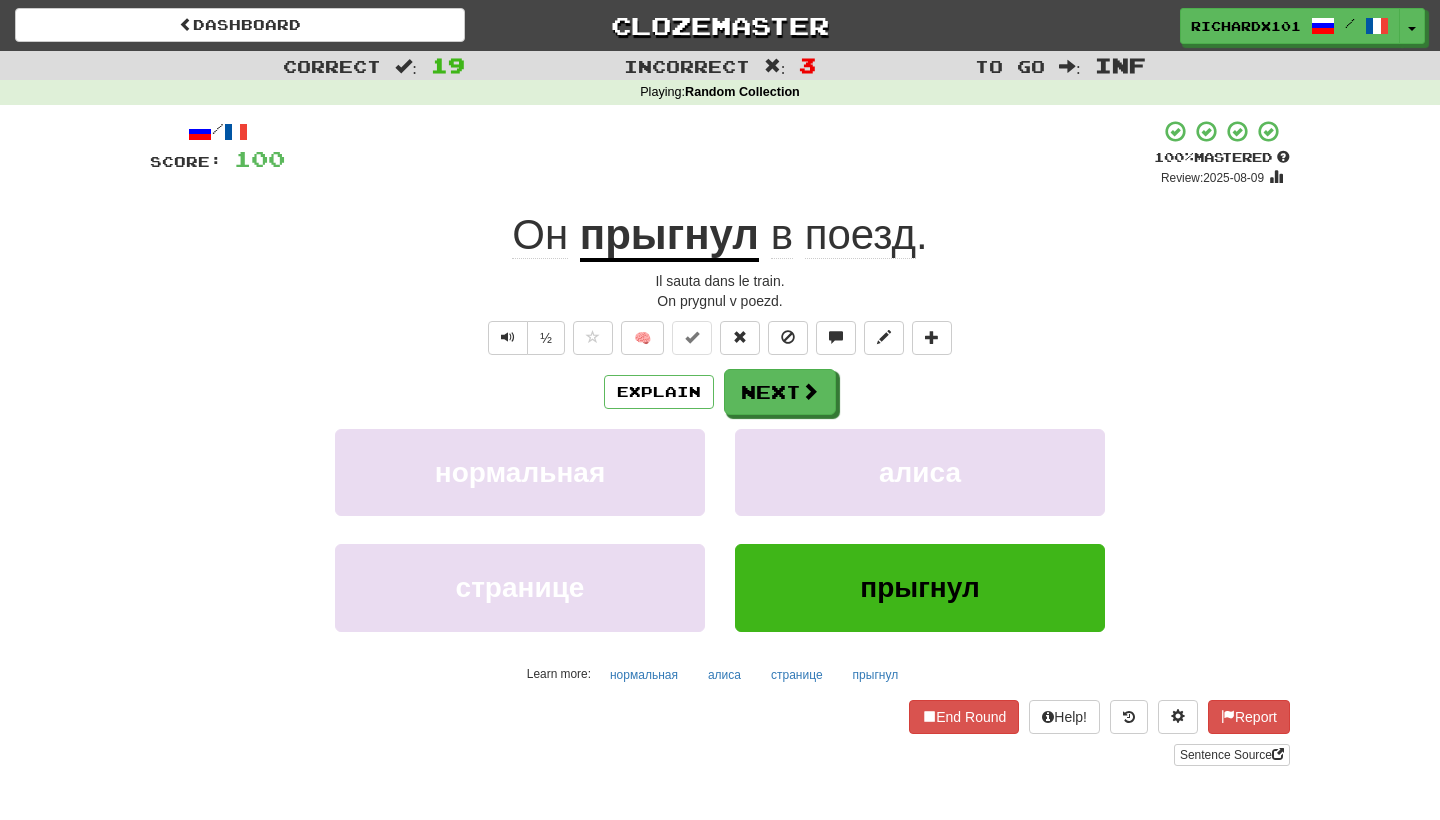 drag, startPoint x: 771, startPoint y: 392, endPoint x: 756, endPoint y: 546, distance: 154.72879 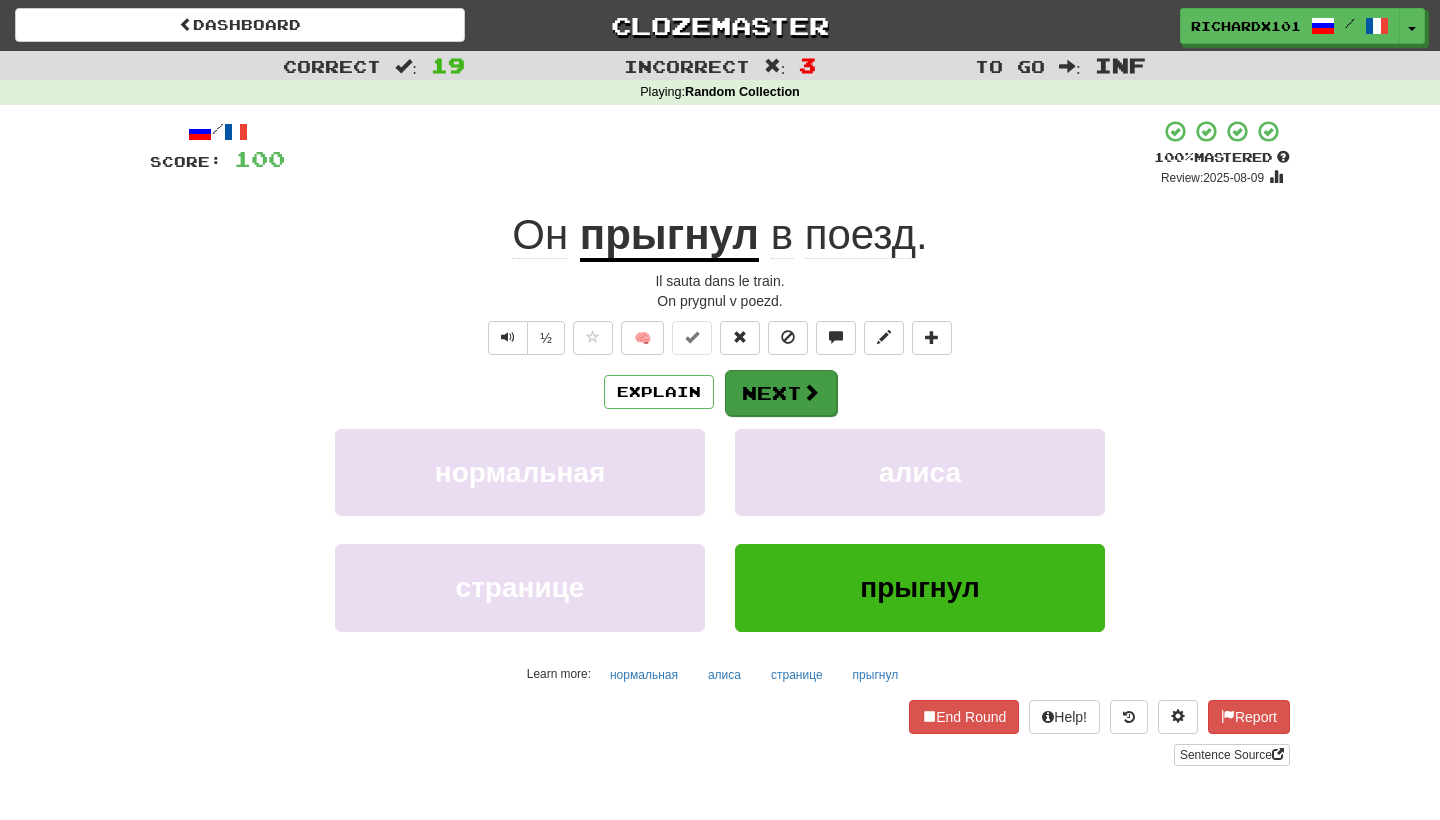 click on "Next" at bounding box center [781, 393] 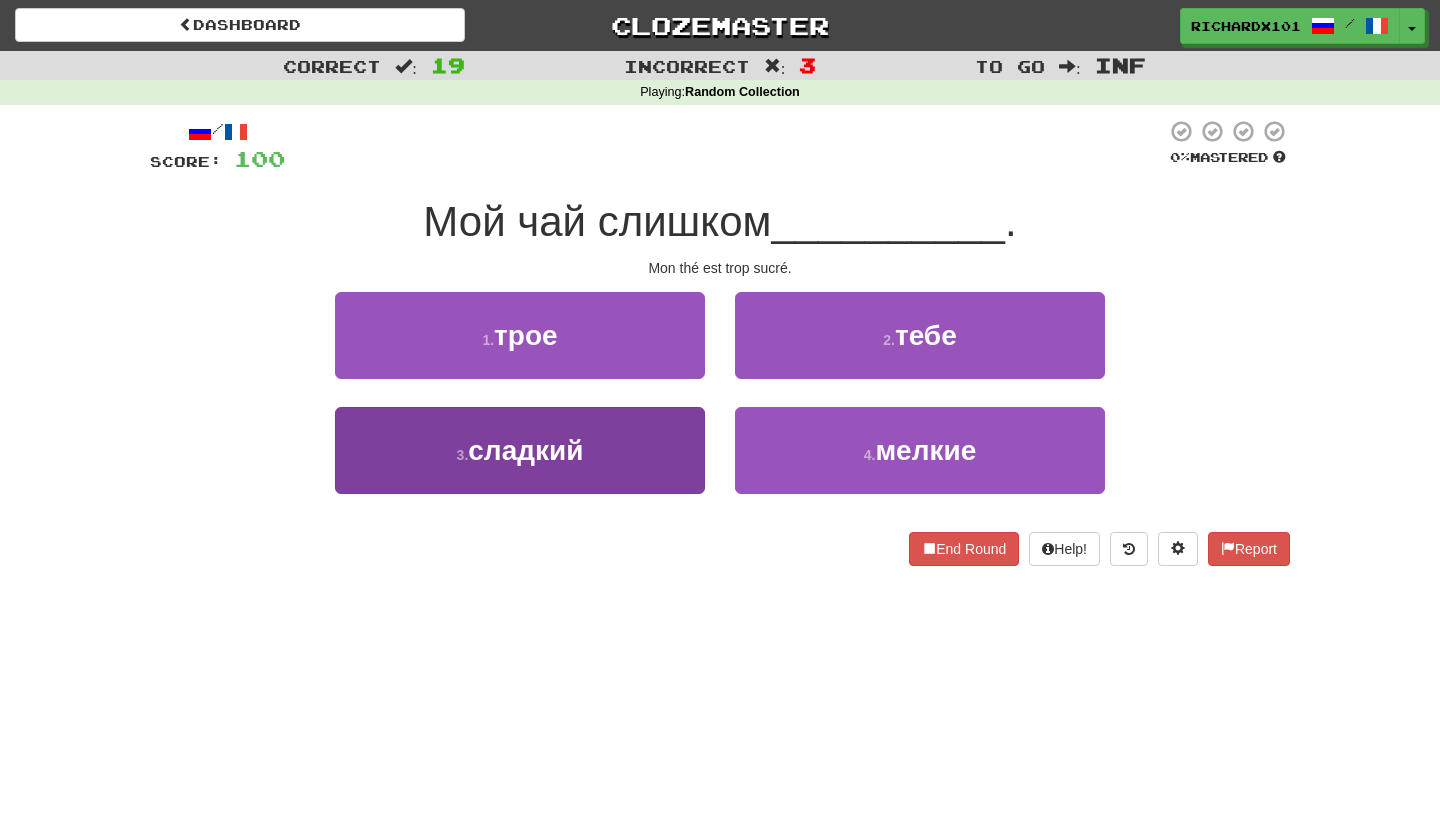 click on "3 .  сладкий" at bounding box center [520, 450] 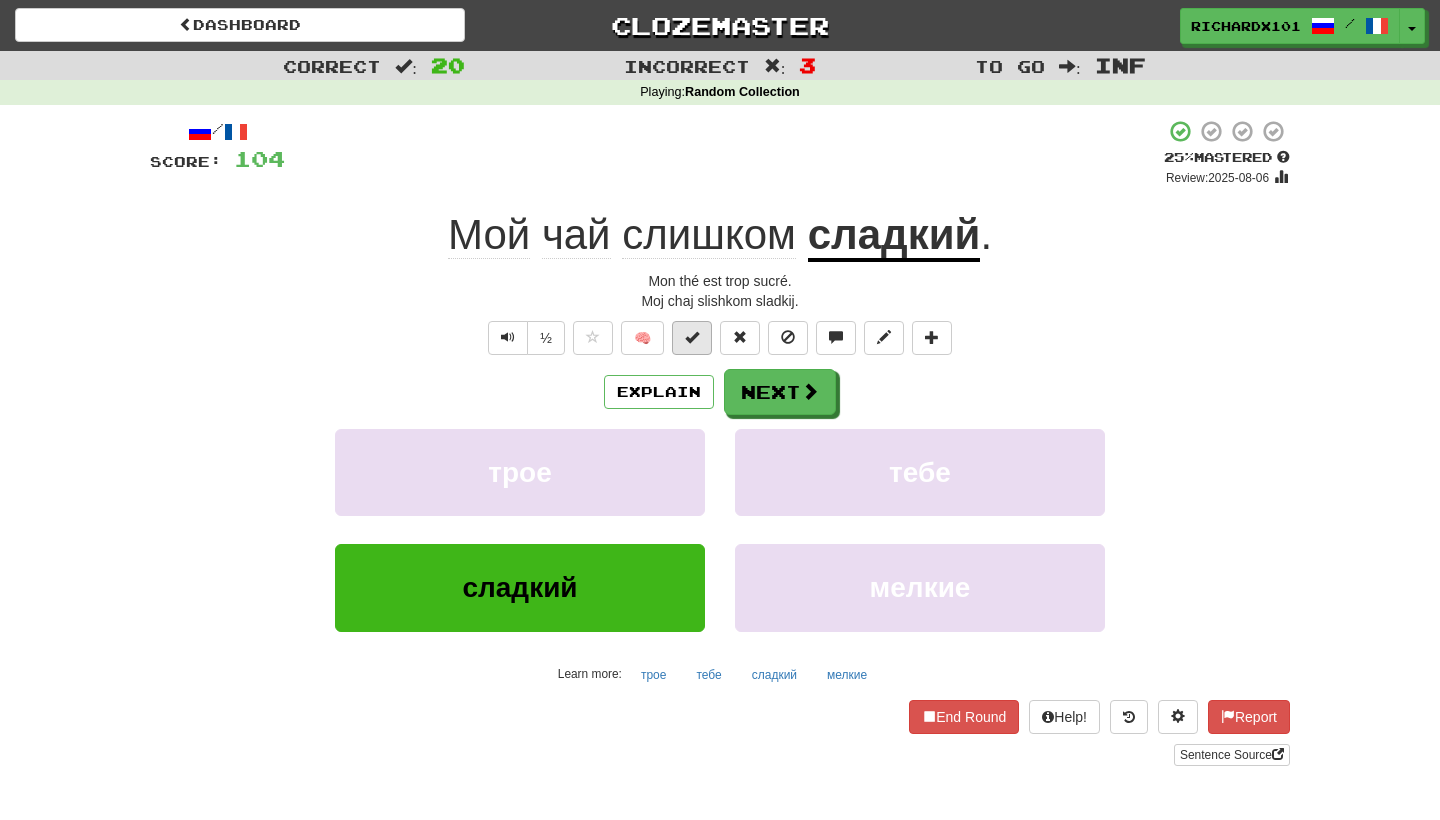 click at bounding box center (692, 337) 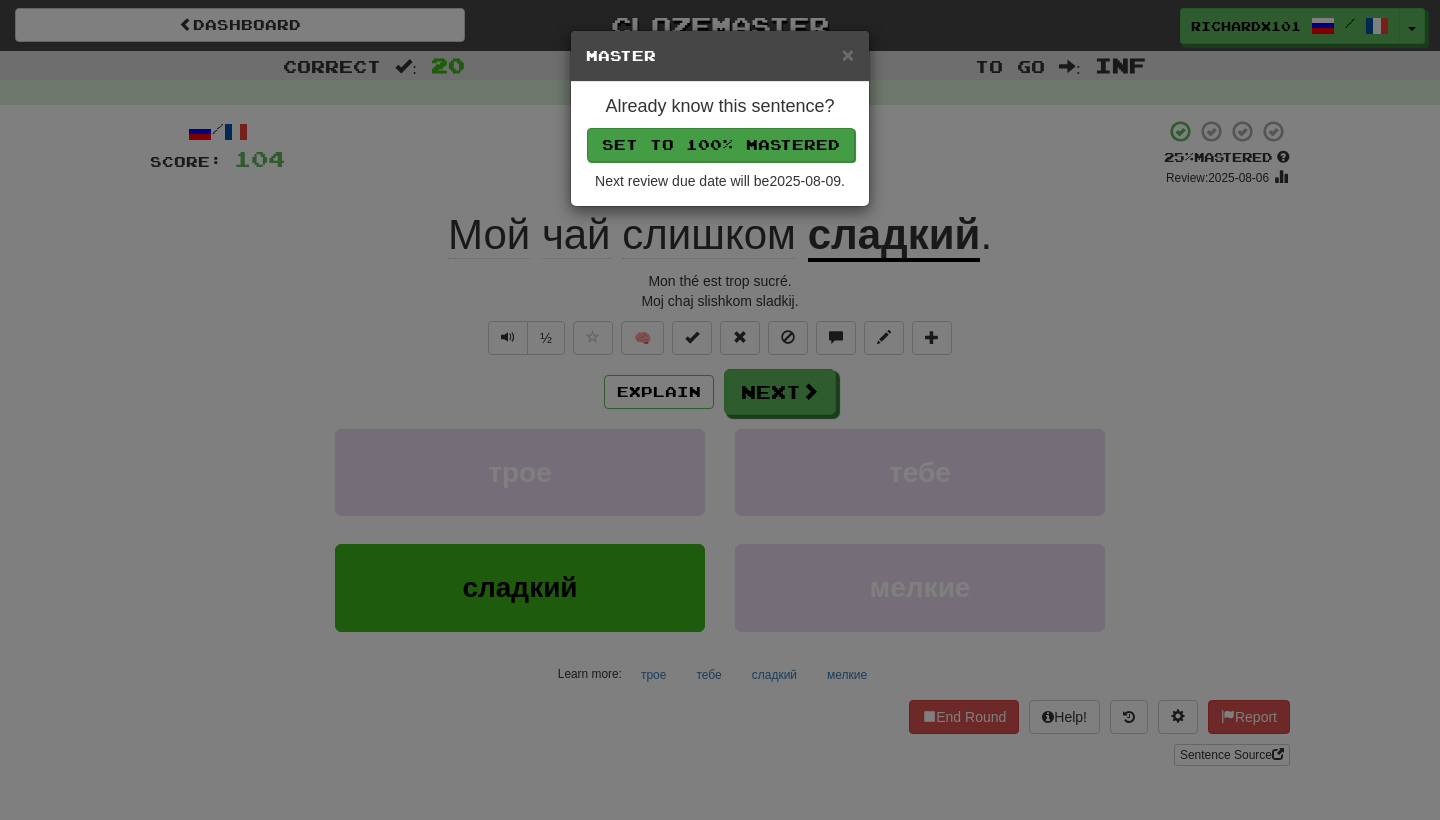click on "Set to 100% Mastered" at bounding box center [721, 145] 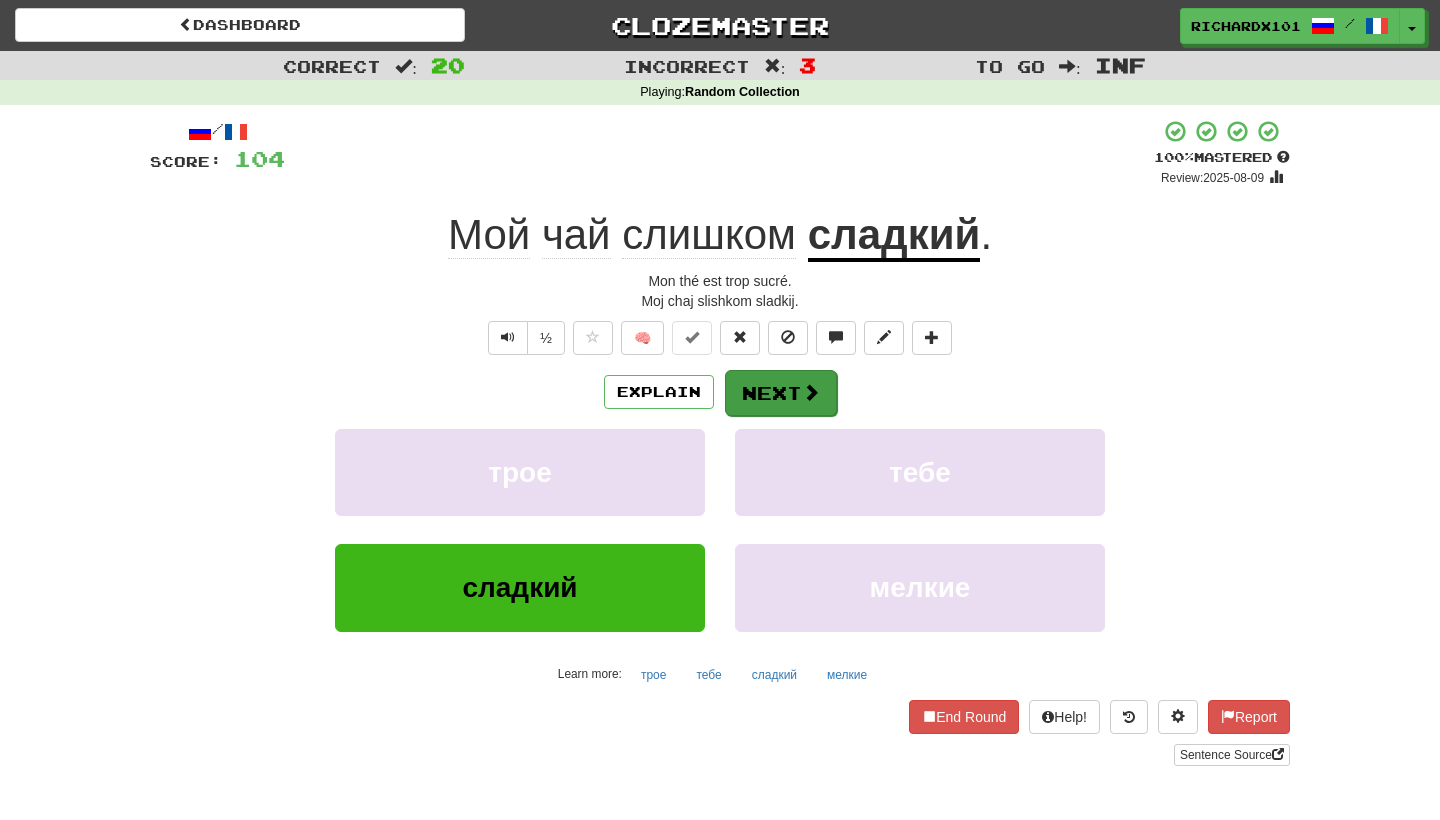 click on "Next" at bounding box center (781, 393) 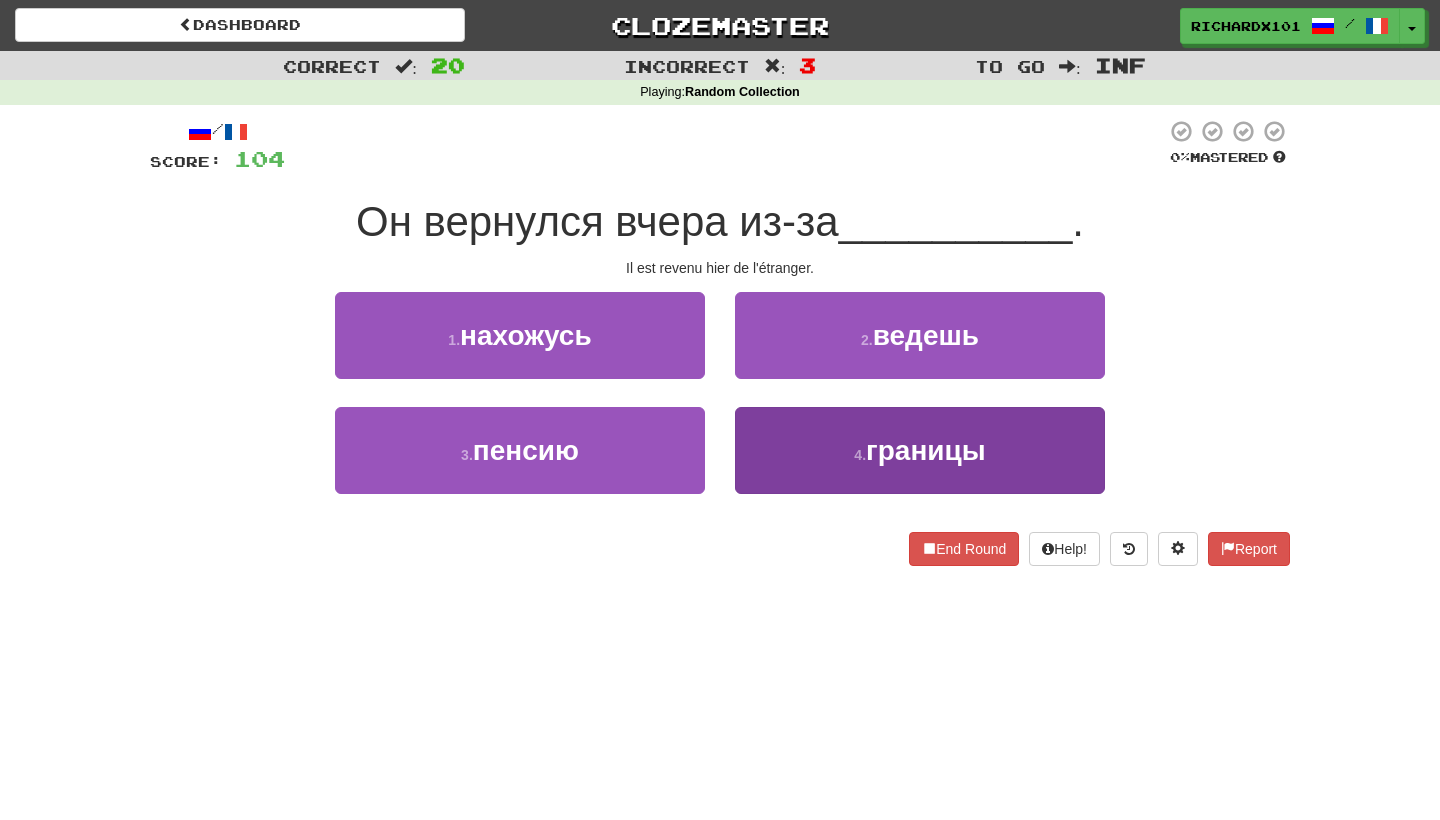 click on "4 .  границы" at bounding box center [920, 450] 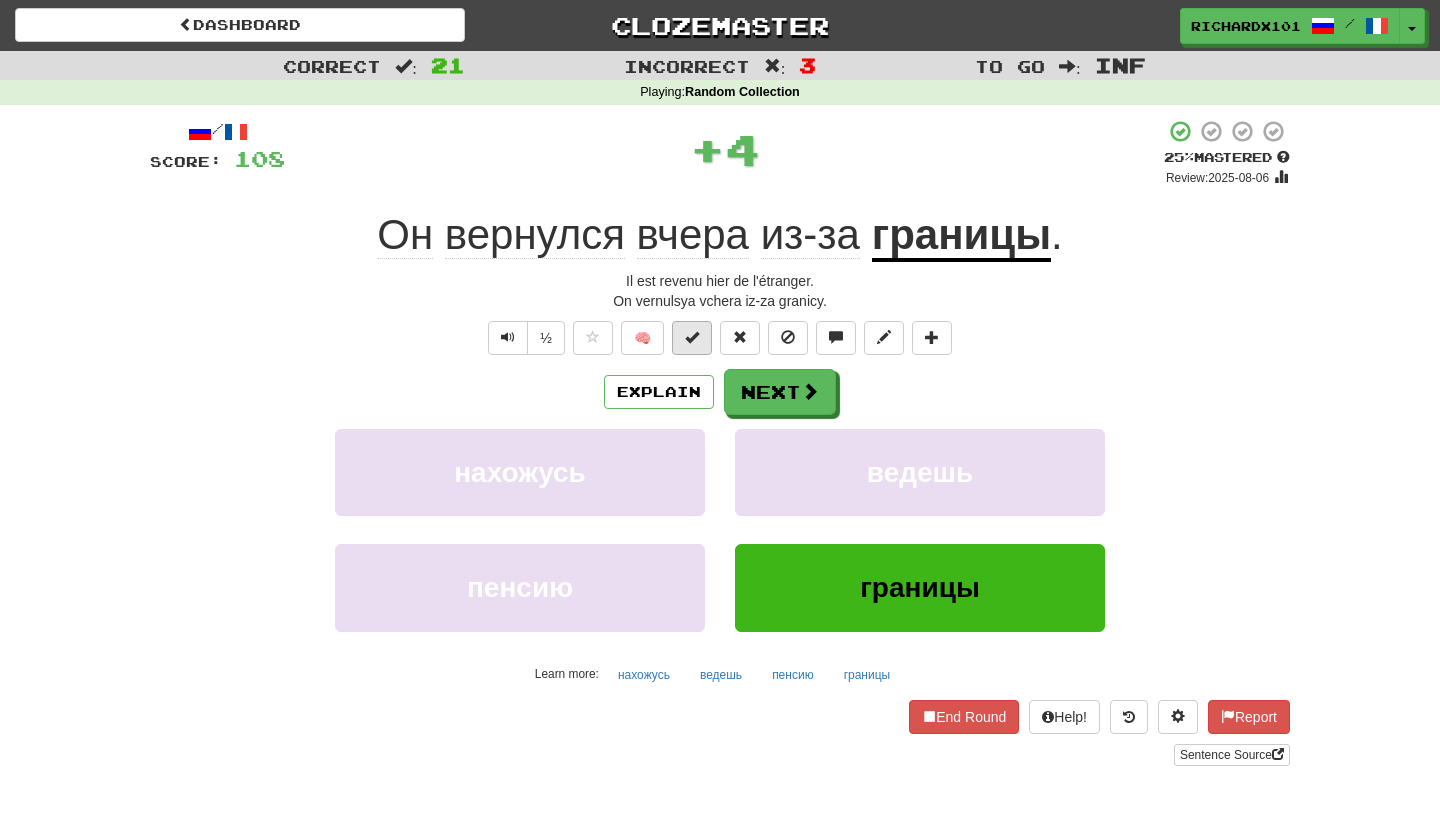 click at bounding box center (692, 337) 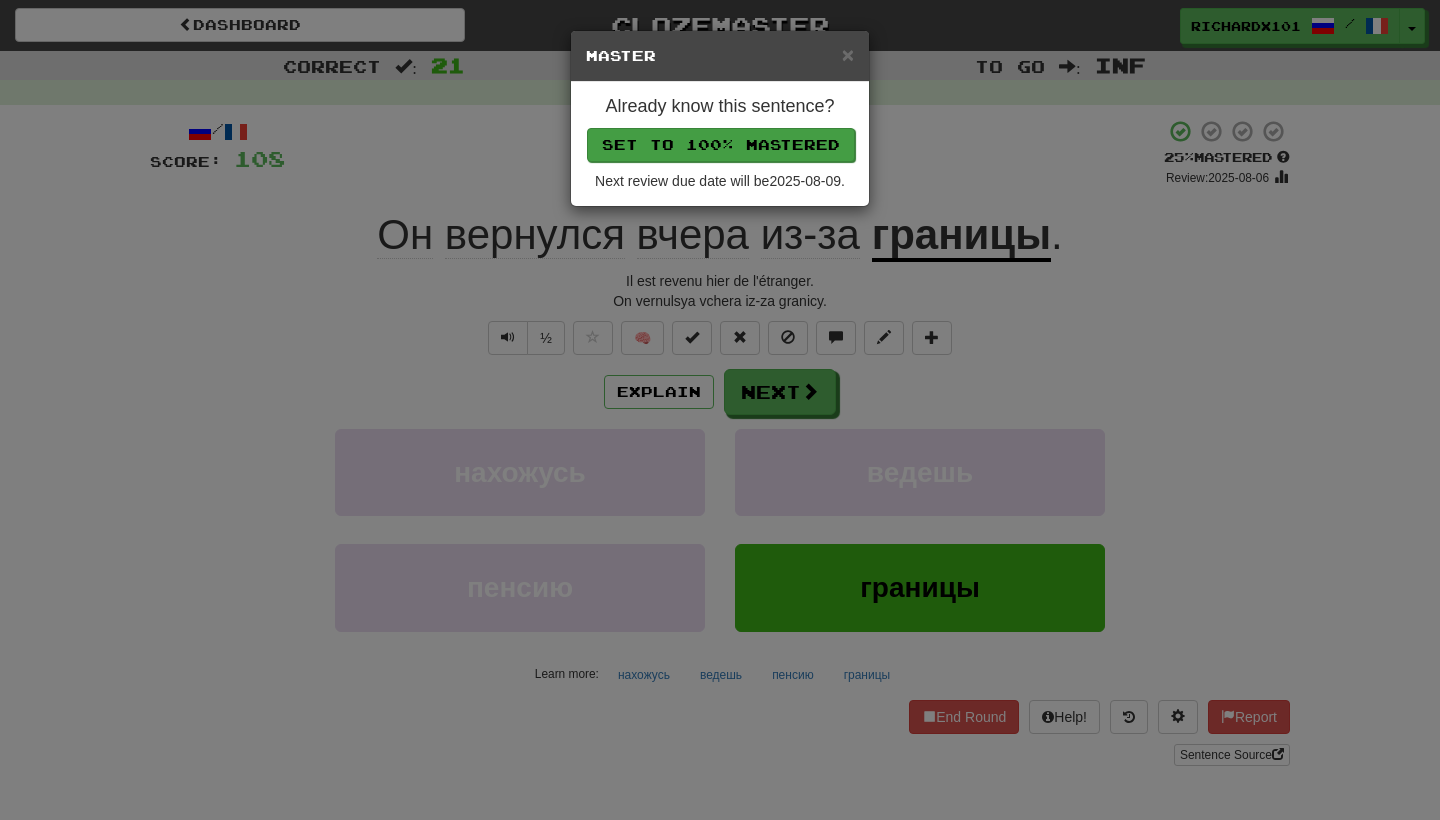 click on "Set to 100% Mastered" at bounding box center (721, 145) 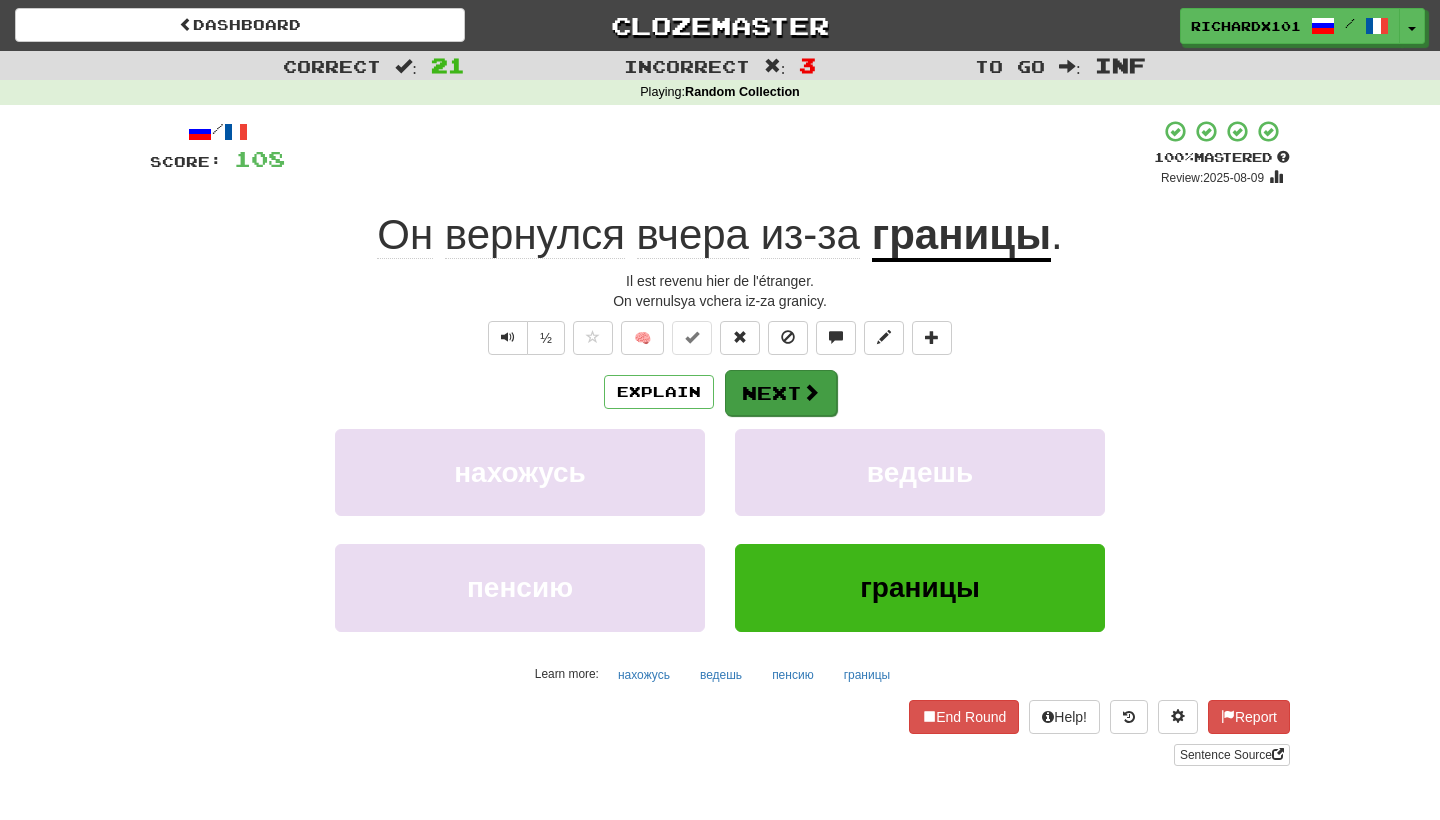 click on "Next" at bounding box center (781, 393) 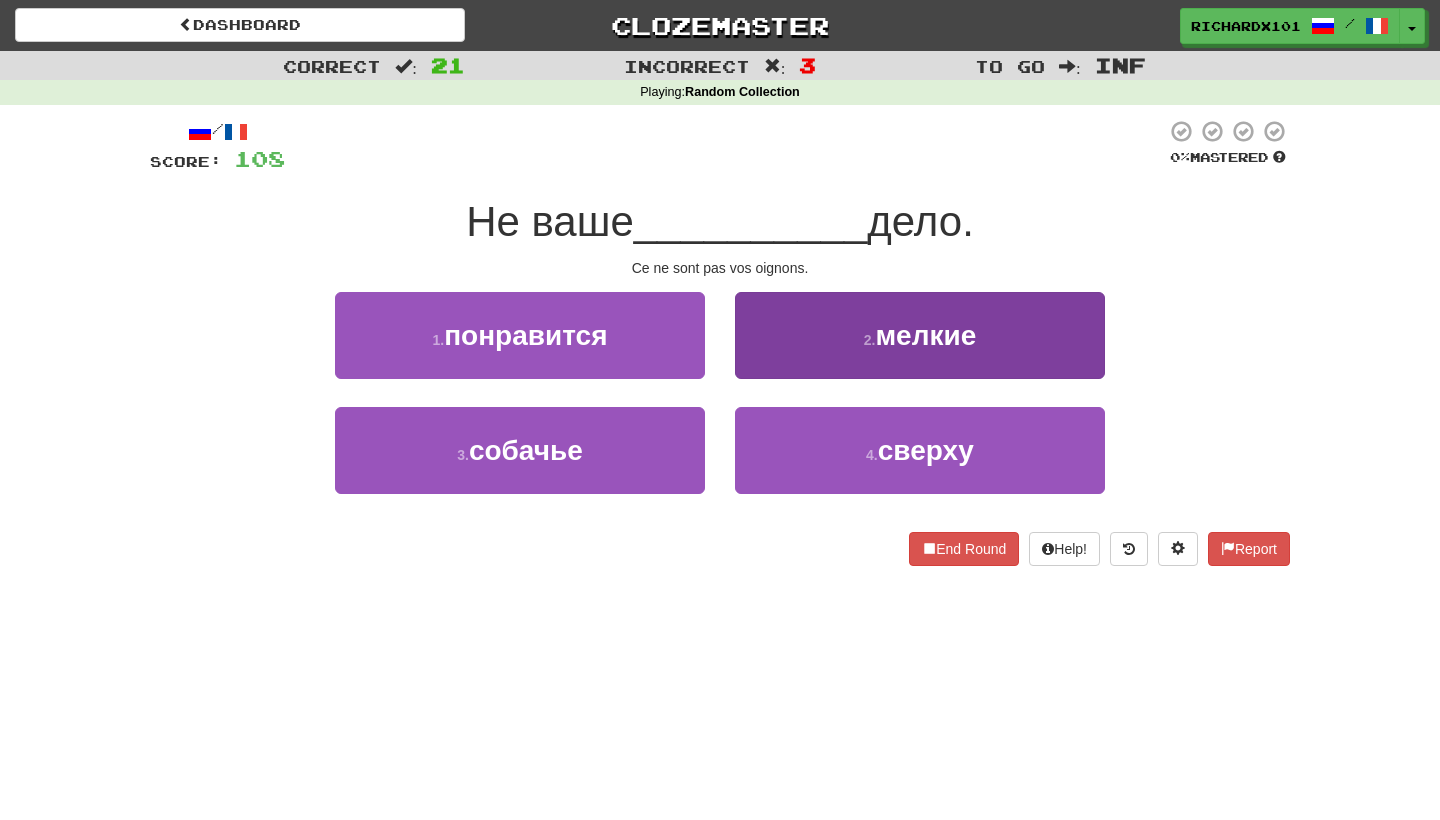 click on "2 .  мелкие" at bounding box center [920, 335] 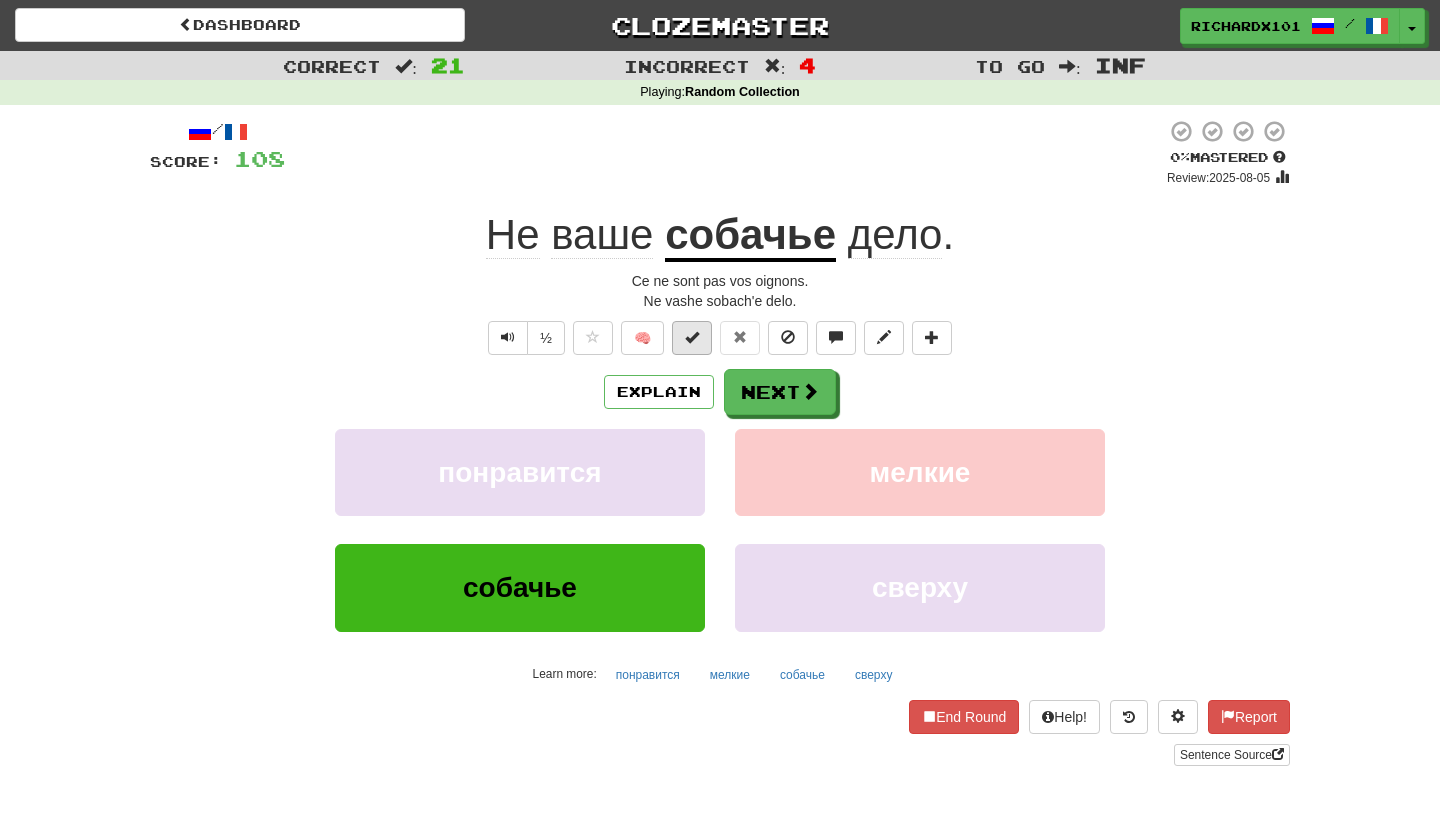 click at bounding box center [692, 337] 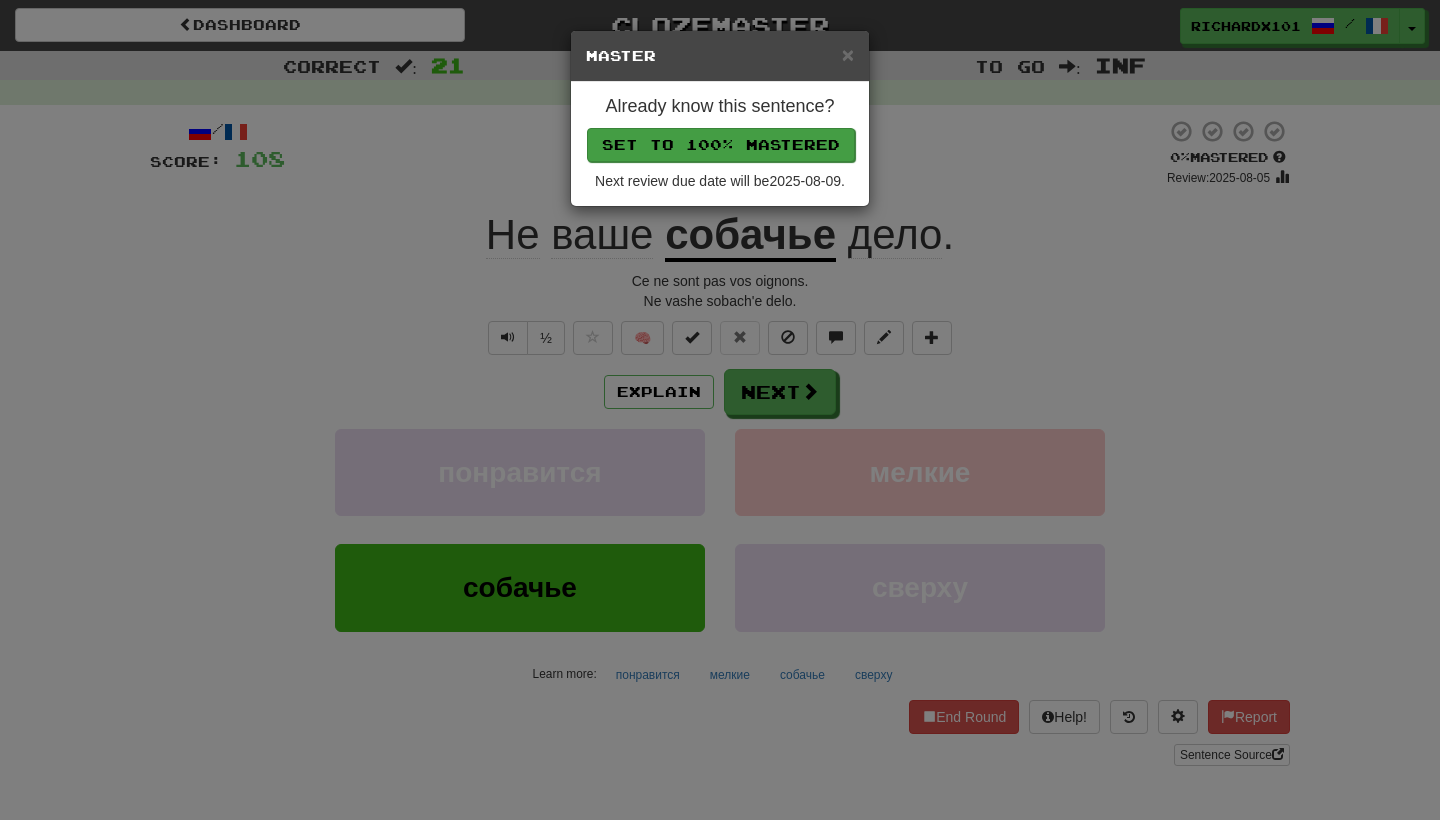 click on "Set to 100% Mastered" at bounding box center (721, 145) 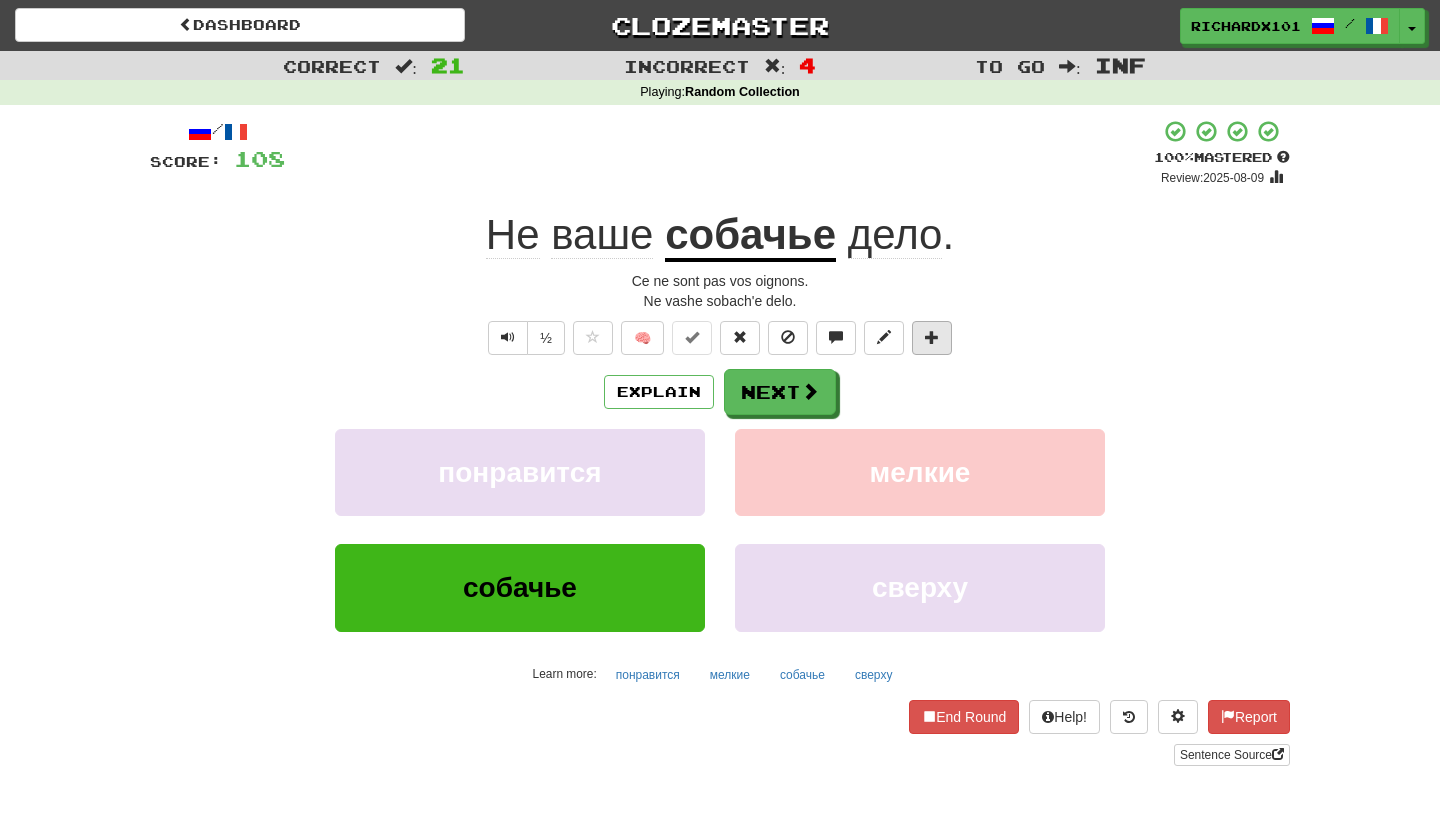 click at bounding box center (932, 338) 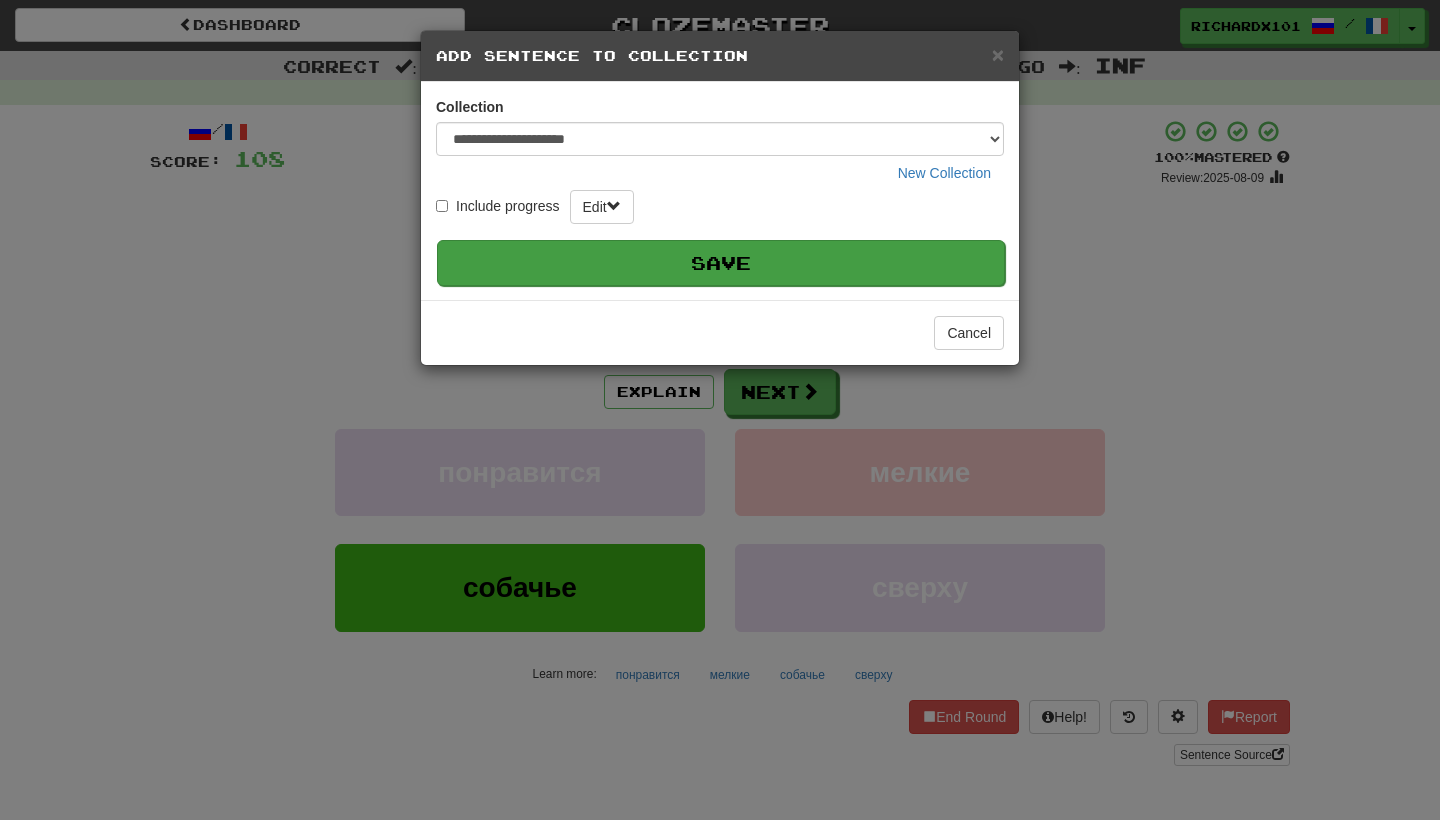 click on "Save" at bounding box center (721, 263) 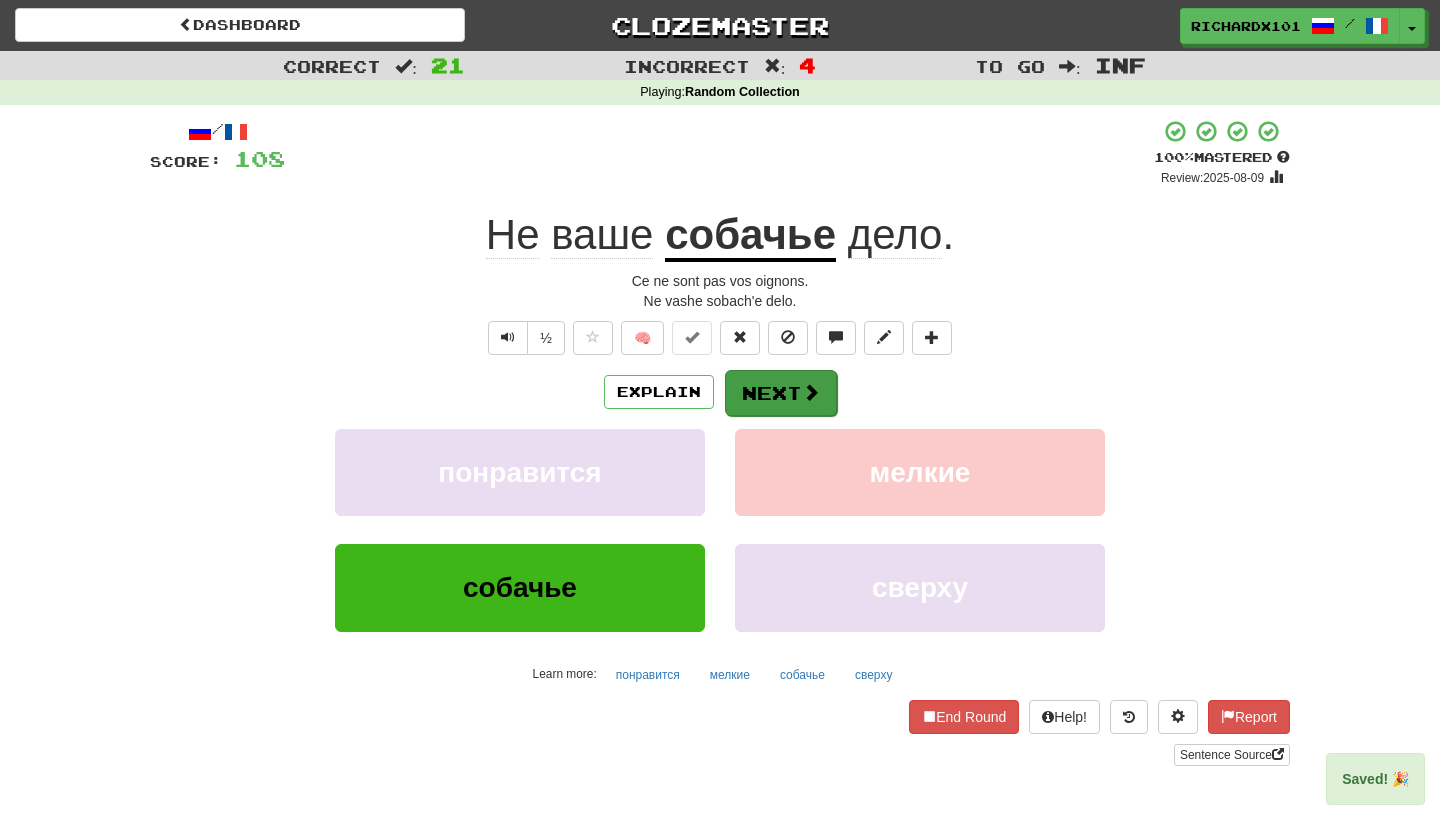 click at bounding box center (811, 392) 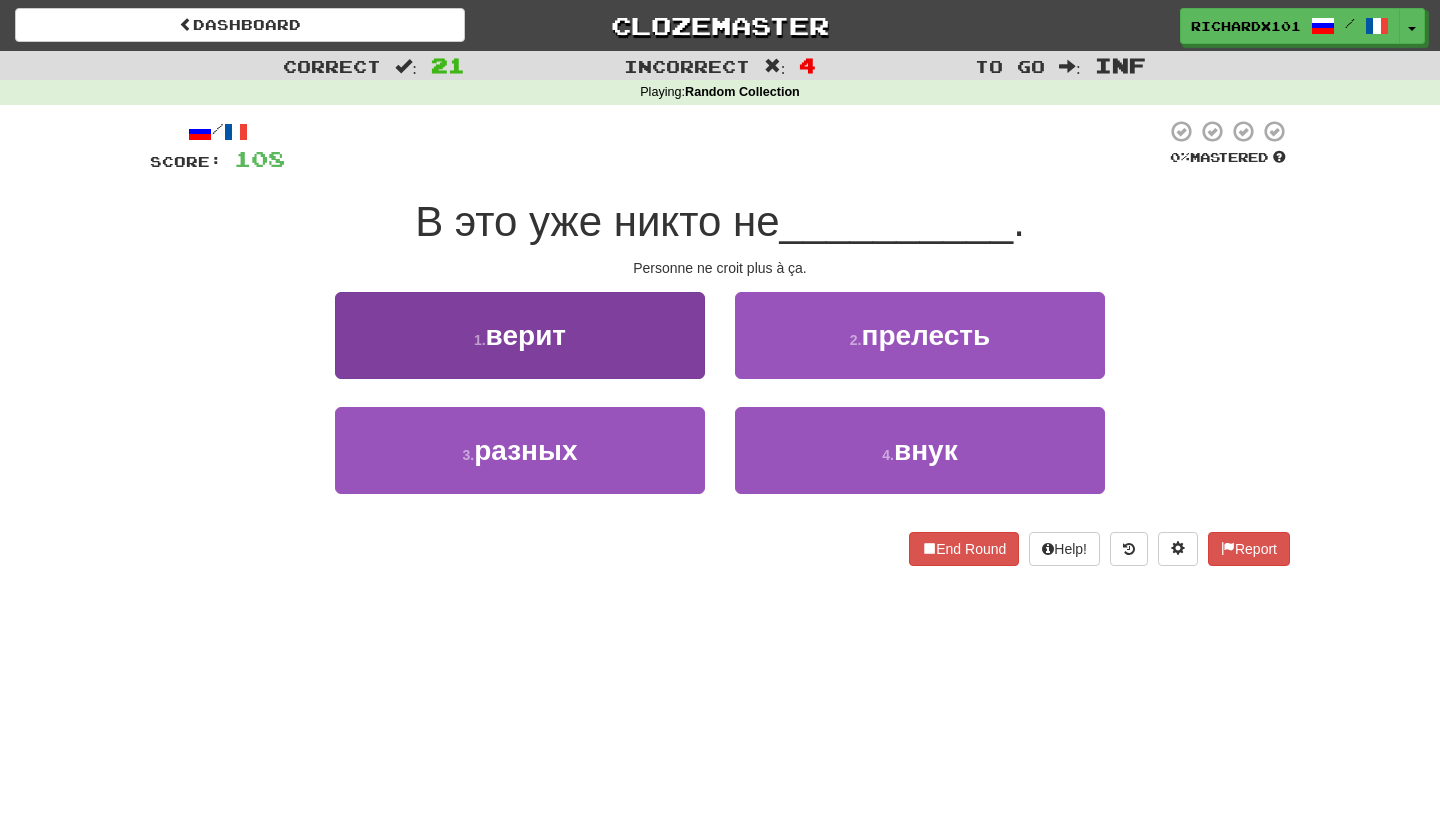 click on "1 .  верит" at bounding box center (520, 335) 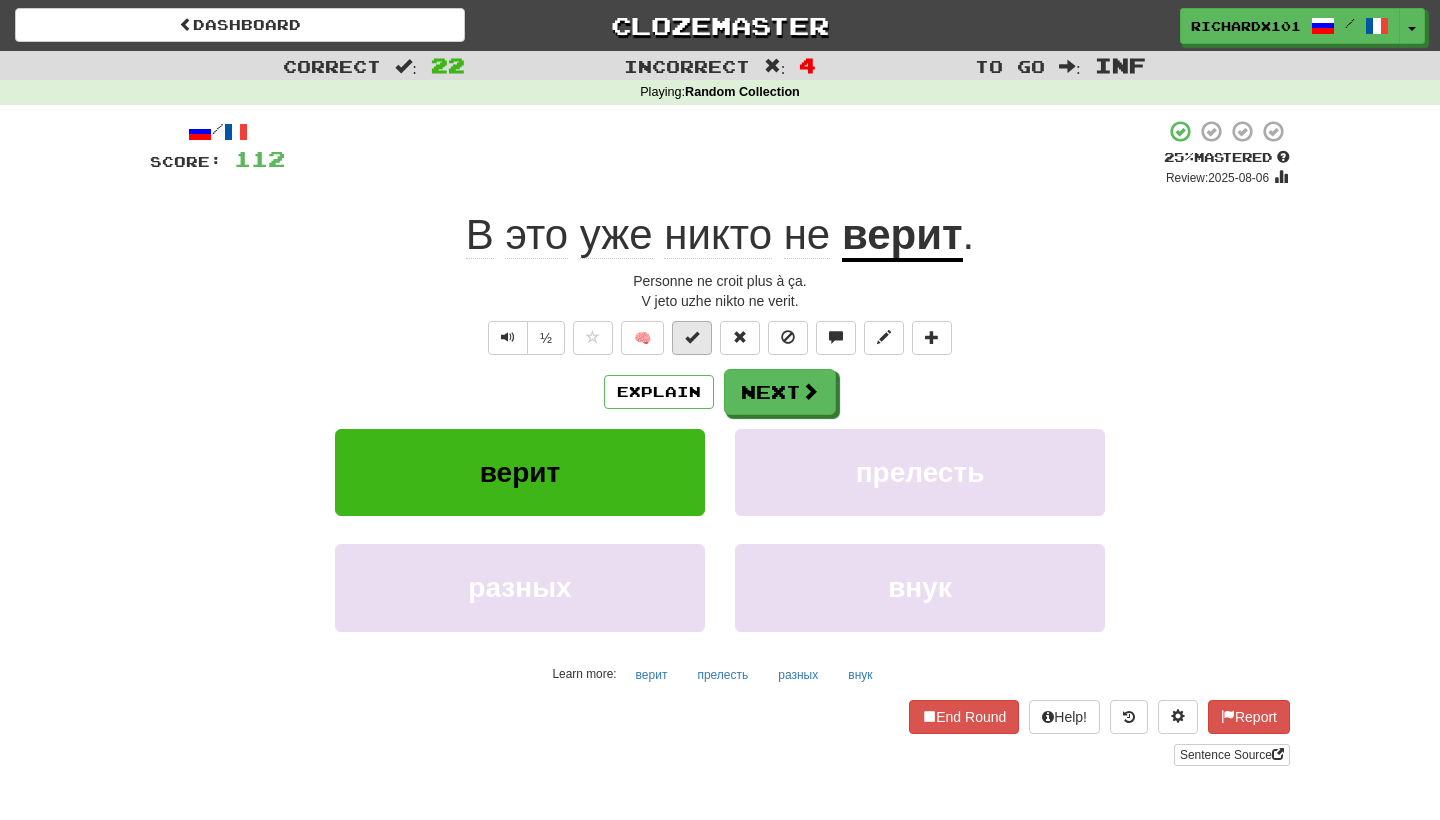 click at bounding box center (692, 337) 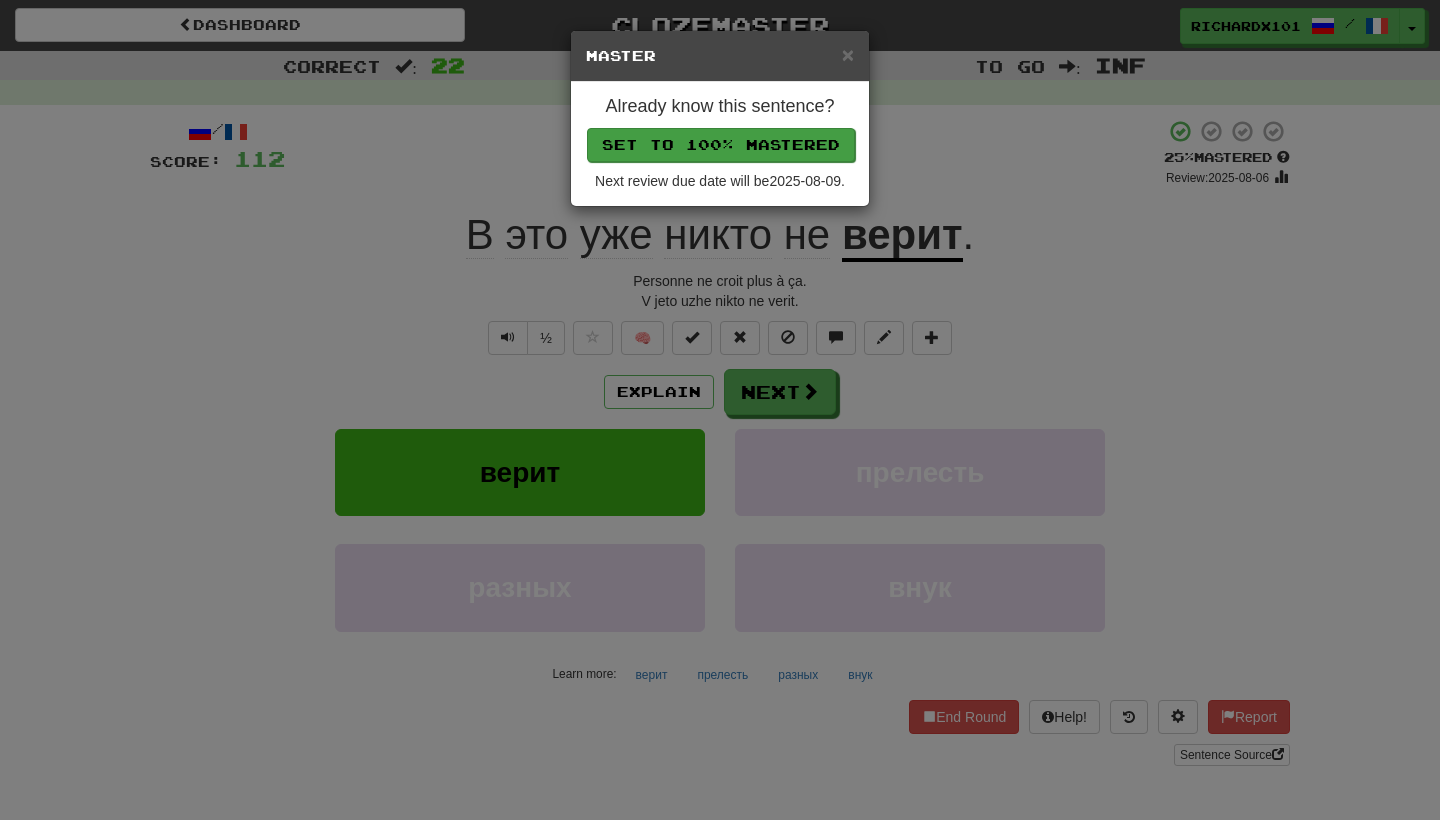click on "Set to 100% Mastered" at bounding box center [721, 145] 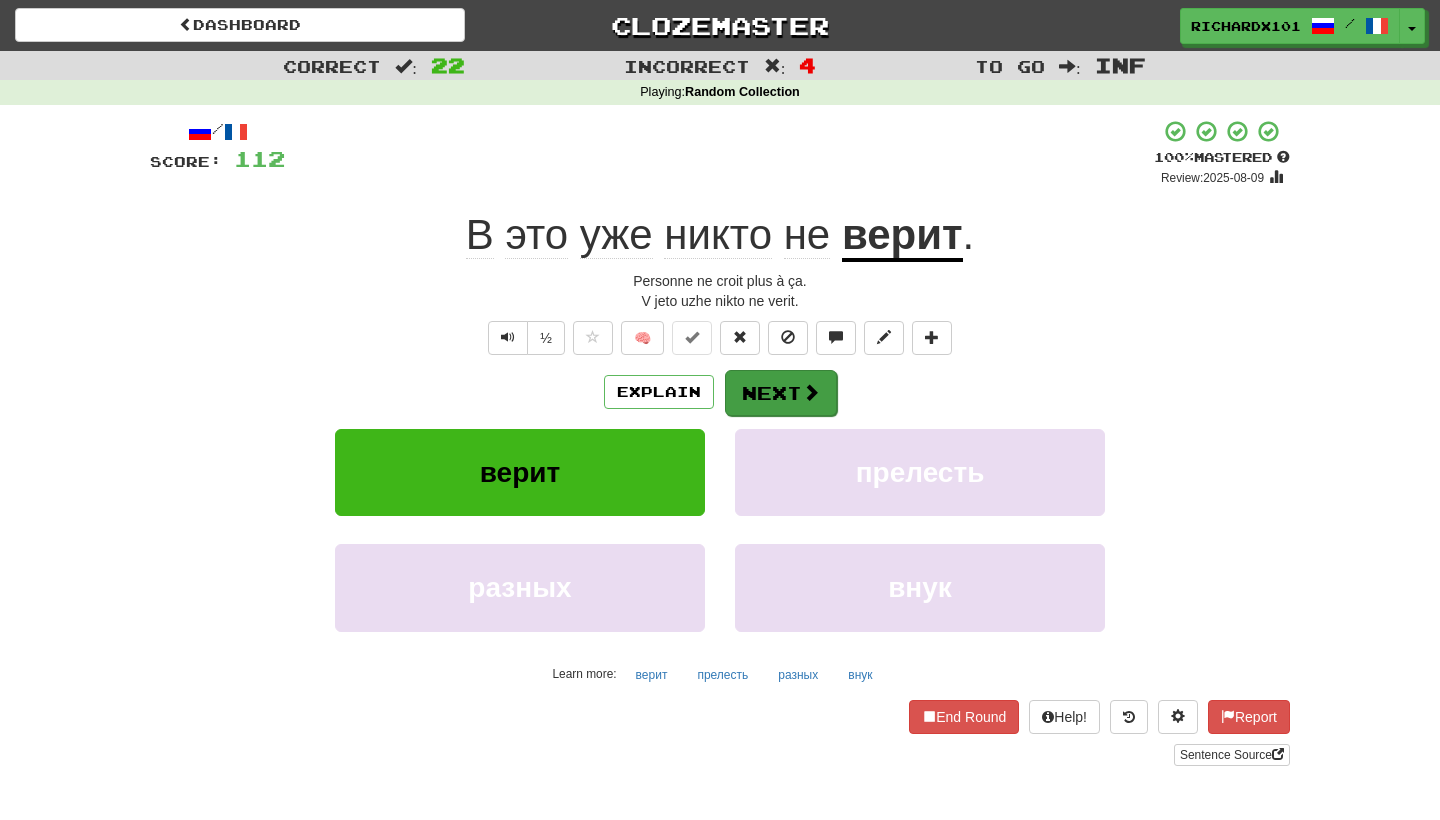 click on "Next" at bounding box center [781, 393] 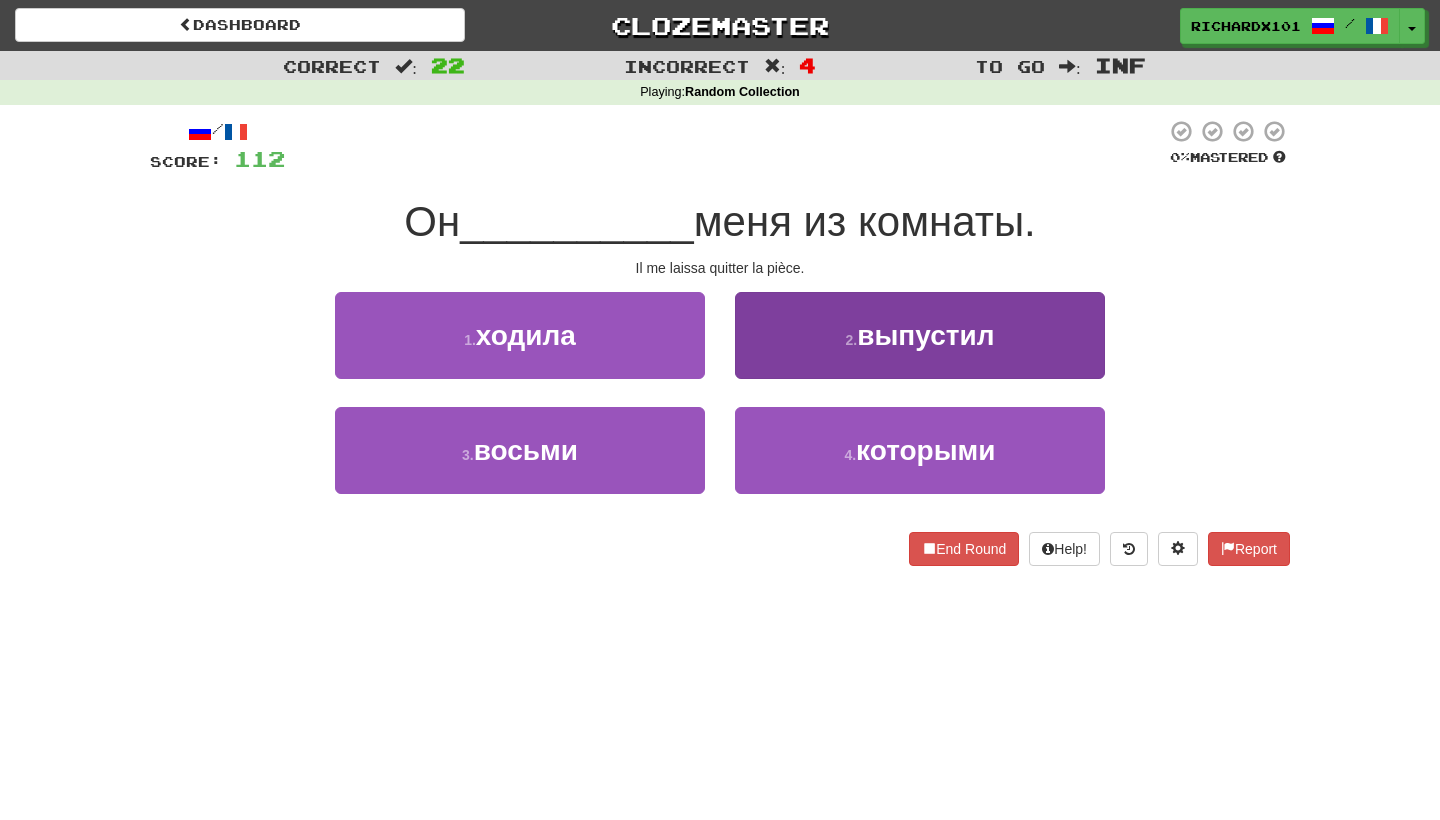 click on "2 .  выпустил" at bounding box center [920, 335] 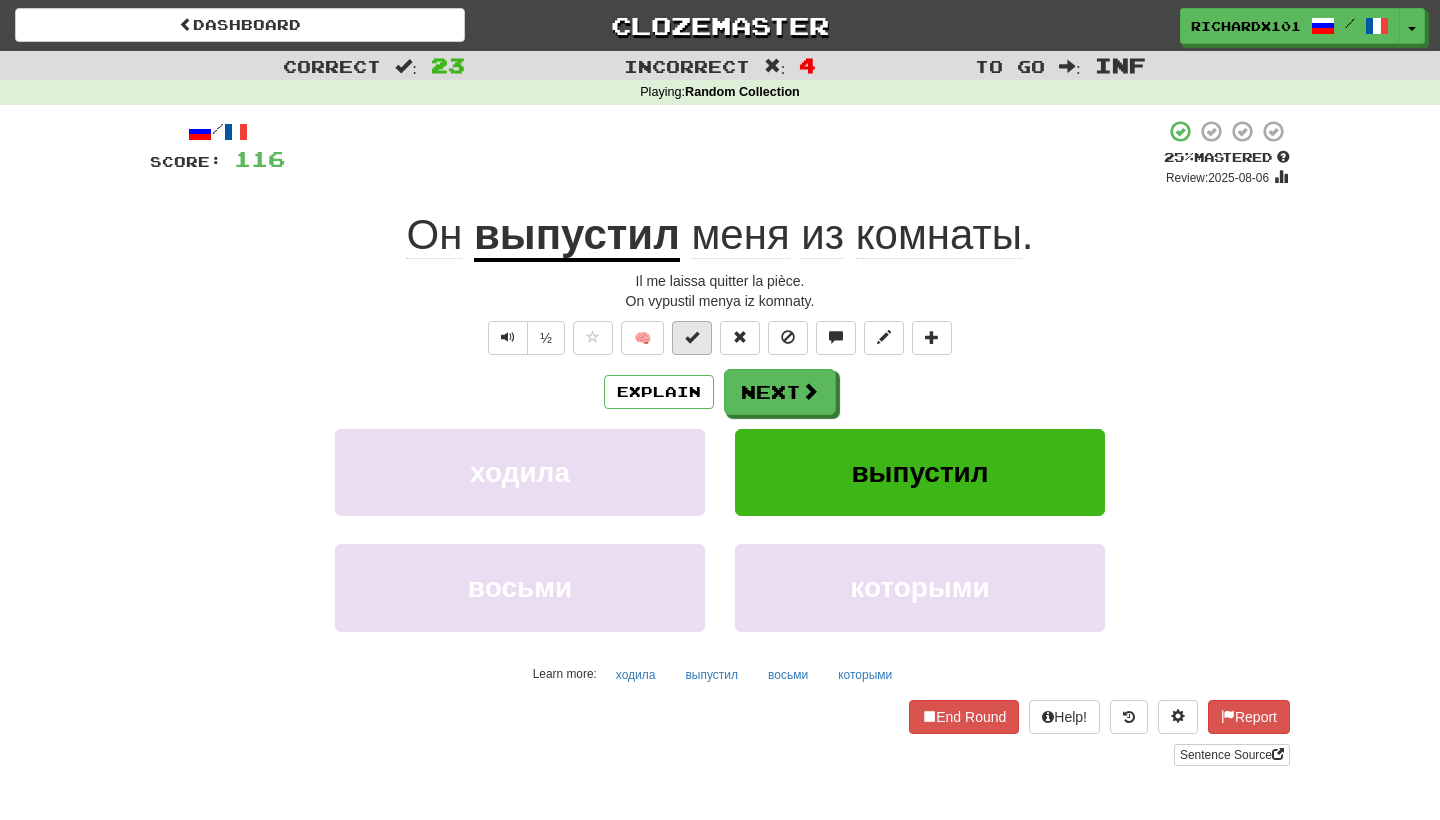 click at bounding box center (692, 337) 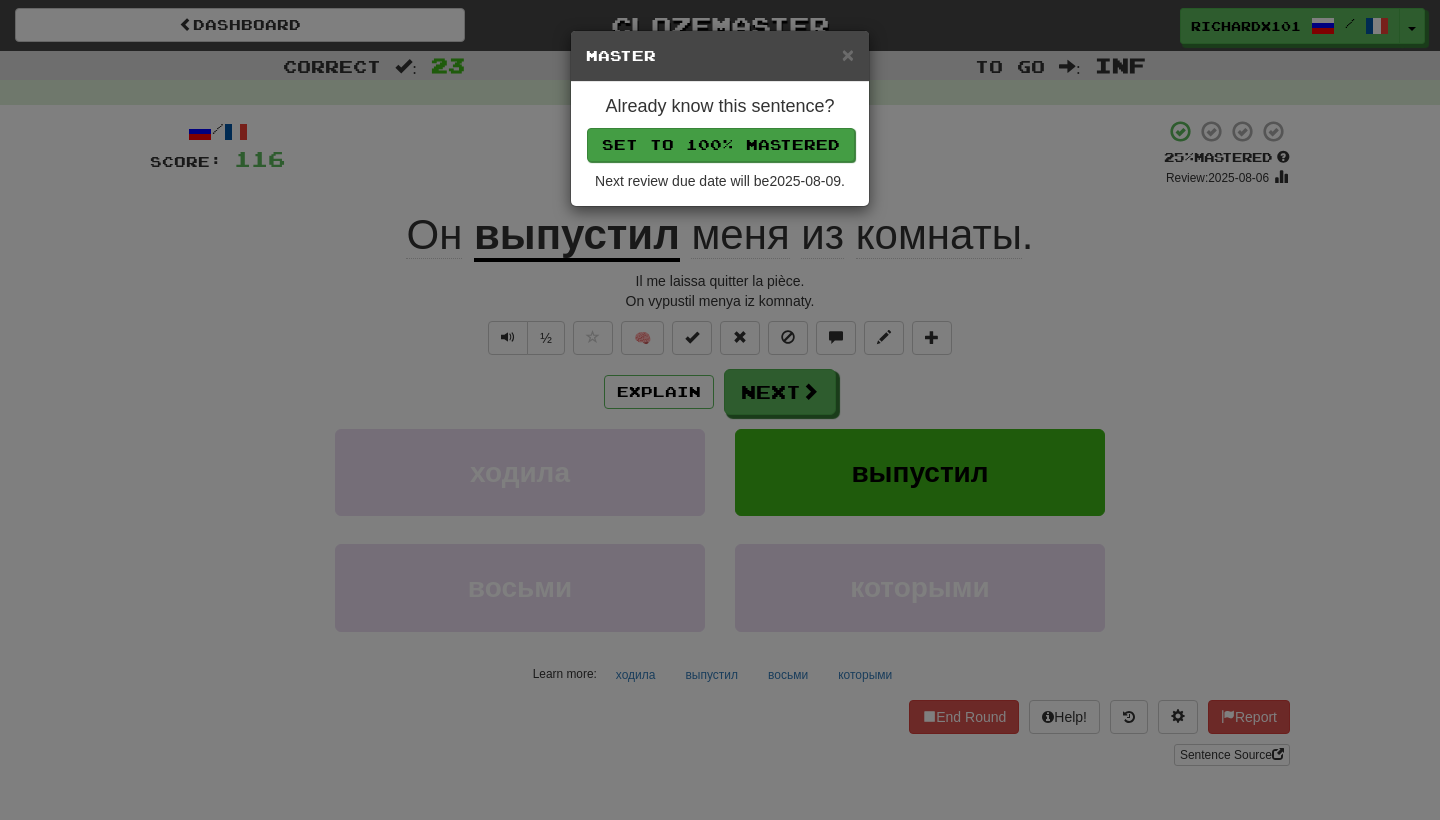 click on "Set to 100% Mastered" at bounding box center [721, 145] 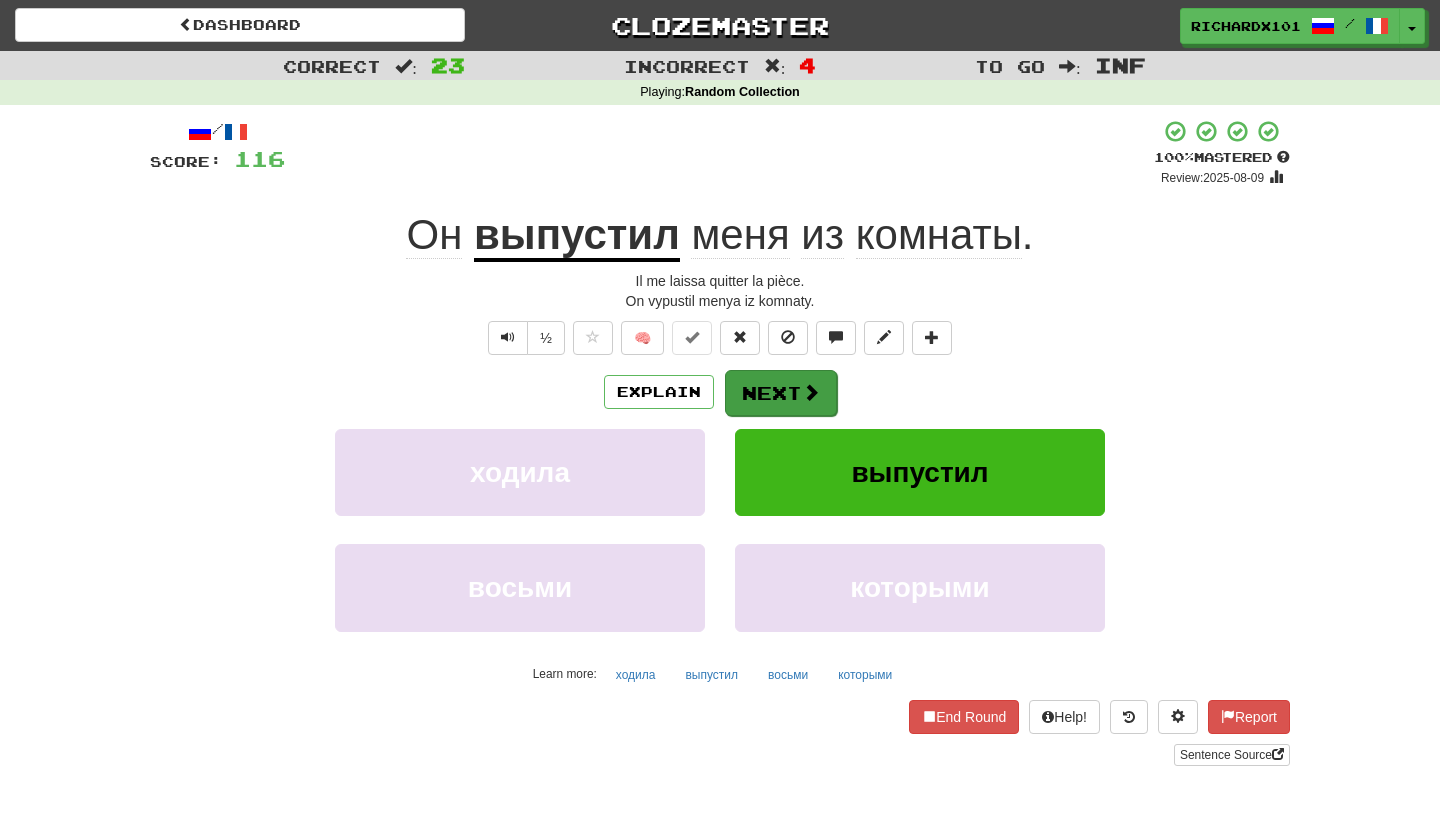click on "Next" at bounding box center [781, 393] 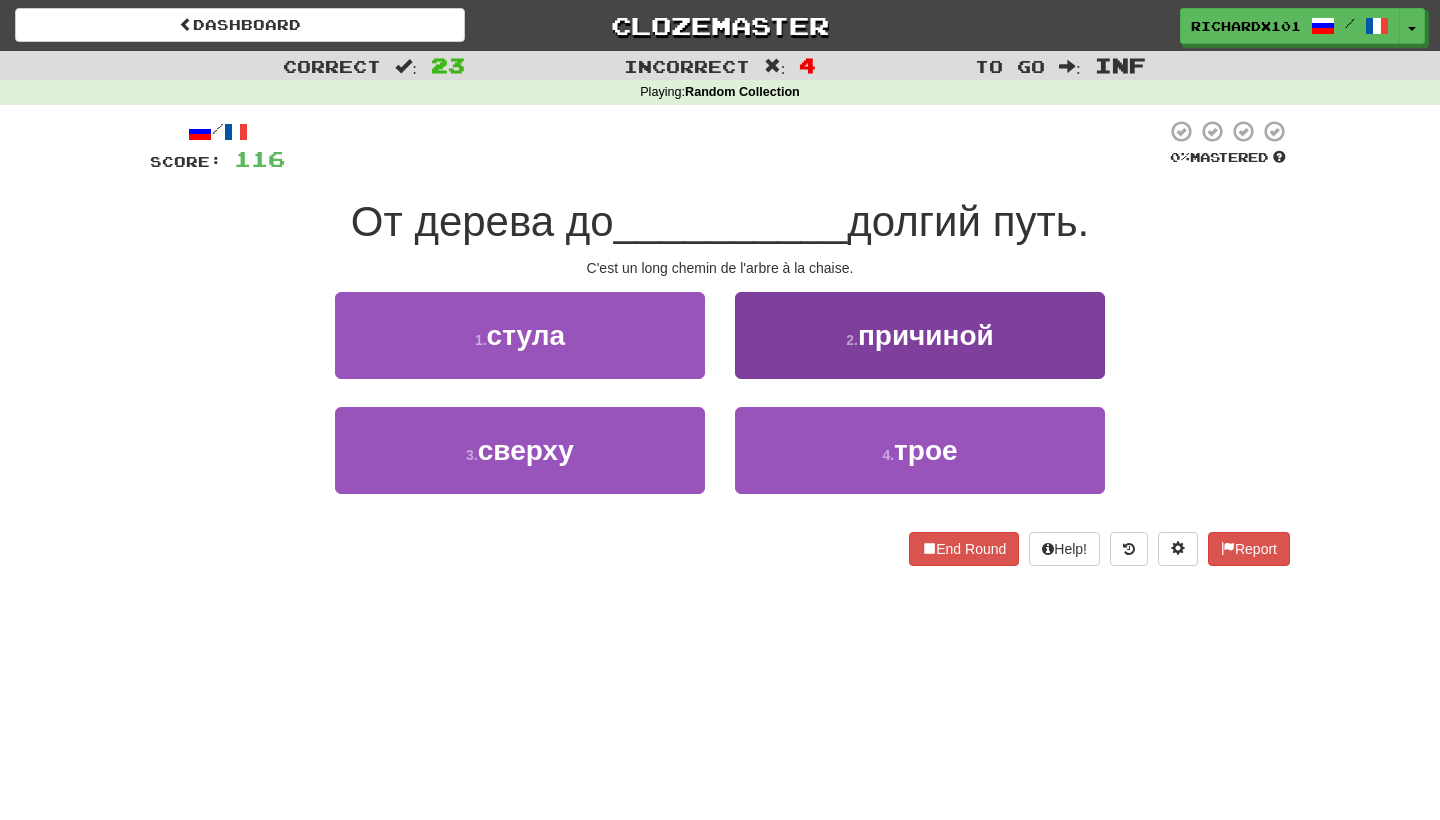 click on "2 .  причиной" at bounding box center (920, 335) 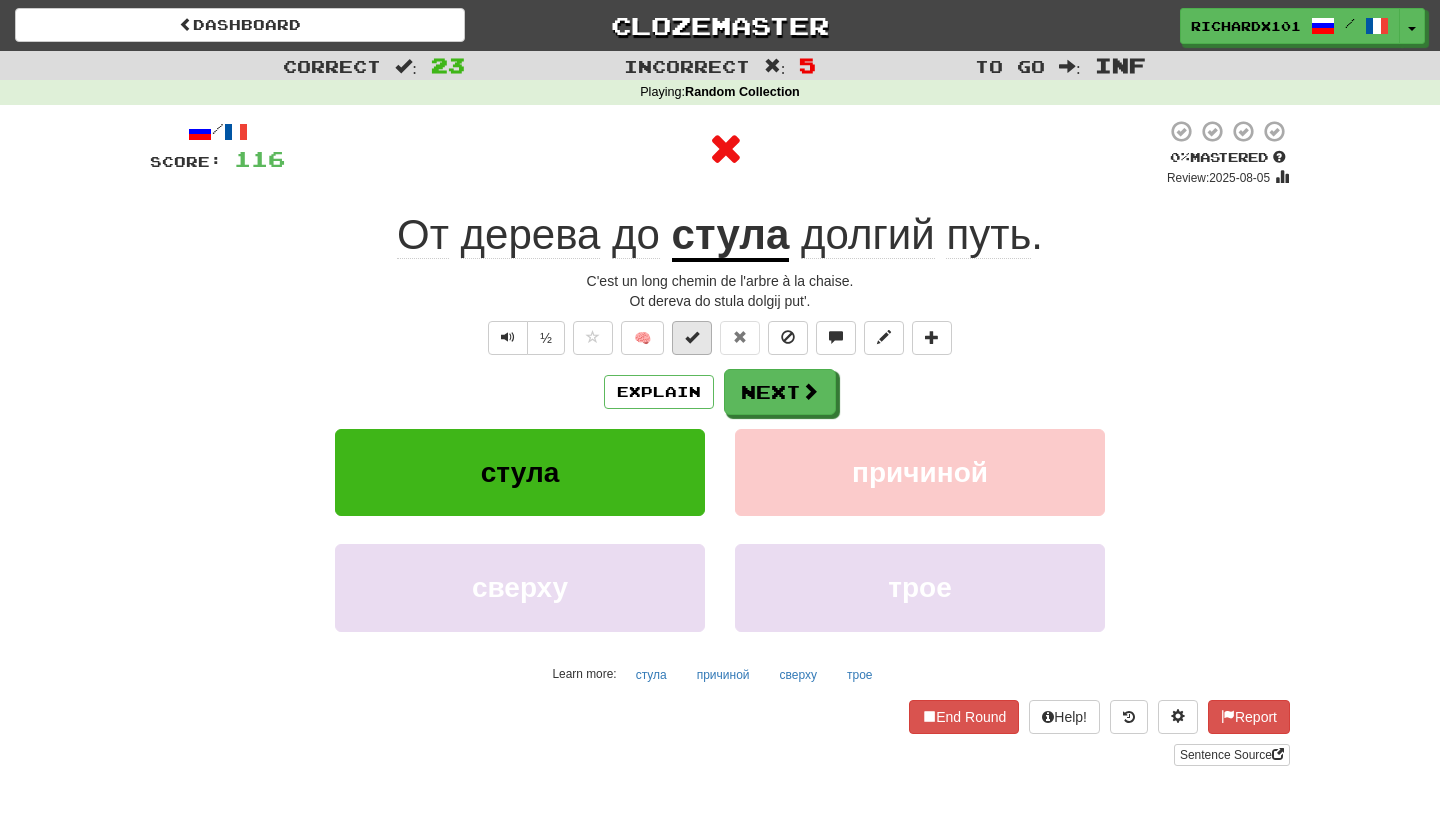 click at bounding box center [692, 337] 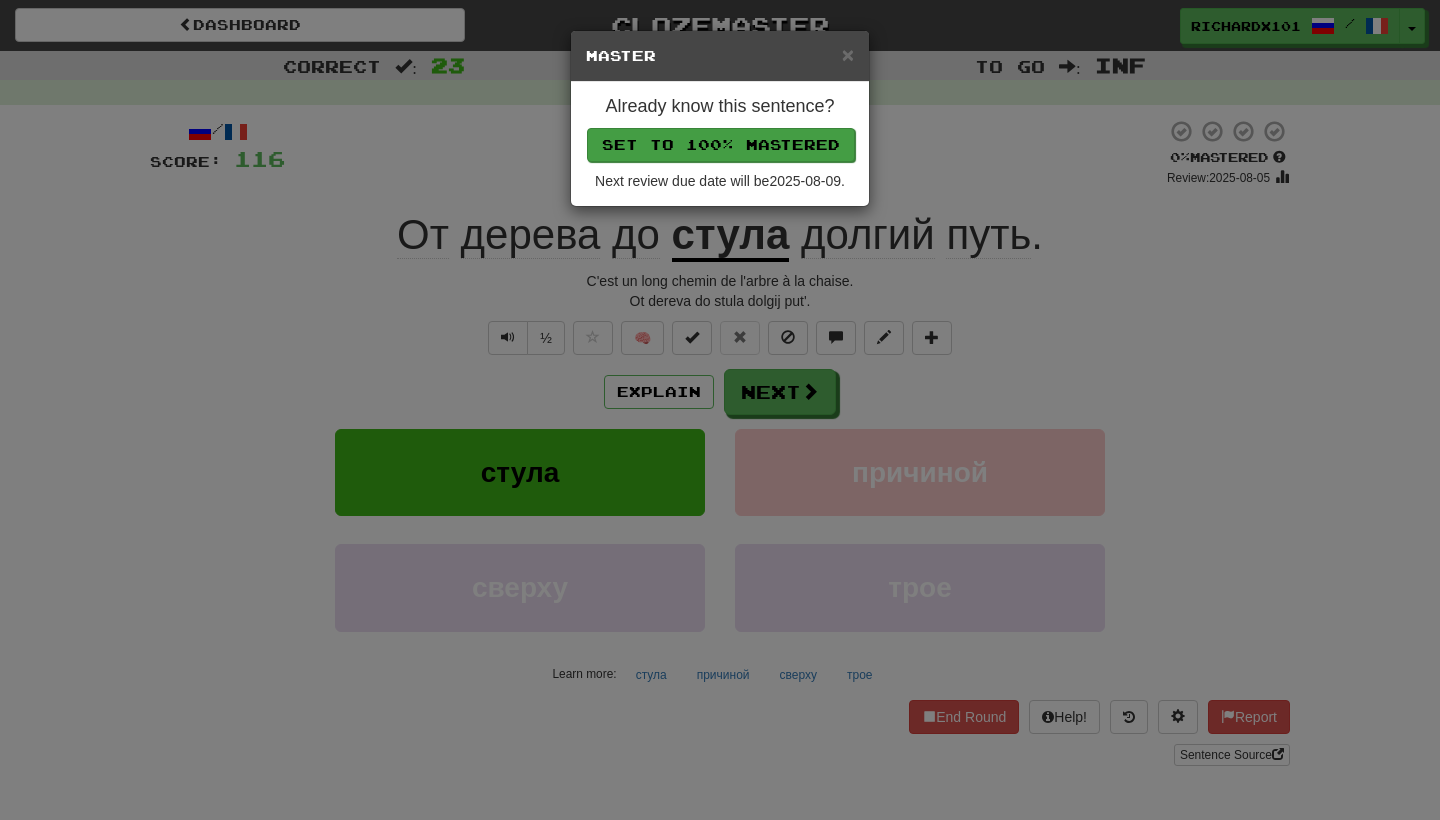 click on "Set to 100% Mastered" at bounding box center [721, 145] 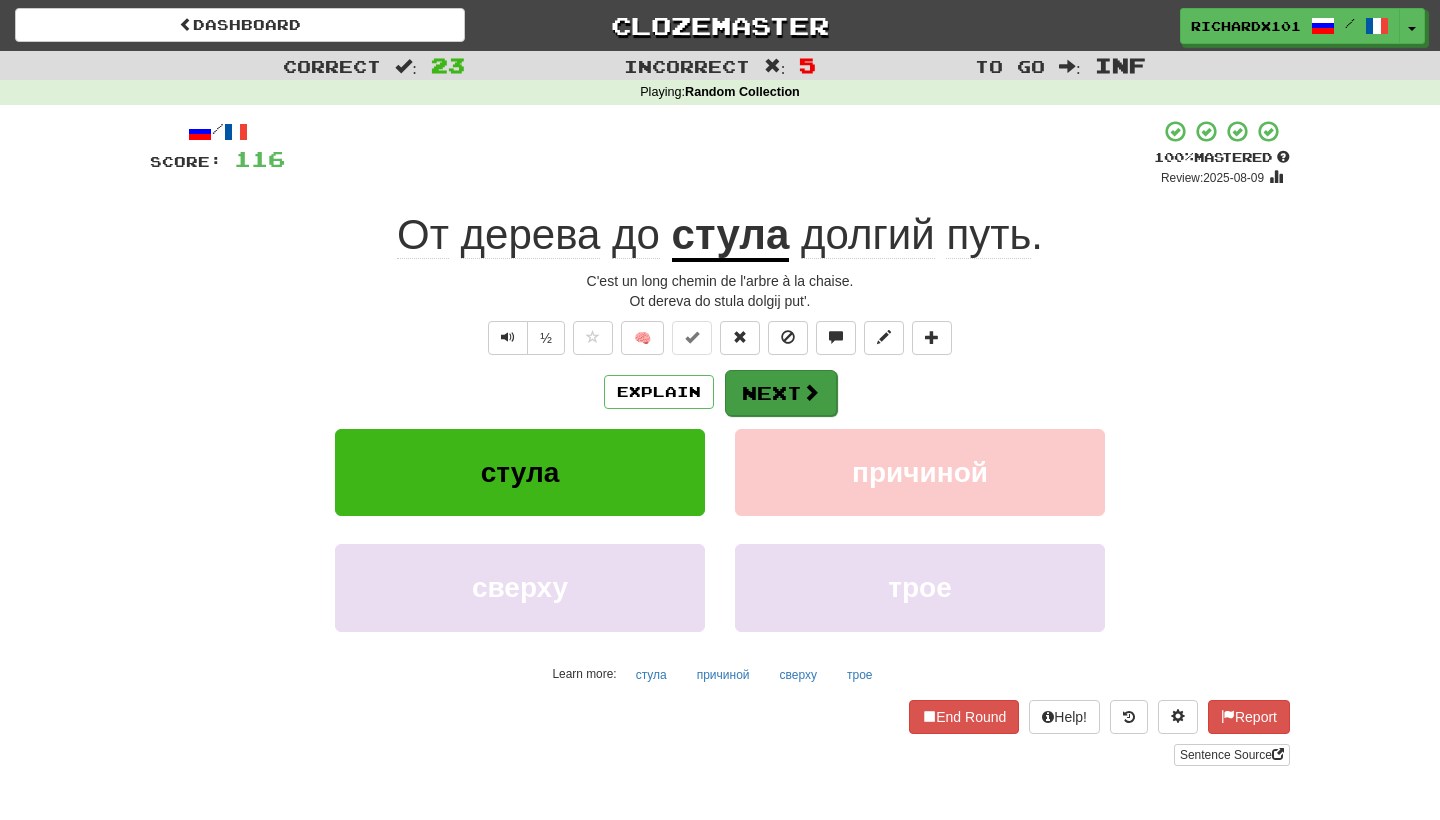 click on "Next" at bounding box center (781, 393) 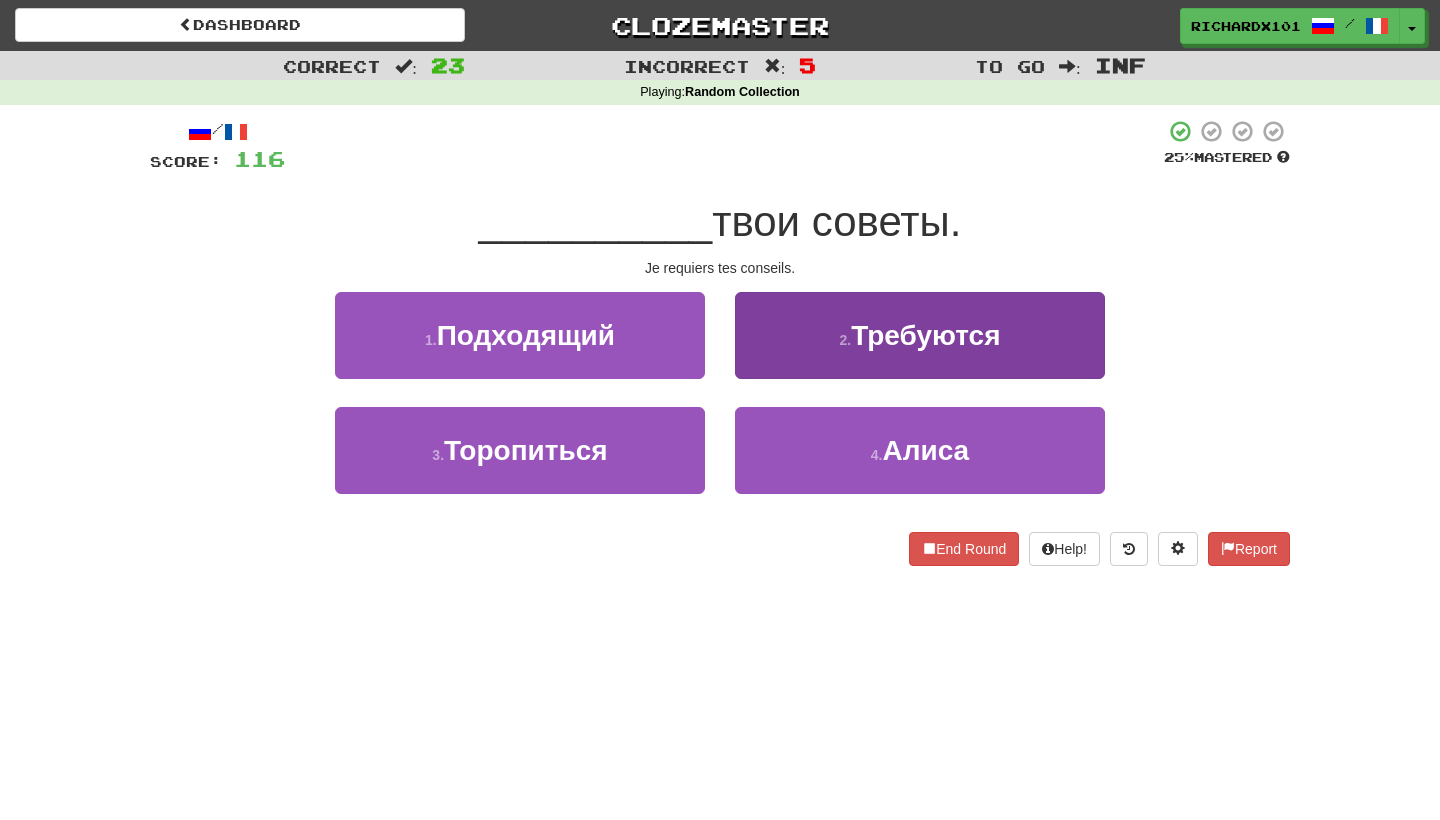 click on "2 .  Требуются" at bounding box center (920, 335) 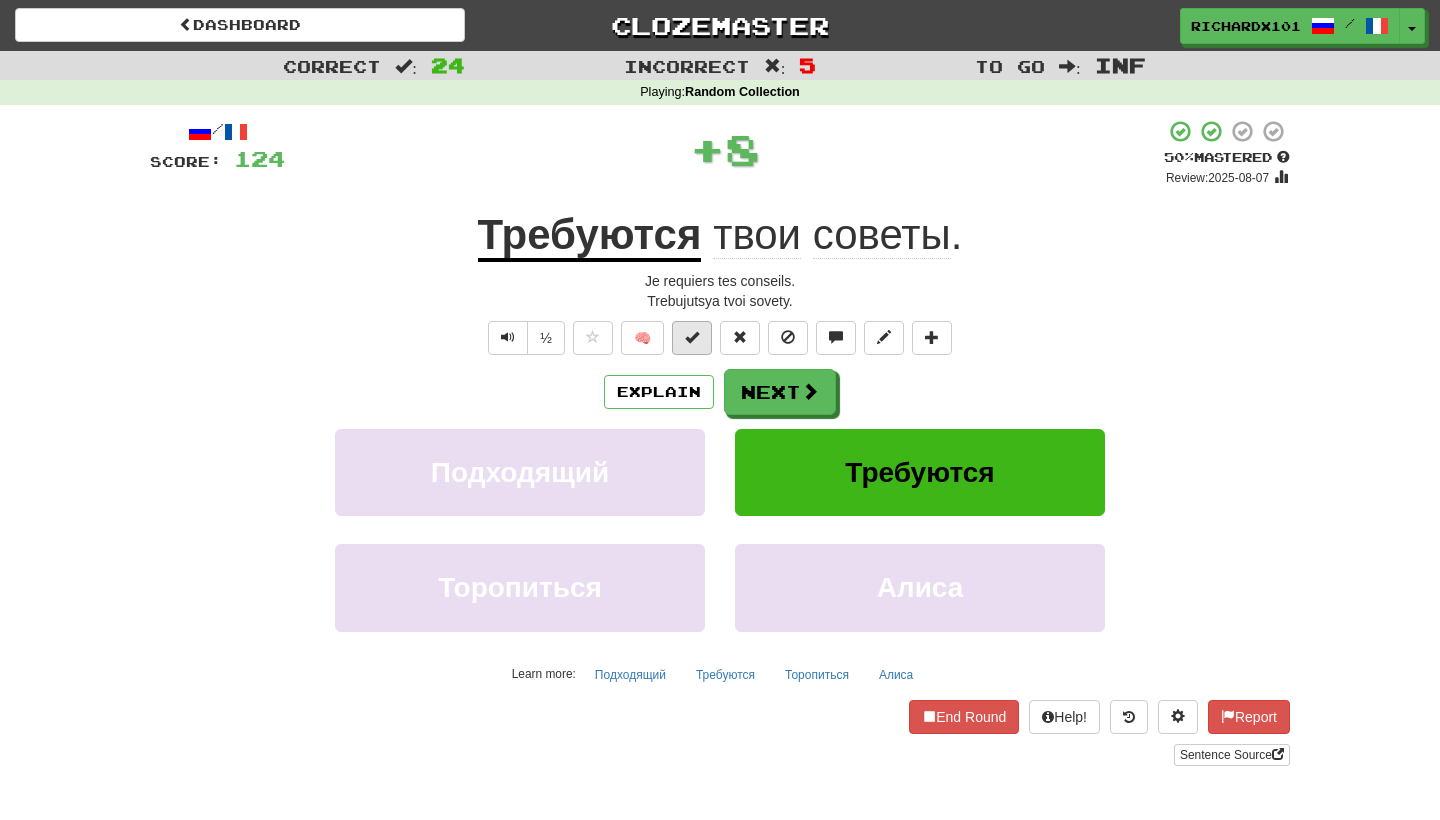 click at bounding box center (692, 338) 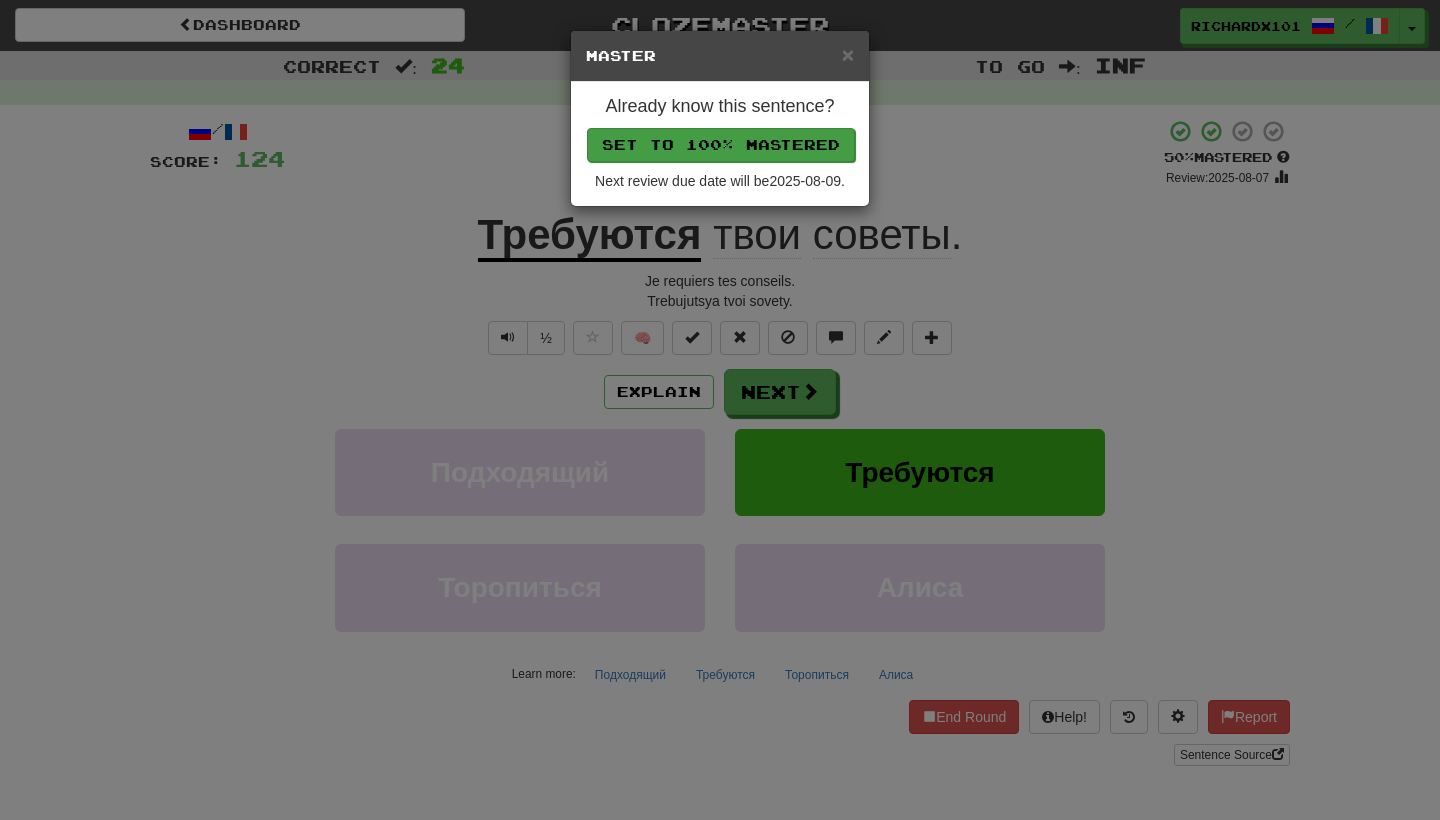click on "Set to 100% Mastered" at bounding box center [721, 145] 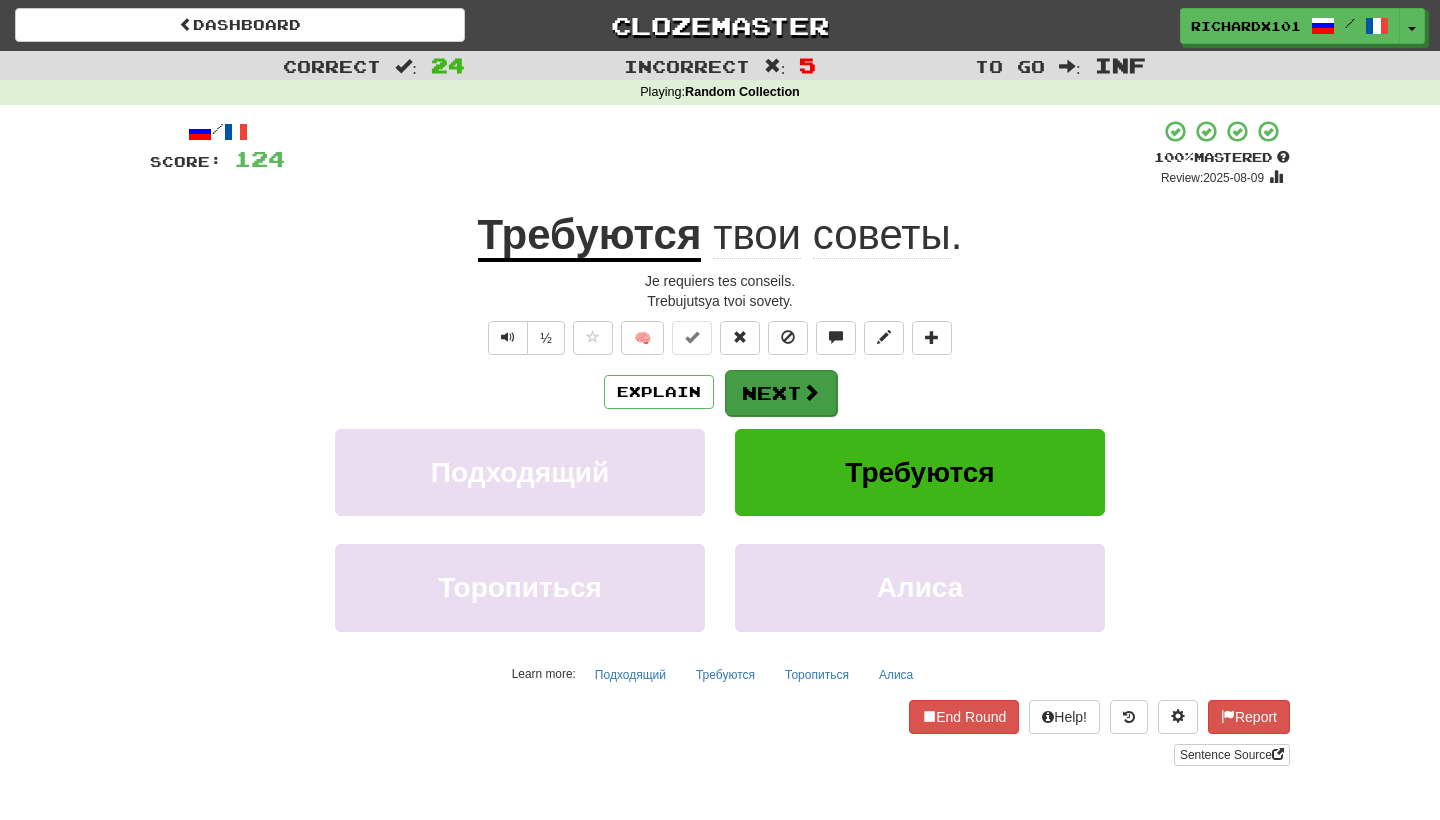 click on "Next" at bounding box center [781, 393] 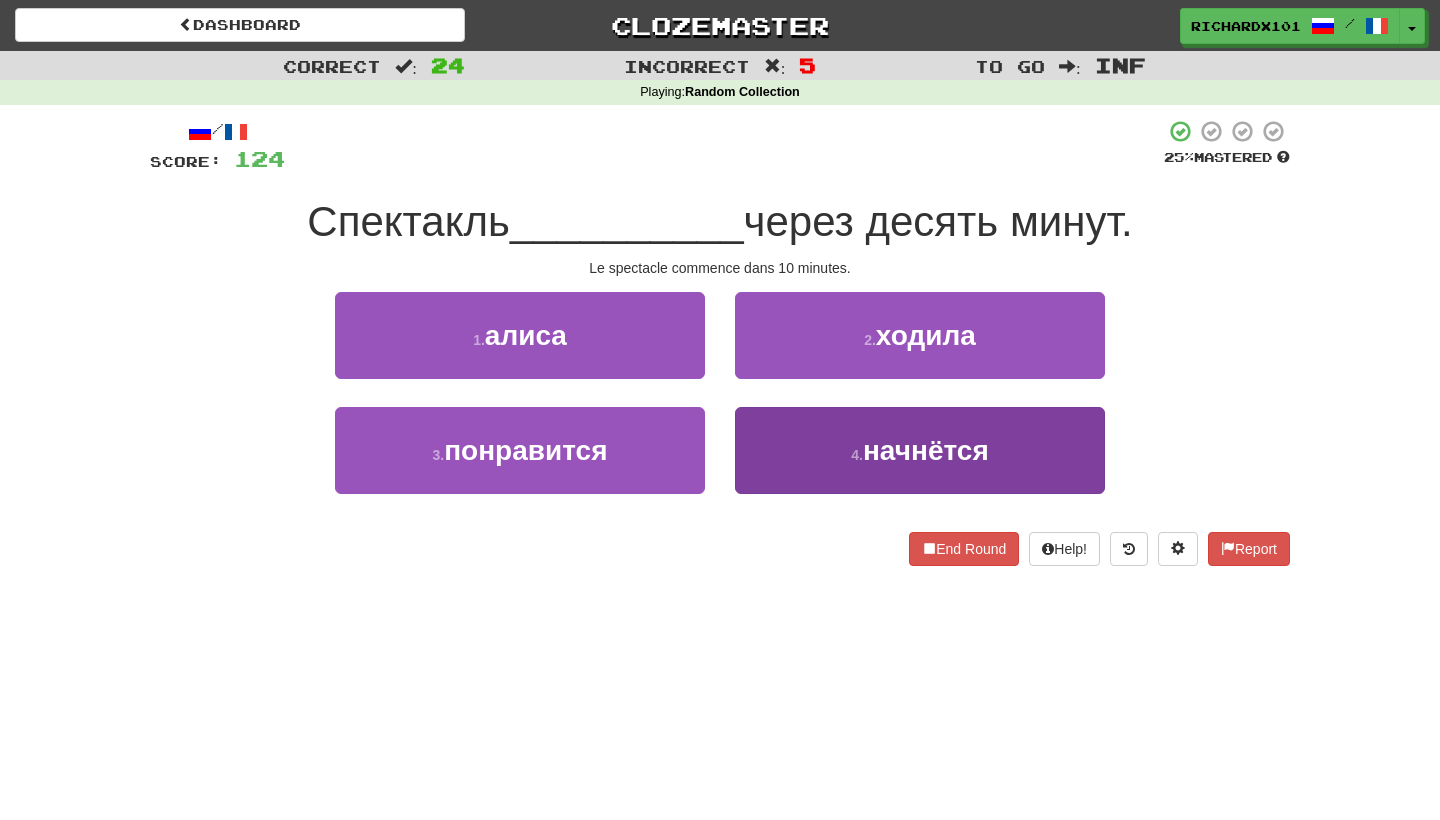 click on "4 .  начнётся" at bounding box center [920, 450] 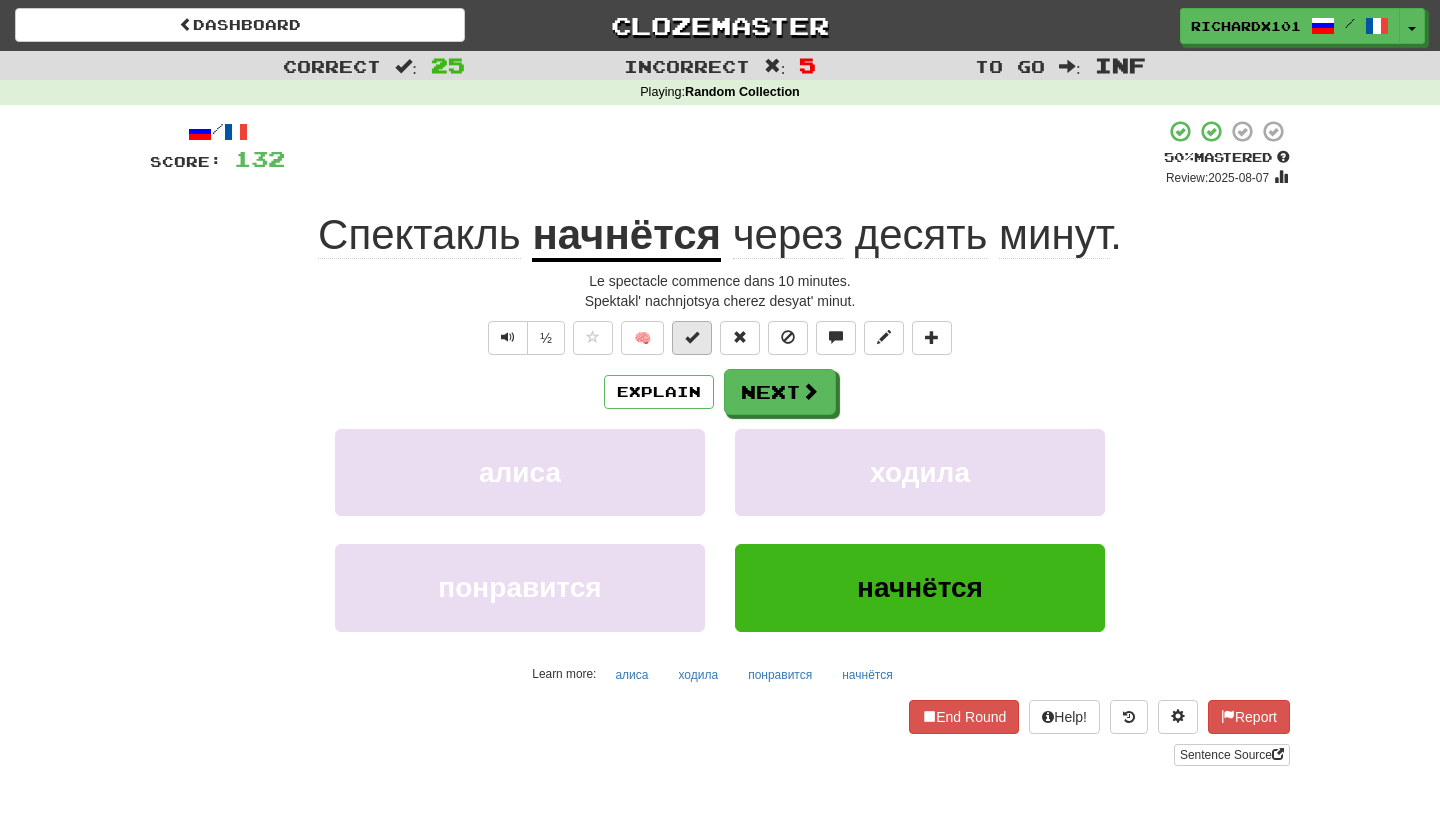 click at bounding box center [692, 338] 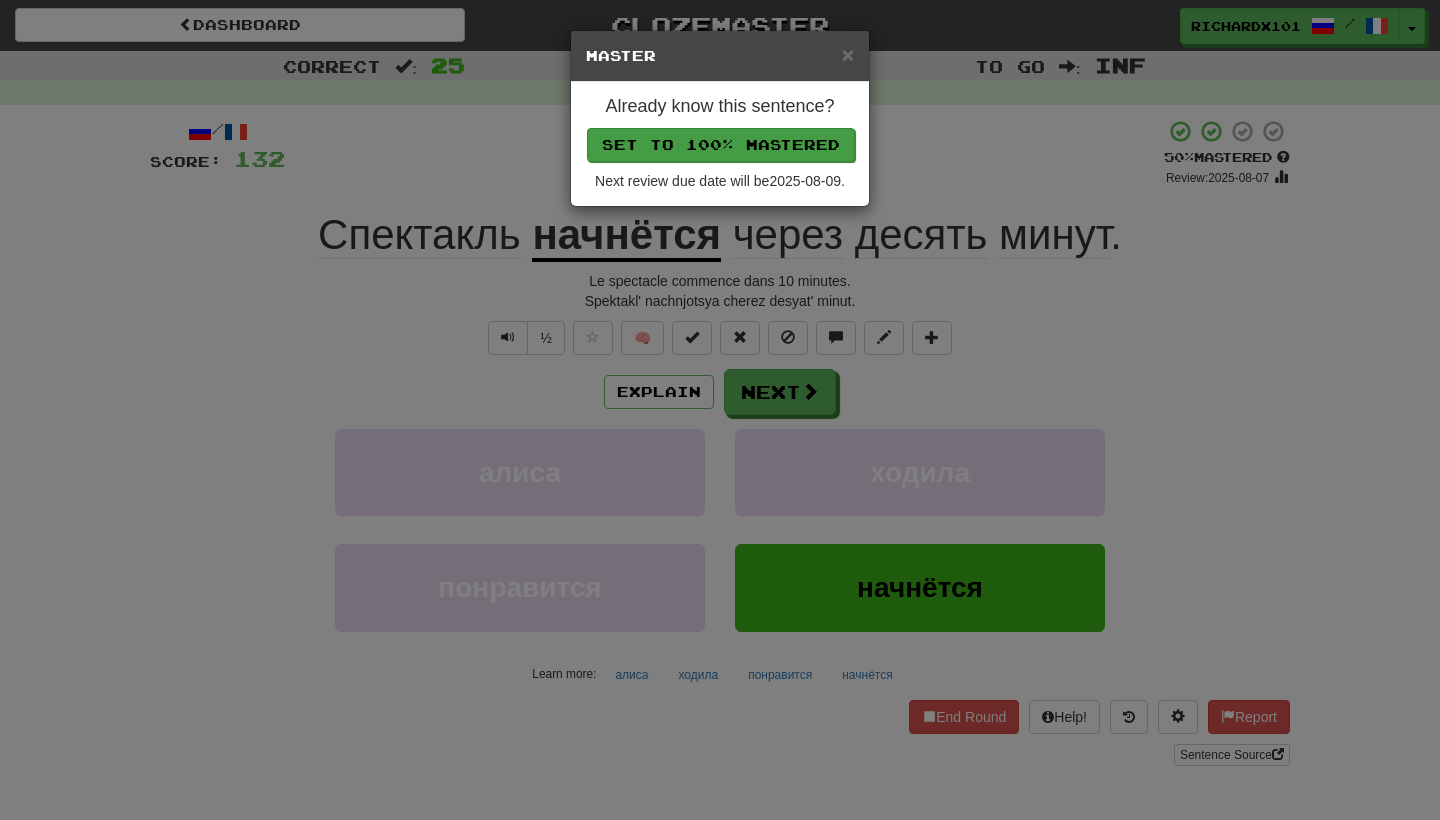 click on "Set to 100% Mastered" at bounding box center [721, 145] 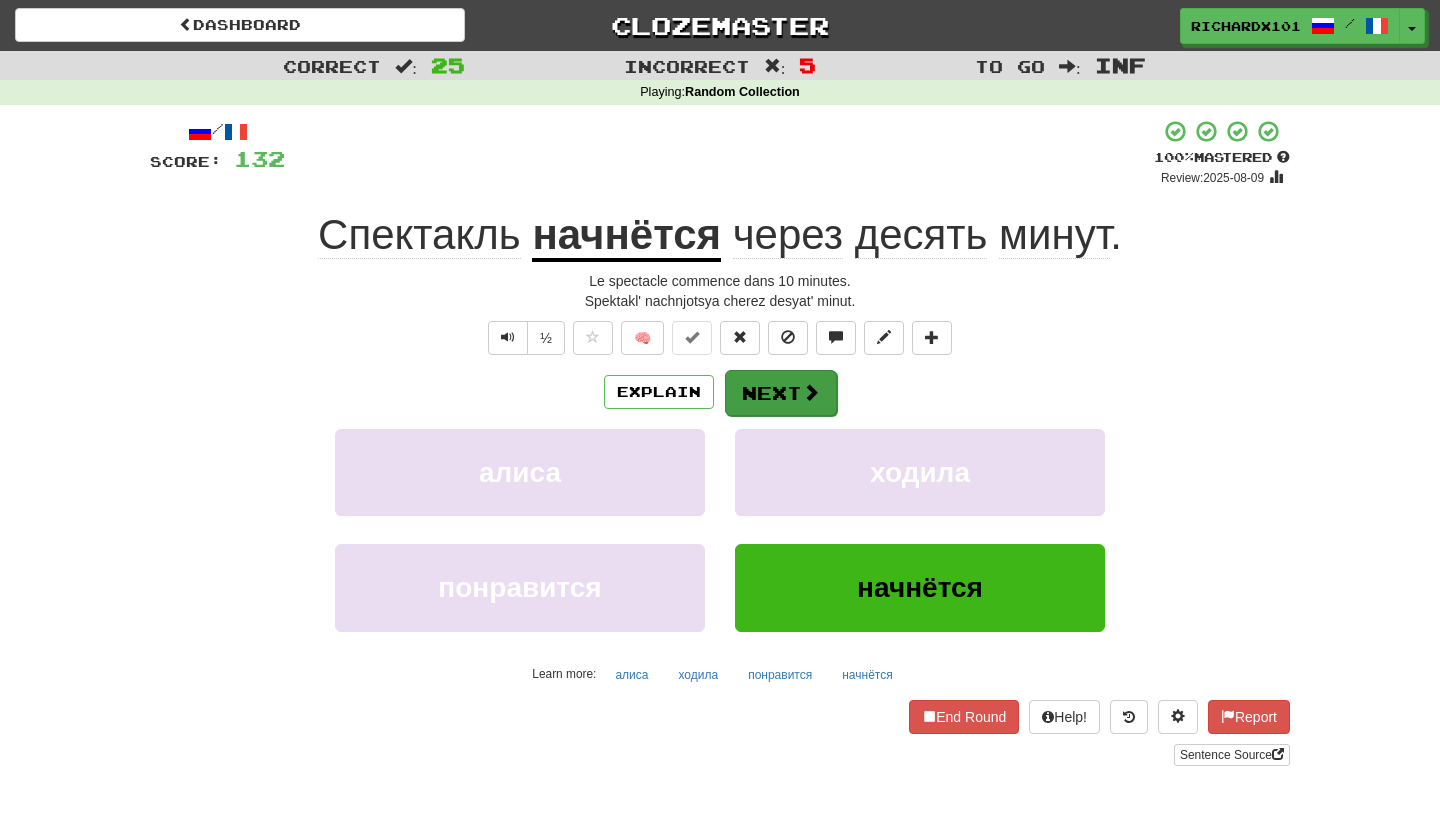 click on "Next" at bounding box center (781, 393) 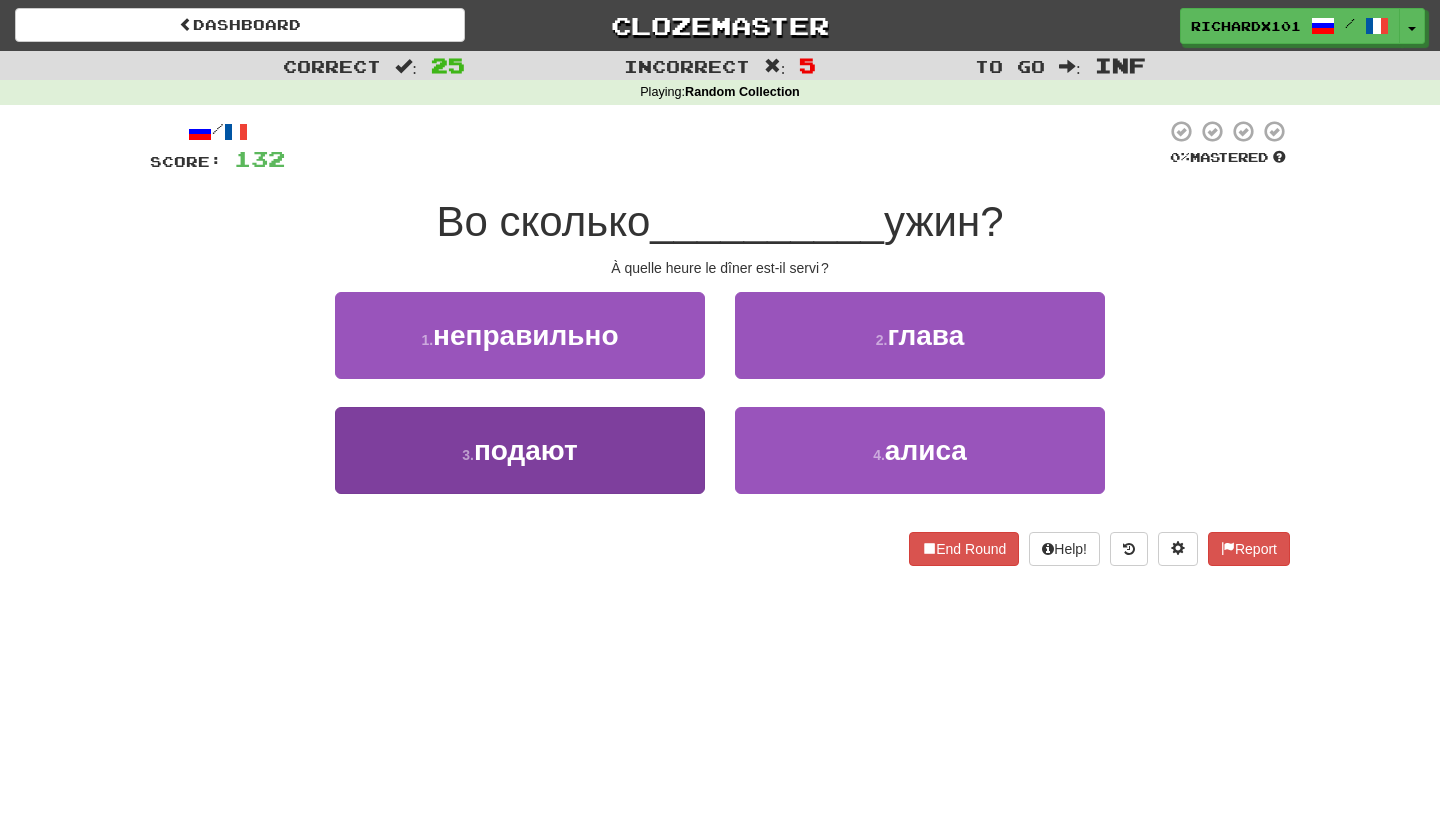 click on "3 .  подают" at bounding box center [520, 450] 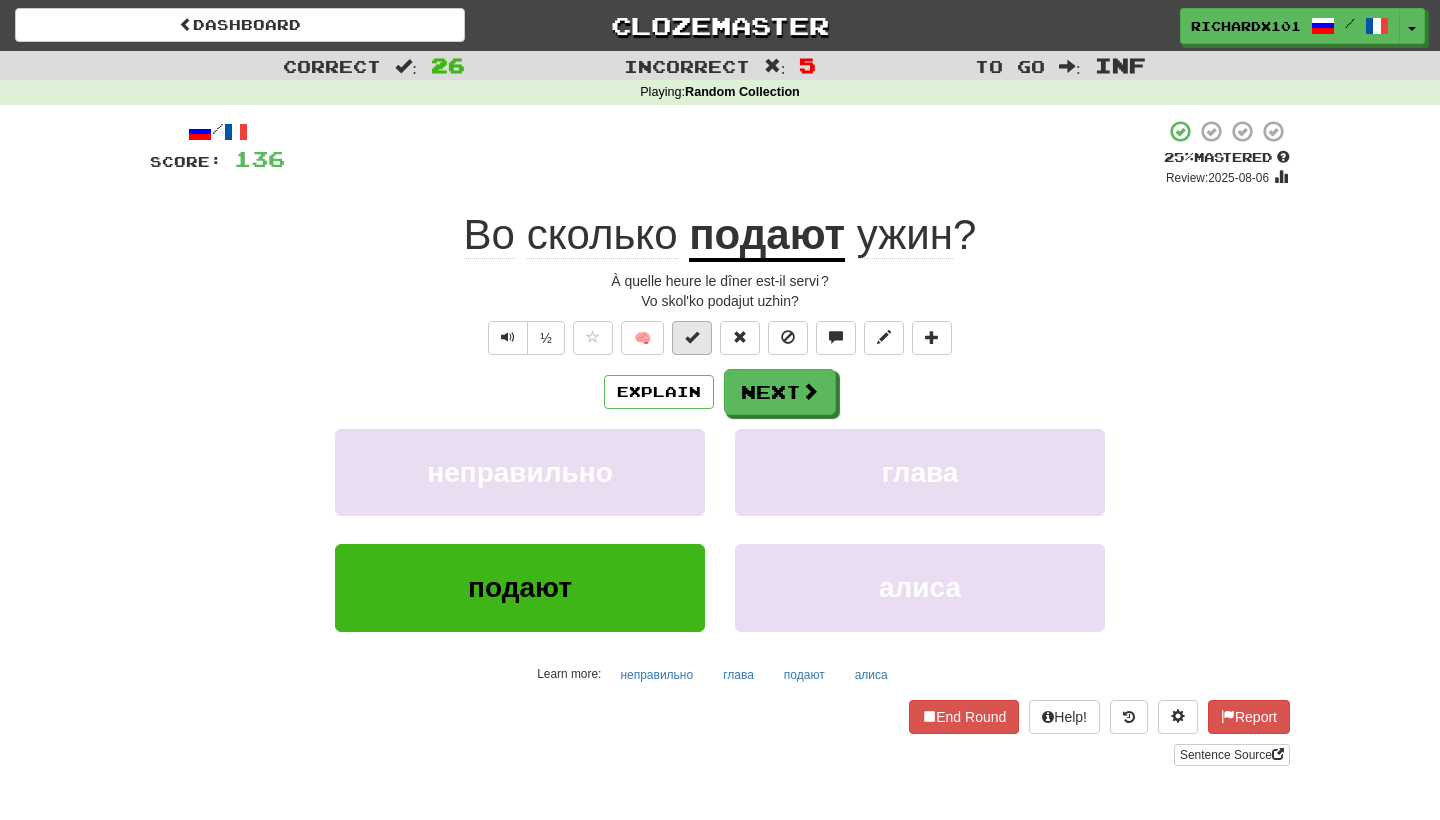 click at bounding box center [692, 338] 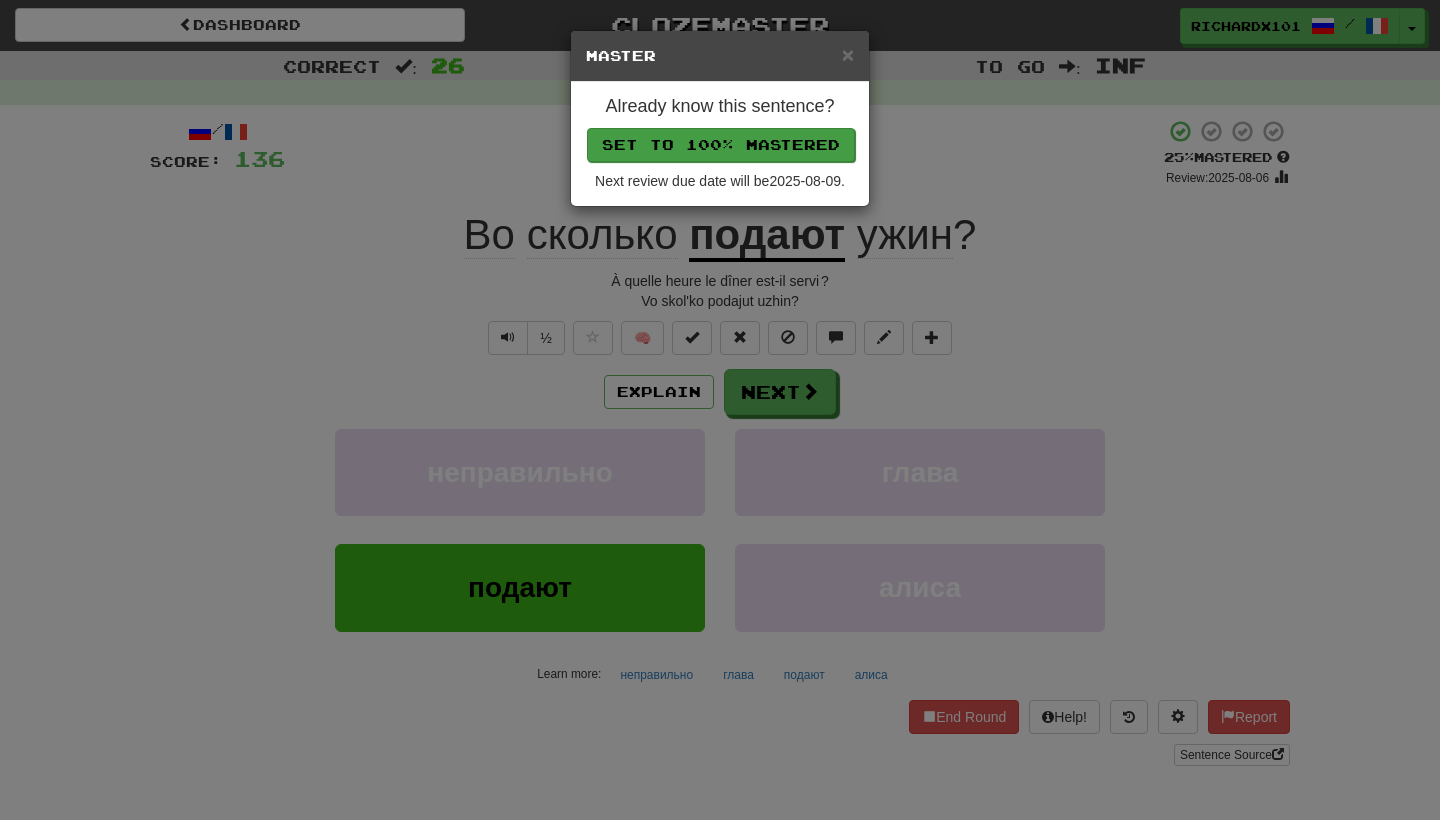 click on "Set to 100% Mastered" at bounding box center [721, 145] 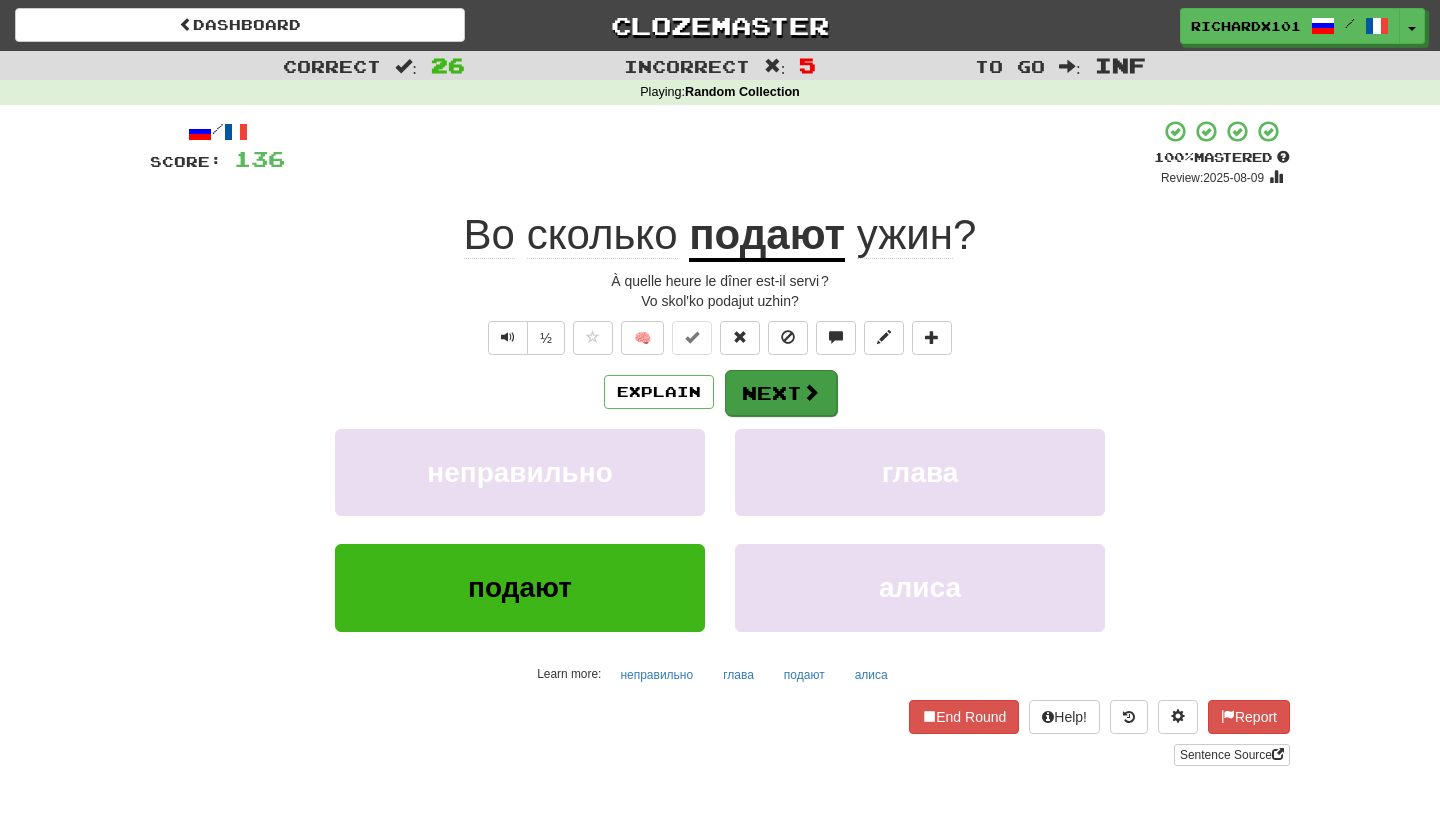 click on "Next" at bounding box center (781, 393) 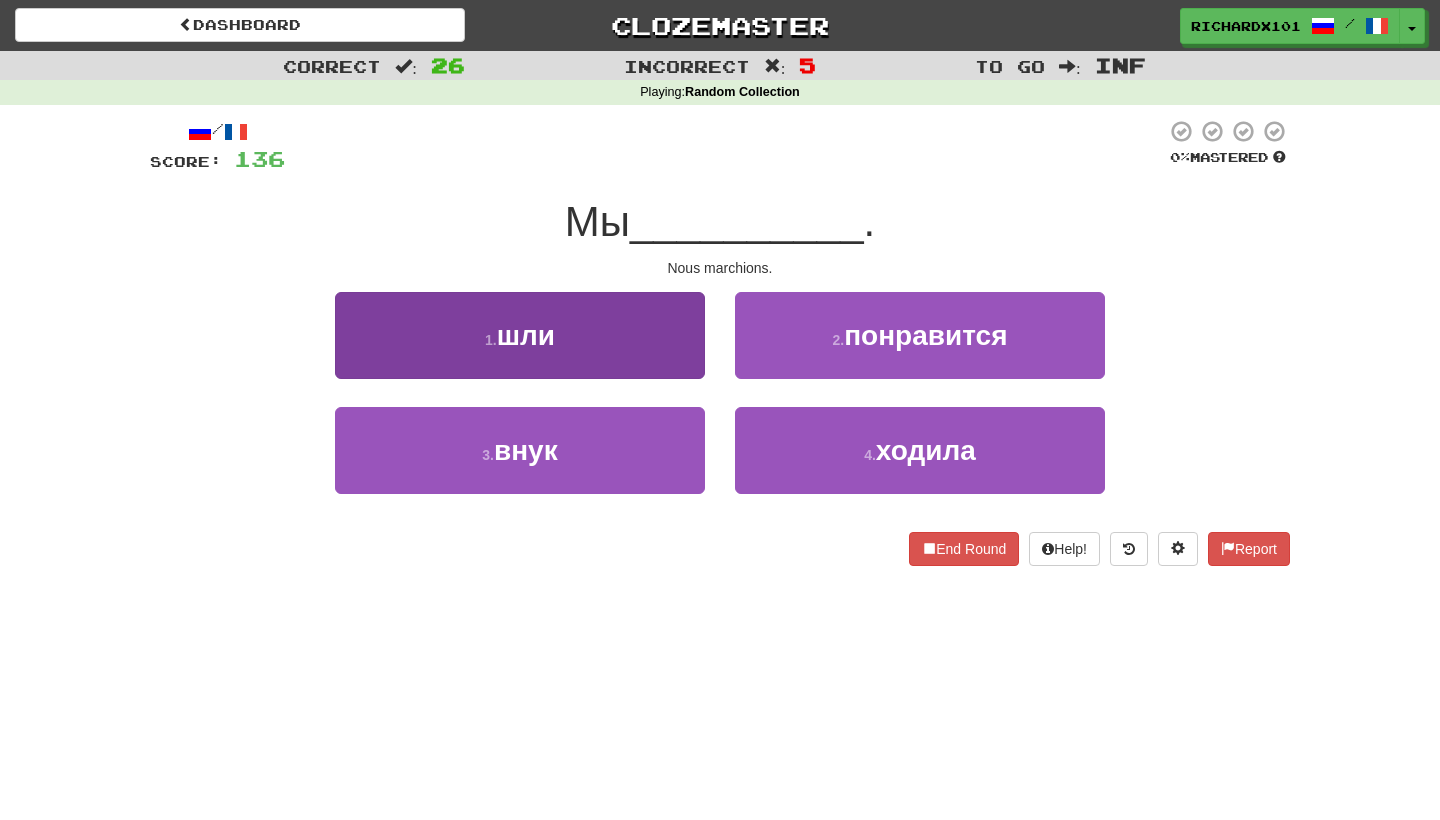 click on "1 .  шли" at bounding box center [520, 335] 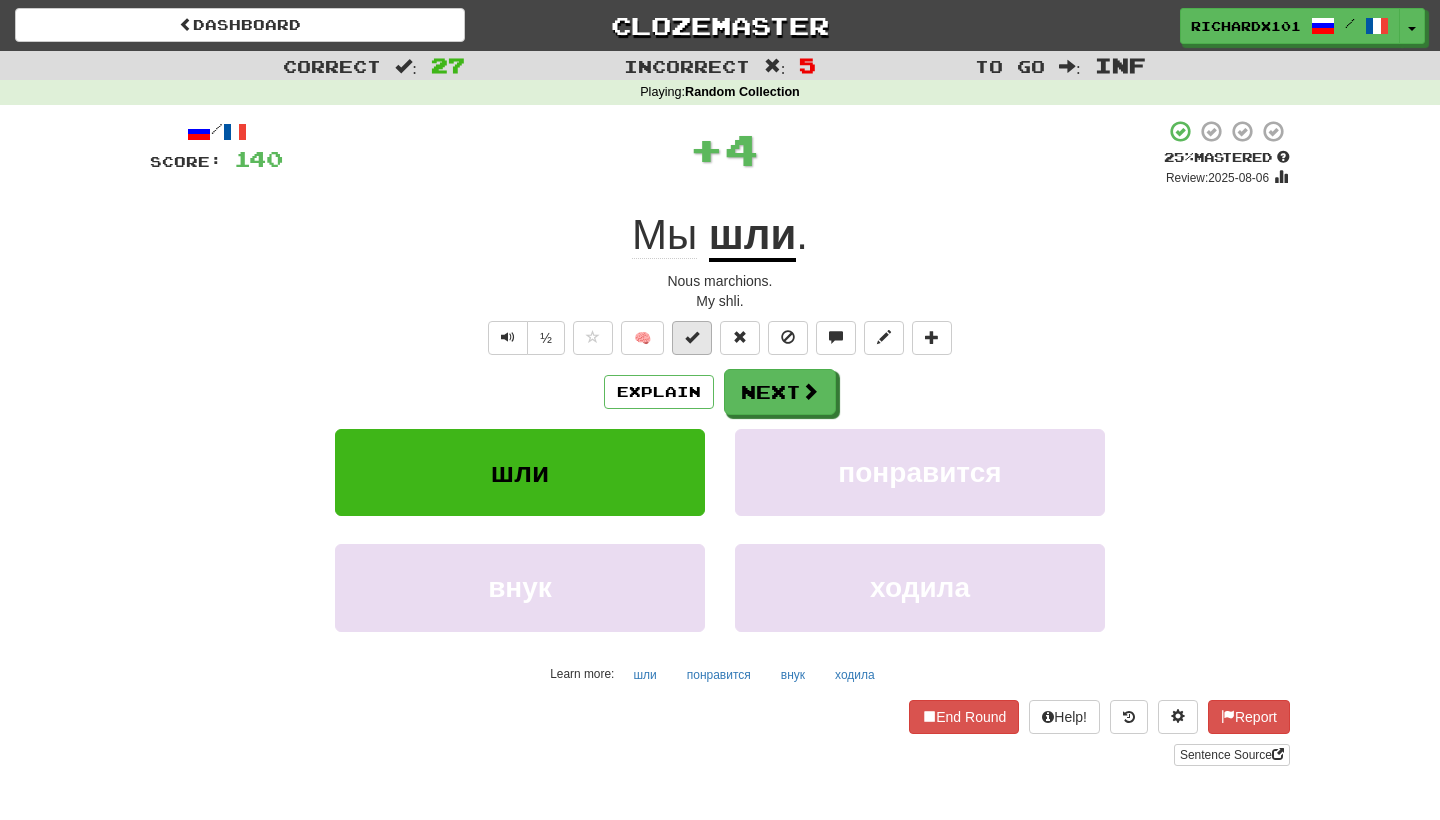 click at bounding box center [692, 338] 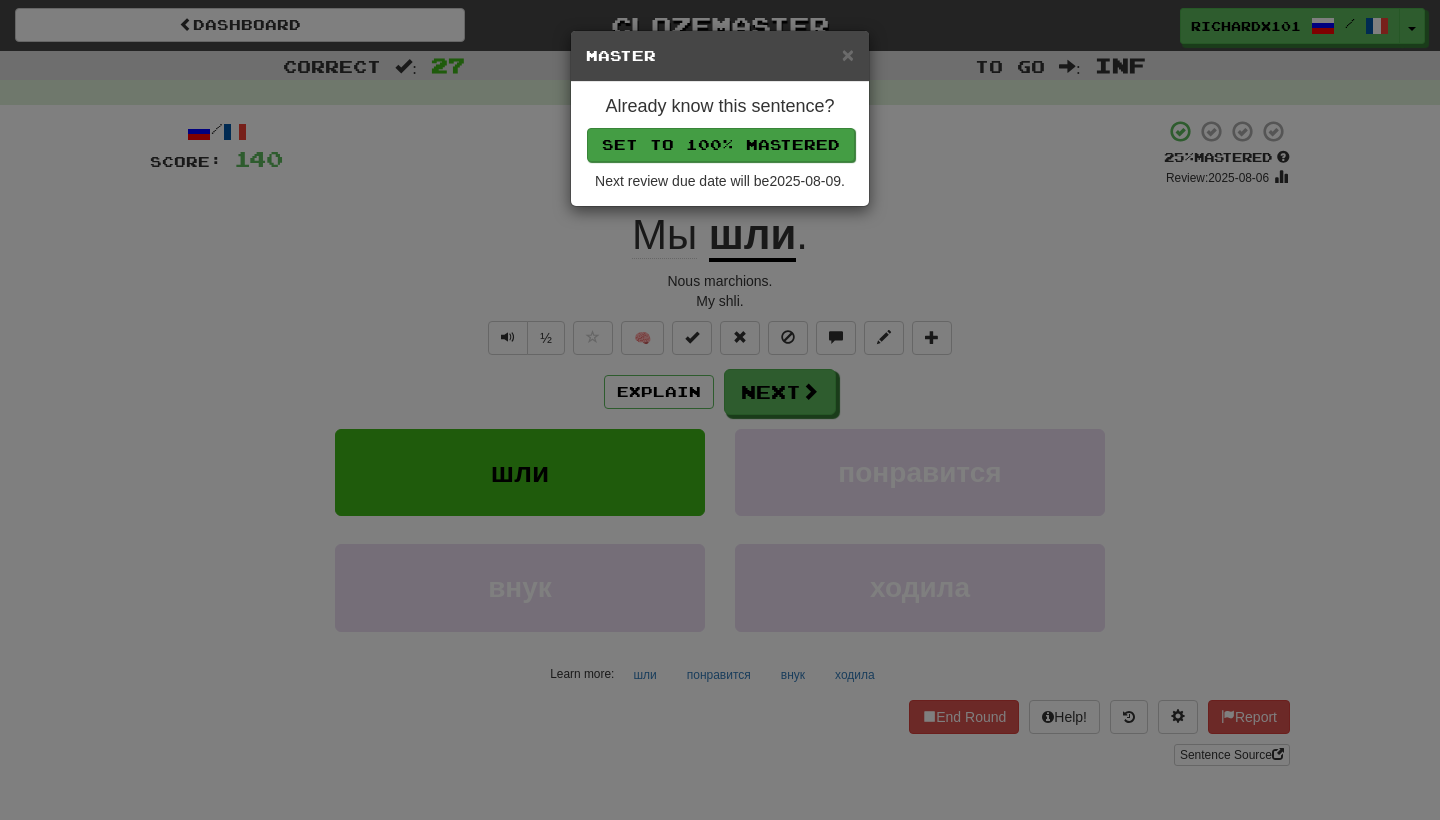 click on "Set to 100% Mastered" at bounding box center (721, 145) 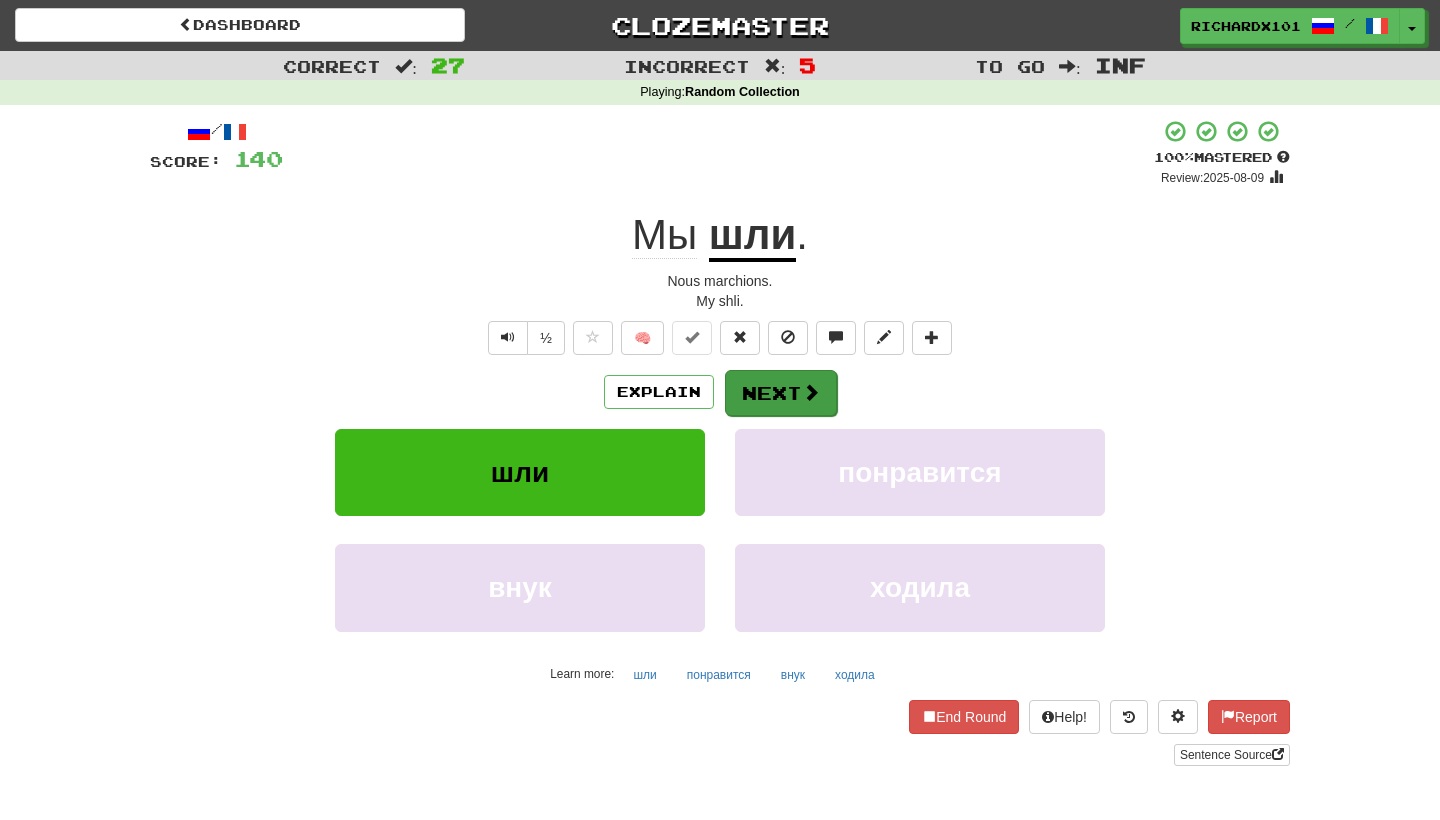 click on "Next" at bounding box center (781, 393) 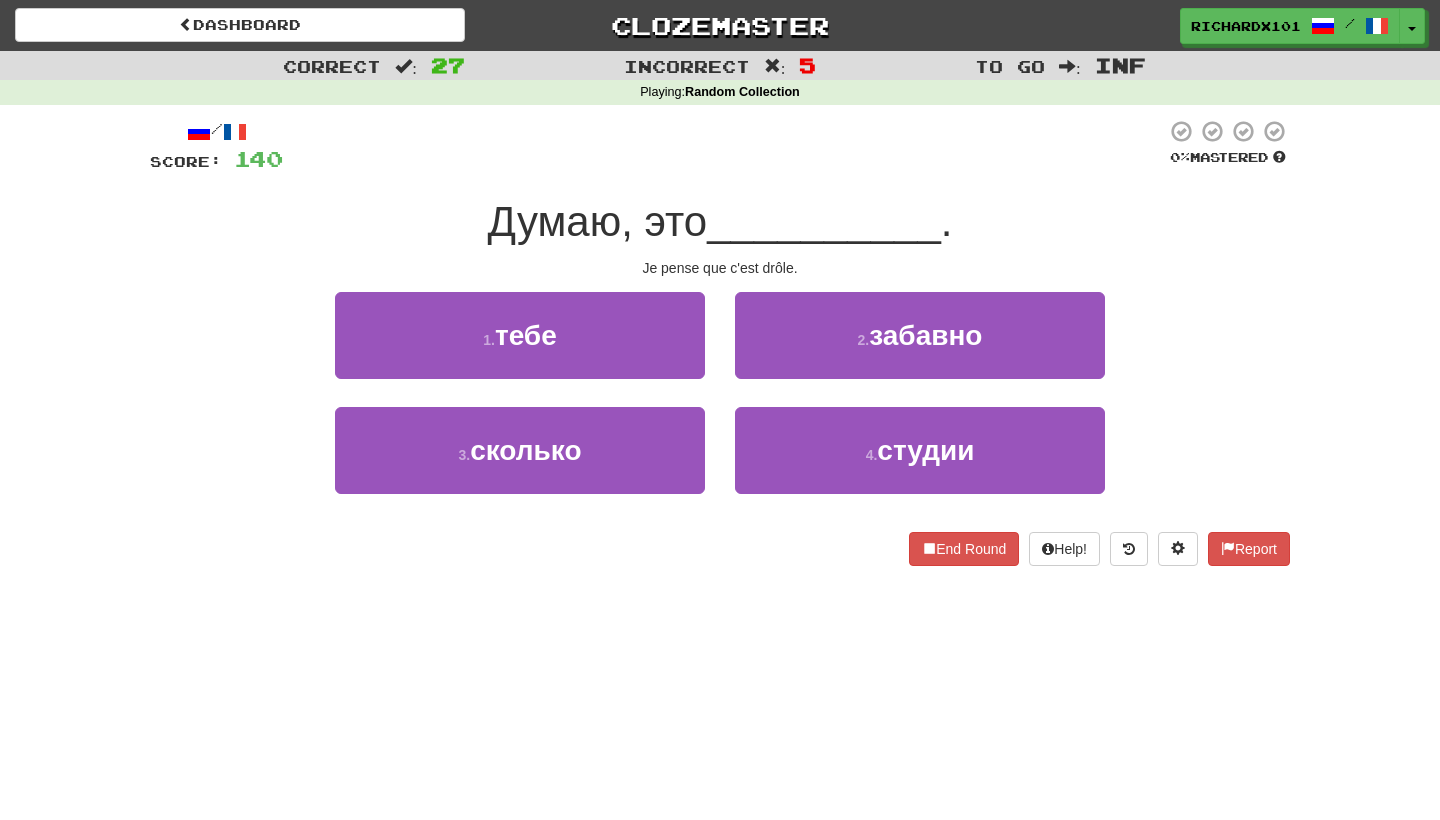 click on "2 .  забавно" at bounding box center [920, 349] 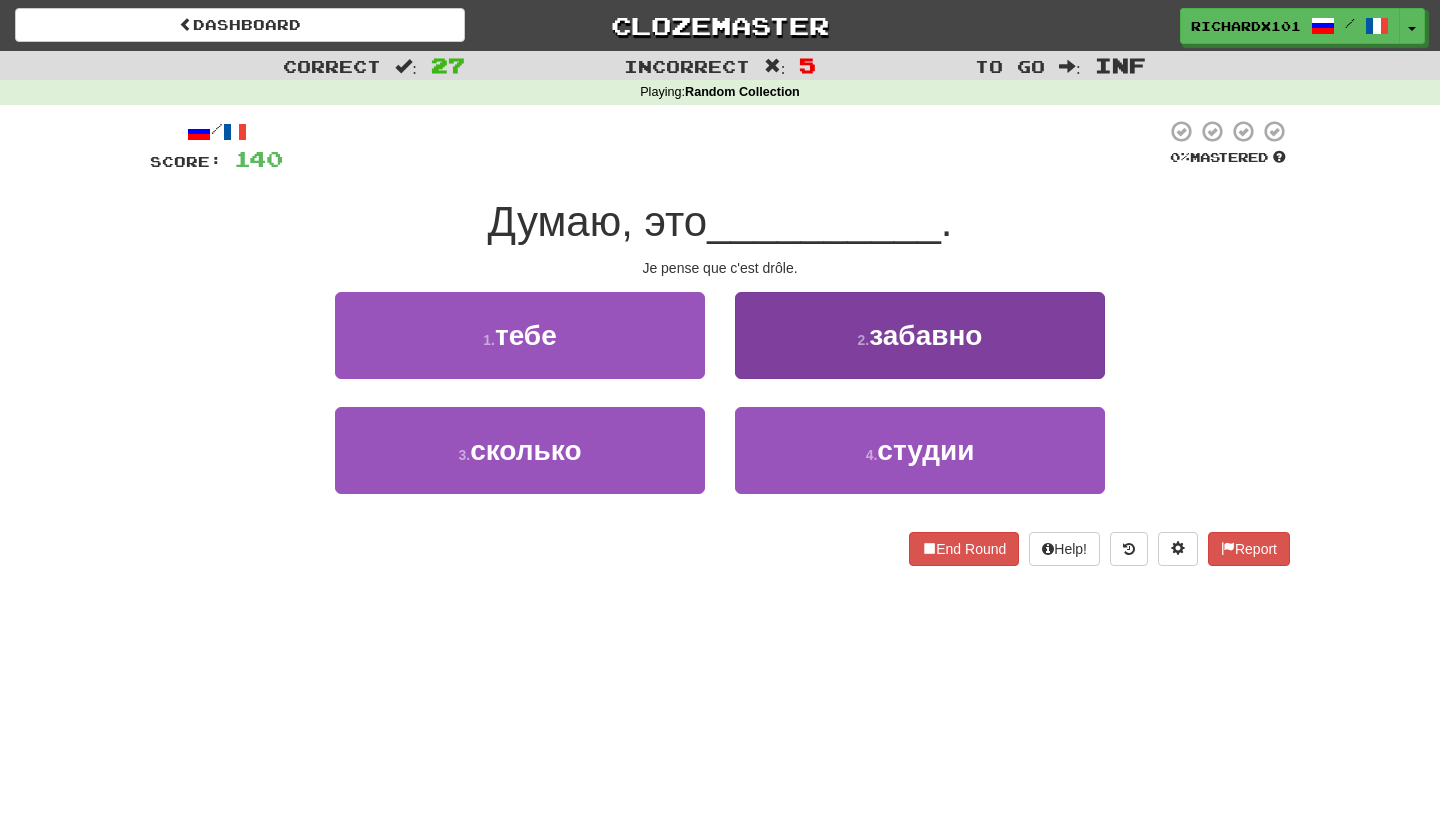 click on "2 .  забавно" at bounding box center [920, 335] 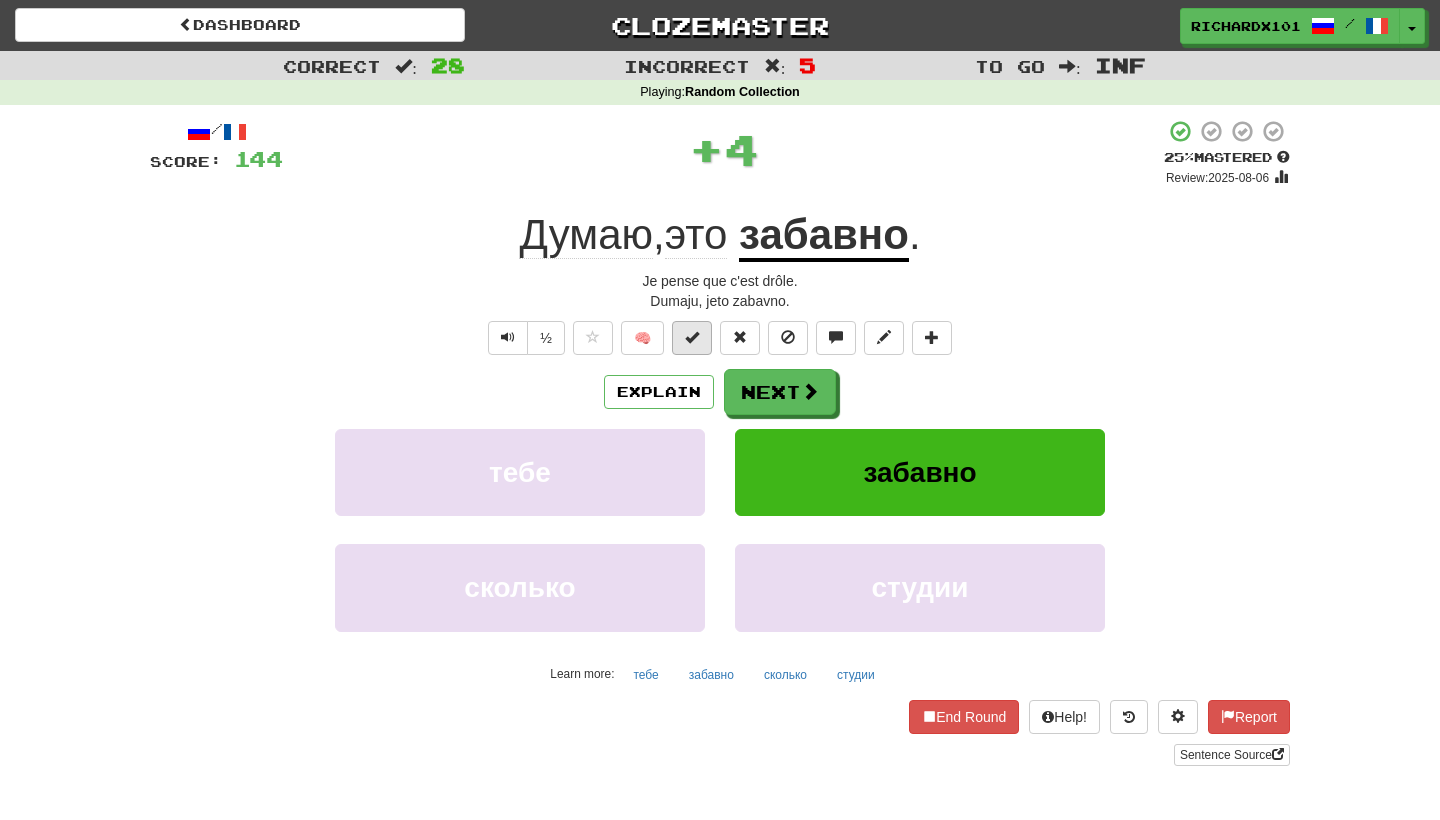 click at bounding box center (692, 338) 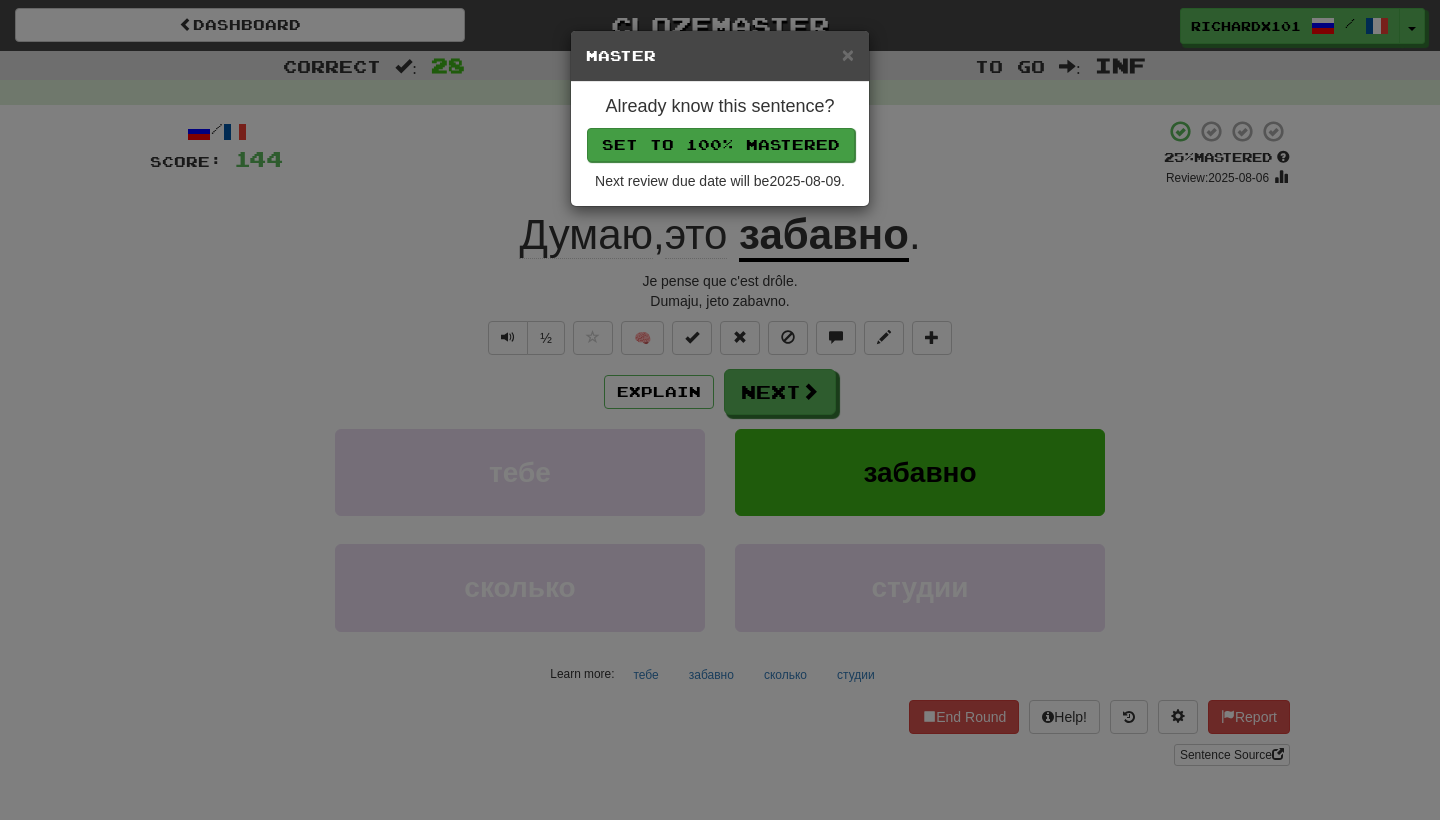 click on "Set to 100% Mastered" at bounding box center [721, 145] 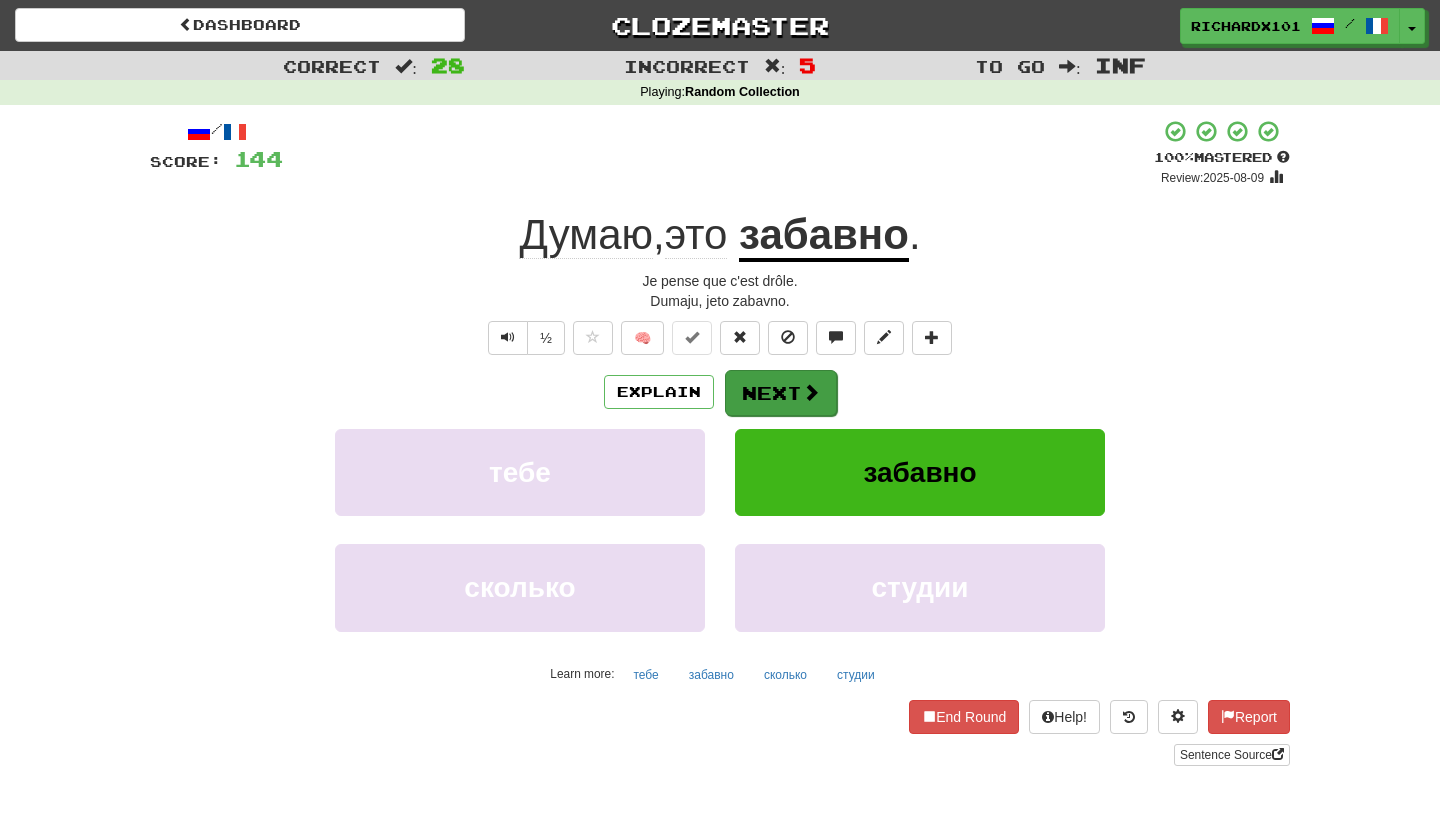 click on "Next" at bounding box center (781, 393) 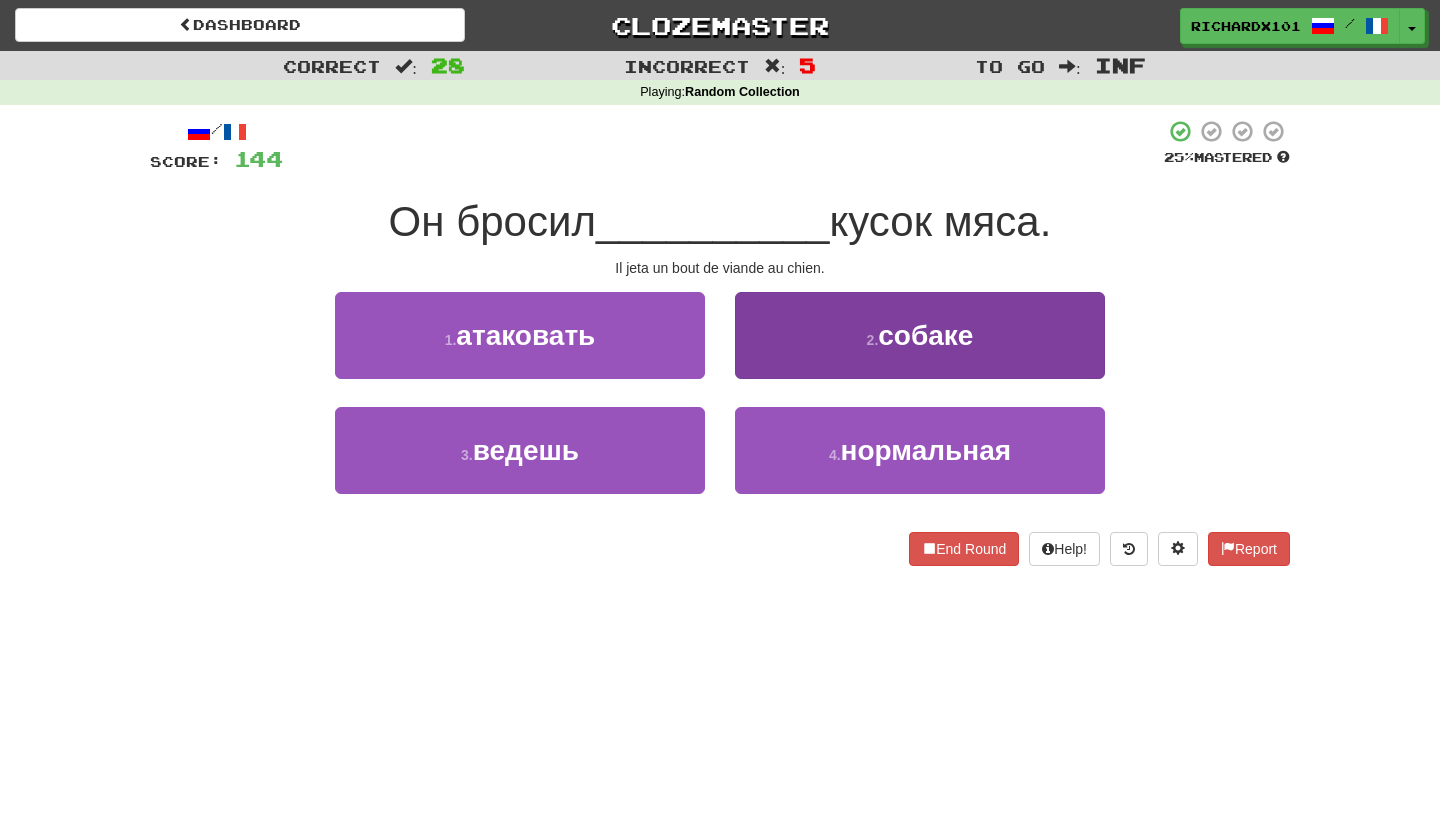 click on "2 .  собаке" at bounding box center (920, 335) 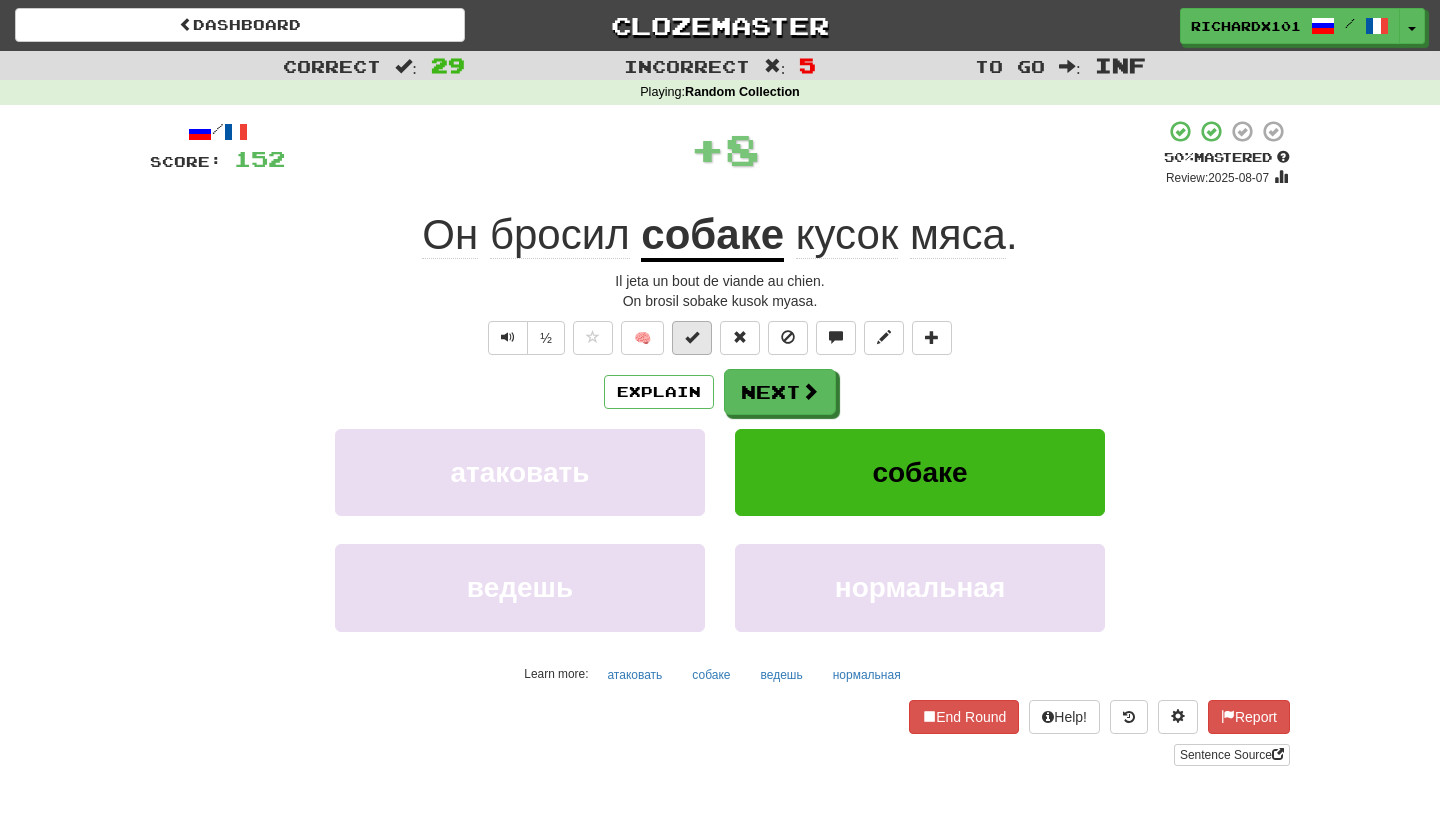 click at bounding box center (692, 338) 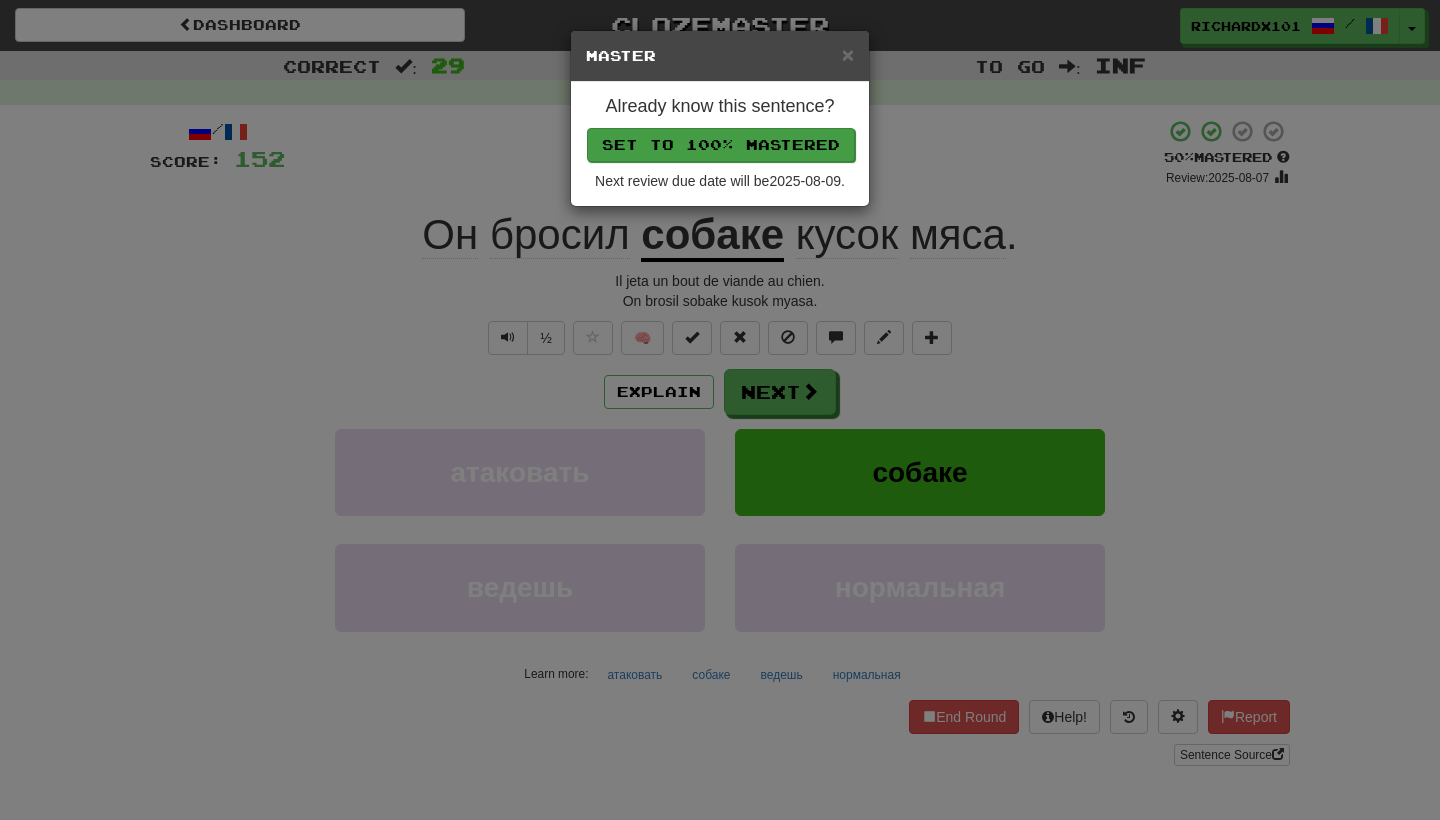 click on "Set to 100% Mastered" at bounding box center [721, 145] 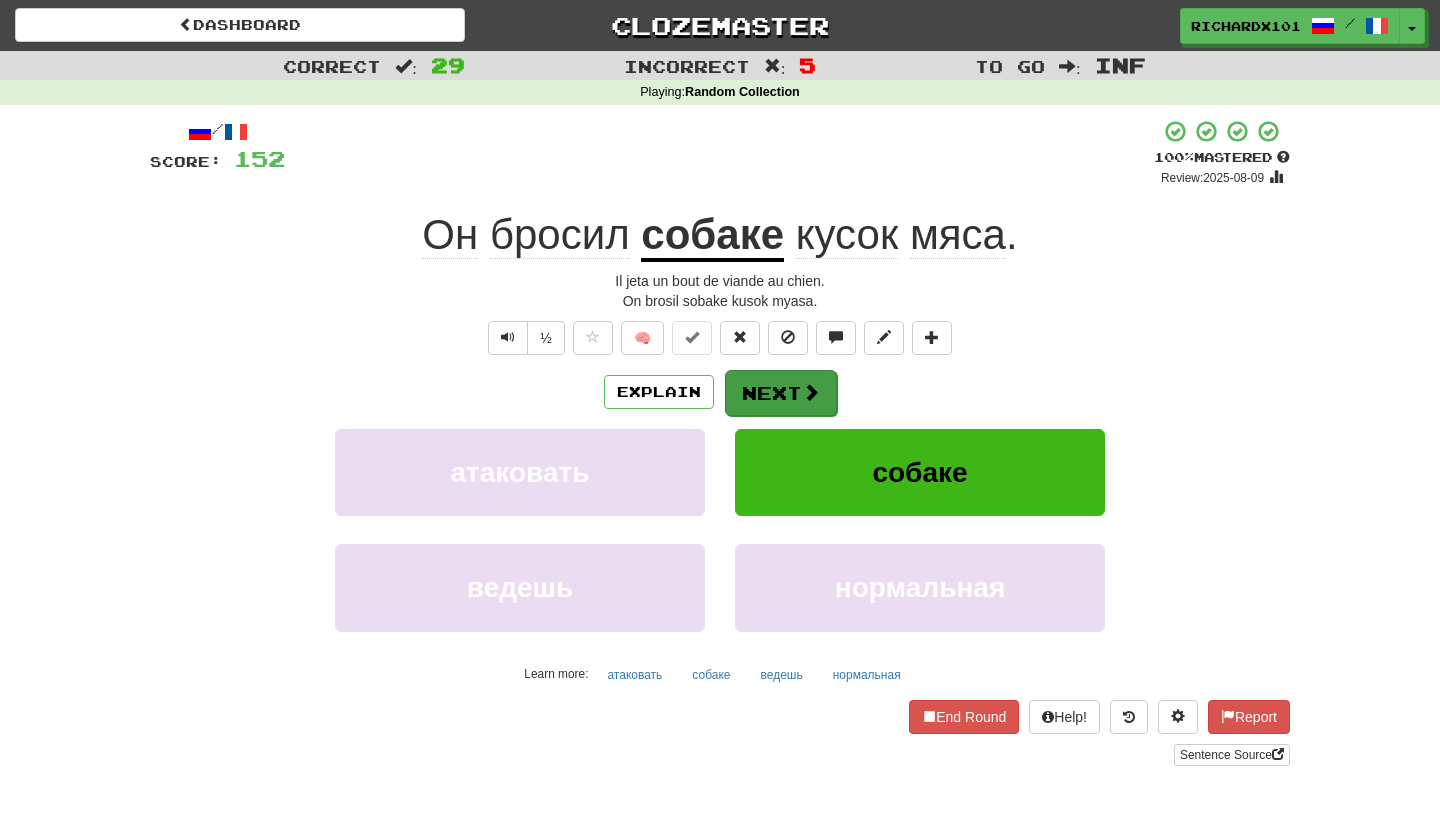 click on "Next" at bounding box center [781, 393] 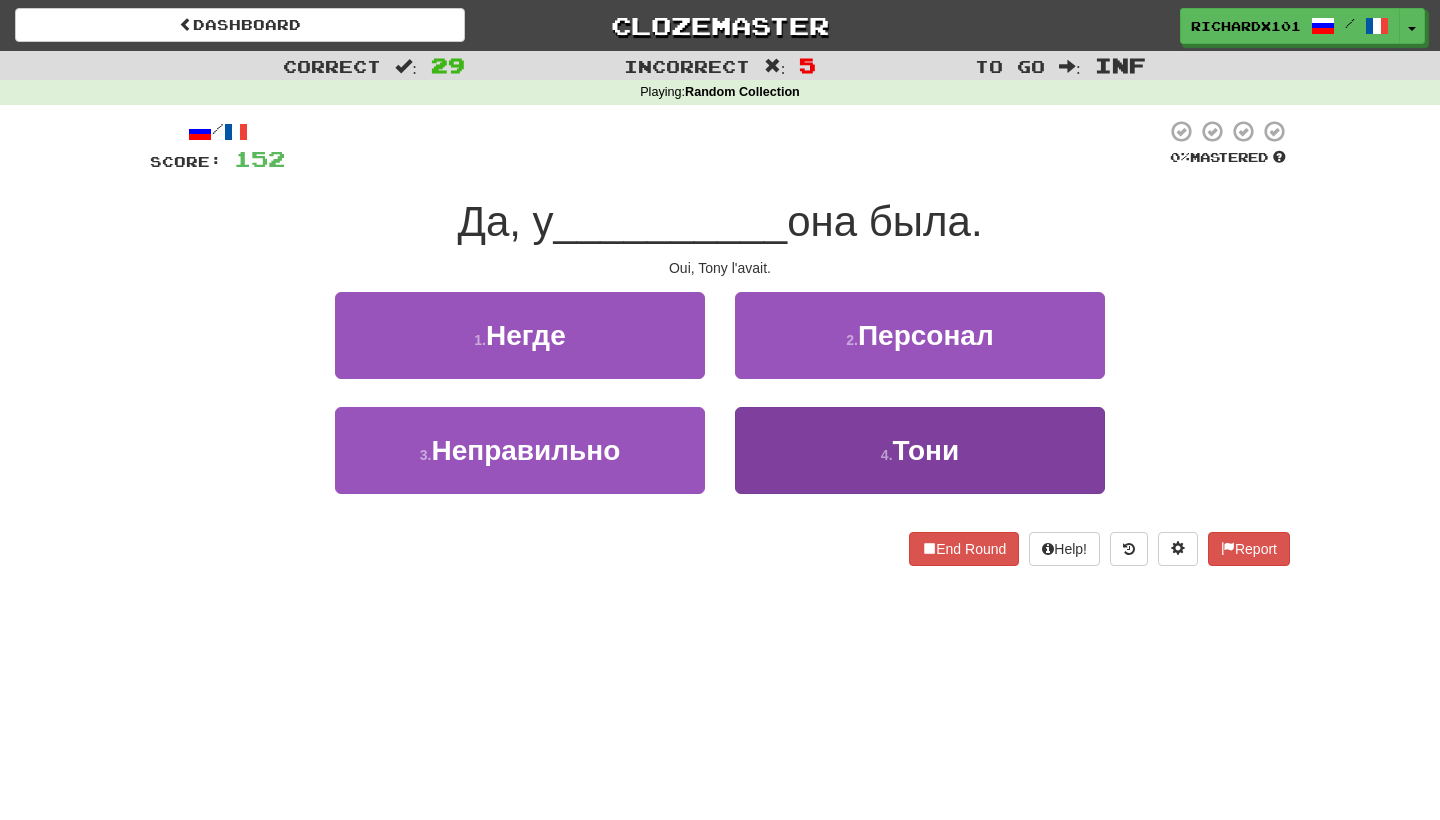 click on "4 .  Тони" at bounding box center [920, 450] 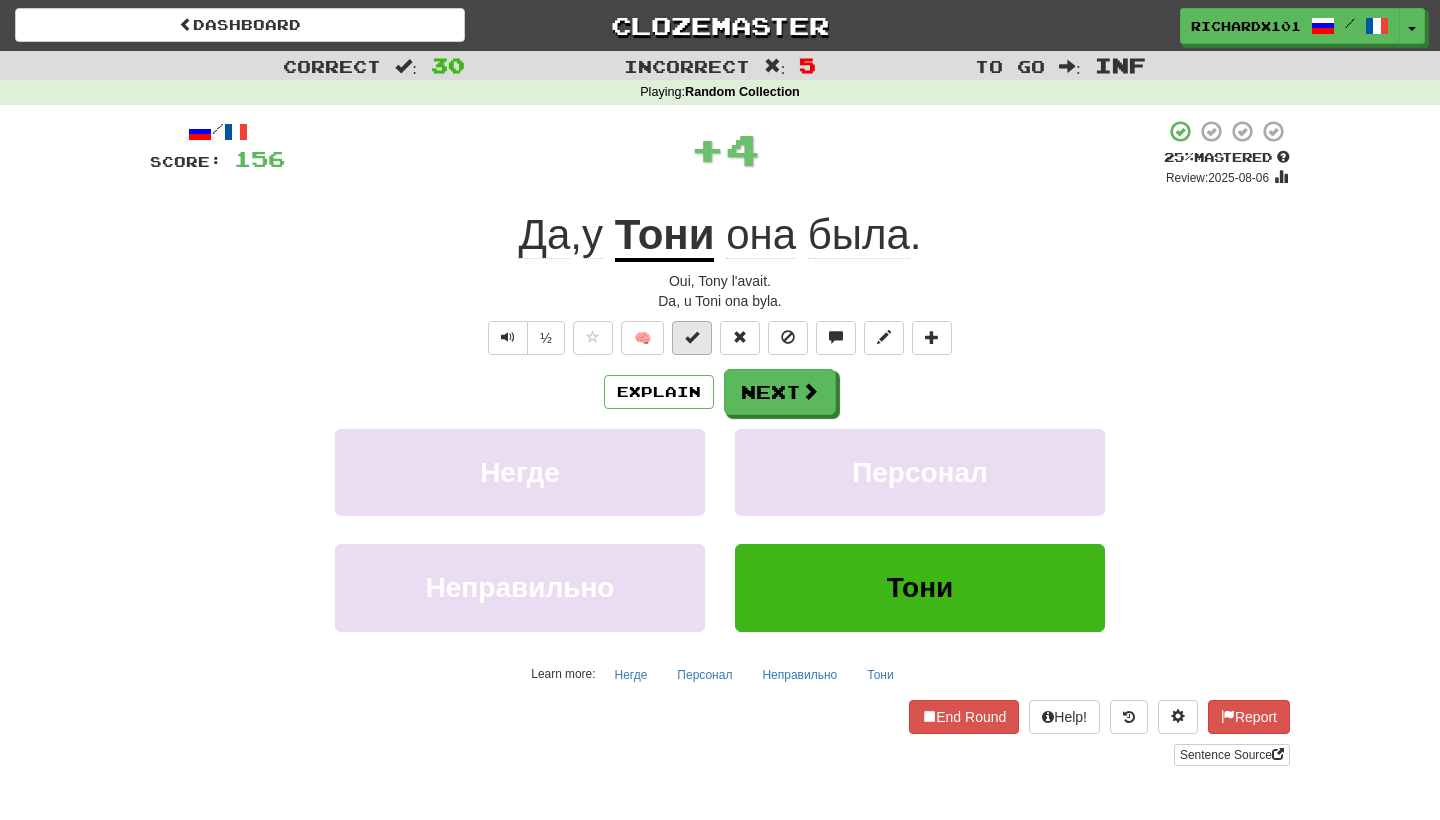 click at bounding box center (692, 338) 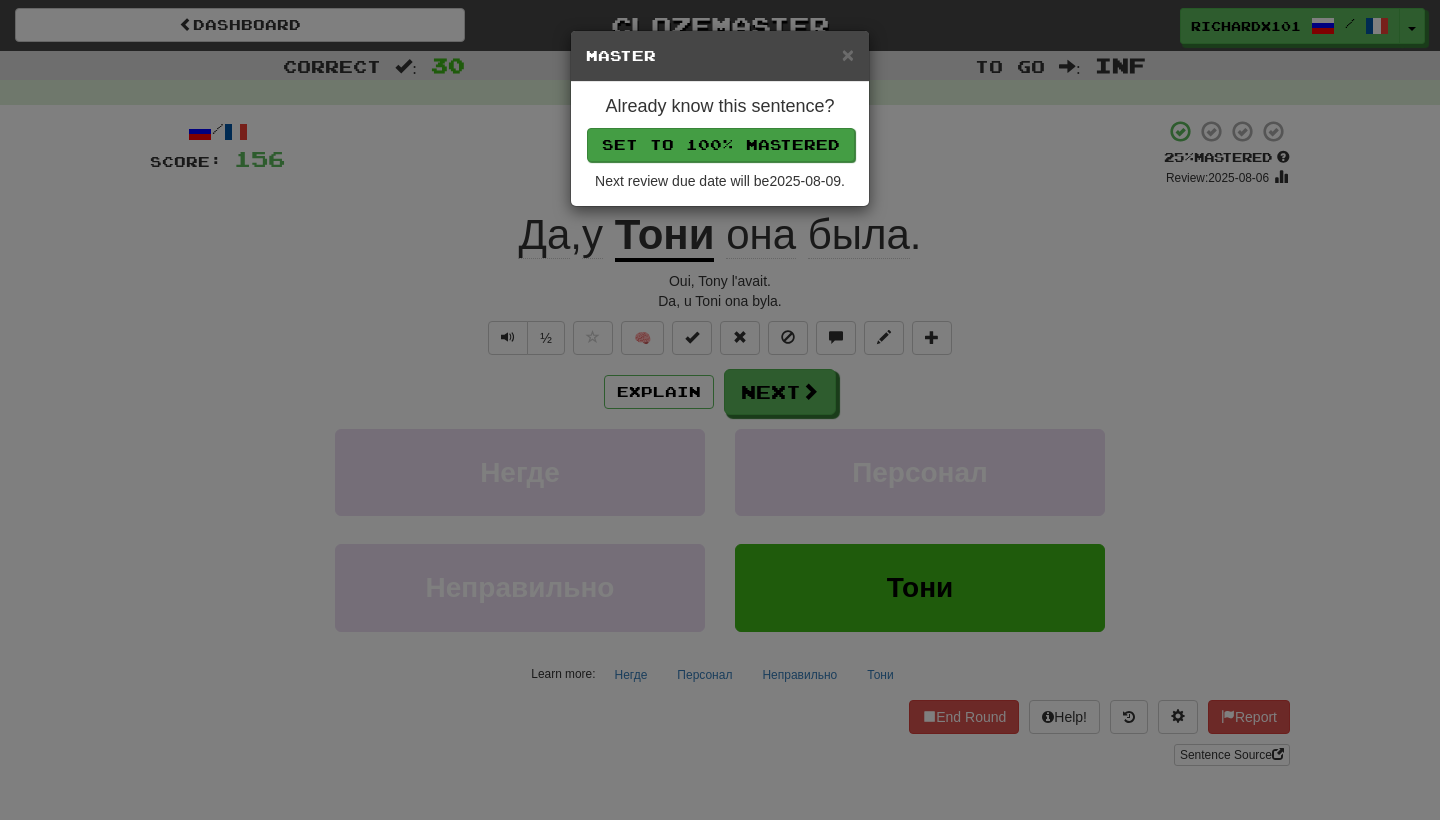 click on "Set to 100% Mastered" at bounding box center (721, 145) 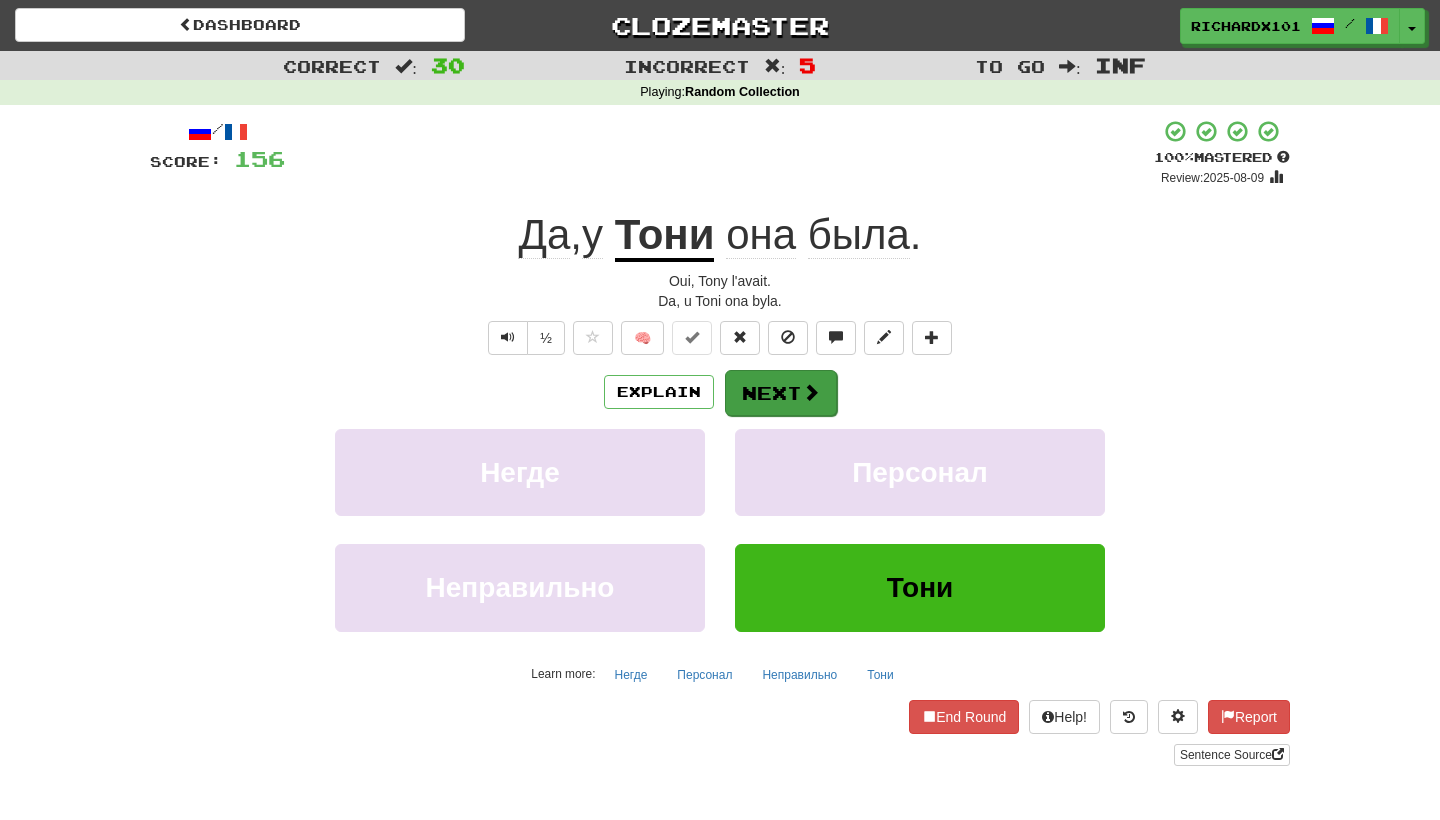 click on "Next" at bounding box center (781, 393) 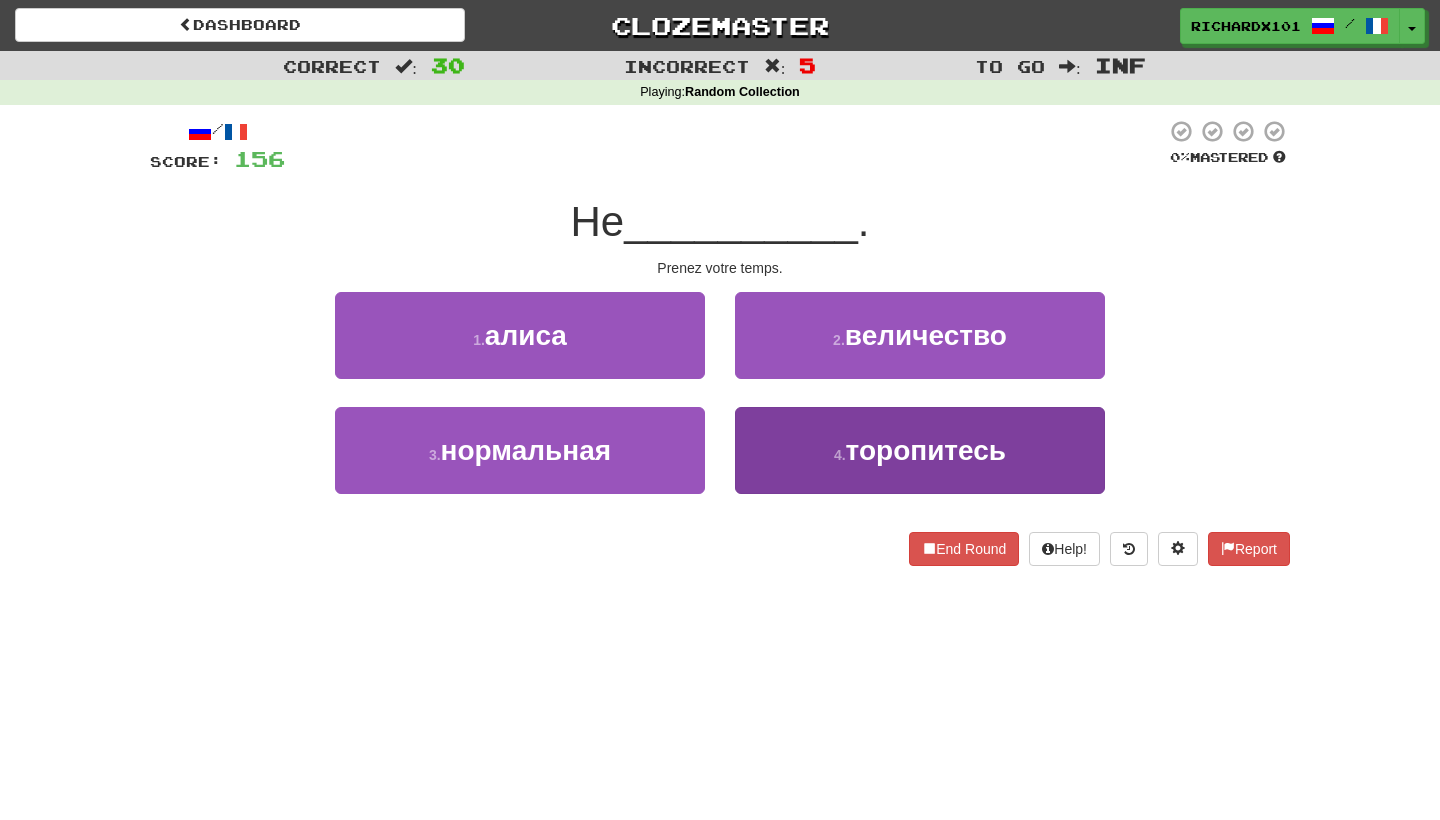 click on "4 .  торопитесь" at bounding box center [920, 450] 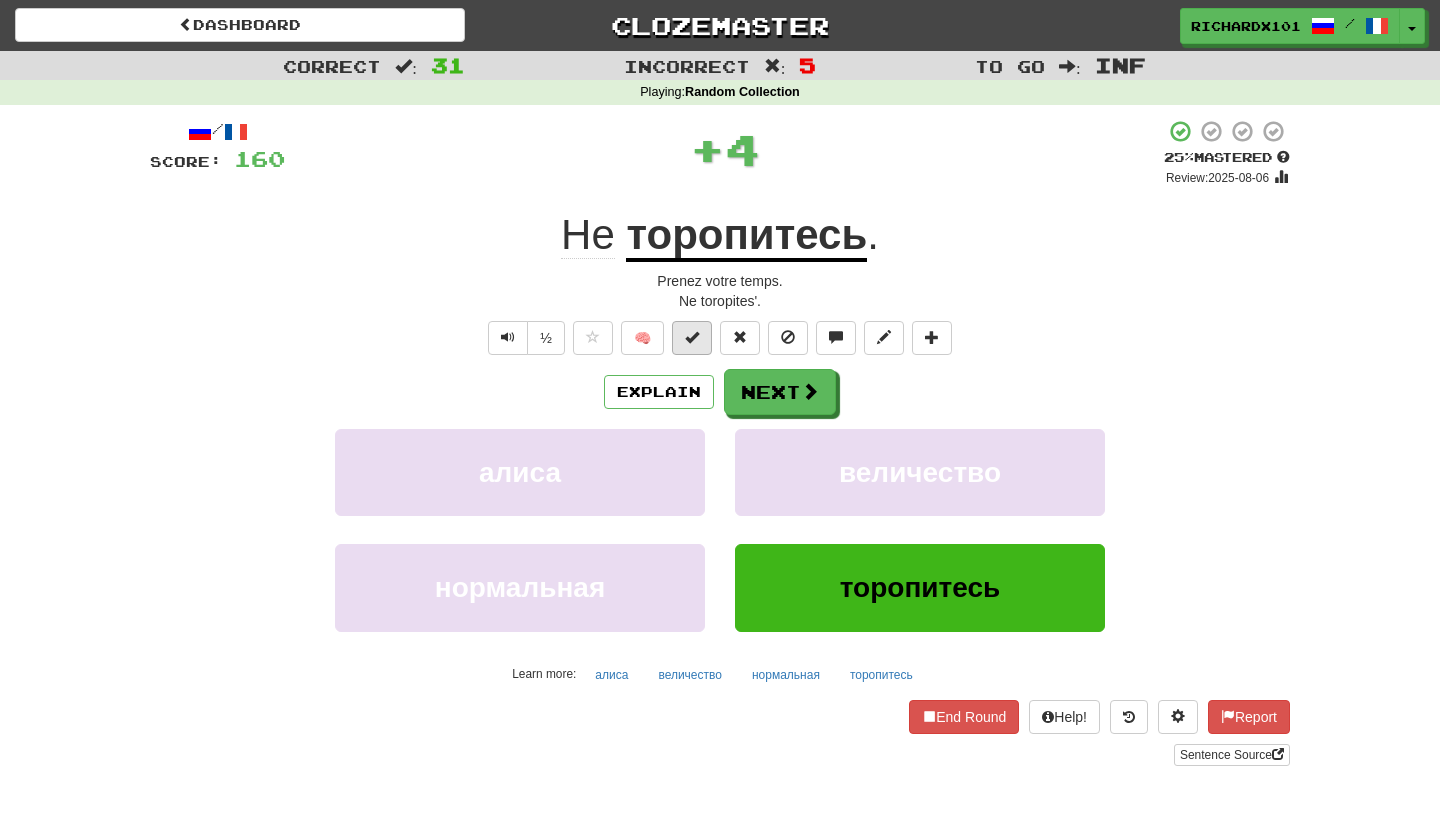 click at bounding box center [692, 338] 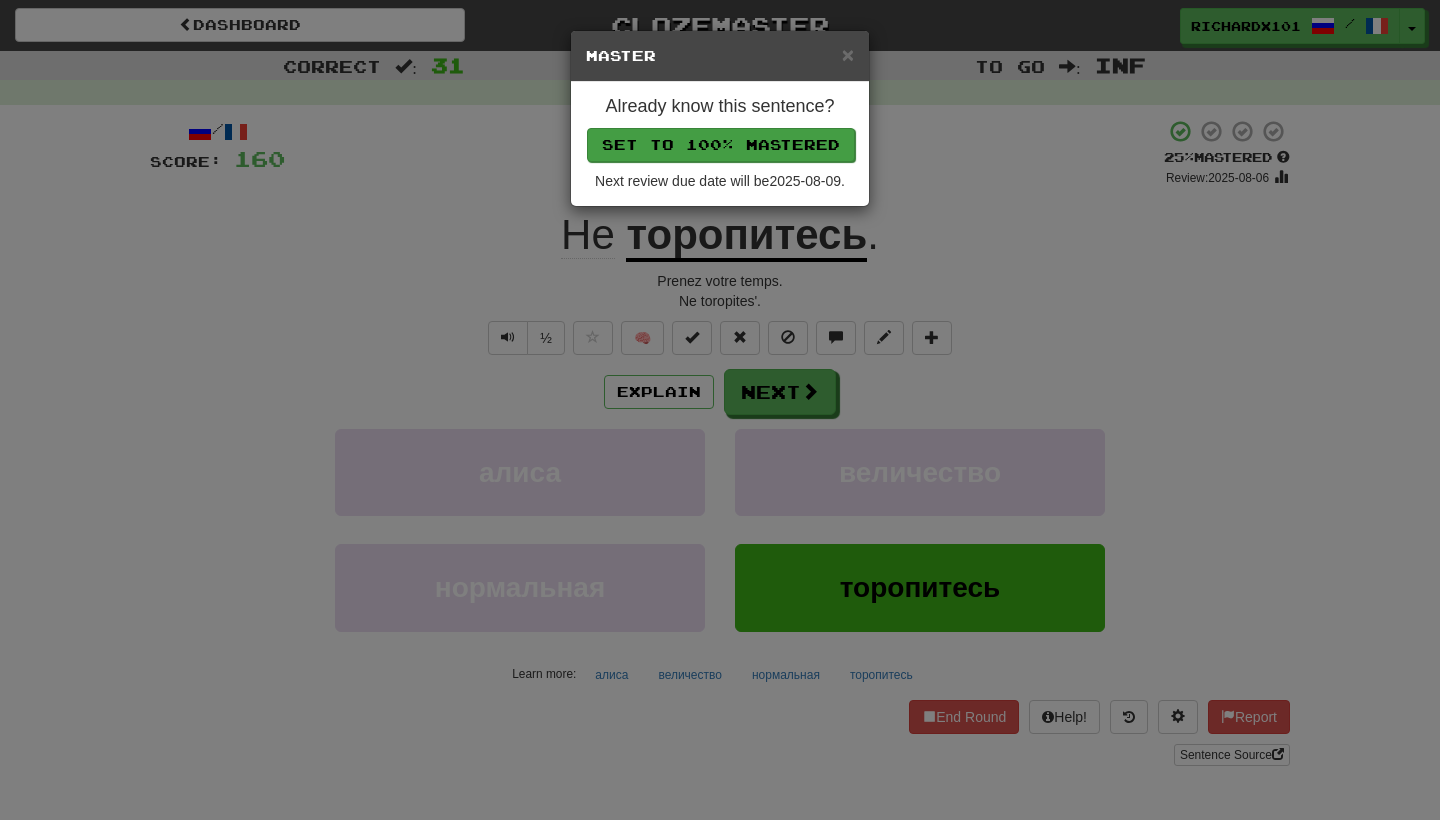click on "Set to 100% Mastered" at bounding box center (721, 145) 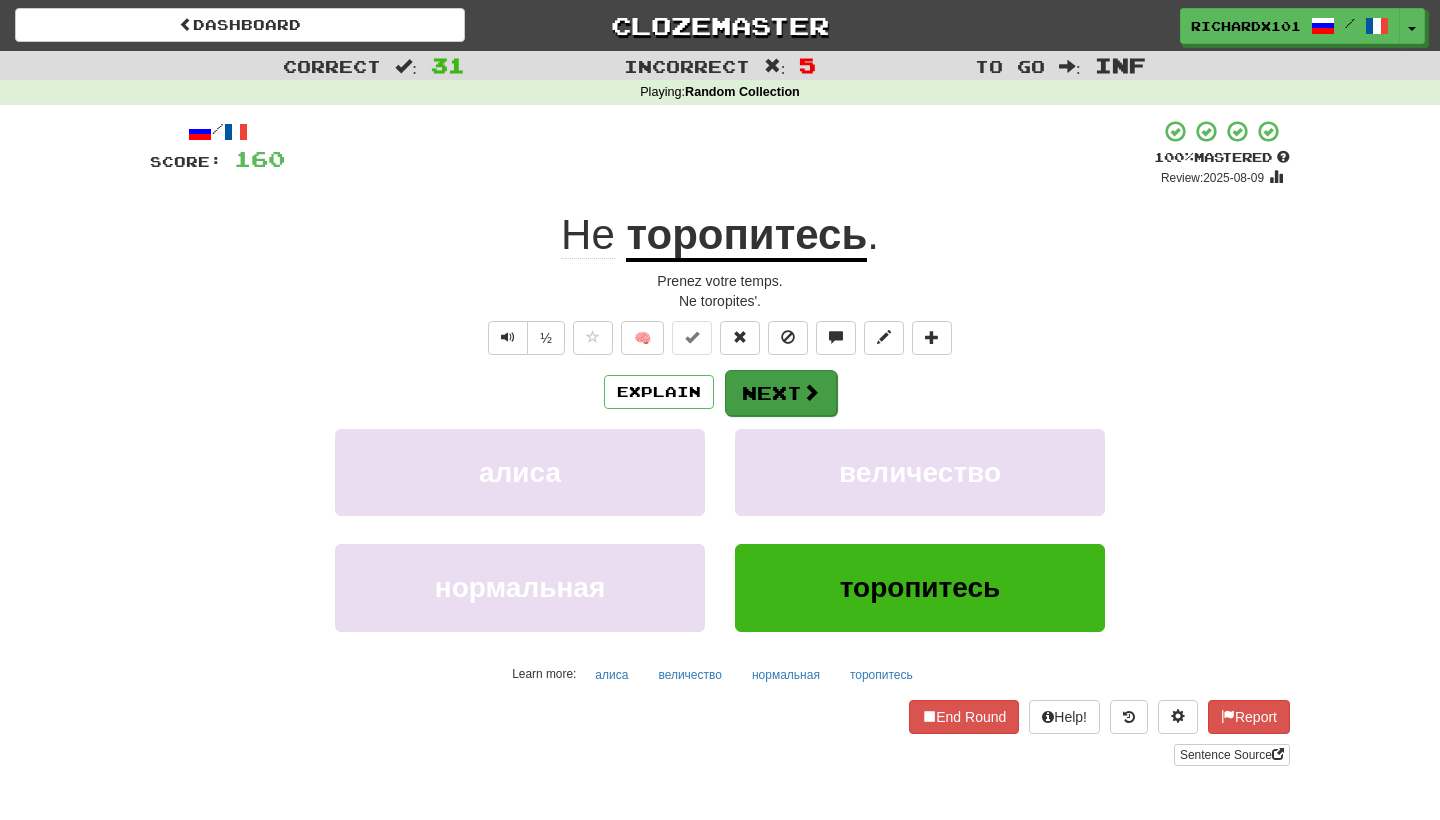 click on "Next" at bounding box center (781, 393) 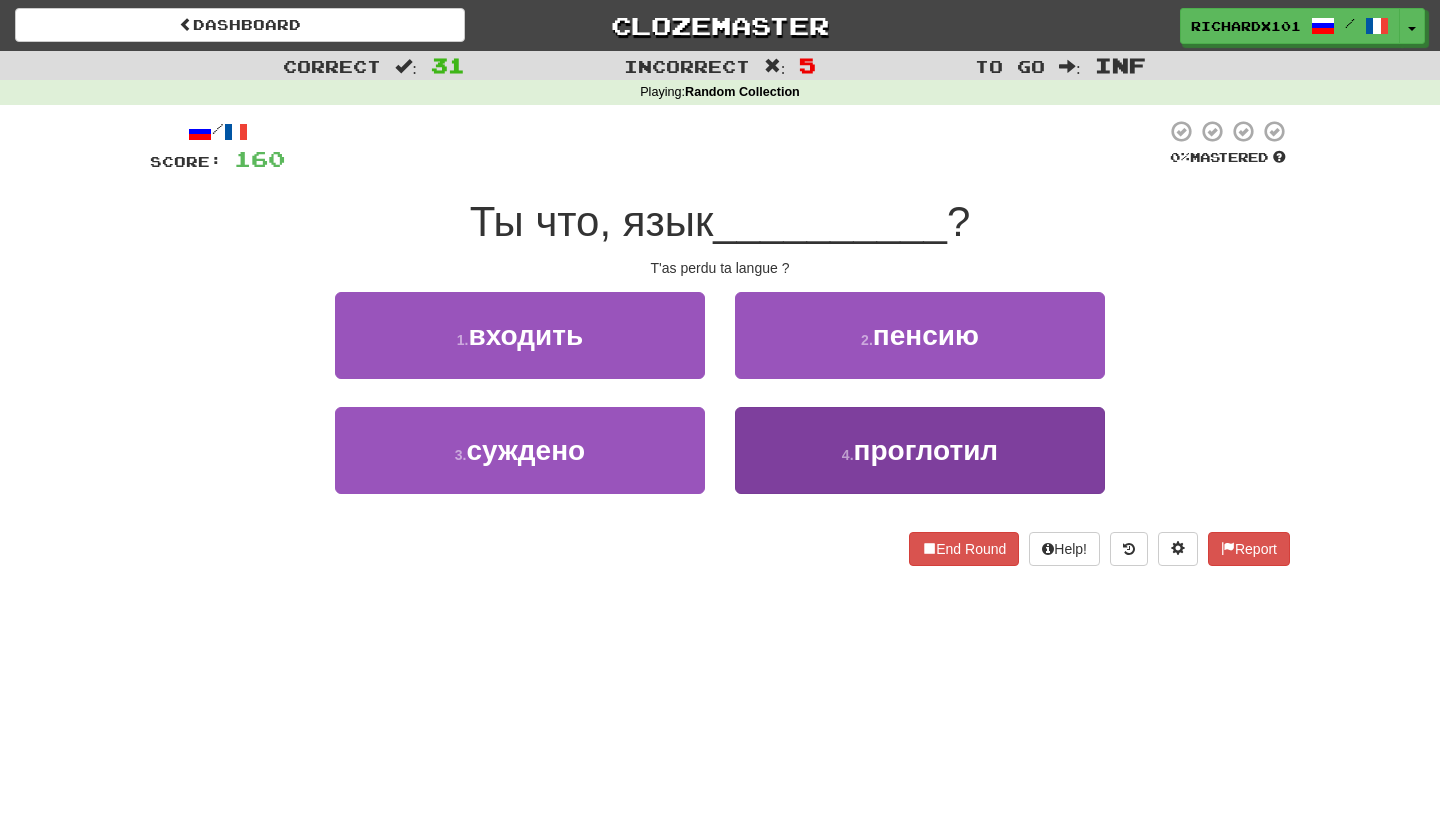 click on "4 .  проглотил" at bounding box center [920, 450] 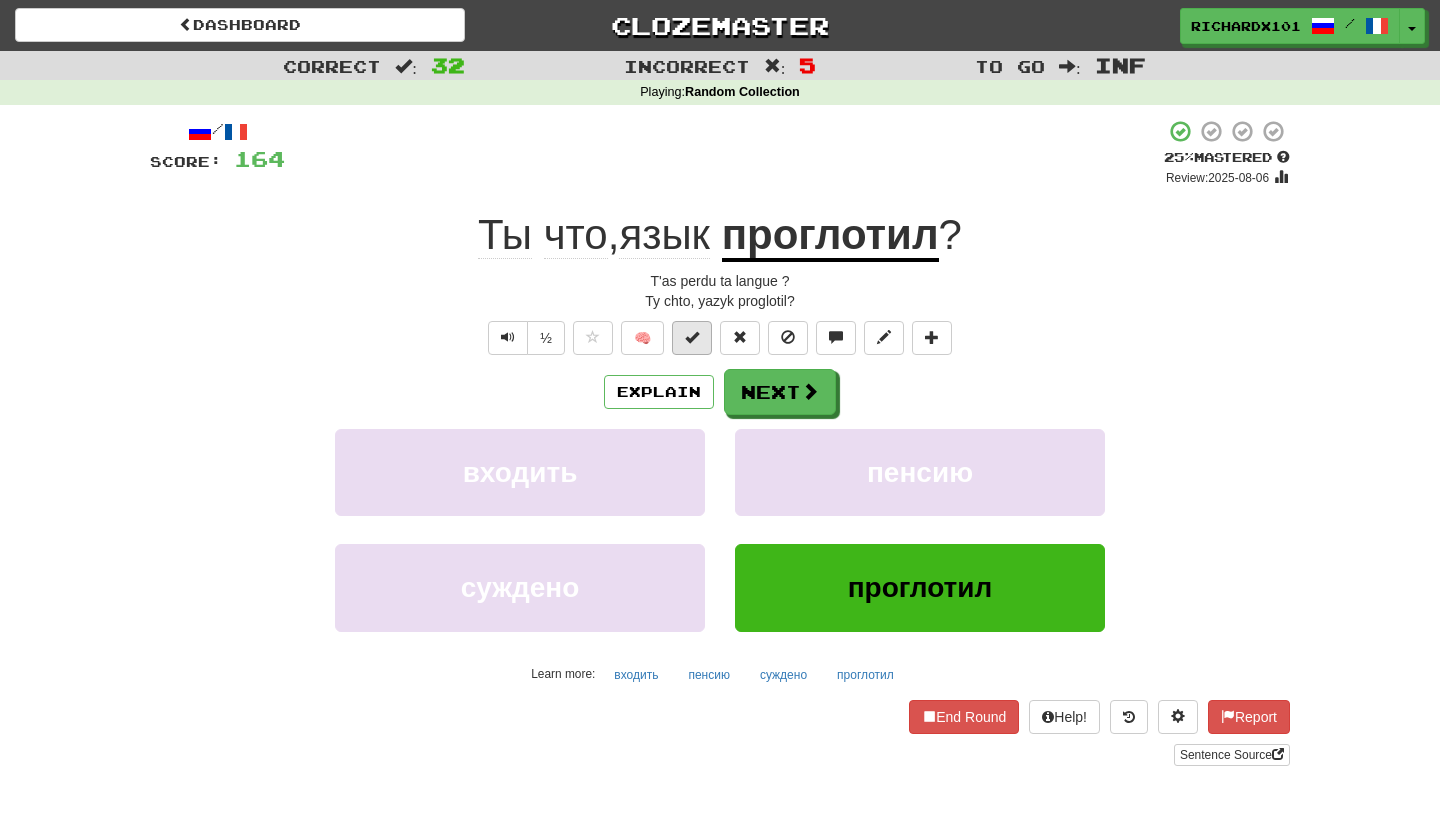 click at bounding box center (692, 338) 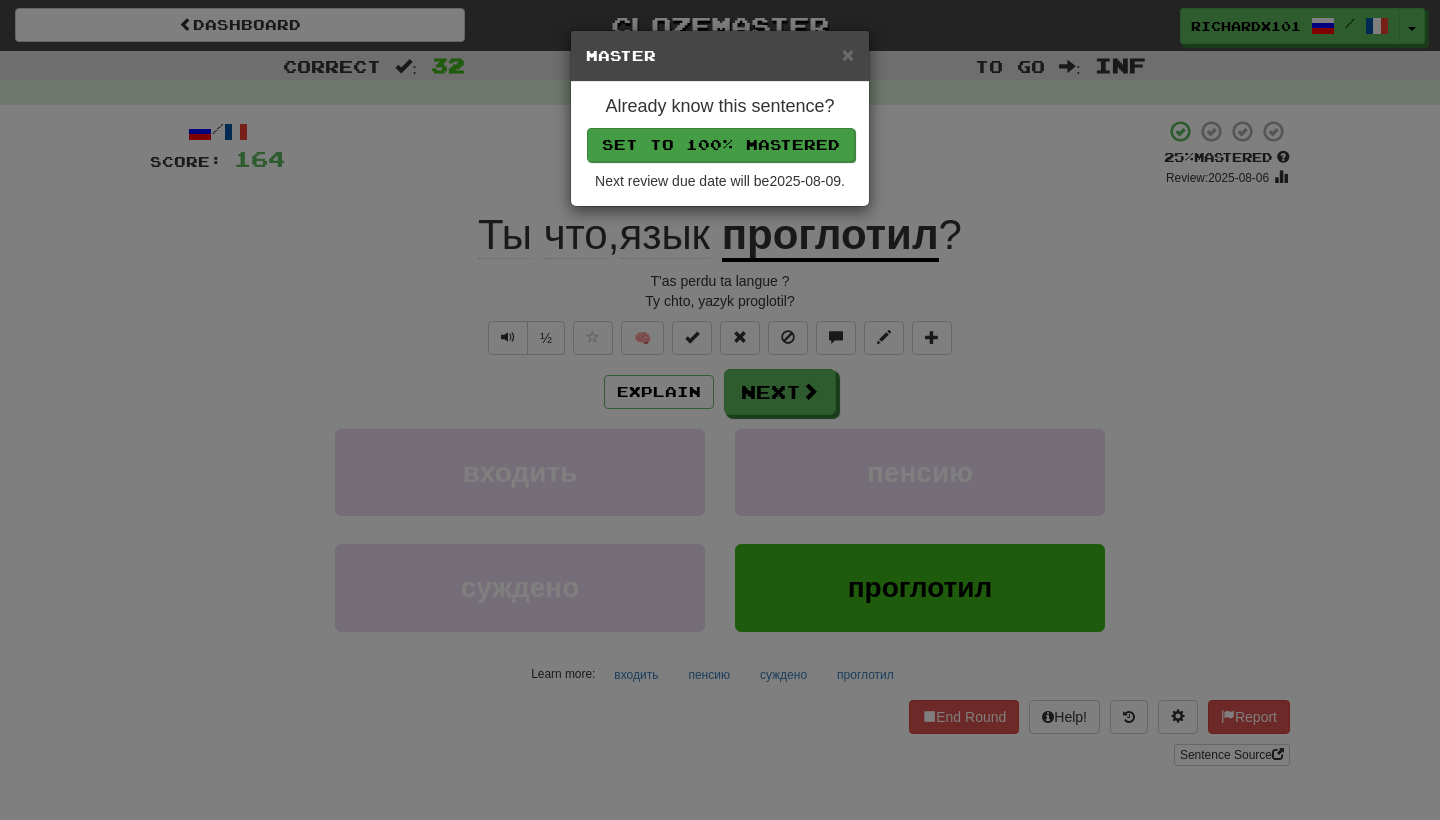 click on "Set to 100% Mastered" at bounding box center [721, 145] 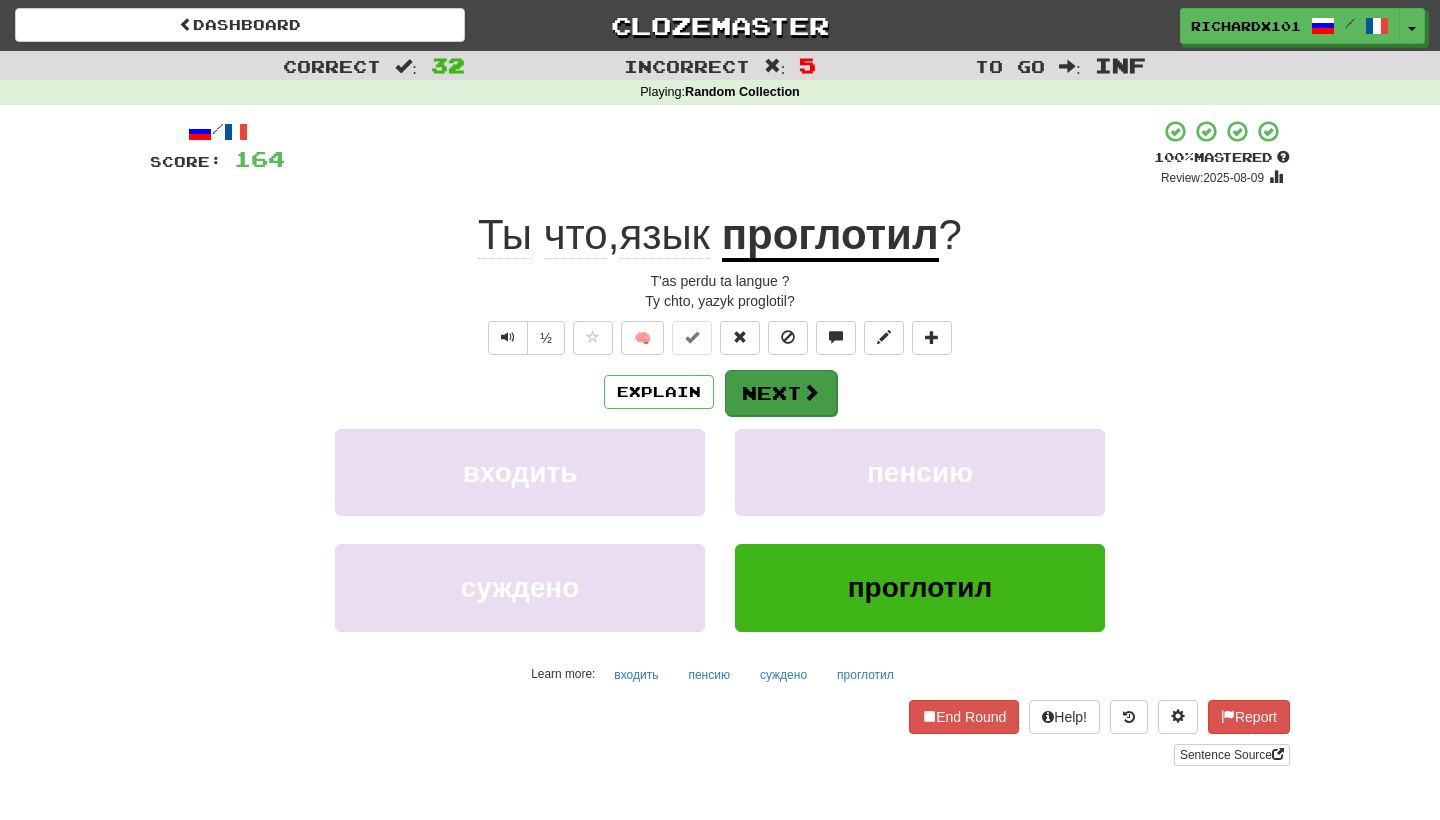 click on "Next" at bounding box center [781, 393] 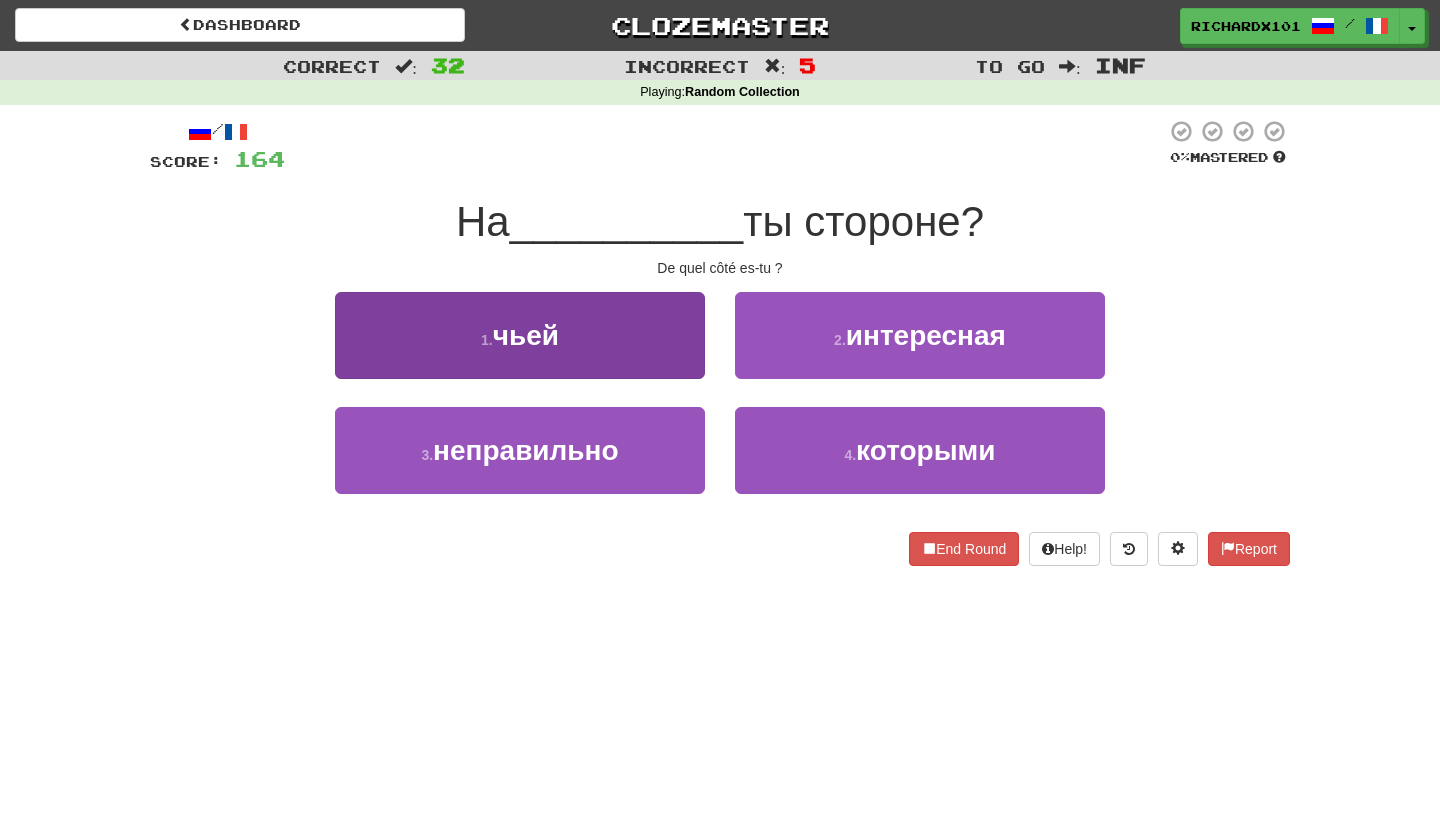 click on "1 .  чьей" at bounding box center [520, 335] 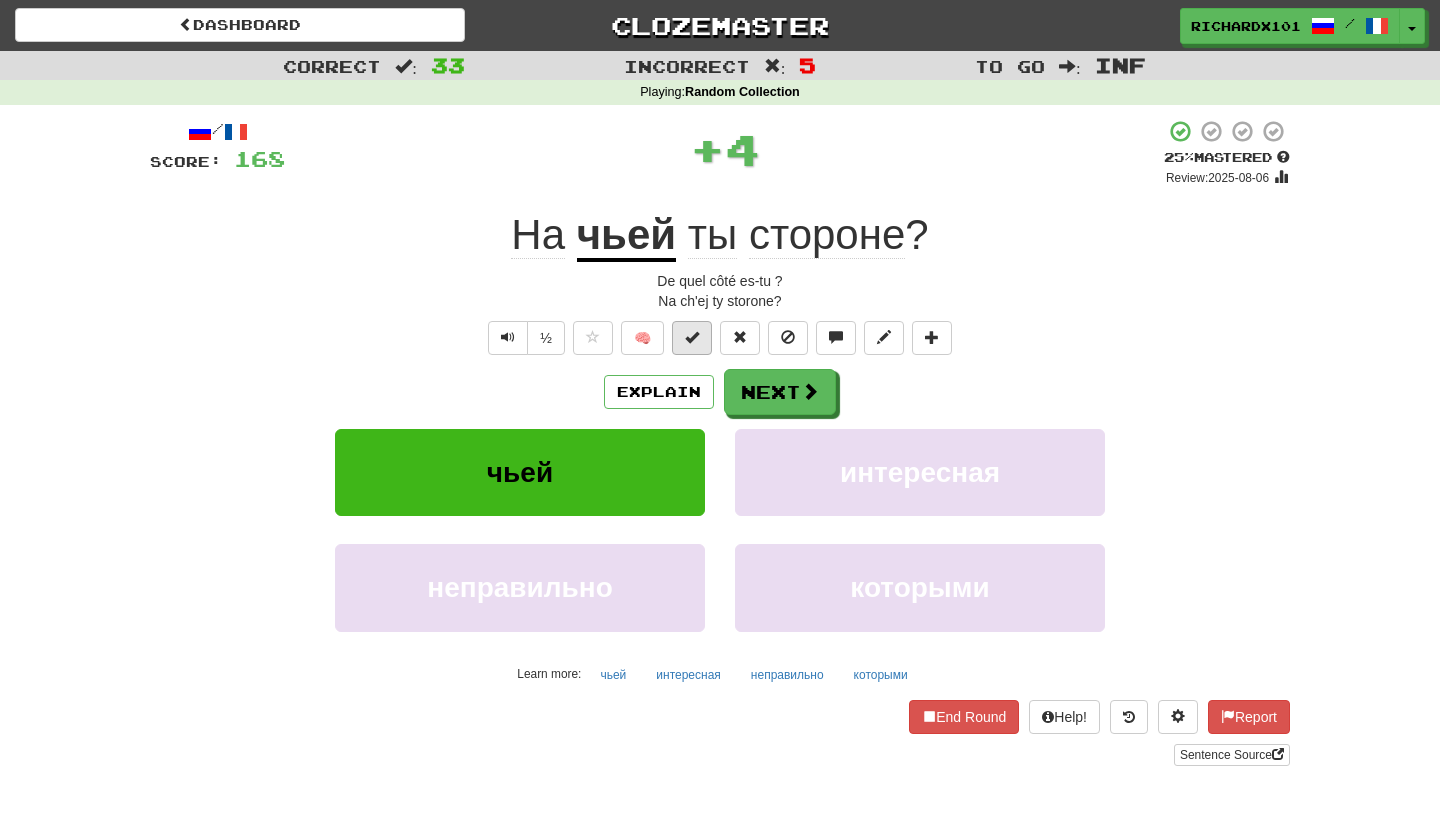 click at bounding box center (692, 337) 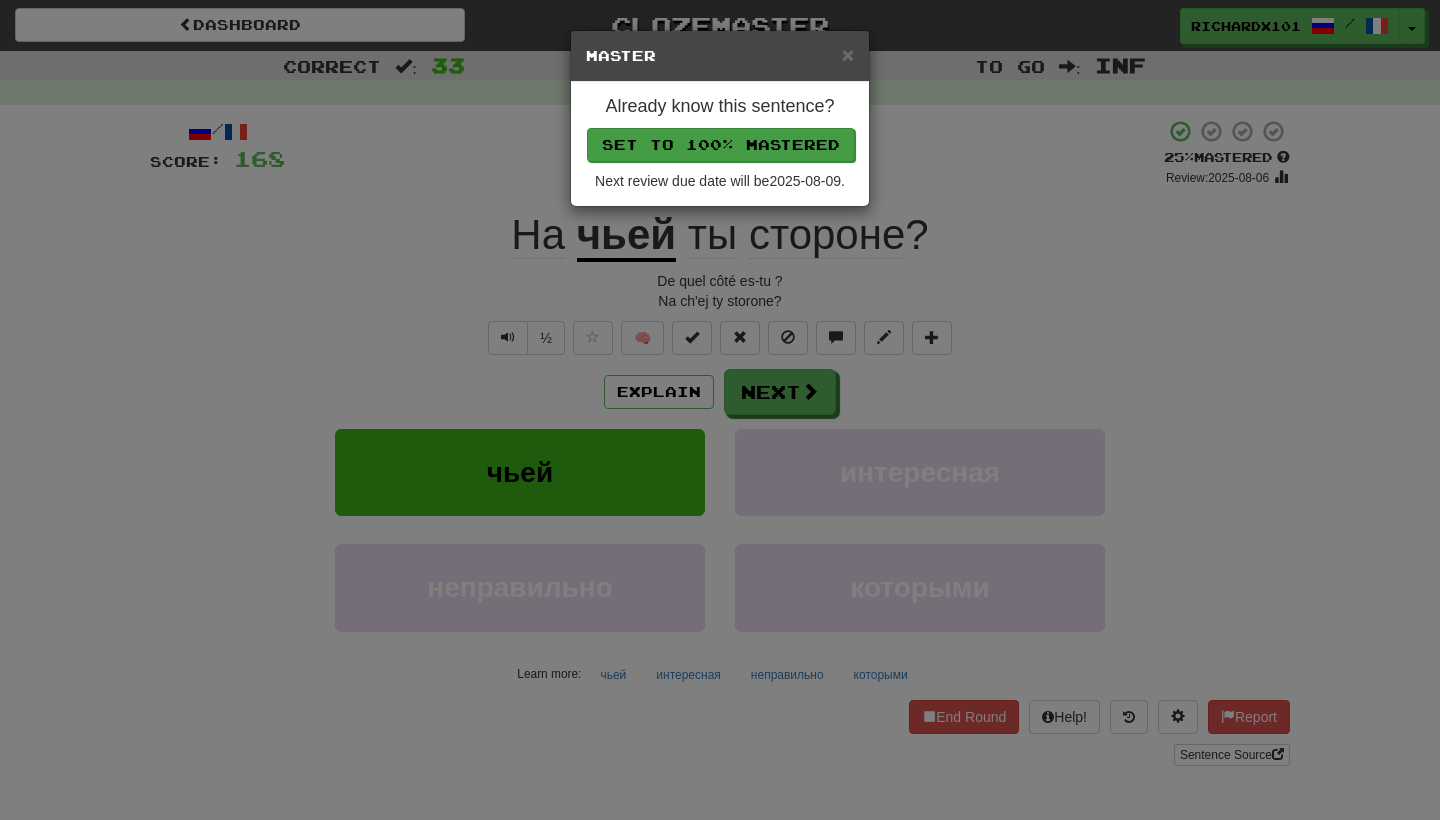 click on "Set to 100% Mastered" at bounding box center [721, 145] 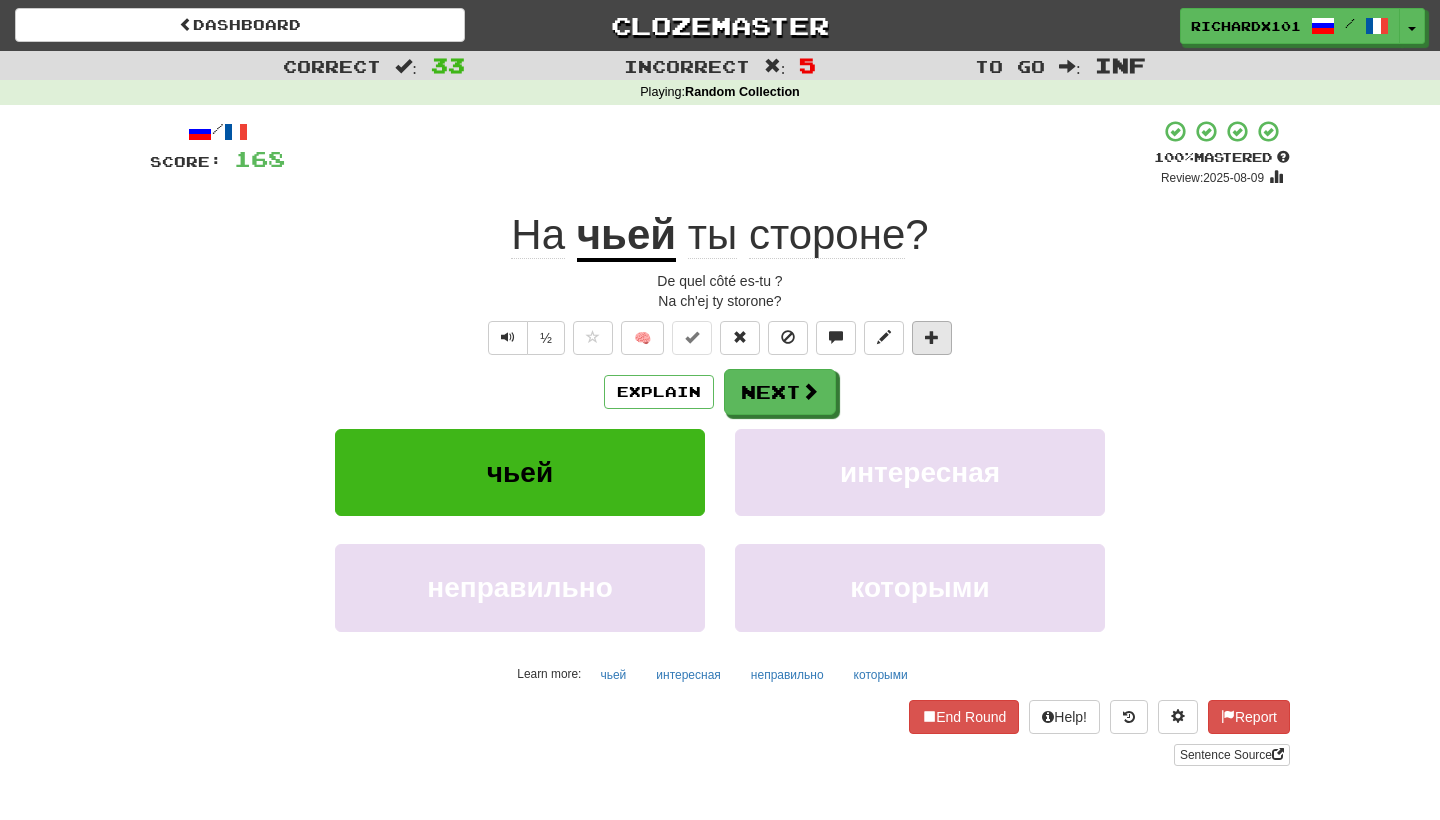 click at bounding box center [932, 338] 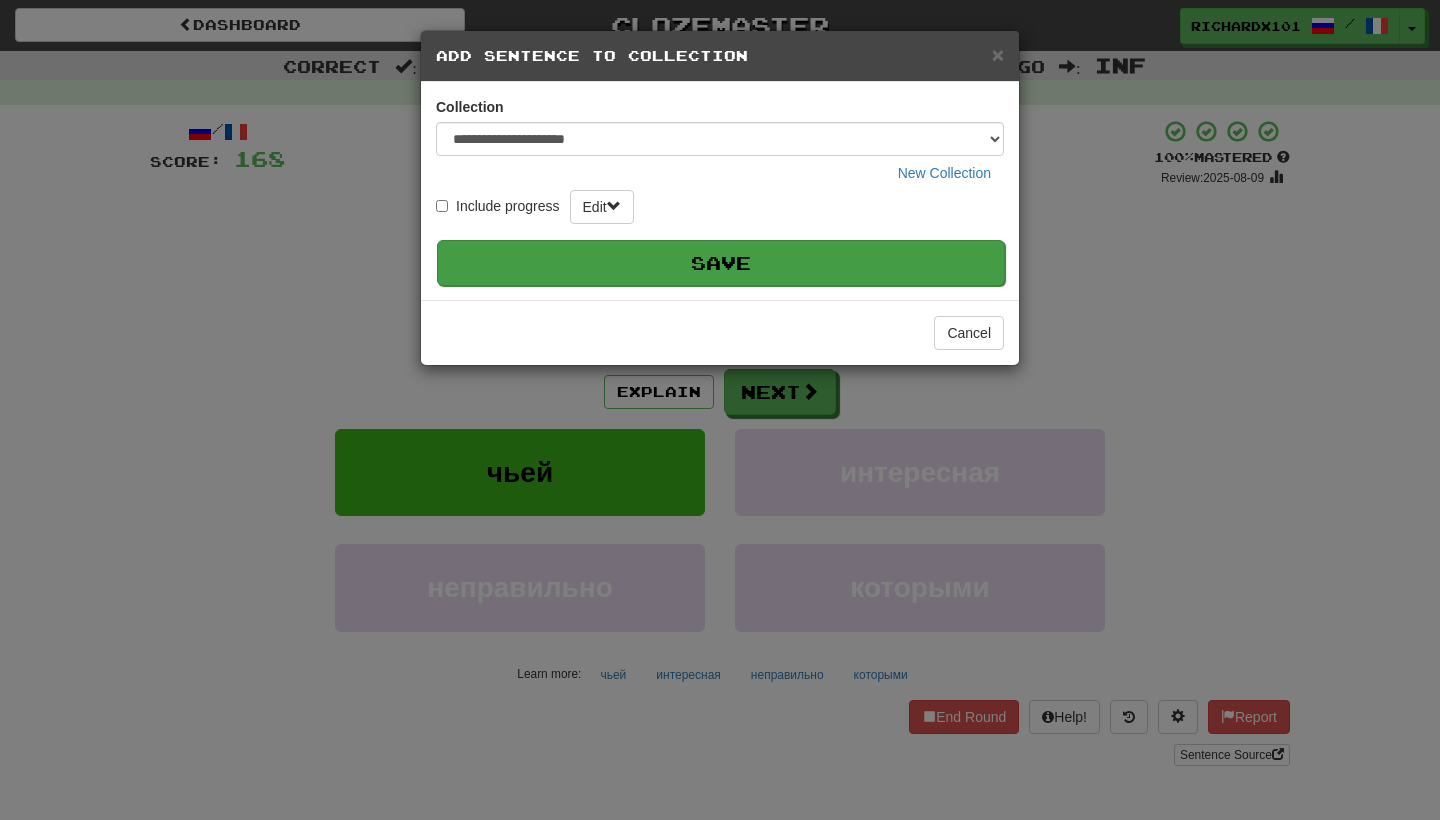 click on "Save" at bounding box center (721, 263) 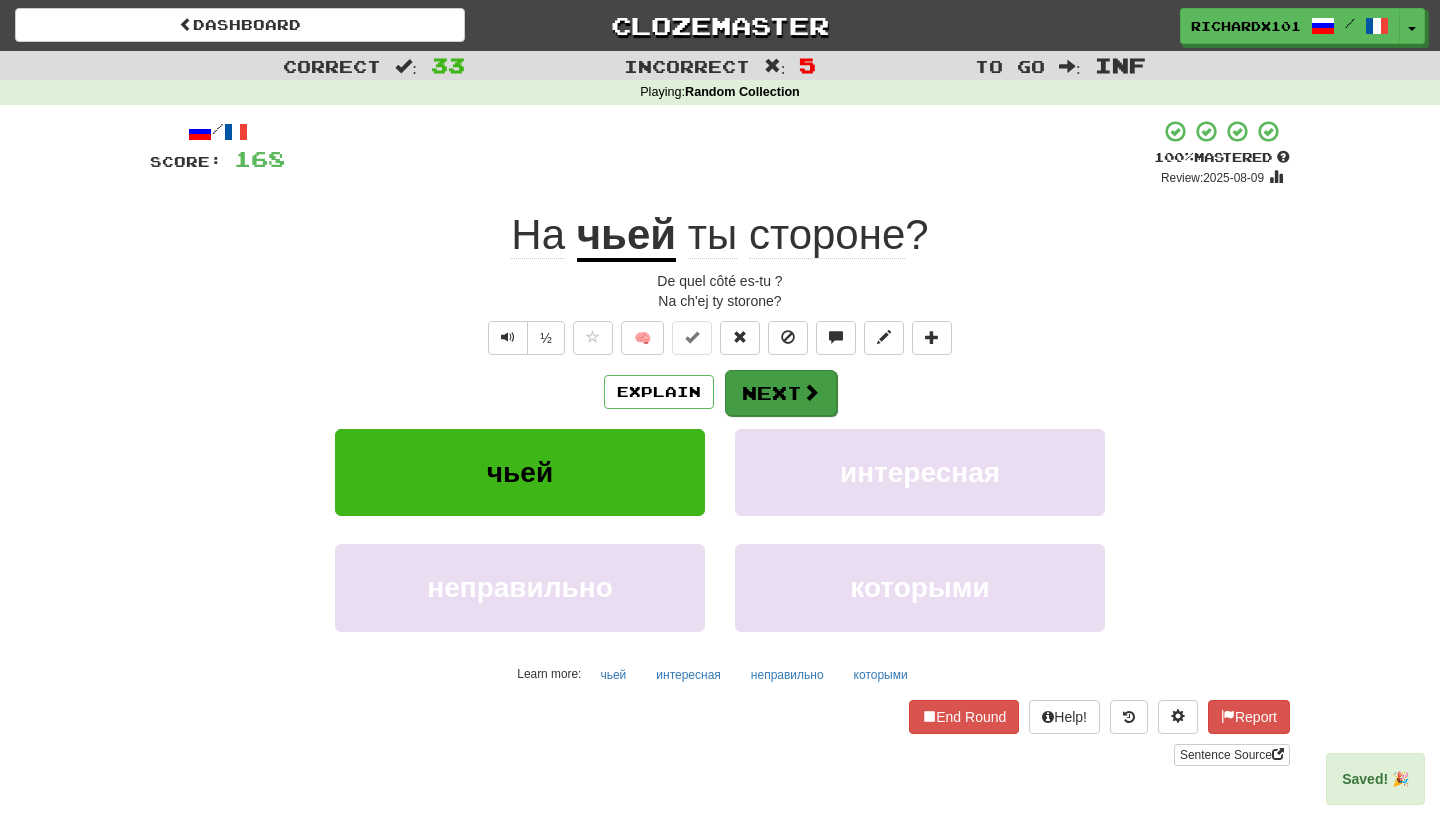 click at bounding box center (811, 392) 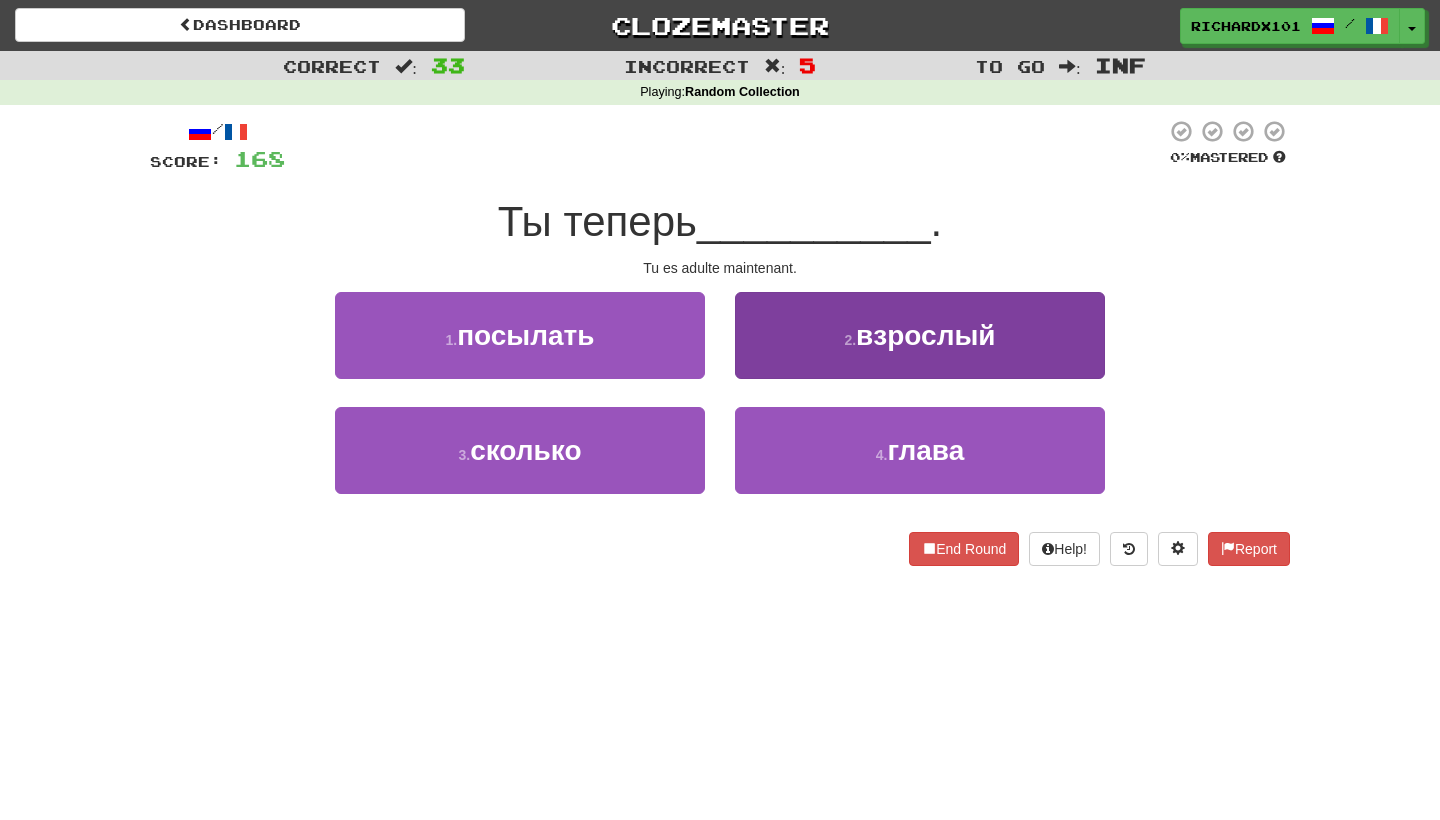 click on "2 .  взрослый" at bounding box center [920, 335] 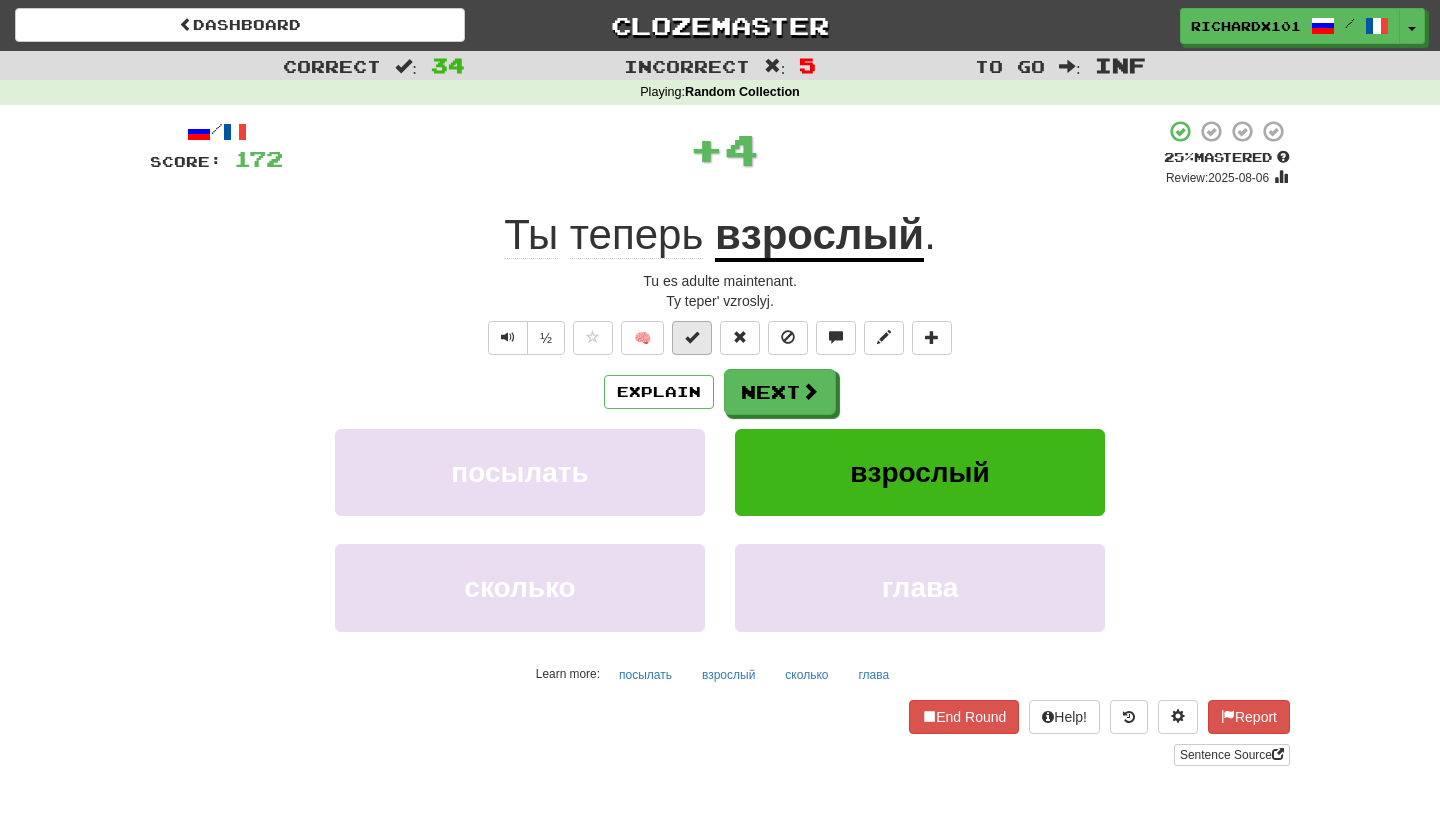 click at bounding box center (692, 337) 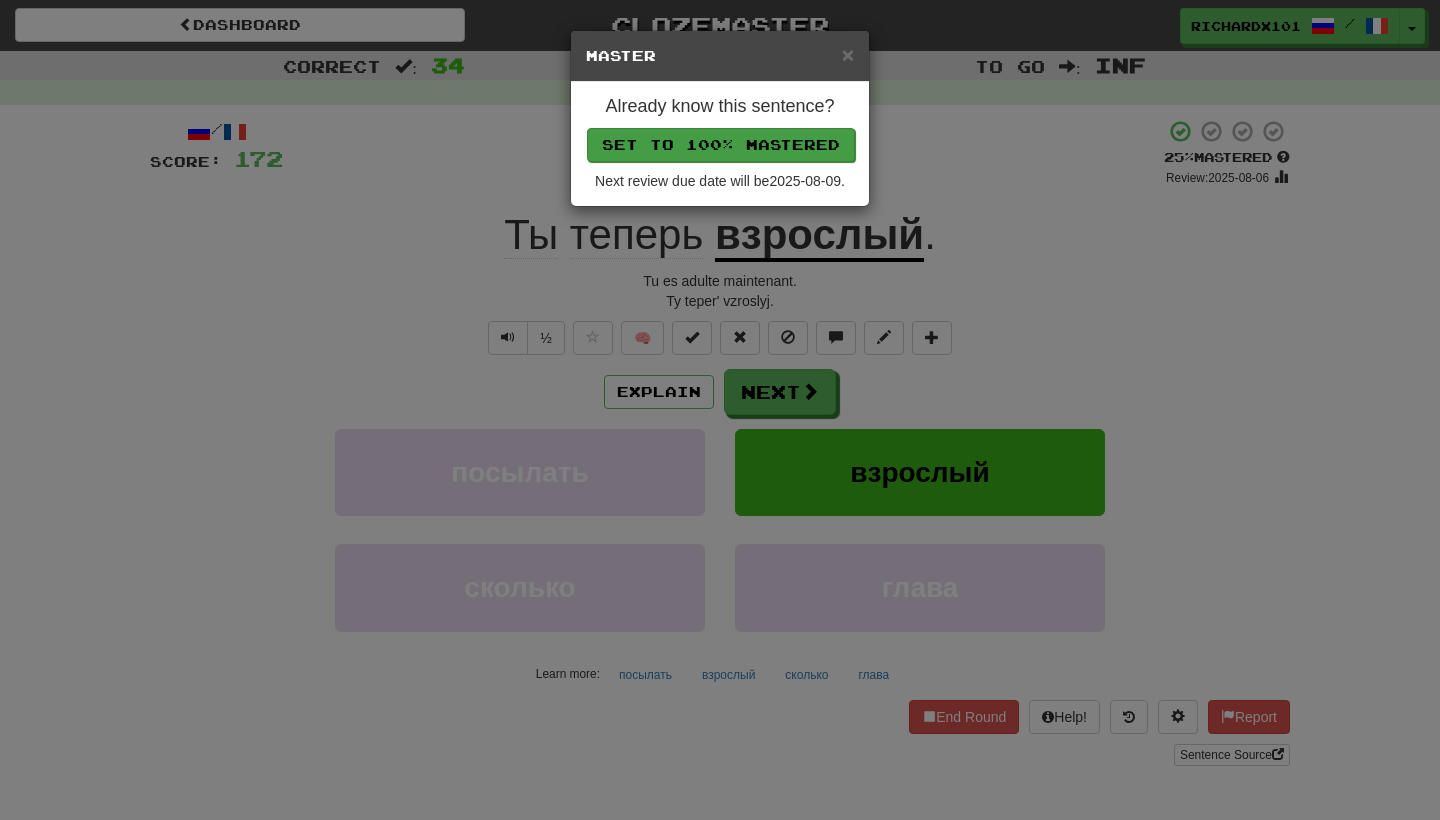click on "Set to 100% Mastered" at bounding box center [721, 145] 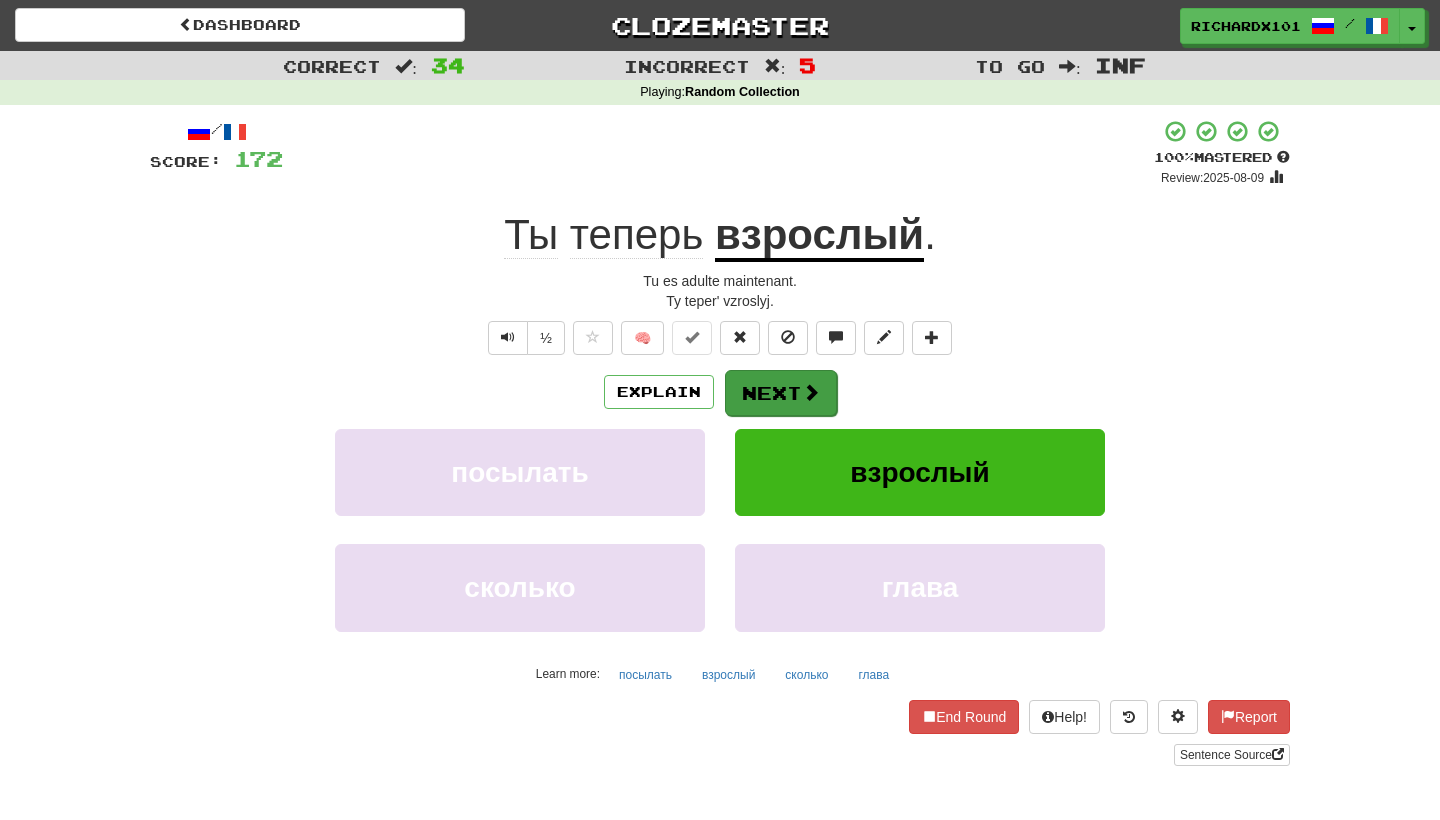 click on "Next" at bounding box center [781, 393] 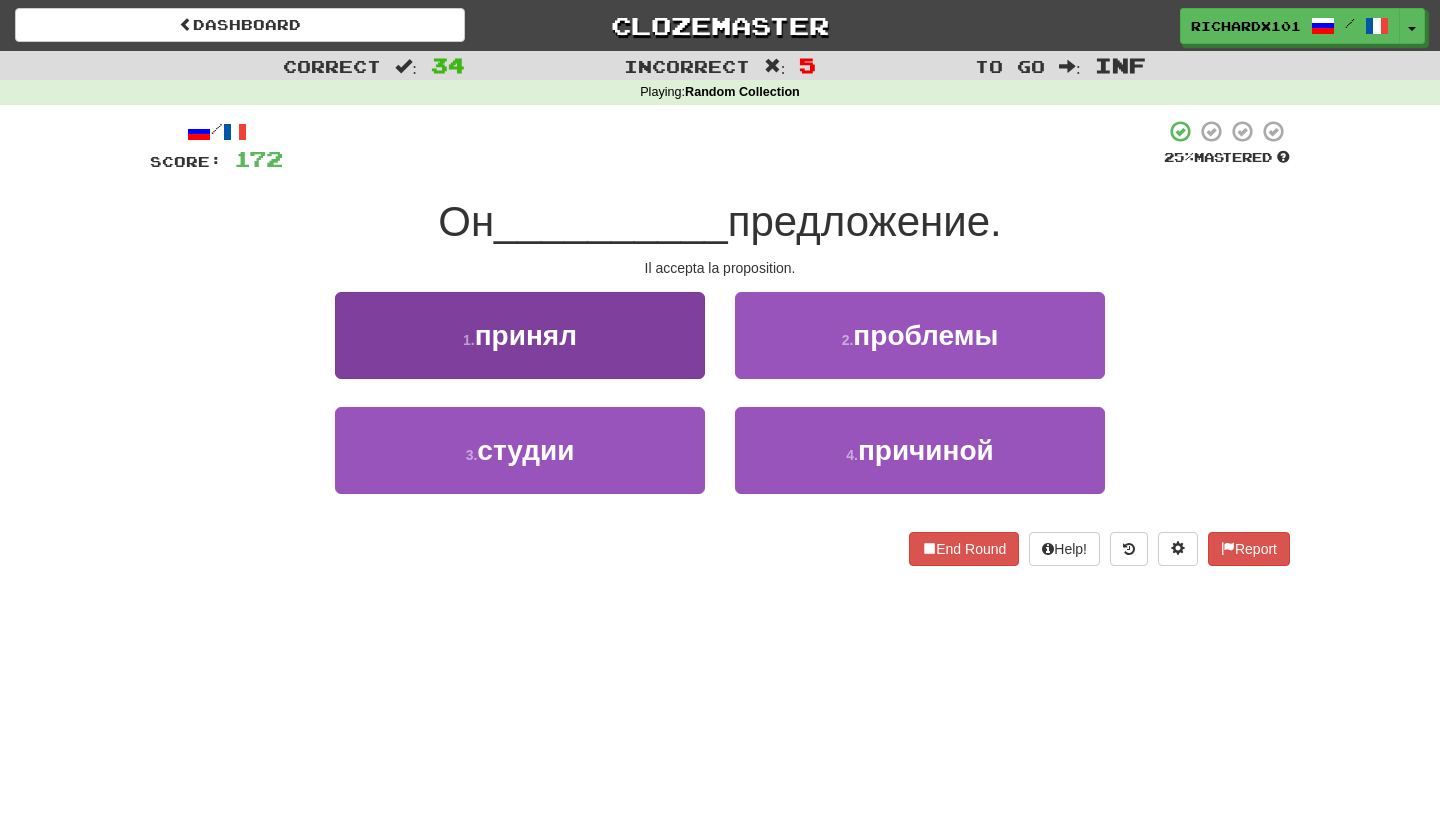 click on "1 .  принял" at bounding box center [520, 335] 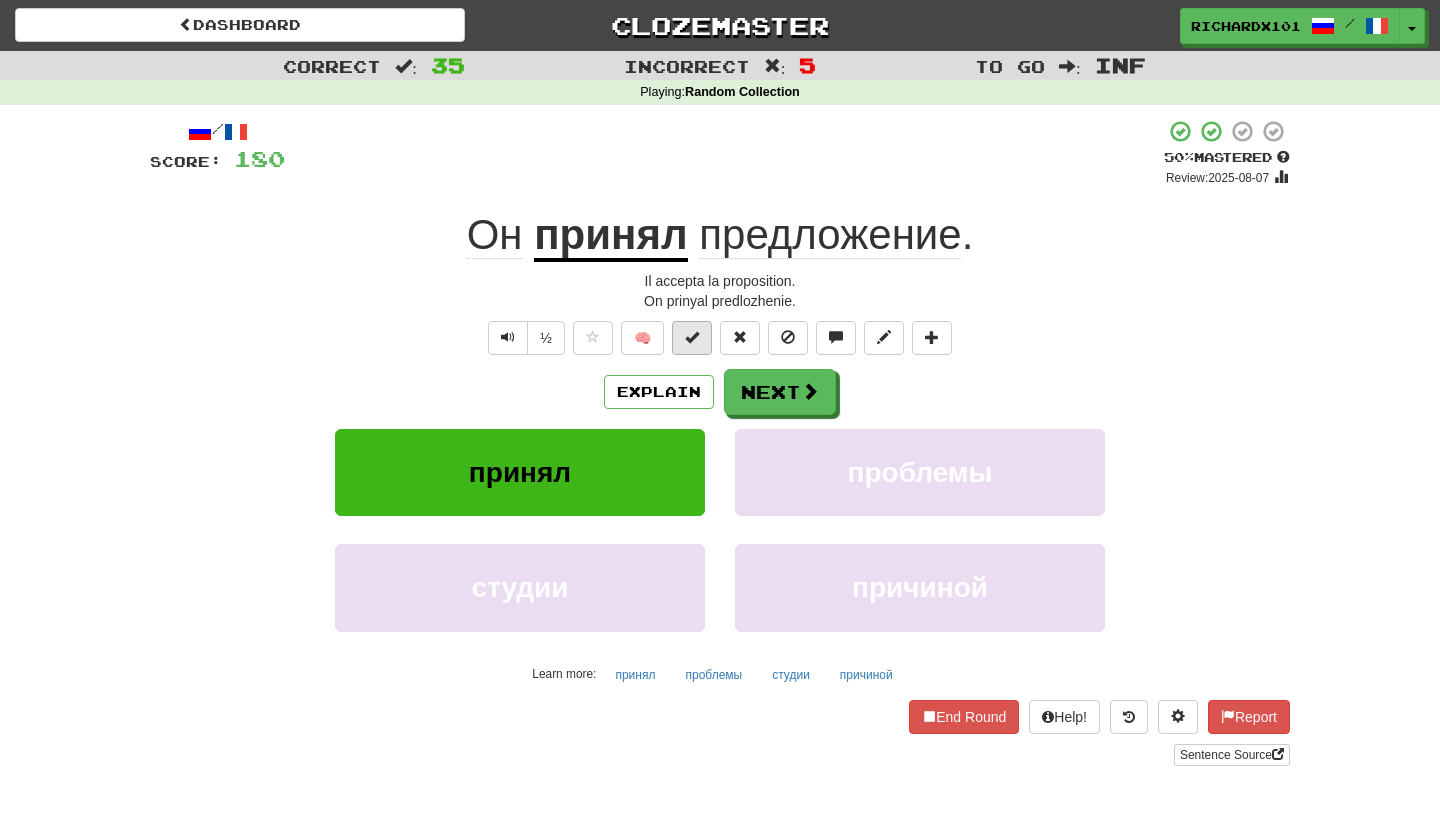 click at bounding box center (692, 337) 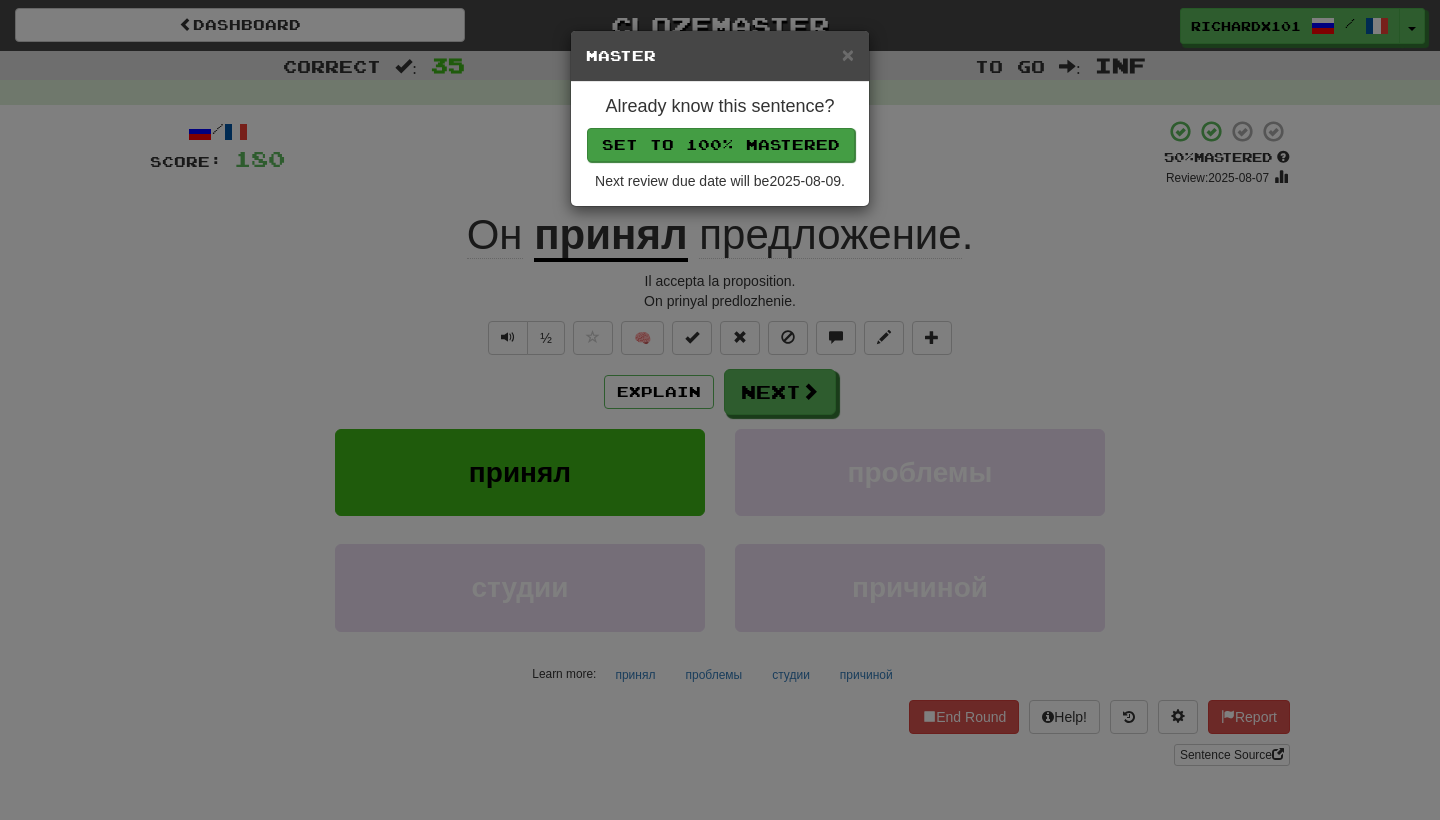 click on "Set to 100% Mastered" at bounding box center [721, 145] 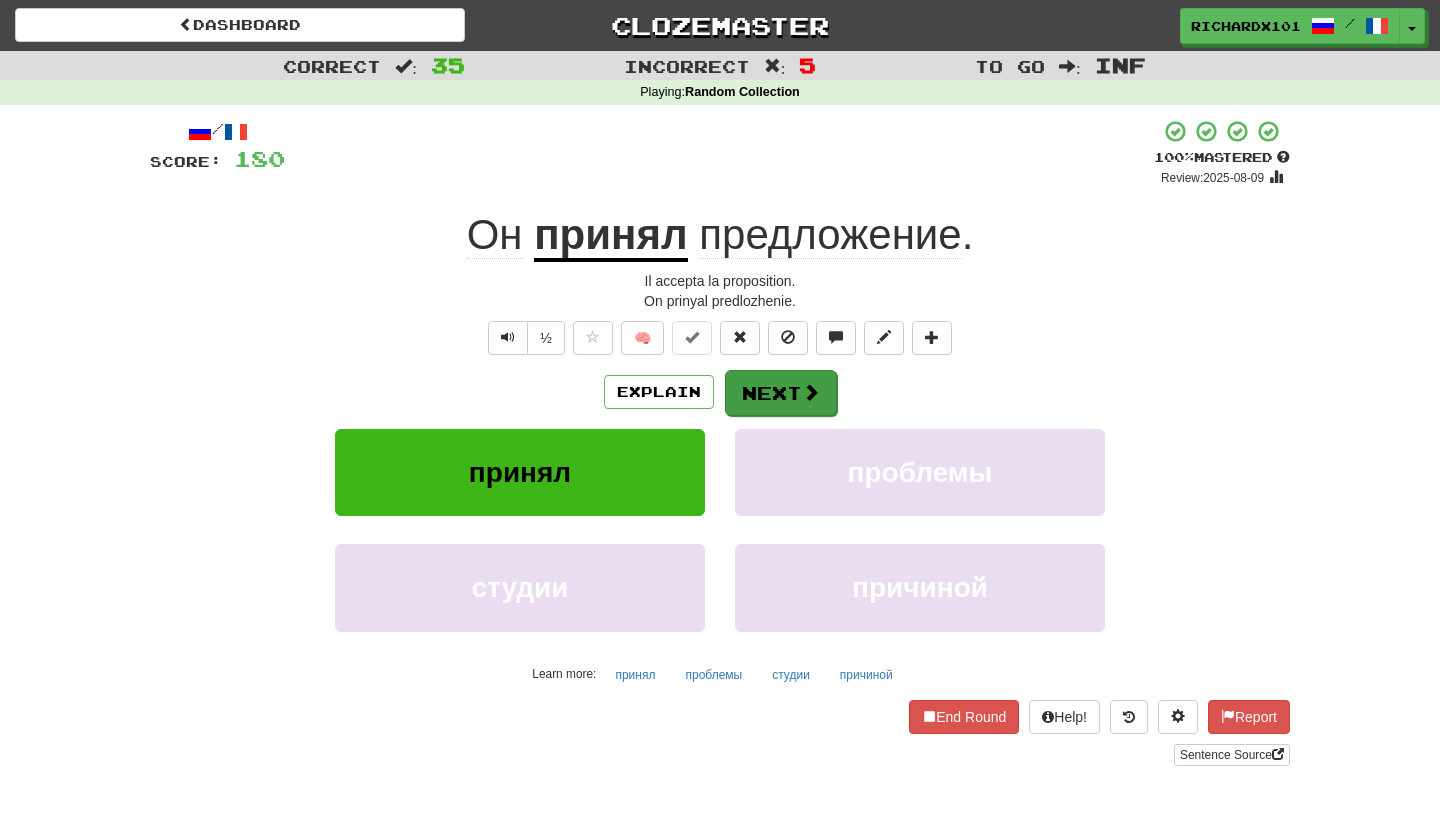 click on "Next" at bounding box center [781, 393] 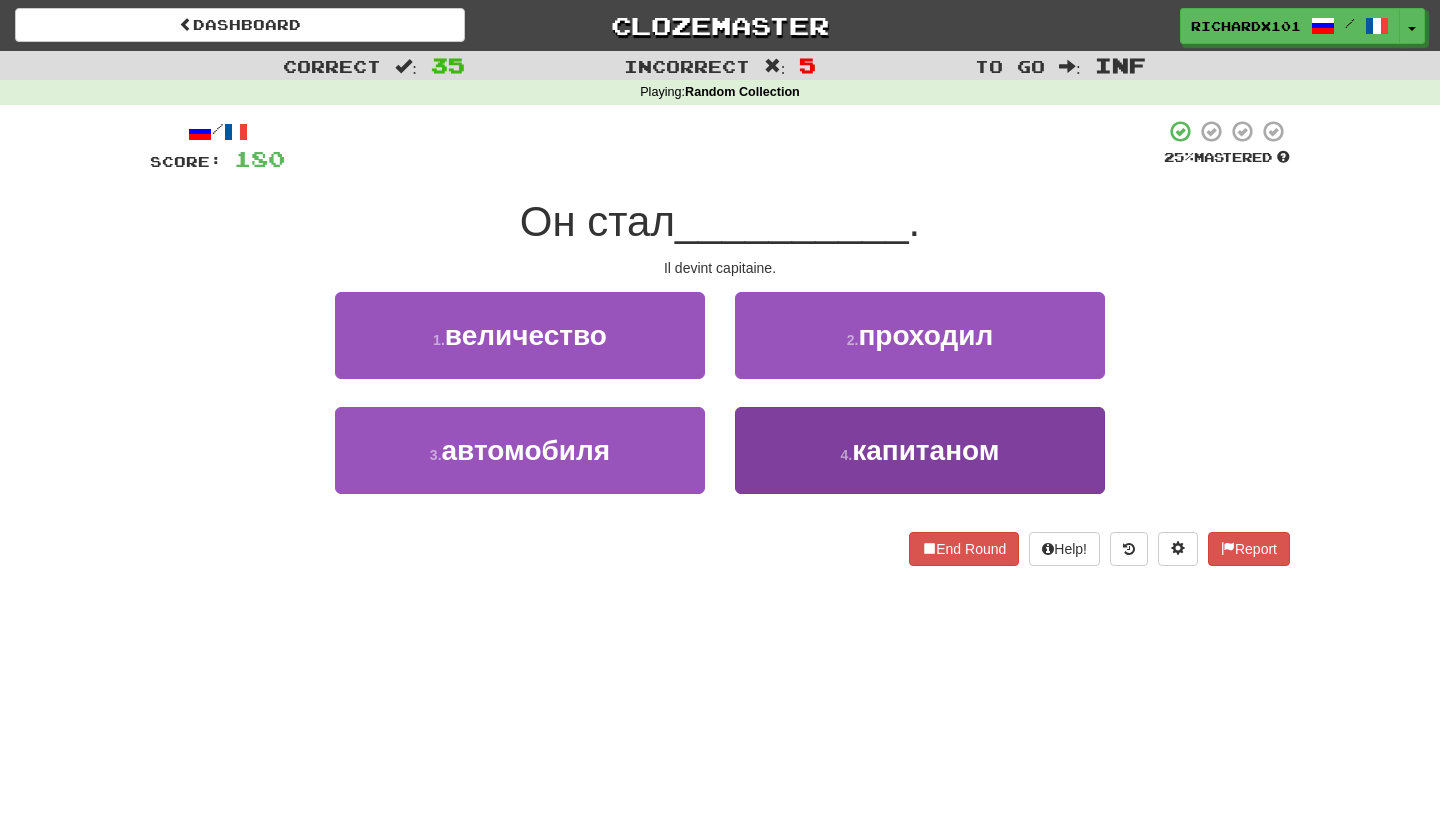 click on "4 .  капитаном" at bounding box center [920, 450] 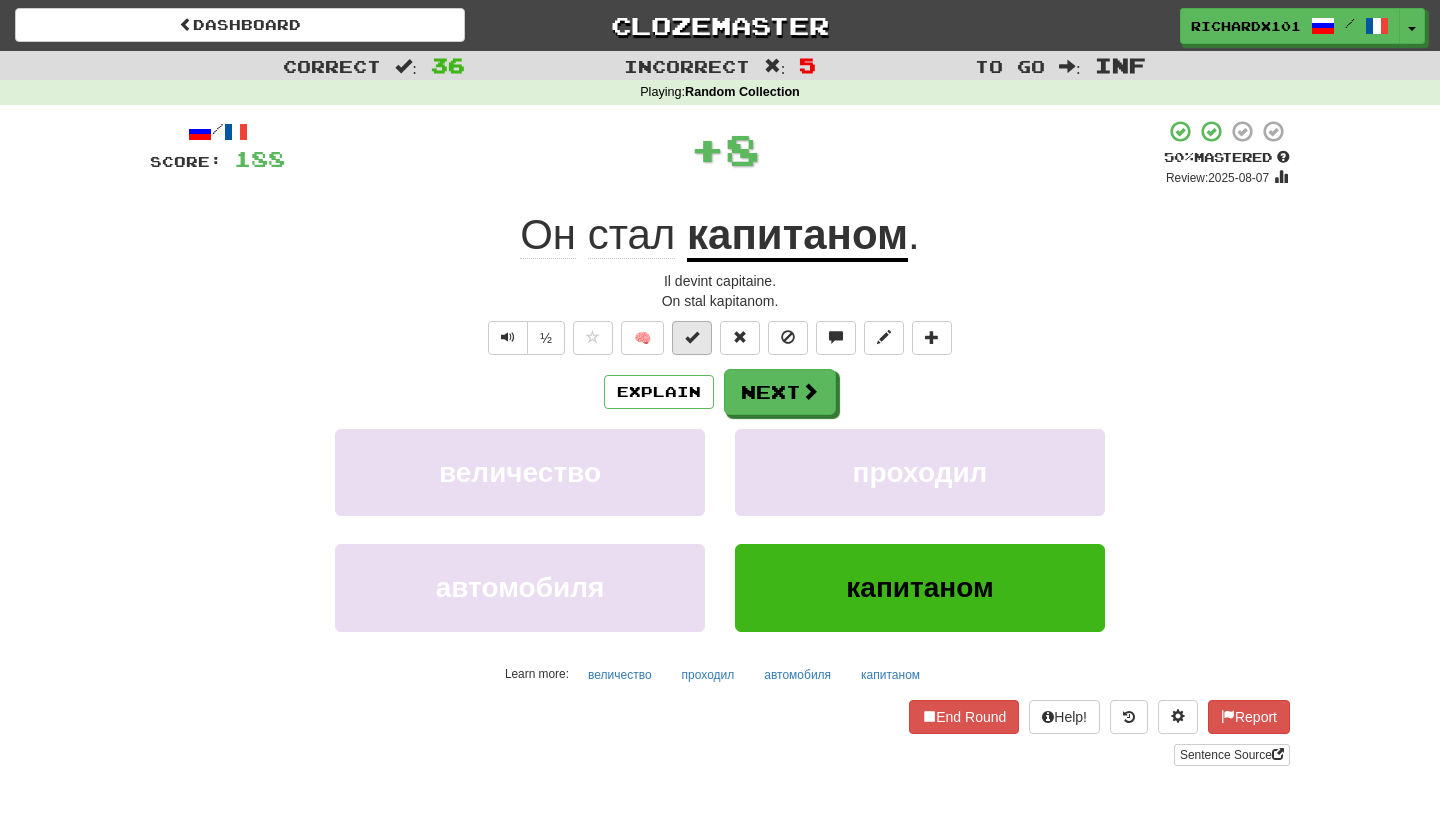 click at bounding box center (692, 338) 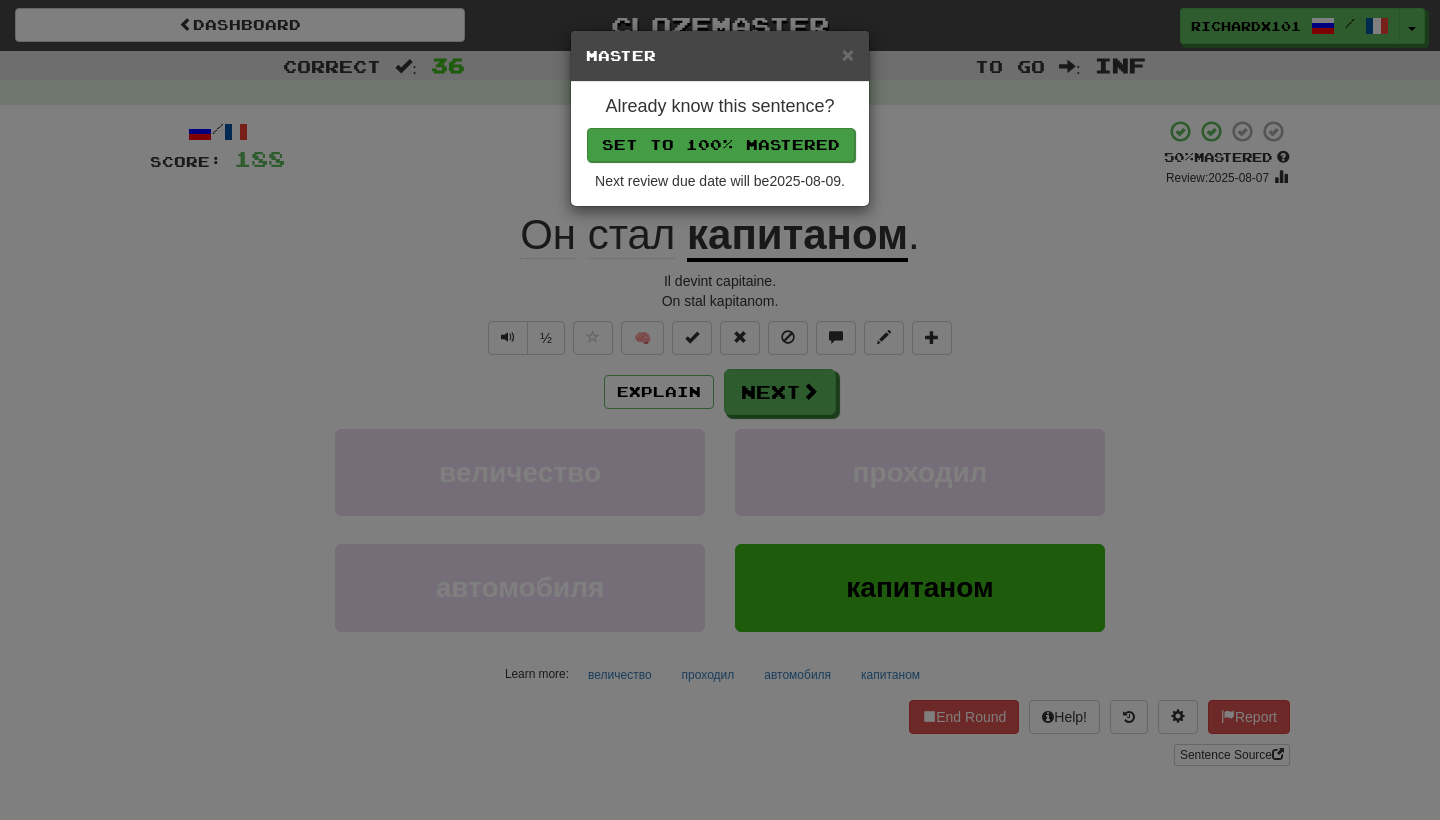 click on "Set to 100% Mastered" at bounding box center [721, 145] 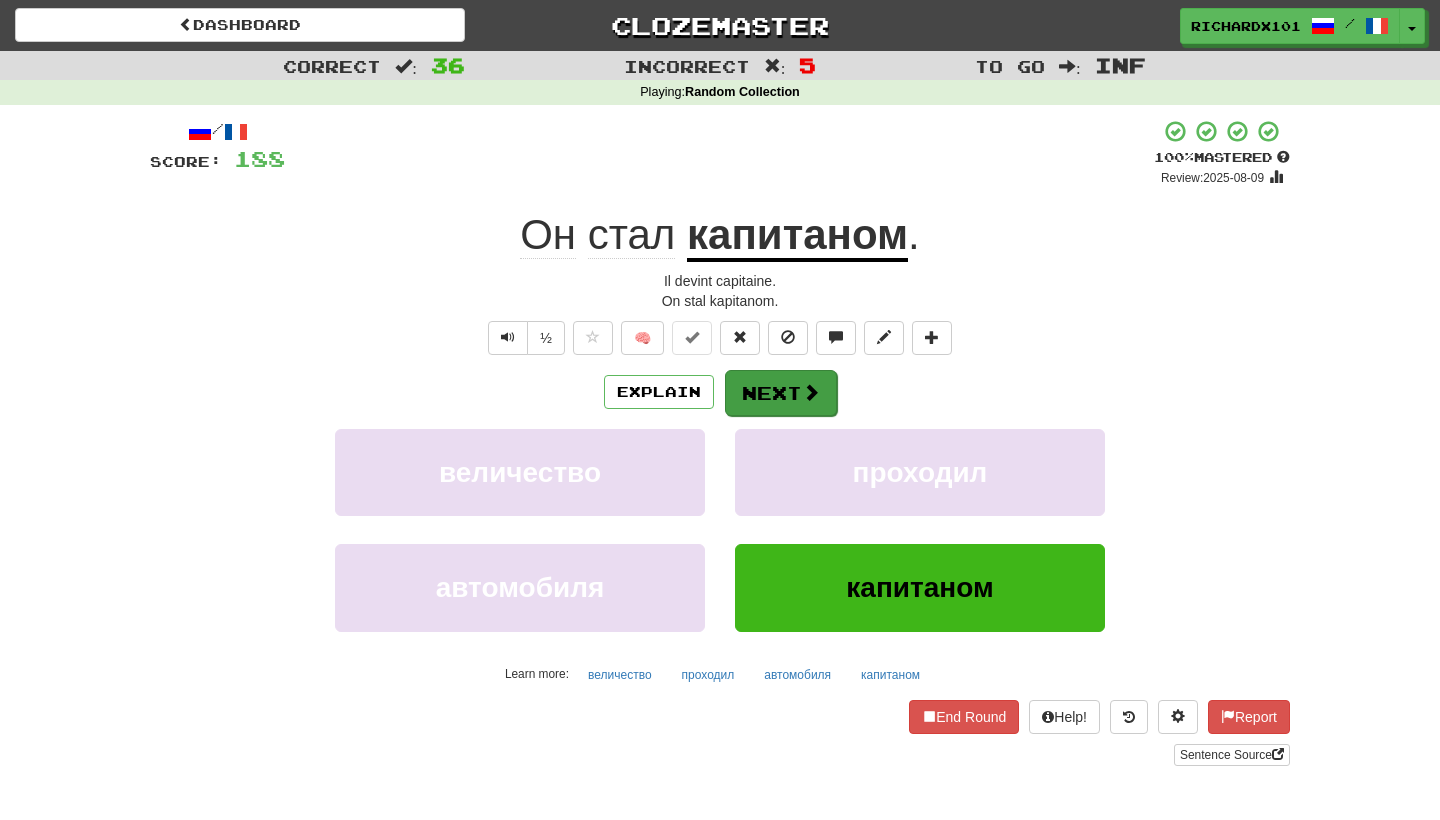 click on "Next" at bounding box center [781, 393] 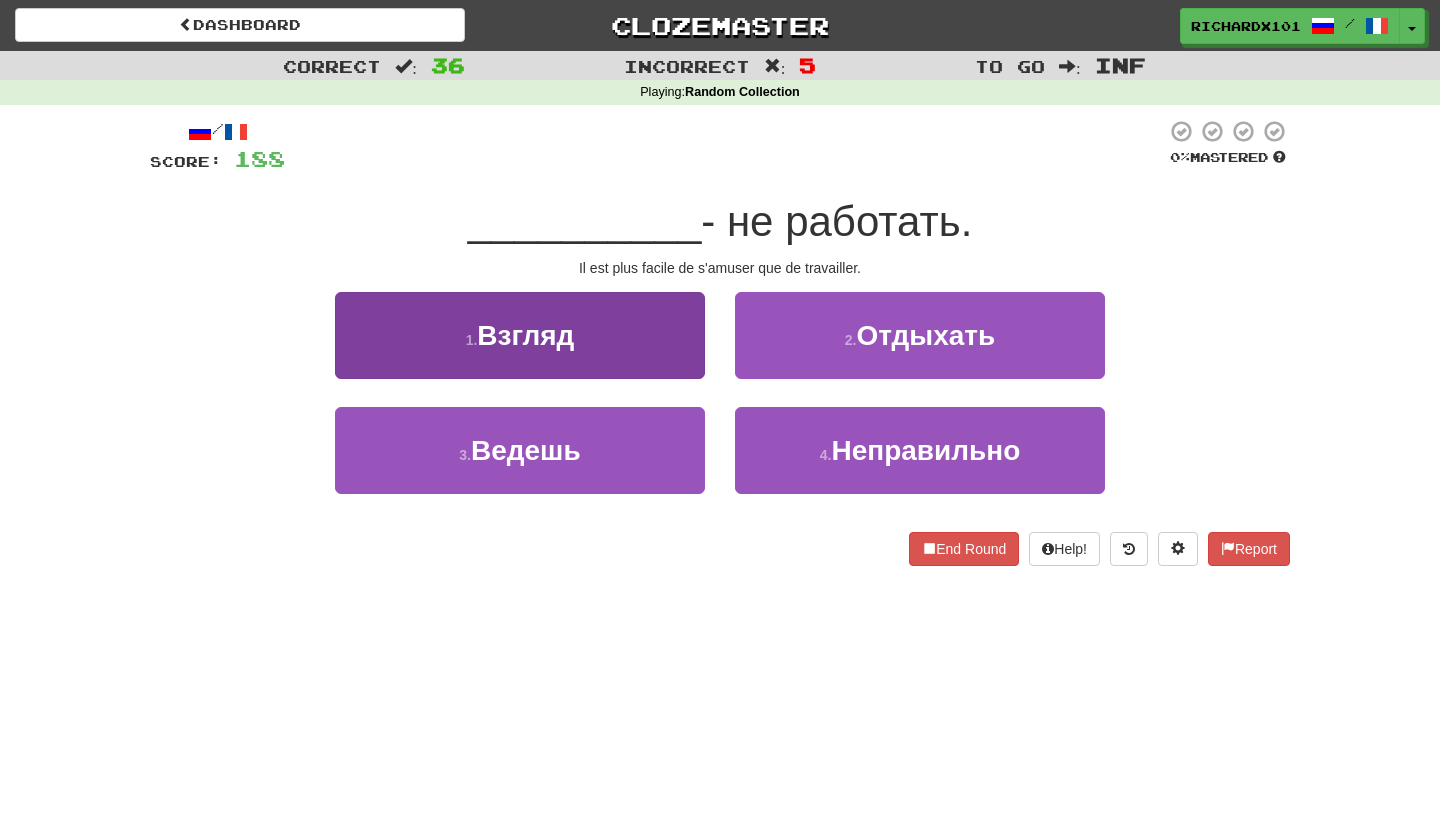 click on "1 .  Взгляд" at bounding box center (520, 335) 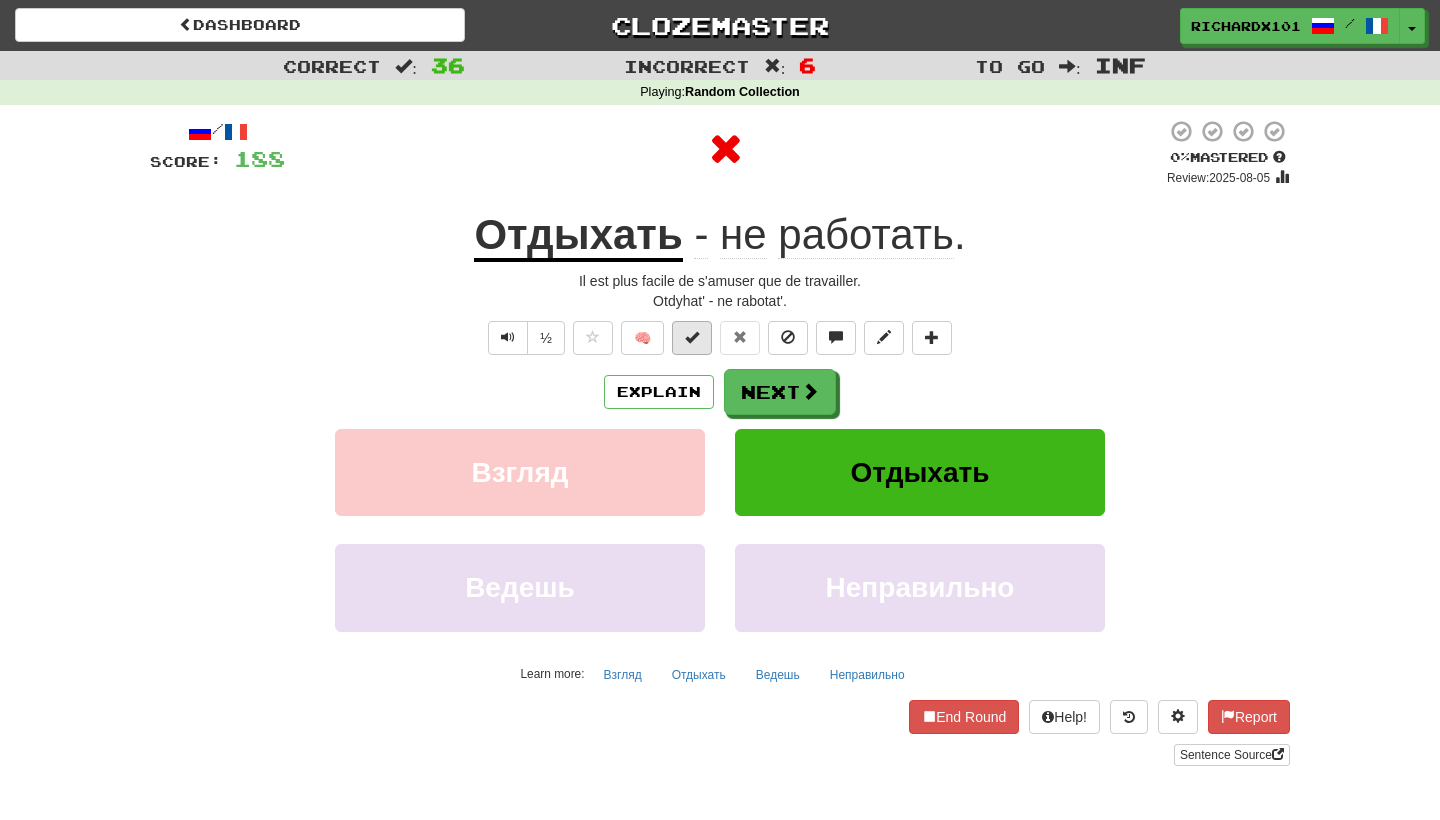 click at bounding box center (692, 338) 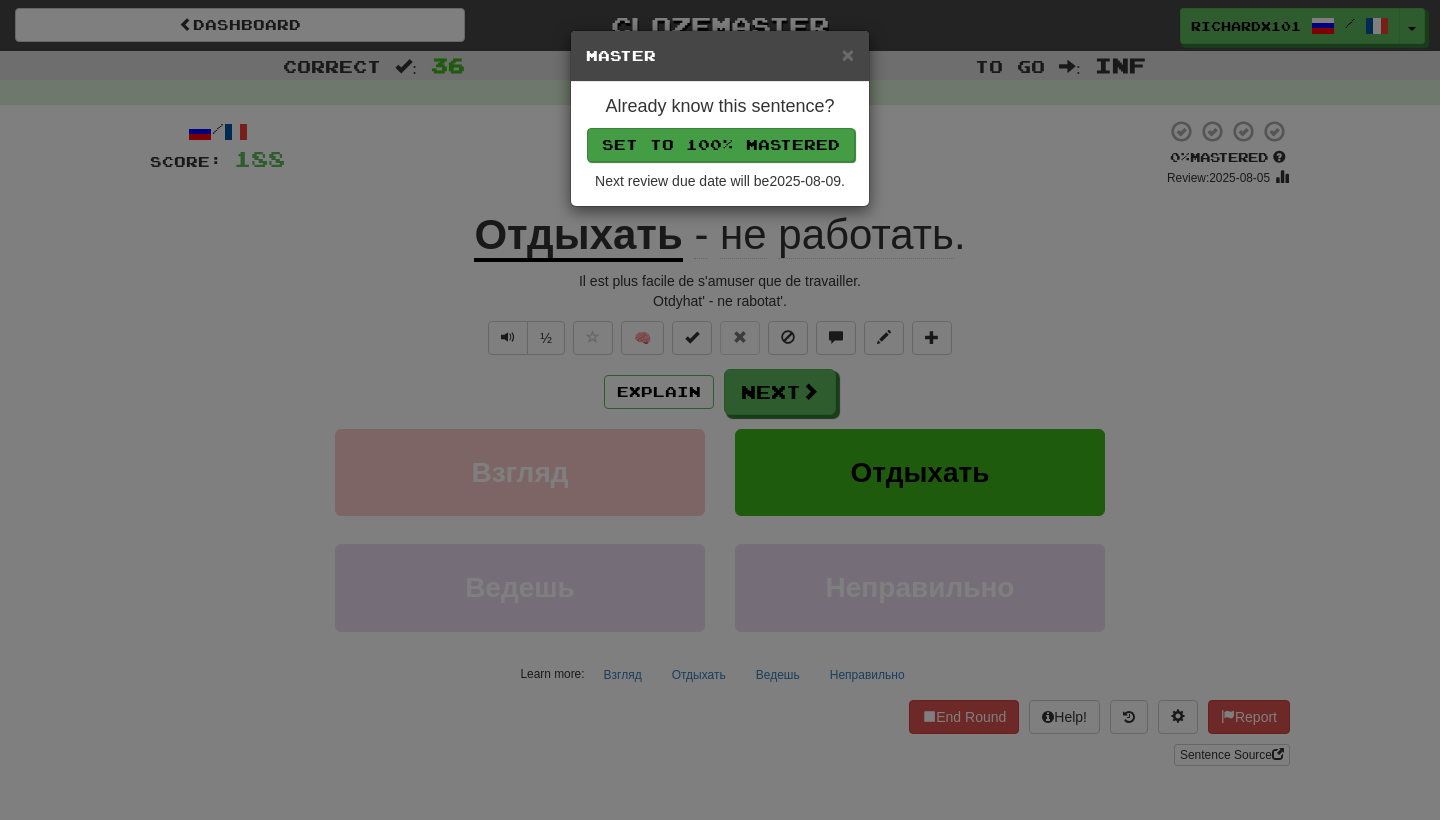 click on "Set to 100% Mastered" at bounding box center [721, 145] 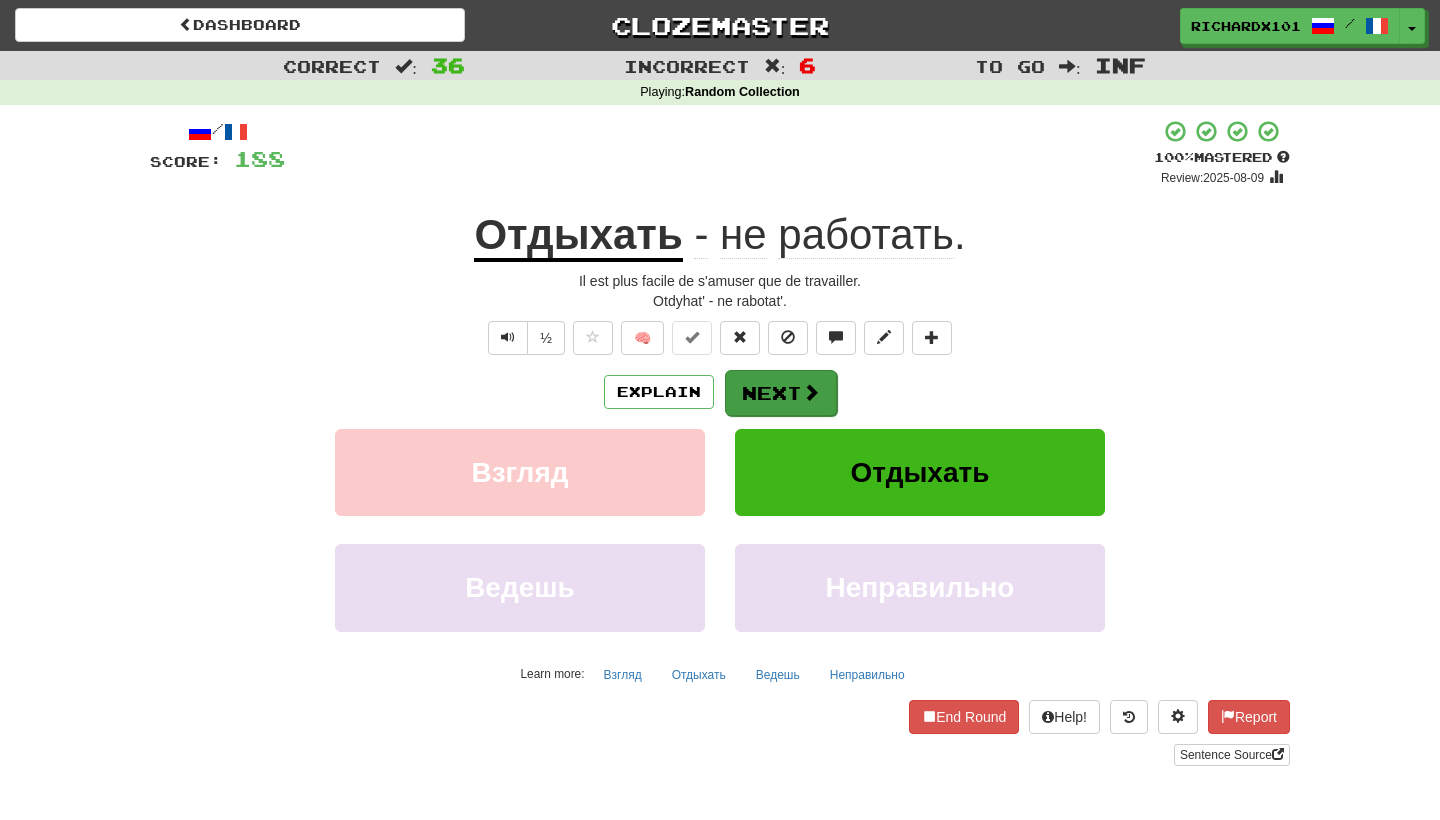 click on "Next" at bounding box center (781, 393) 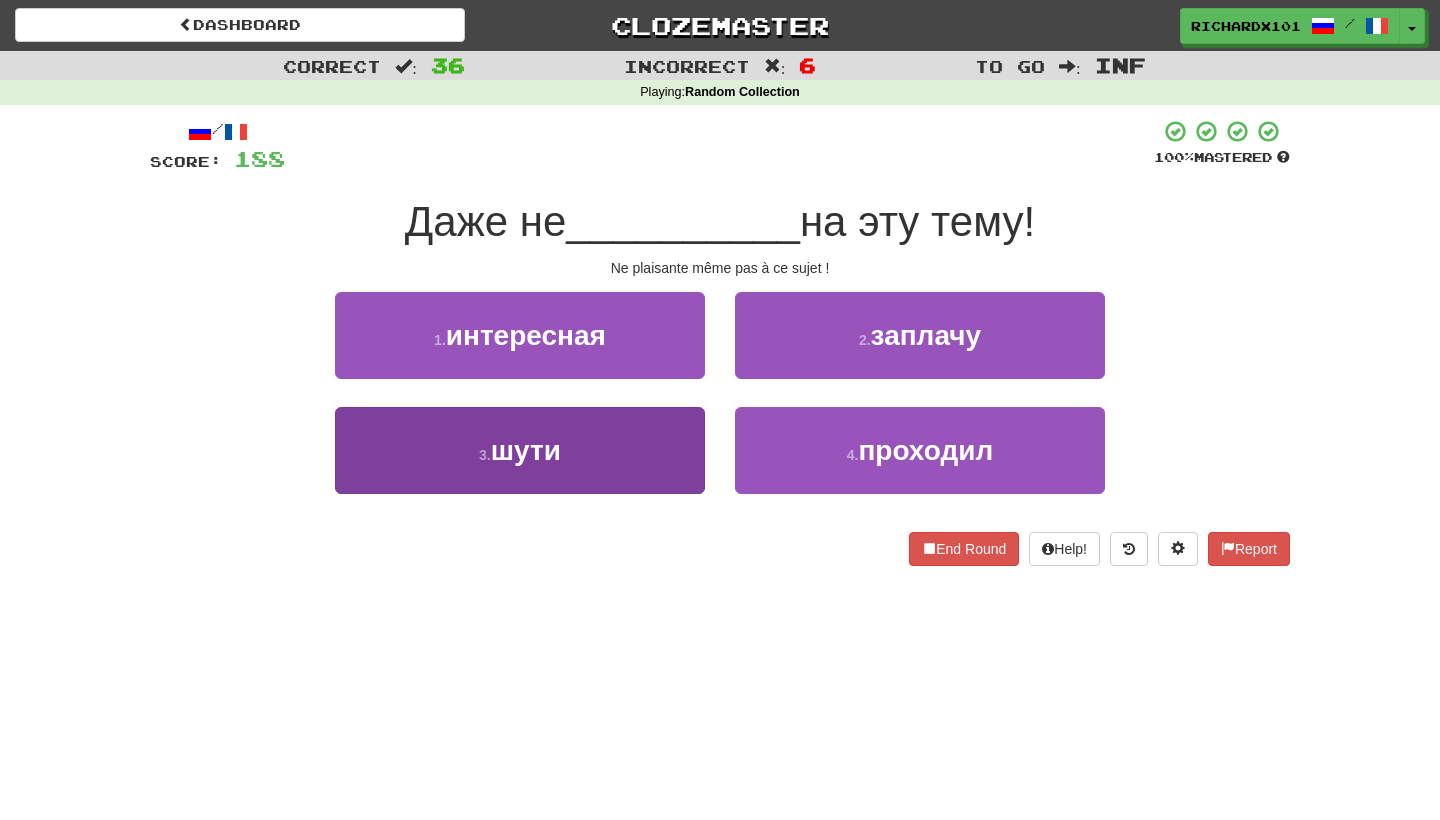 click on "3 .  шути" at bounding box center [520, 450] 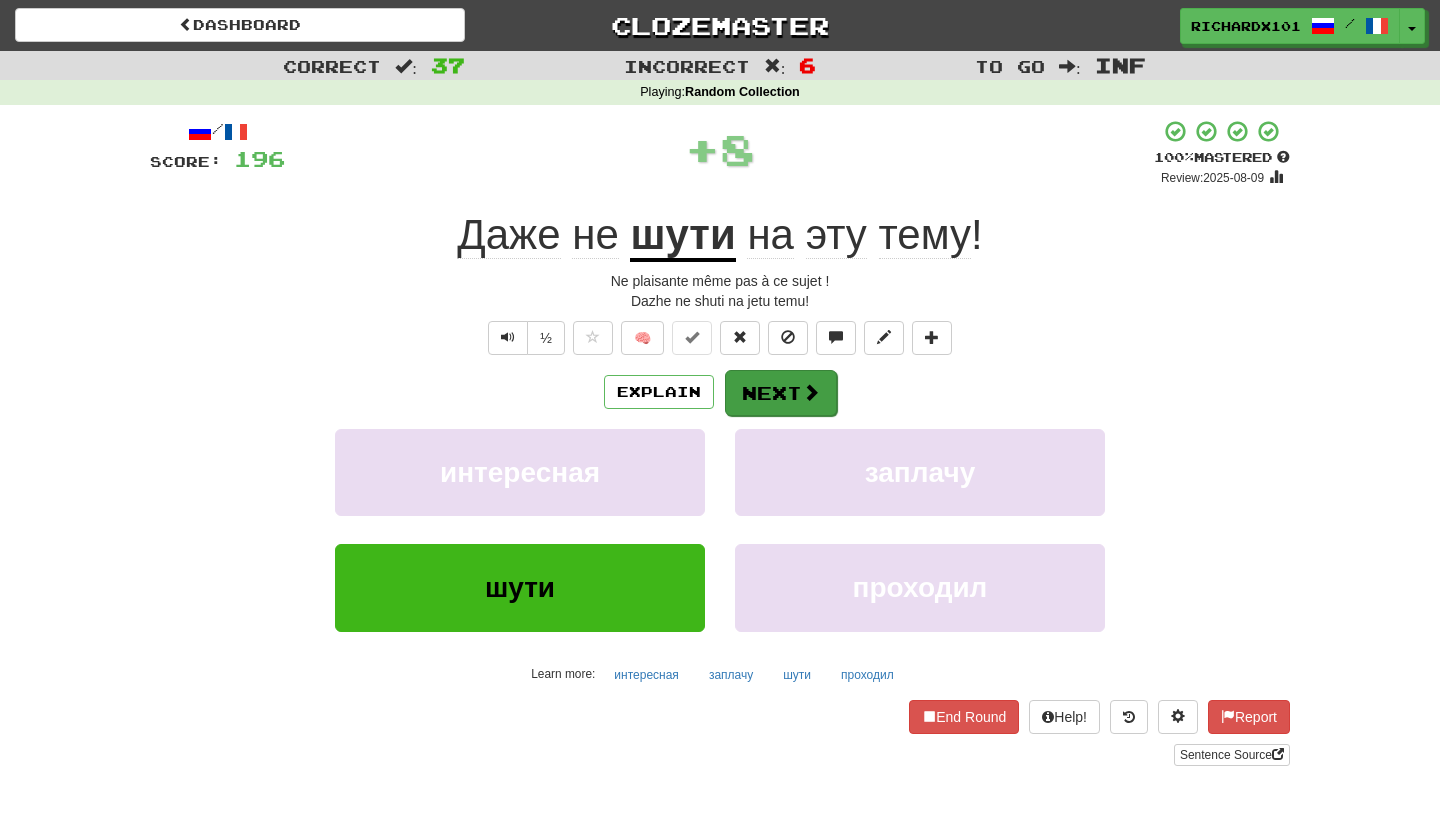 drag, startPoint x: 696, startPoint y: 336, endPoint x: 749, endPoint y: 385, distance: 72.18033 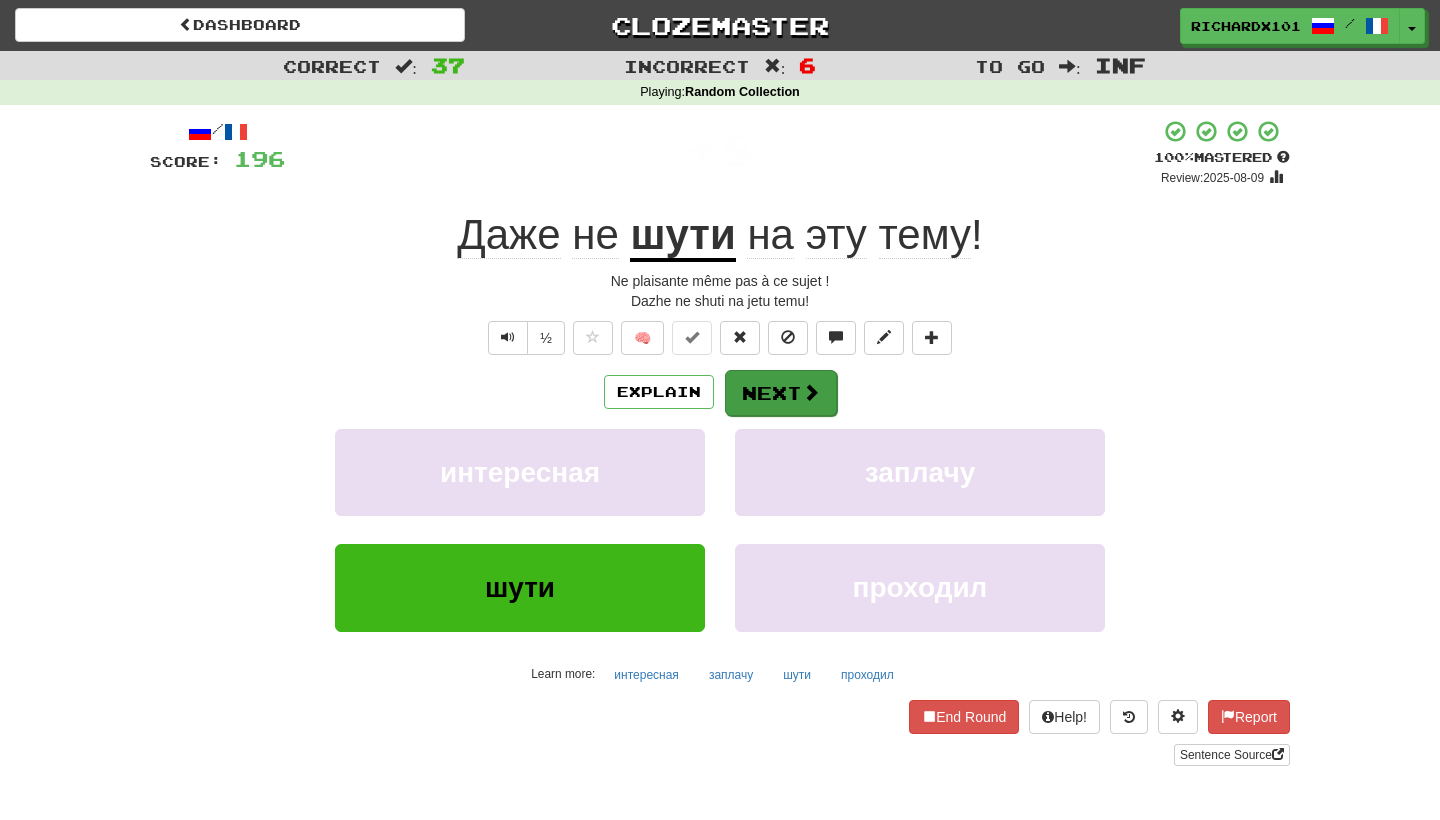 click on "Next" at bounding box center [781, 393] 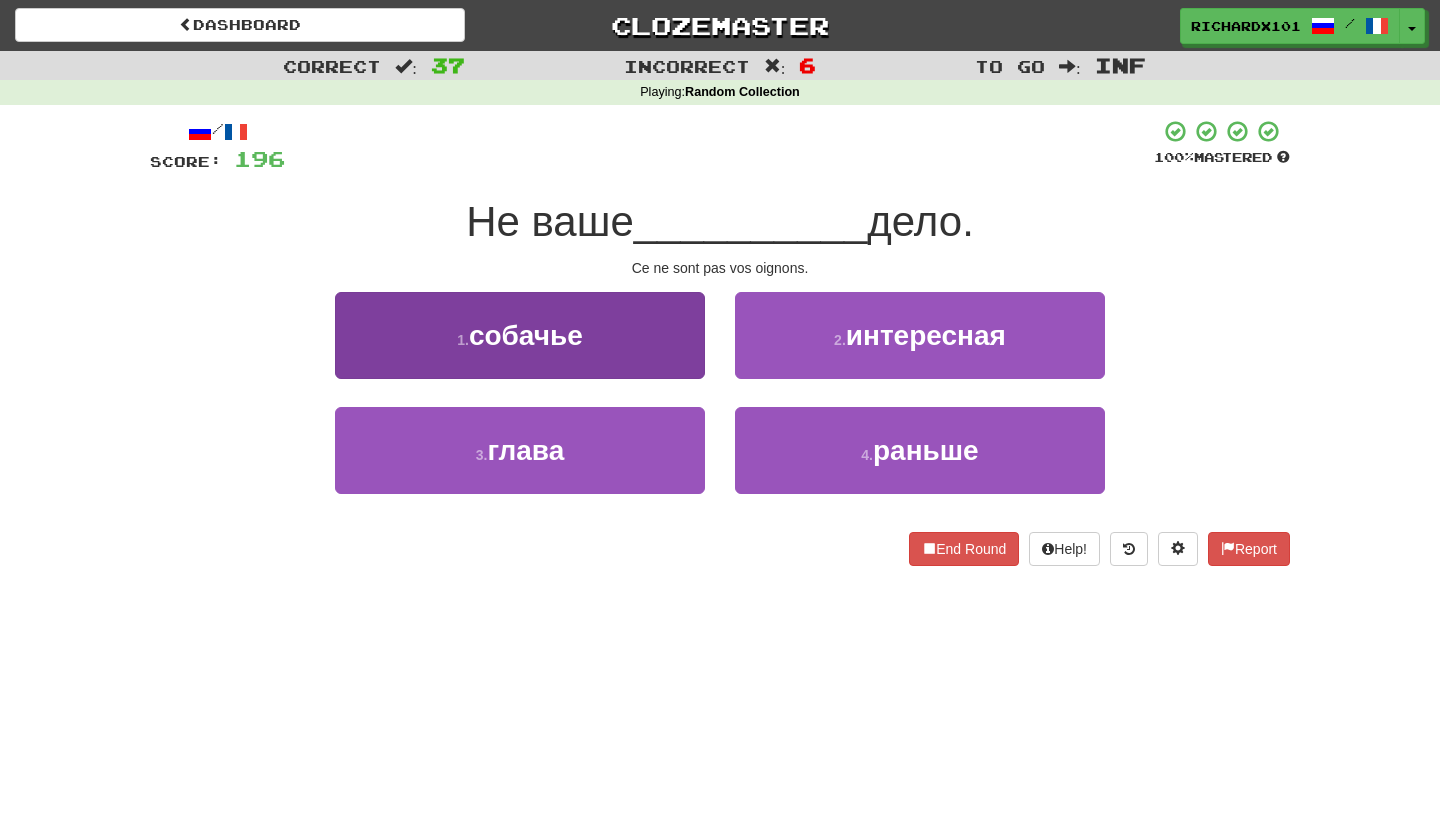 click on "1 .  собачье" at bounding box center [520, 335] 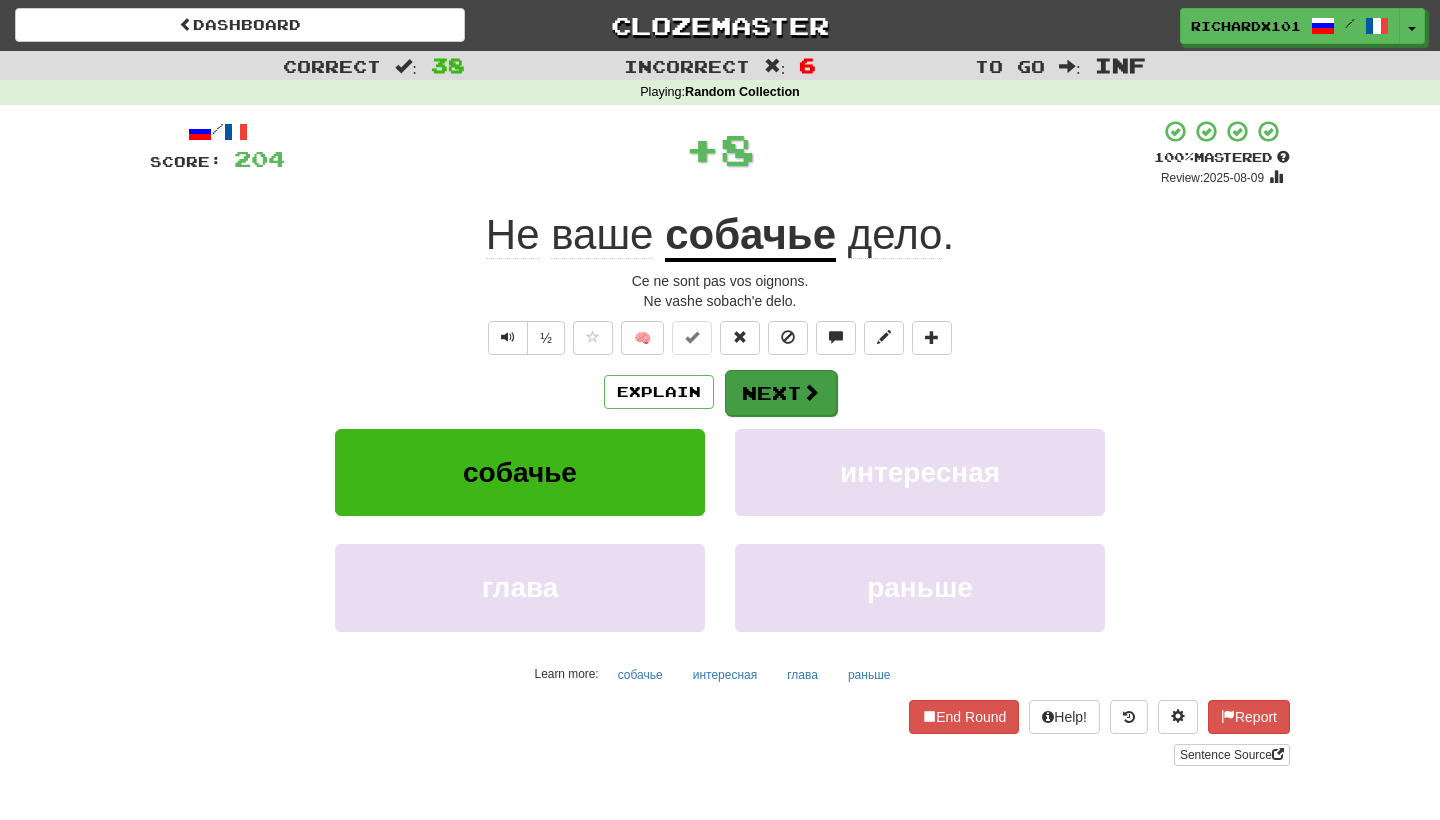 click on "Next" at bounding box center (781, 393) 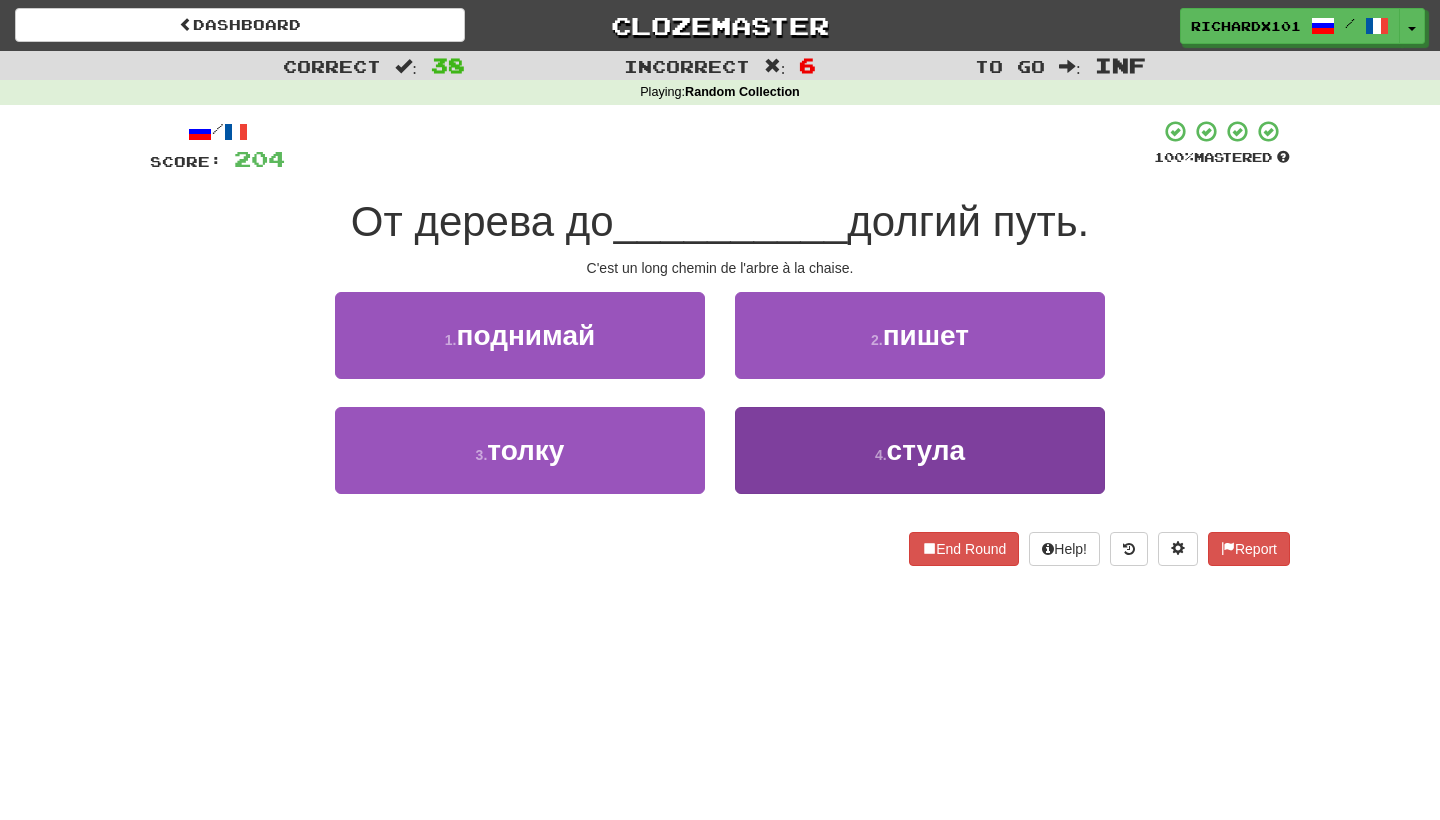click on "4 .  стула" at bounding box center (920, 450) 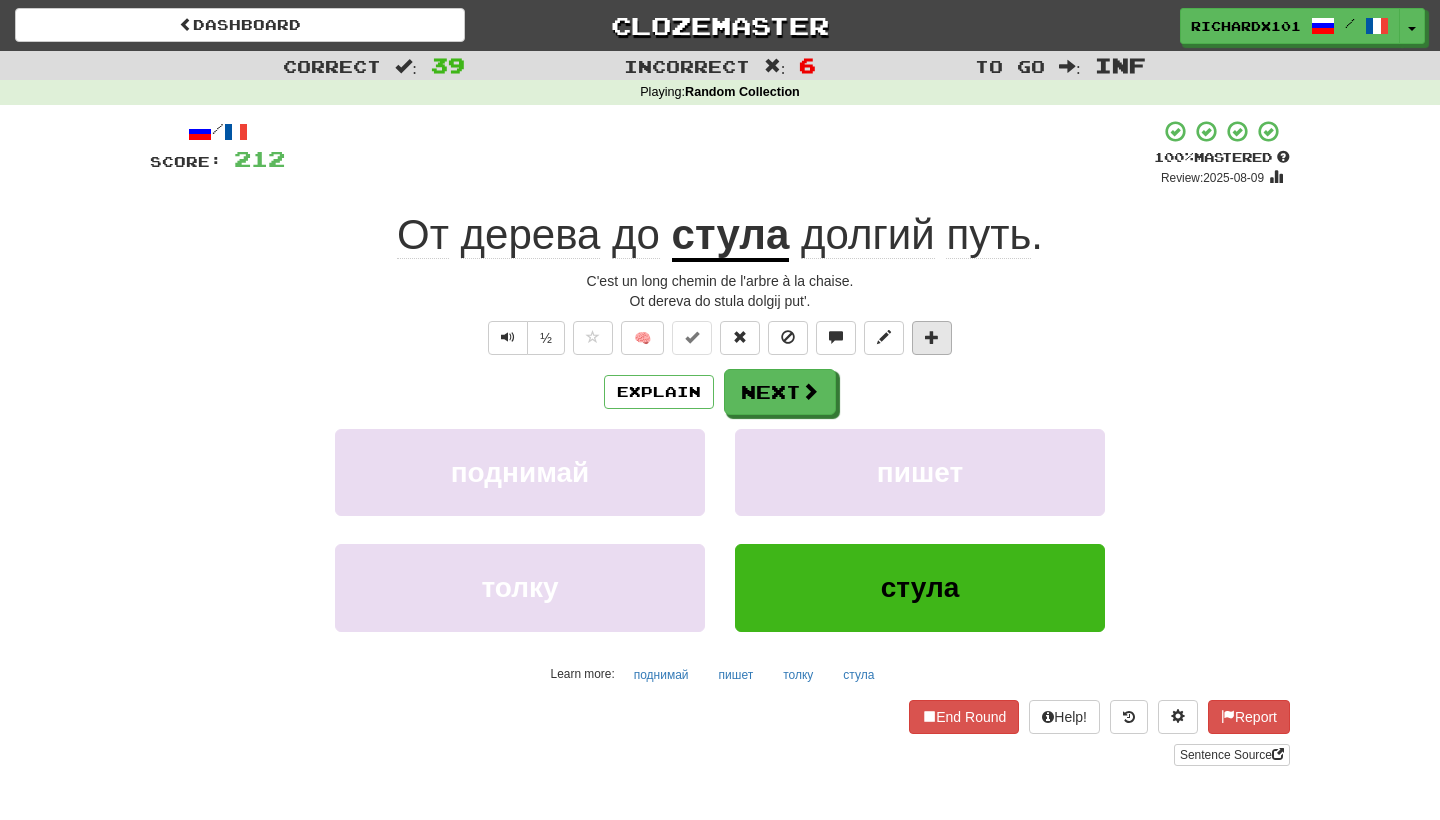 click at bounding box center [932, 337] 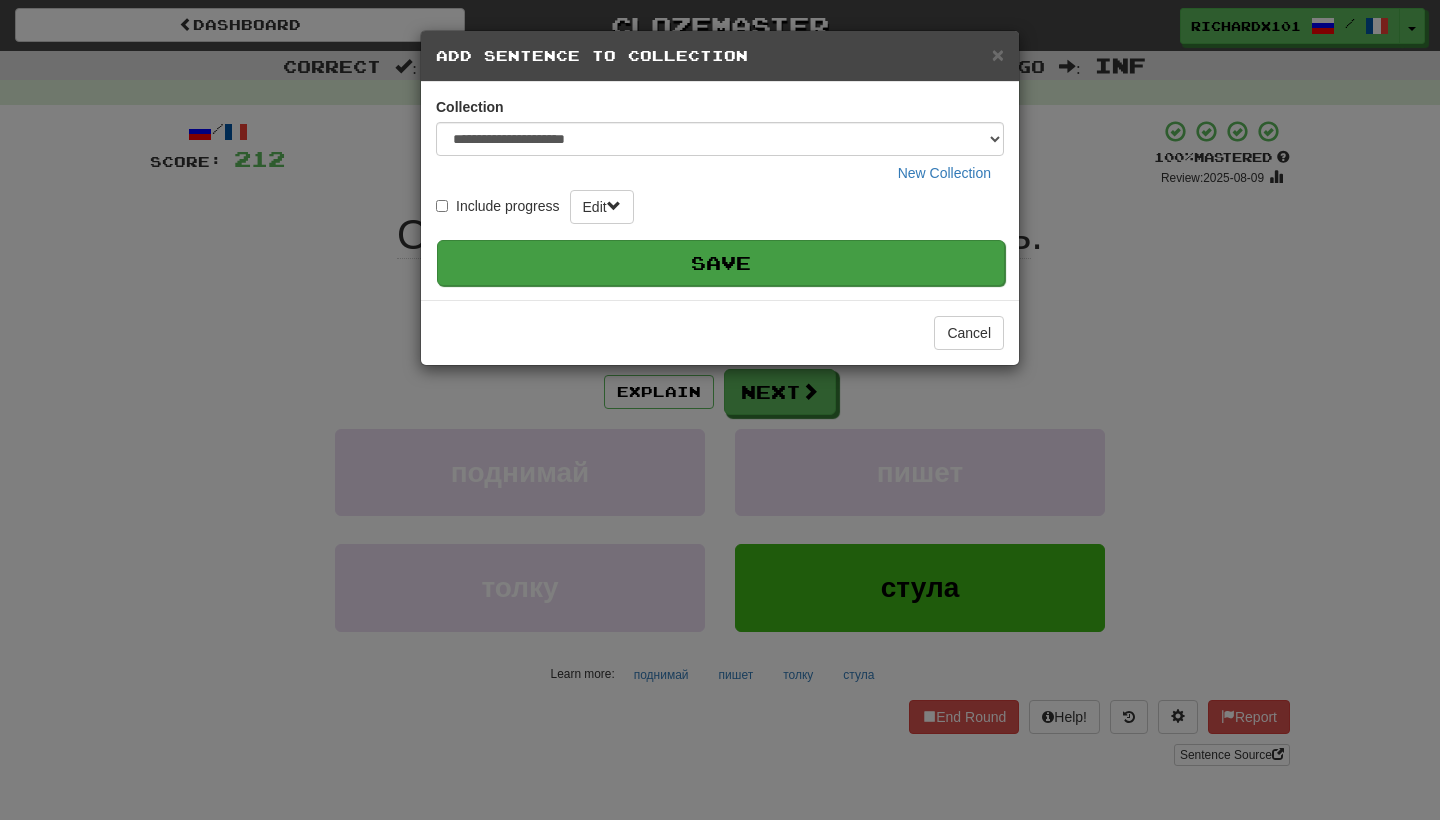 click on "Save" at bounding box center [721, 263] 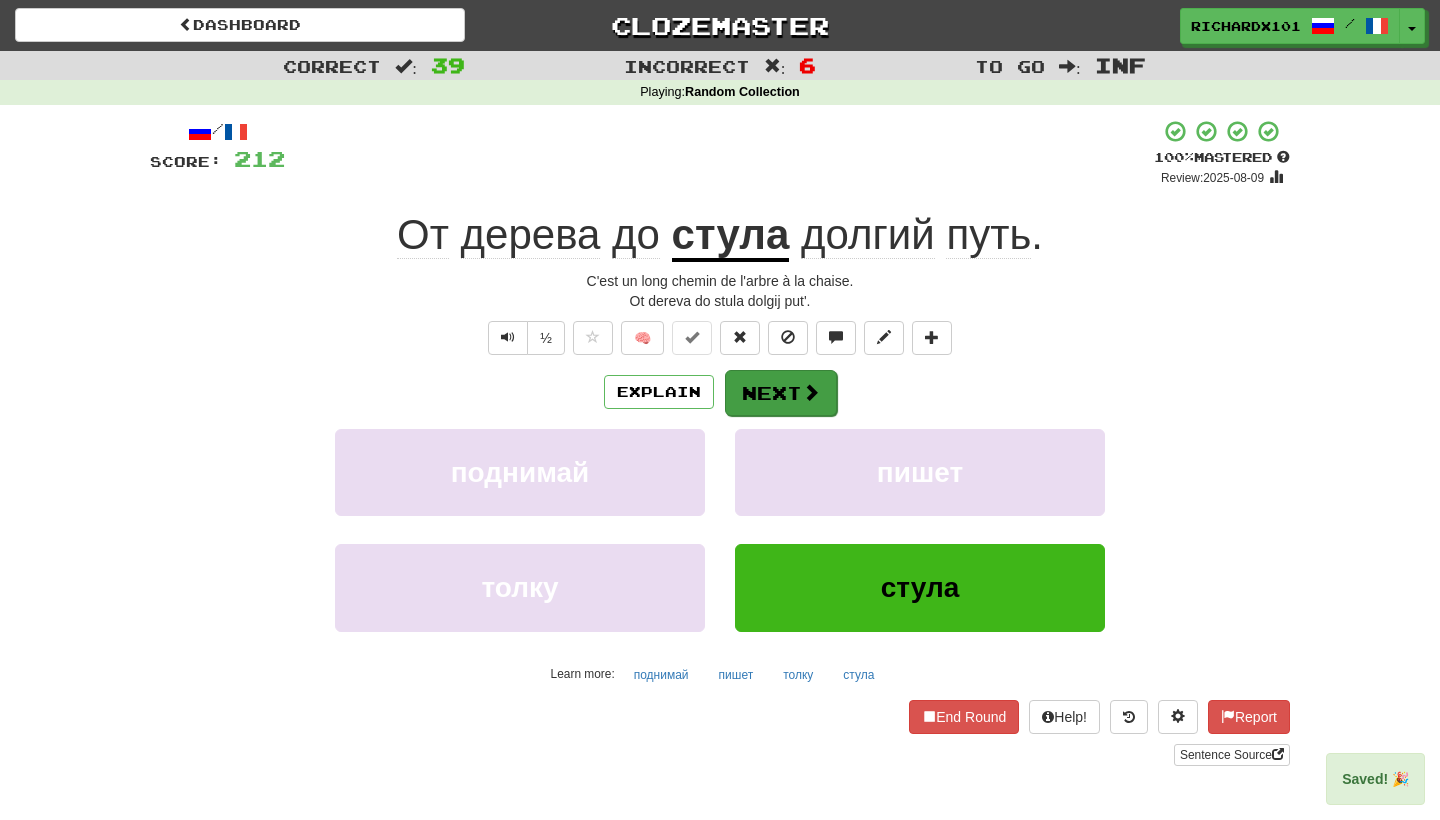 click on "Next" at bounding box center [781, 393] 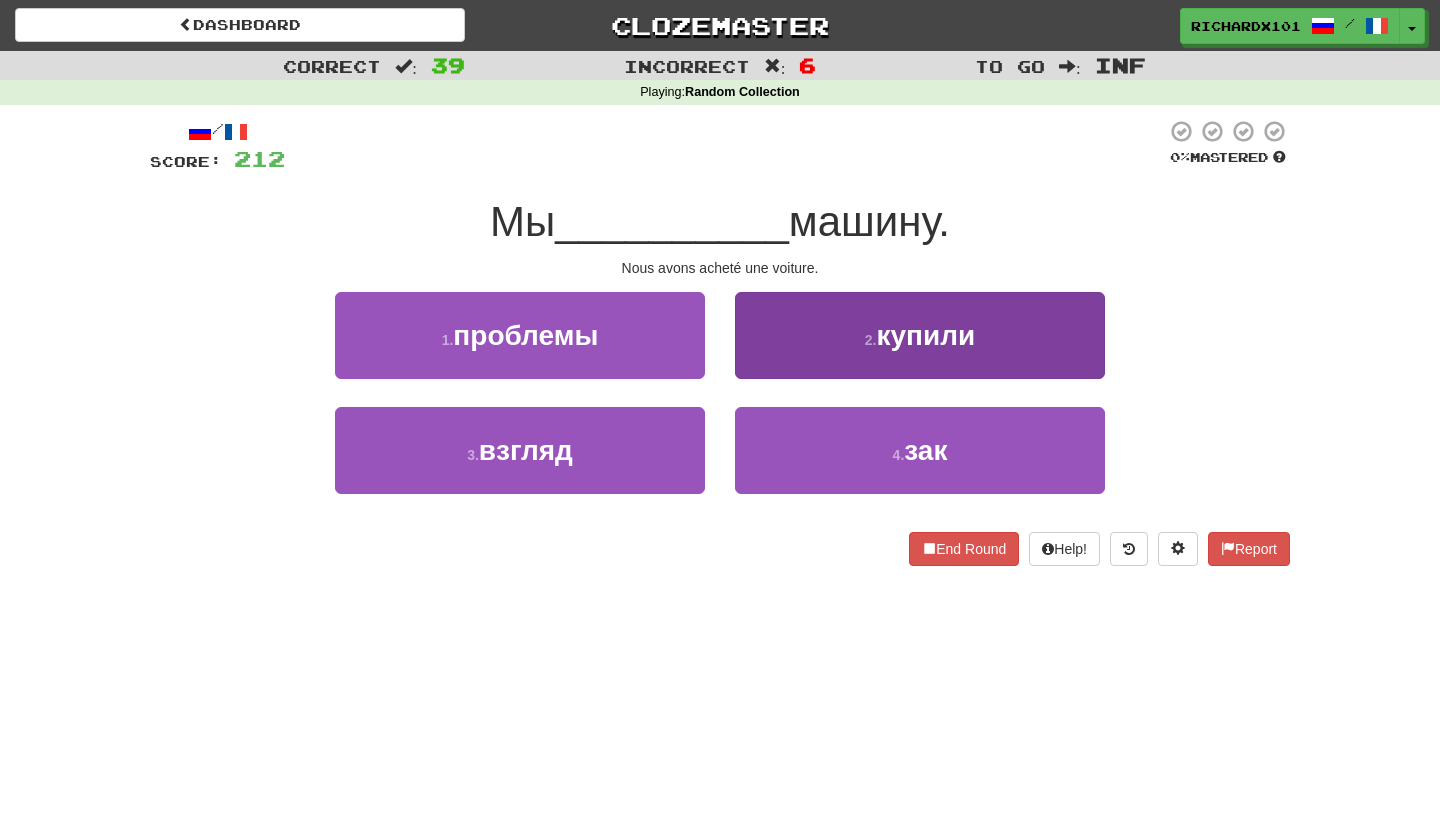 click on "2 .  купили" at bounding box center [920, 335] 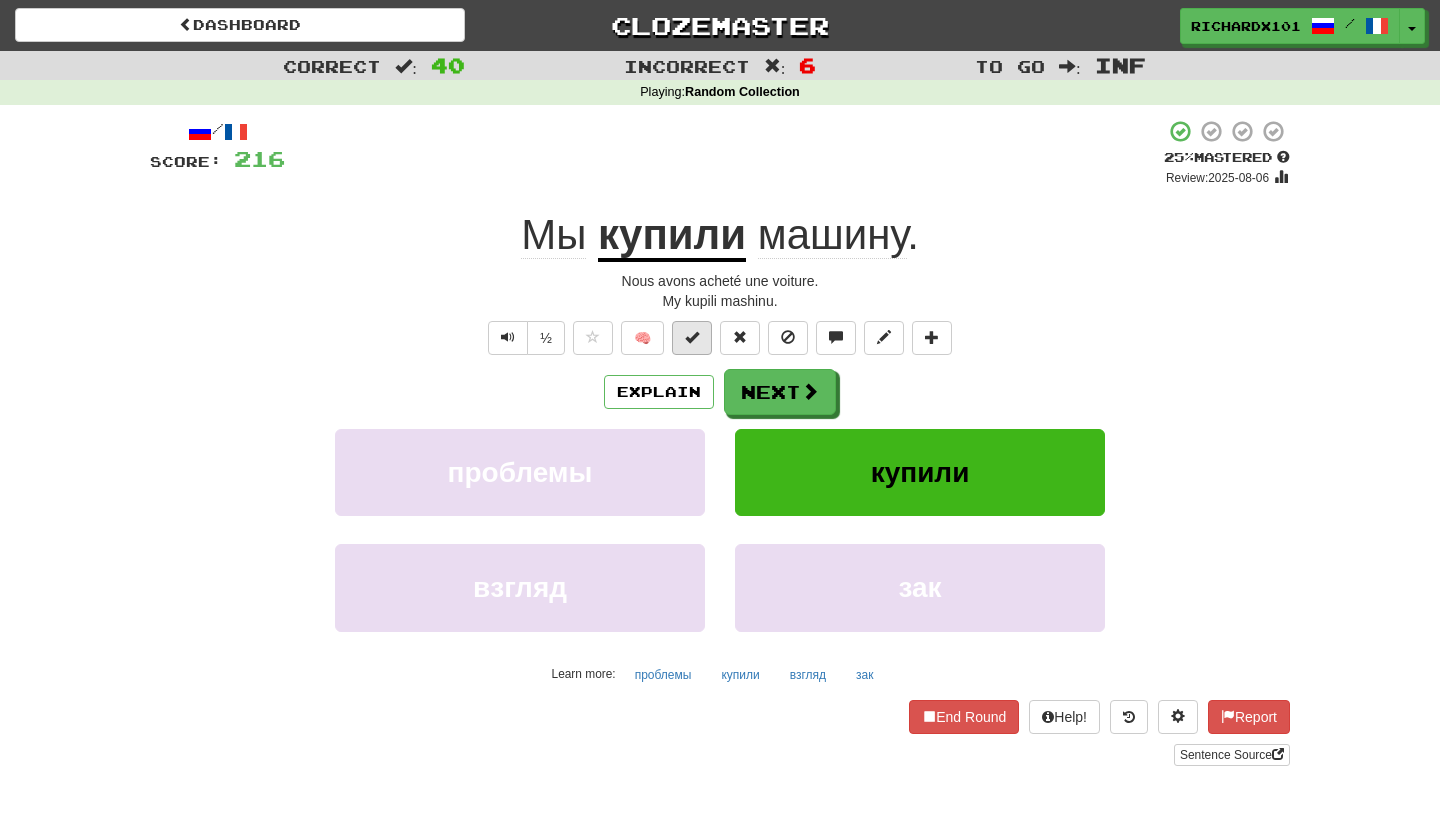 click at bounding box center (692, 338) 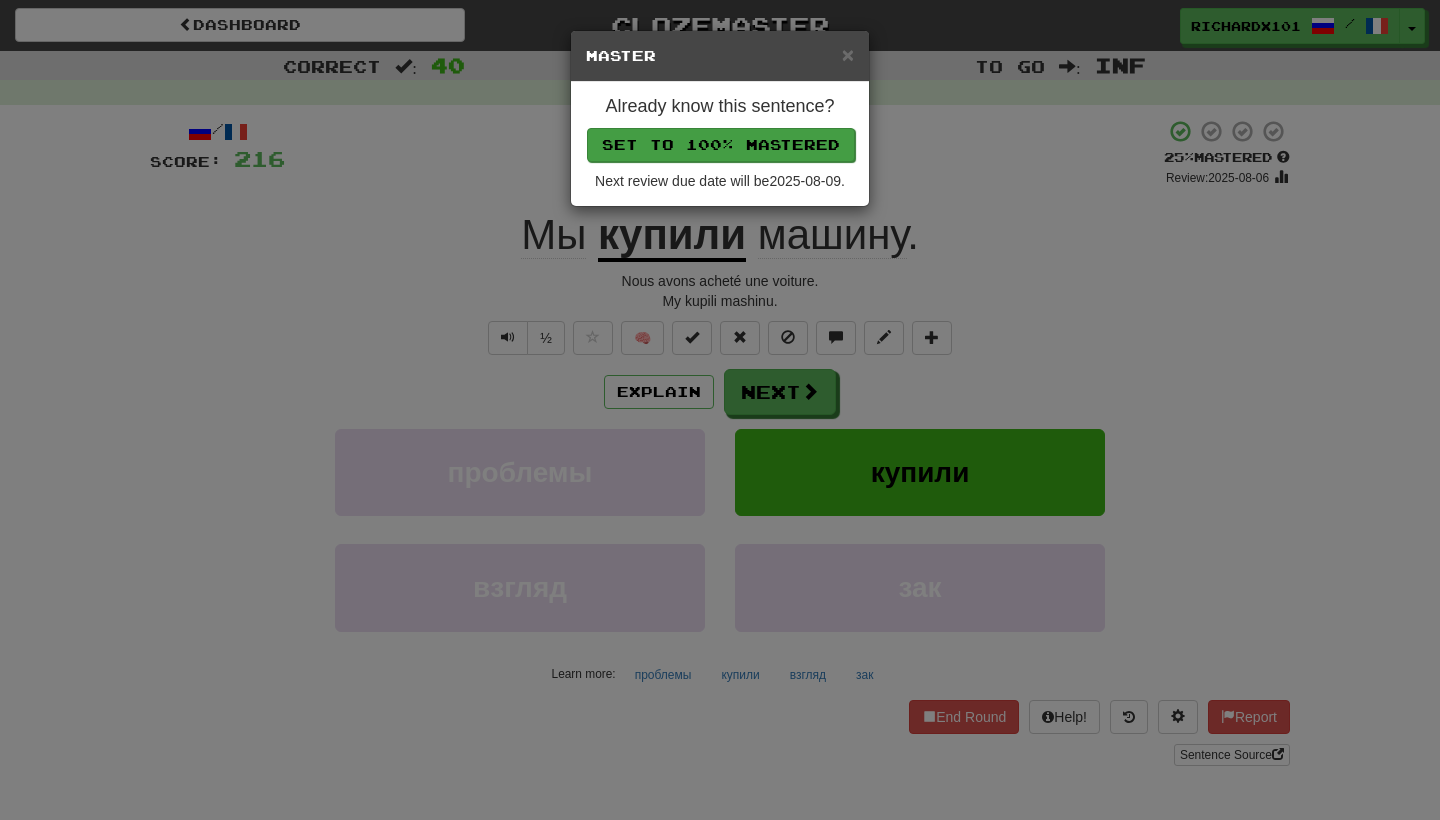click on "Set to 100% Mastered" at bounding box center (721, 145) 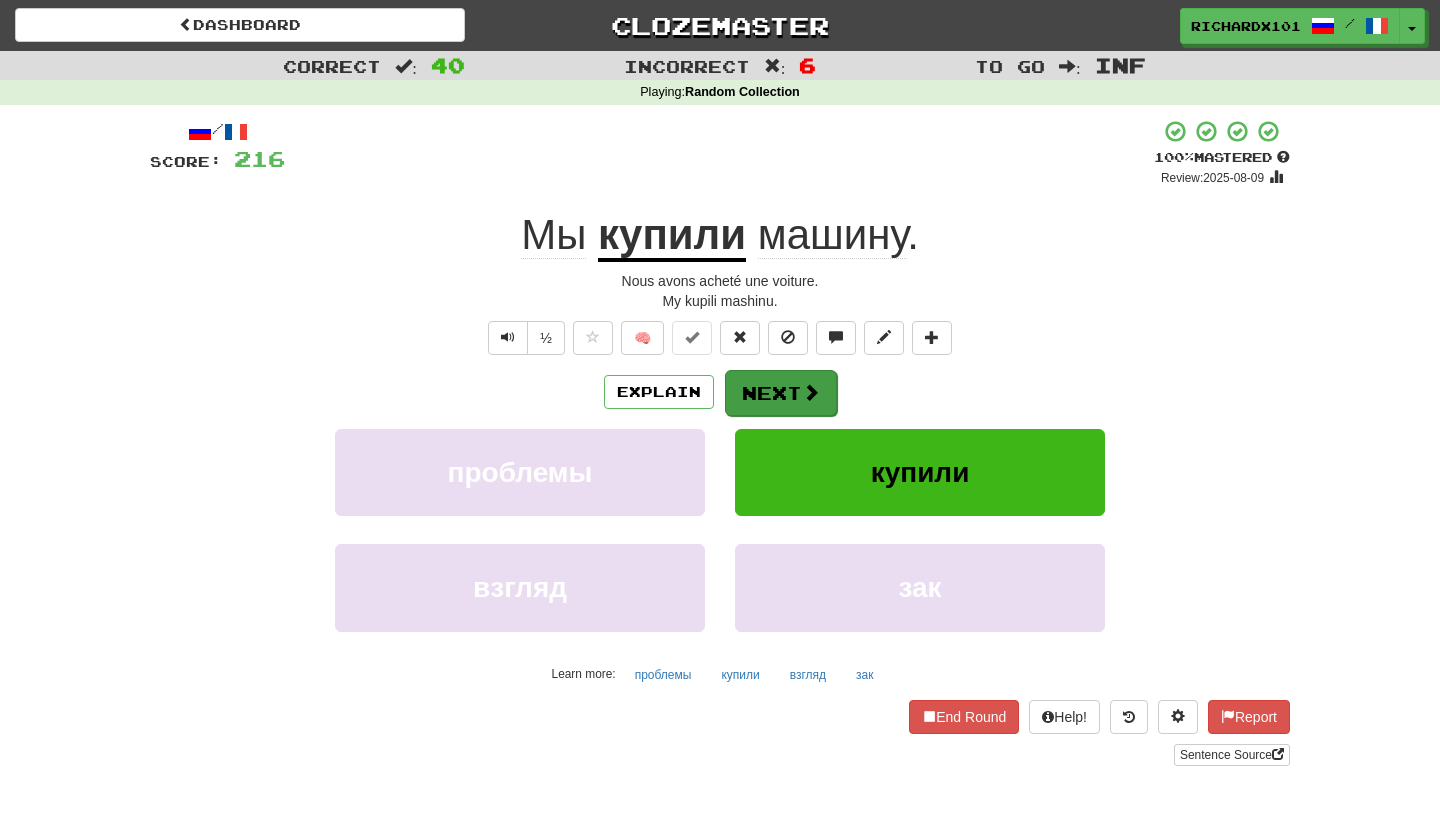 click on "Next" at bounding box center (781, 393) 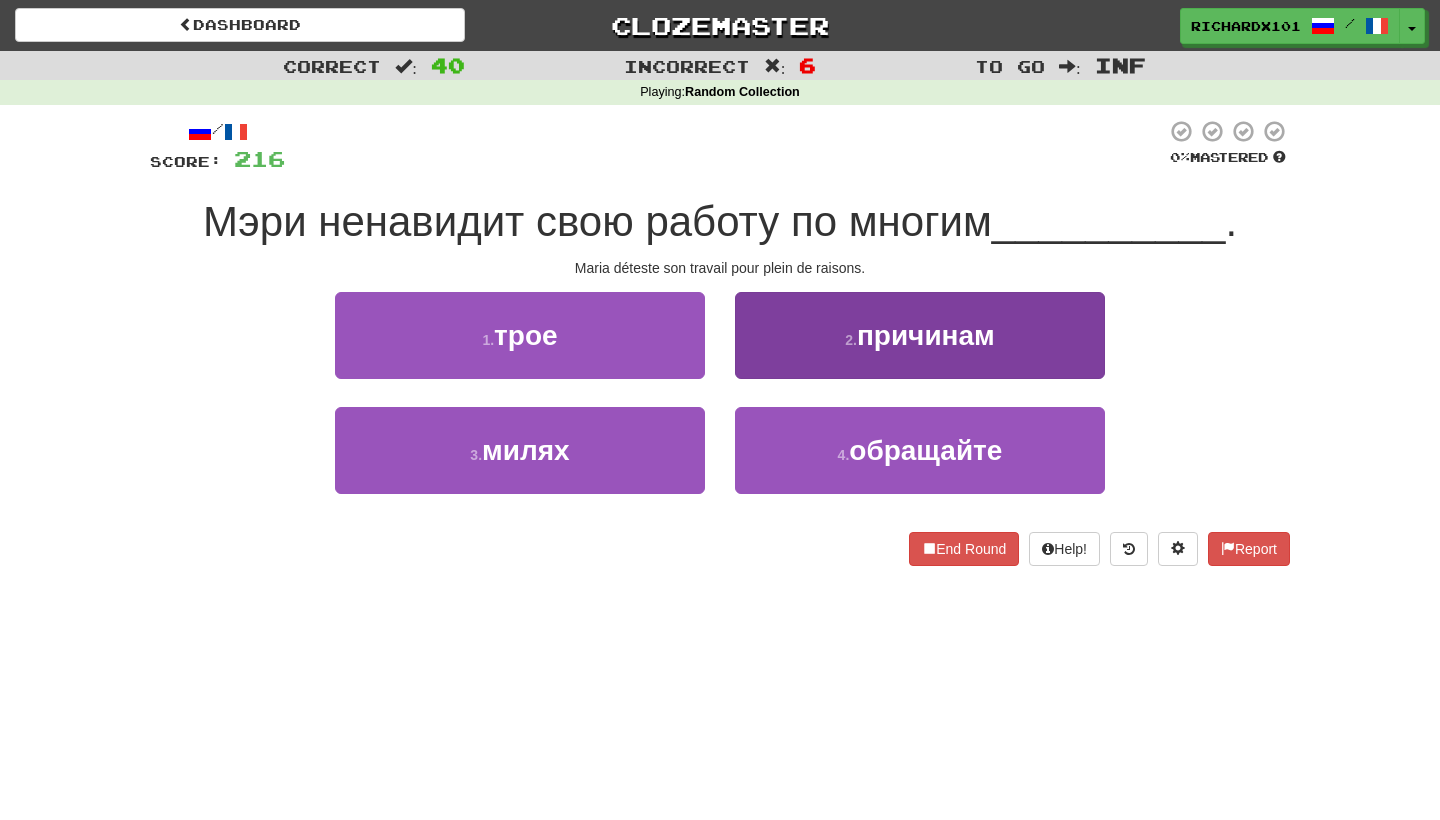 click on "2 .  причинам" at bounding box center (920, 335) 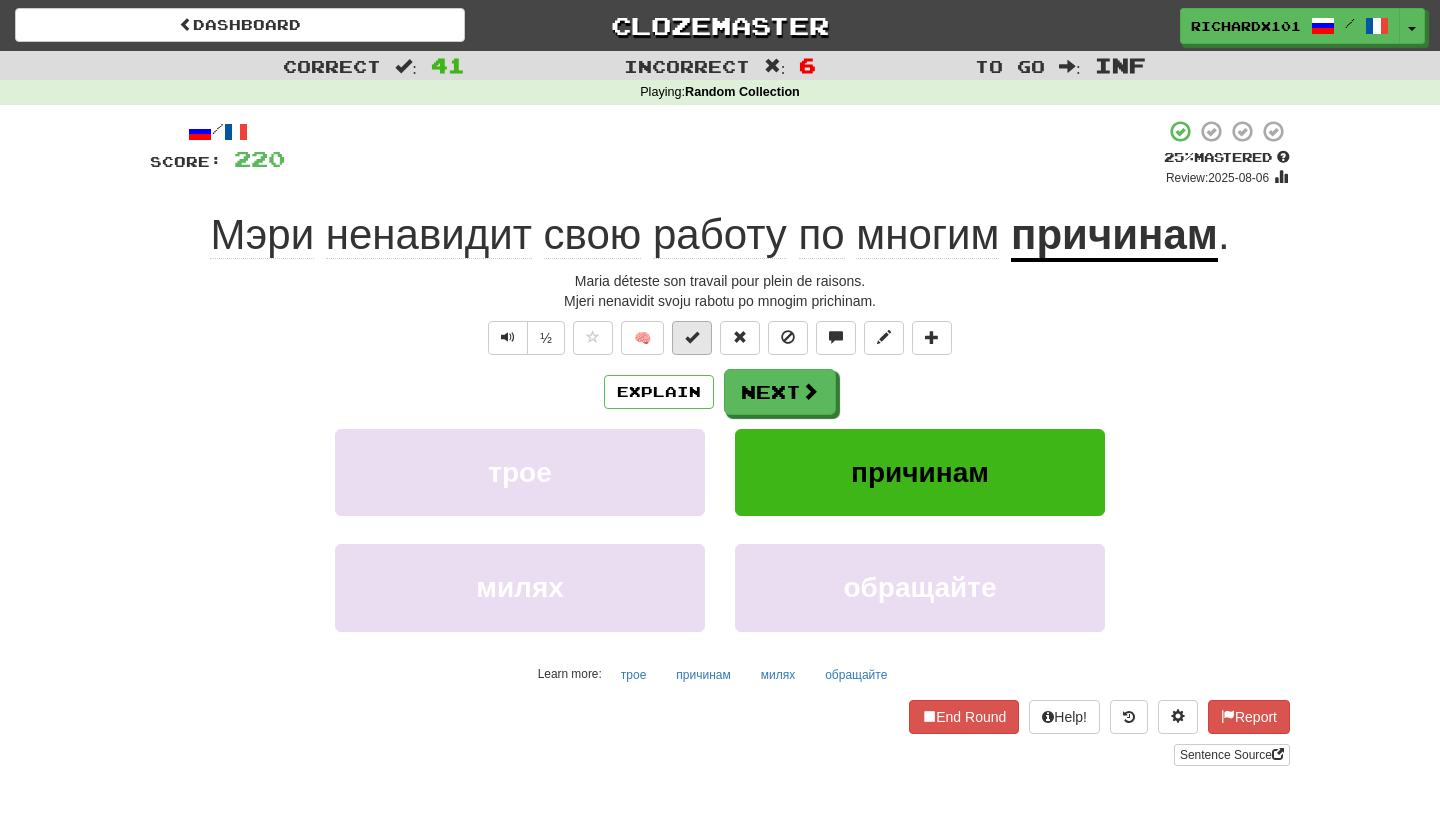 click at bounding box center (692, 338) 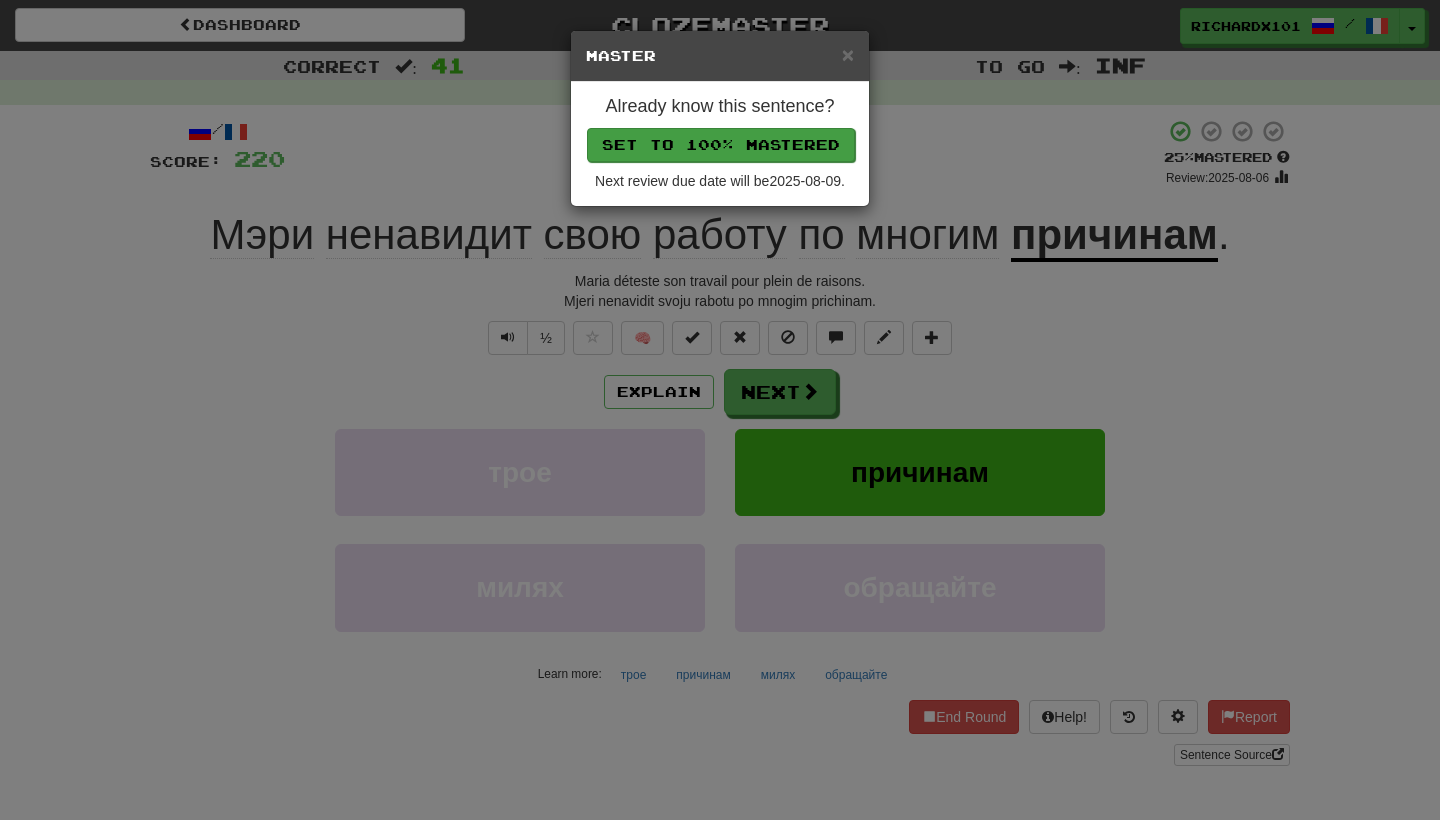 click on "Set to 100% Mastered" at bounding box center (721, 145) 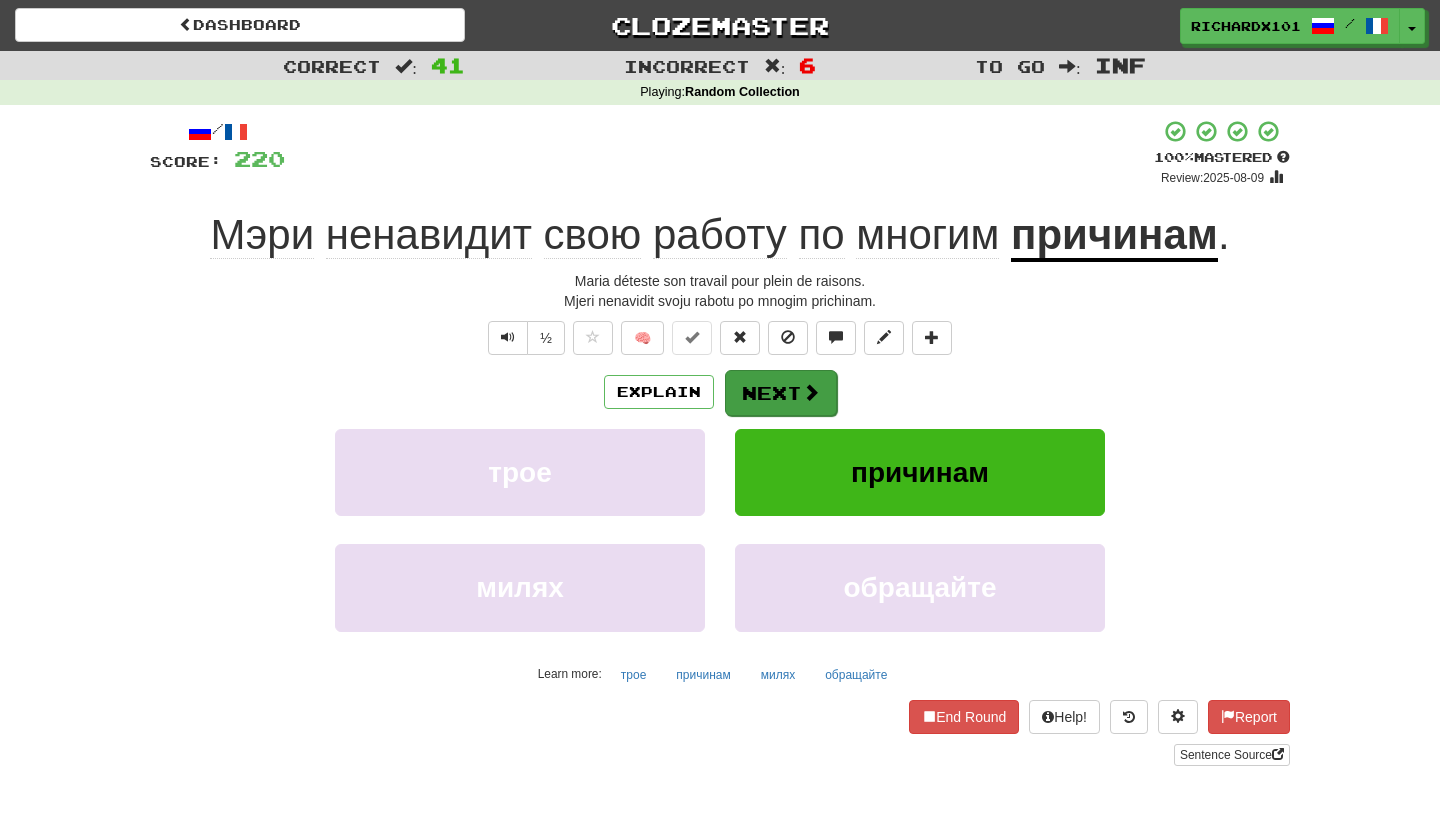 click on "Next" at bounding box center (781, 393) 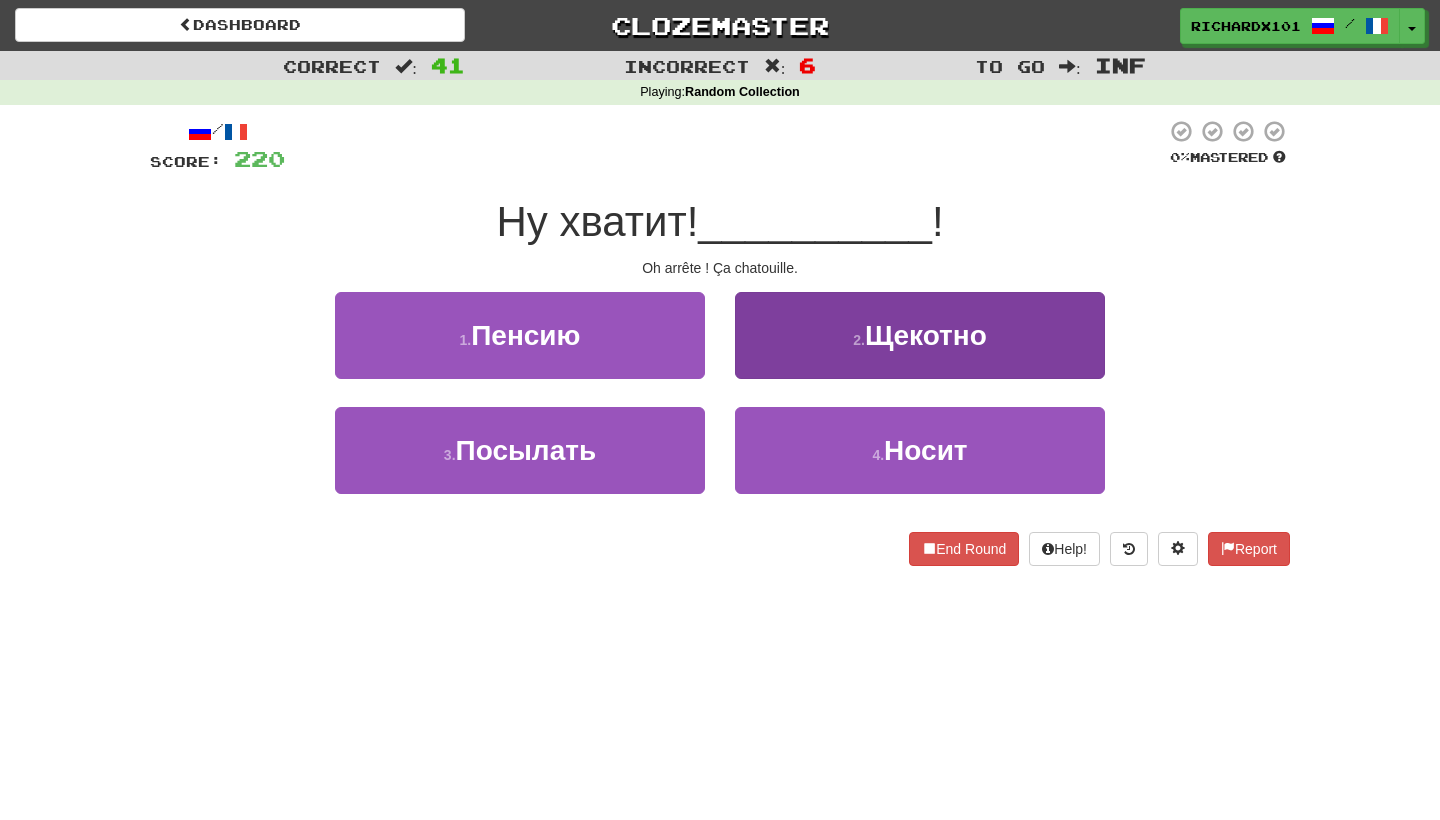 click on "2 .  Щекотно" at bounding box center [920, 335] 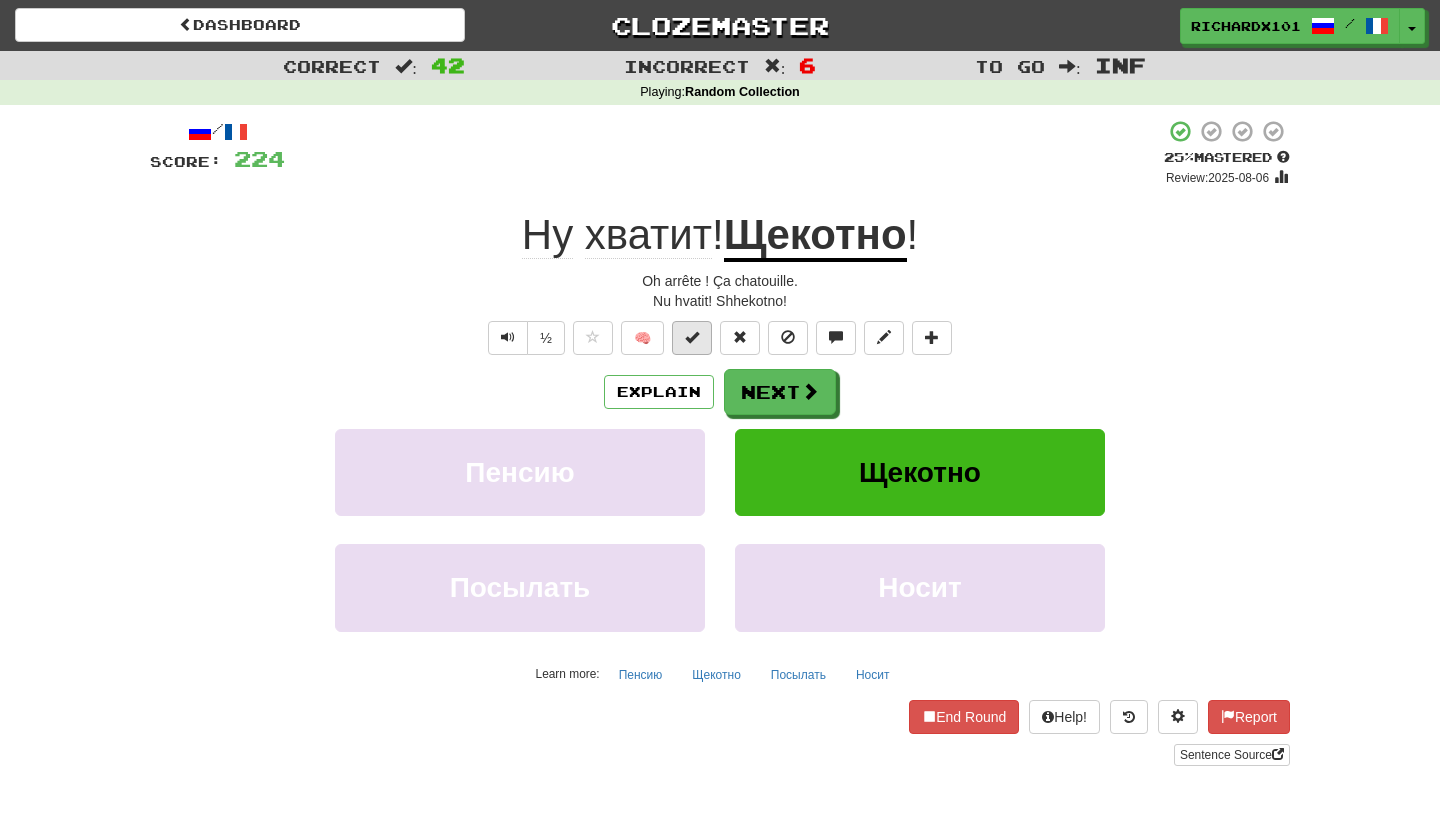 click at bounding box center [692, 338] 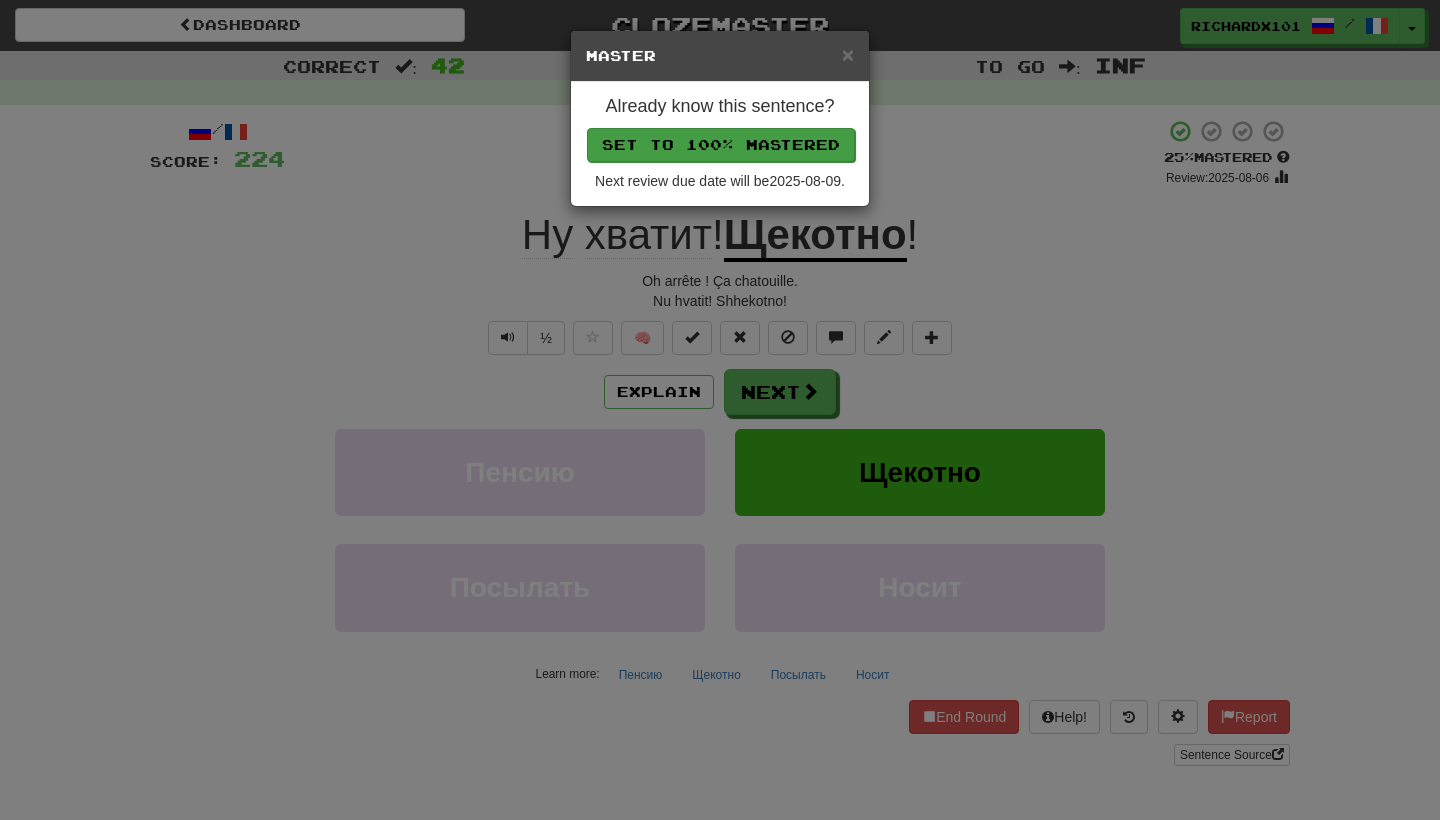 click on "Set to 100% Mastered" at bounding box center (721, 145) 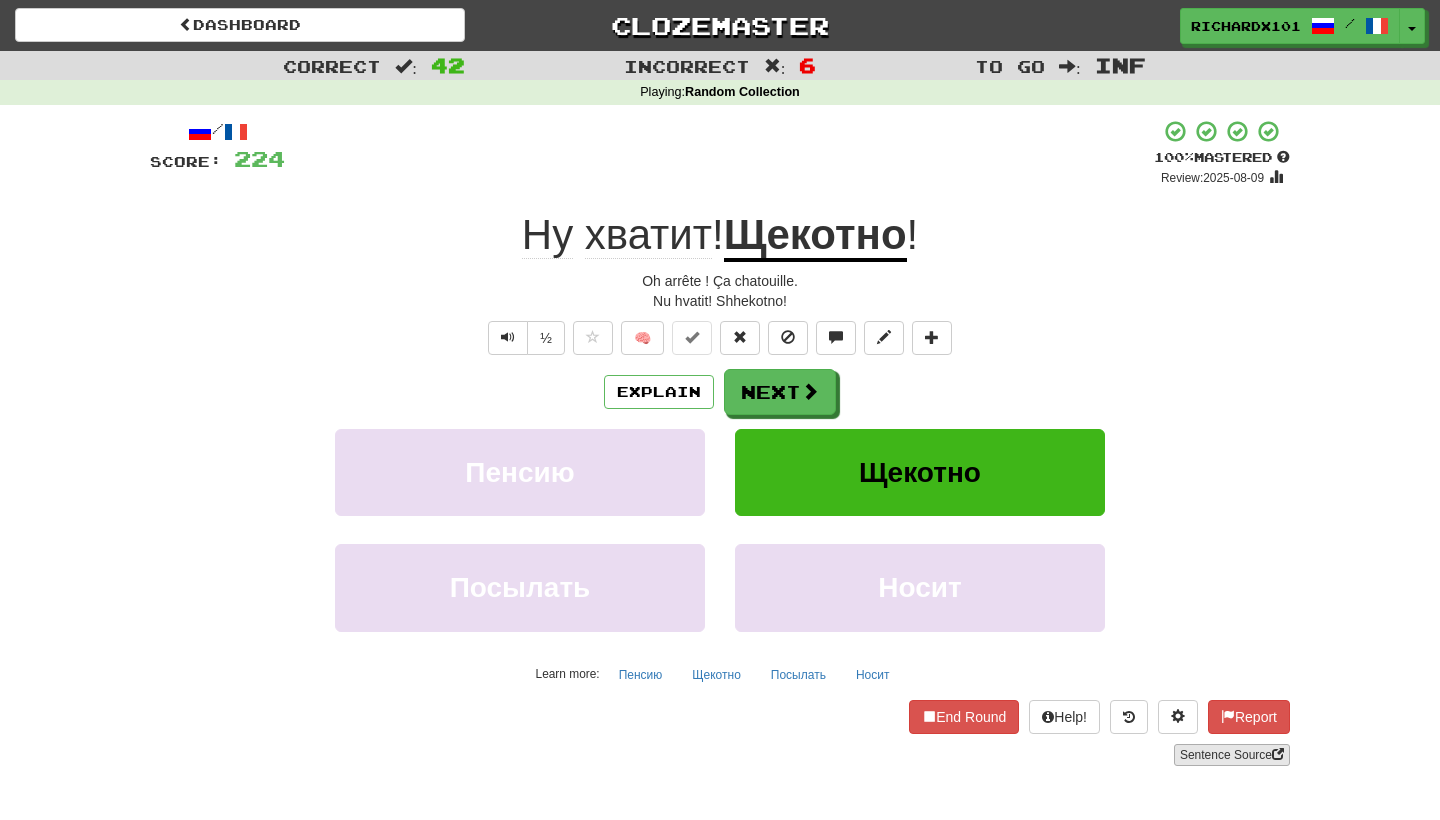 click on "Sentence Source" at bounding box center (1232, 755) 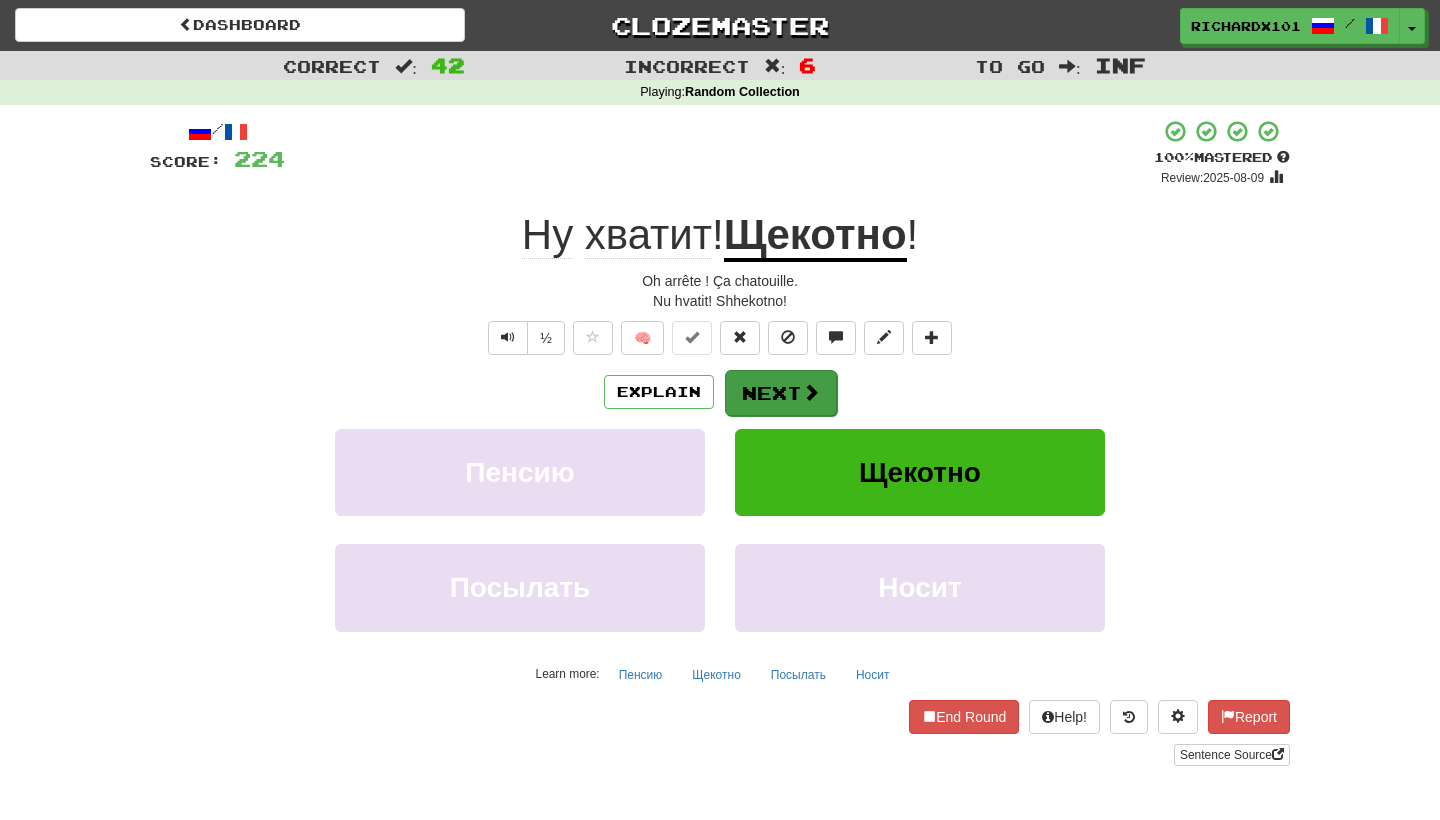 click on "Next" at bounding box center (781, 393) 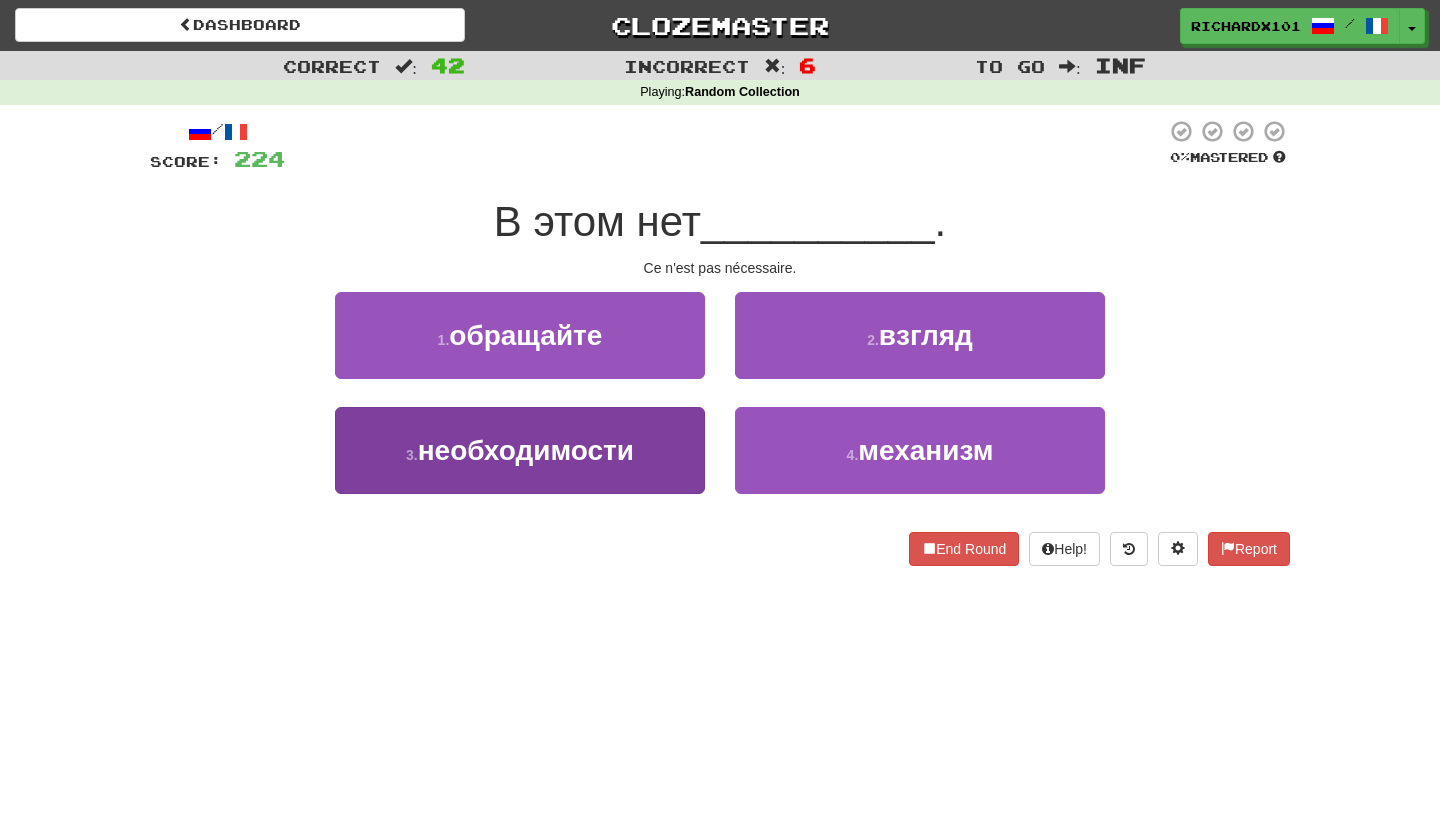 click on "3 .  необходимости" at bounding box center (520, 450) 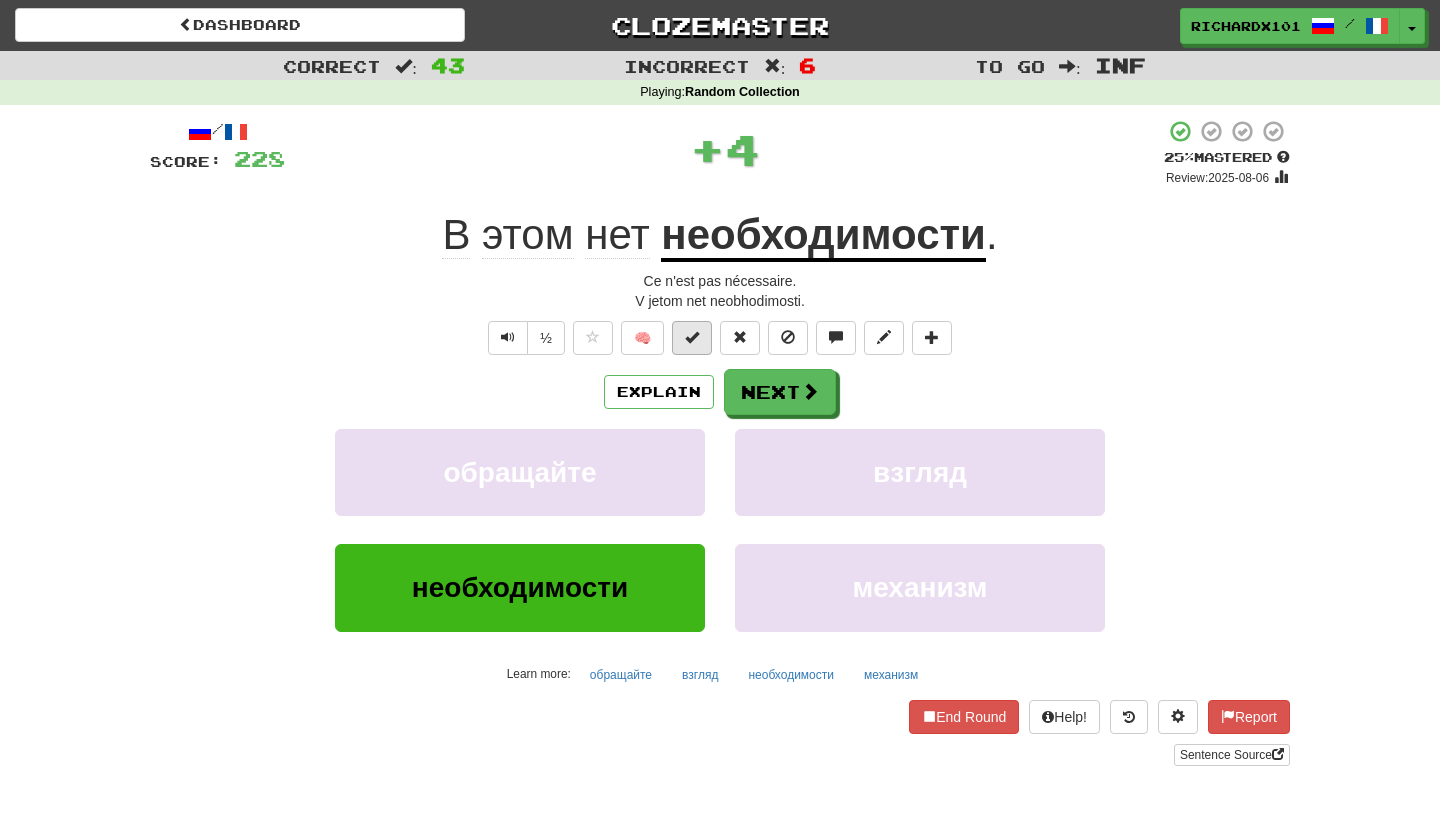 click at bounding box center (692, 338) 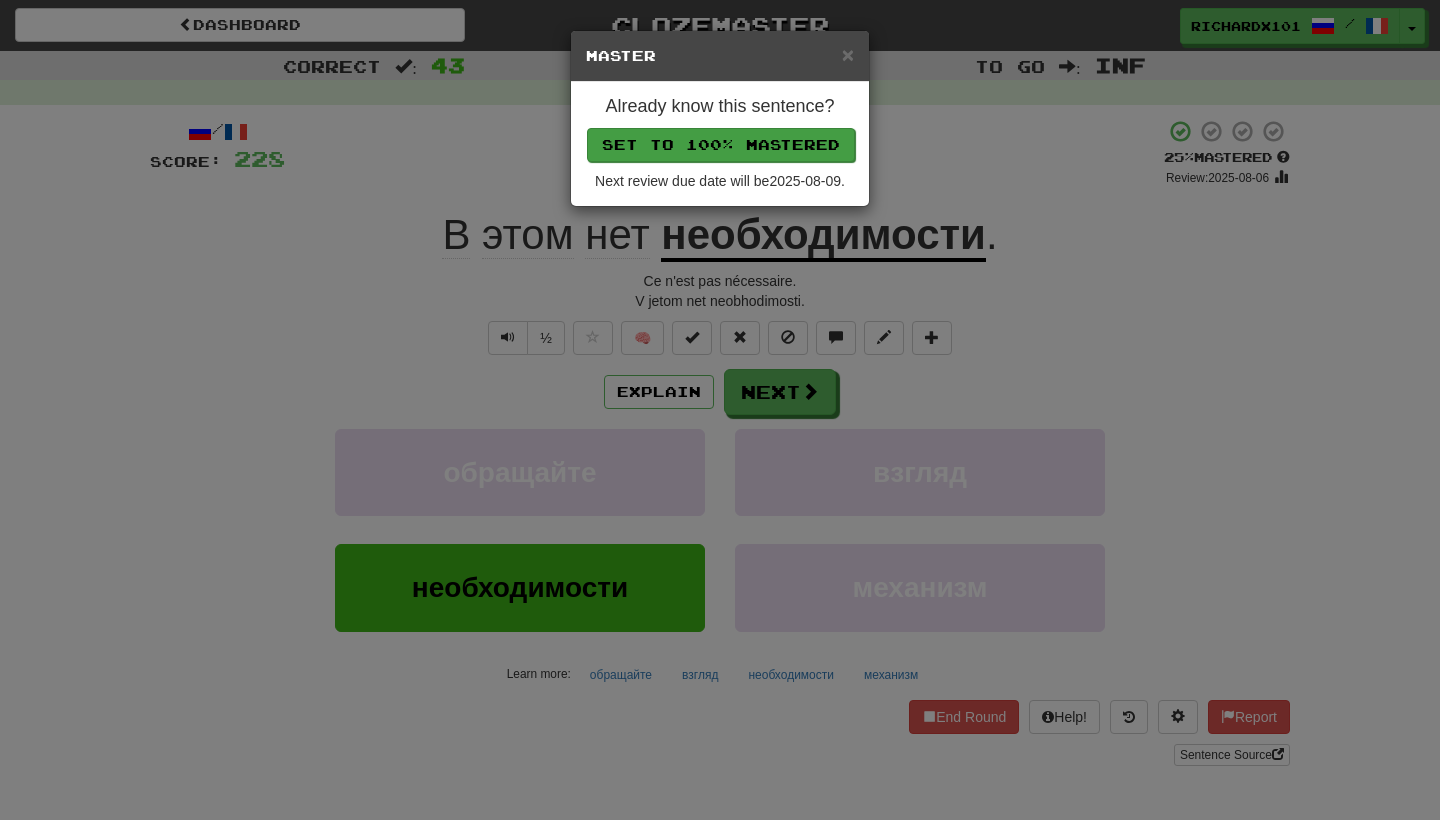 click on "Set to 100% Mastered" at bounding box center [721, 145] 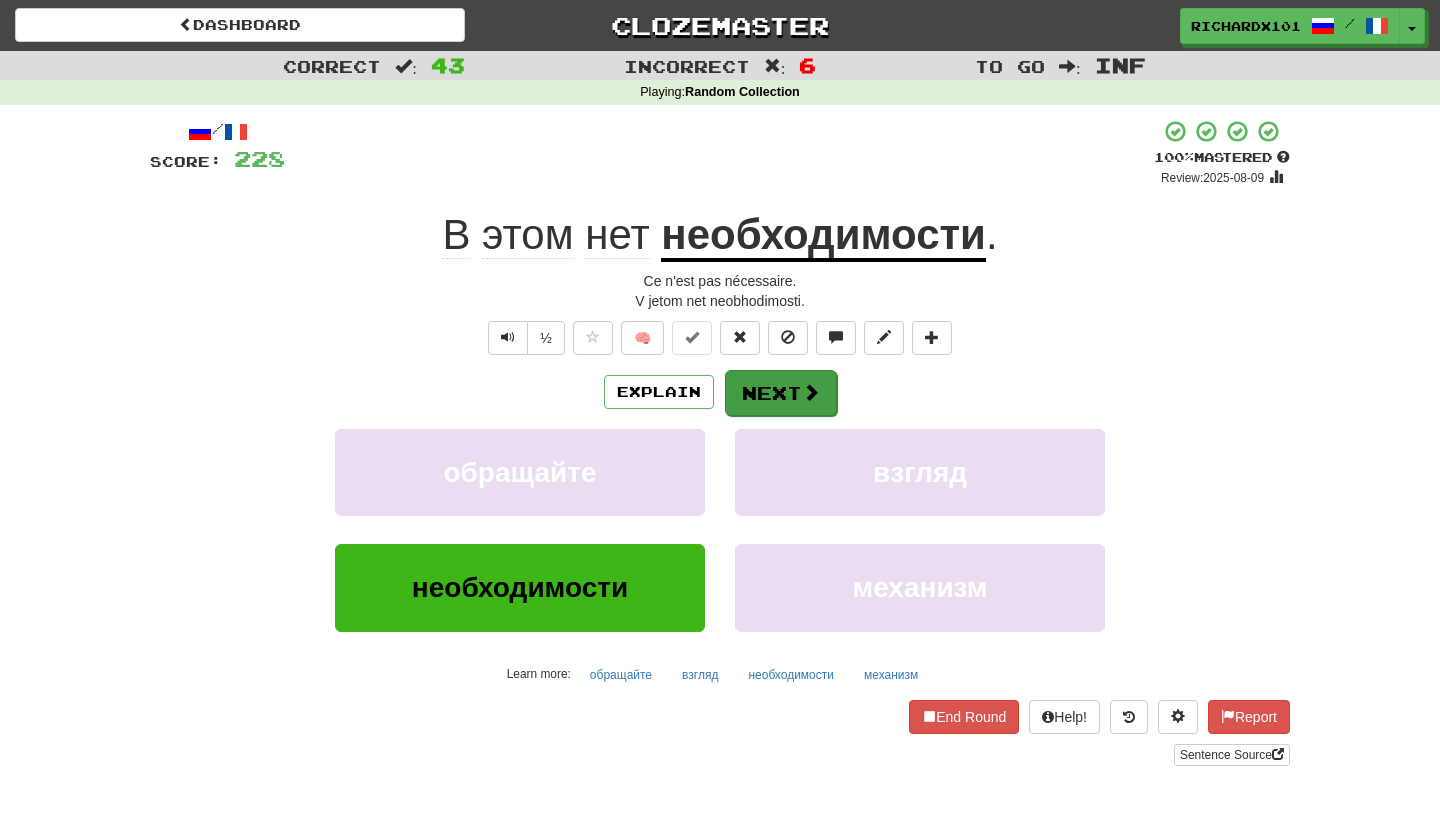 click on "Next" at bounding box center [781, 393] 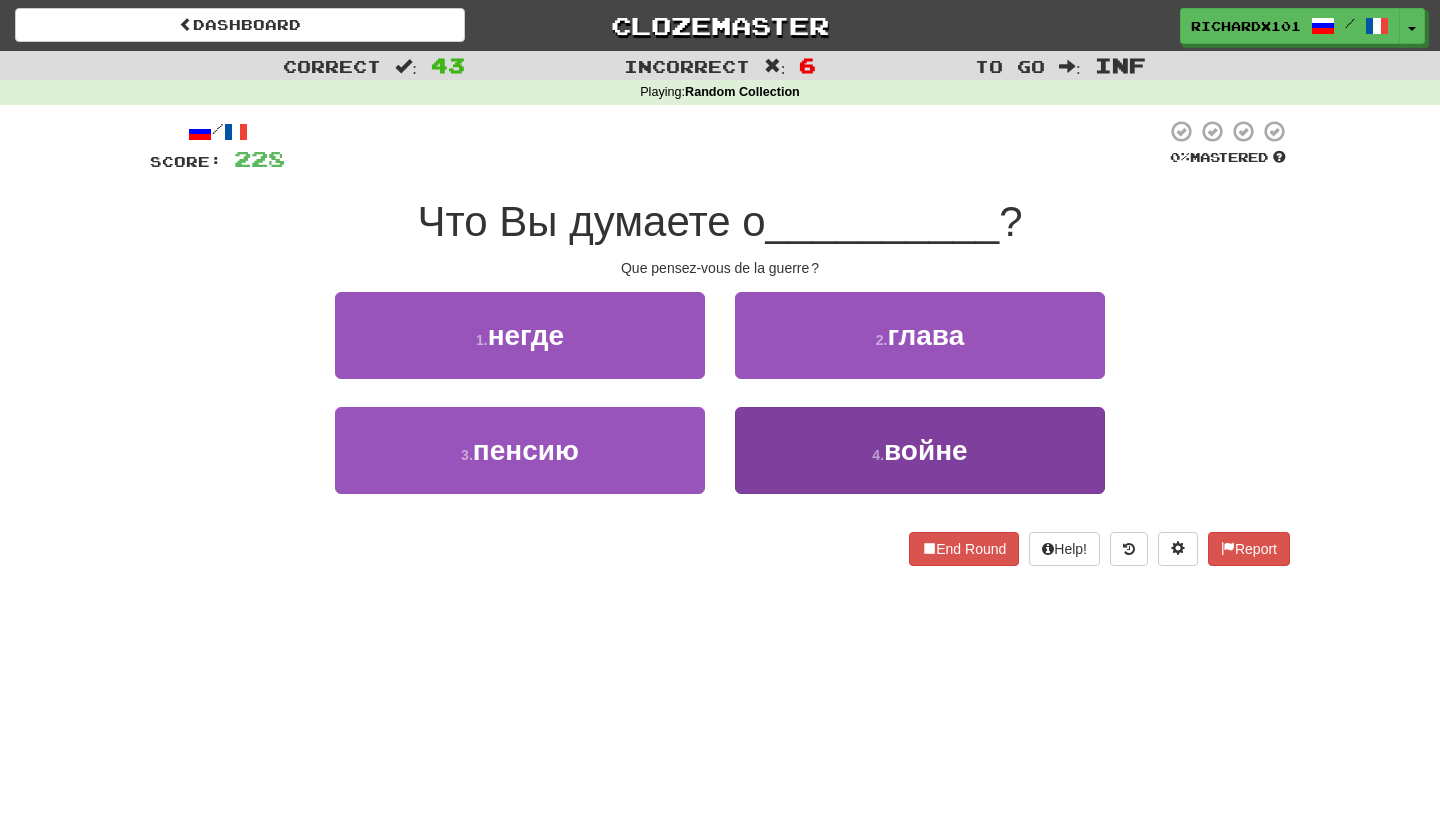 click on "4 .  войне" at bounding box center (920, 450) 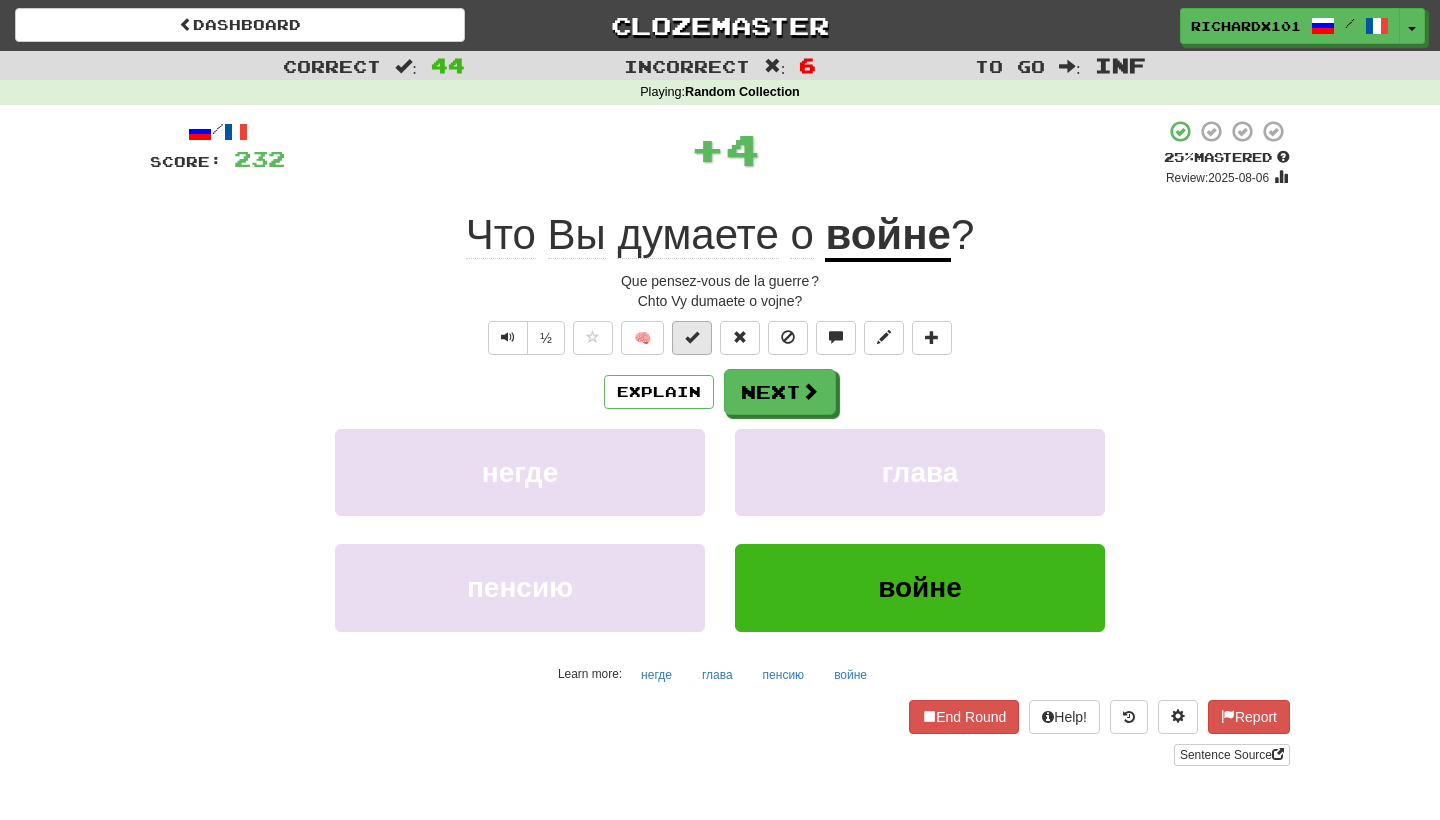 click at bounding box center (692, 338) 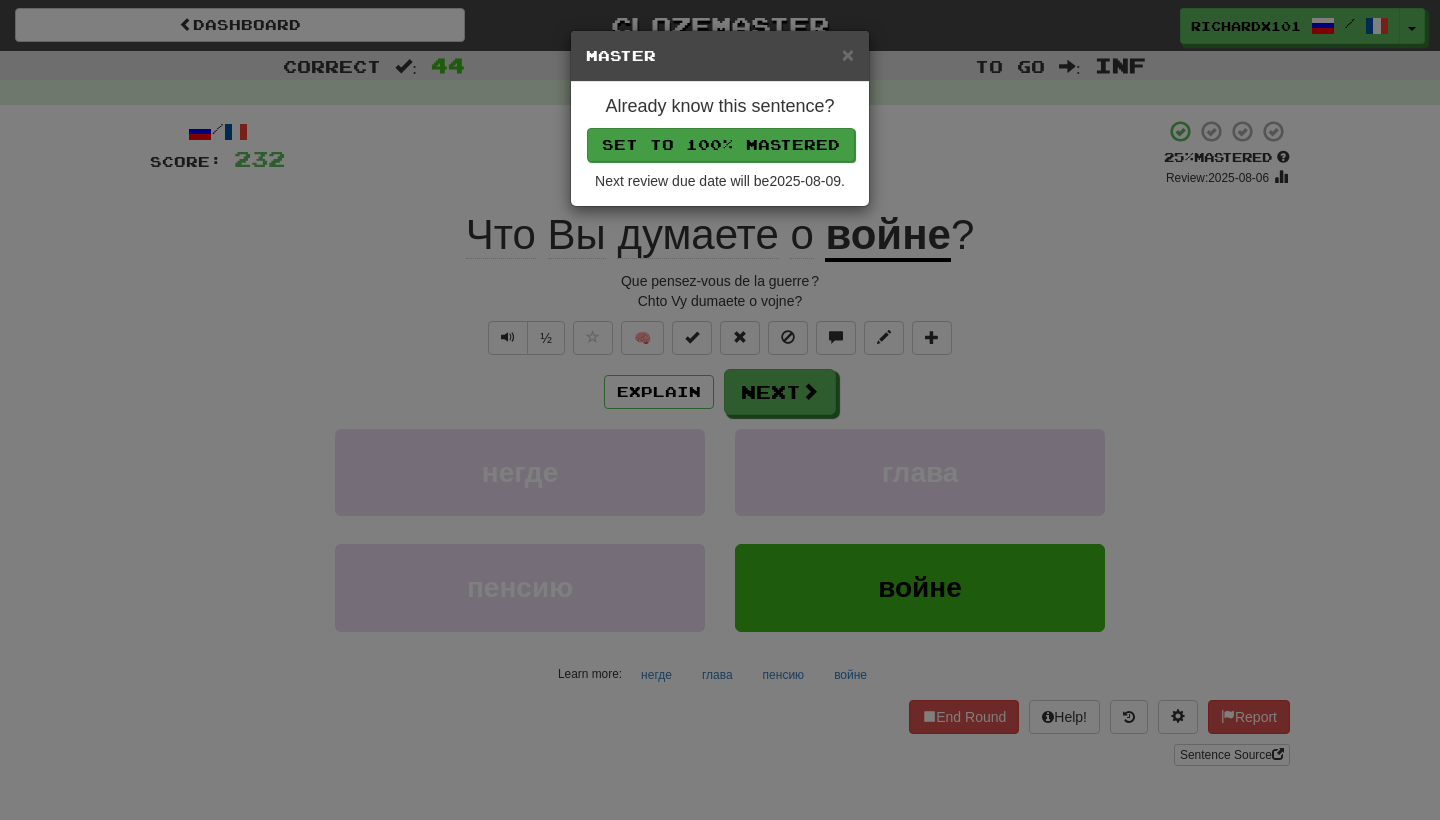 click on "Set to 100% Mastered" at bounding box center (721, 145) 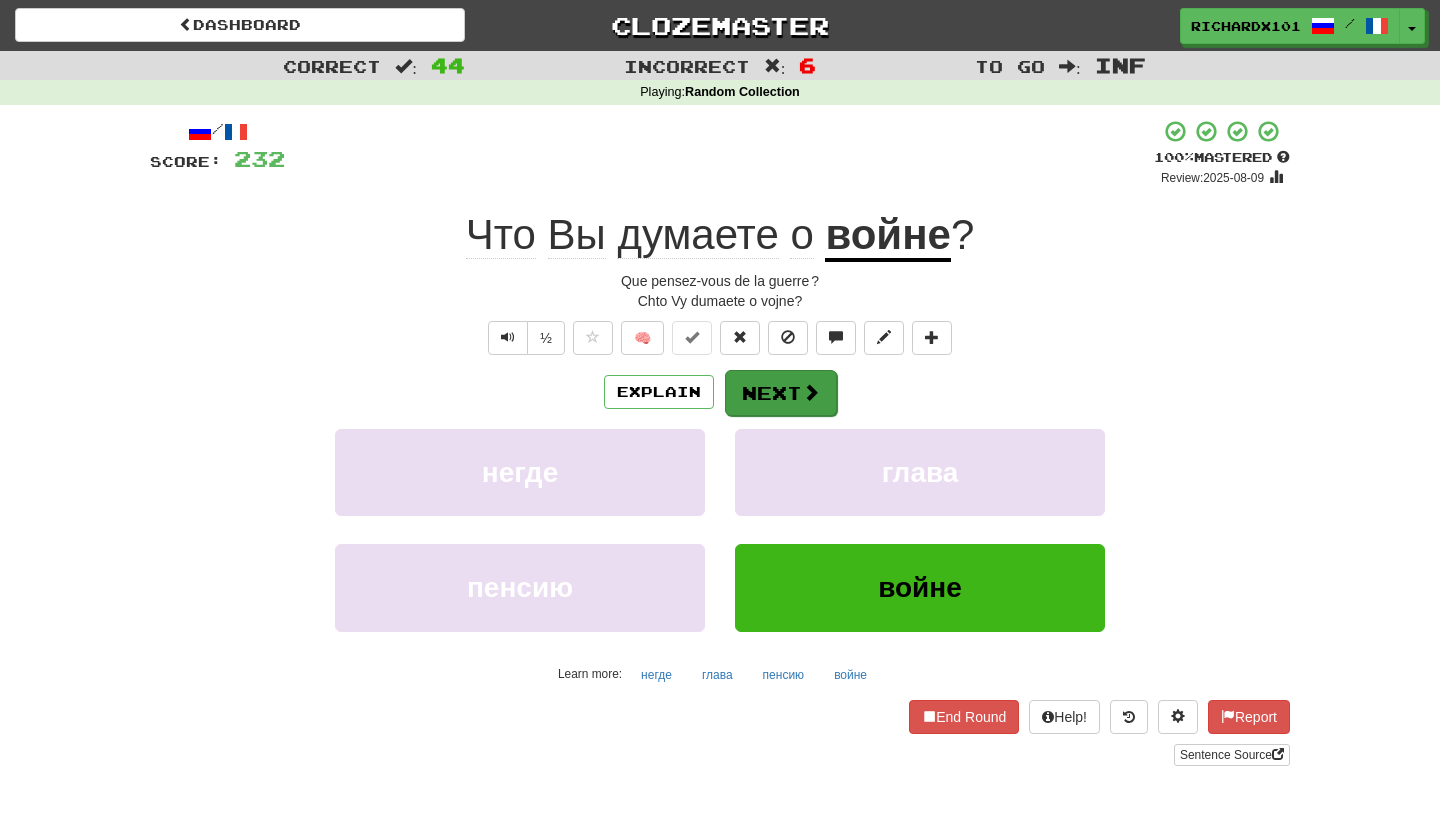 click on "Next" at bounding box center (781, 393) 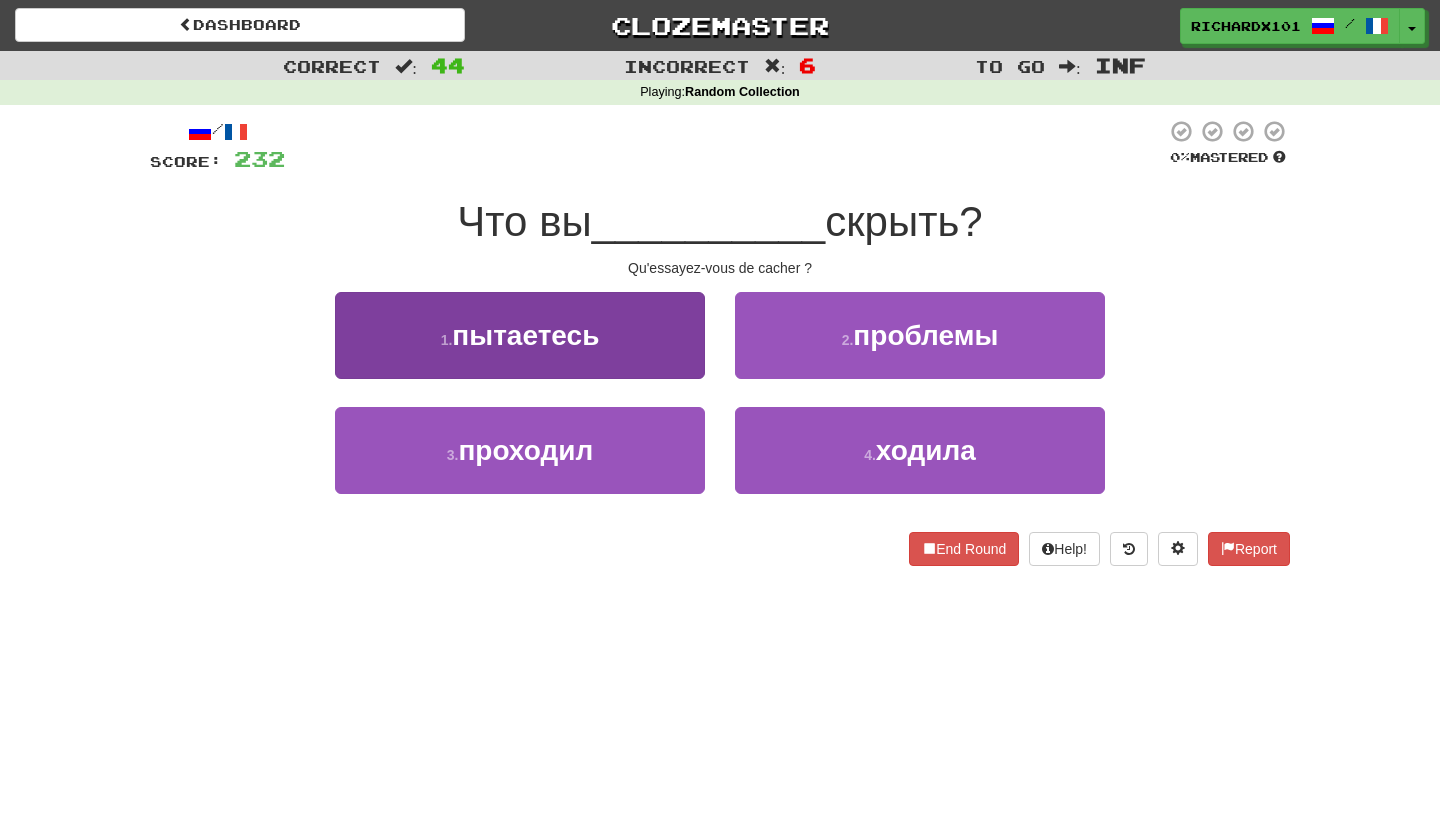 click on "1 .  пытаетесь" at bounding box center [520, 335] 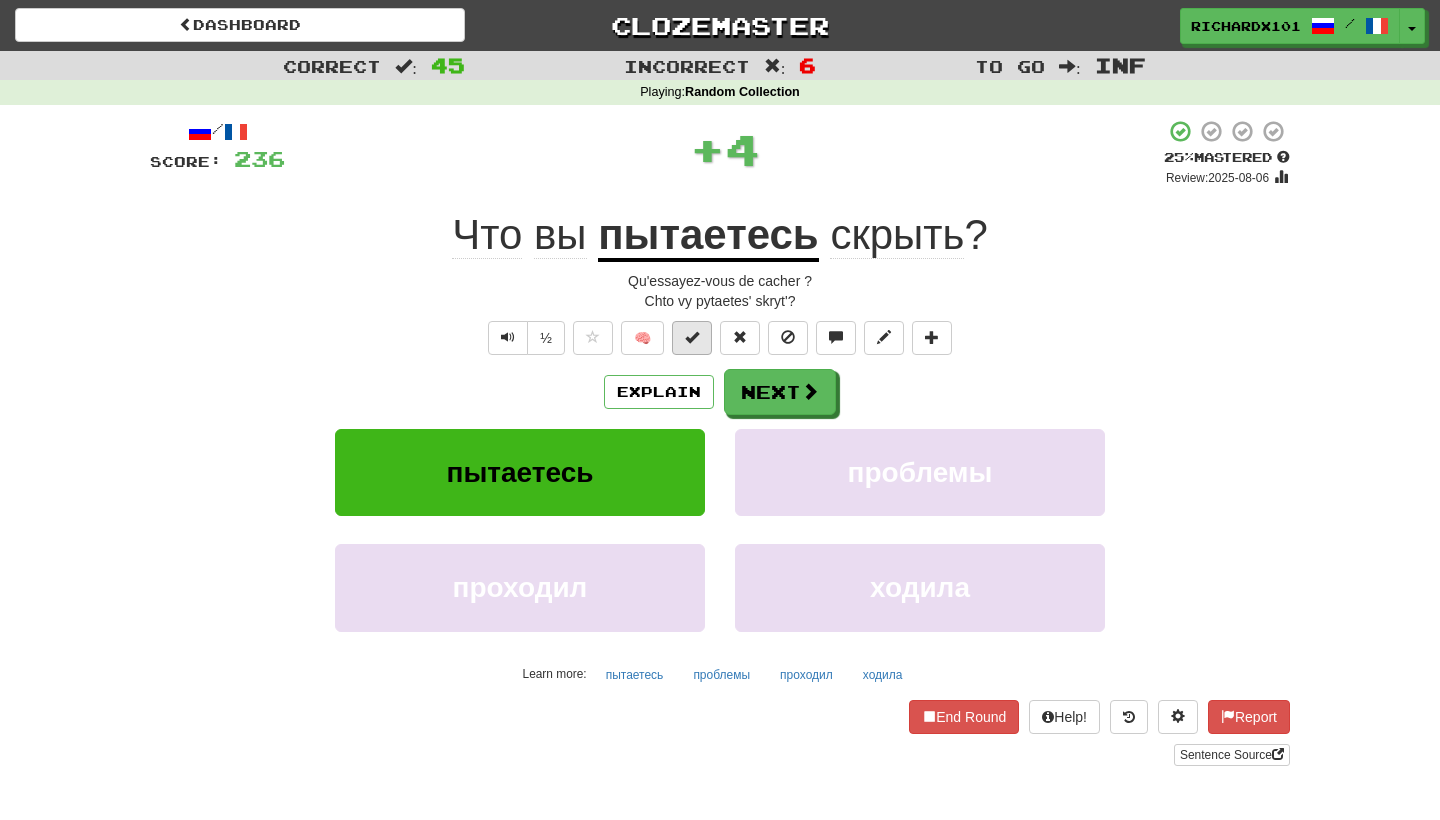 click at bounding box center [692, 337] 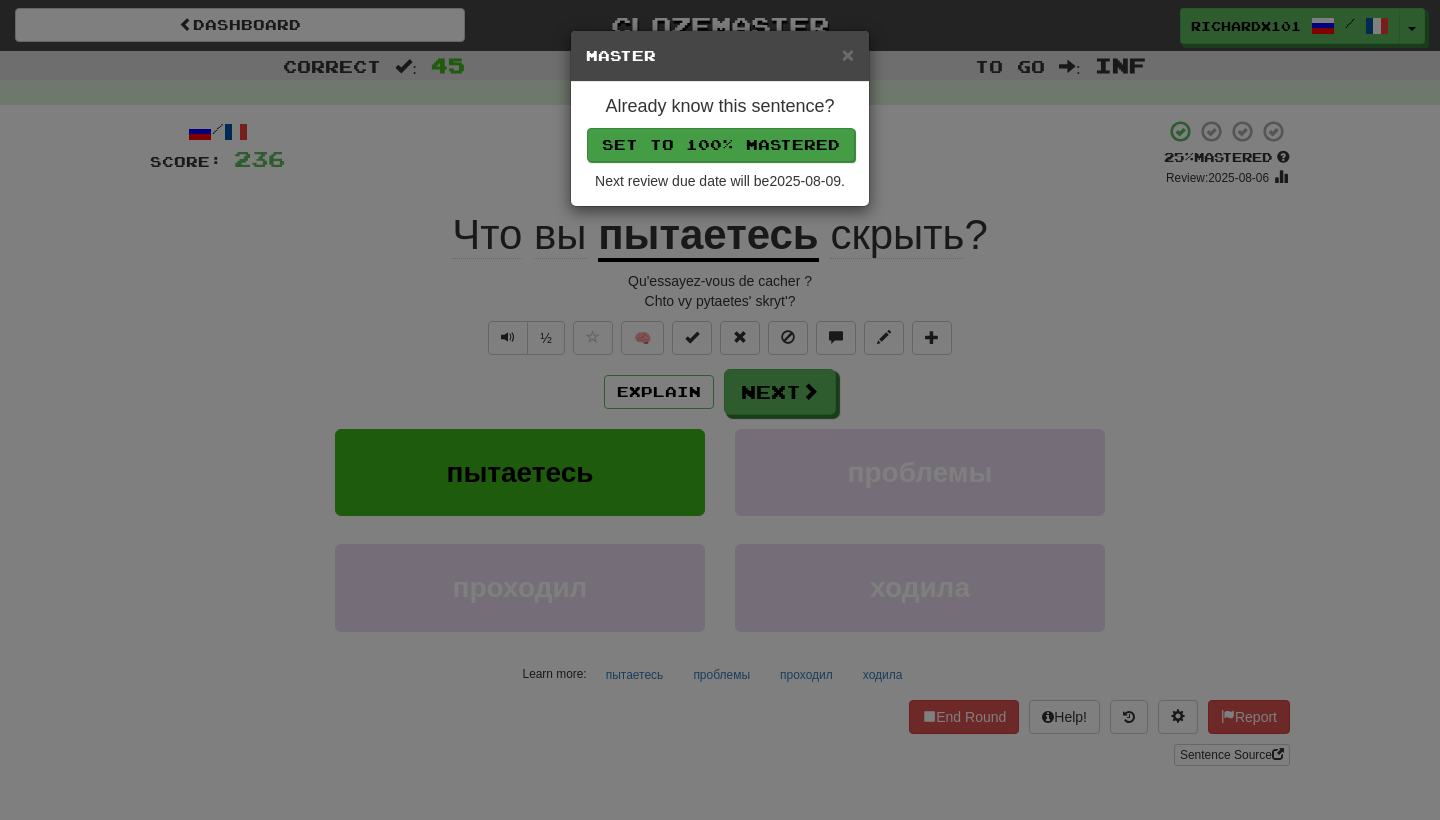 click on "Set to 100% Mastered" at bounding box center (721, 145) 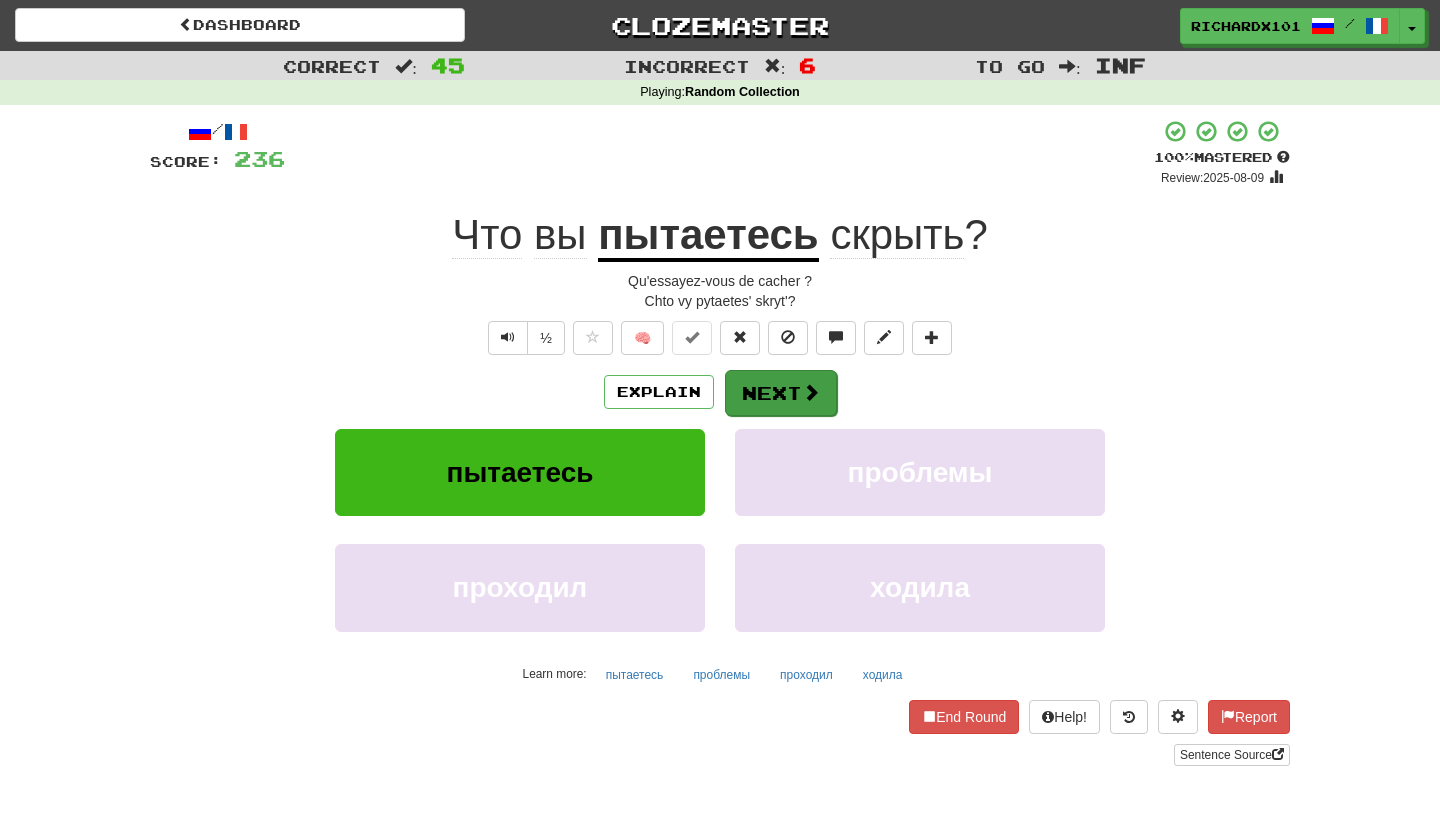click on "Next" at bounding box center (781, 393) 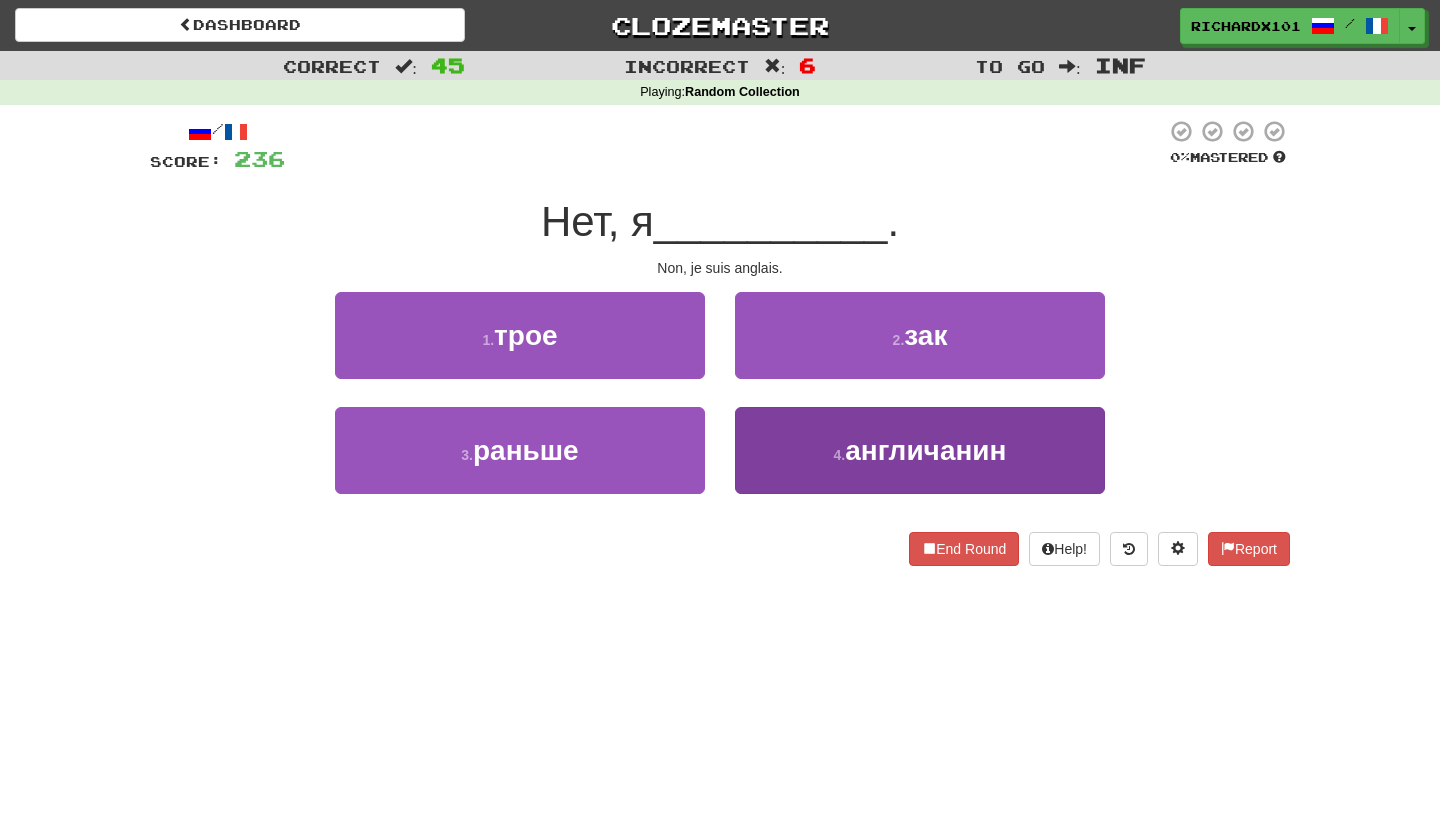 click on "4 .  англичанин" at bounding box center (920, 450) 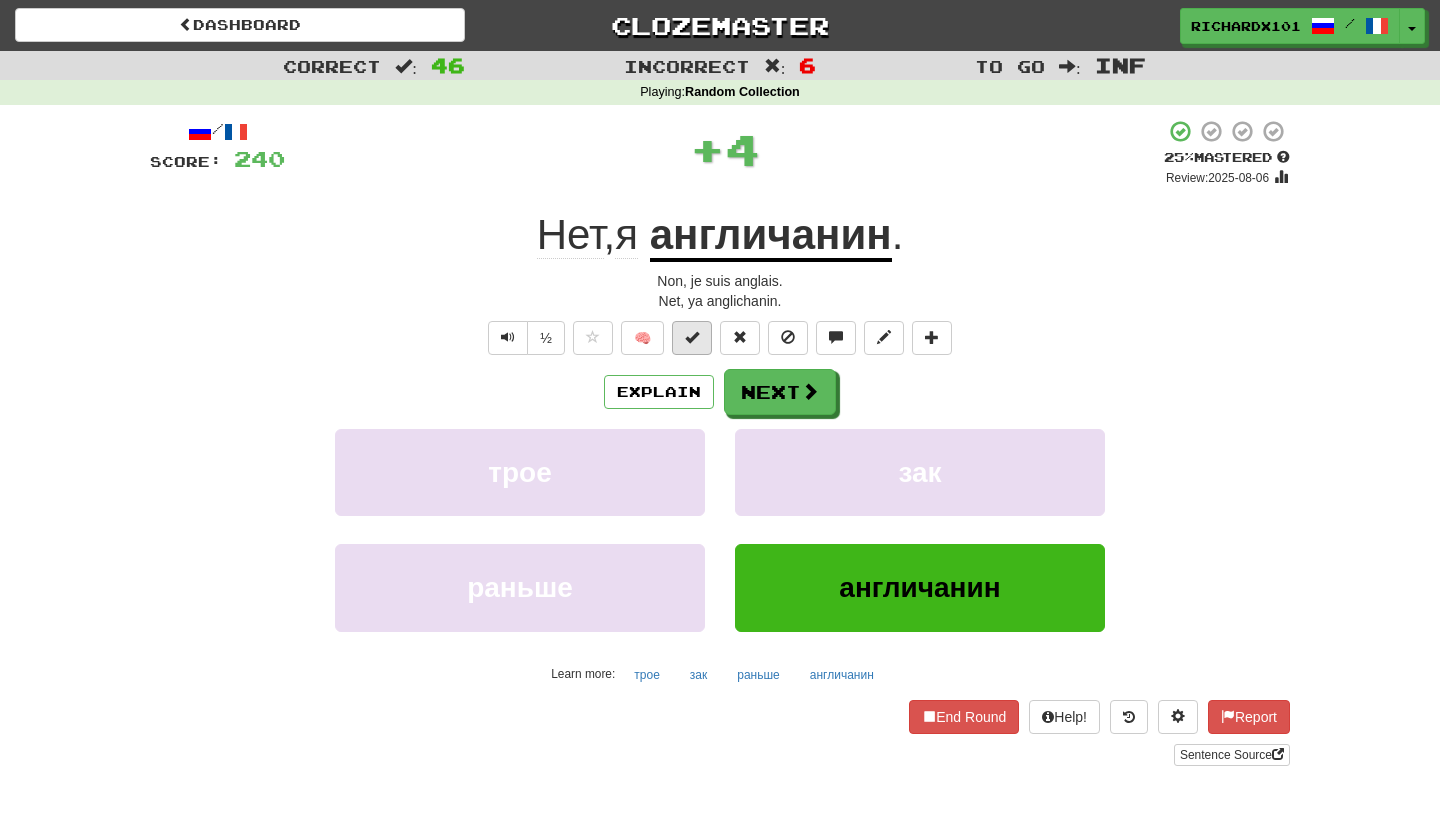 click at bounding box center [692, 337] 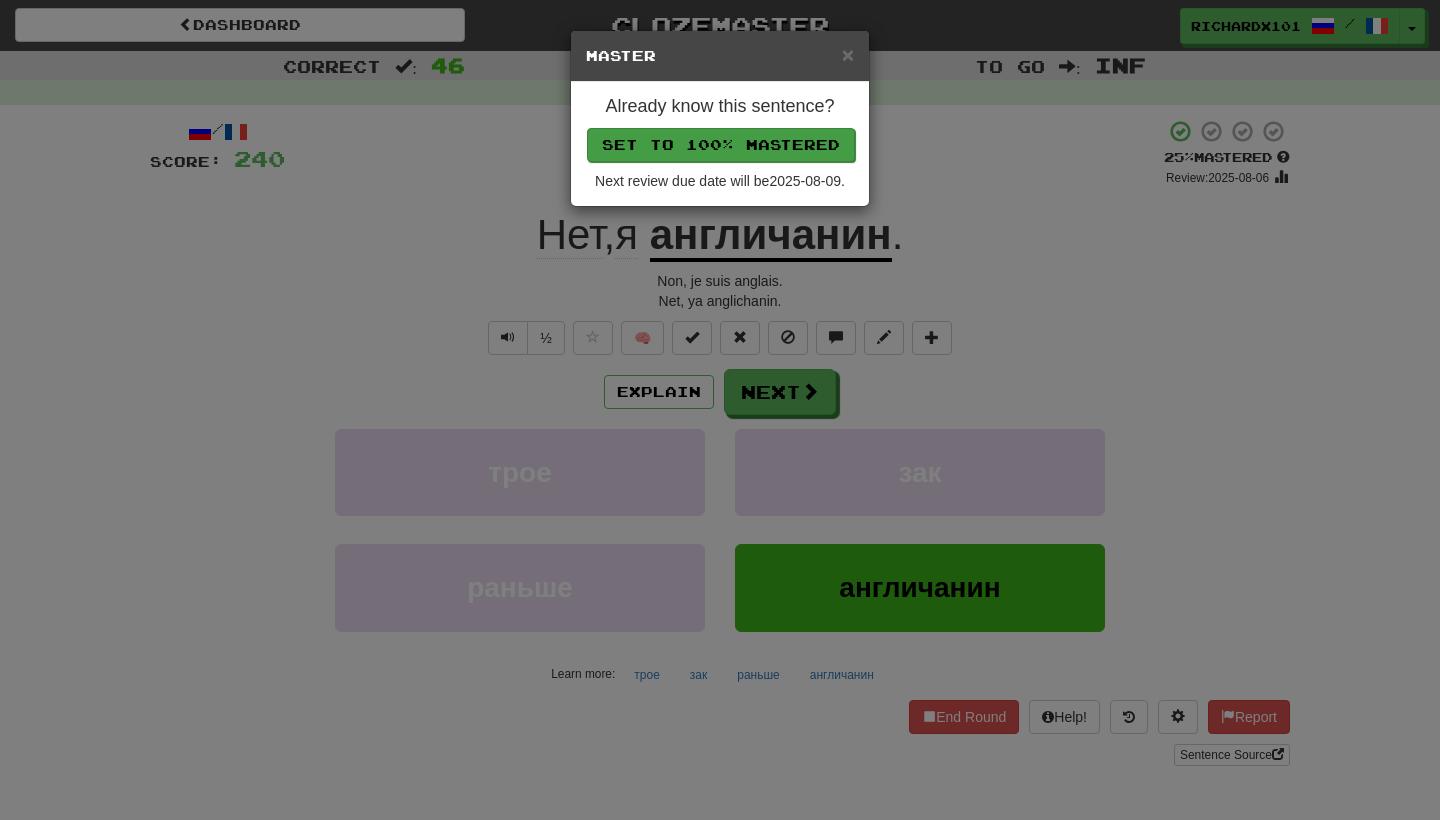 click on "Set to 100% Mastered" at bounding box center [721, 145] 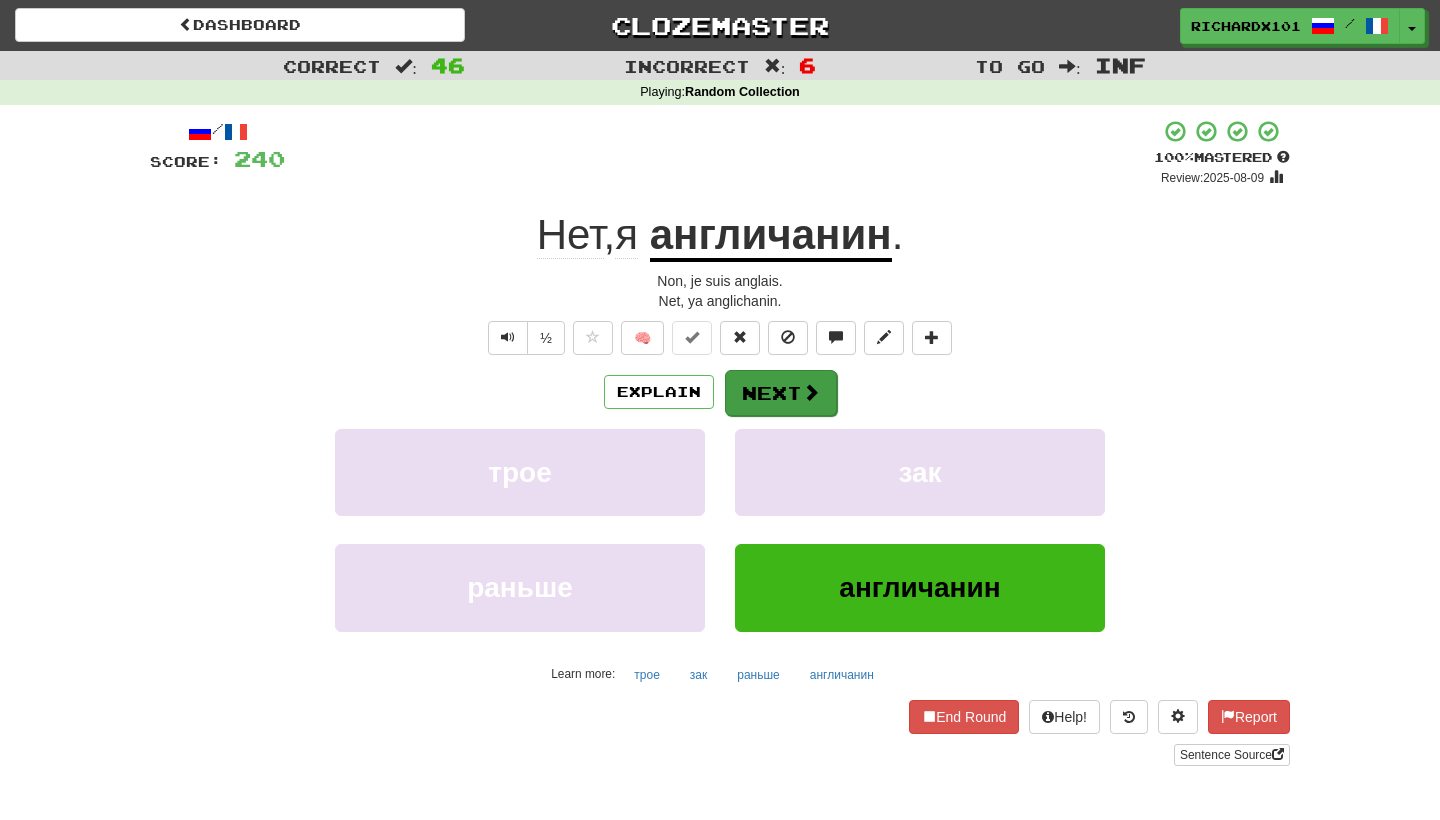 click on "Next" at bounding box center [781, 393] 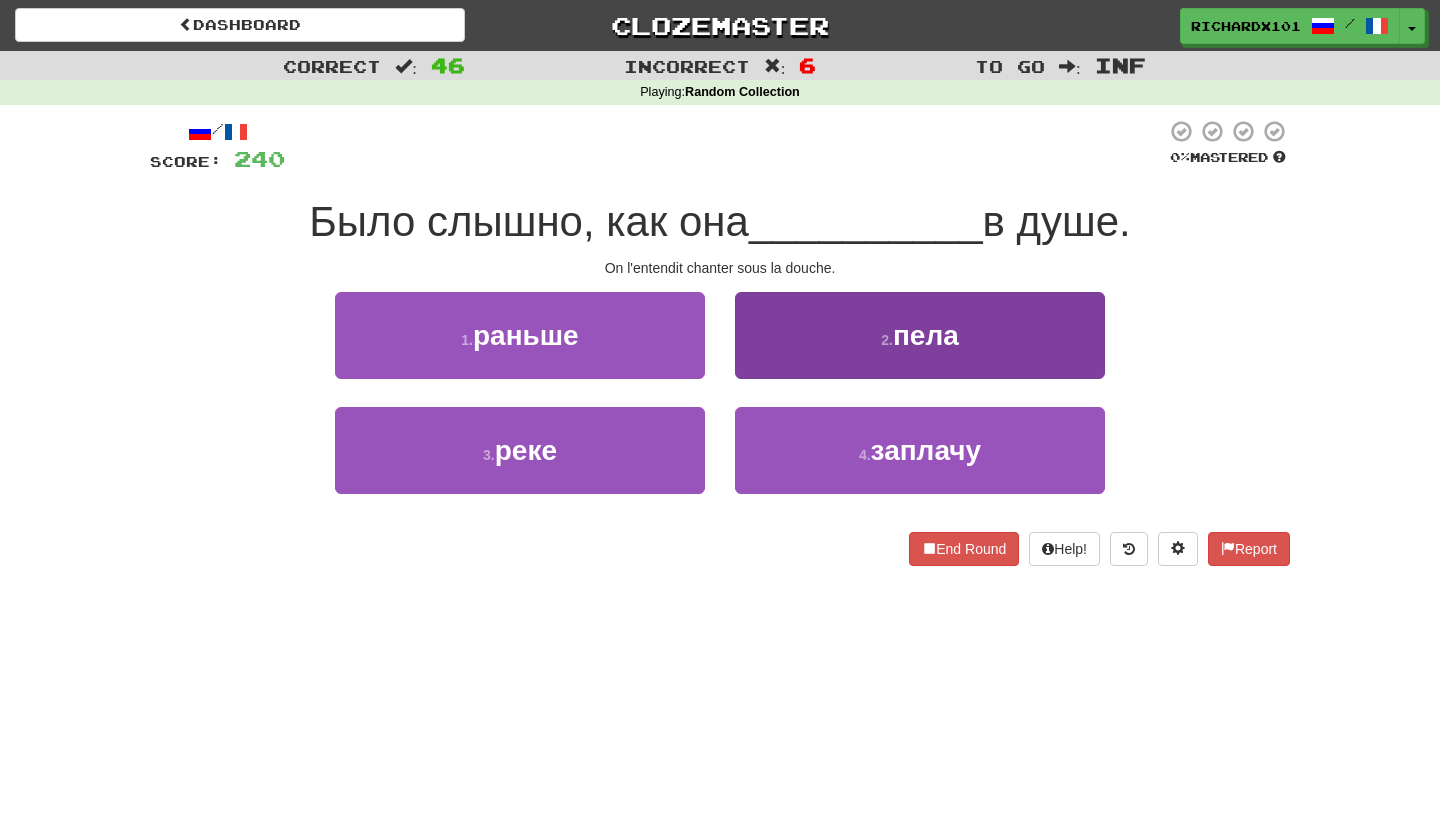 click on "2 .  пела" at bounding box center (920, 335) 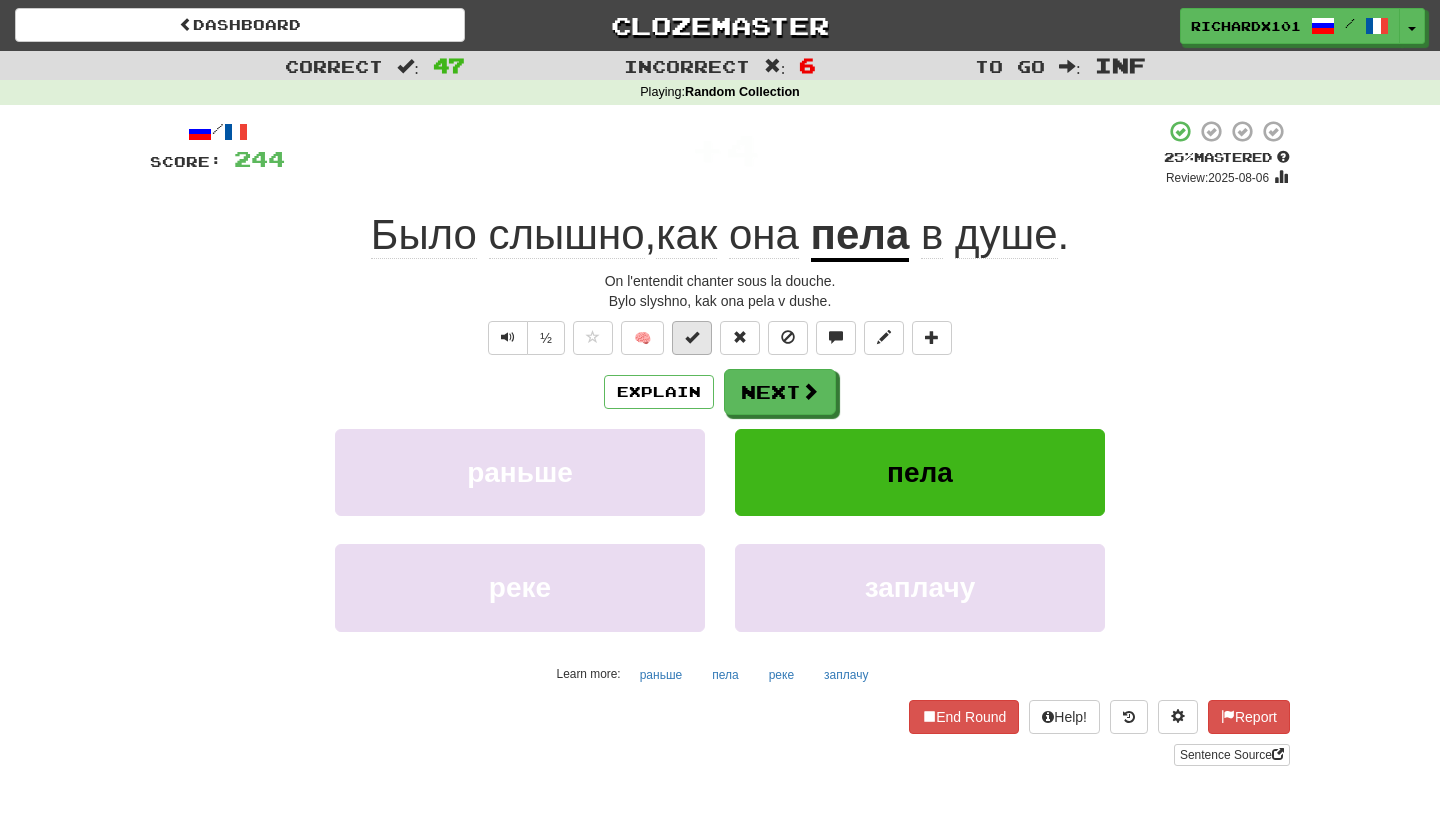 click at bounding box center [692, 337] 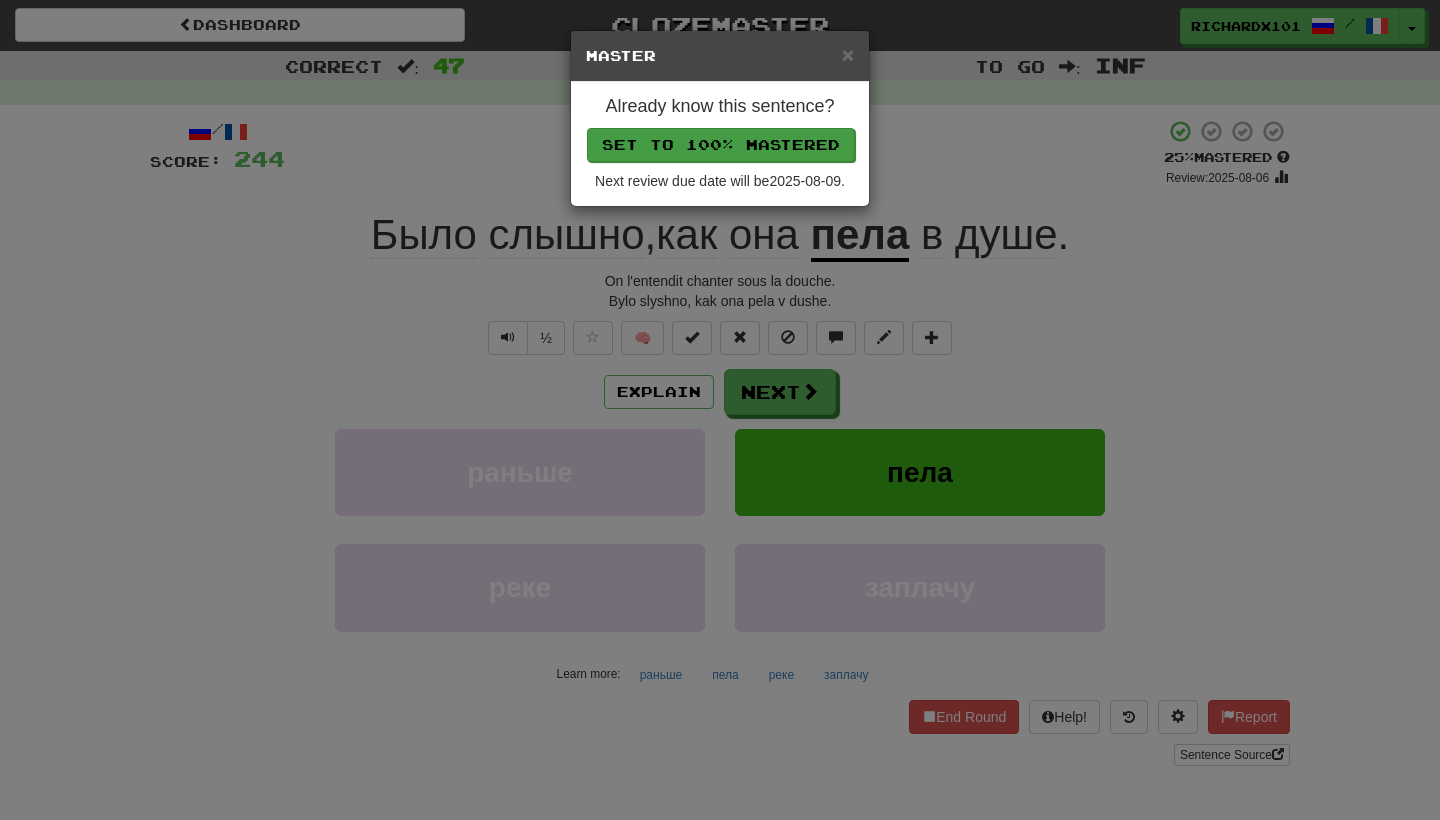 click on "Set to 100% Mastered" at bounding box center [721, 145] 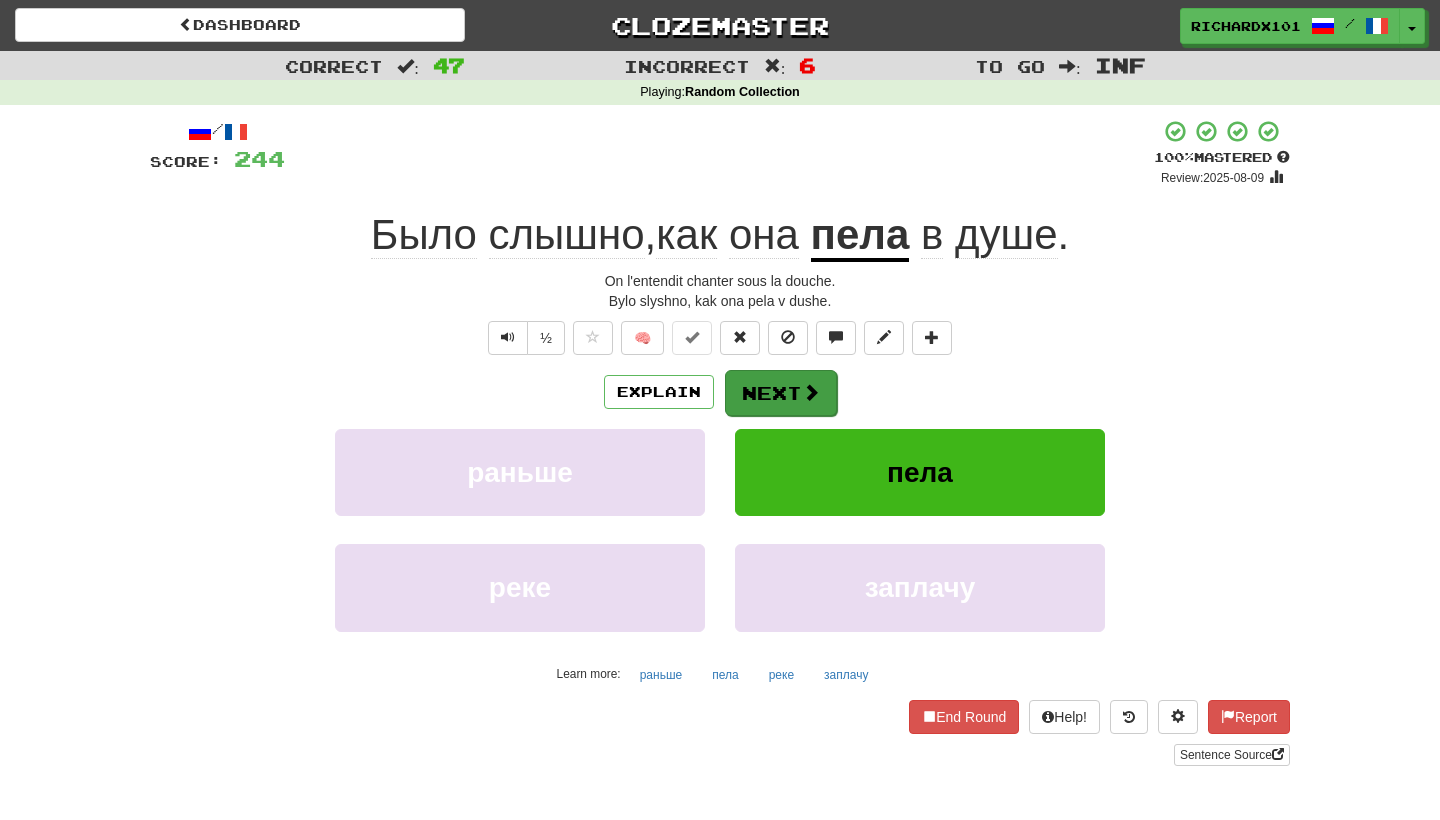click on "Next" at bounding box center (781, 393) 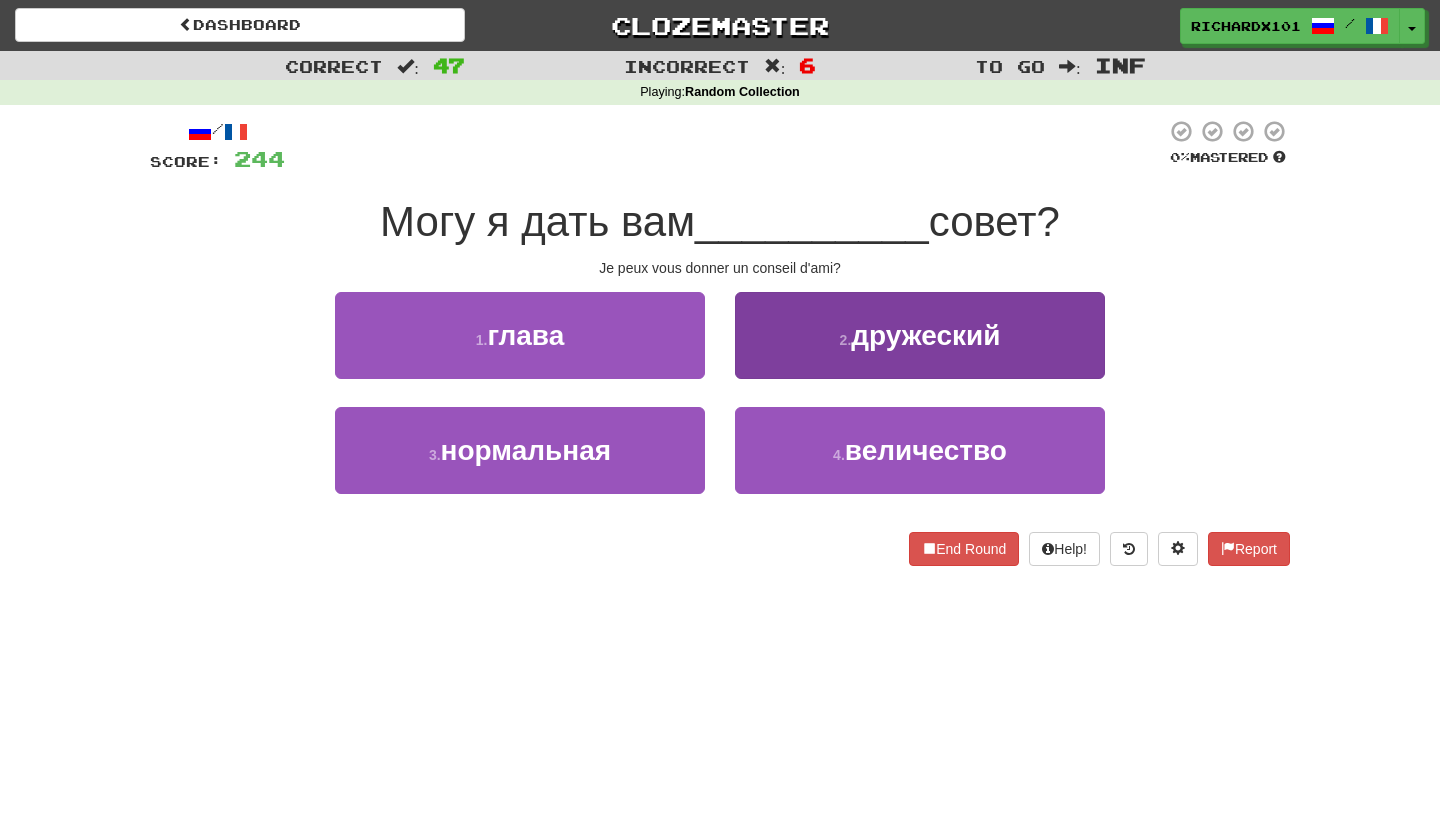 click on "2 .  дружеский" at bounding box center (920, 335) 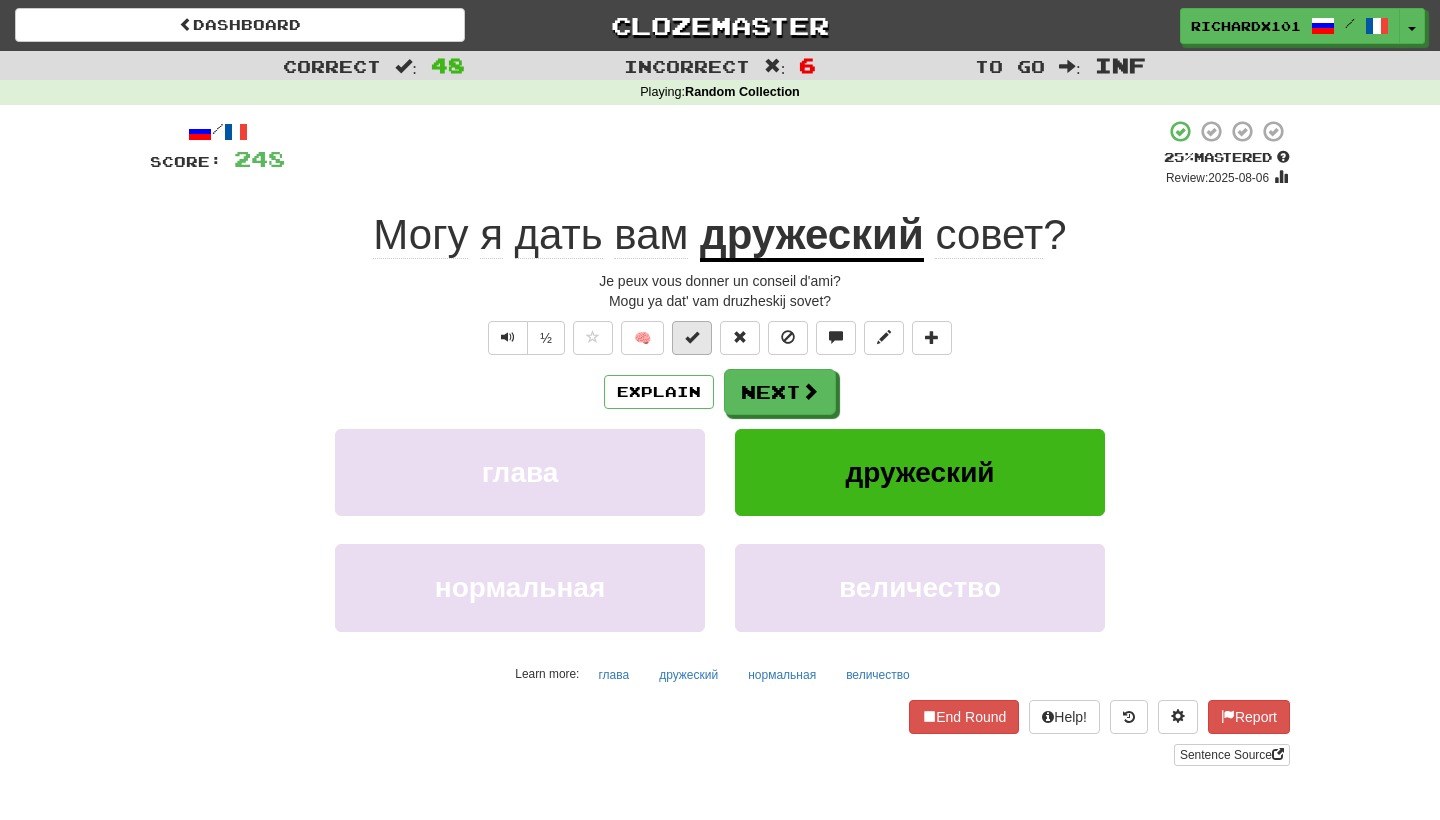 click at bounding box center [692, 338] 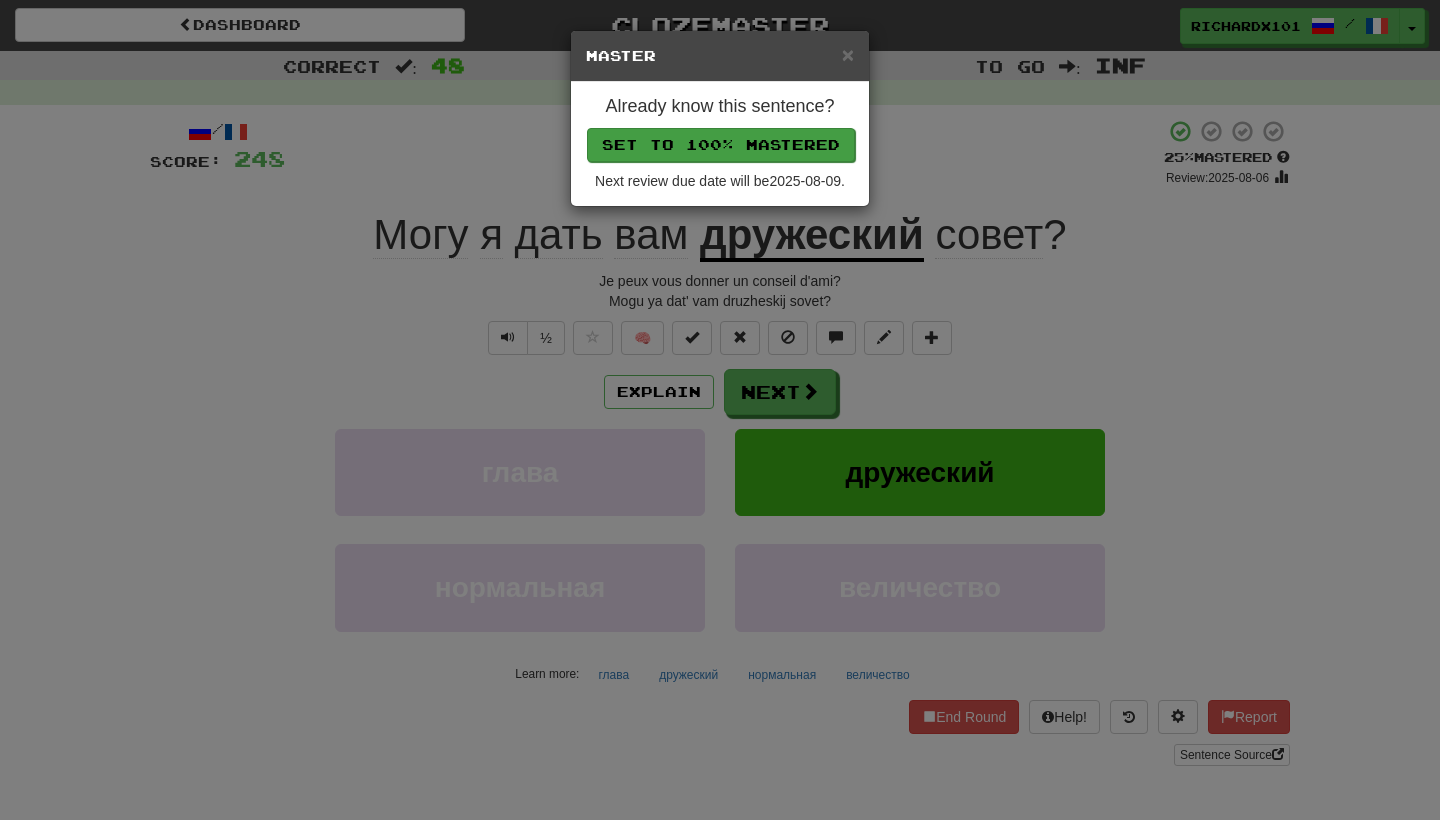 click on "Set to 100% Mastered" at bounding box center [721, 145] 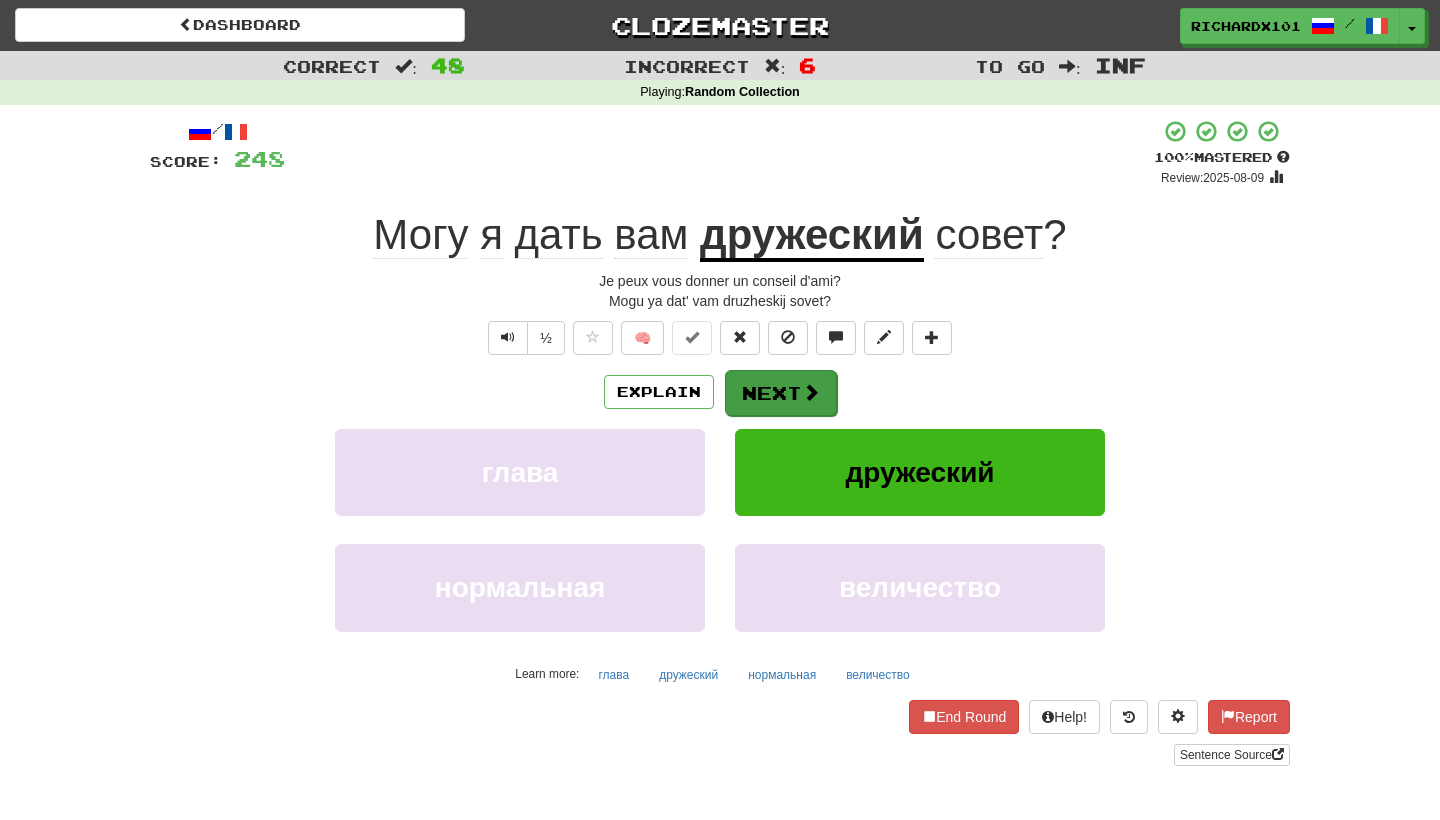 click on "Next" at bounding box center [781, 393] 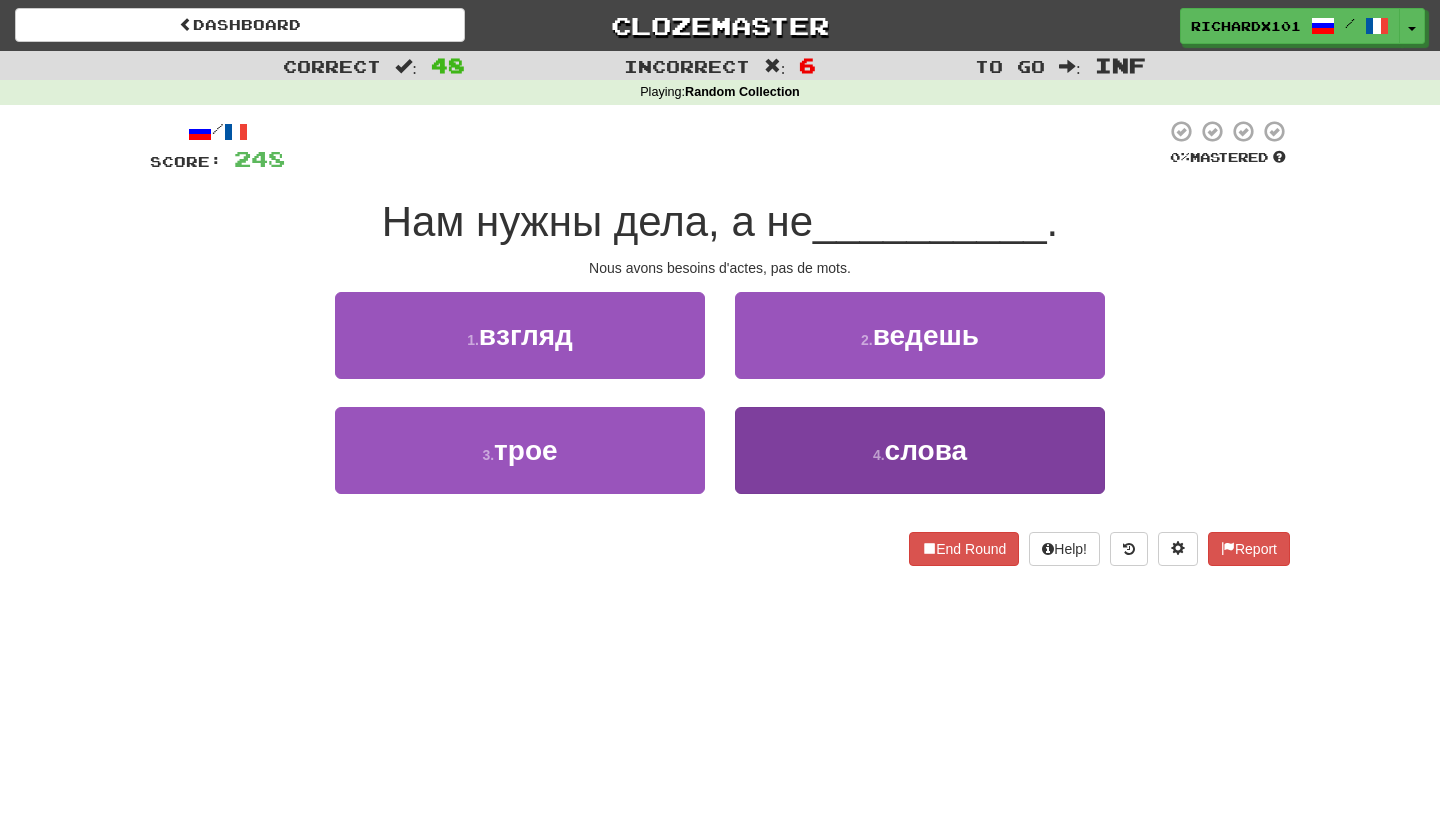 click on "4 .  слова" at bounding box center (920, 450) 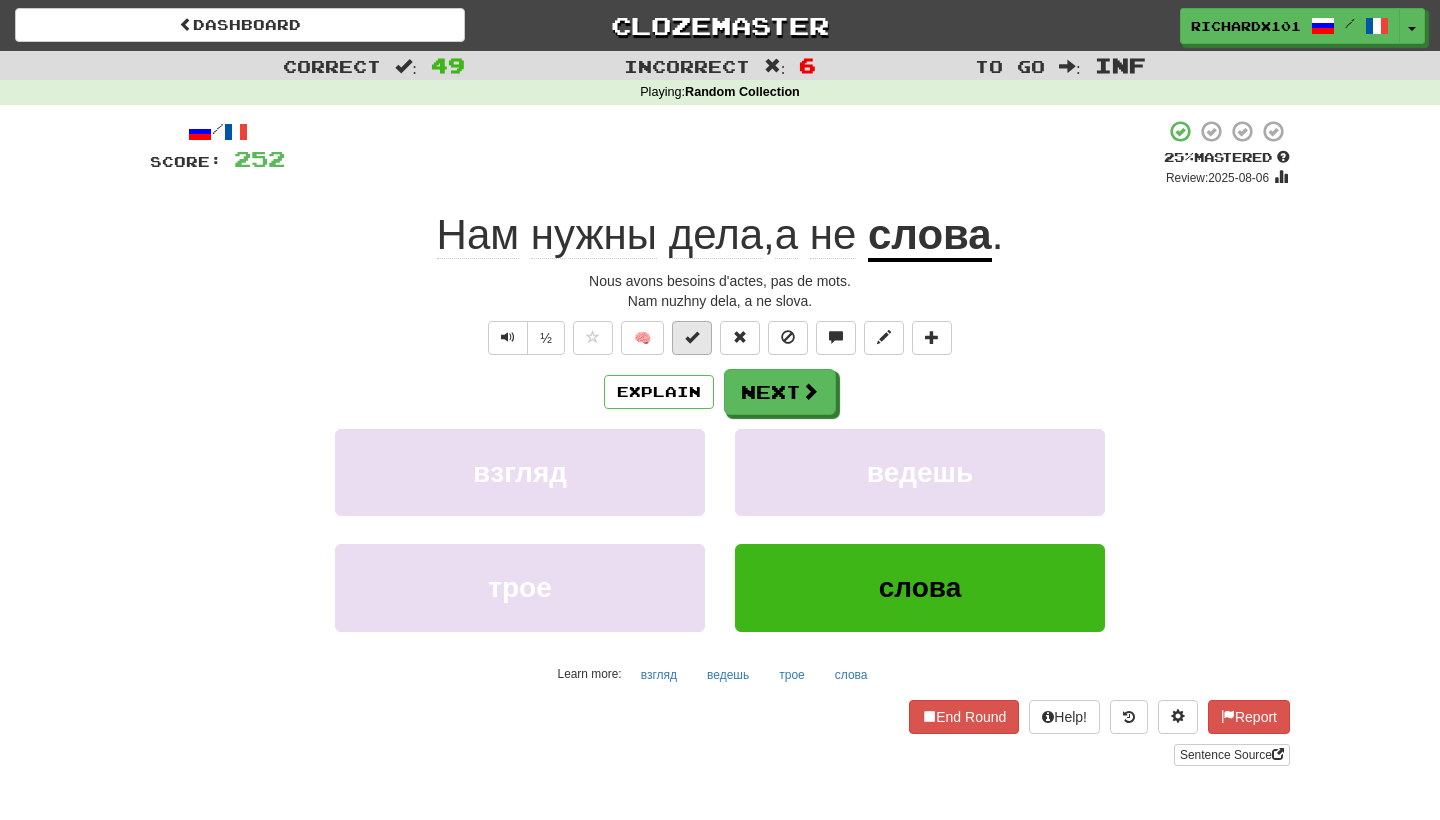 click at bounding box center [692, 337] 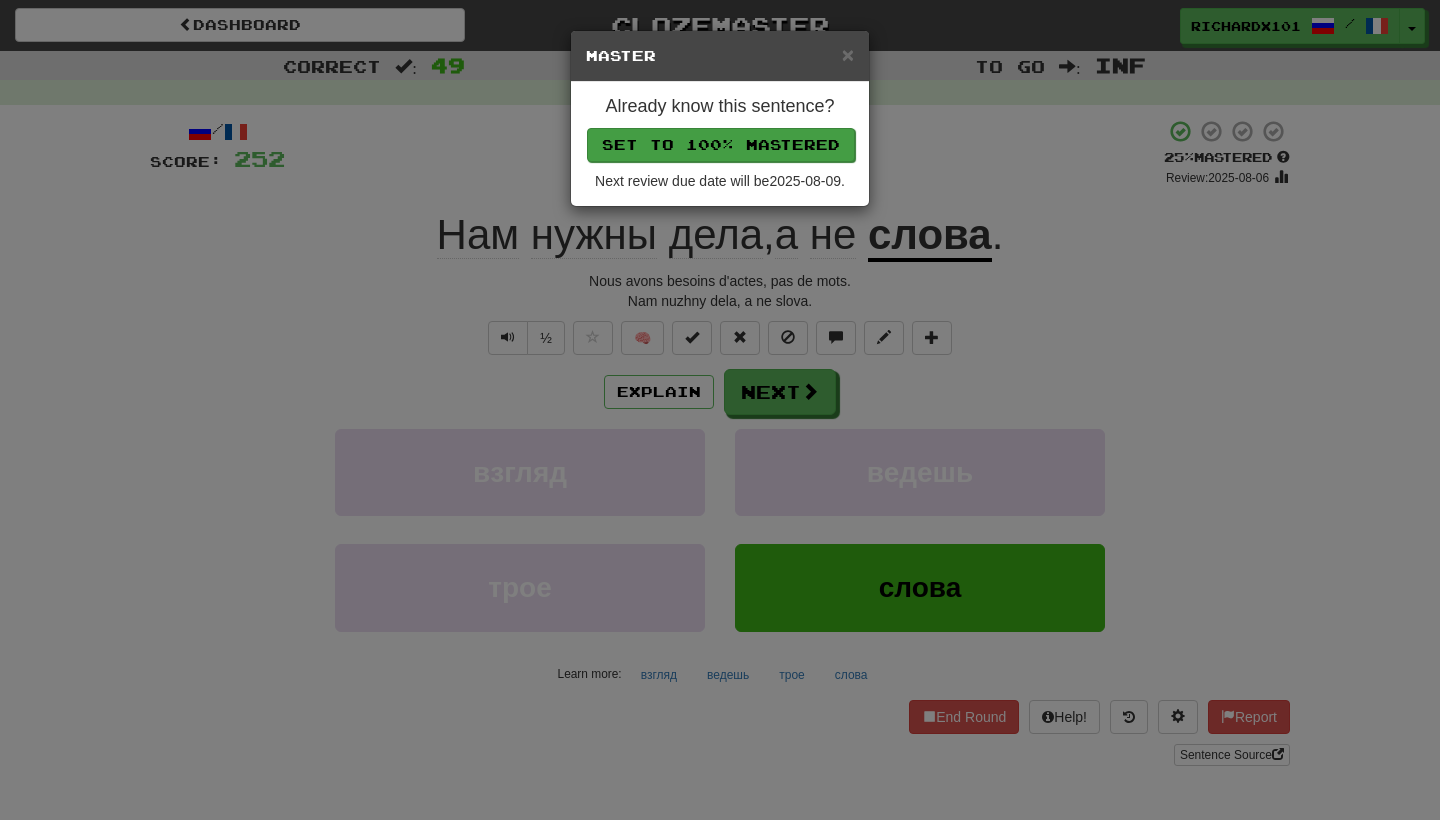 click on "Set to 100% Mastered" at bounding box center (721, 145) 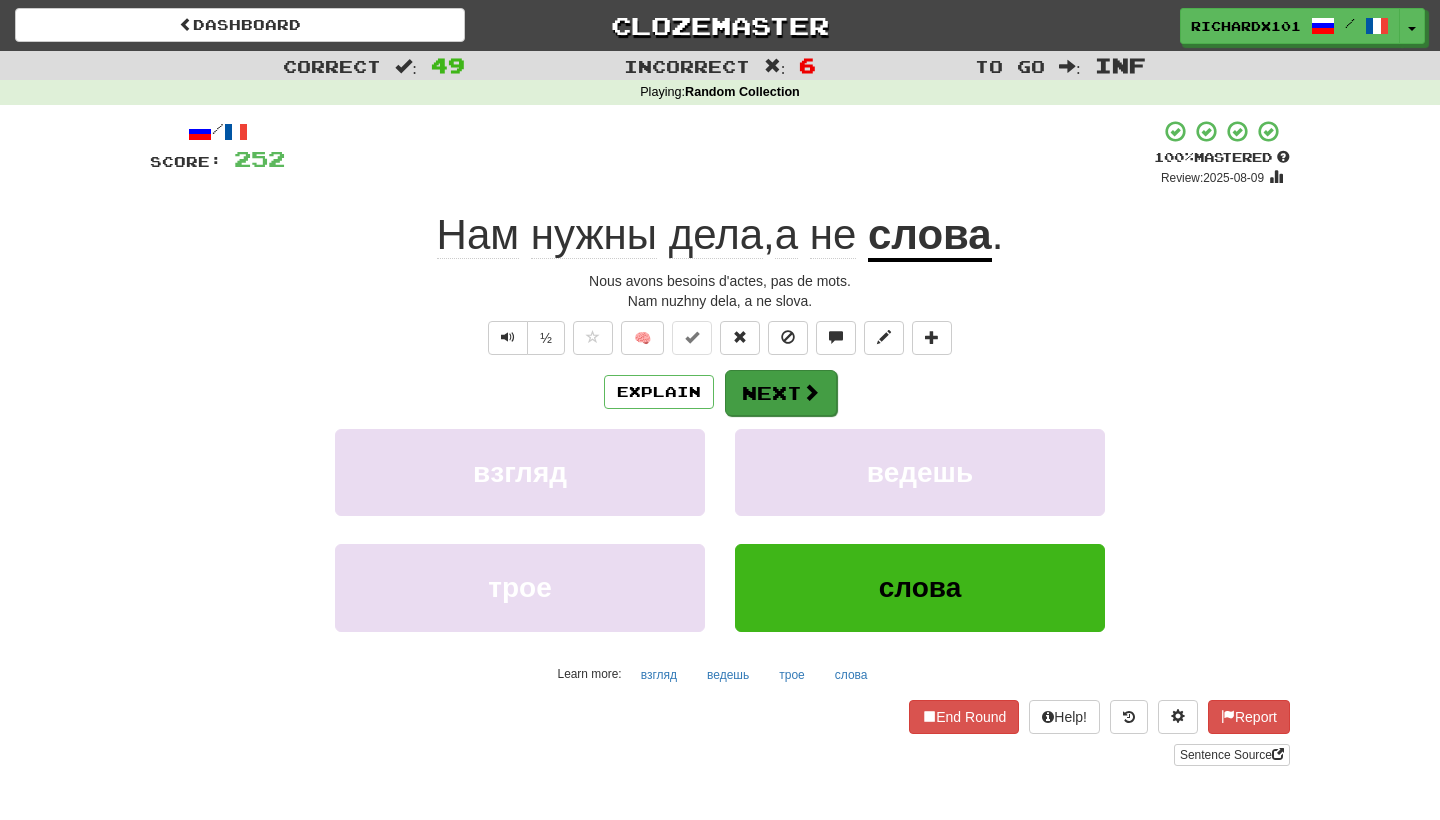 click on "Next" at bounding box center (781, 393) 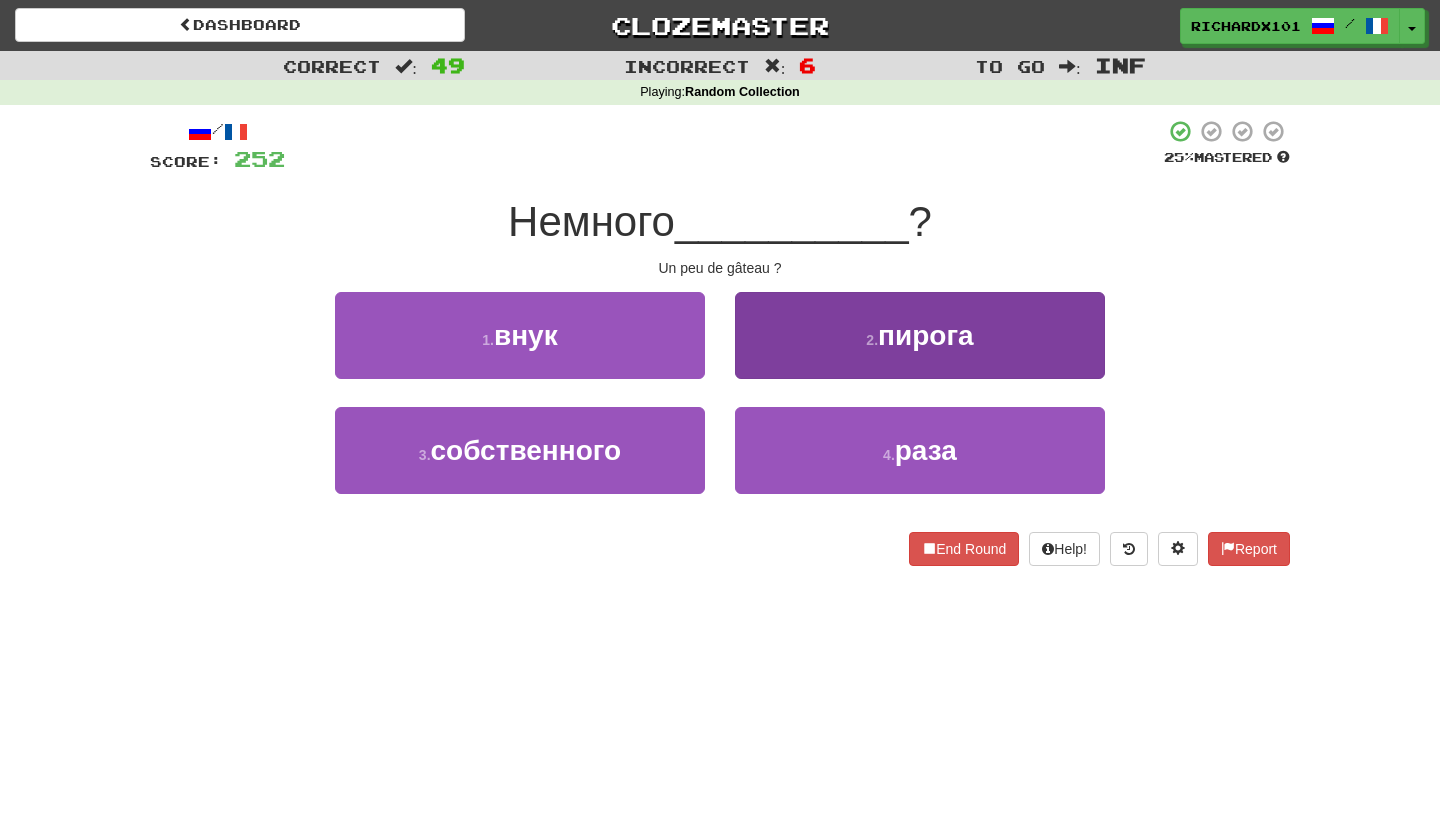 click on "2 .  пирога" at bounding box center [920, 335] 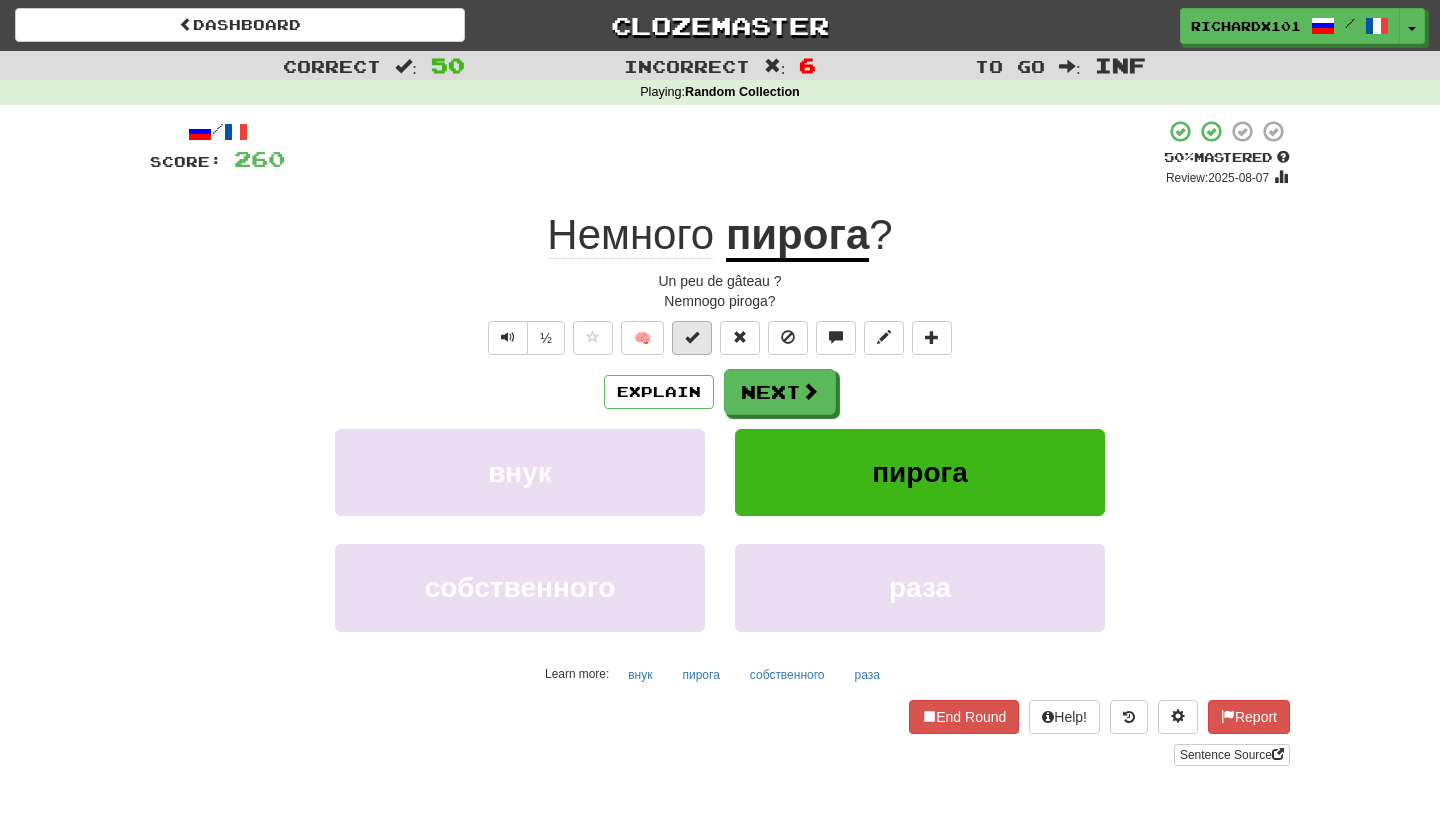 click at bounding box center [692, 337] 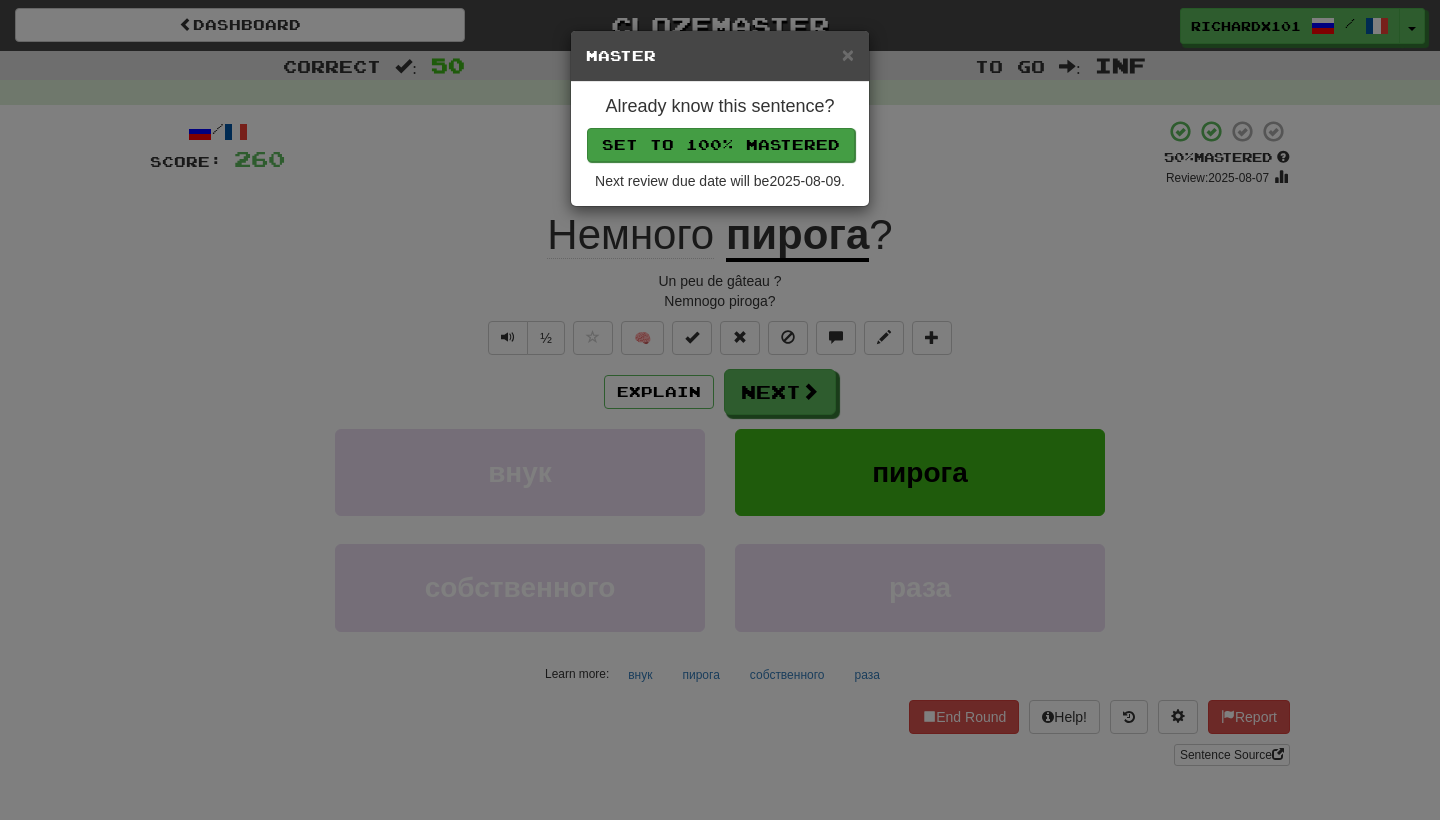 click on "Set to 100% Mastered" at bounding box center (721, 145) 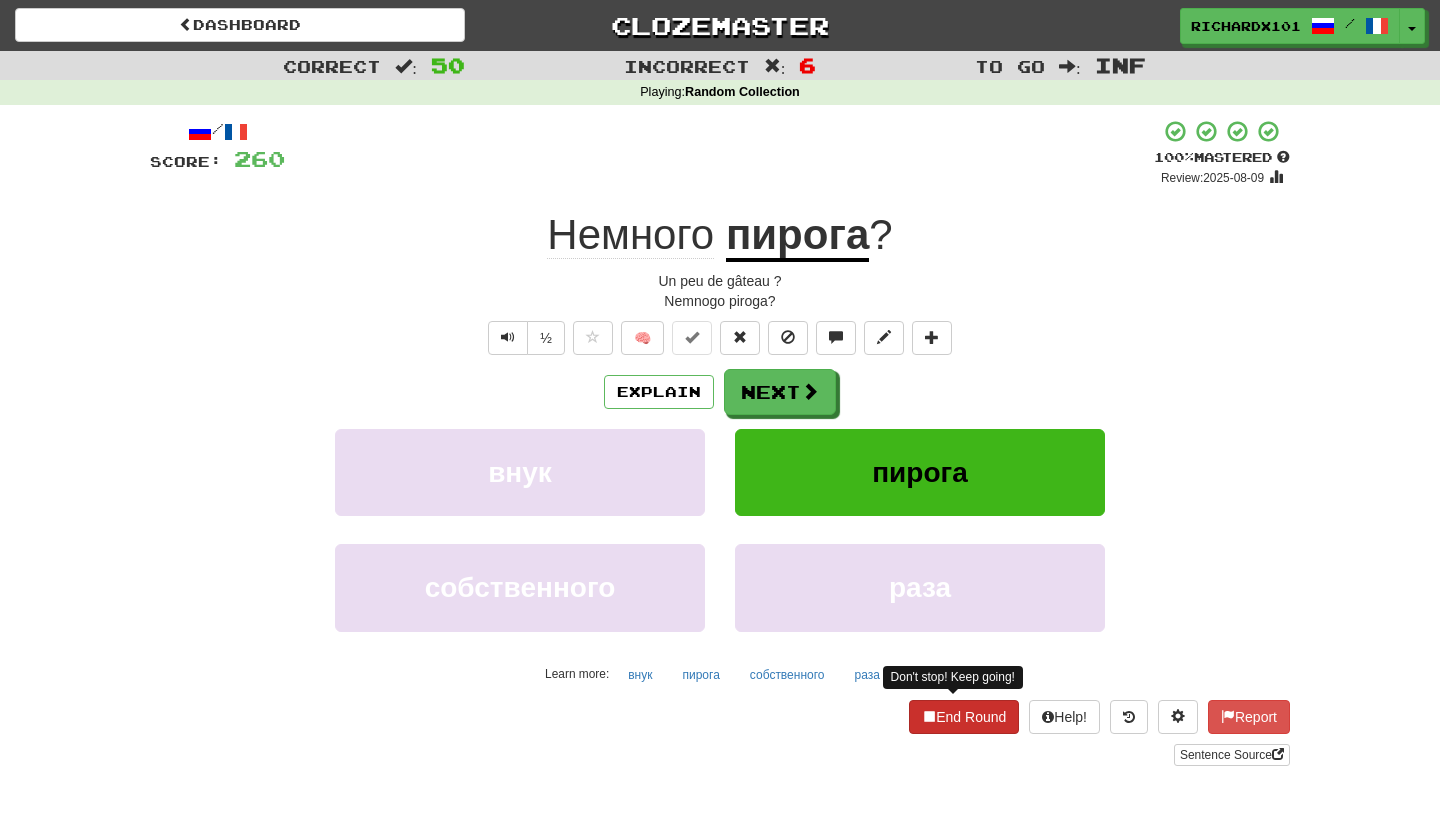 click on "End Round" at bounding box center (964, 717) 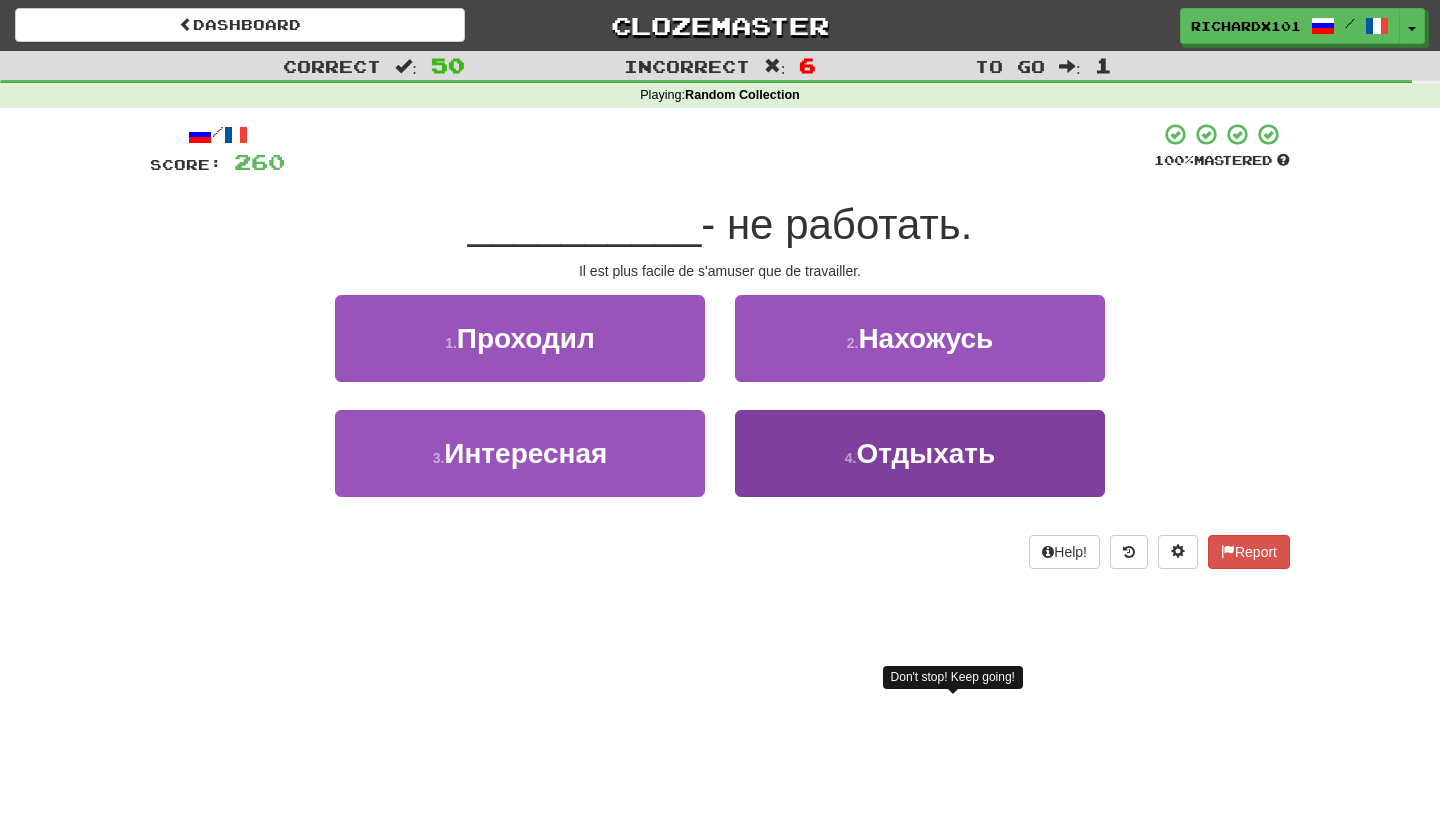 click on "Отдыхать" at bounding box center (925, 453) 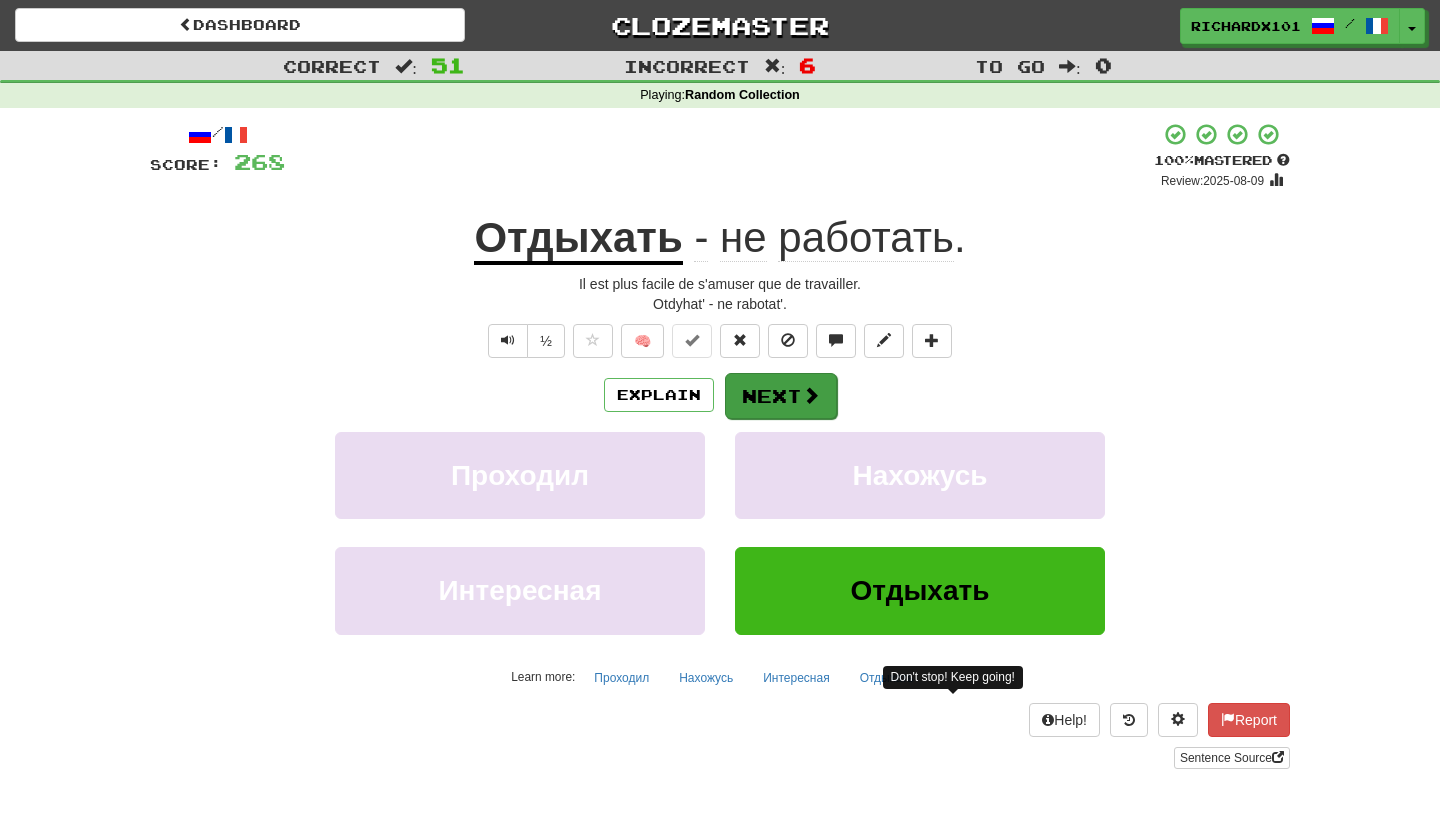 click at bounding box center [811, 395] 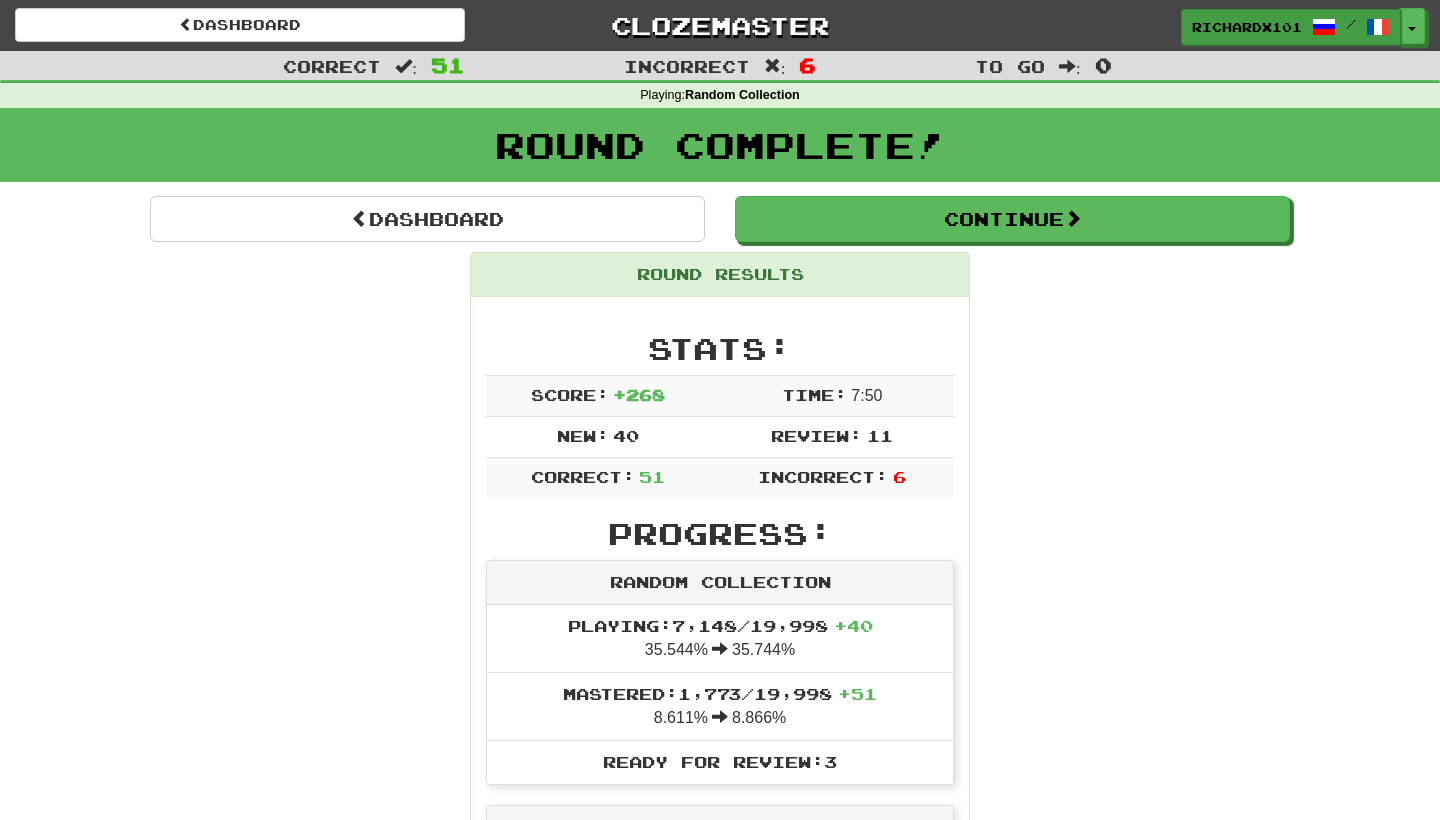 click on "RichardX101" at bounding box center (1247, 27) 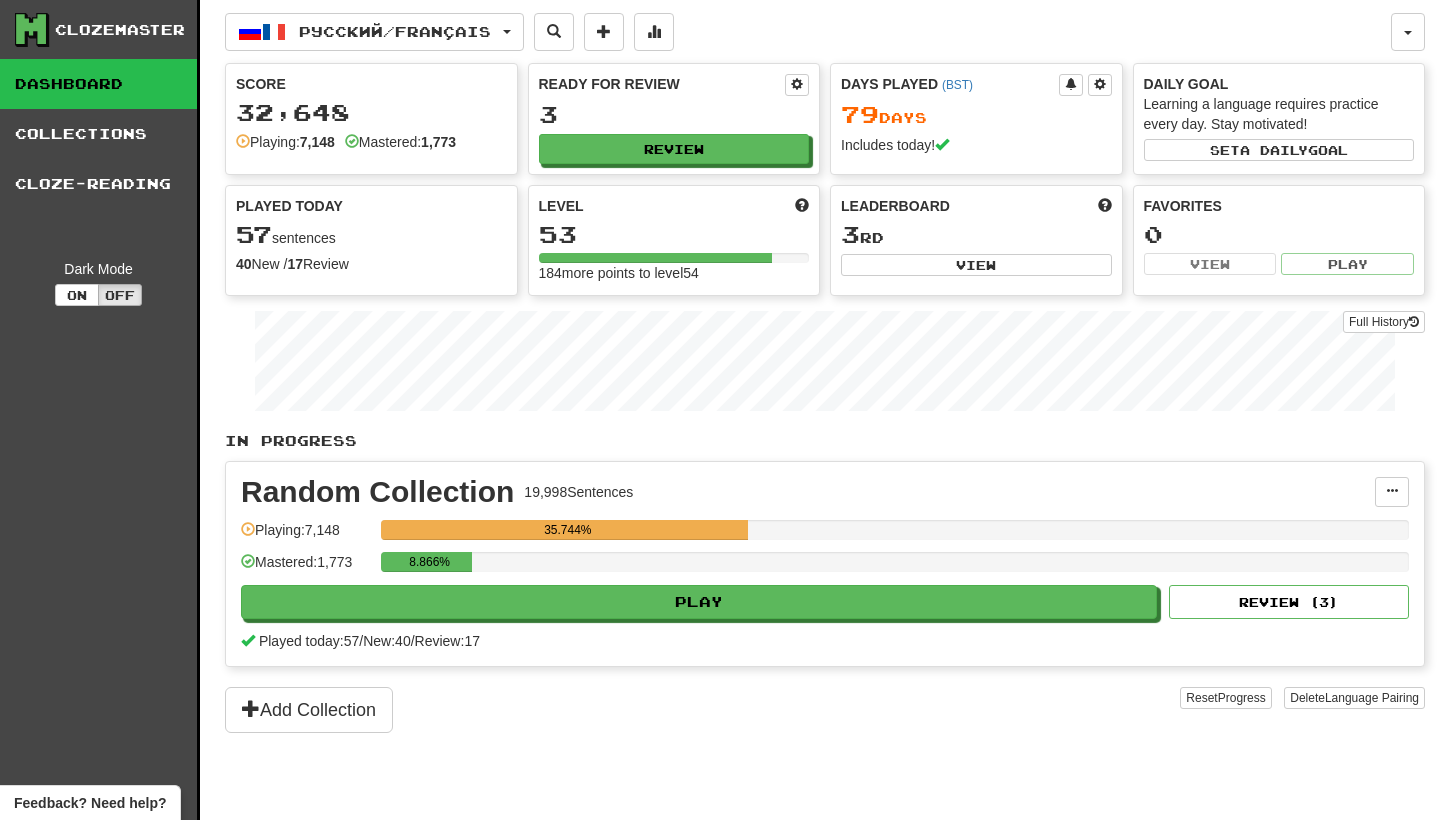 scroll, scrollTop: 0, scrollLeft: 0, axis: both 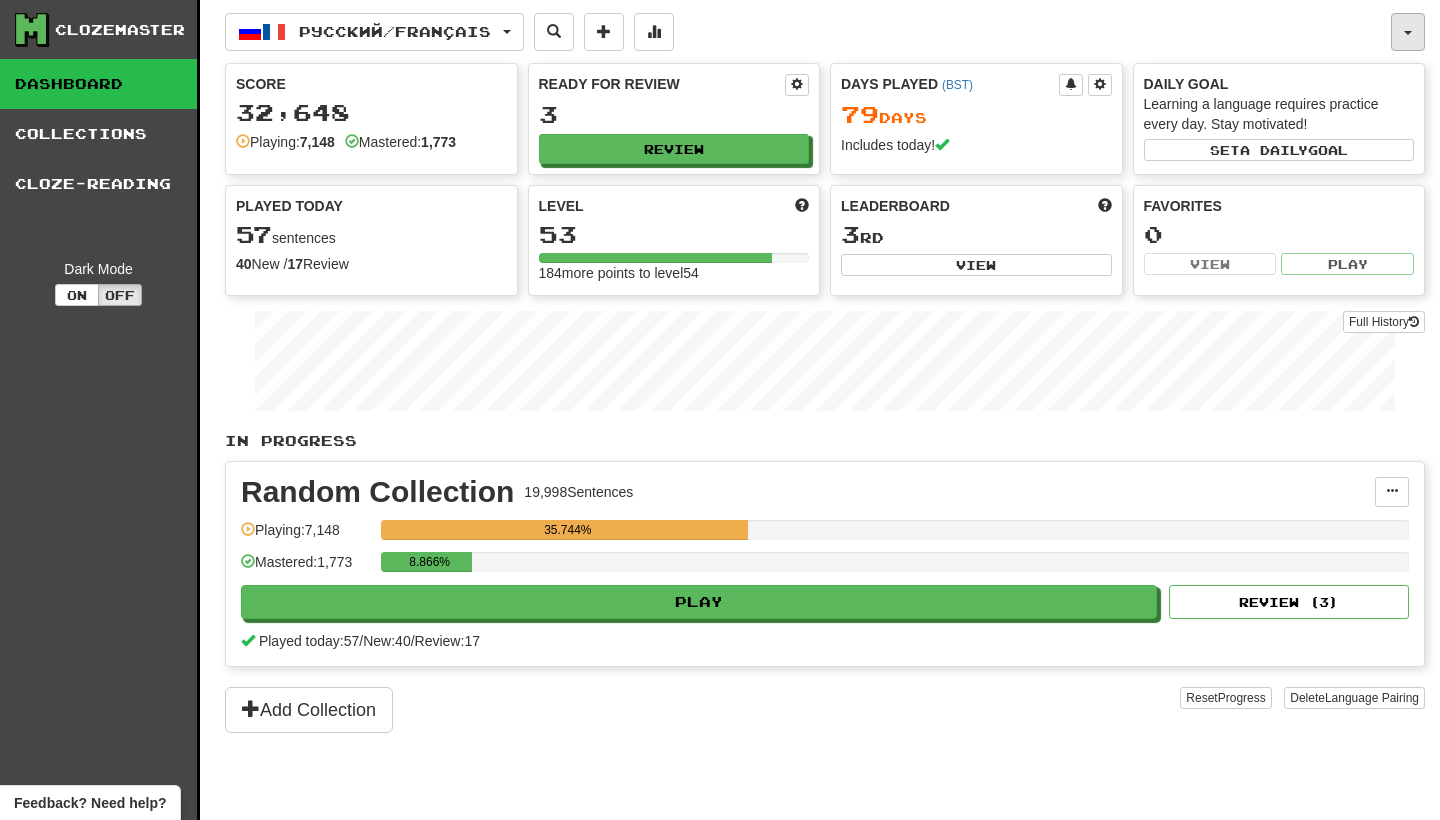 click at bounding box center [1408, 32] 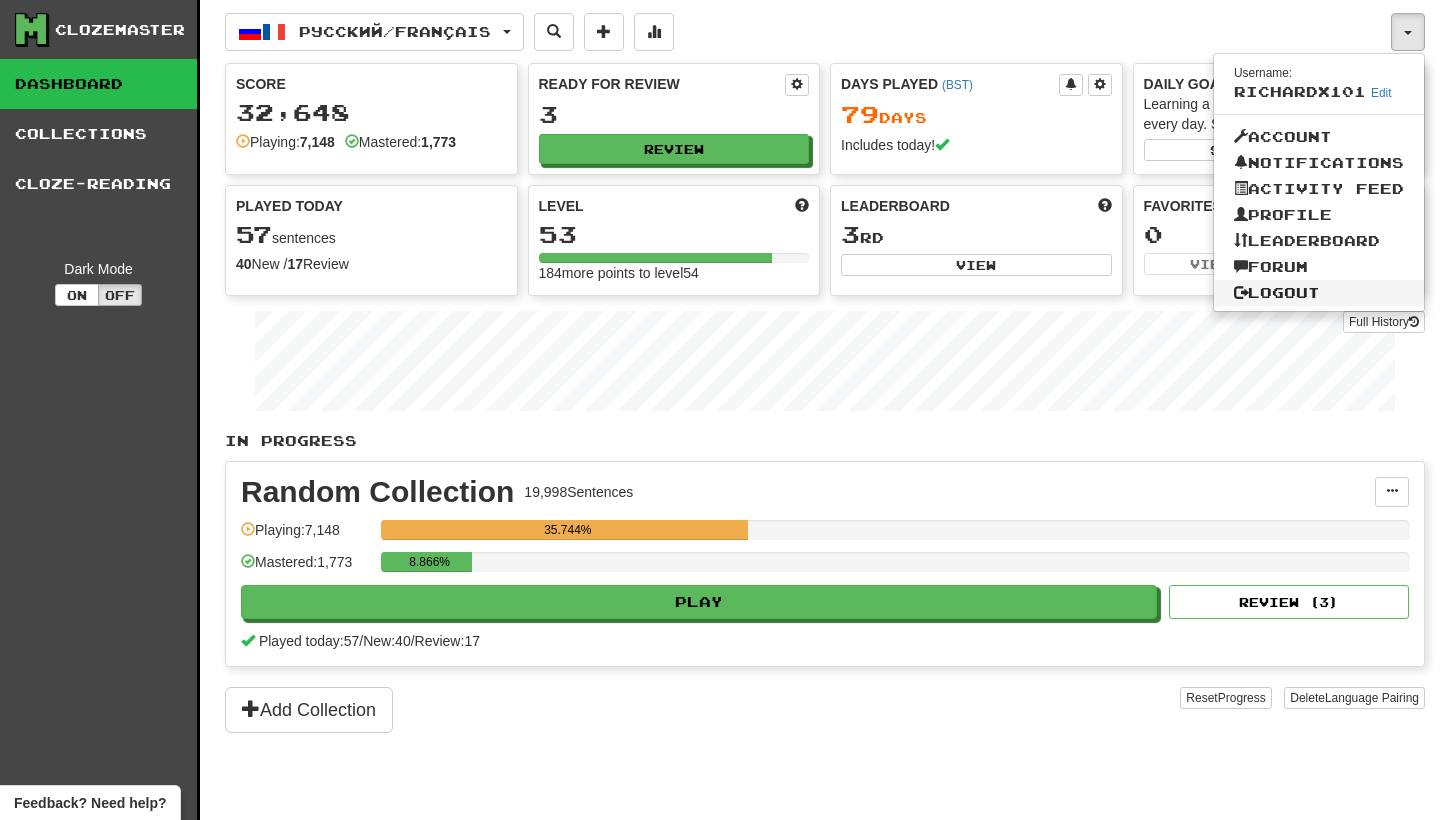 click on "Logout" at bounding box center [1319, 293] 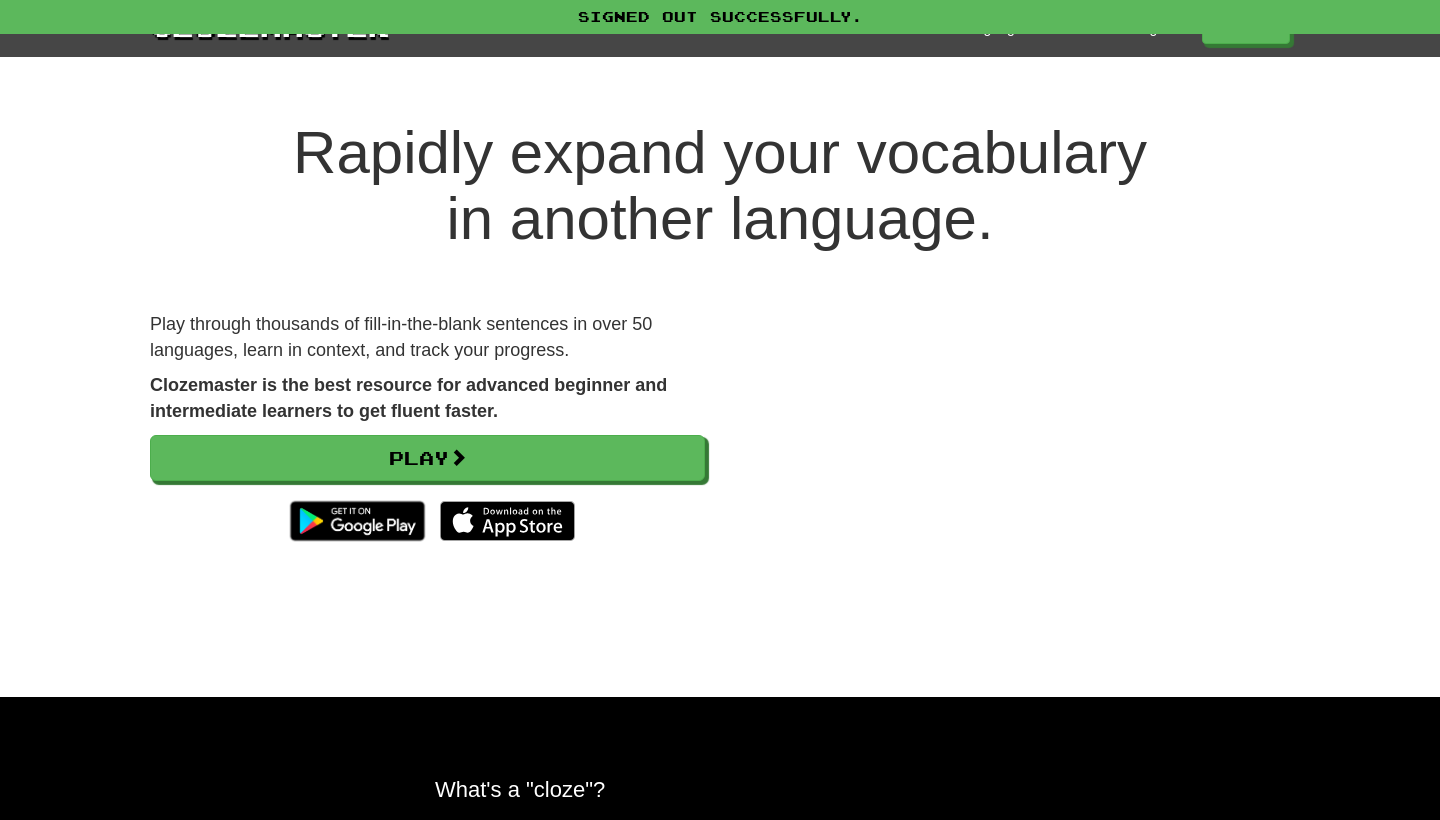 scroll, scrollTop: 0, scrollLeft: 0, axis: both 